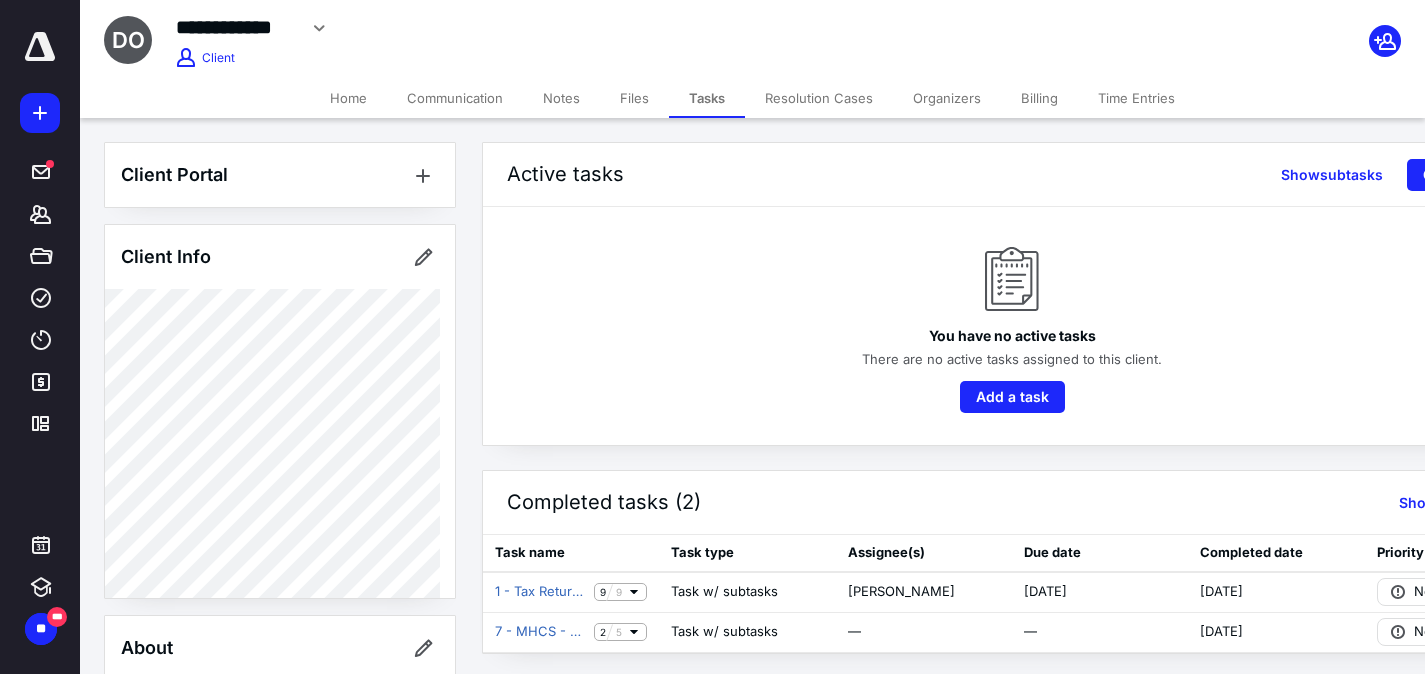 scroll, scrollTop: 0, scrollLeft: 0, axis: both 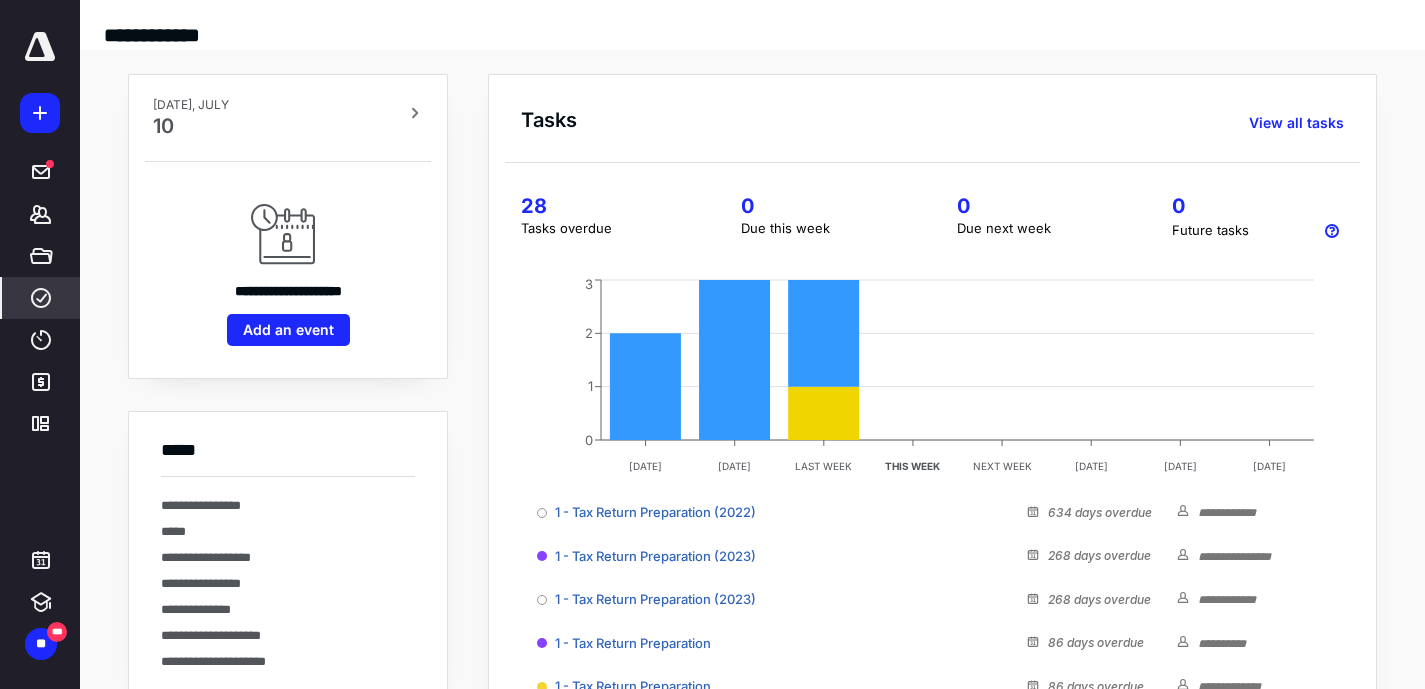 click 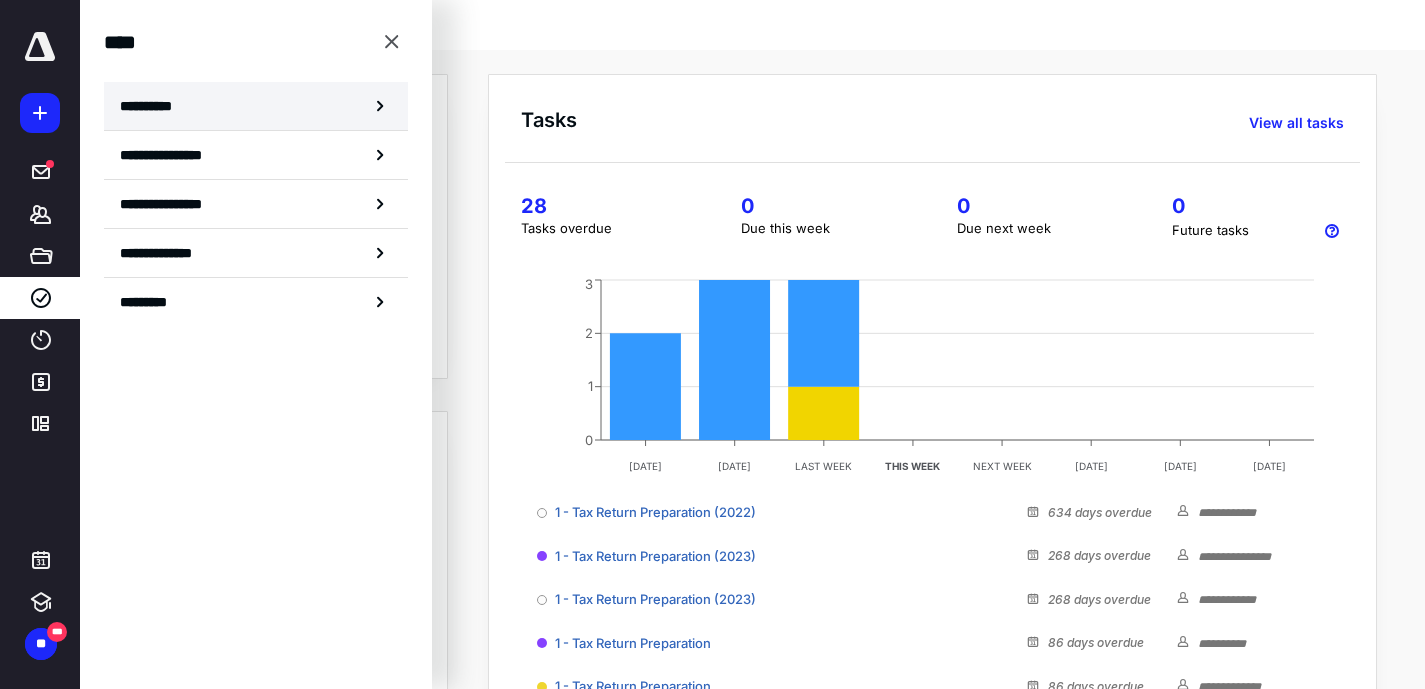 click on "**********" at bounding box center (153, 106) 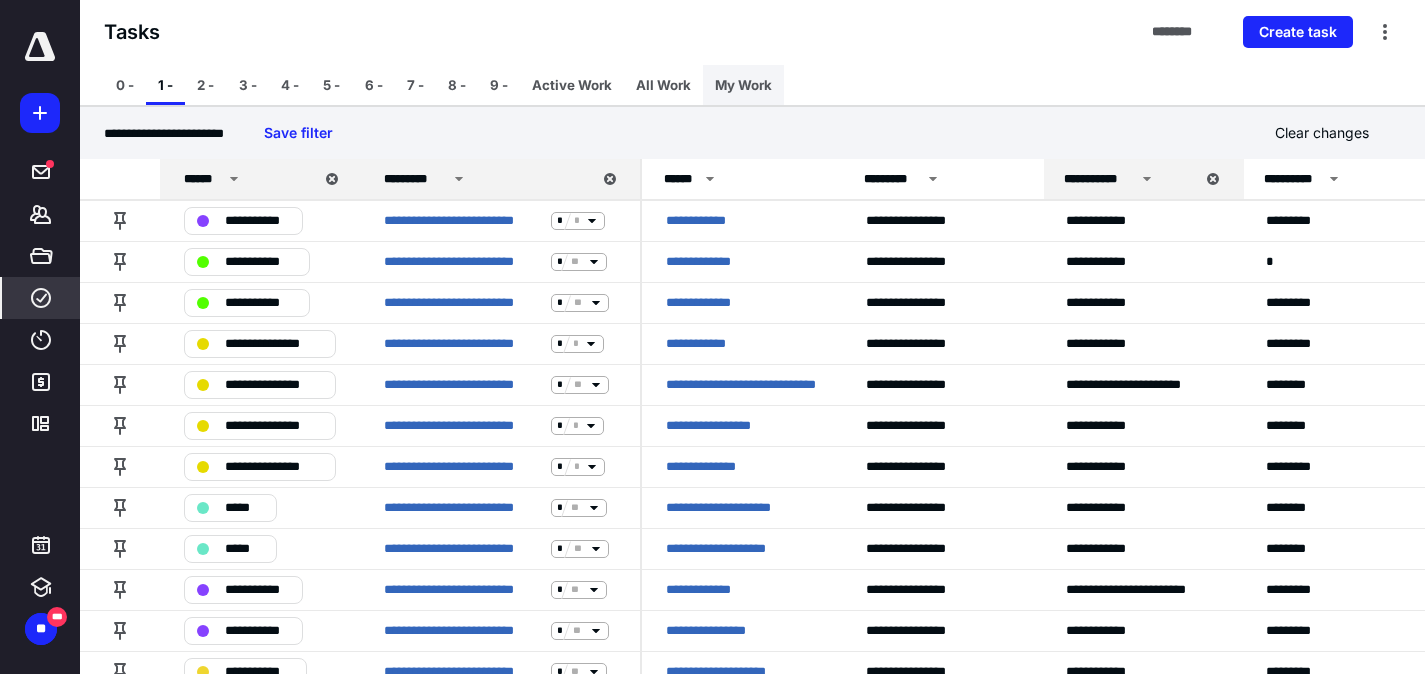 click on "My Work" at bounding box center (743, 85) 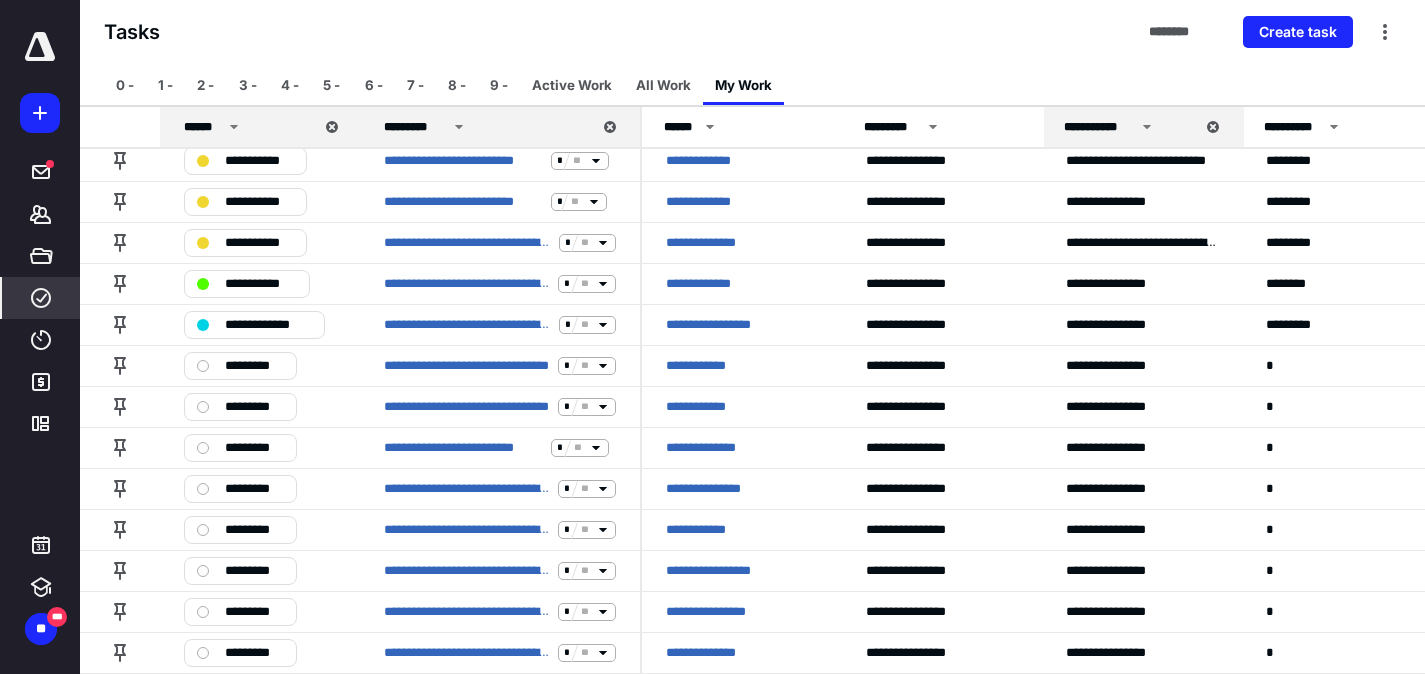 scroll, scrollTop: 0, scrollLeft: 0, axis: both 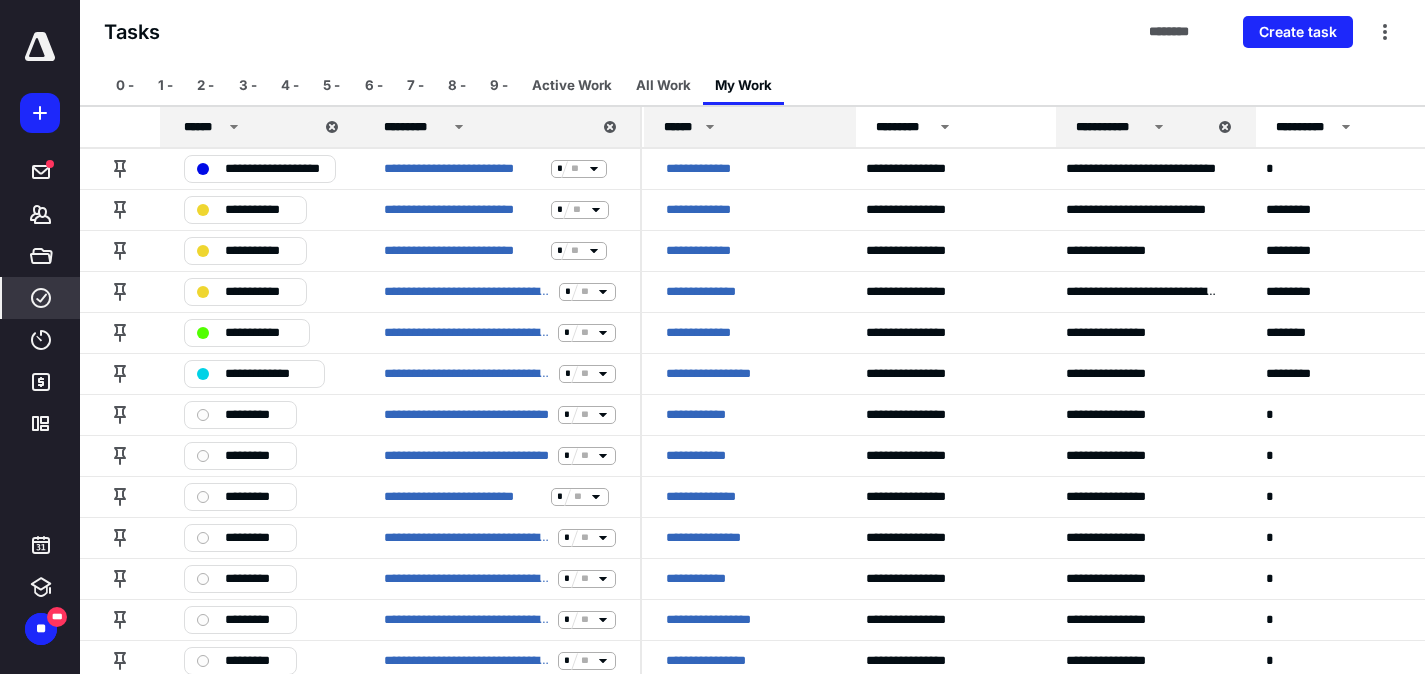 drag, startPoint x: 843, startPoint y: 128, endPoint x: 855, endPoint y: 128, distance: 12 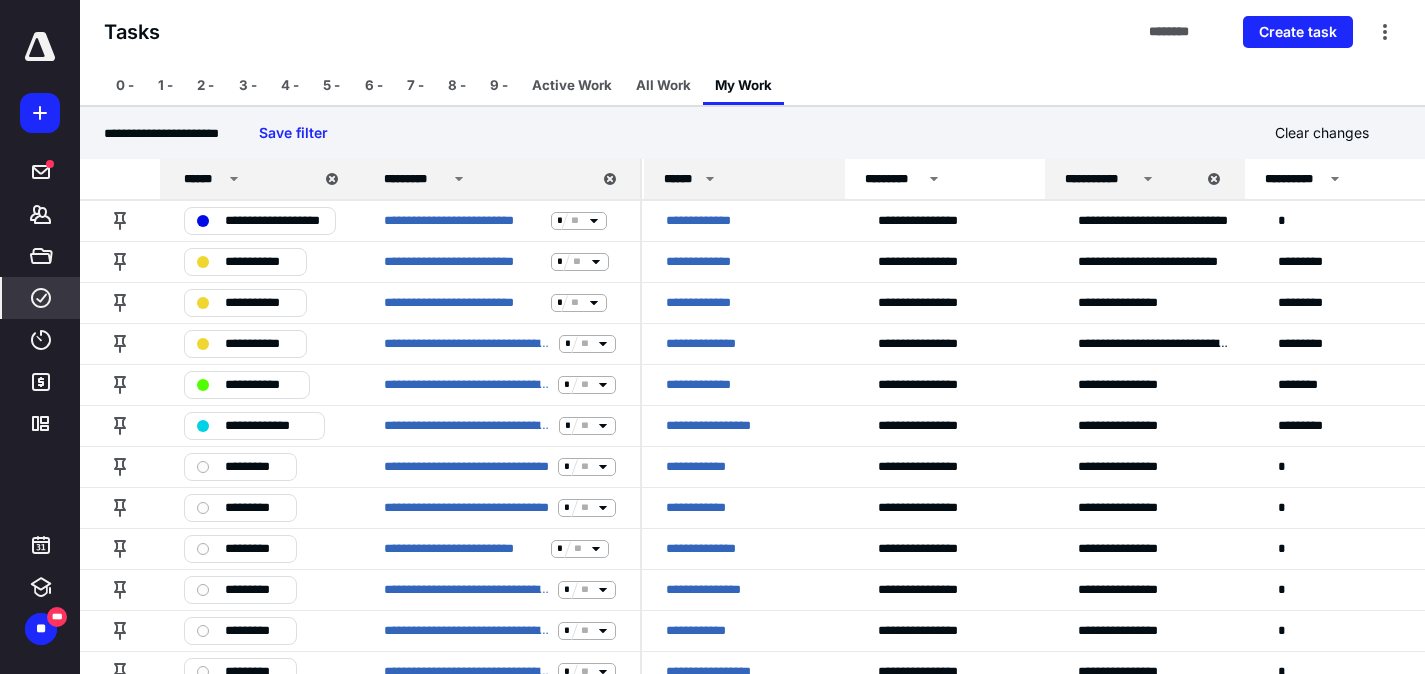 drag, startPoint x: 853, startPoint y: 172, endPoint x: 842, endPoint y: 172, distance: 11 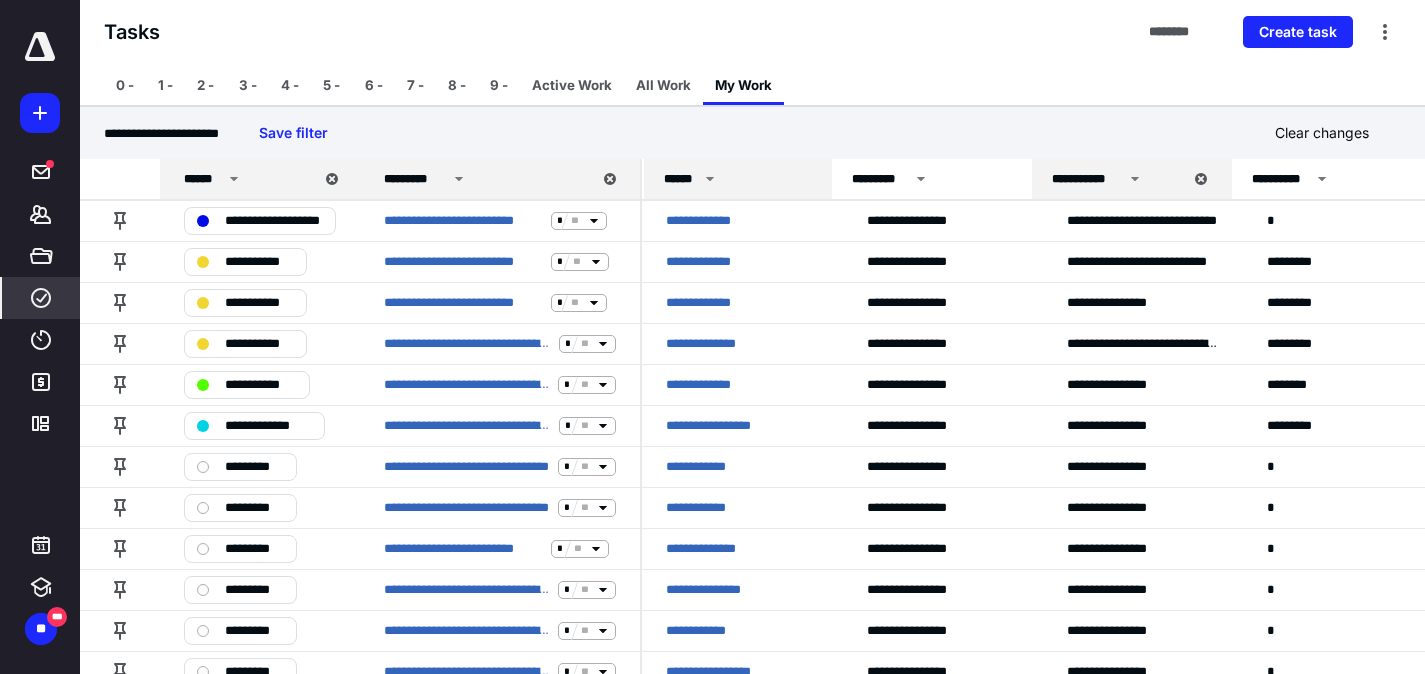 drag, startPoint x: 842, startPoint y: 172, endPoint x: 829, endPoint y: 172, distance: 13 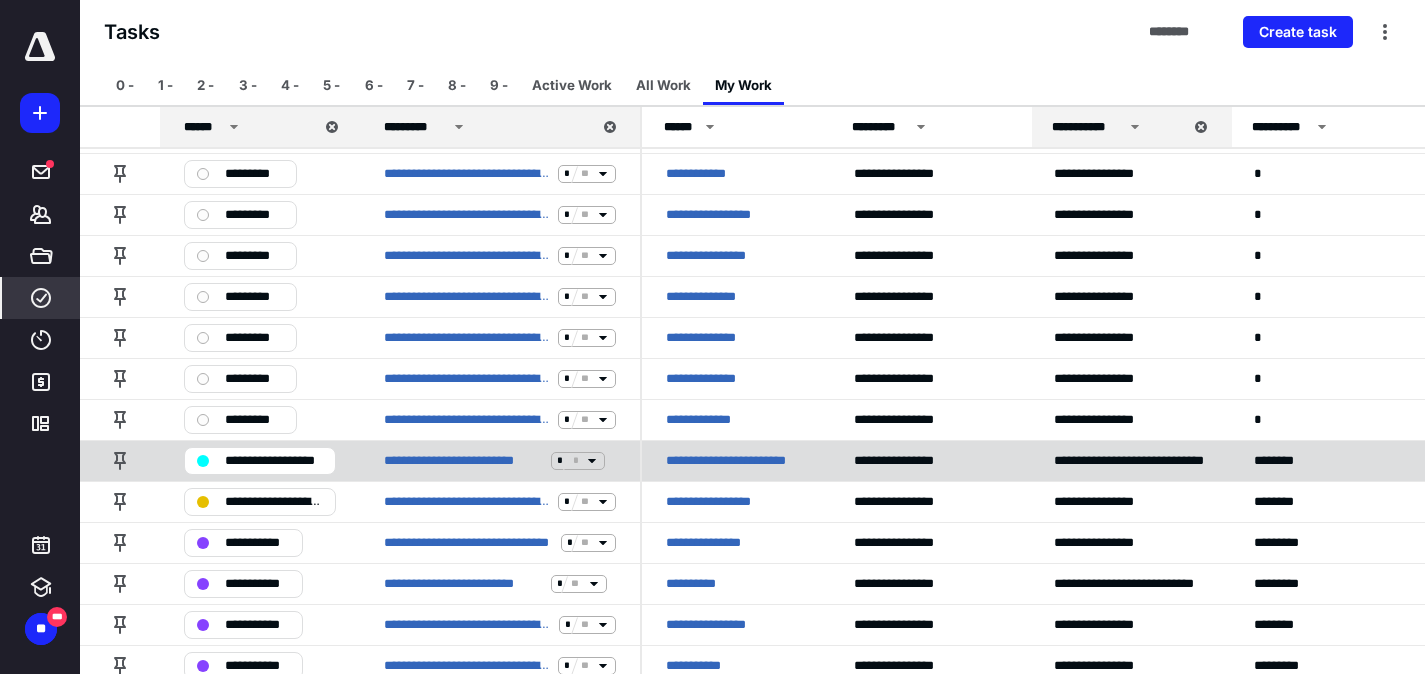 scroll, scrollTop: 535, scrollLeft: 0, axis: vertical 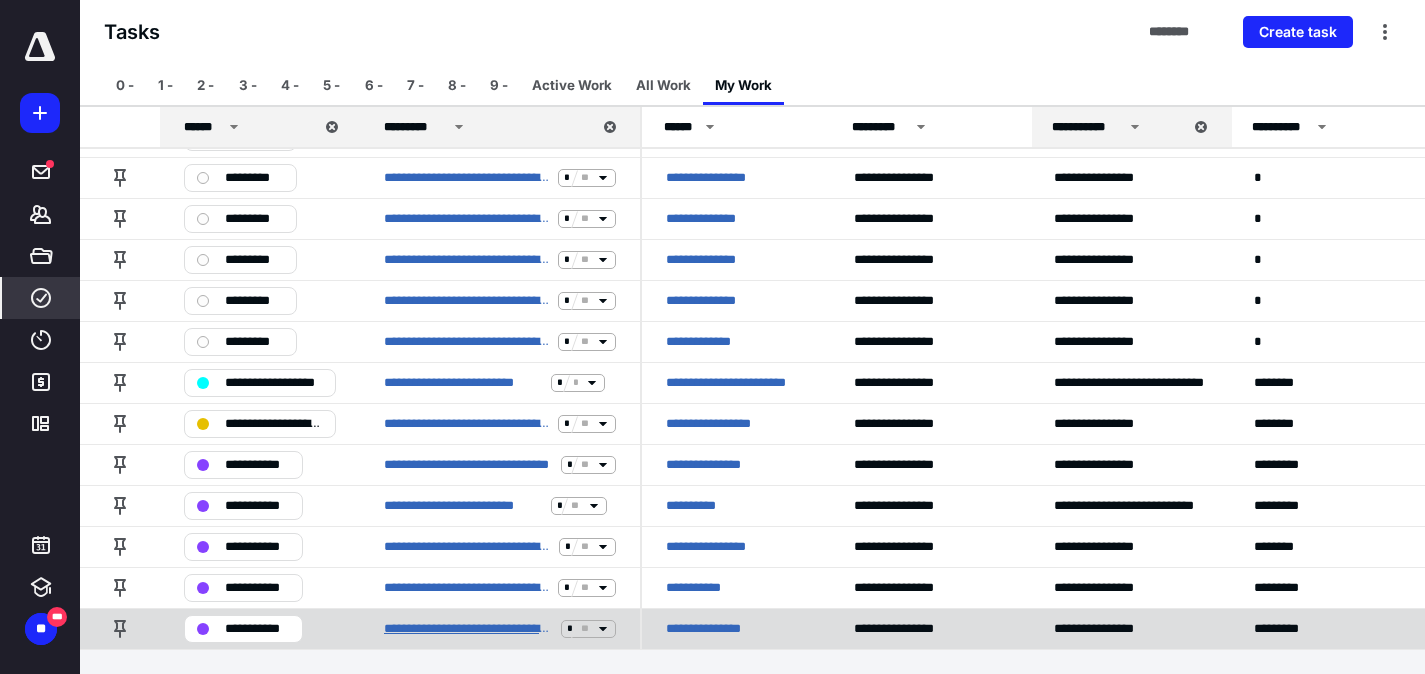 click on "**********" at bounding box center [468, 629] 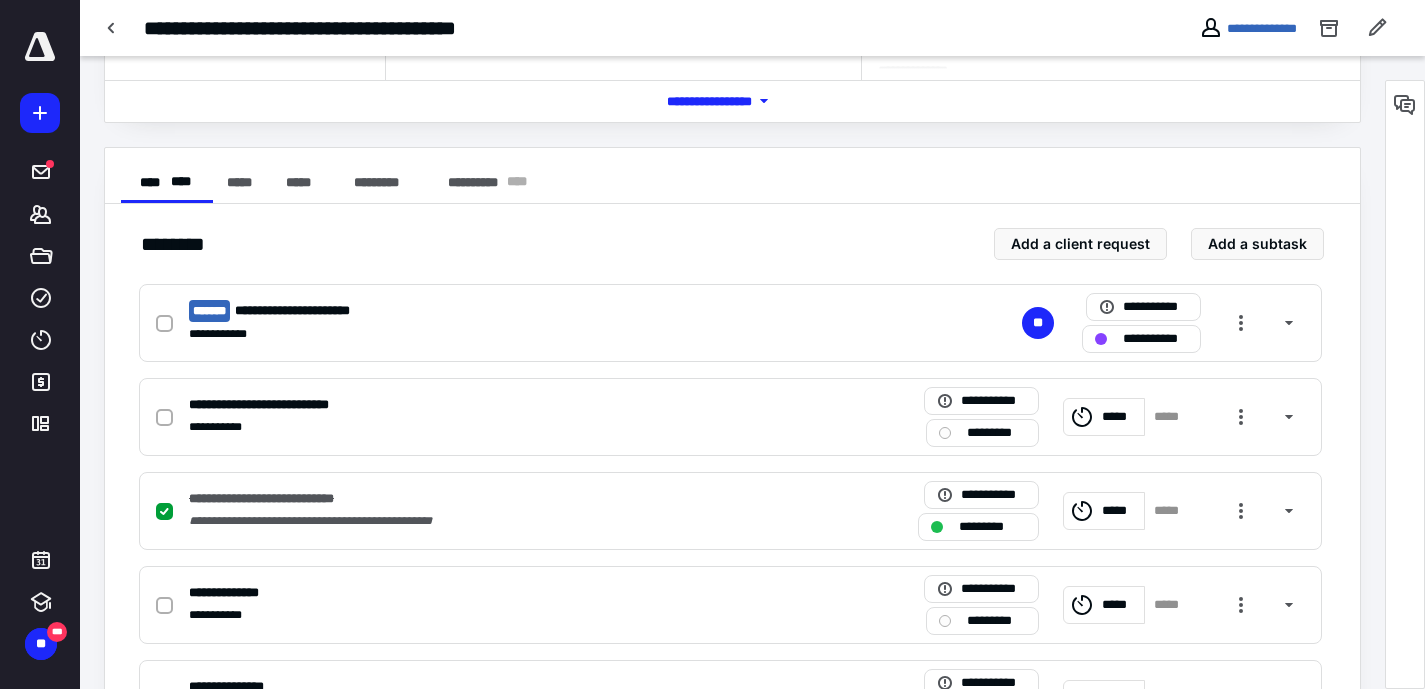 scroll, scrollTop: 301, scrollLeft: 0, axis: vertical 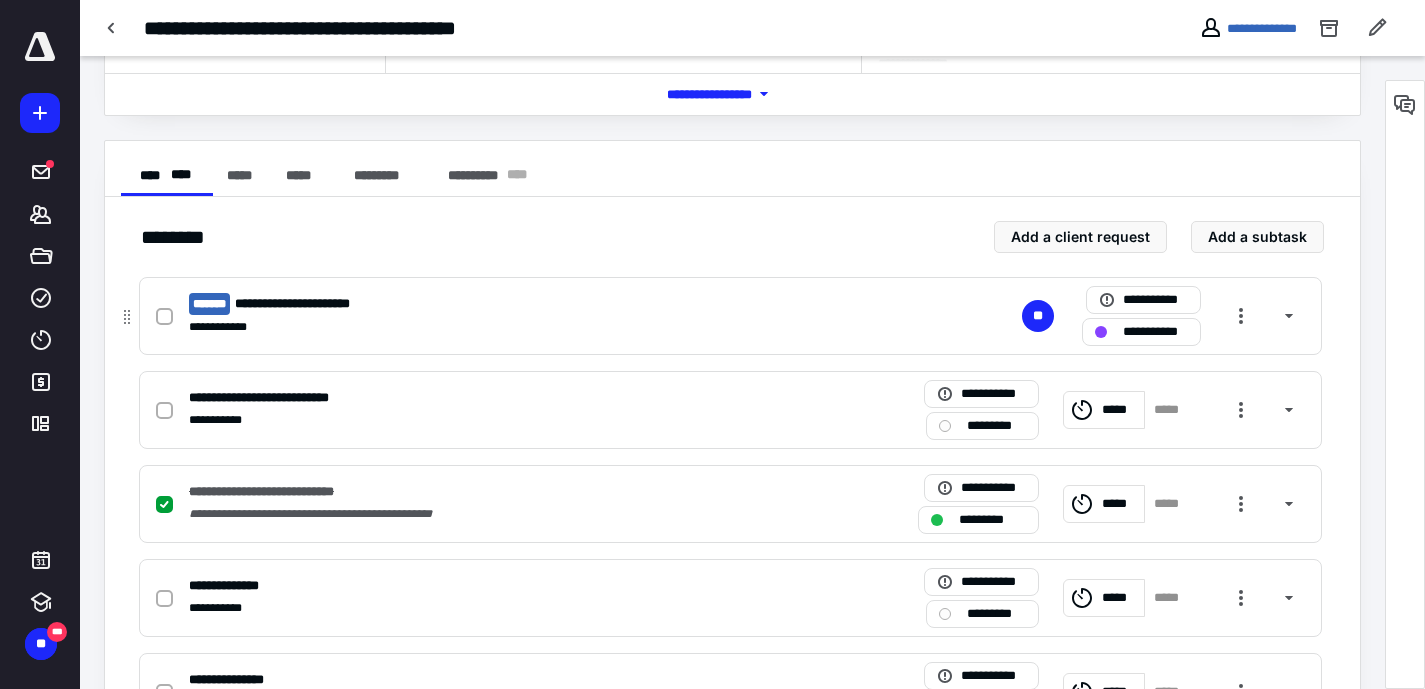click on "**********" at bounding box center (468, 304) 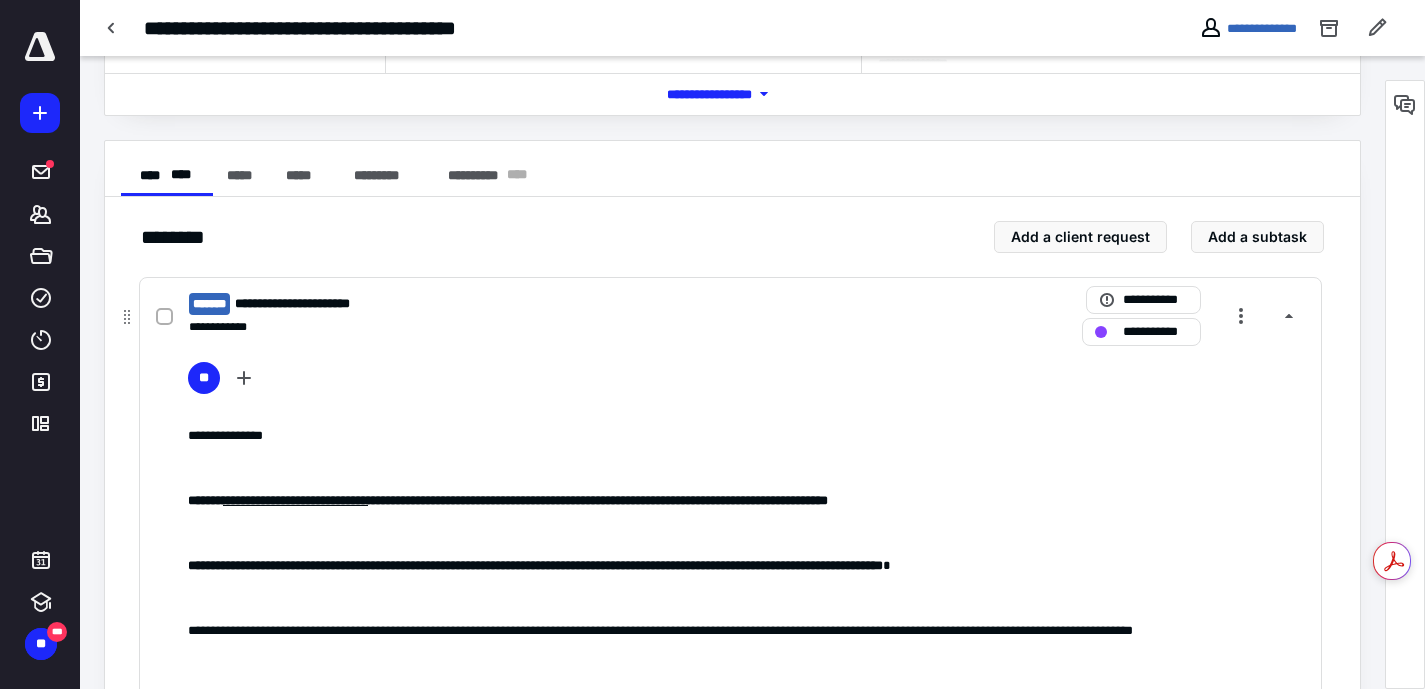 click on "**********" at bounding box center (468, 304) 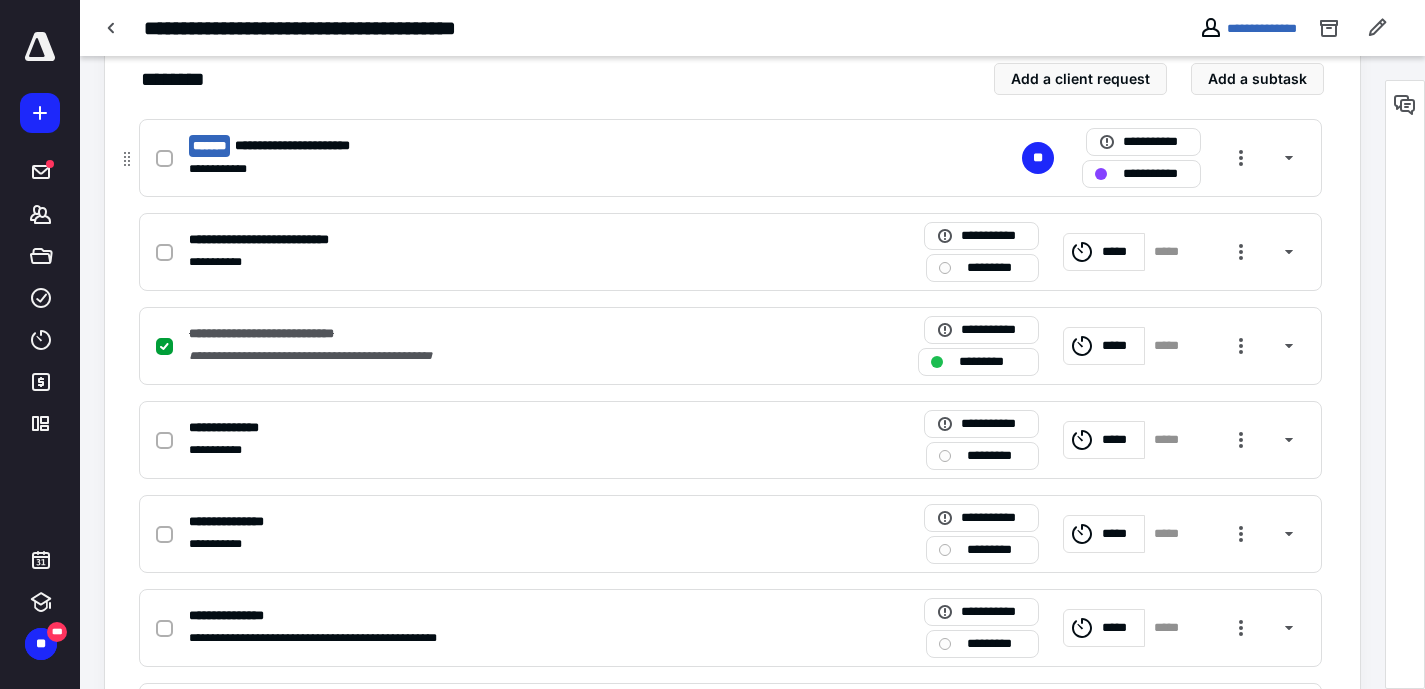 click on "**********" at bounding box center (468, 169) 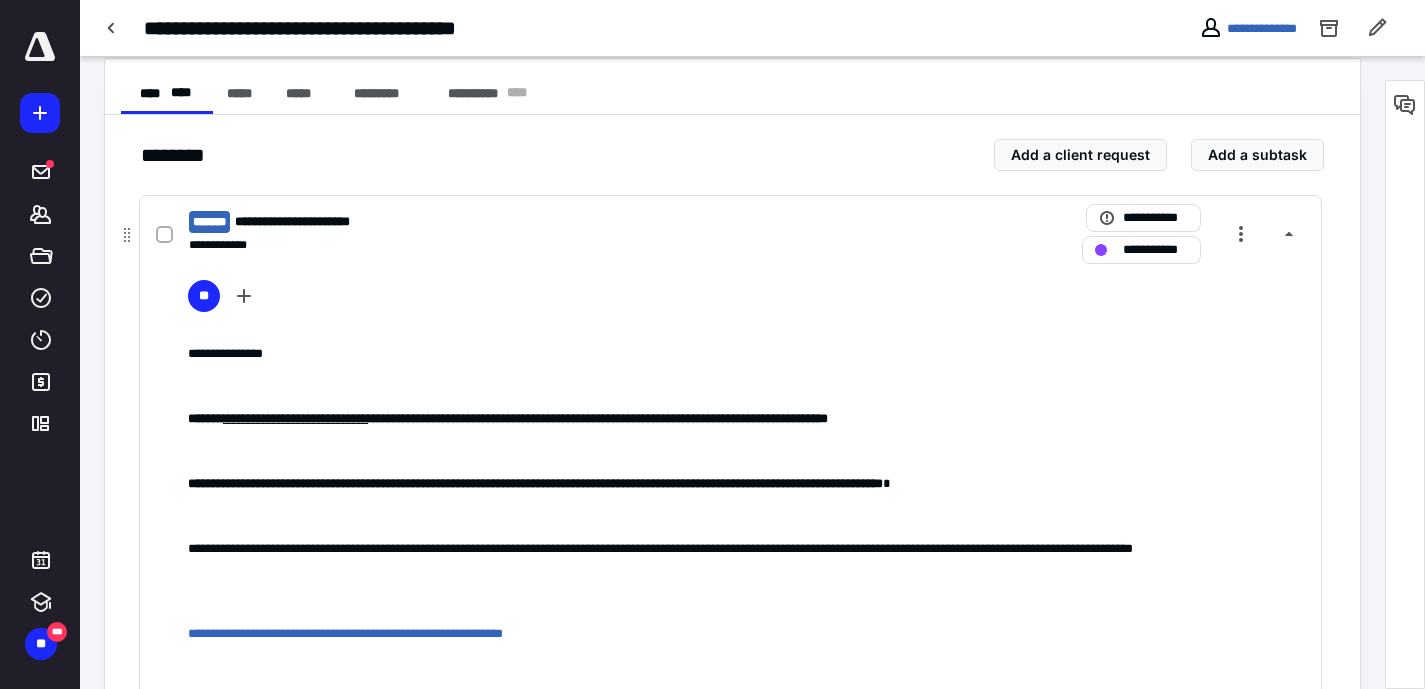 scroll, scrollTop: 382, scrollLeft: 0, axis: vertical 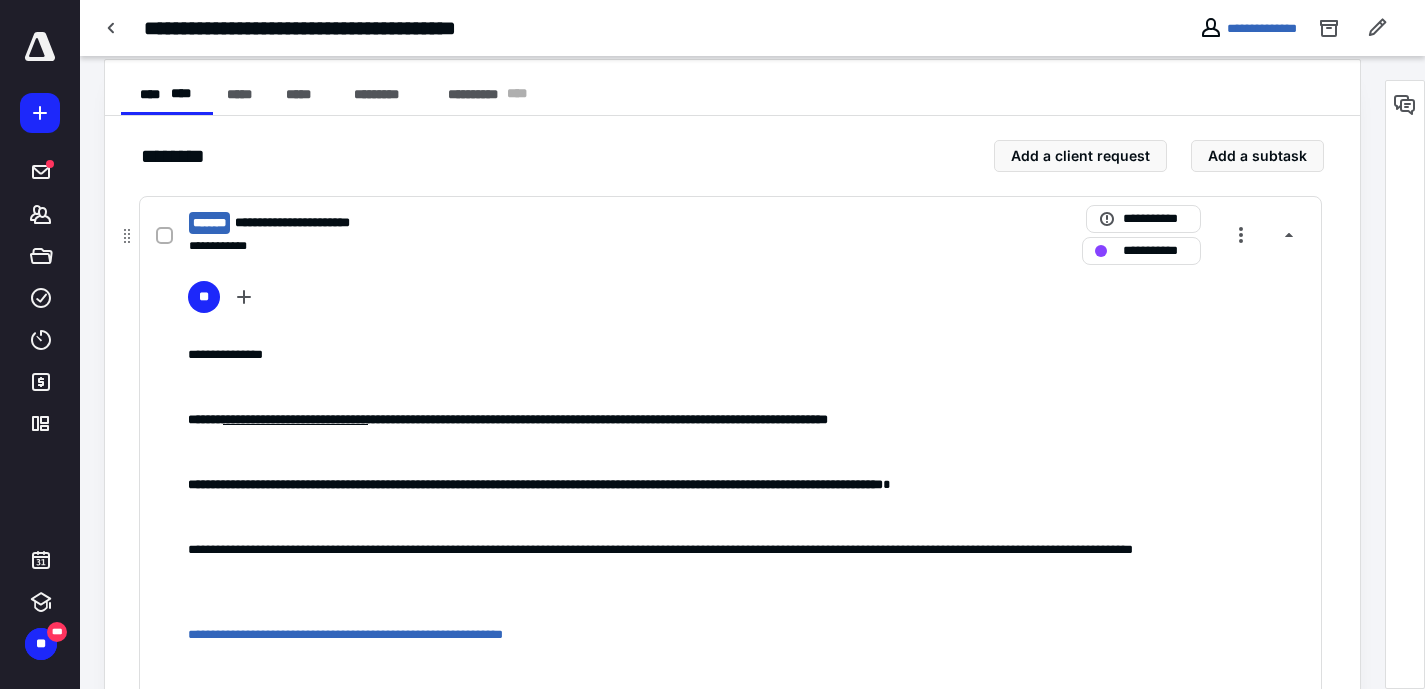 click on "**********" at bounding box center [468, 246] 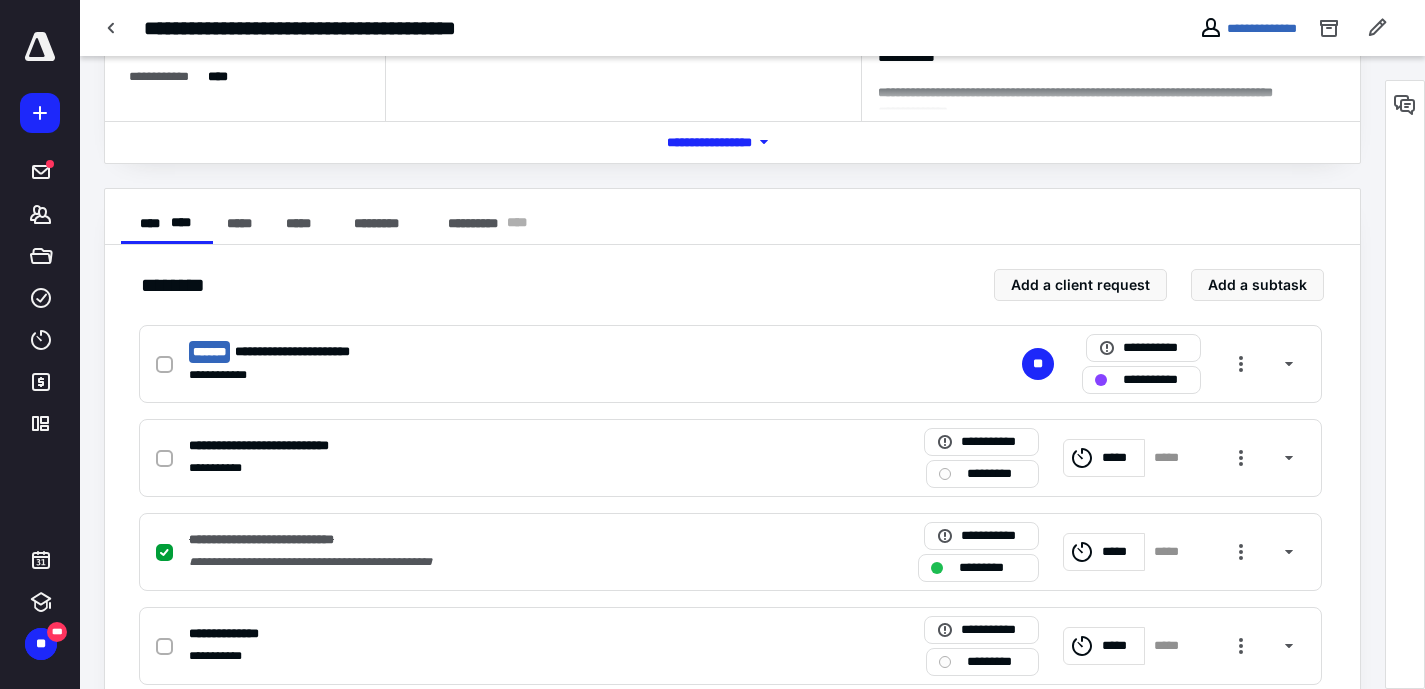 scroll, scrollTop: 0, scrollLeft: 0, axis: both 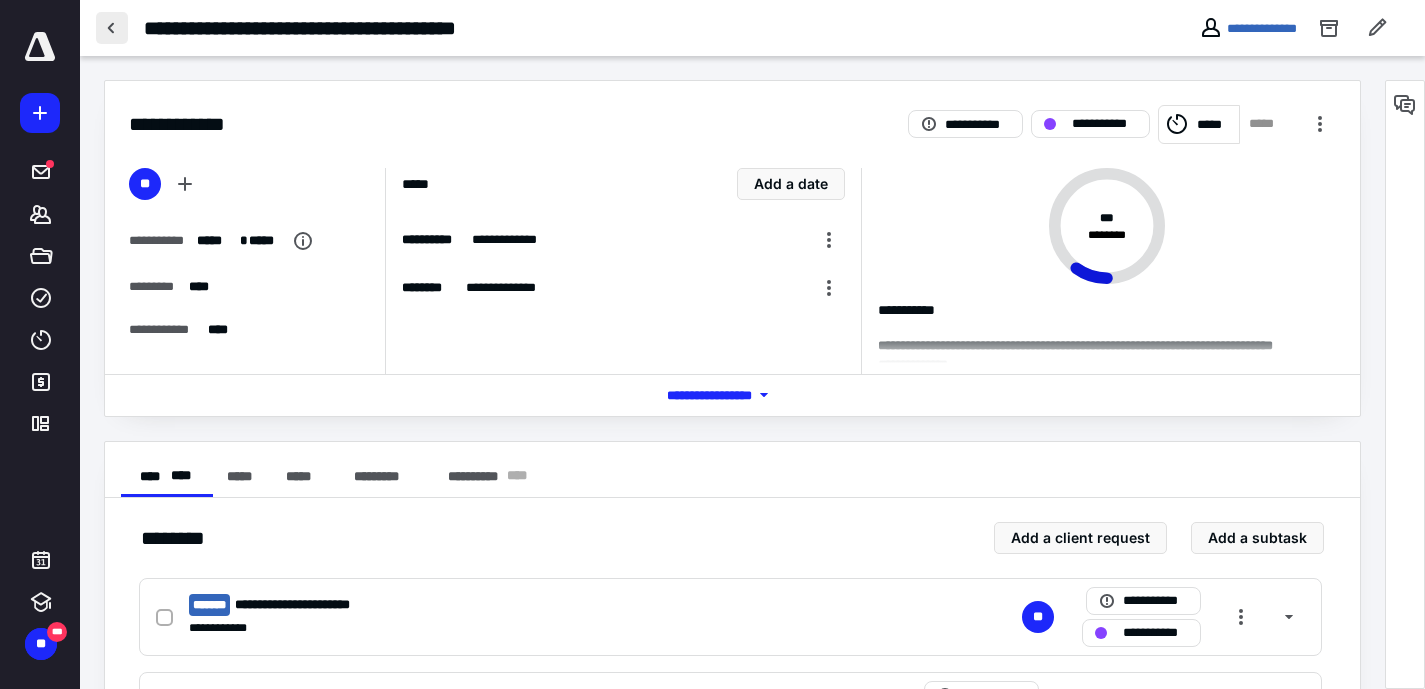 click at bounding box center (112, 28) 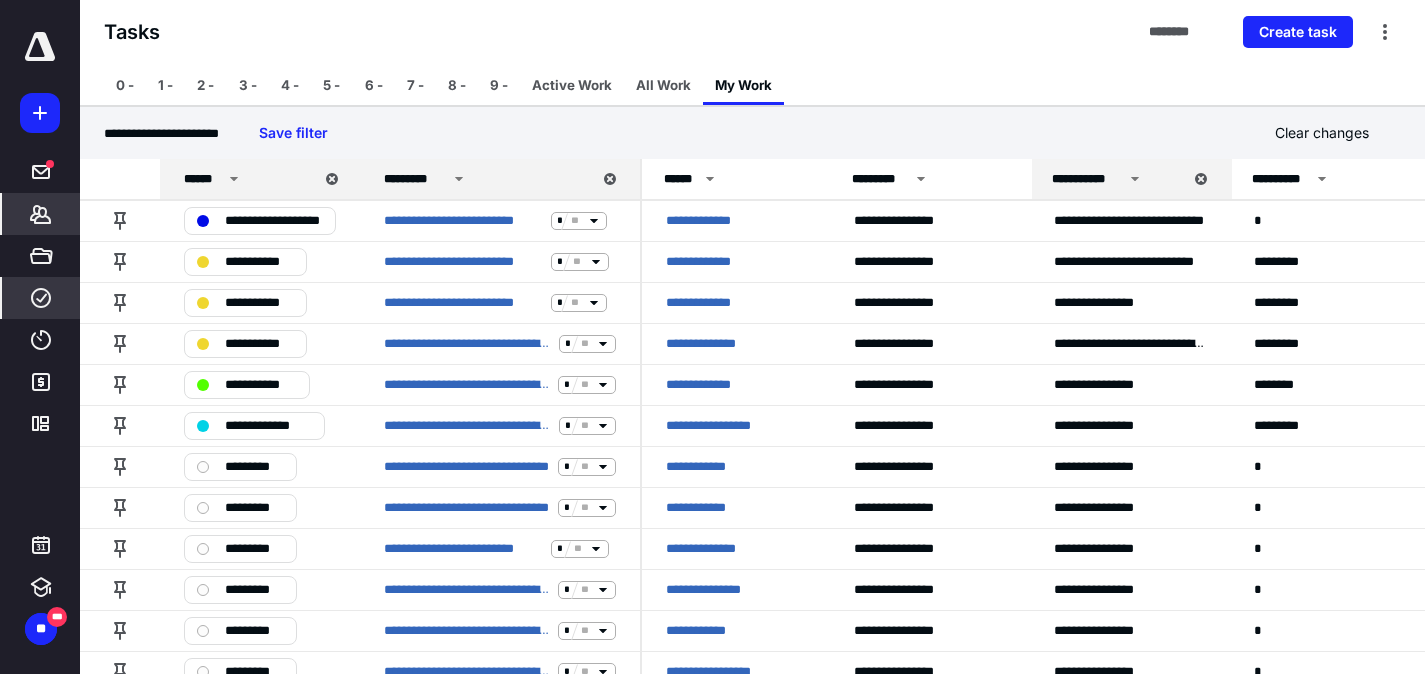 click 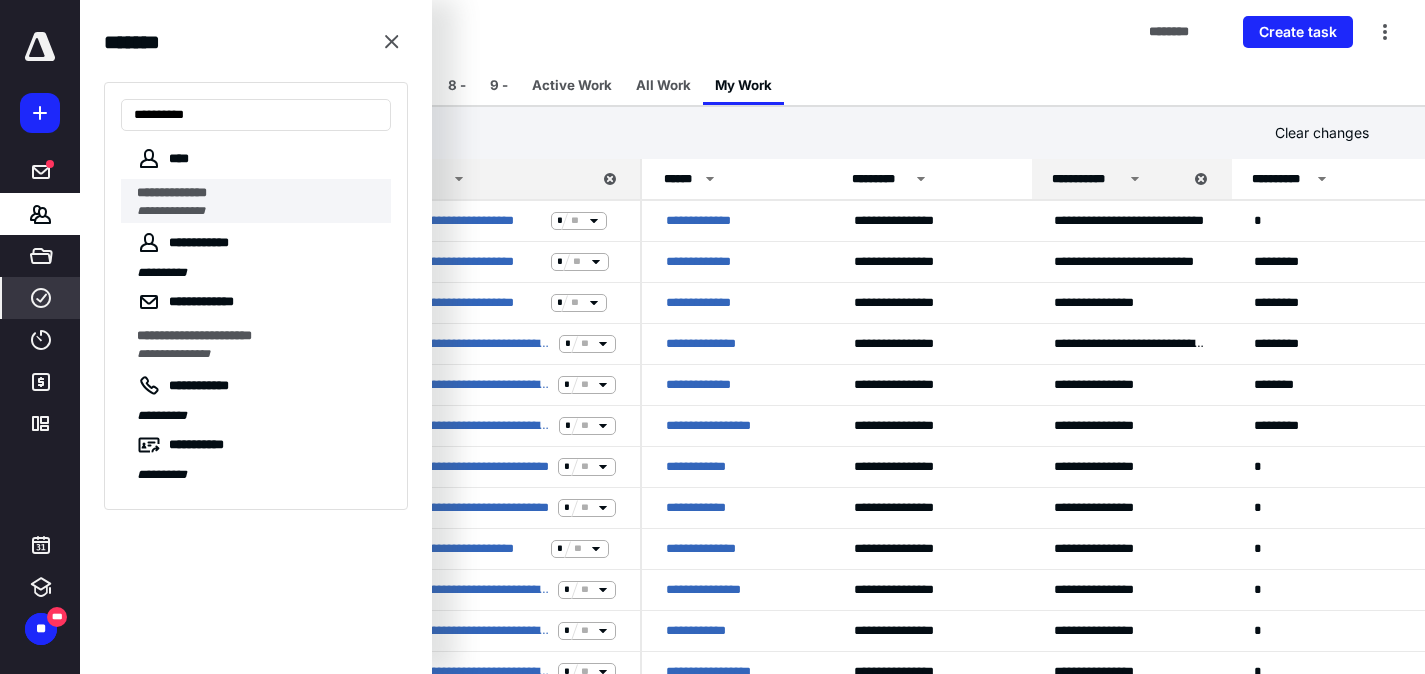 type on "**********" 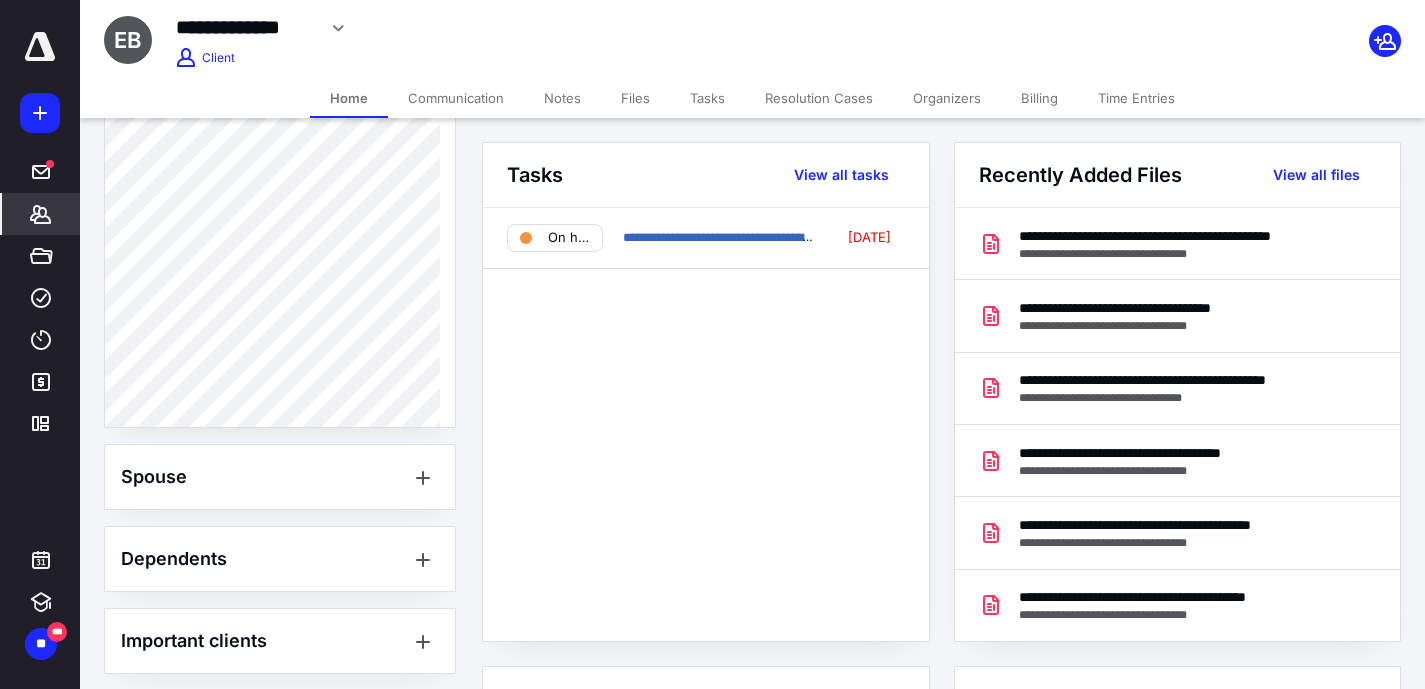 scroll, scrollTop: 1035, scrollLeft: 0, axis: vertical 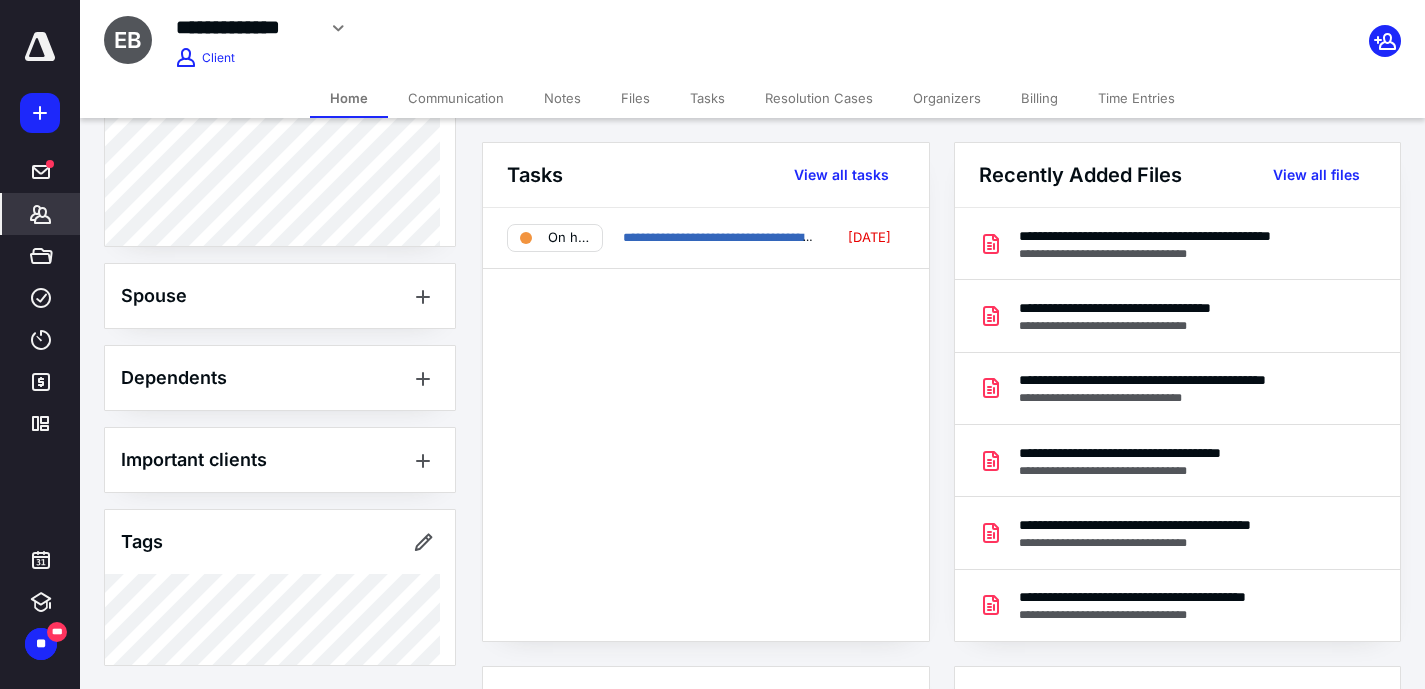 click on "Files" at bounding box center (635, 98) 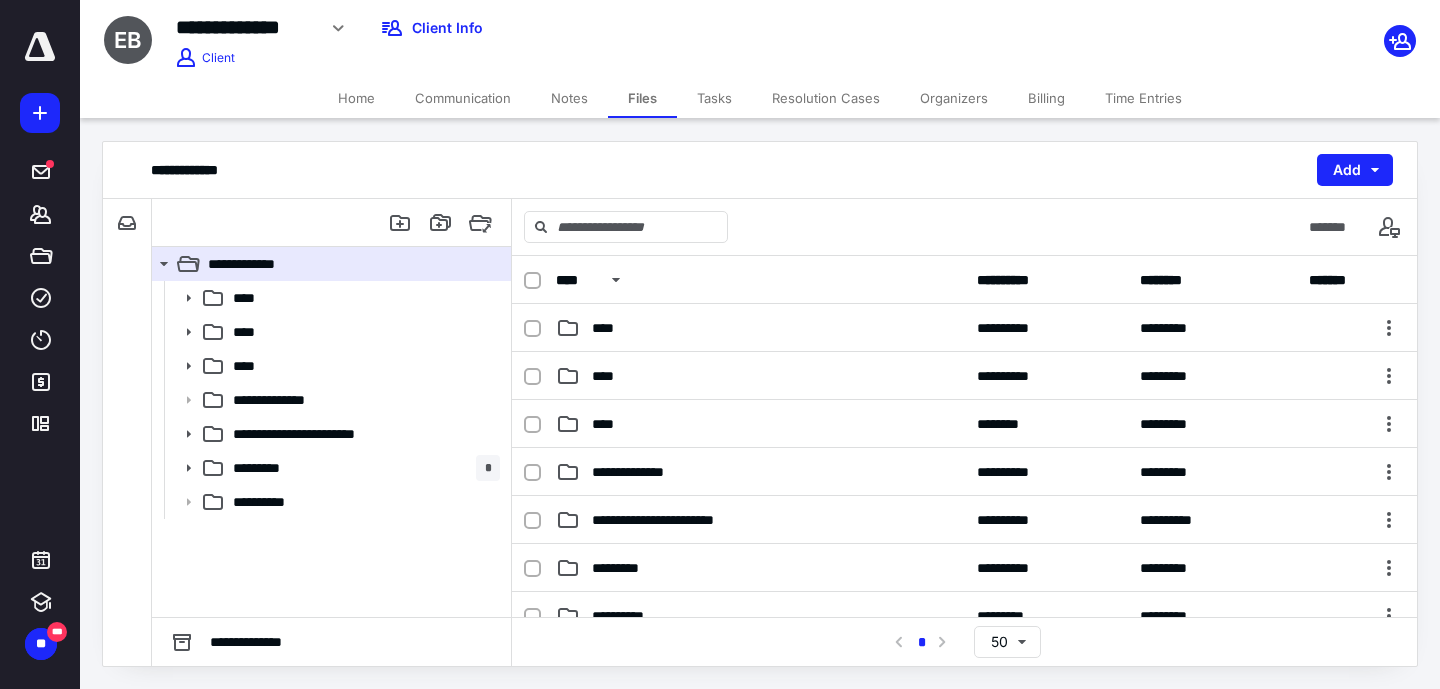 click on "**********" at bounding box center (760, 39) 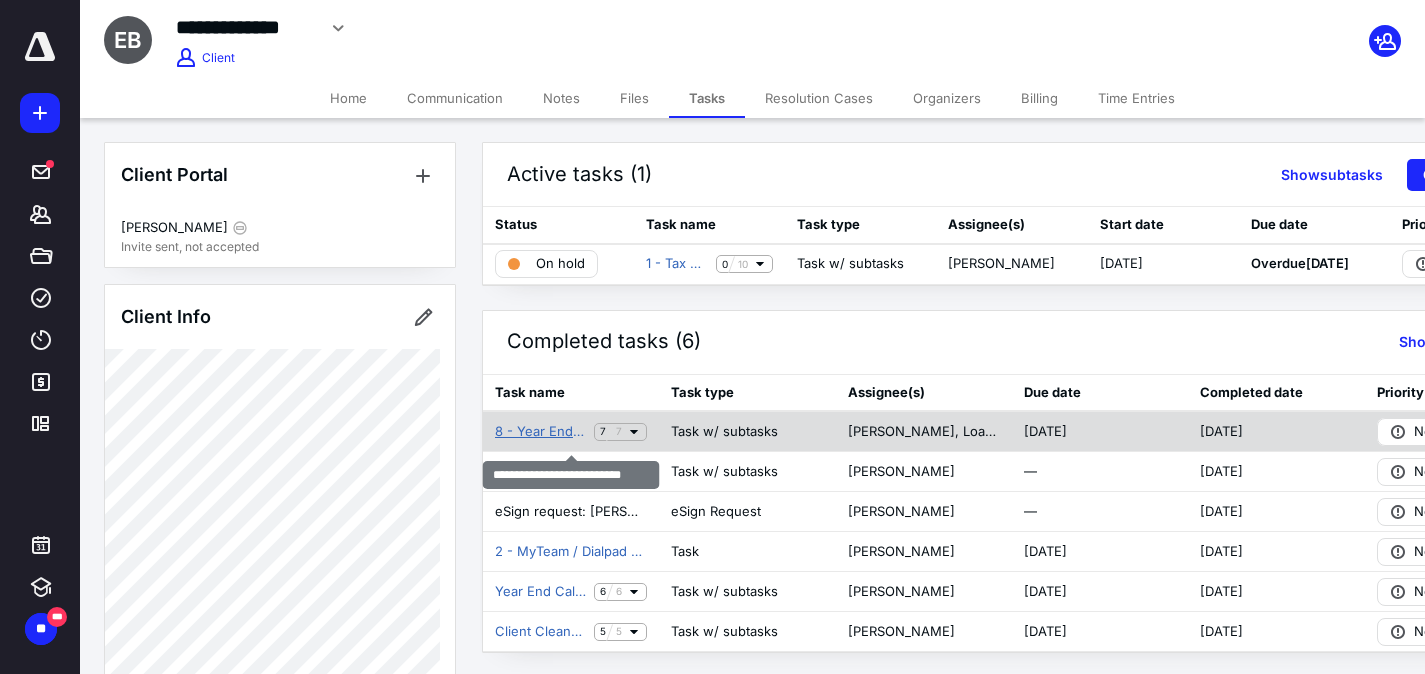 click on "8 - Year End Call Campaign" at bounding box center [540, 432] 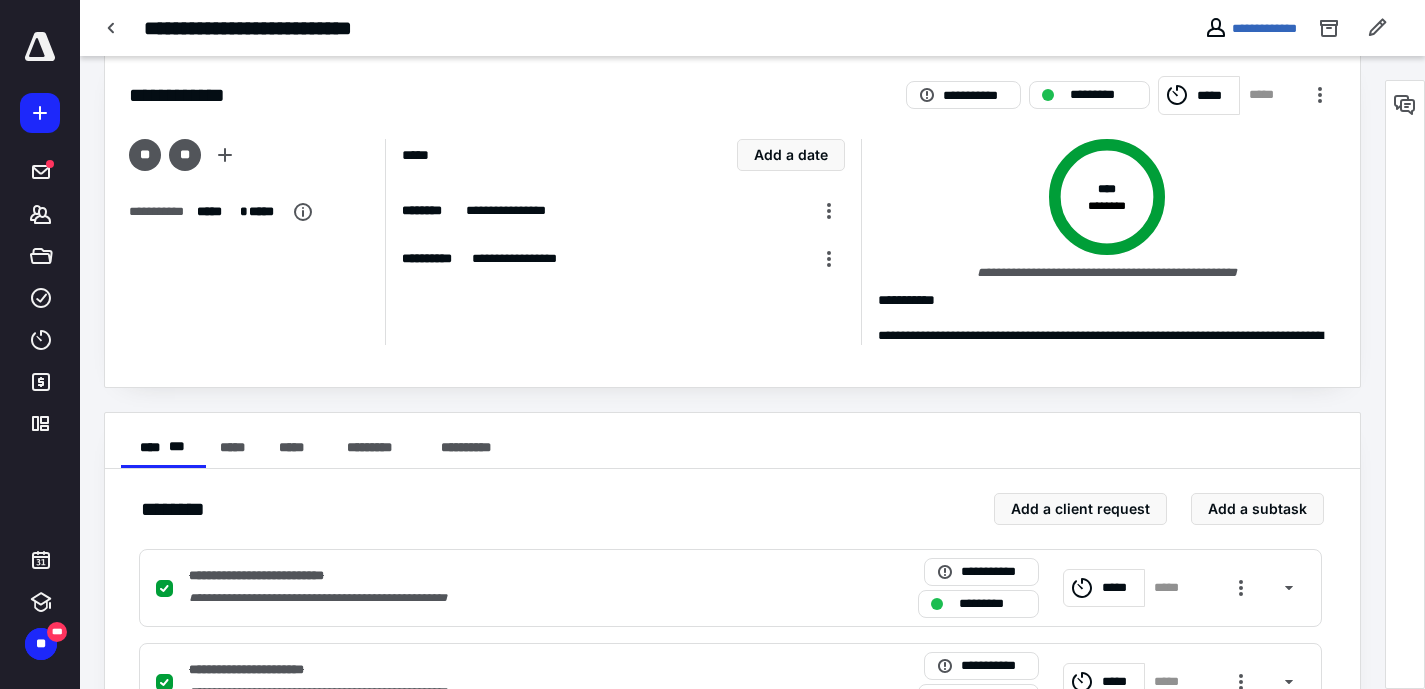 scroll, scrollTop: 50, scrollLeft: 0, axis: vertical 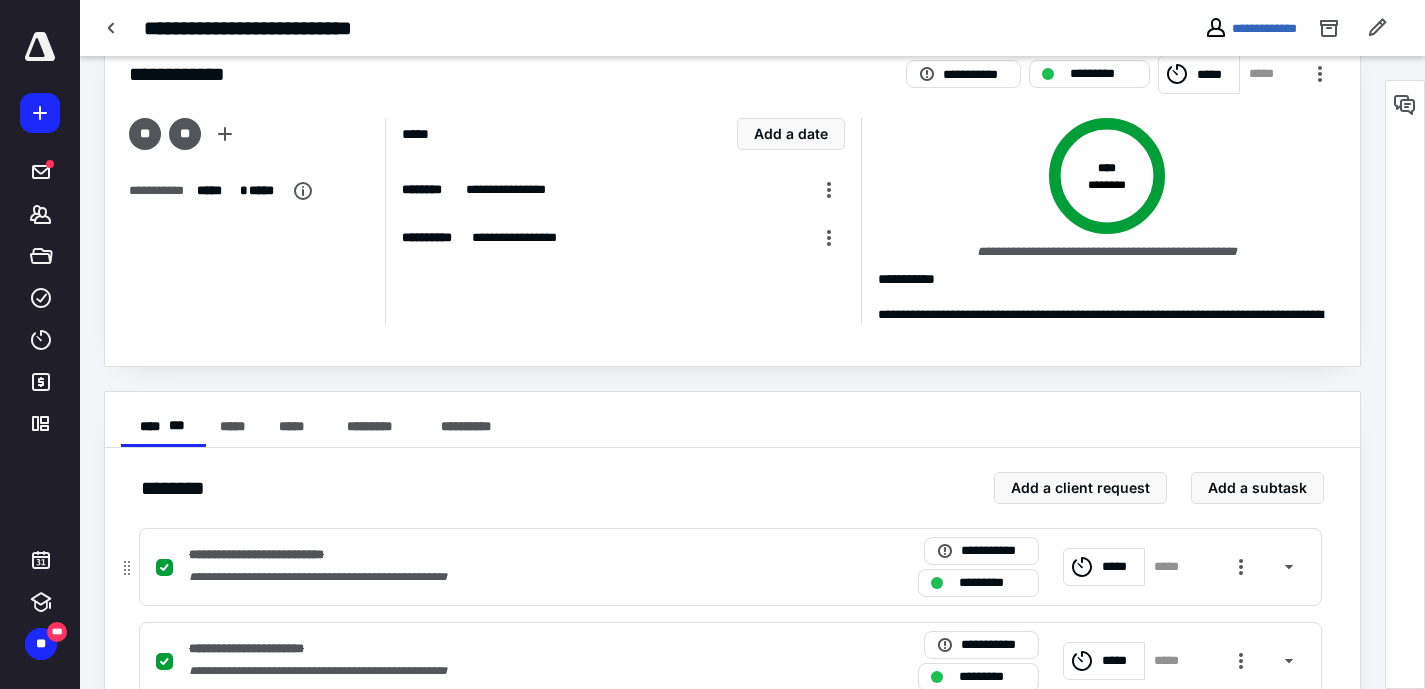 click on "**********" at bounding box center (468, 555) 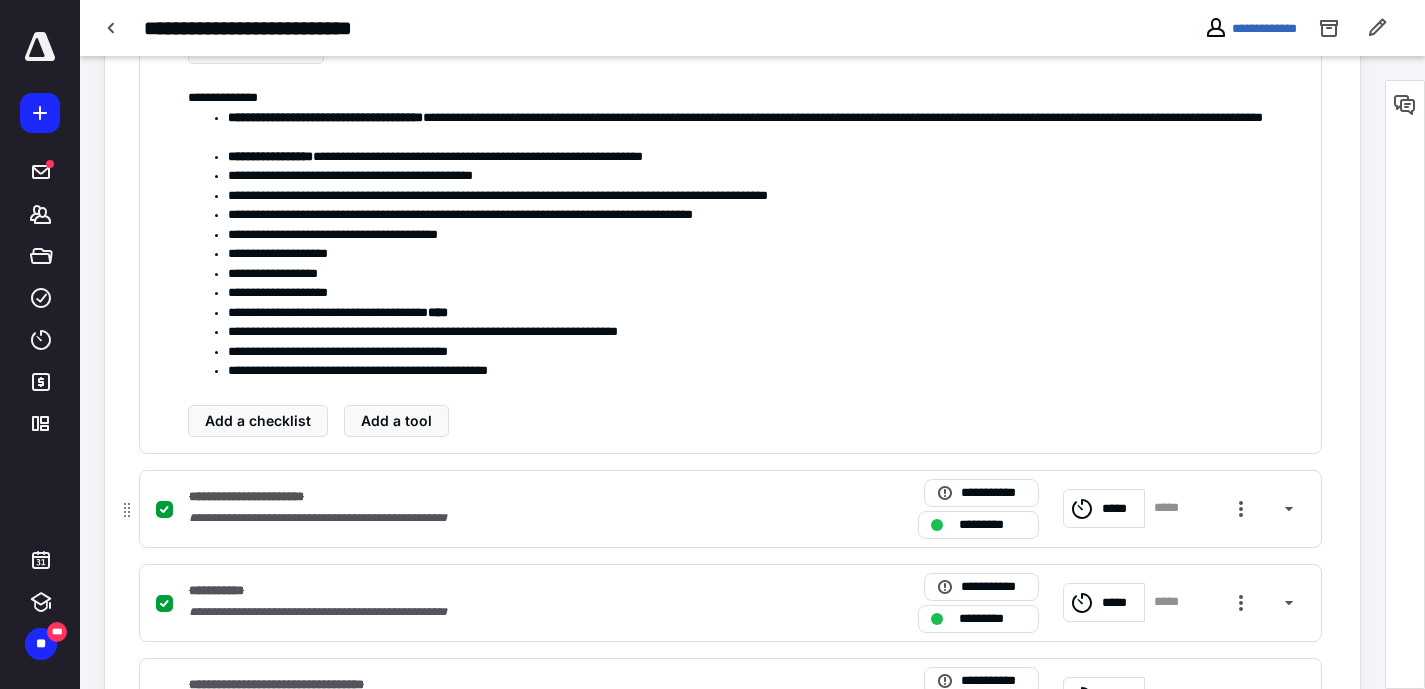 click on "**********" at bounding box center (468, 497) 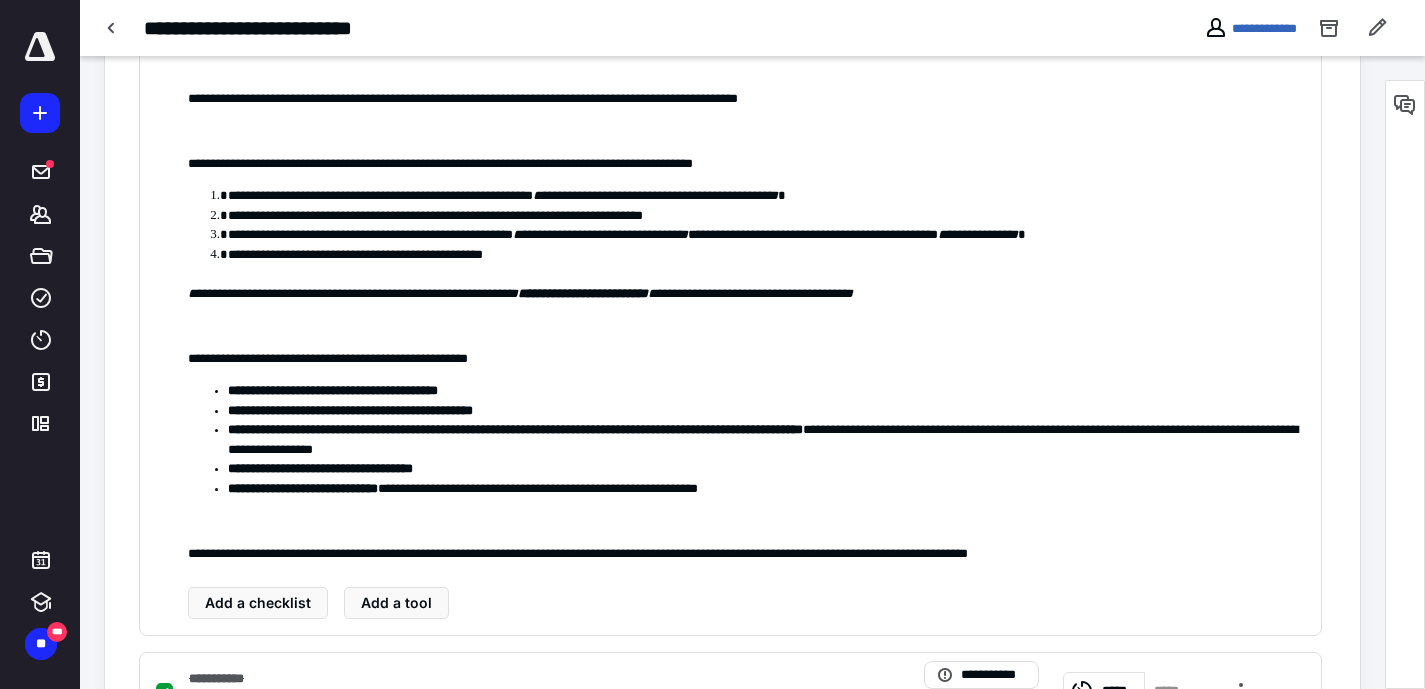 scroll, scrollTop: 915, scrollLeft: 0, axis: vertical 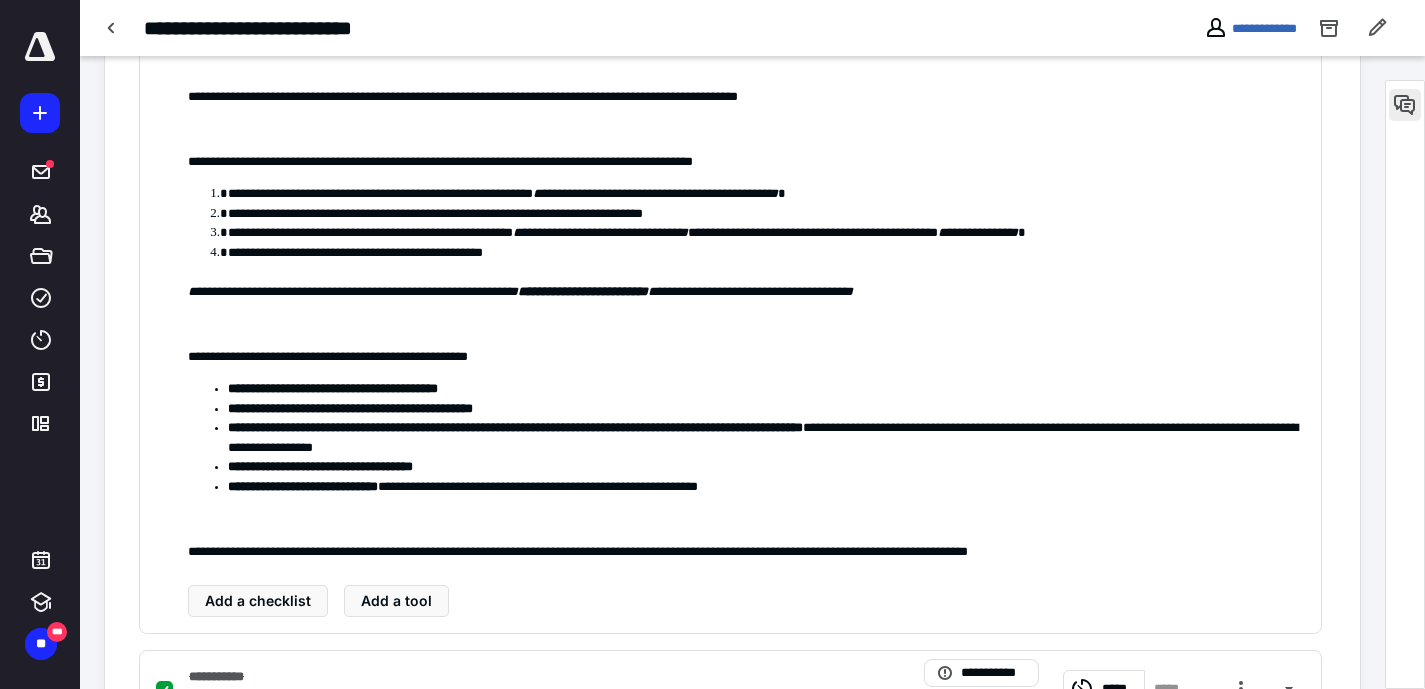 click at bounding box center (1405, 105) 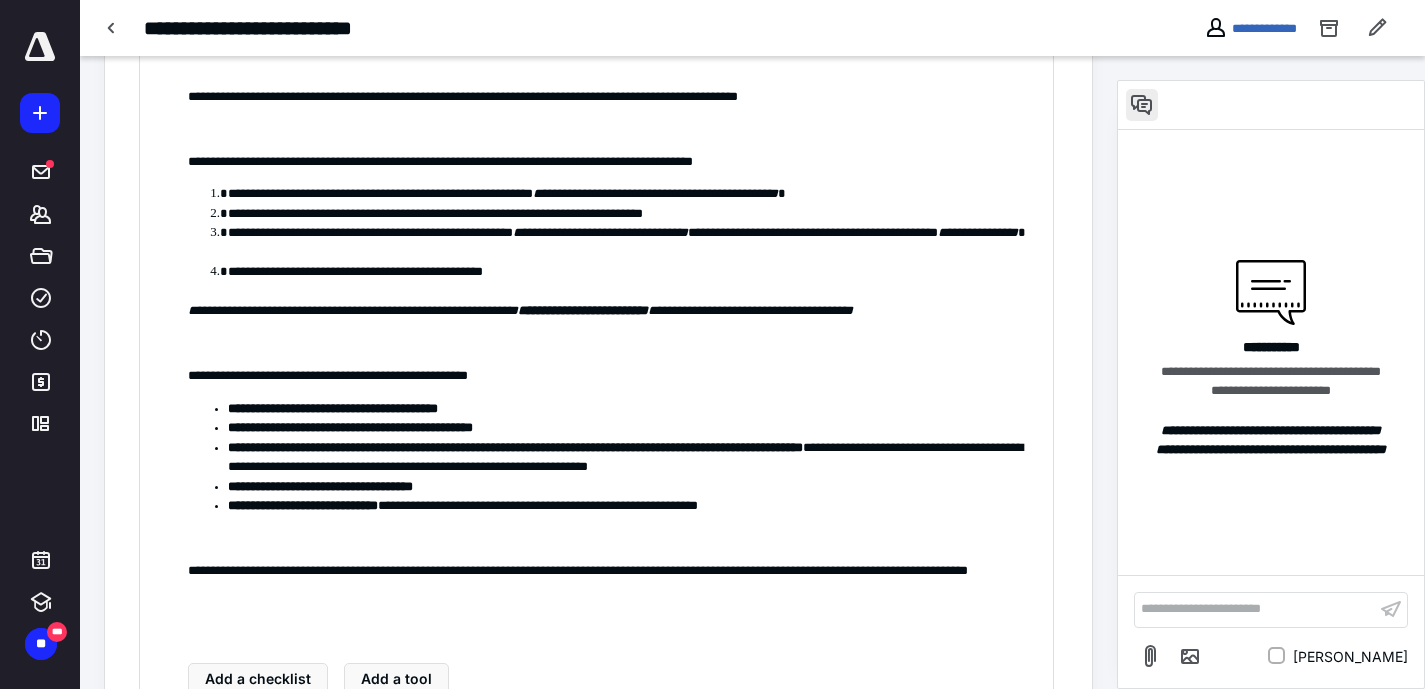 click at bounding box center (1142, 105) 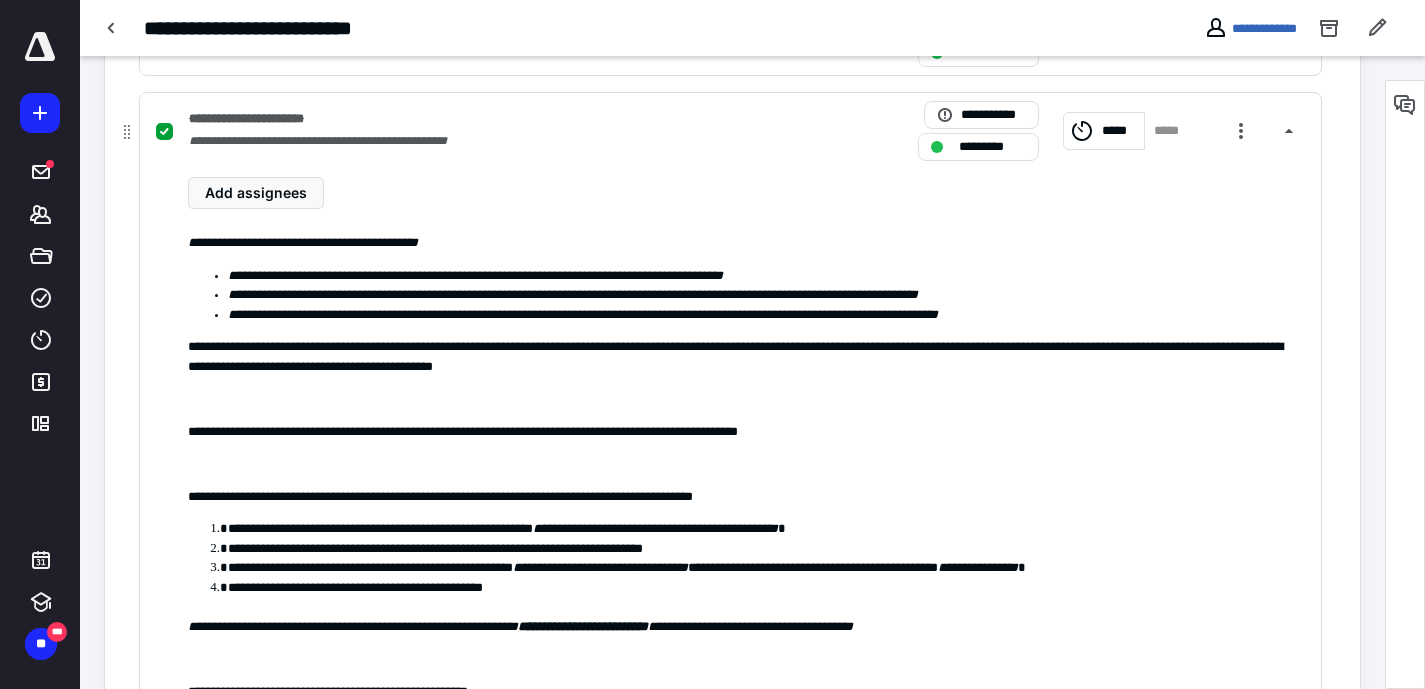 scroll, scrollTop: 578, scrollLeft: 0, axis: vertical 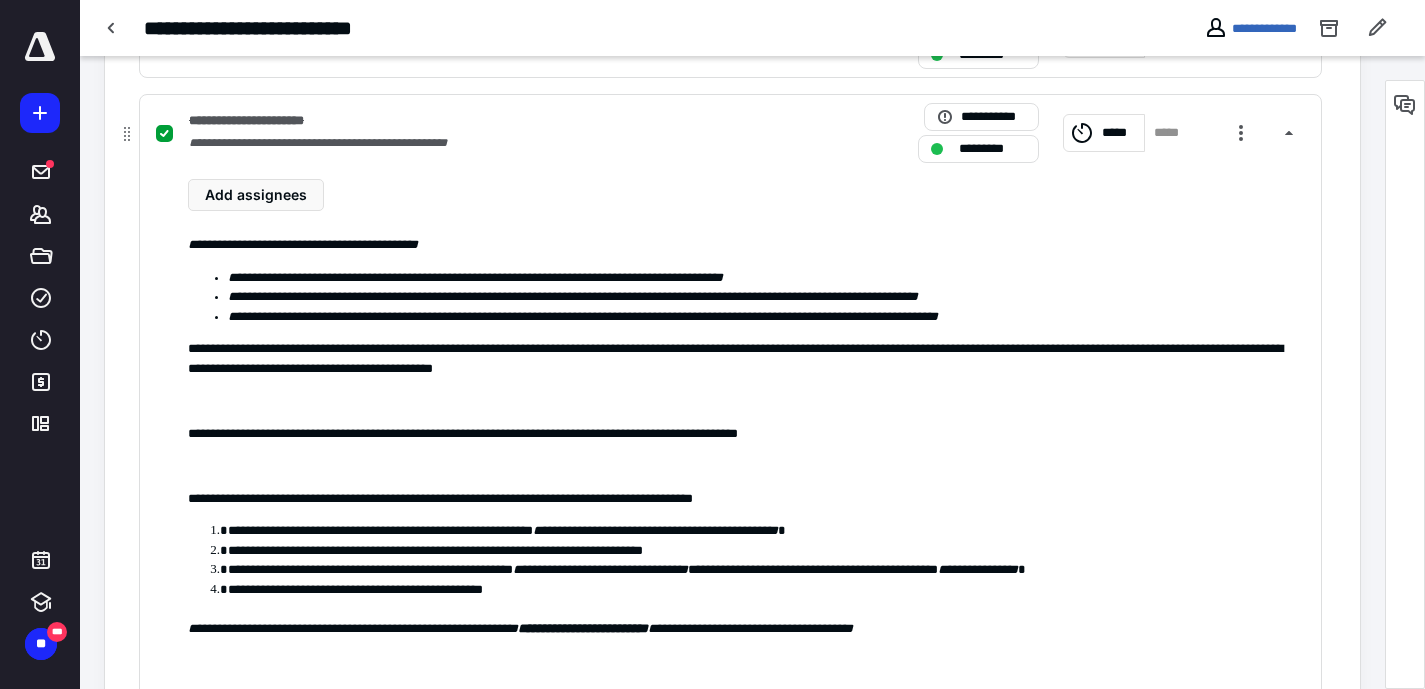click on "**********" at bounding box center (730, 133) 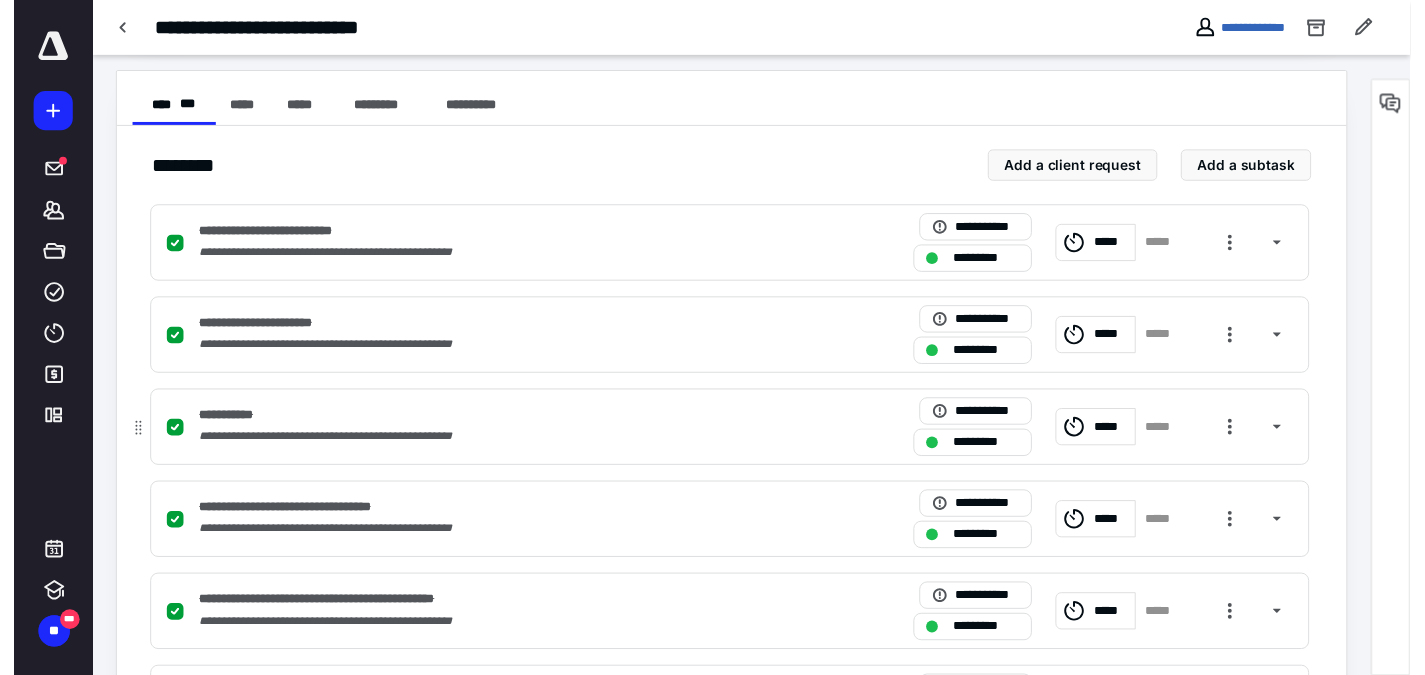 scroll, scrollTop: 0, scrollLeft: 0, axis: both 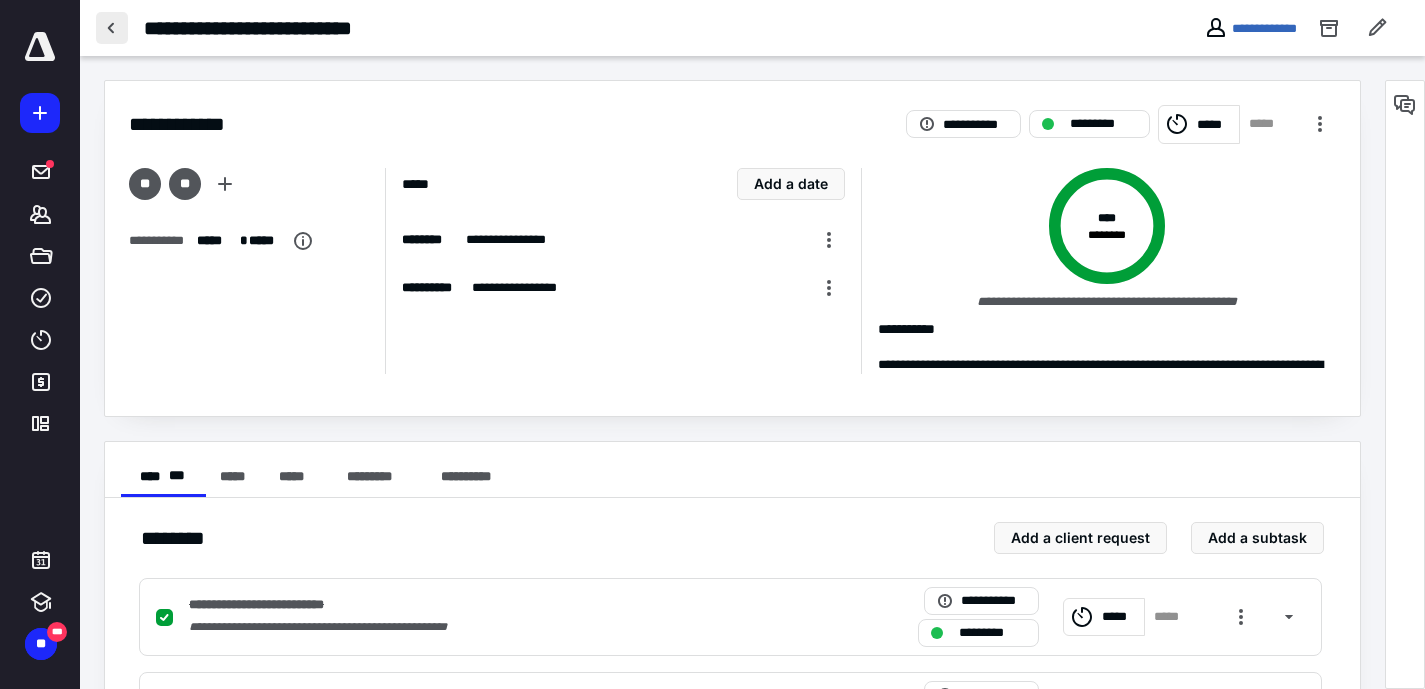 click at bounding box center (112, 28) 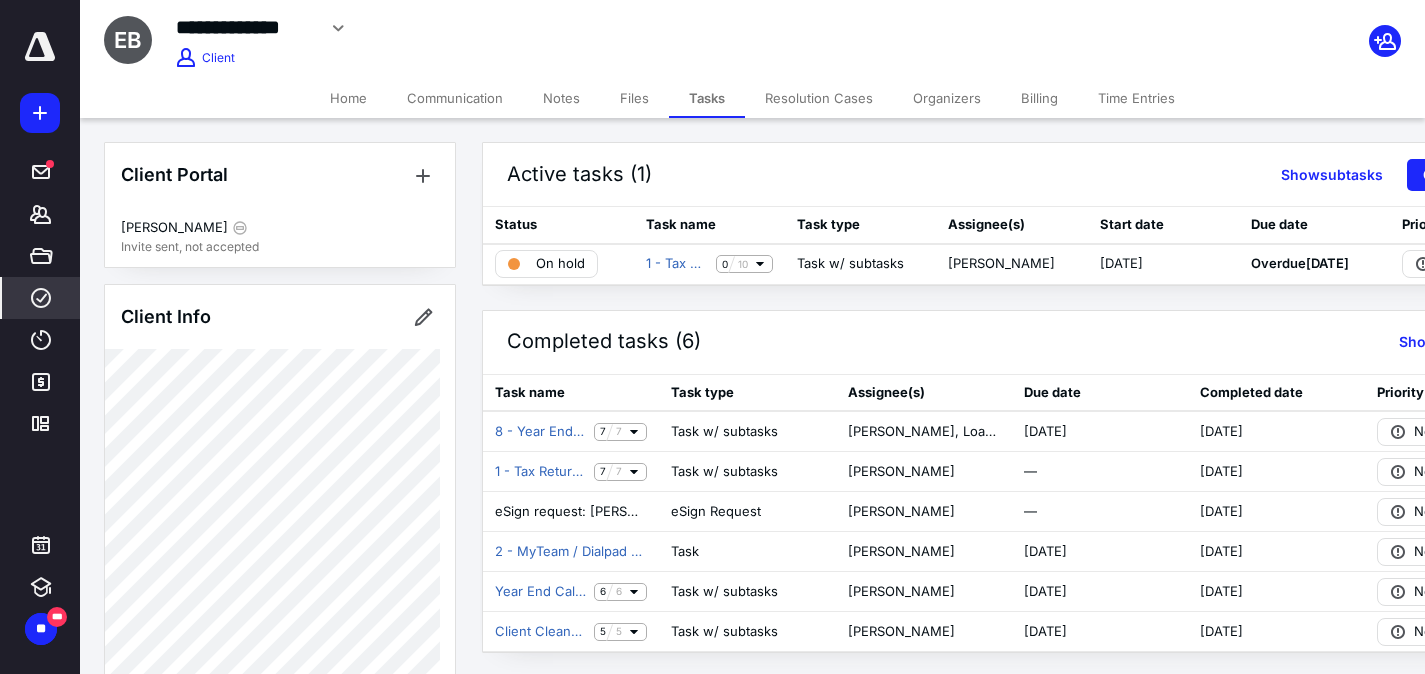 click 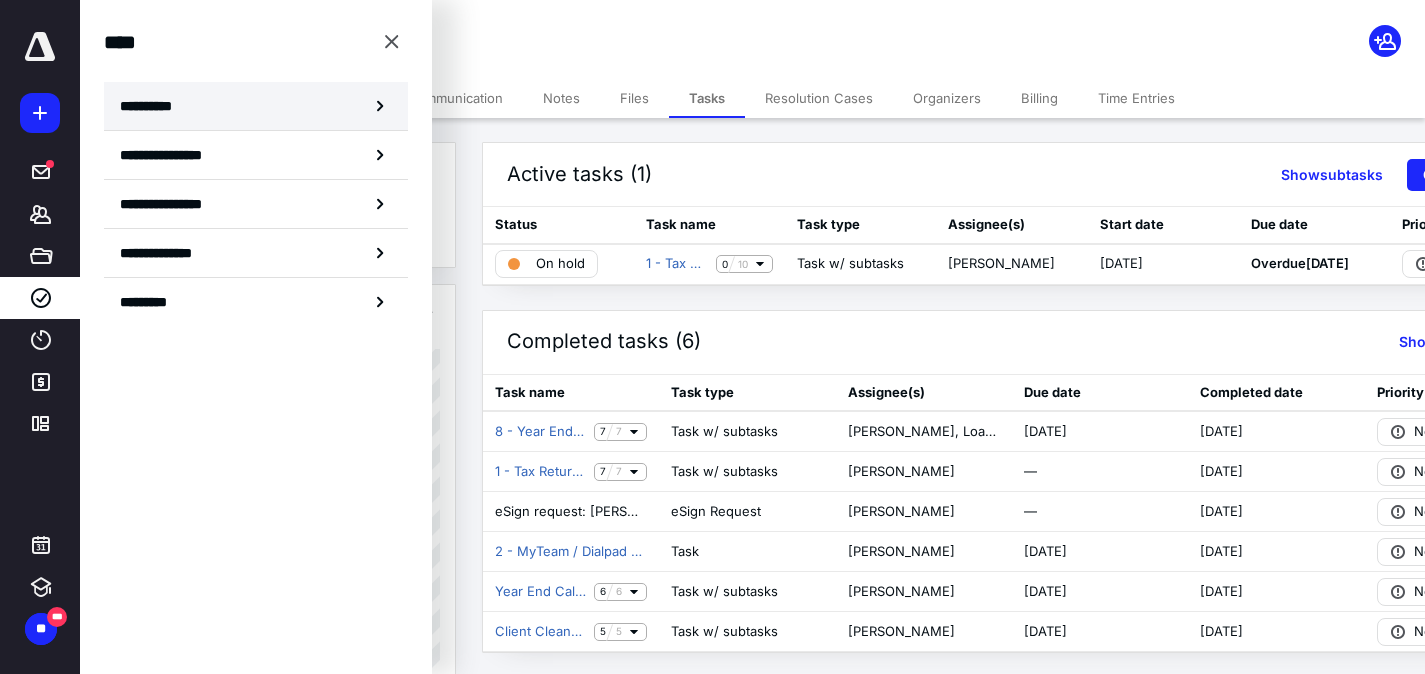 click on "**********" at bounding box center (256, 106) 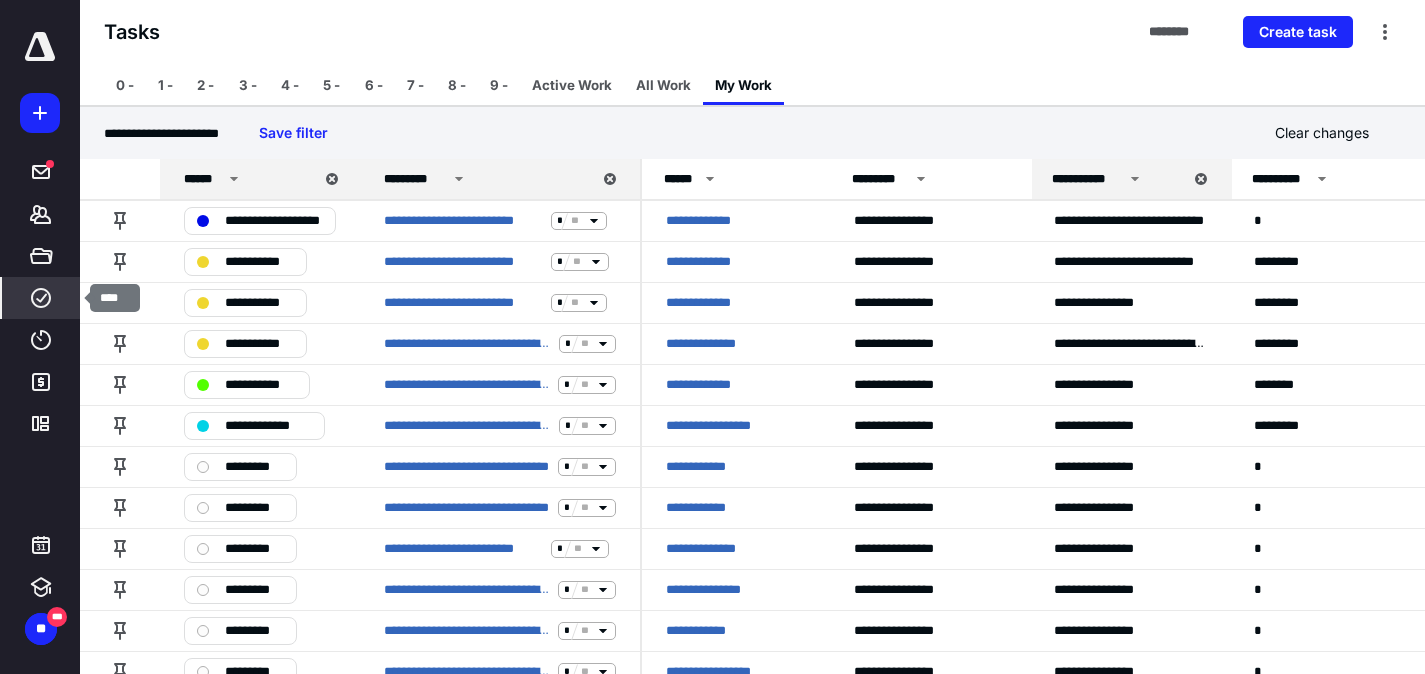 click on "****" at bounding box center [41, 298] 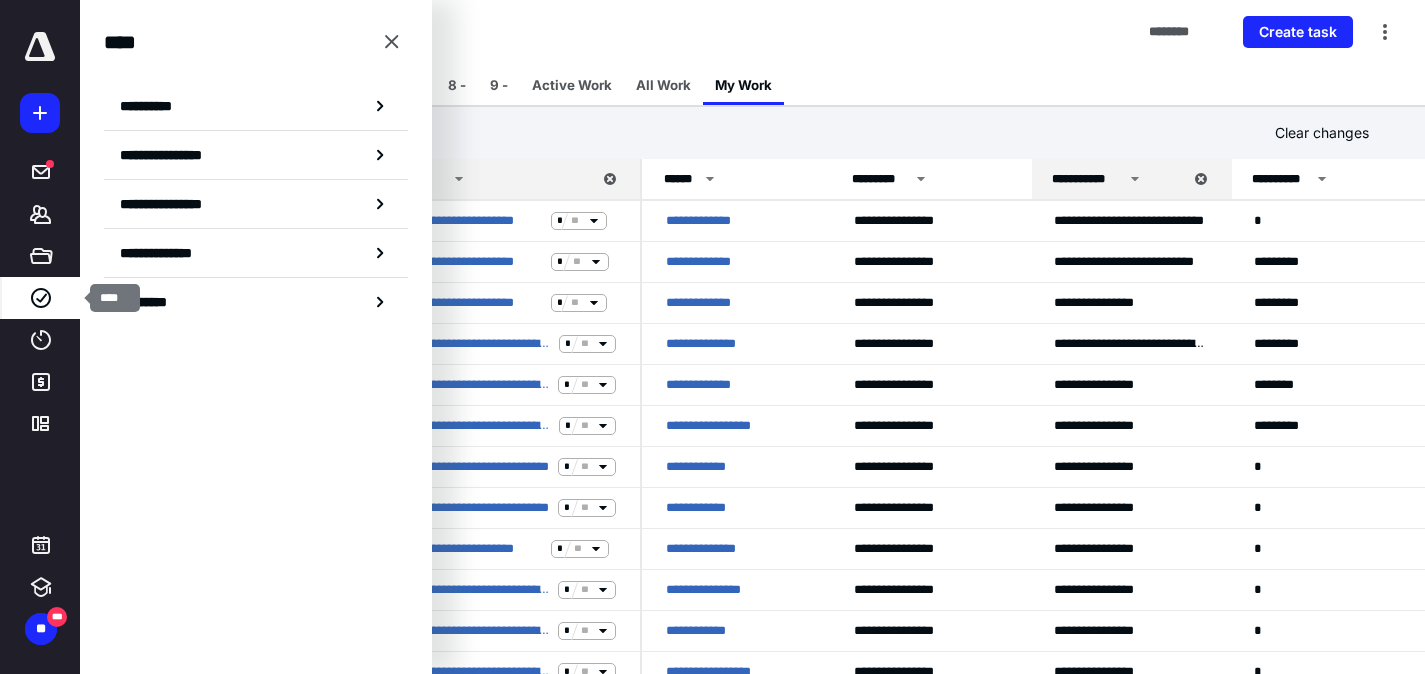 click on "****" at bounding box center (41, 298) 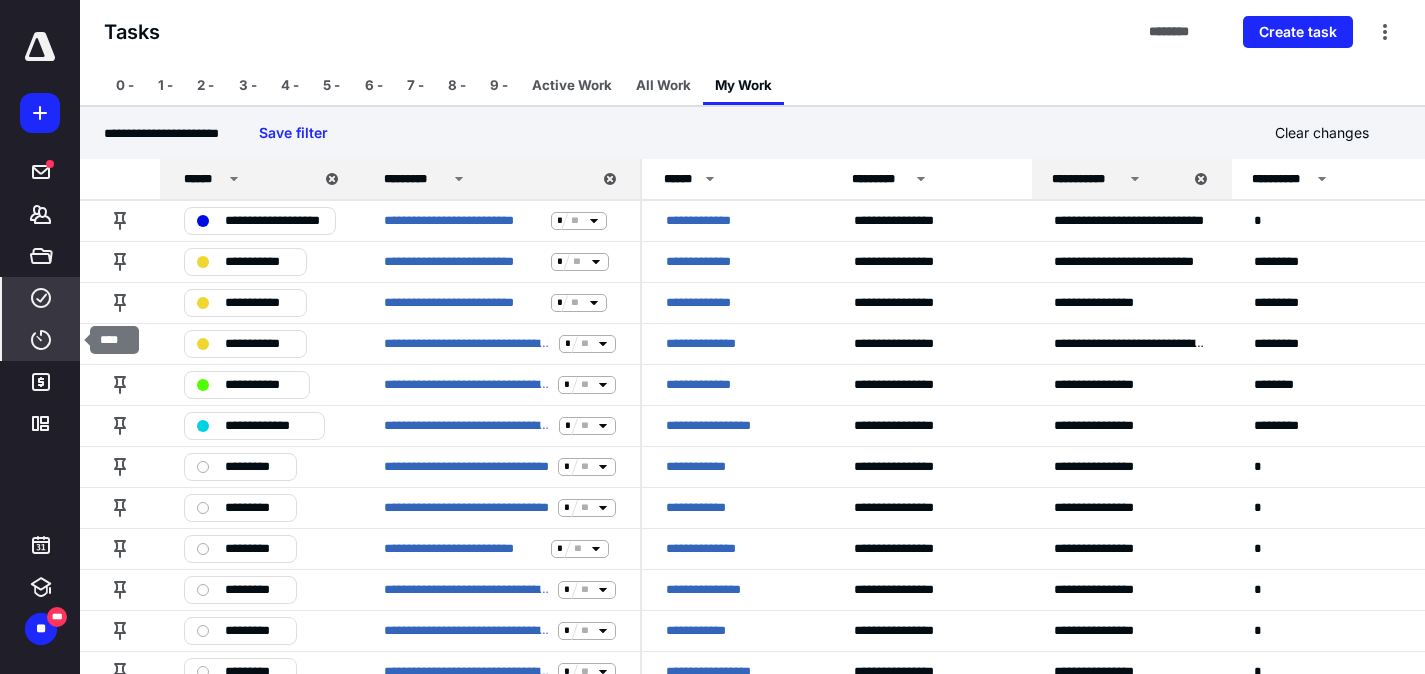 click 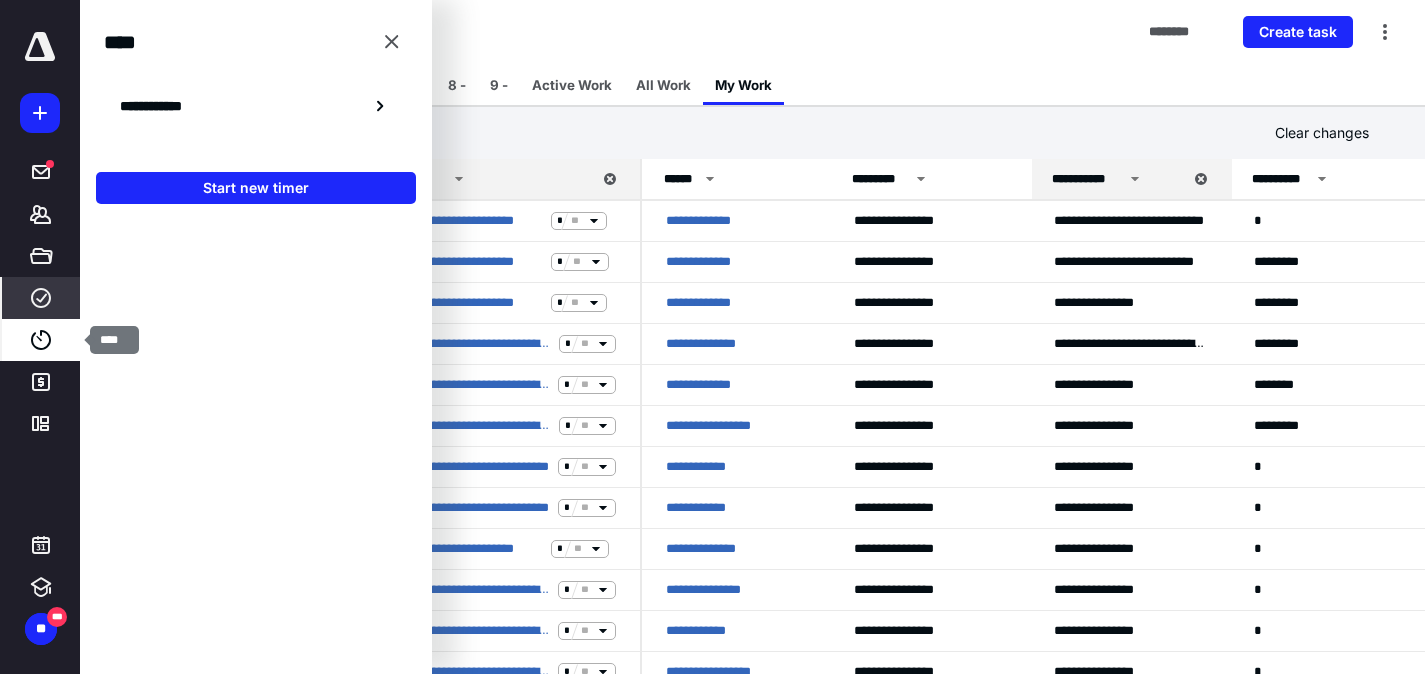click 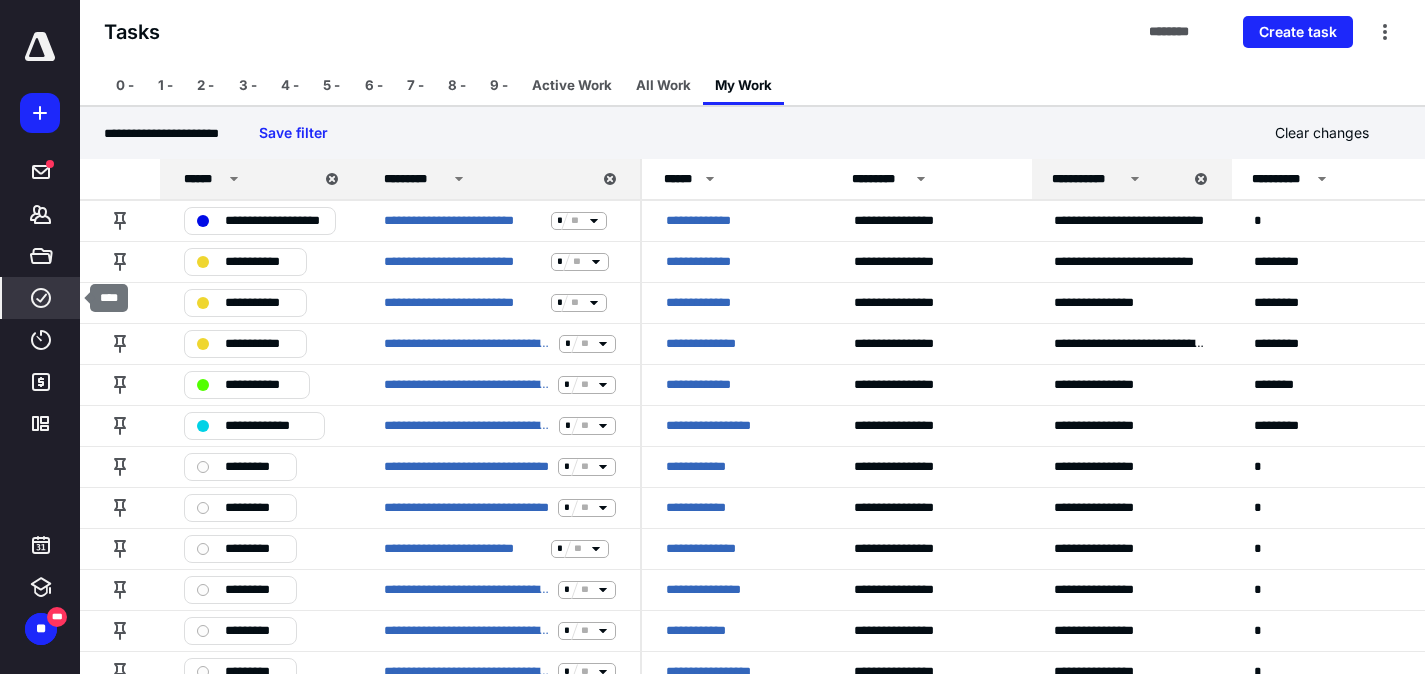 click 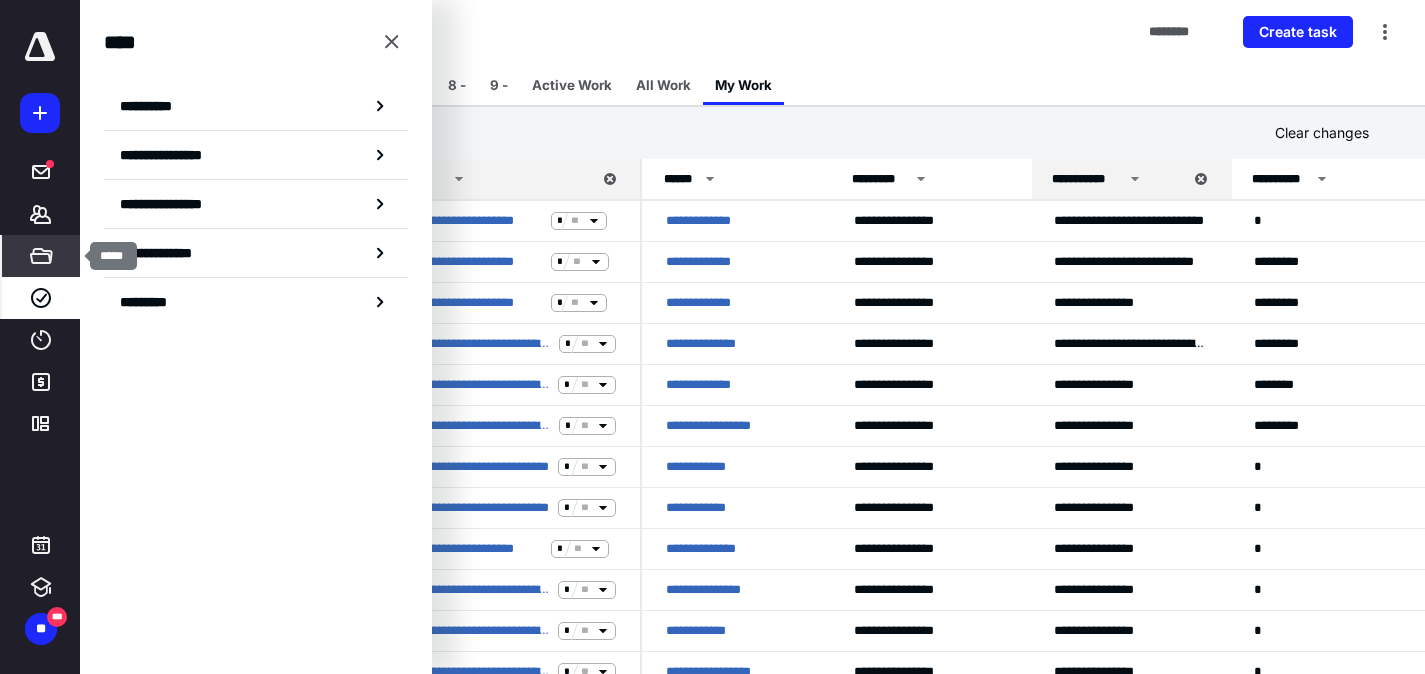 click 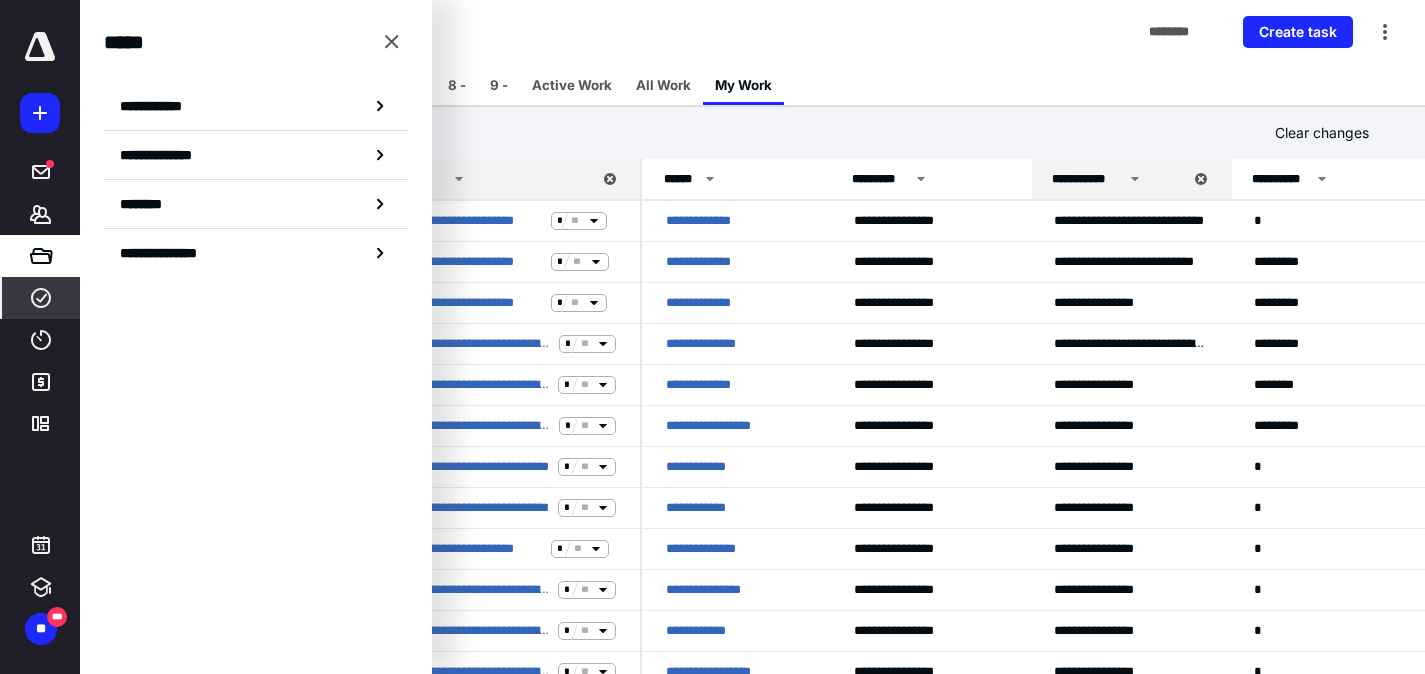 click 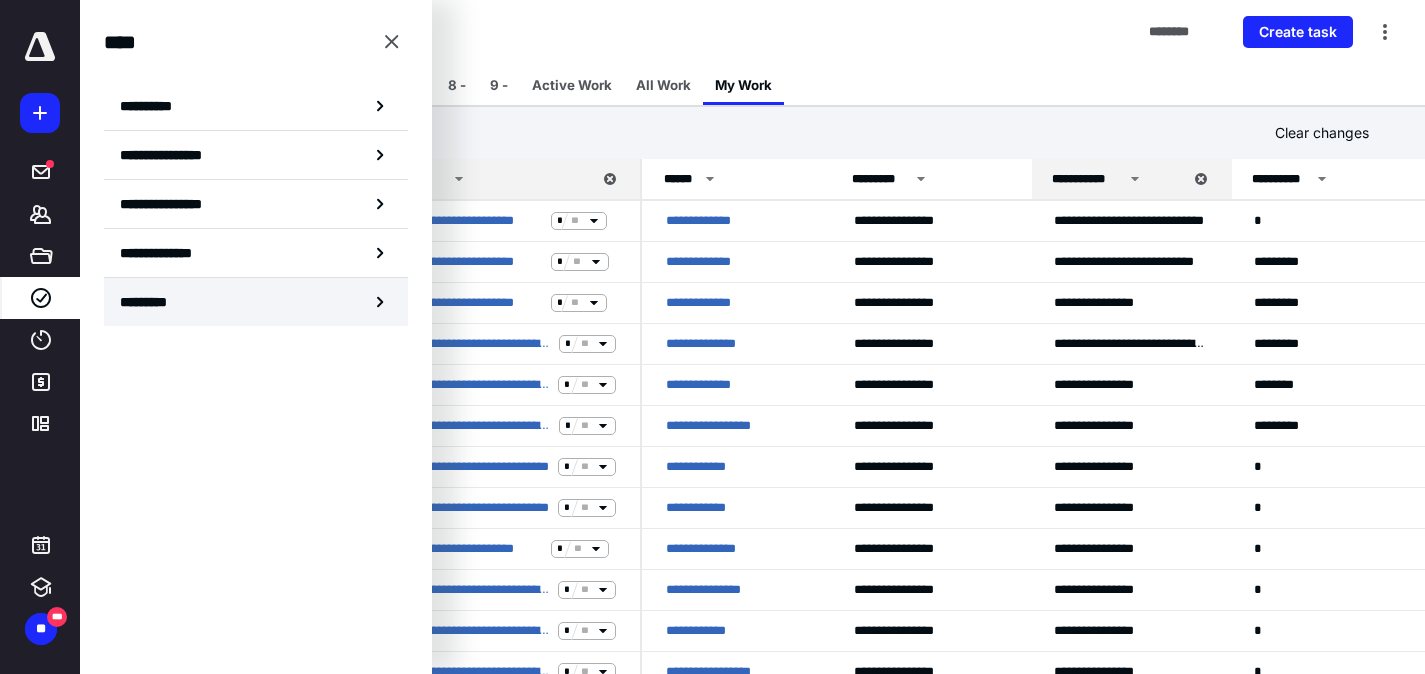 click on "*********" at bounding box center [256, 302] 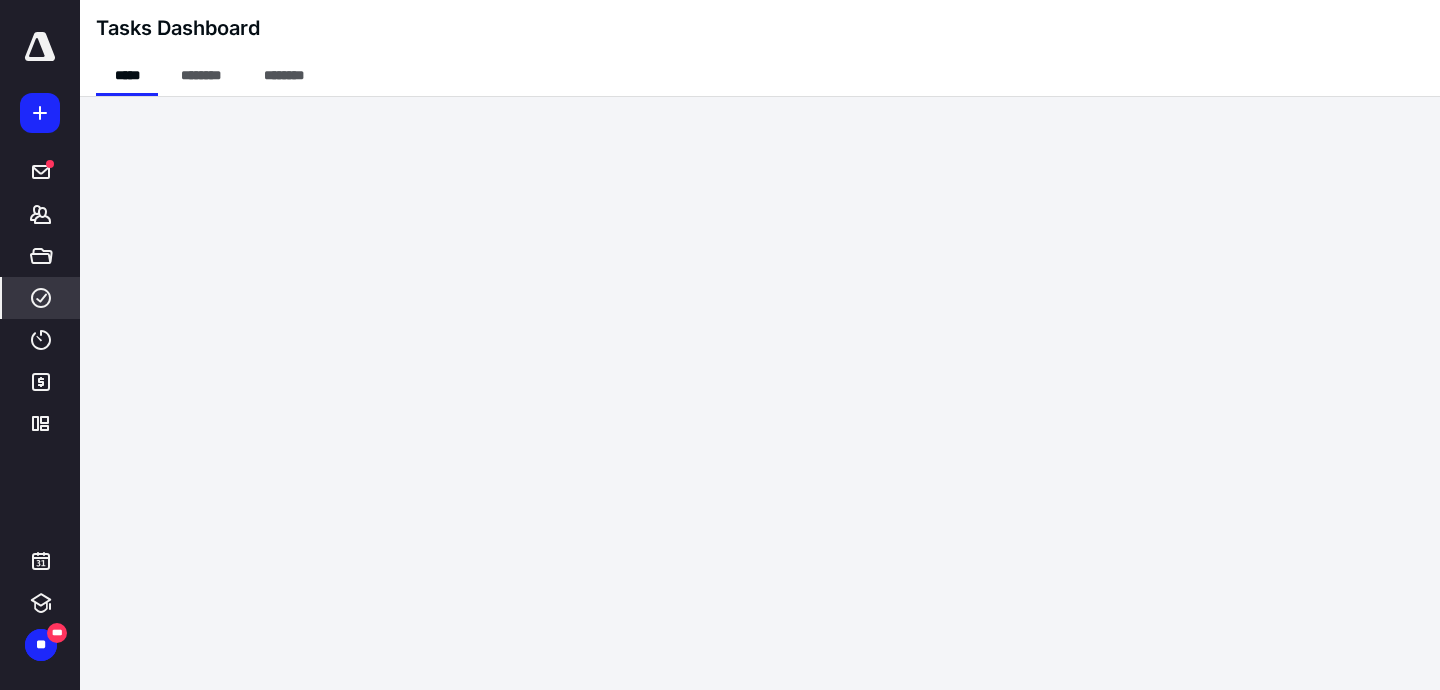 click 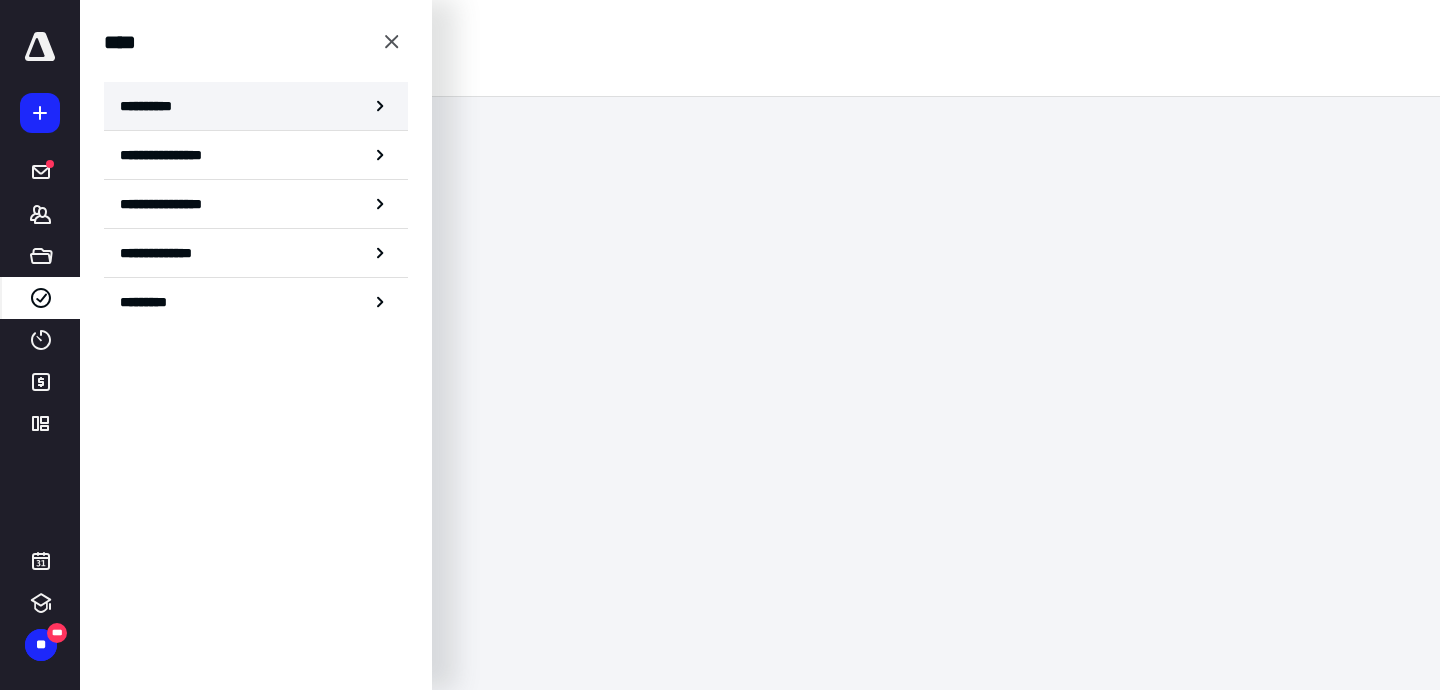 click on "**********" at bounding box center (153, 106) 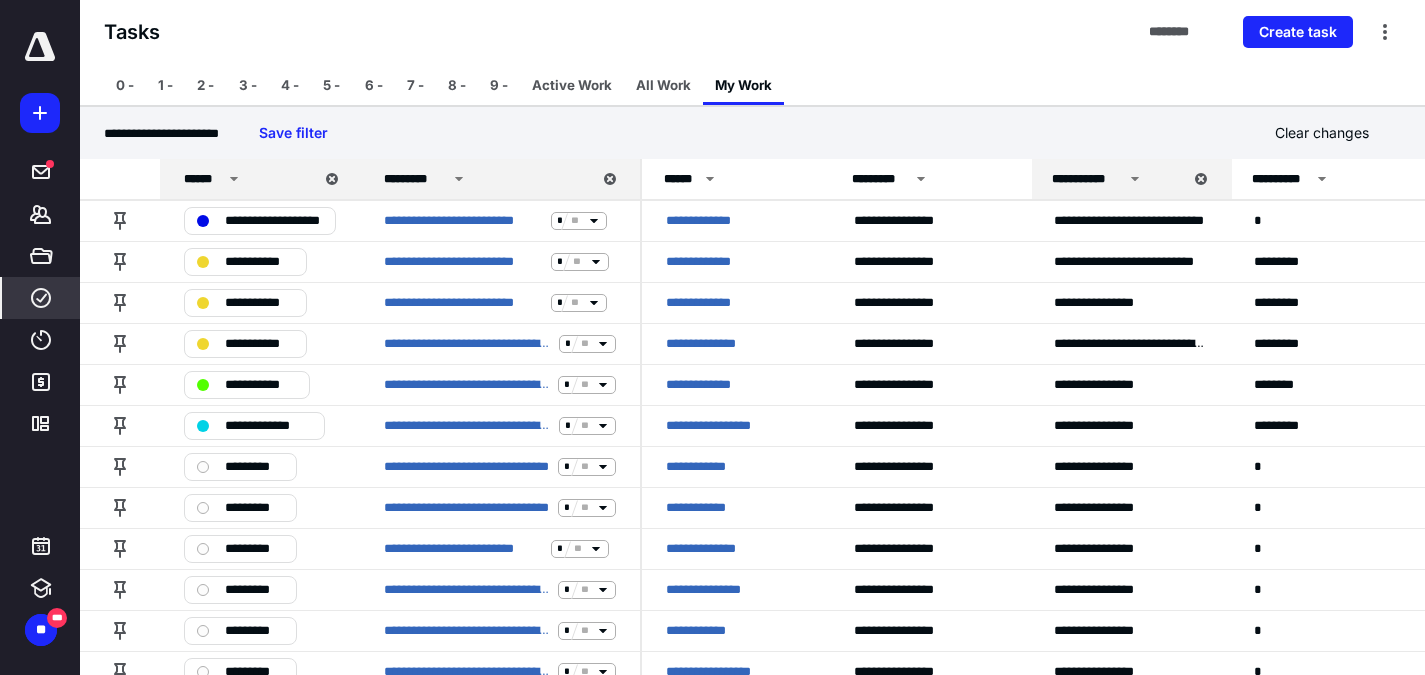 click 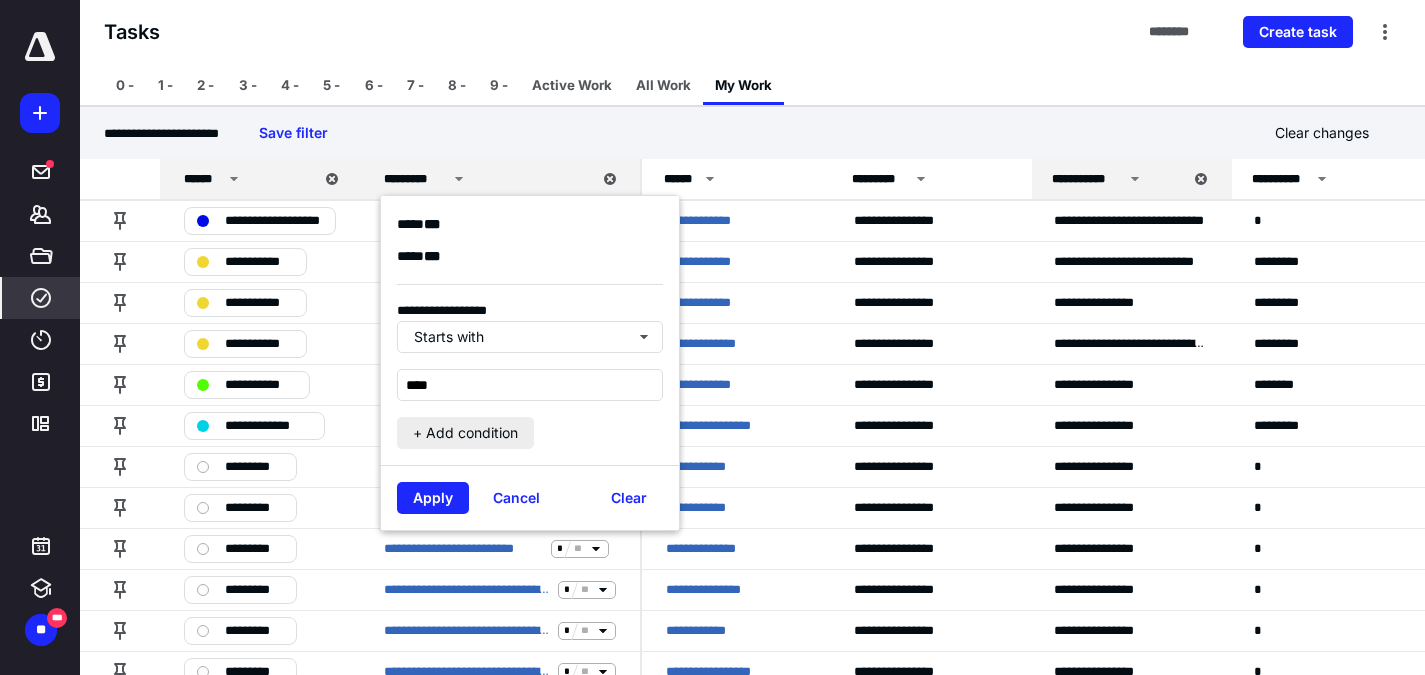 click on "+ Add condition" at bounding box center [465, 433] 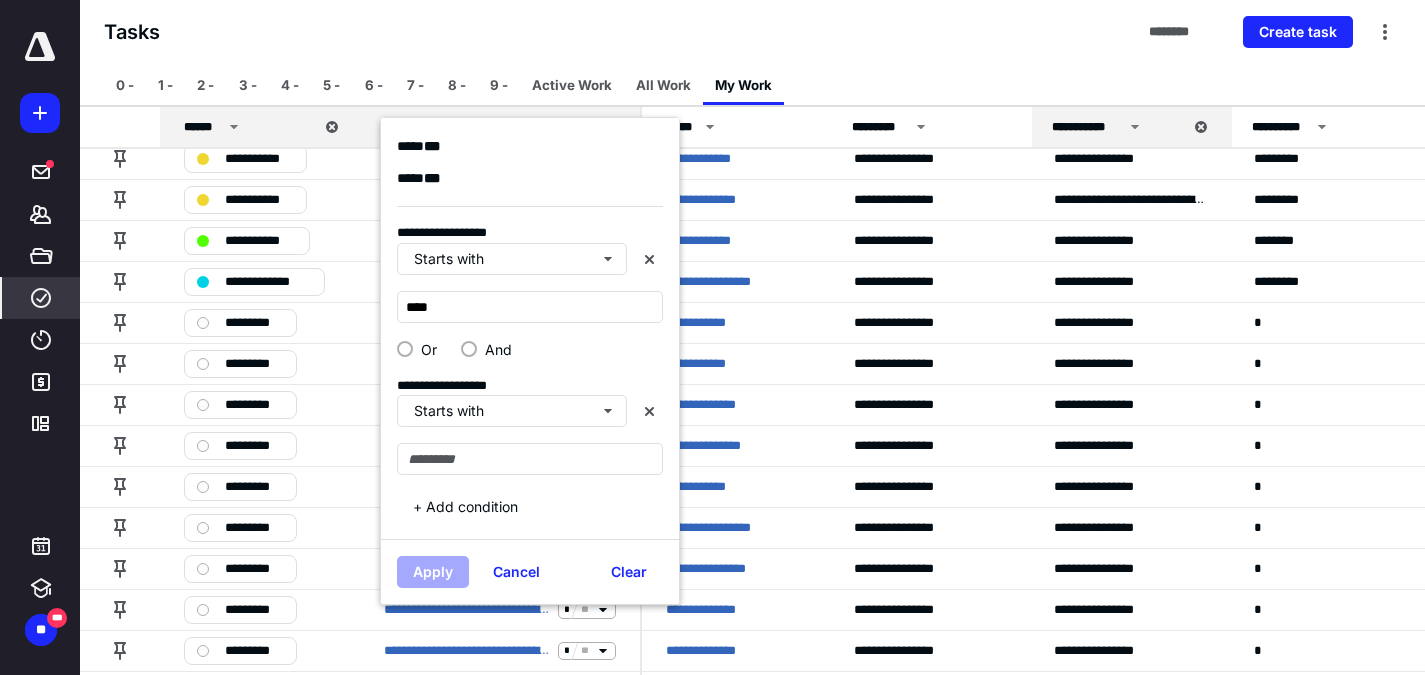 scroll, scrollTop: 160, scrollLeft: 0, axis: vertical 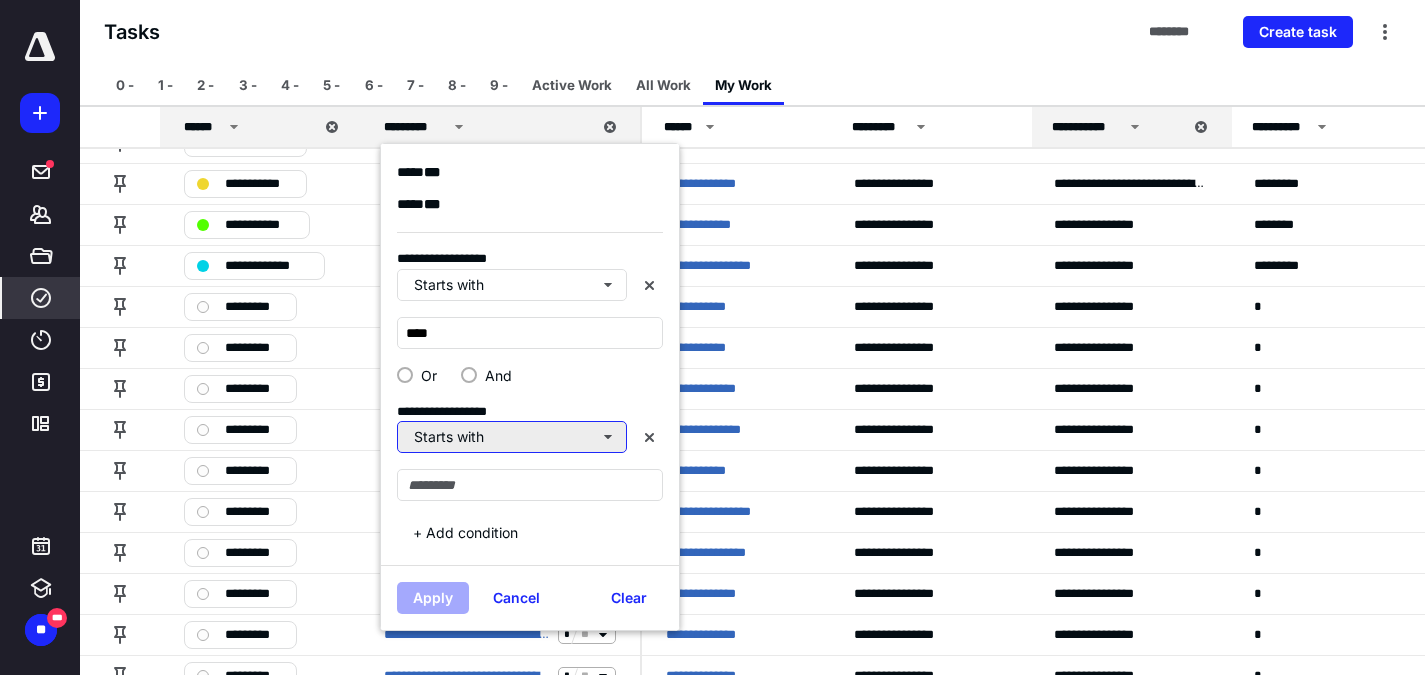 click on "Starts with" at bounding box center [512, 437] 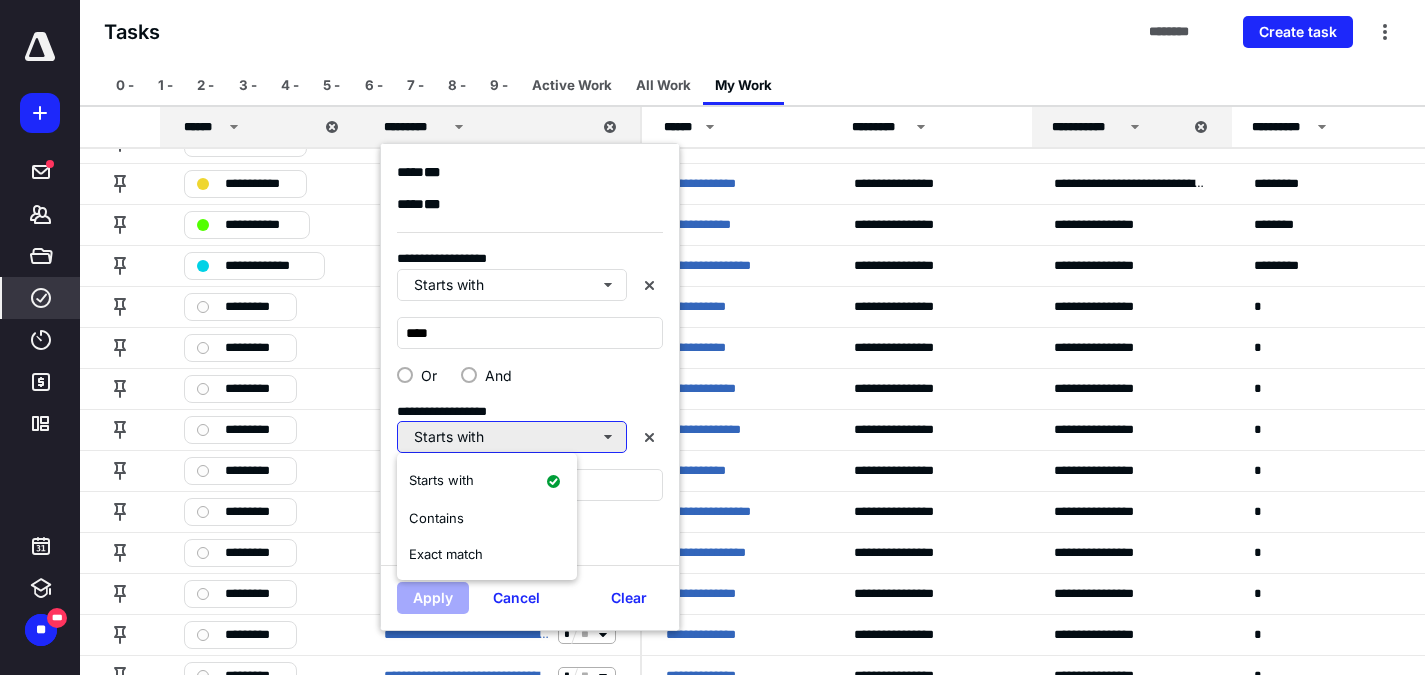 click on "Starts with" at bounding box center (512, 437) 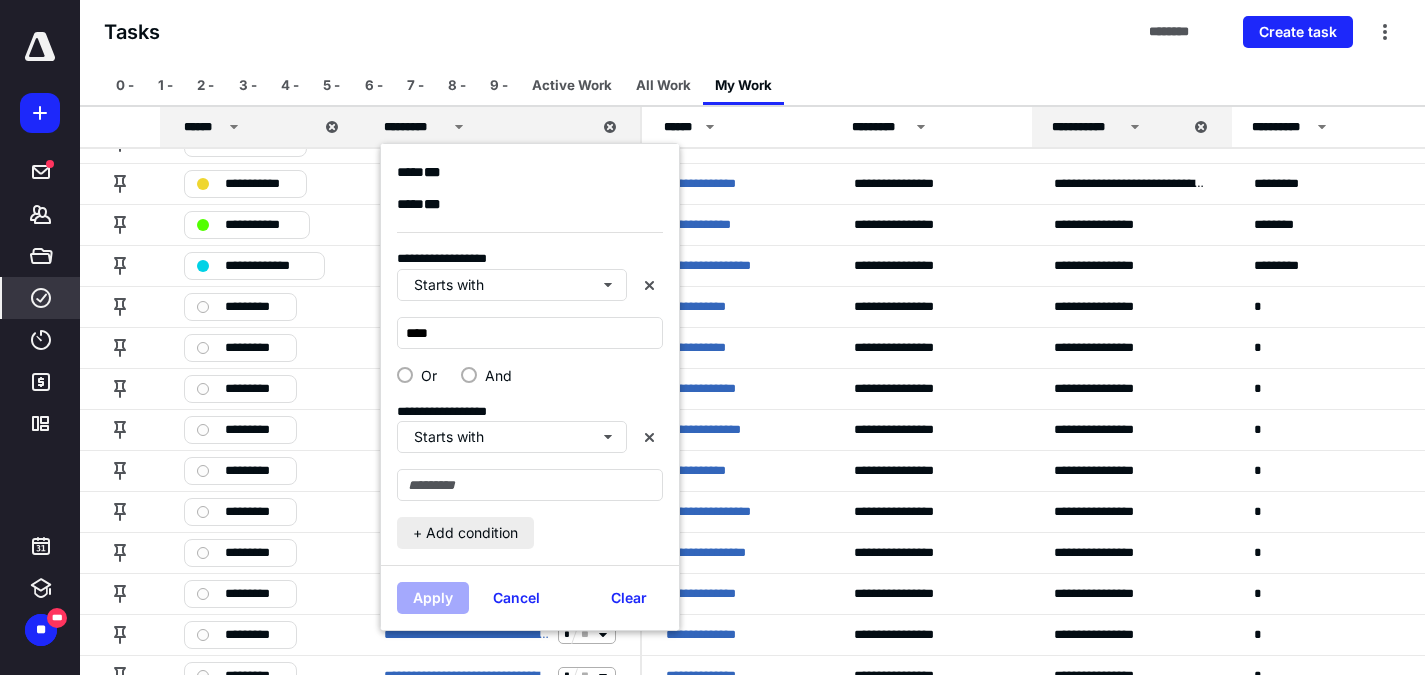 click on "+ Add condition" at bounding box center (465, 533) 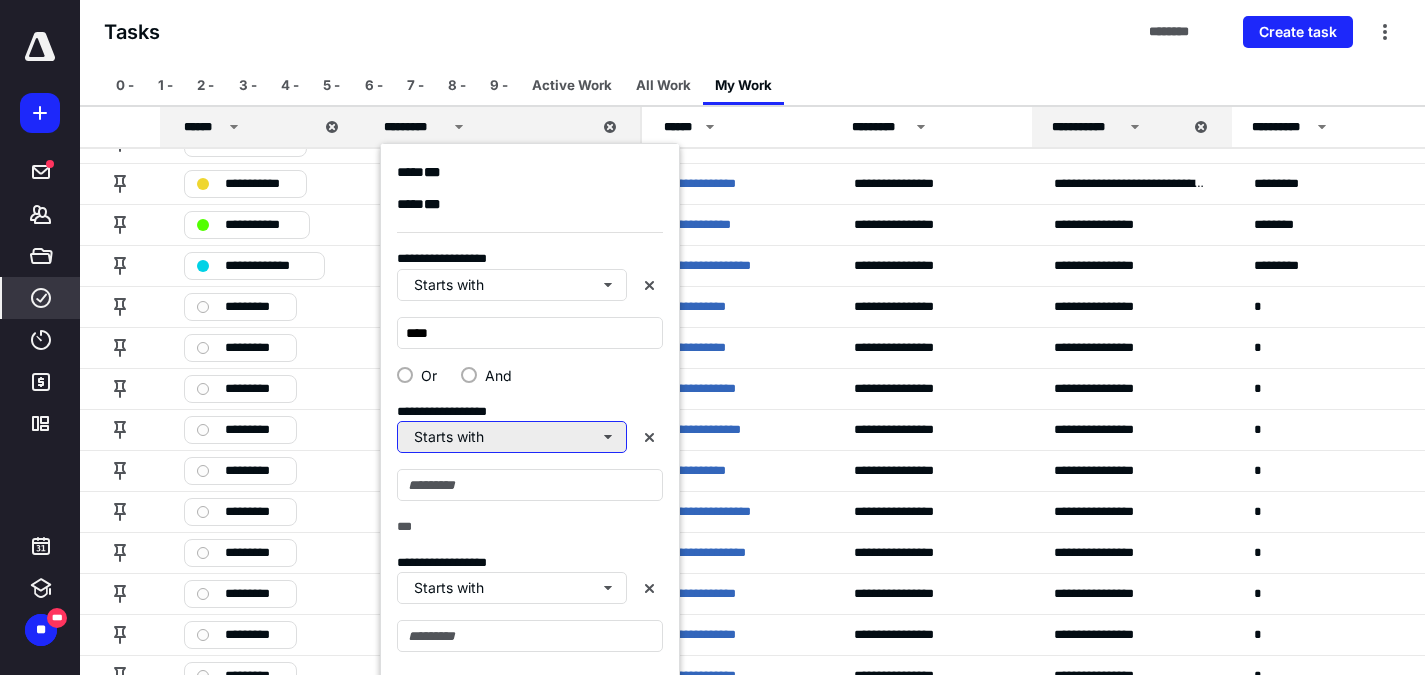 click on "Starts with" at bounding box center [512, 437] 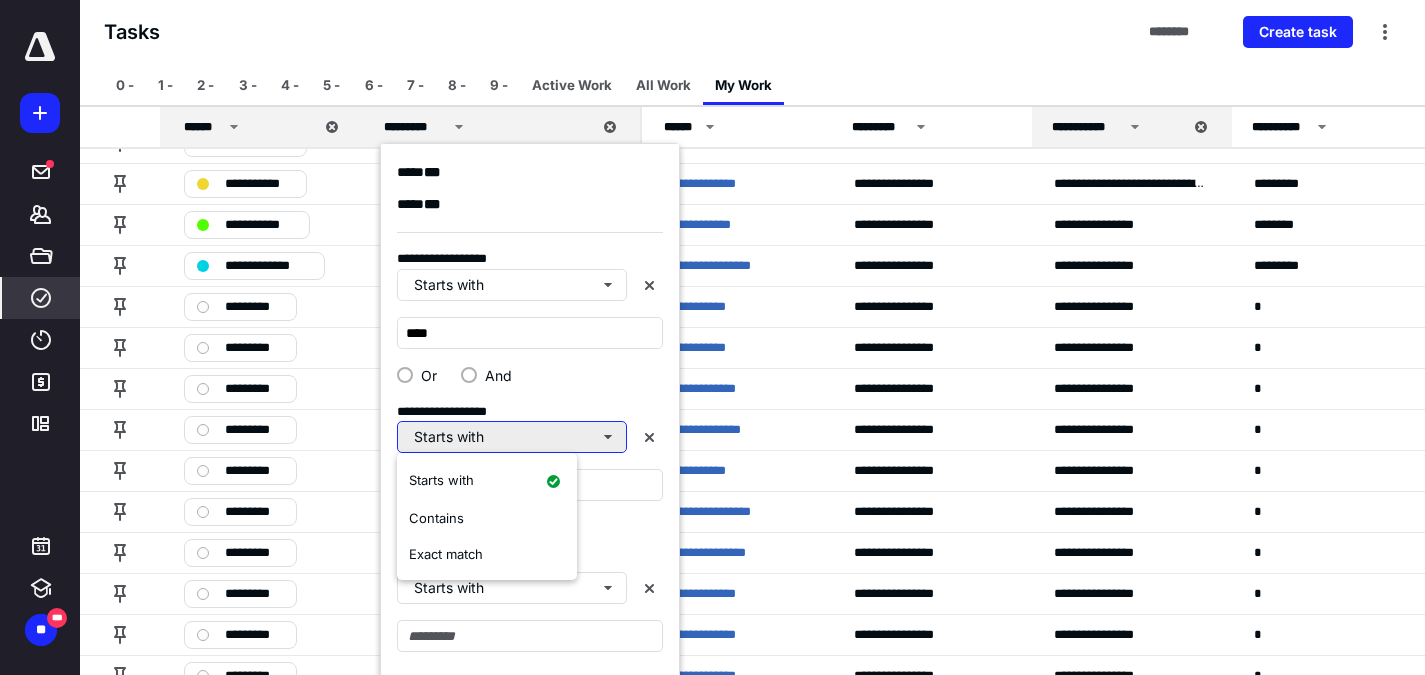 click on "Starts with" at bounding box center [512, 437] 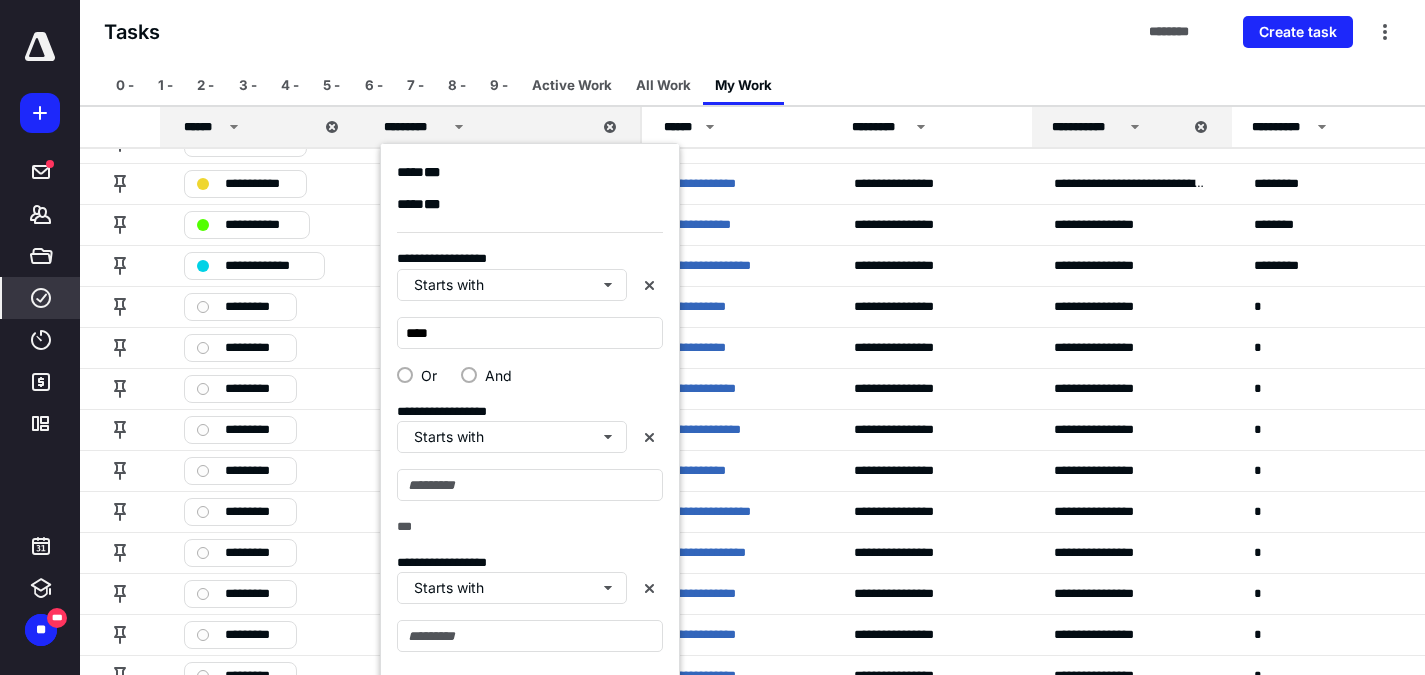 click 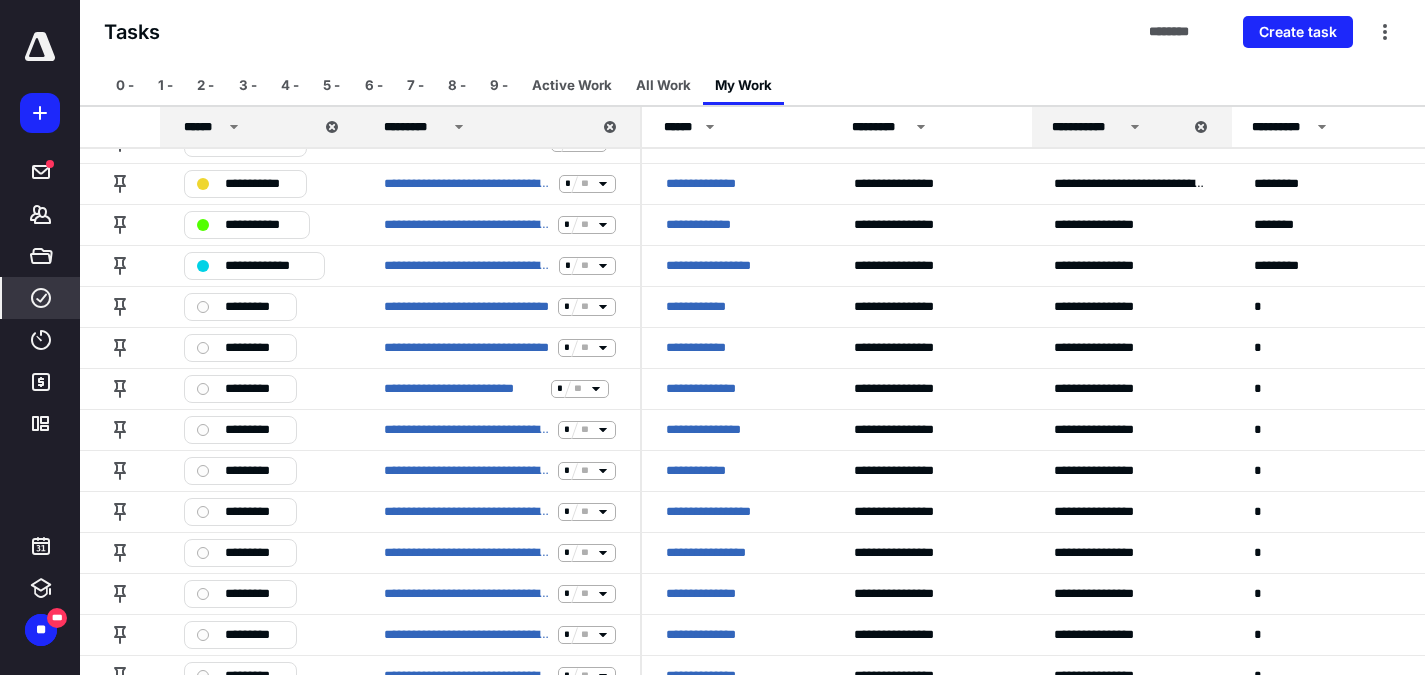 click on "0 - 1 - 2 - 3 - 4 - 5 - 6 - 7 - 8 - 9 - Active Work All Work My Work" at bounding box center (752, 85) 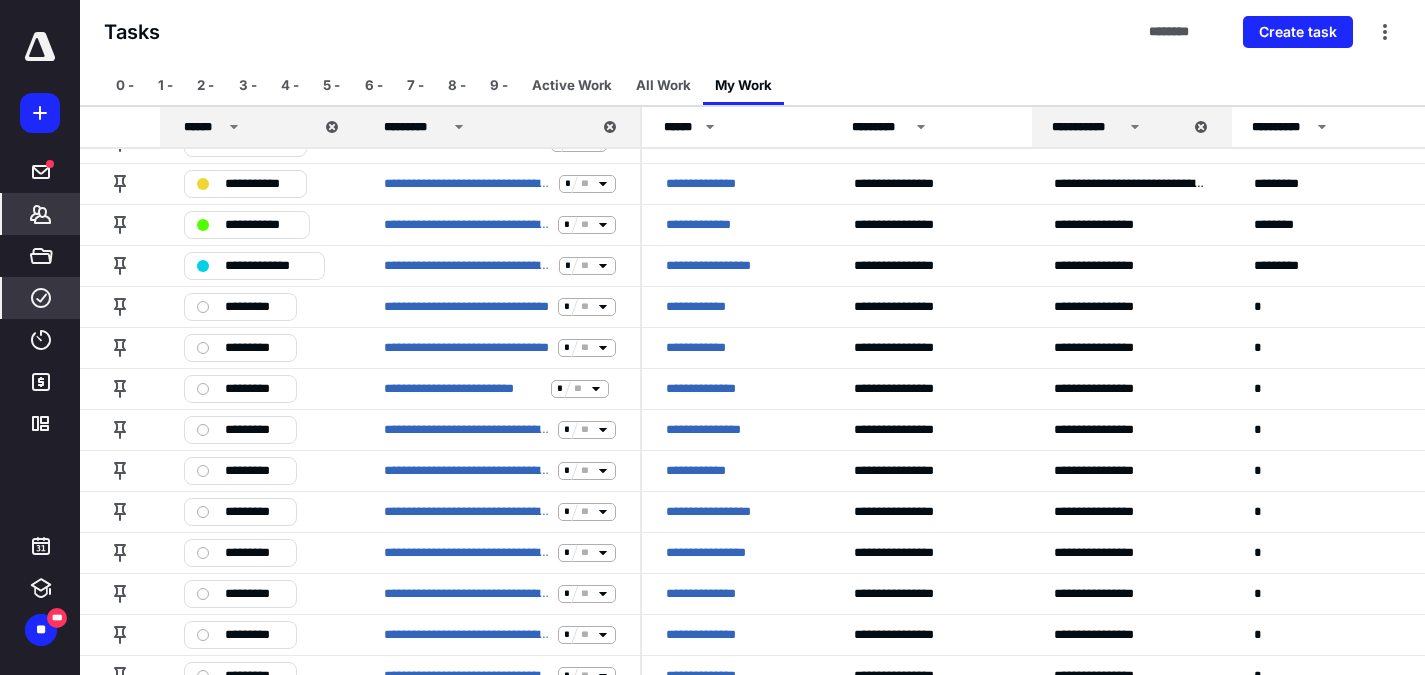 click on "*******" at bounding box center (41, 214) 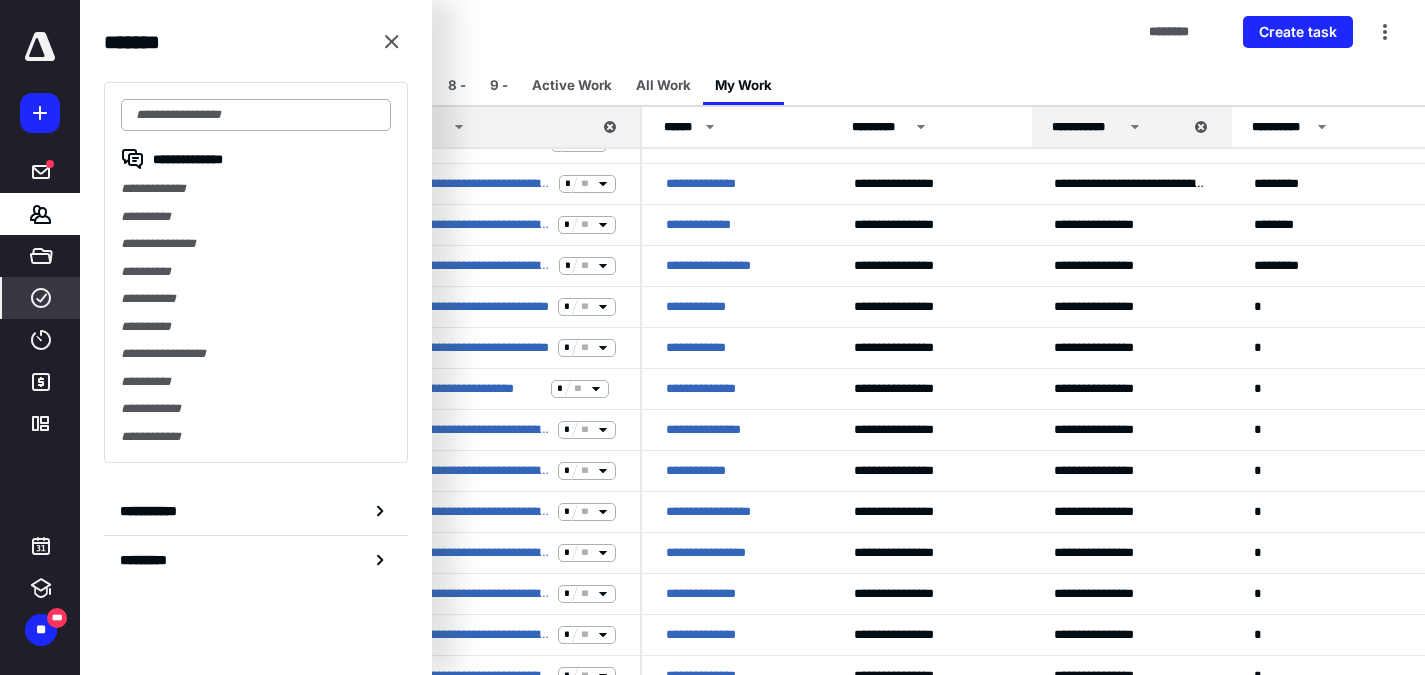 click at bounding box center [256, 115] 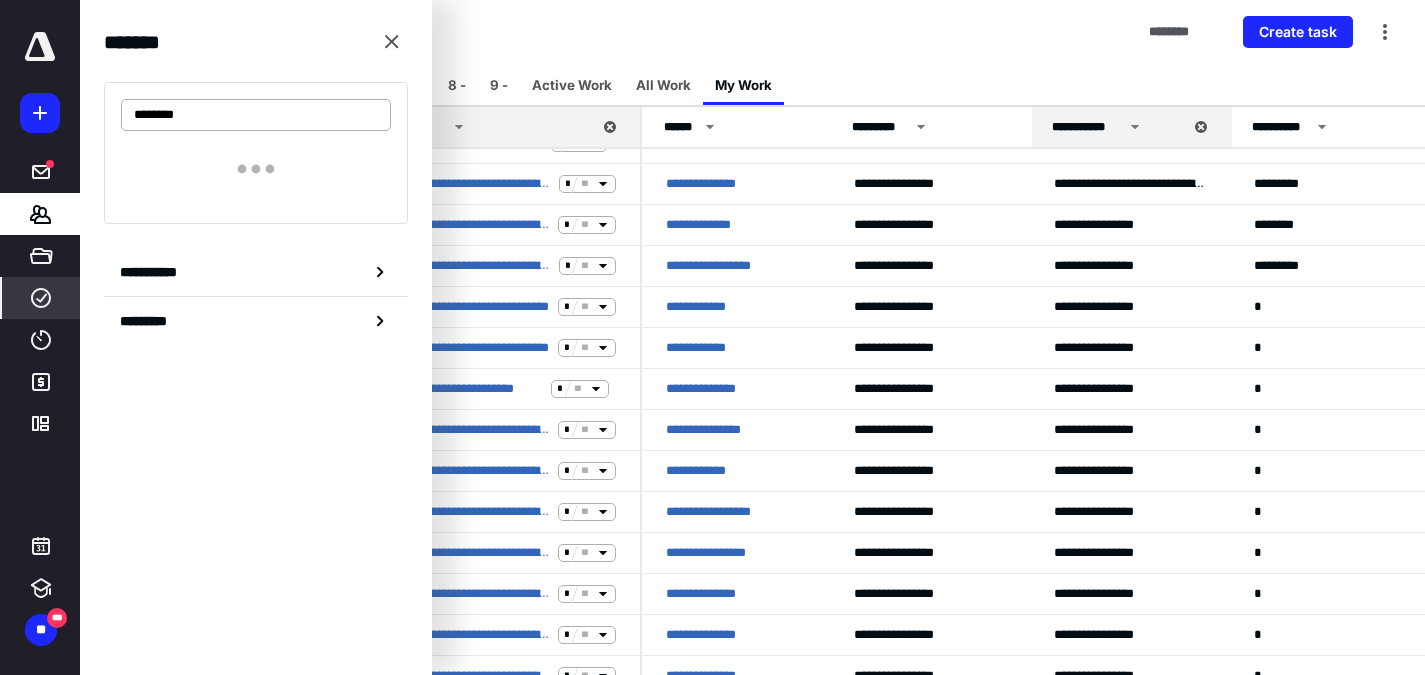 type on "********" 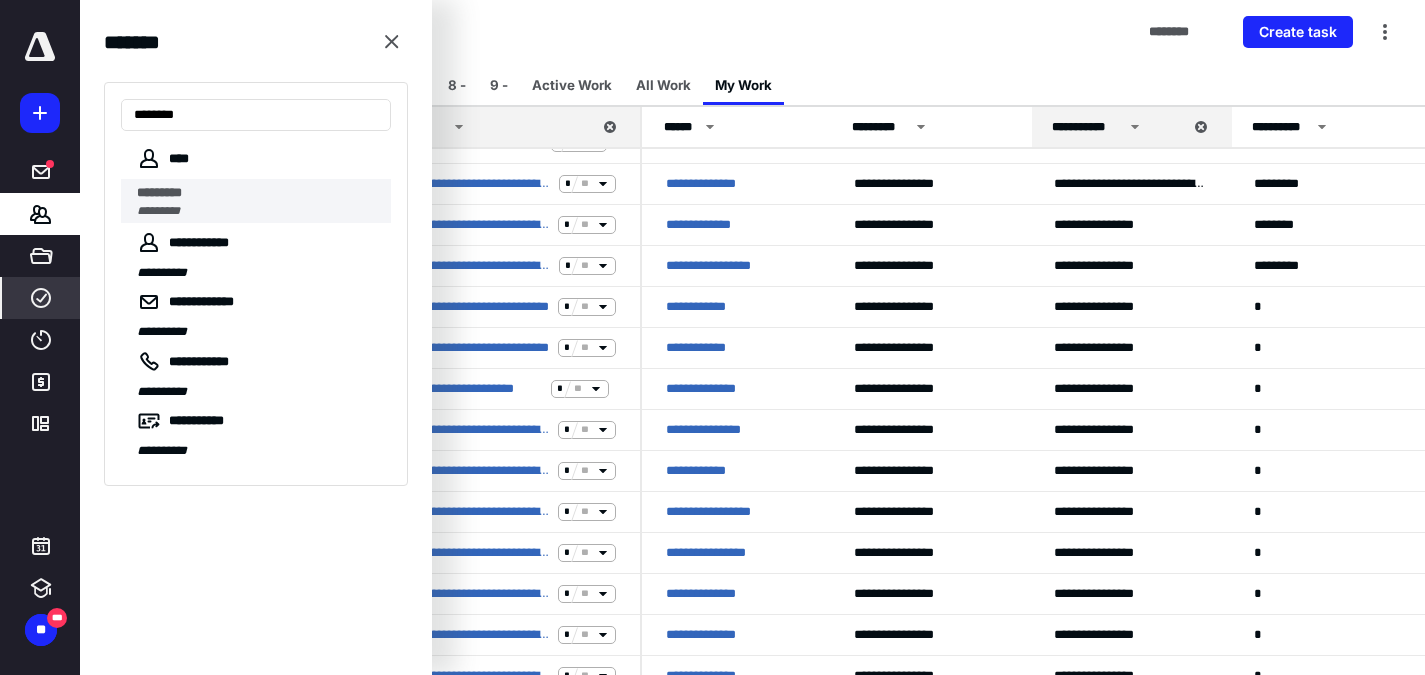 click on "*********" at bounding box center (258, 193) 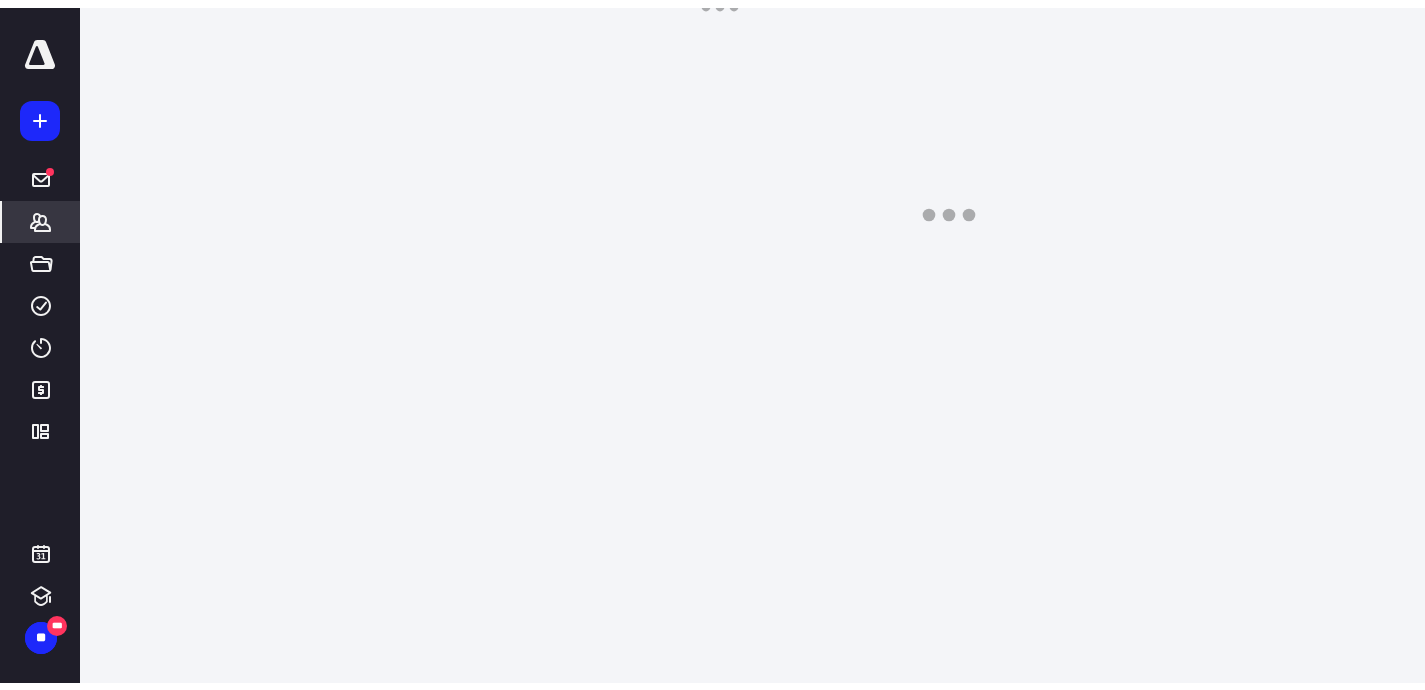 scroll, scrollTop: 0, scrollLeft: 0, axis: both 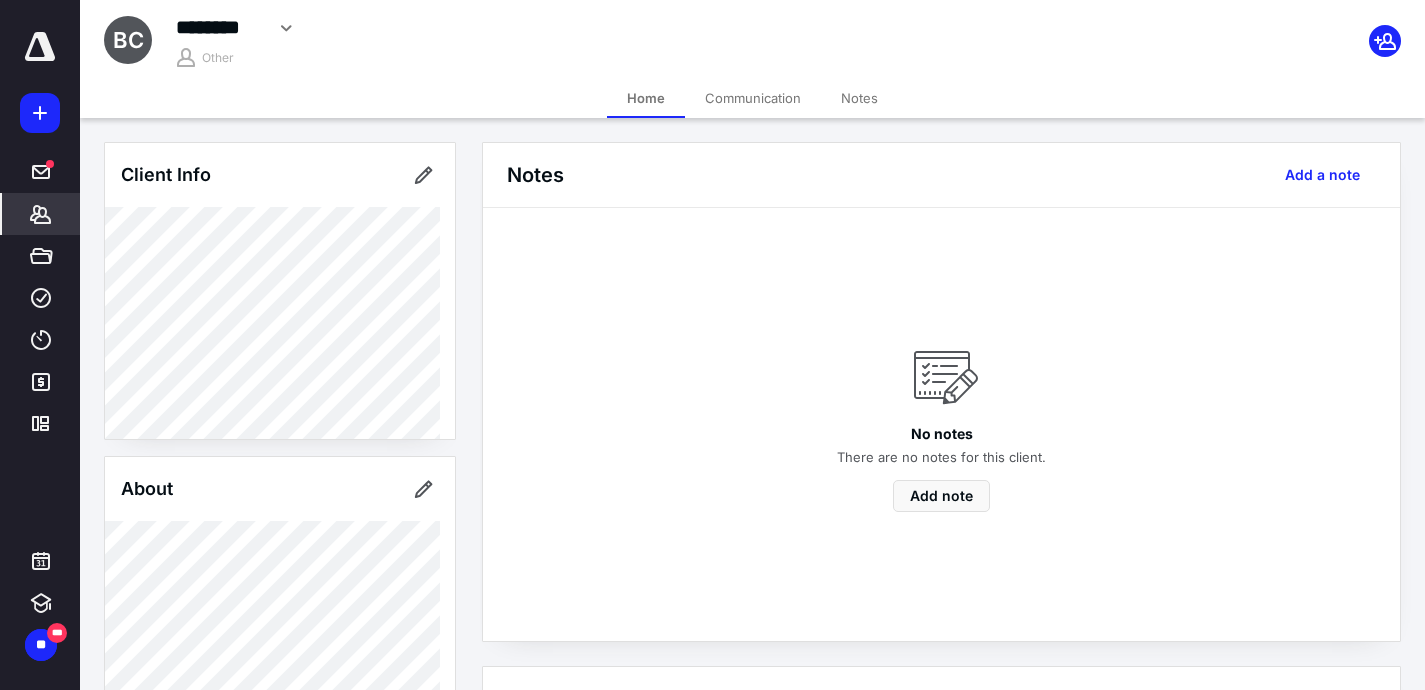 click 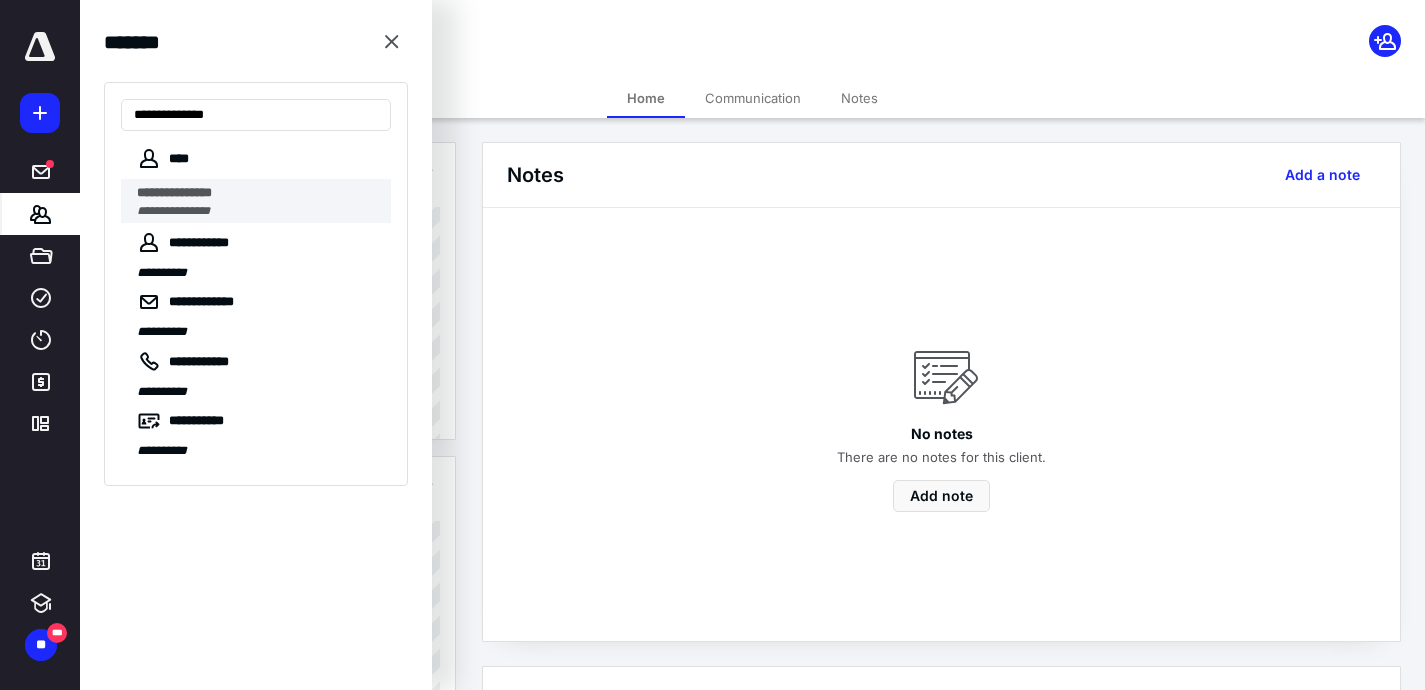 type on "**********" 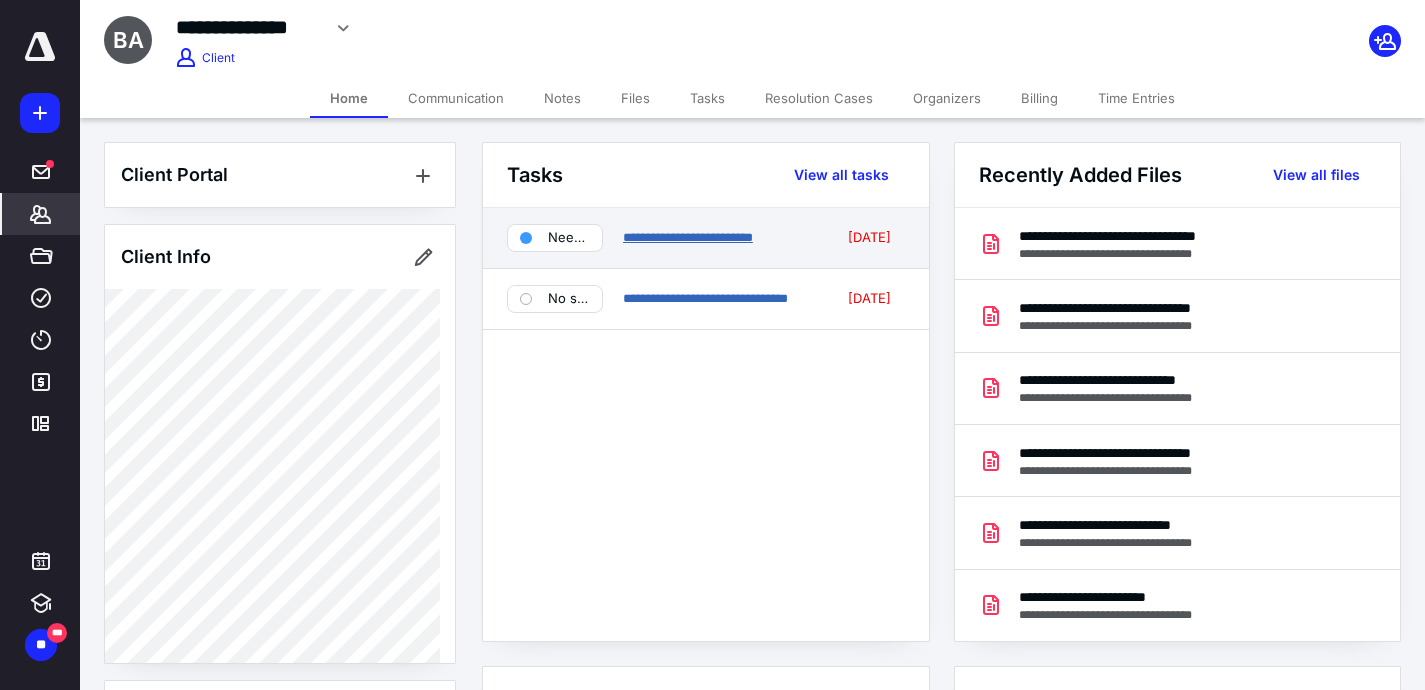 click on "**********" at bounding box center [688, 237] 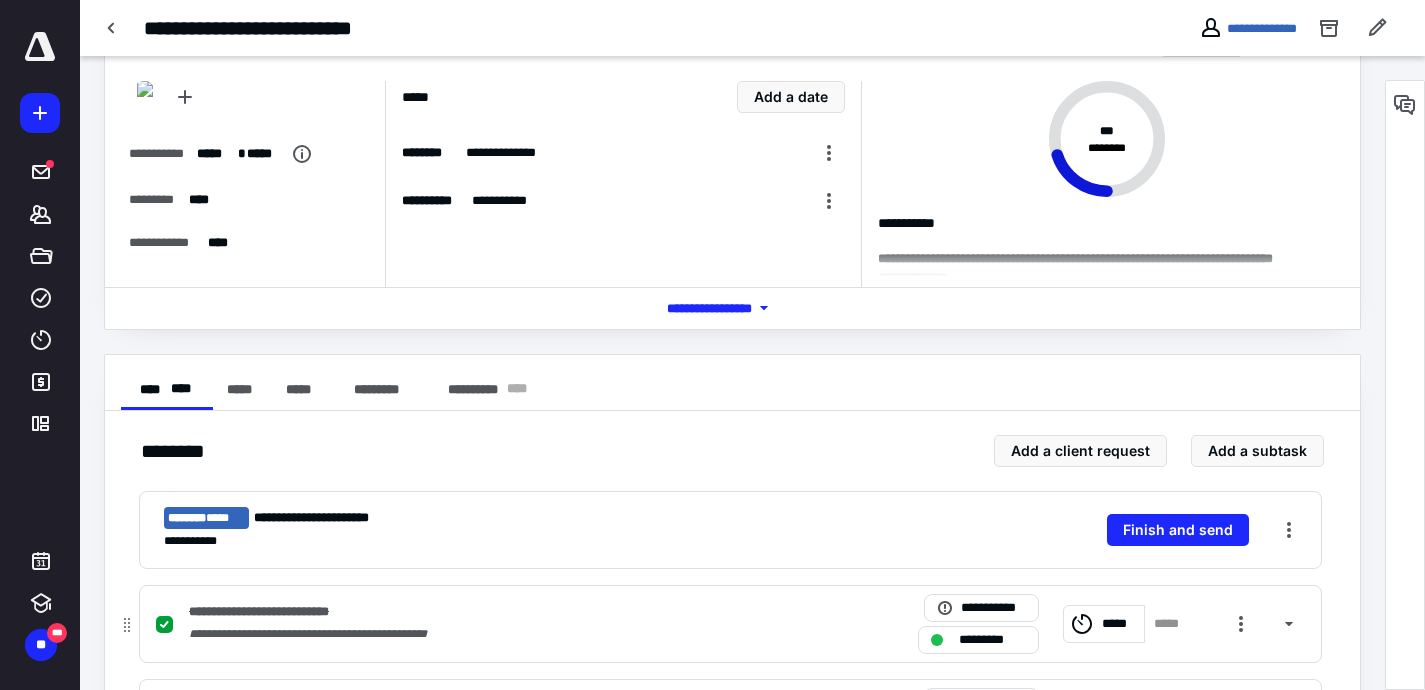 scroll, scrollTop: 0, scrollLeft: 0, axis: both 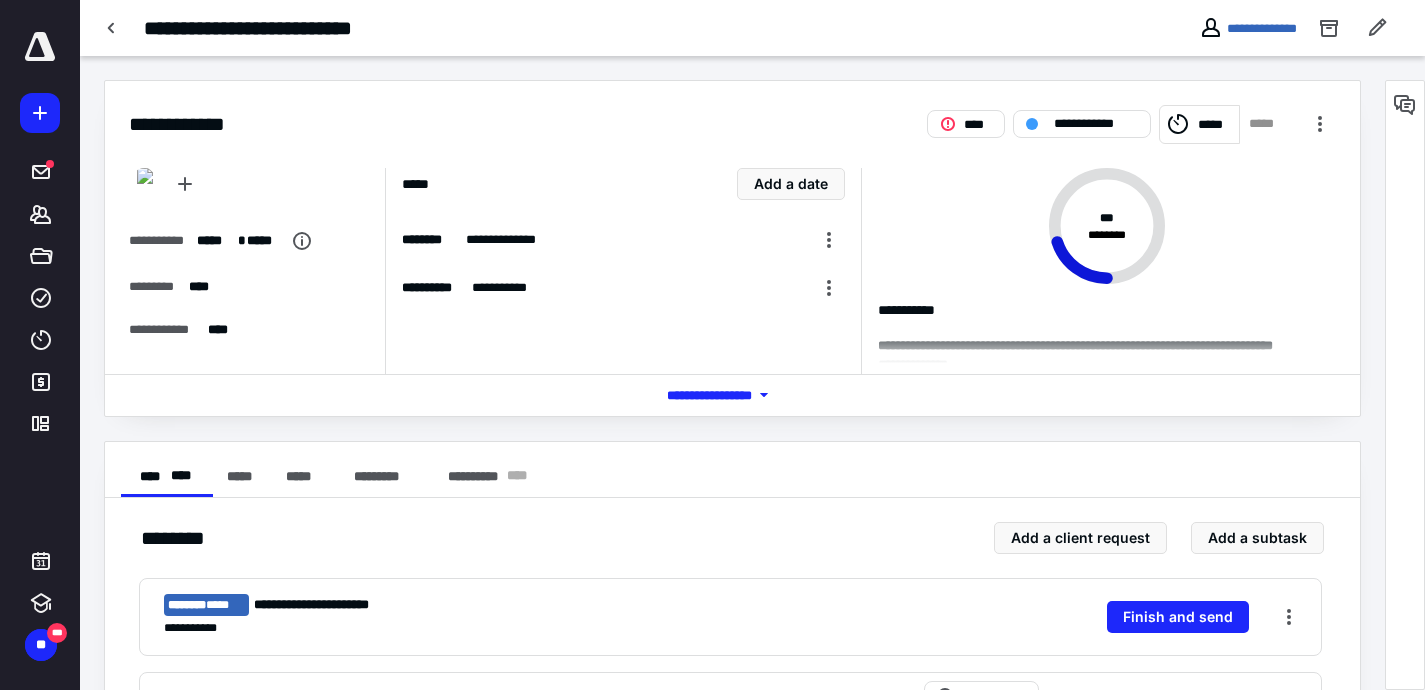 click on "**********" at bounding box center [732, 803] 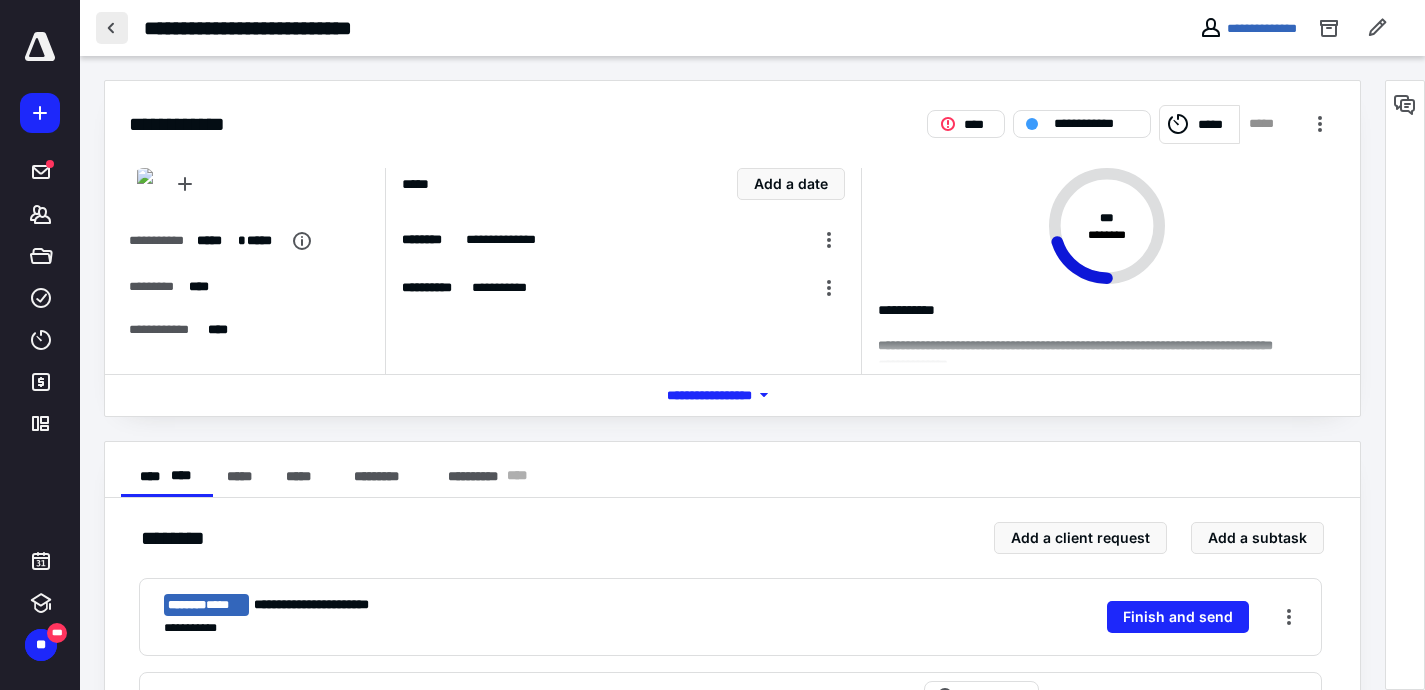 click at bounding box center (112, 28) 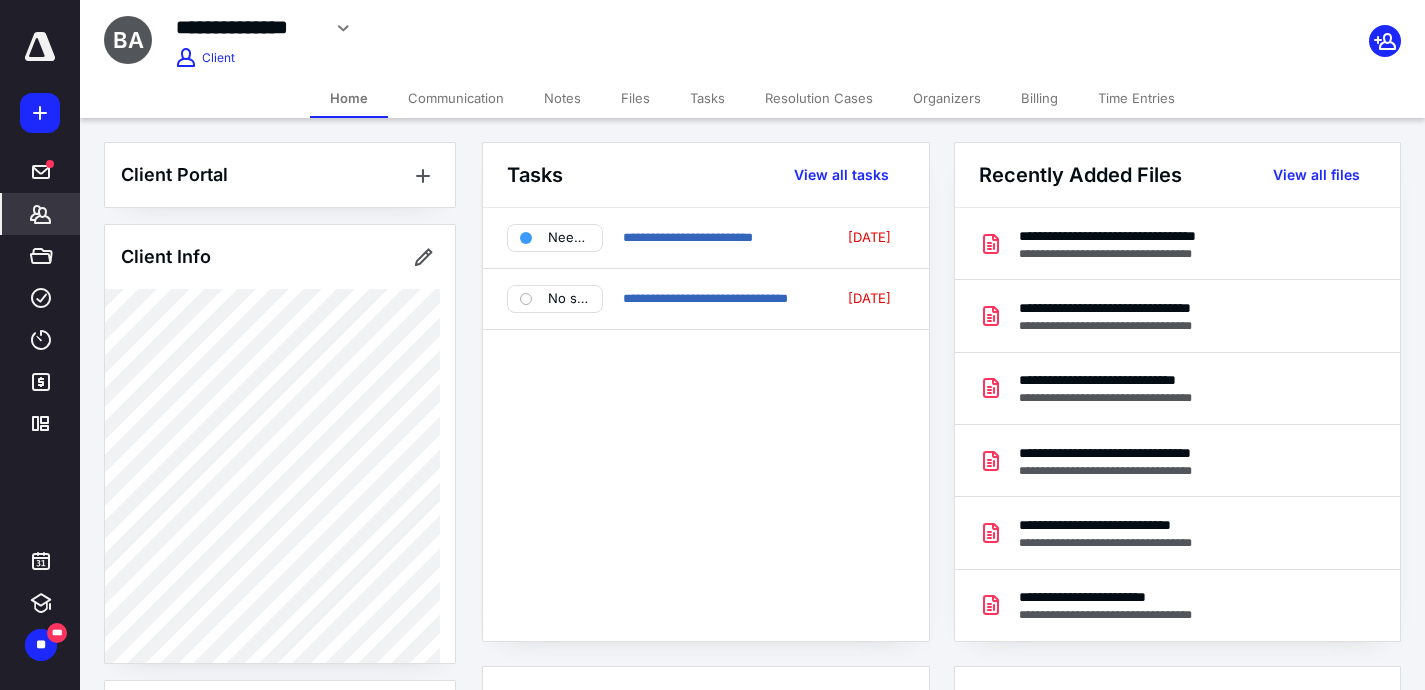 click 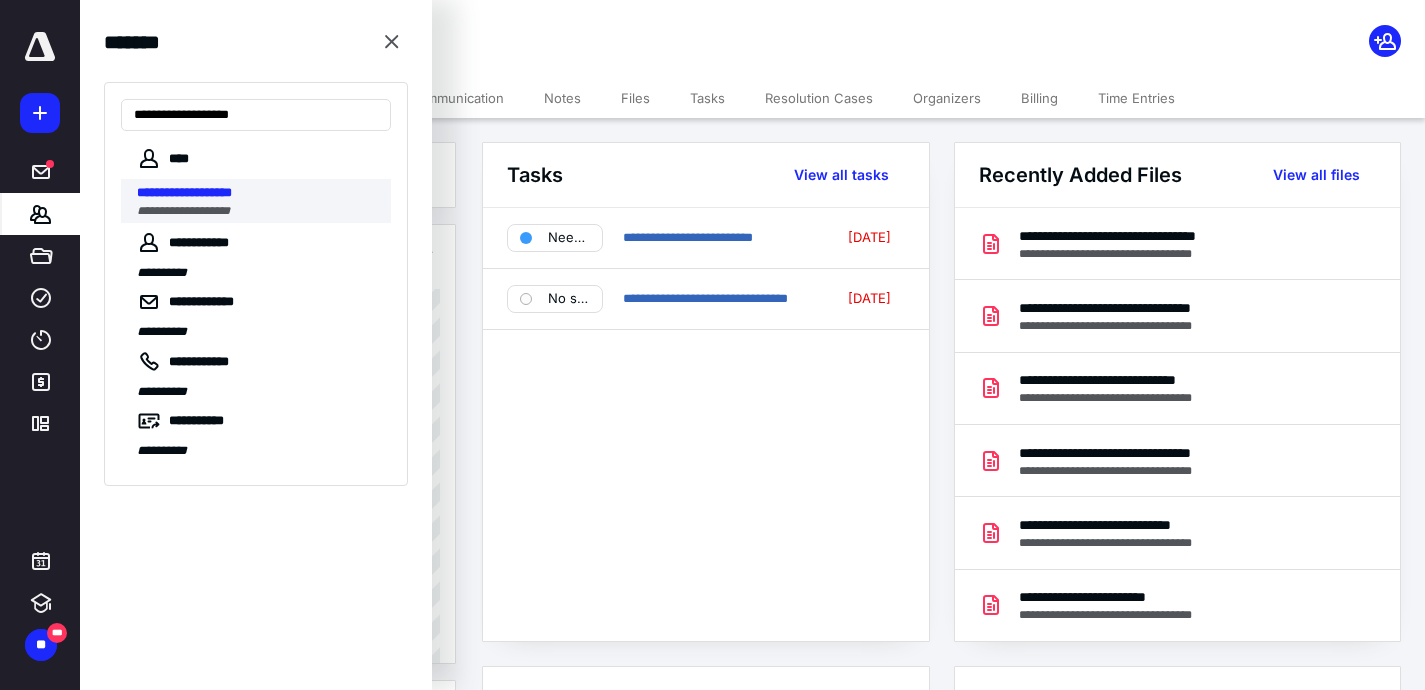 type on "**********" 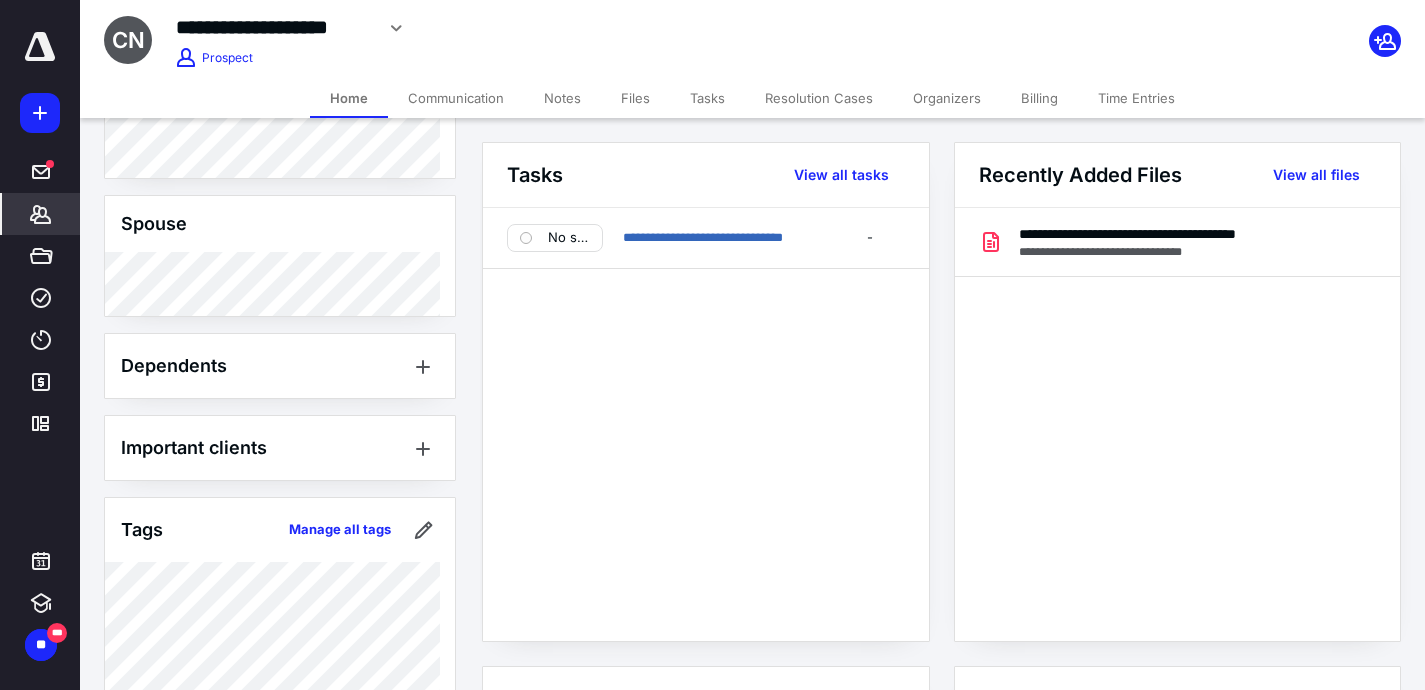 scroll, scrollTop: 762, scrollLeft: 0, axis: vertical 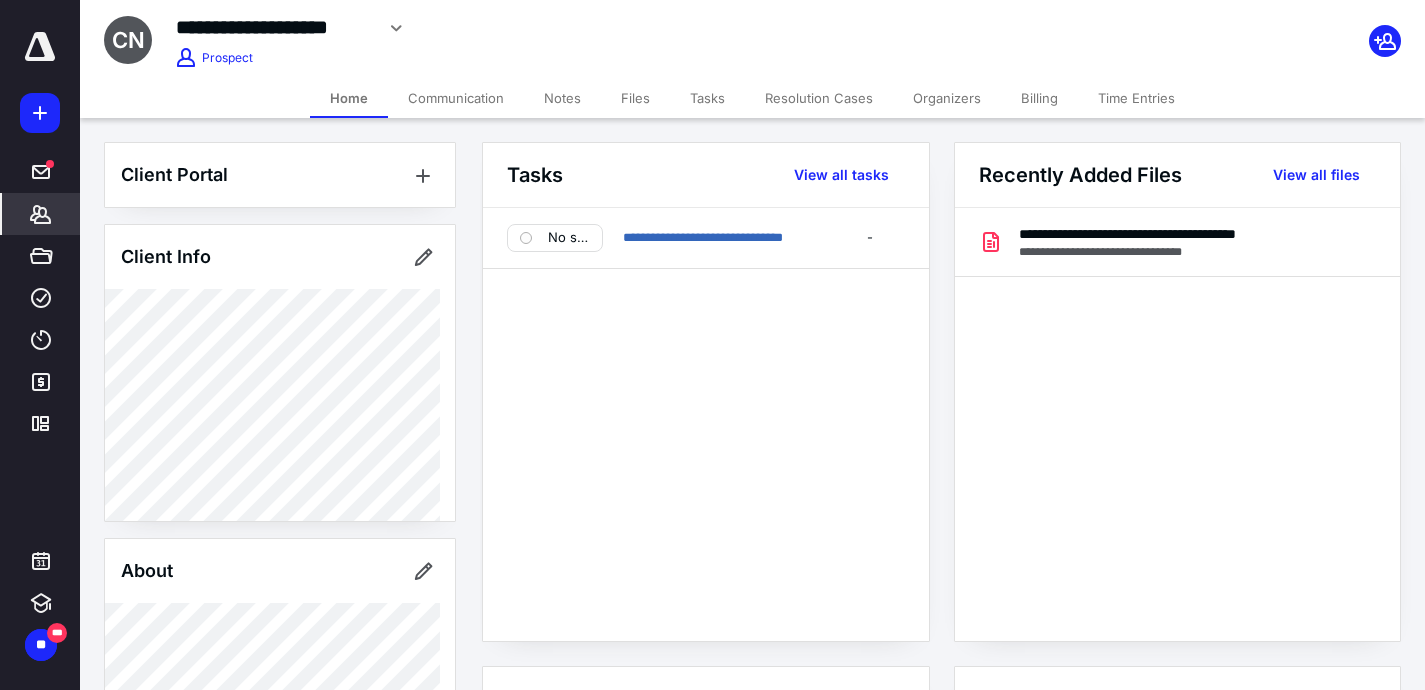 click on "Tasks" at bounding box center [707, 98] 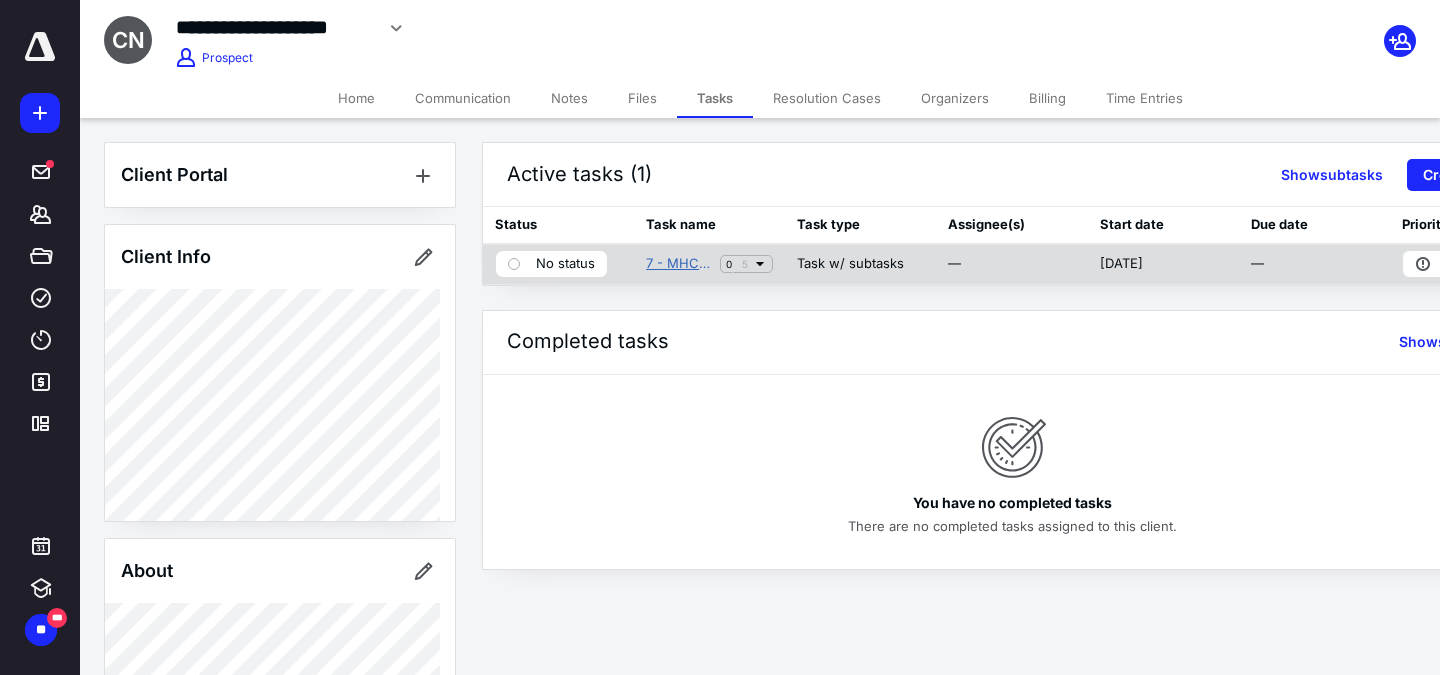 click on "7 - MHCS - Welcome Call Campaign" at bounding box center [679, 264] 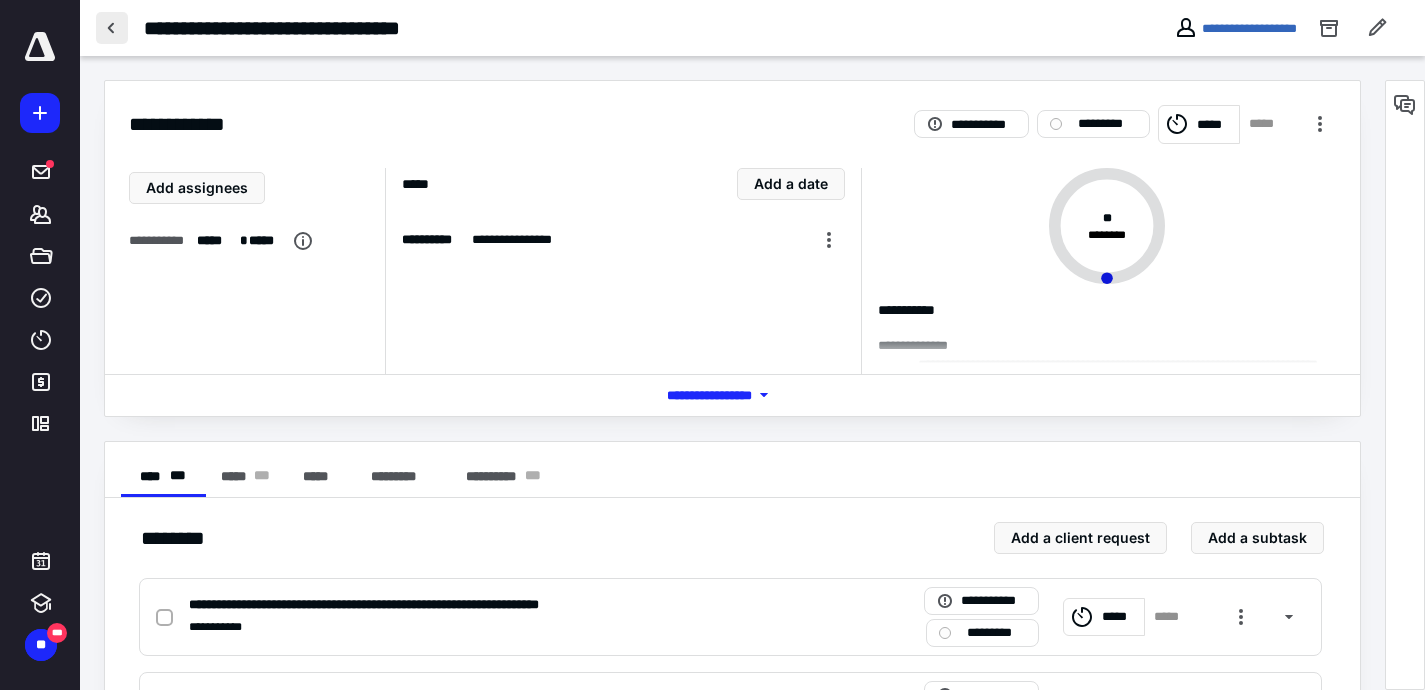 click at bounding box center [112, 28] 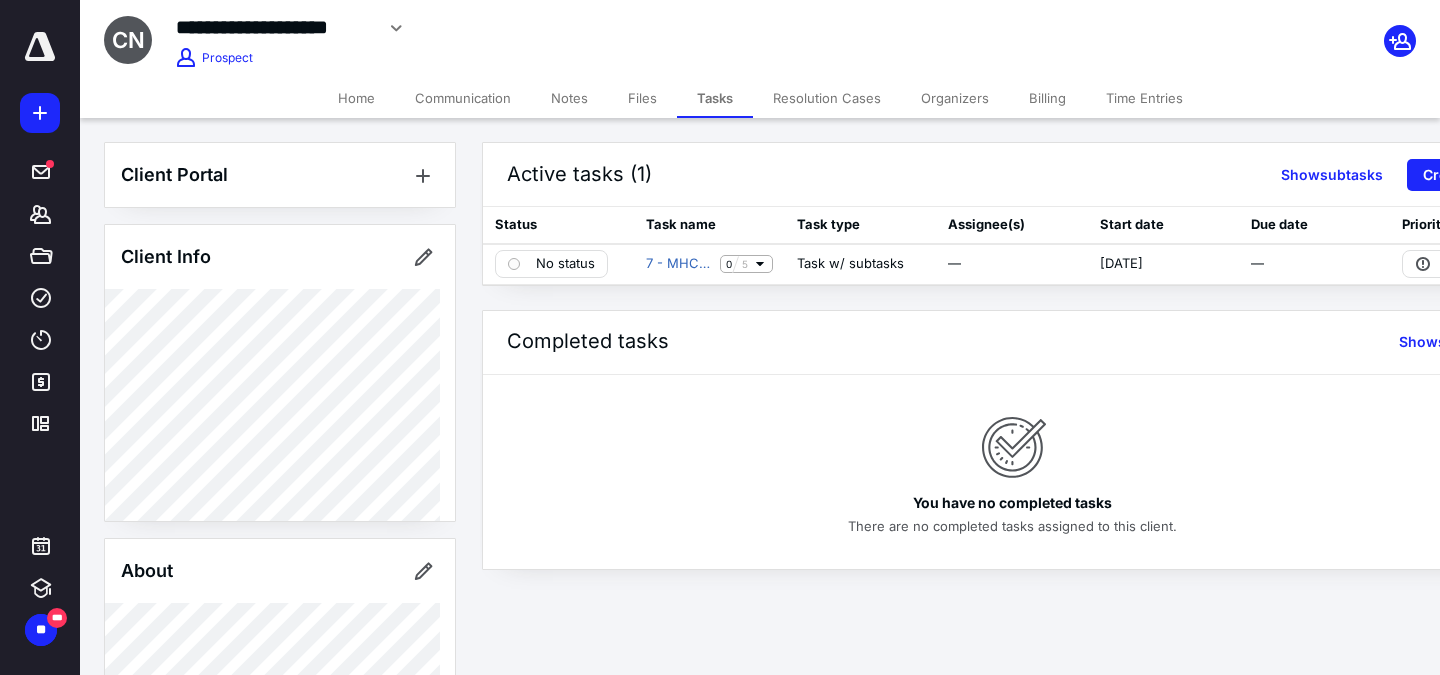 click on "Files" at bounding box center [642, 98] 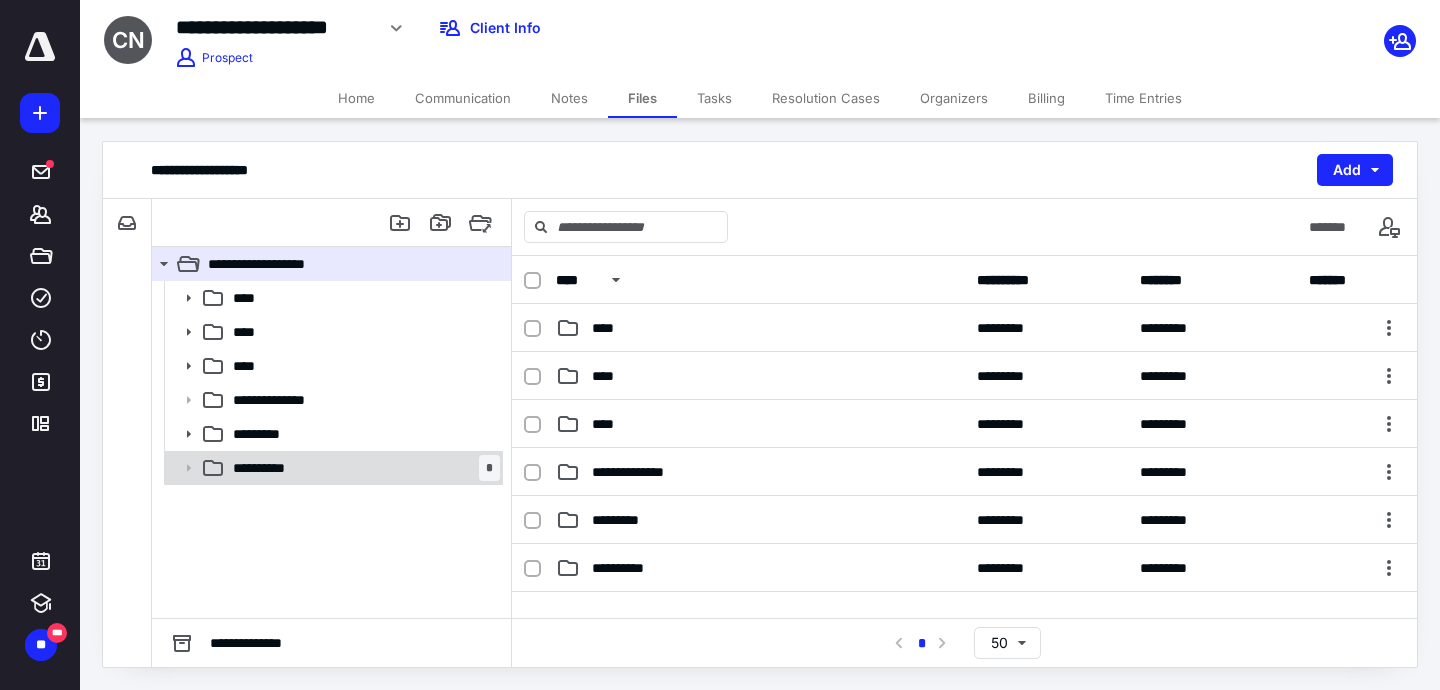 click on "**********" at bounding box center [362, 468] 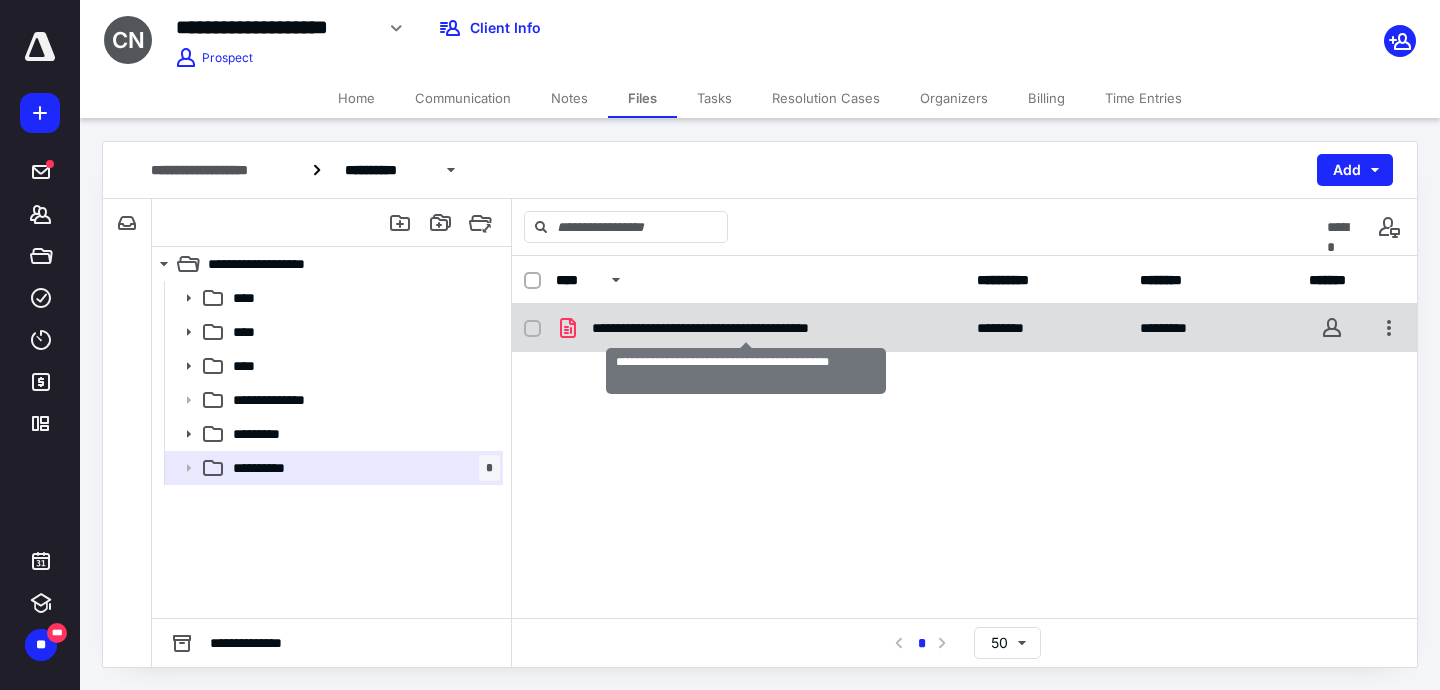 click on "**********" at bounding box center [746, 328] 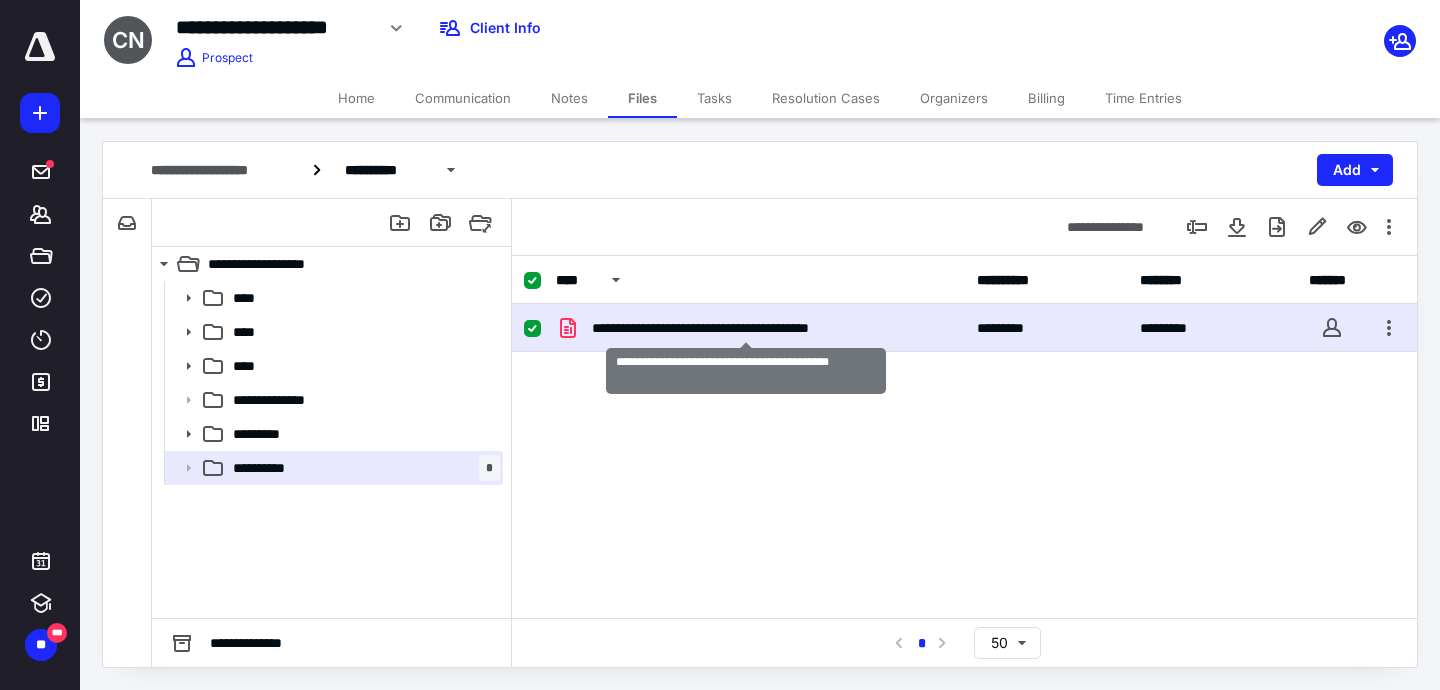 click on "**********" at bounding box center [746, 328] 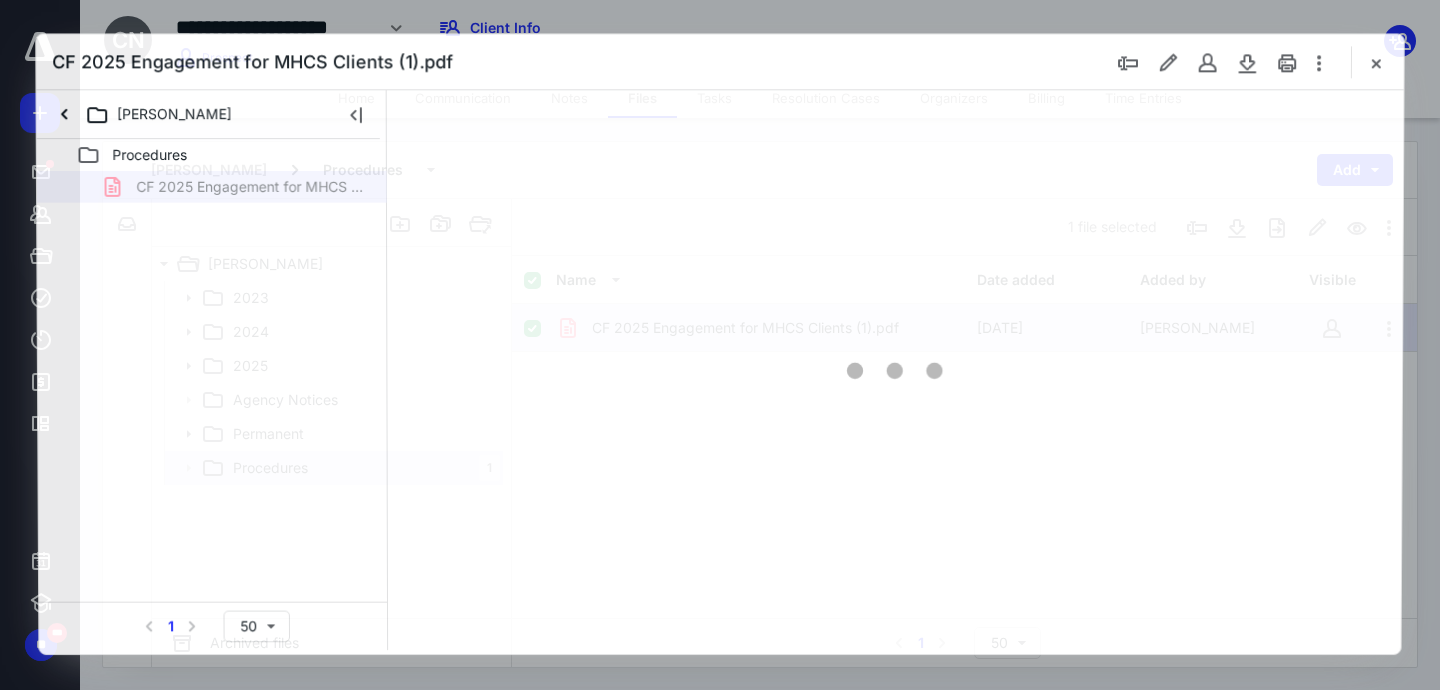 scroll, scrollTop: 0, scrollLeft: 0, axis: both 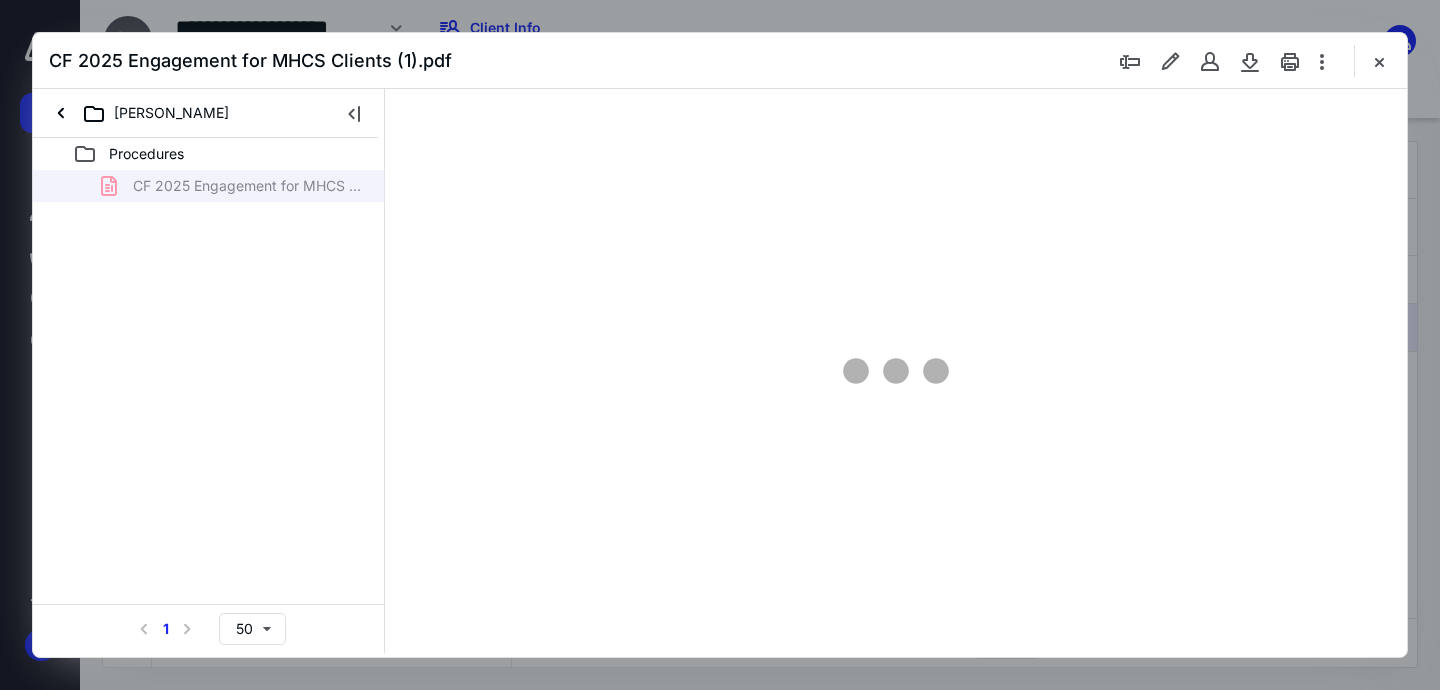 type on "163" 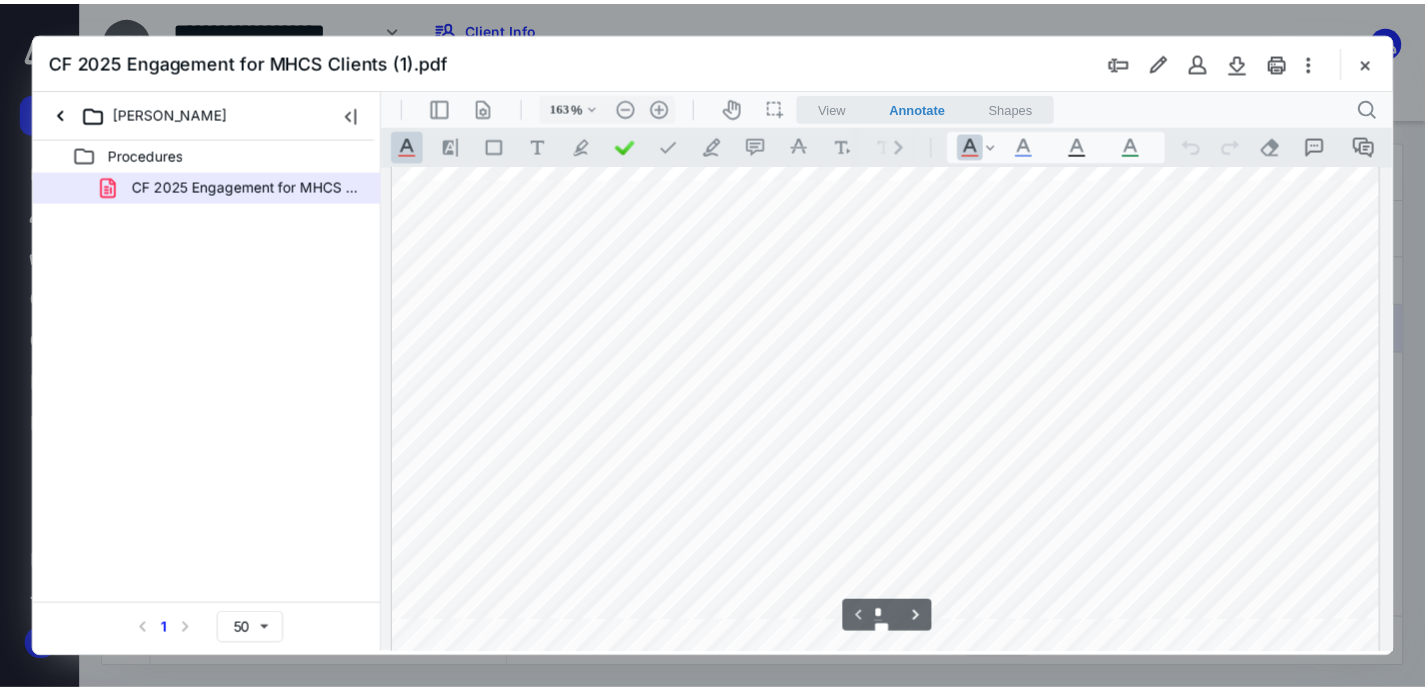 scroll, scrollTop: 0, scrollLeft: 0, axis: both 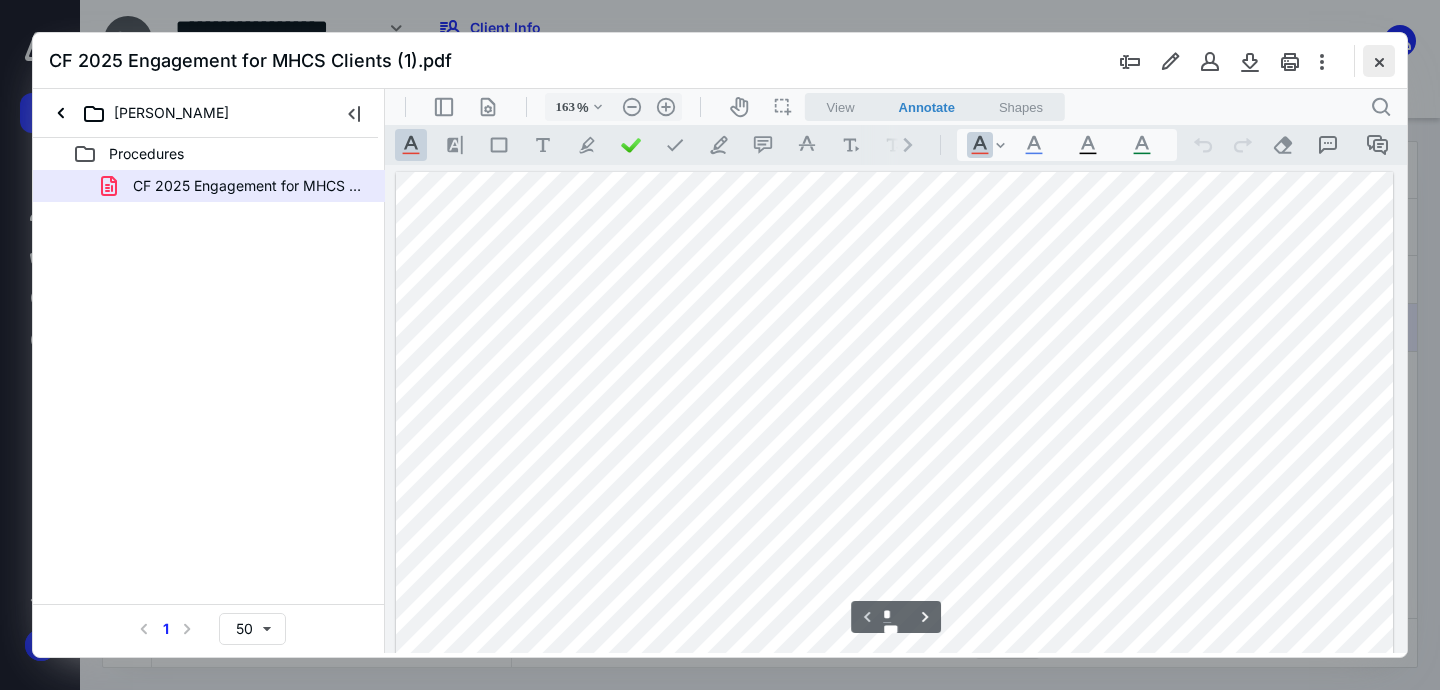 click at bounding box center (1379, 61) 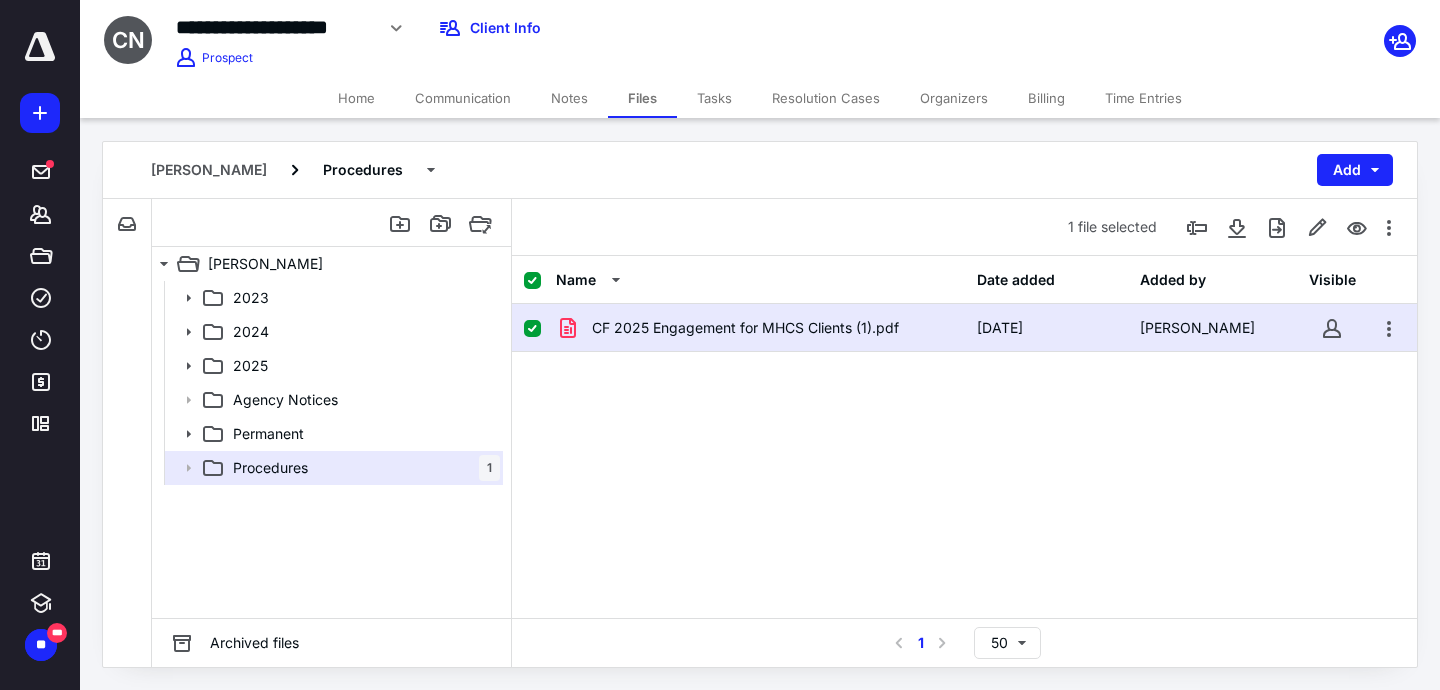 click at bounding box center [532, 329] 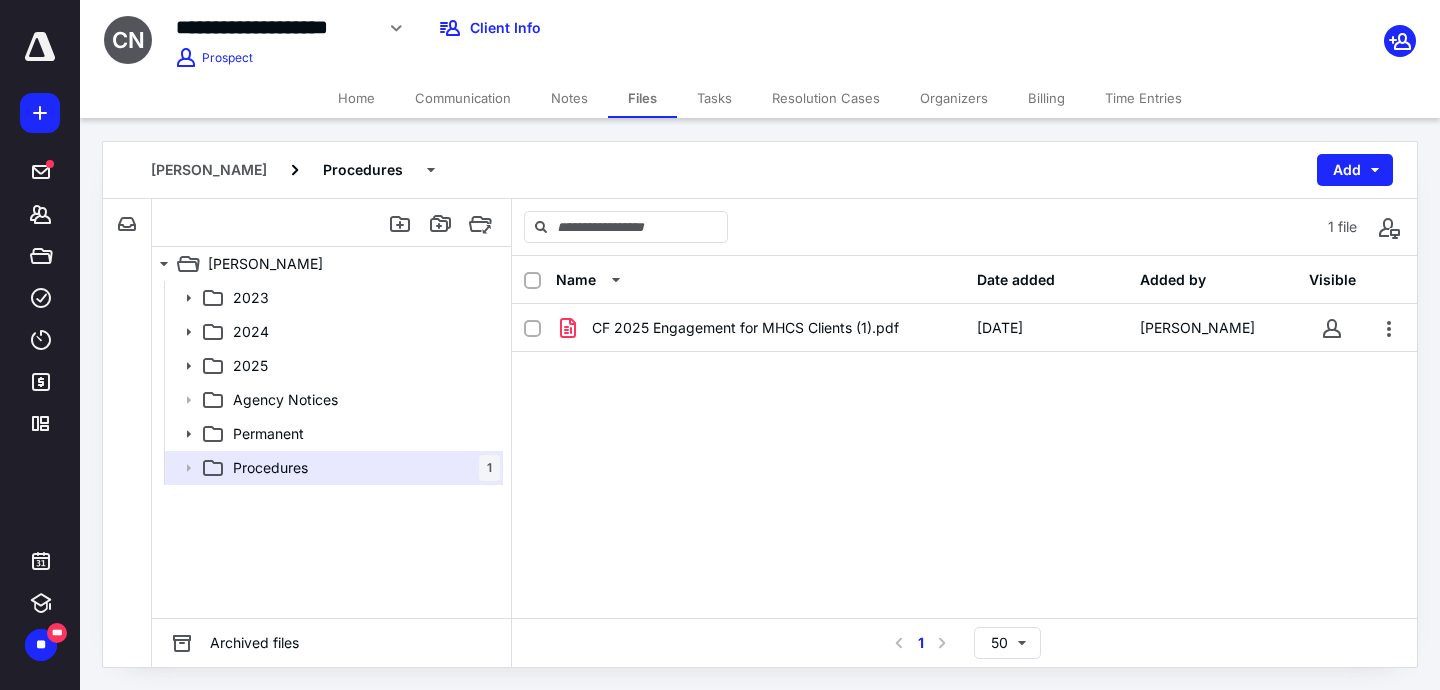 click on "Home" at bounding box center [356, 98] 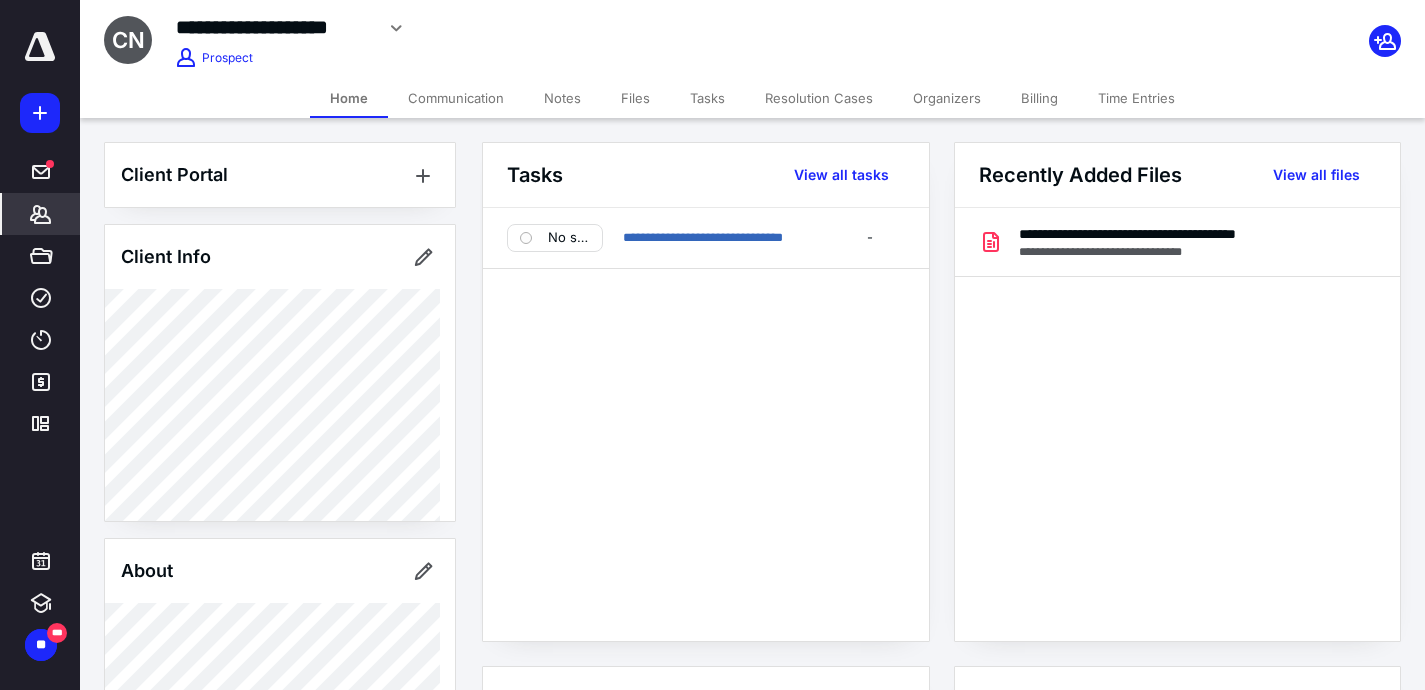 click 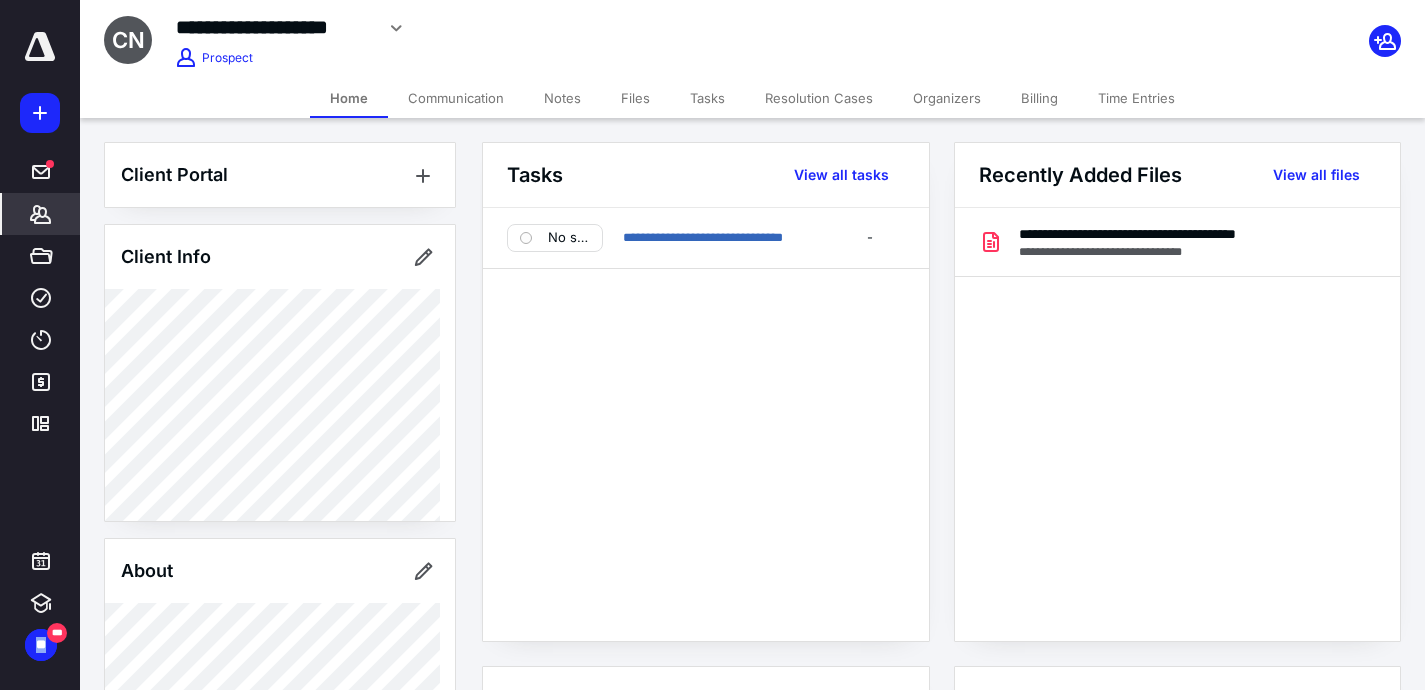 click 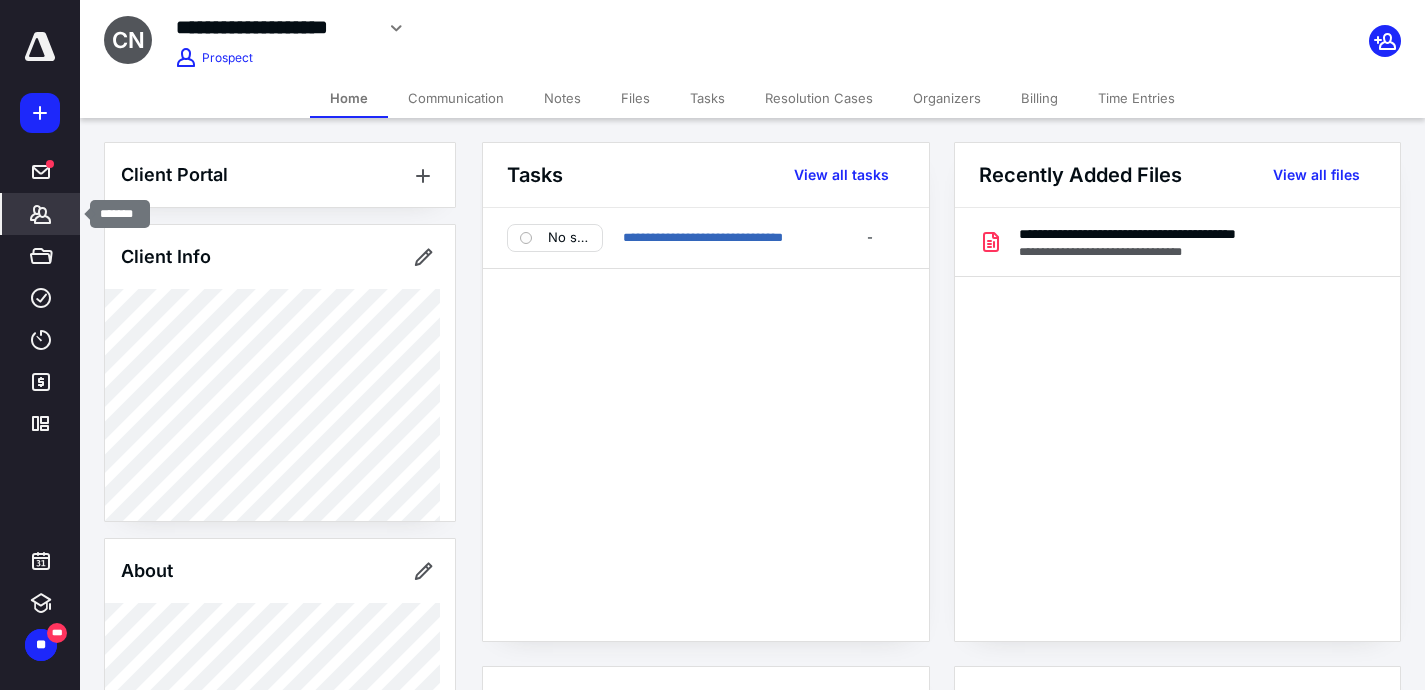 click 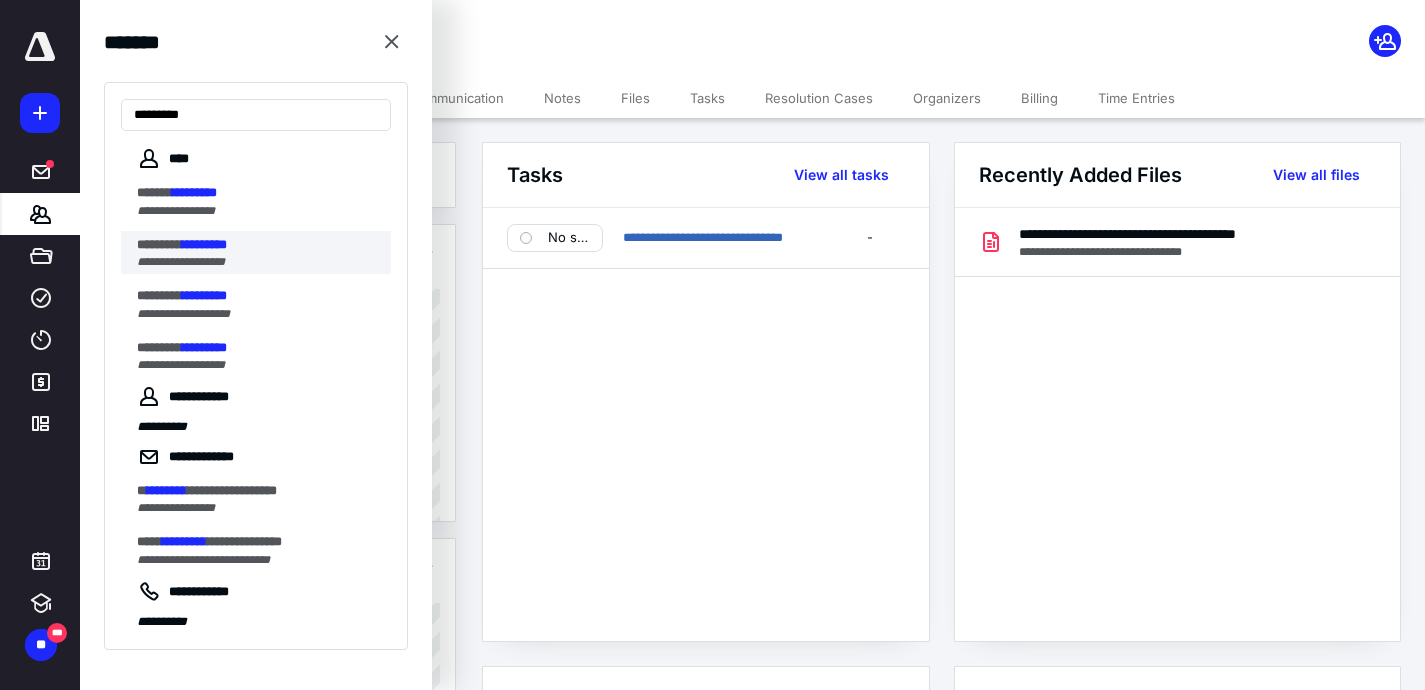 type on "*********" 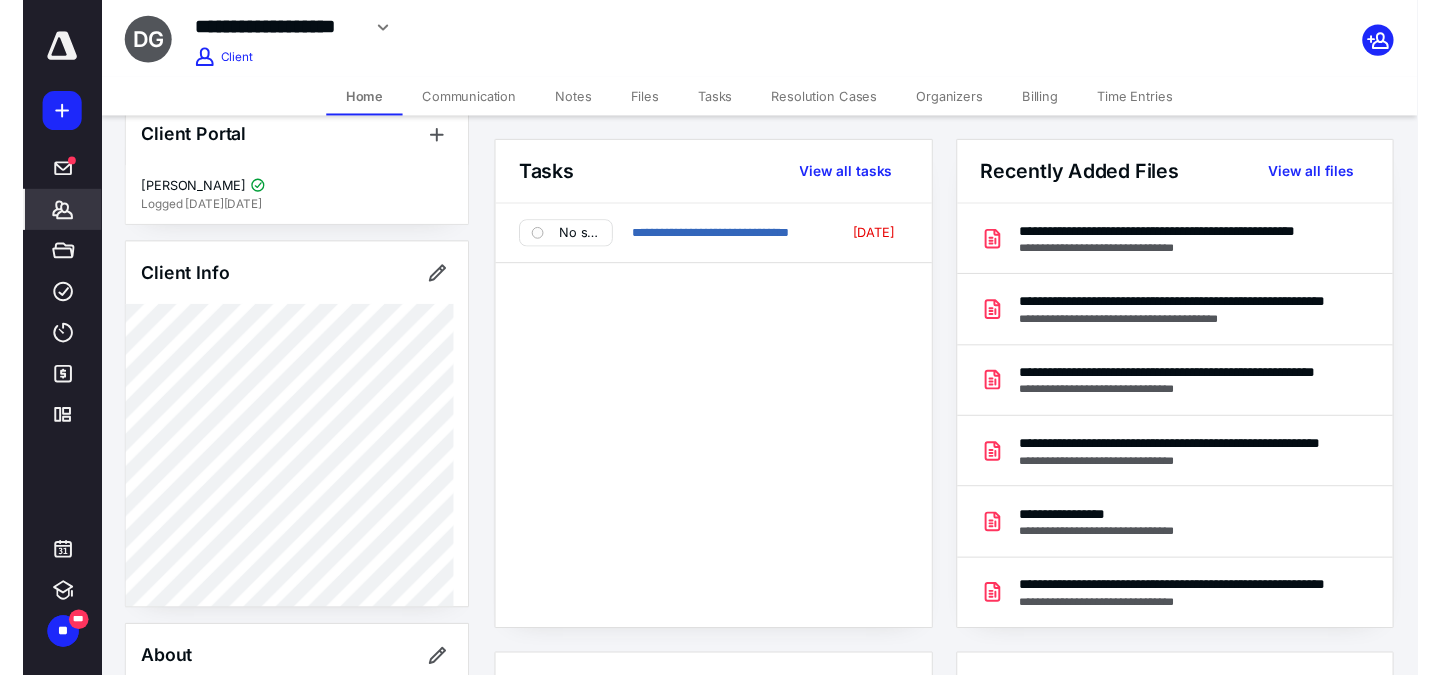 scroll, scrollTop: 46, scrollLeft: 0, axis: vertical 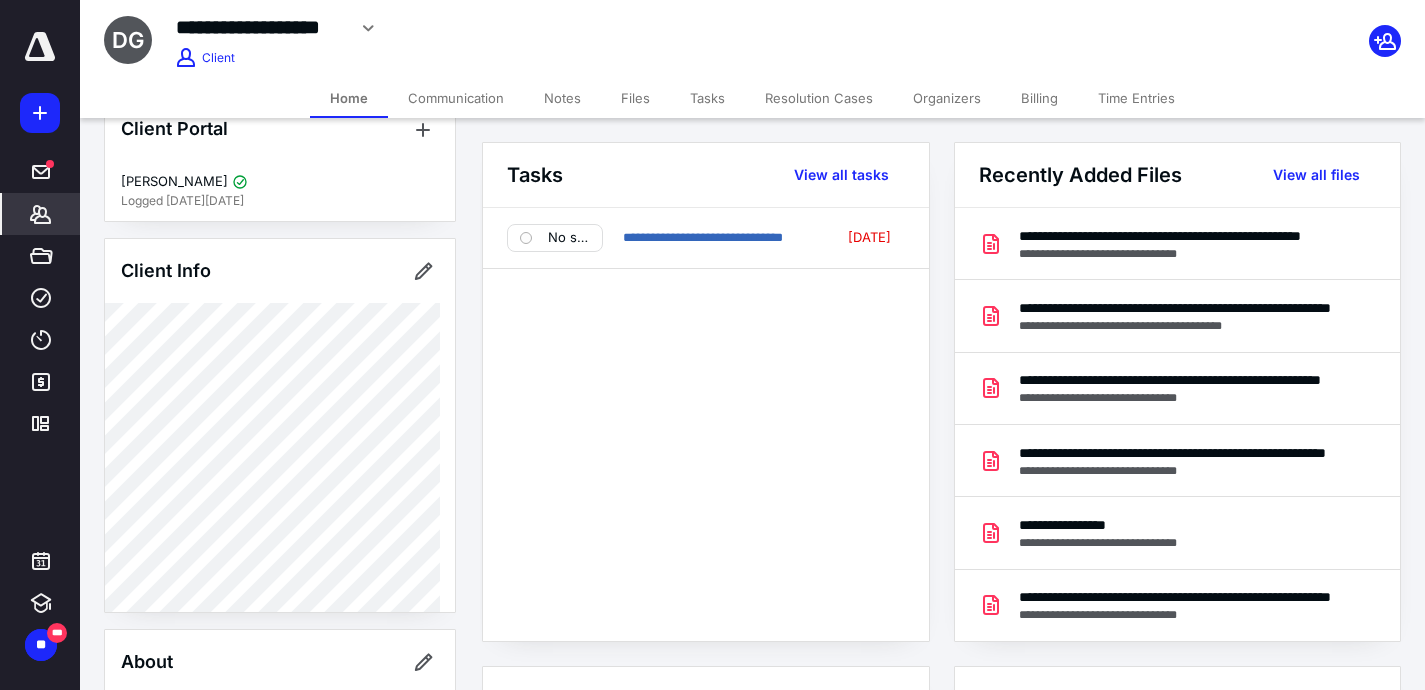 click on "Tasks" at bounding box center (707, 98) 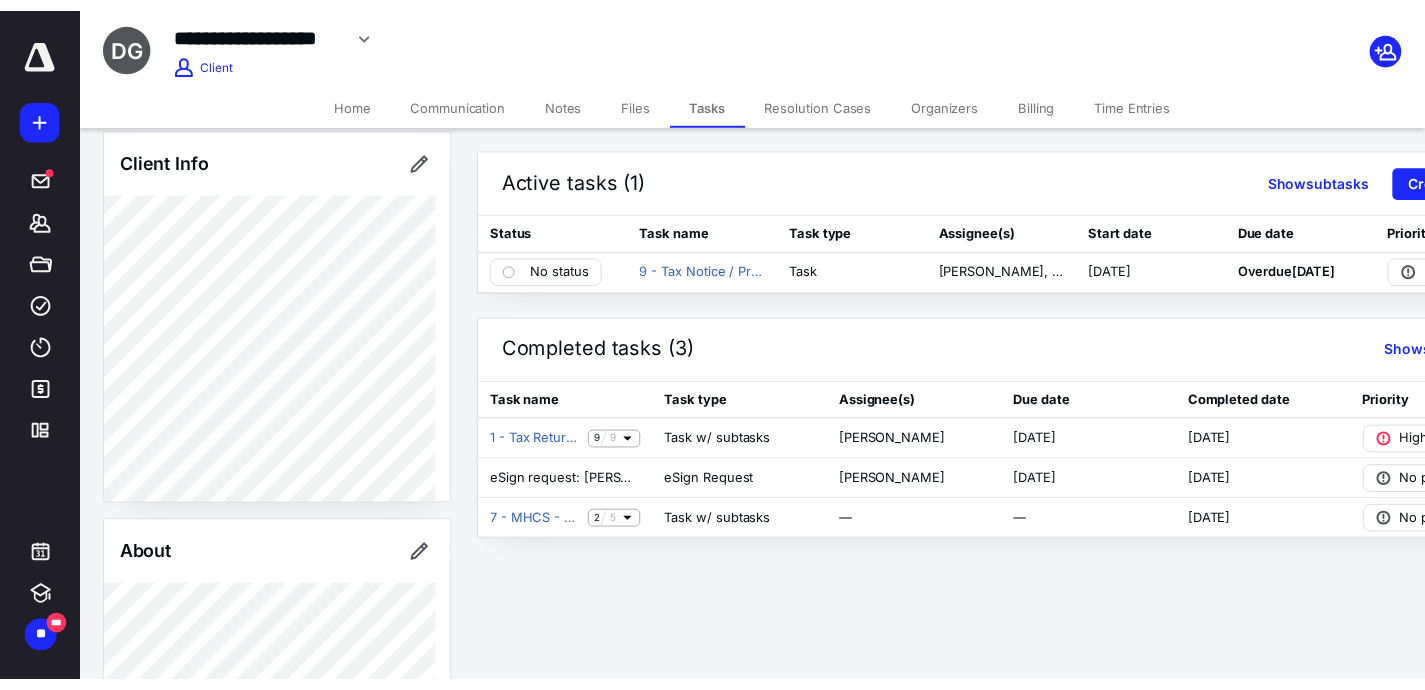 scroll, scrollTop: 0, scrollLeft: 0, axis: both 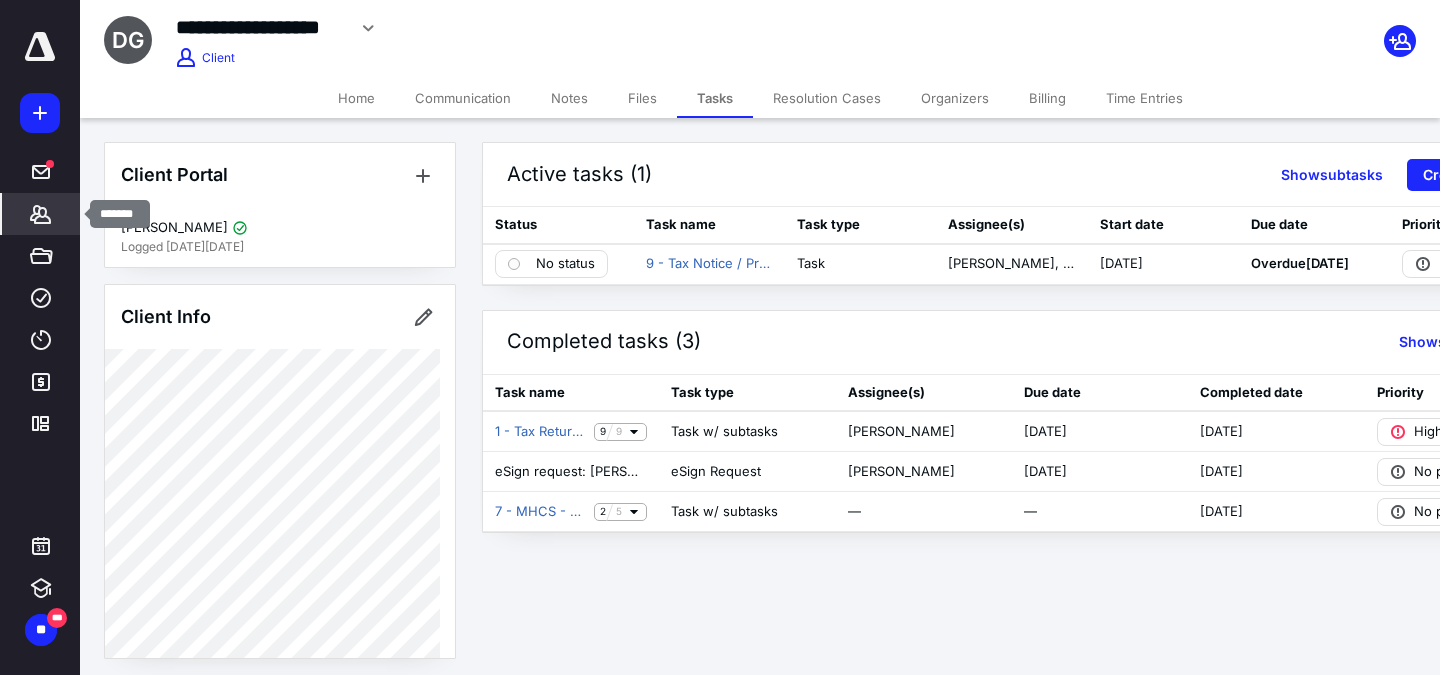 click 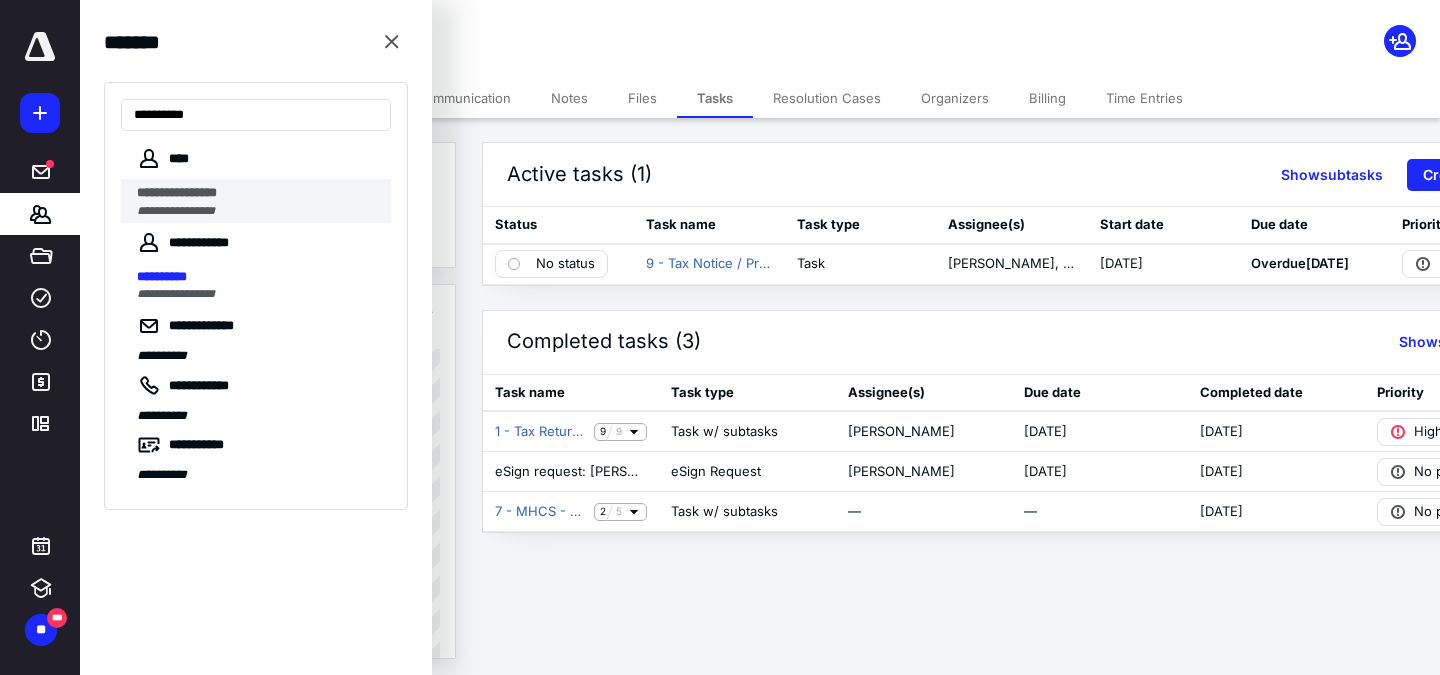 type on "**********" 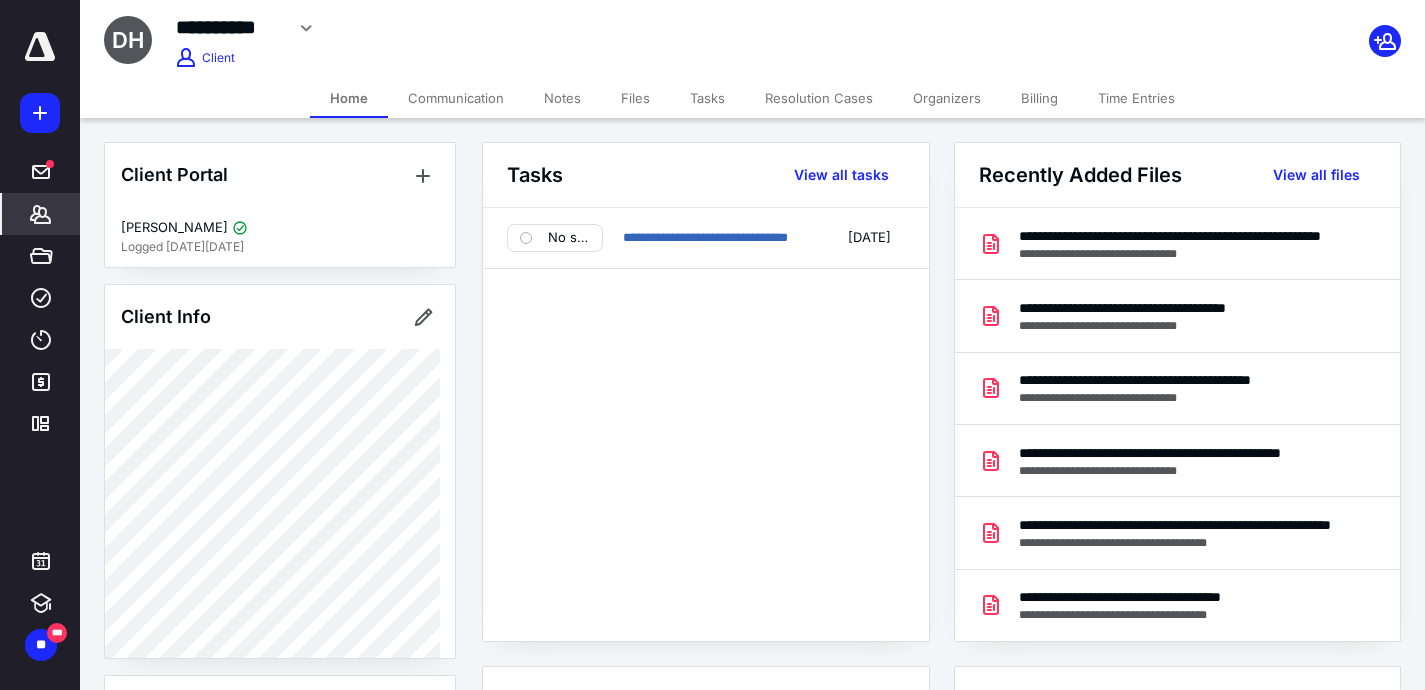 click on "Tasks" at bounding box center (707, 98) 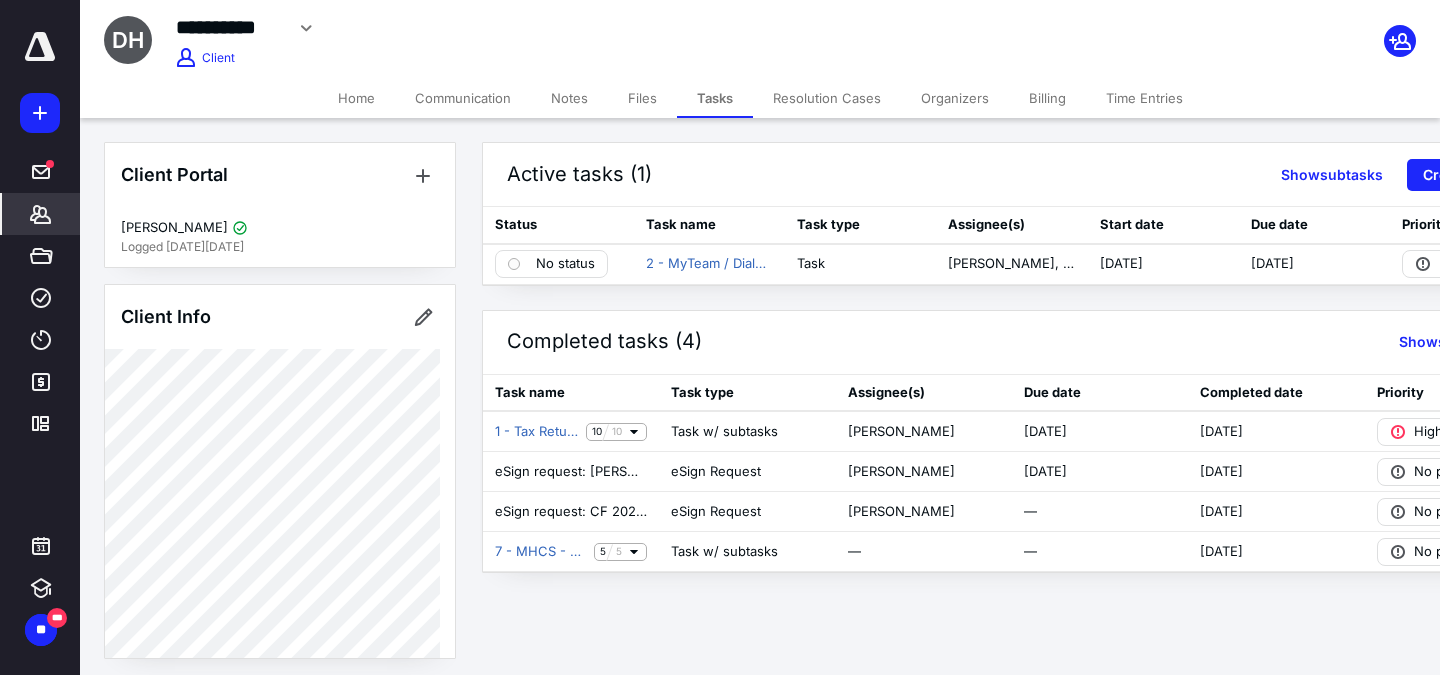 click on "*******" at bounding box center (41, 214) 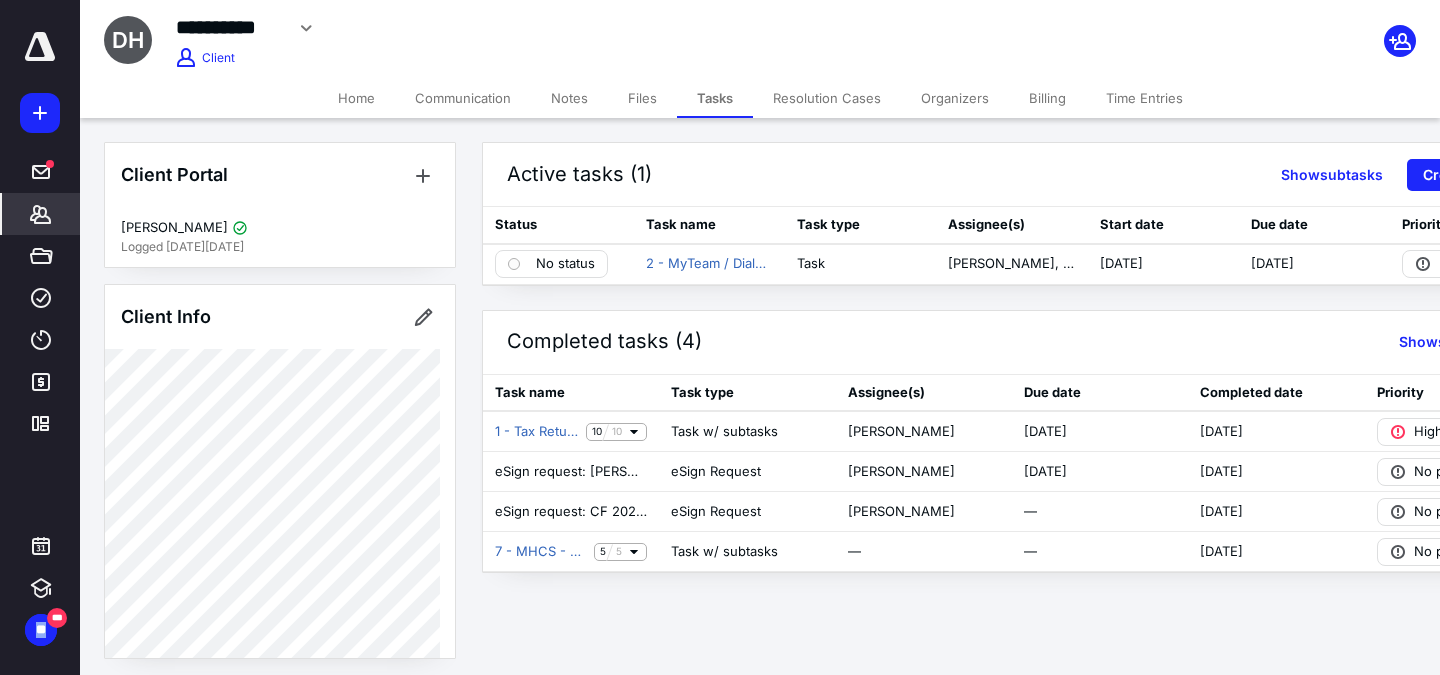click on "*******" at bounding box center [41, 214] 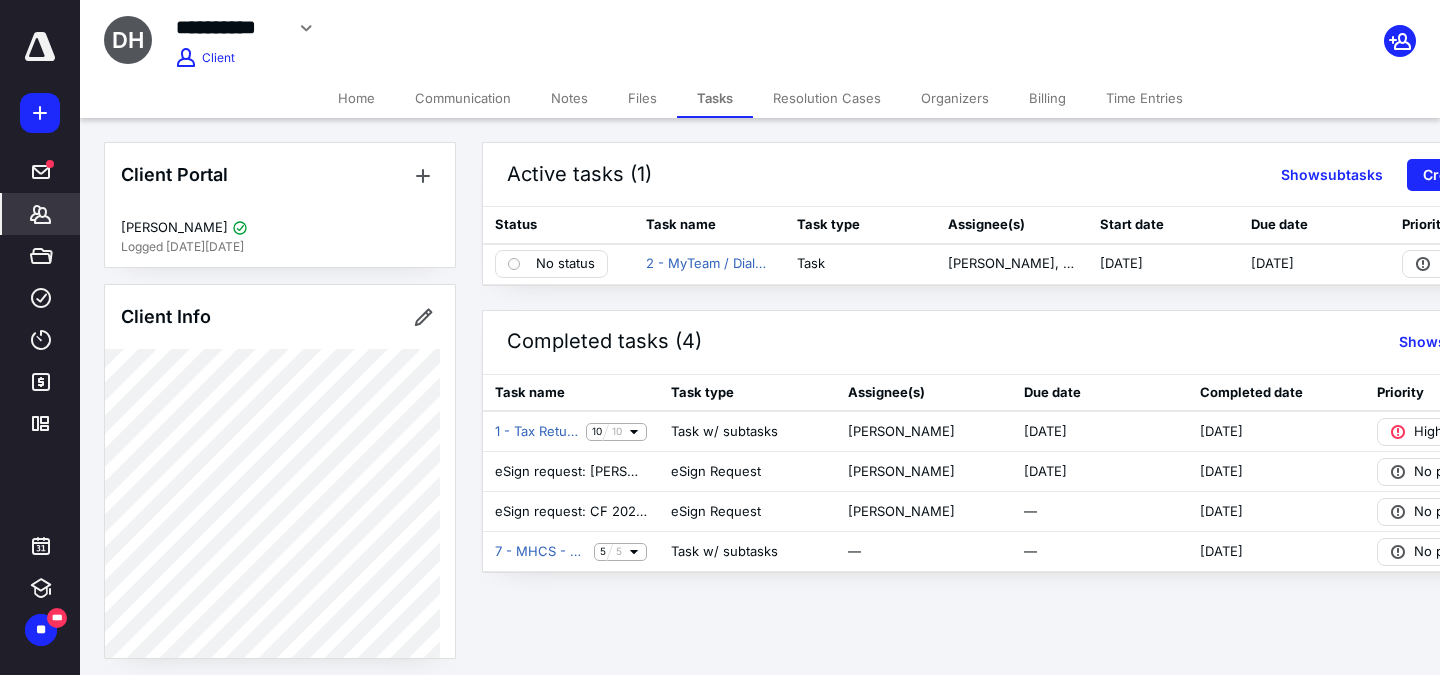 click on "*******" at bounding box center [41, 214] 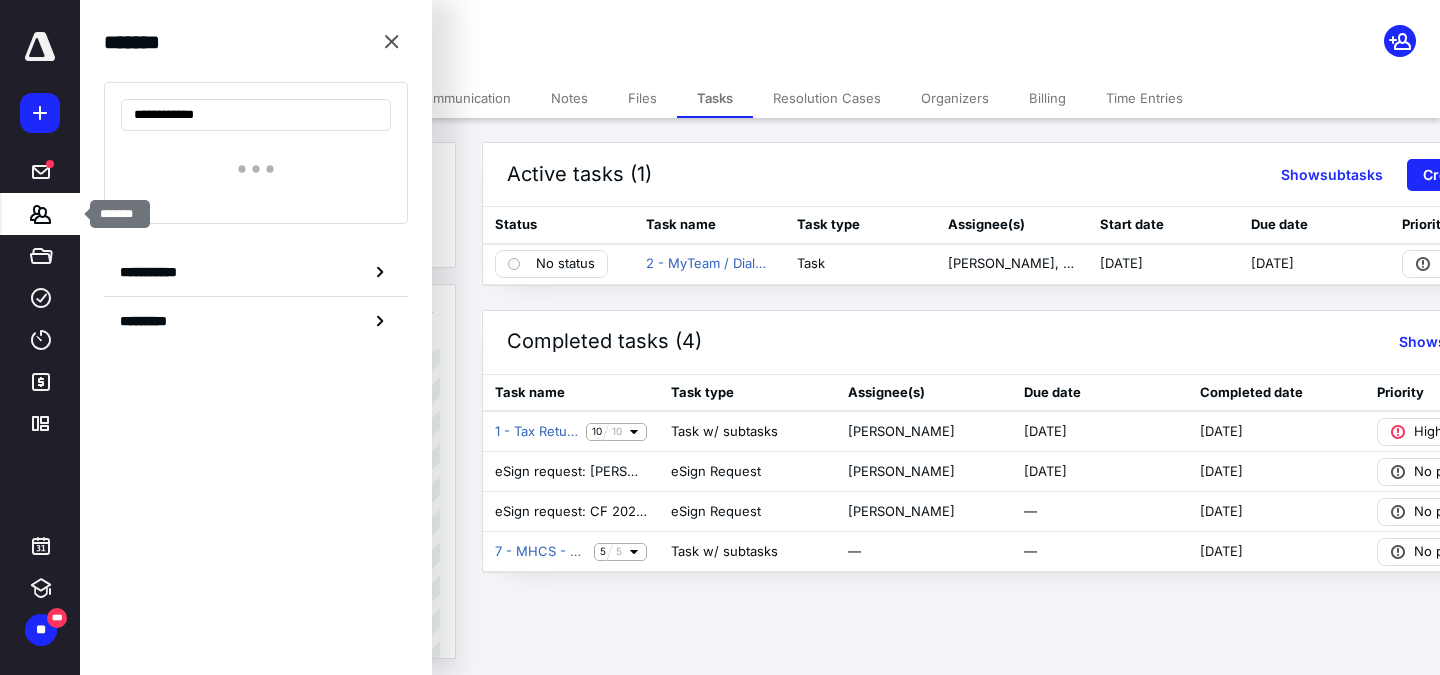 type on "**********" 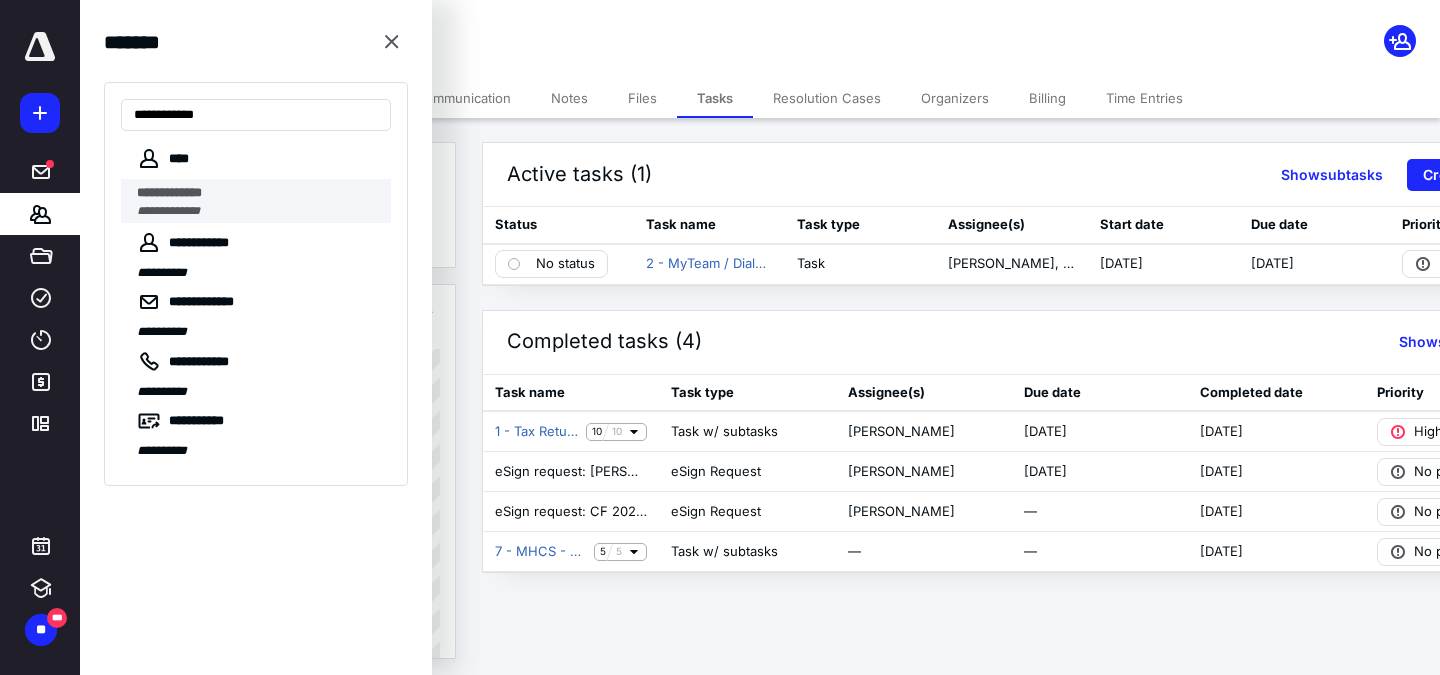 click on "**********" at bounding box center [258, 211] 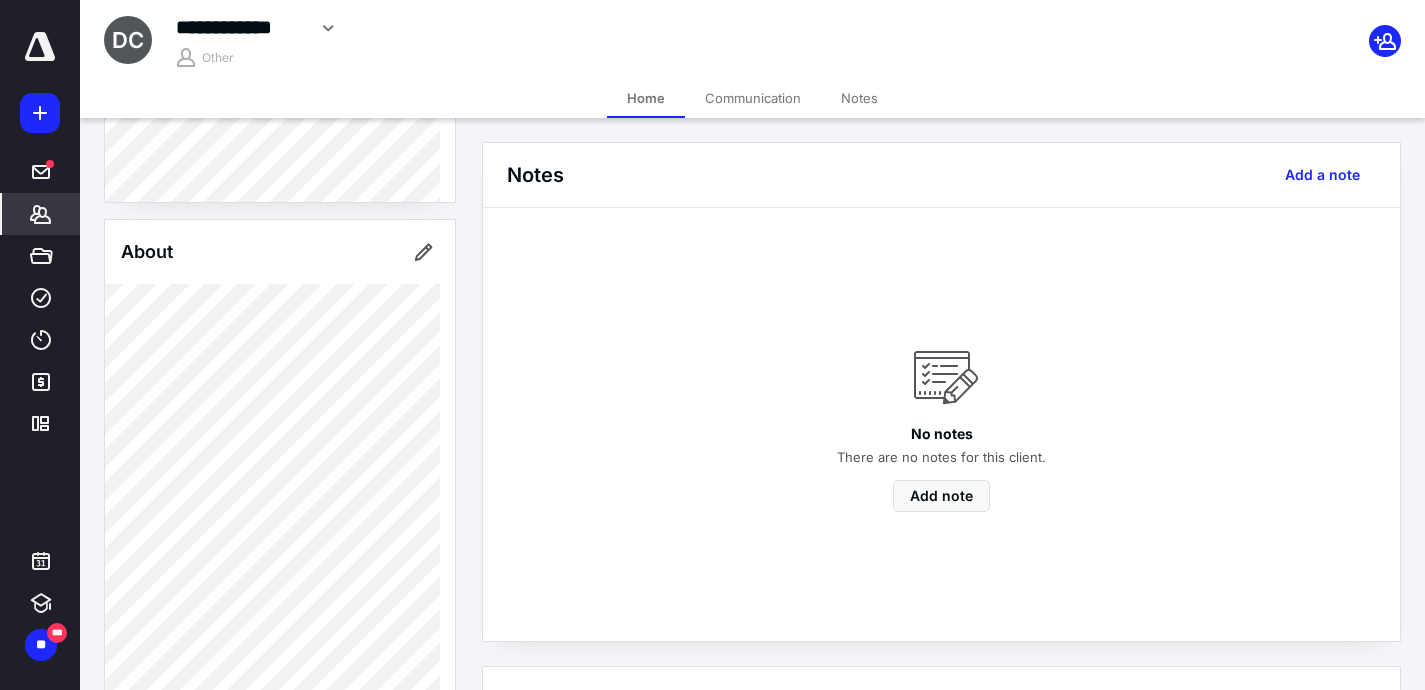 scroll, scrollTop: 274, scrollLeft: 0, axis: vertical 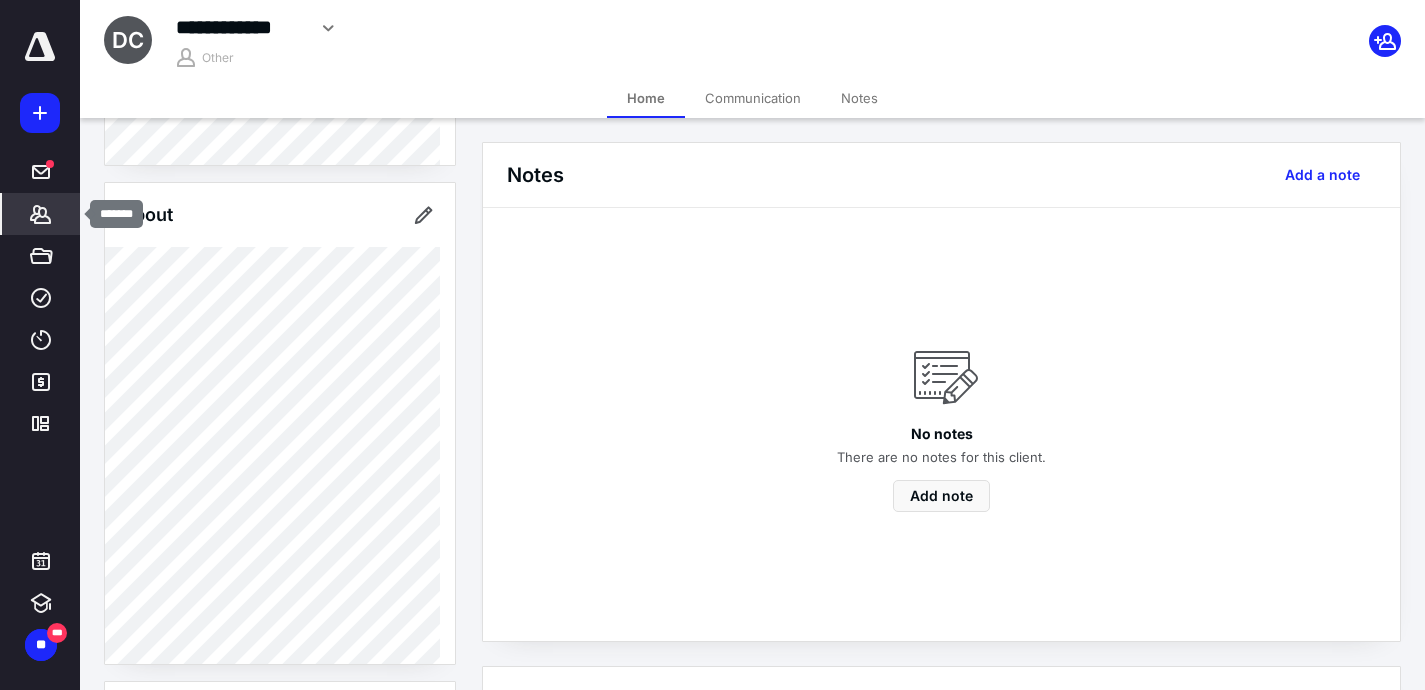 click 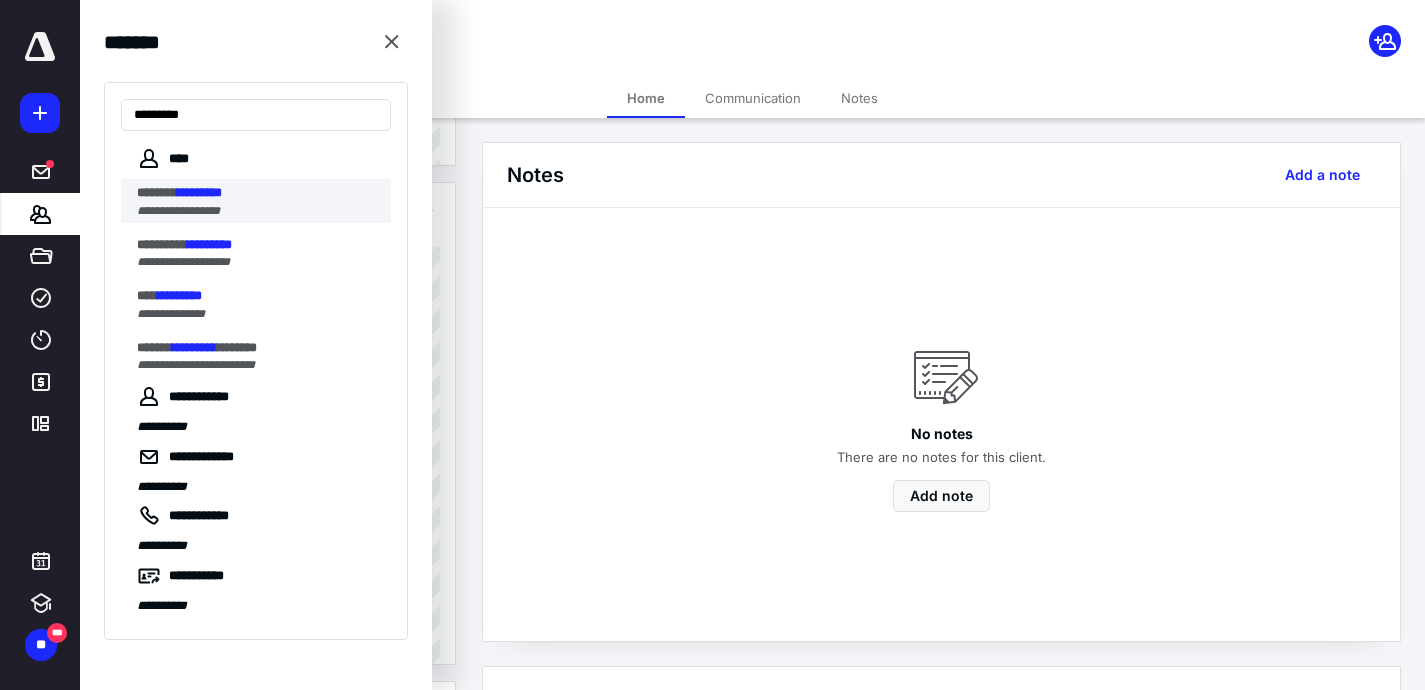 type on "*********" 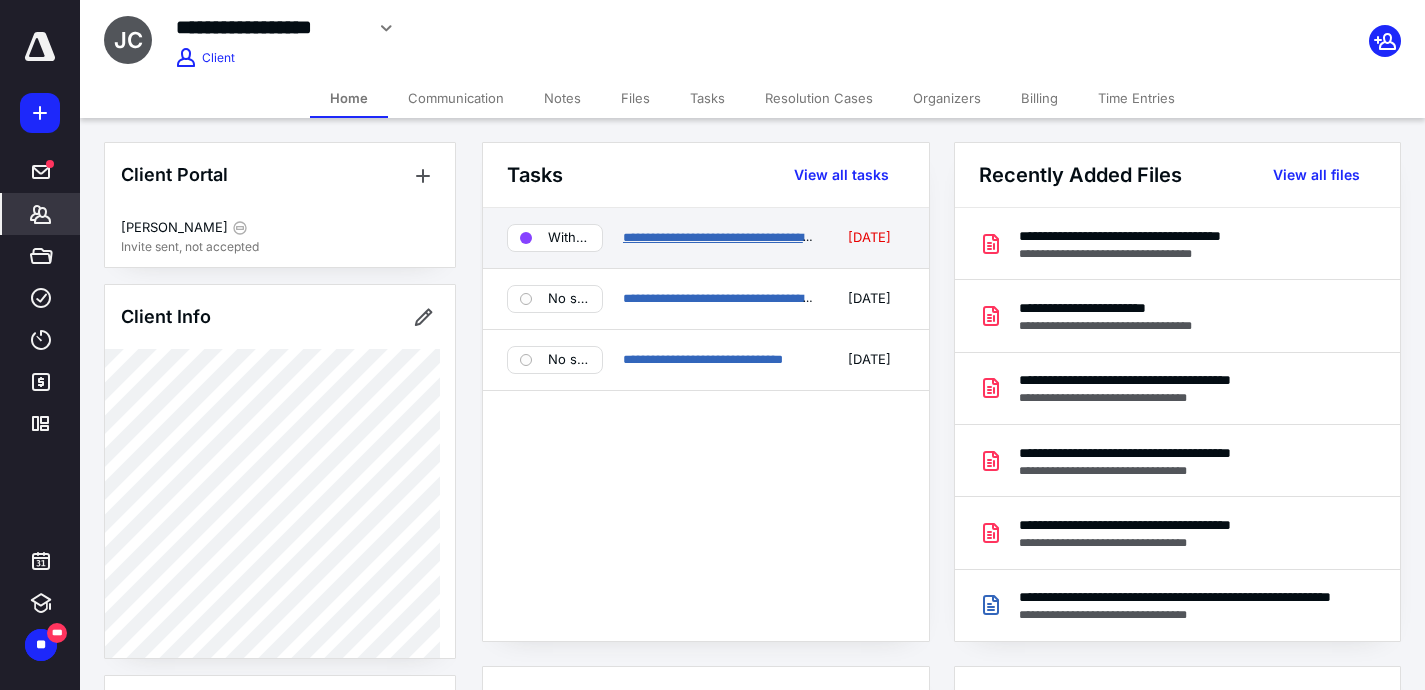 click on "**********" at bounding box center [725, 237] 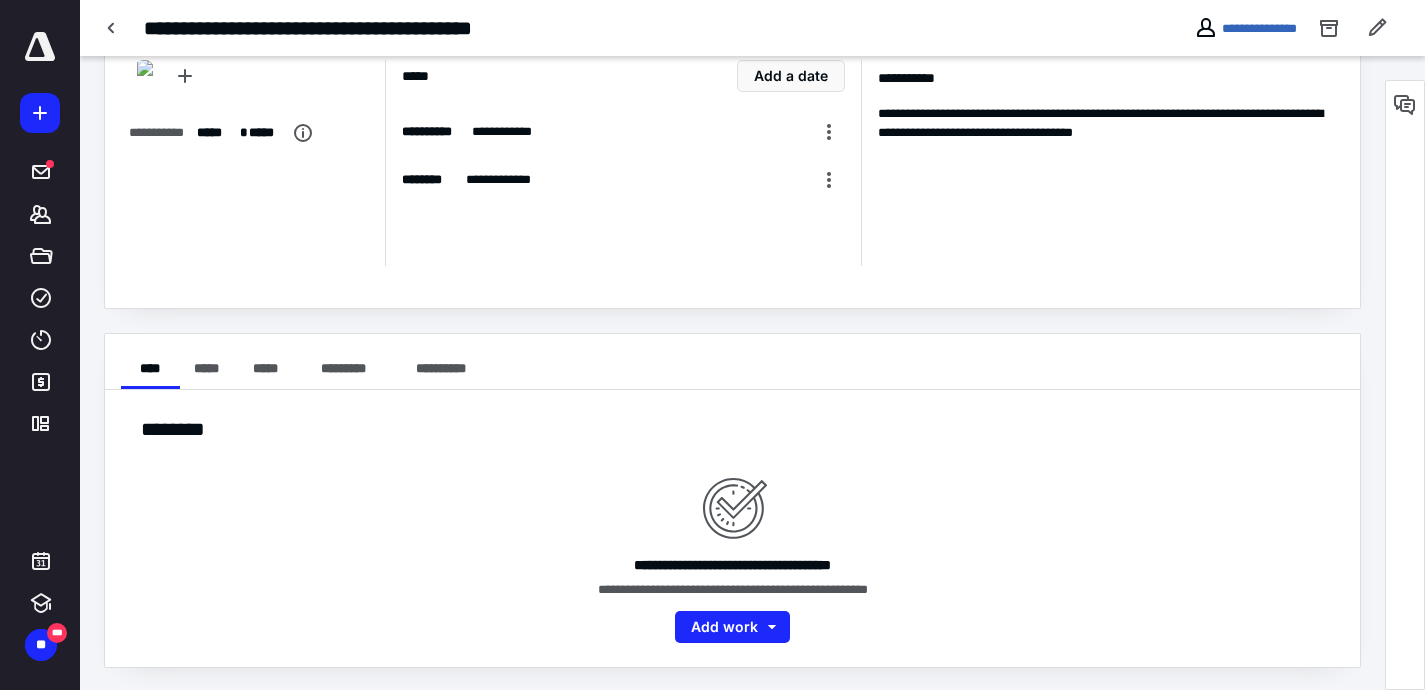 scroll, scrollTop: 0, scrollLeft: 0, axis: both 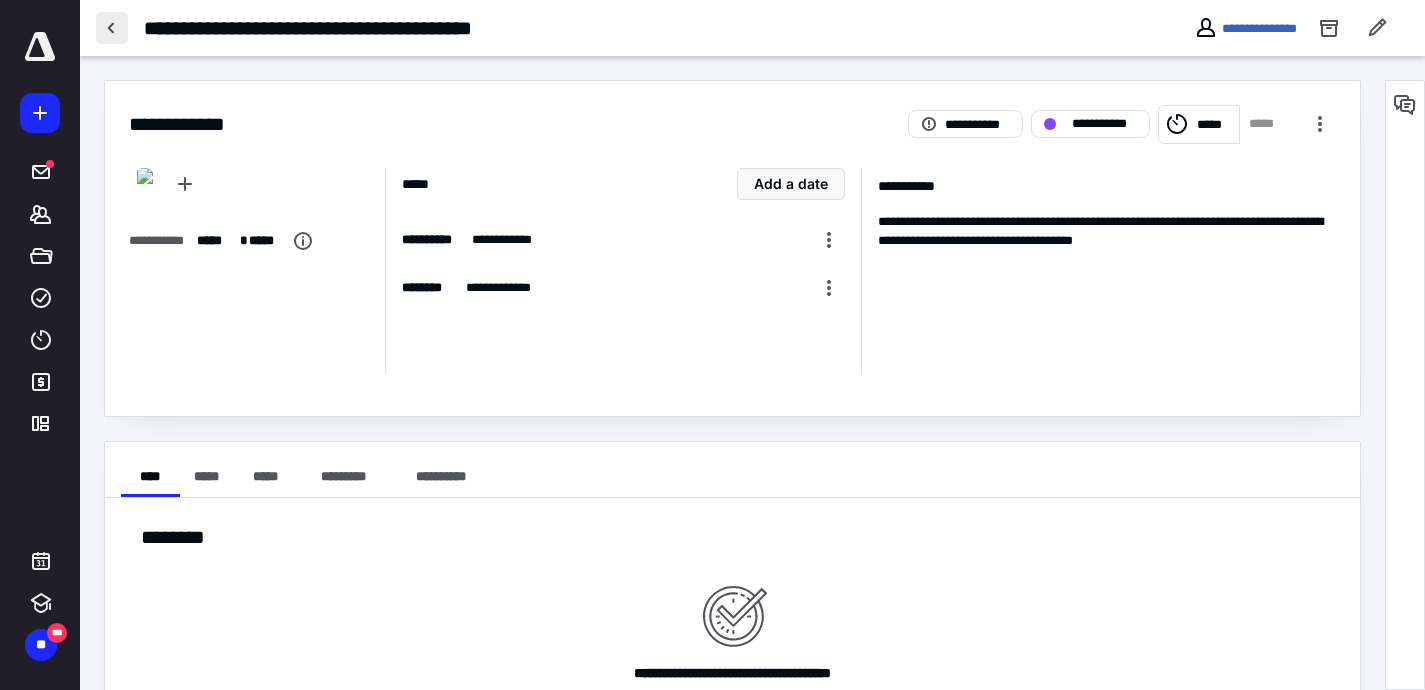 click at bounding box center [112, 28] 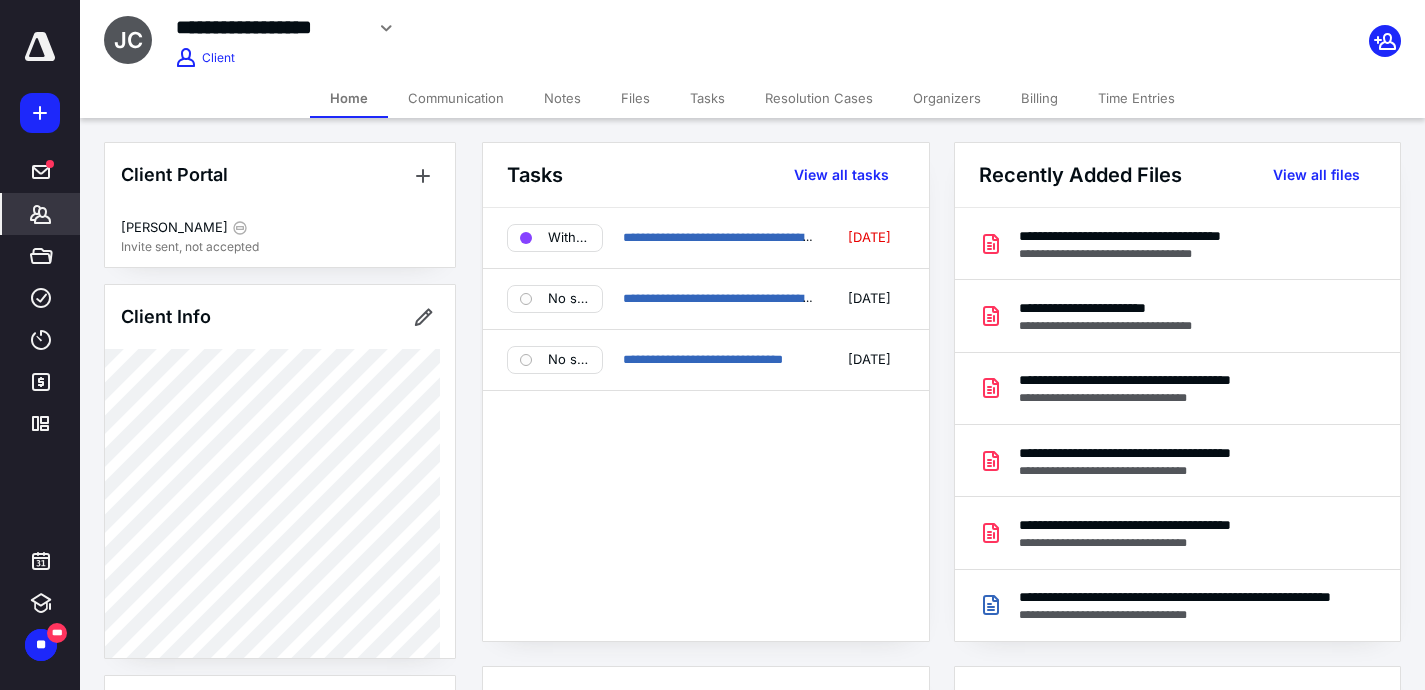 click on "Files" at bounding box center (635, 98) 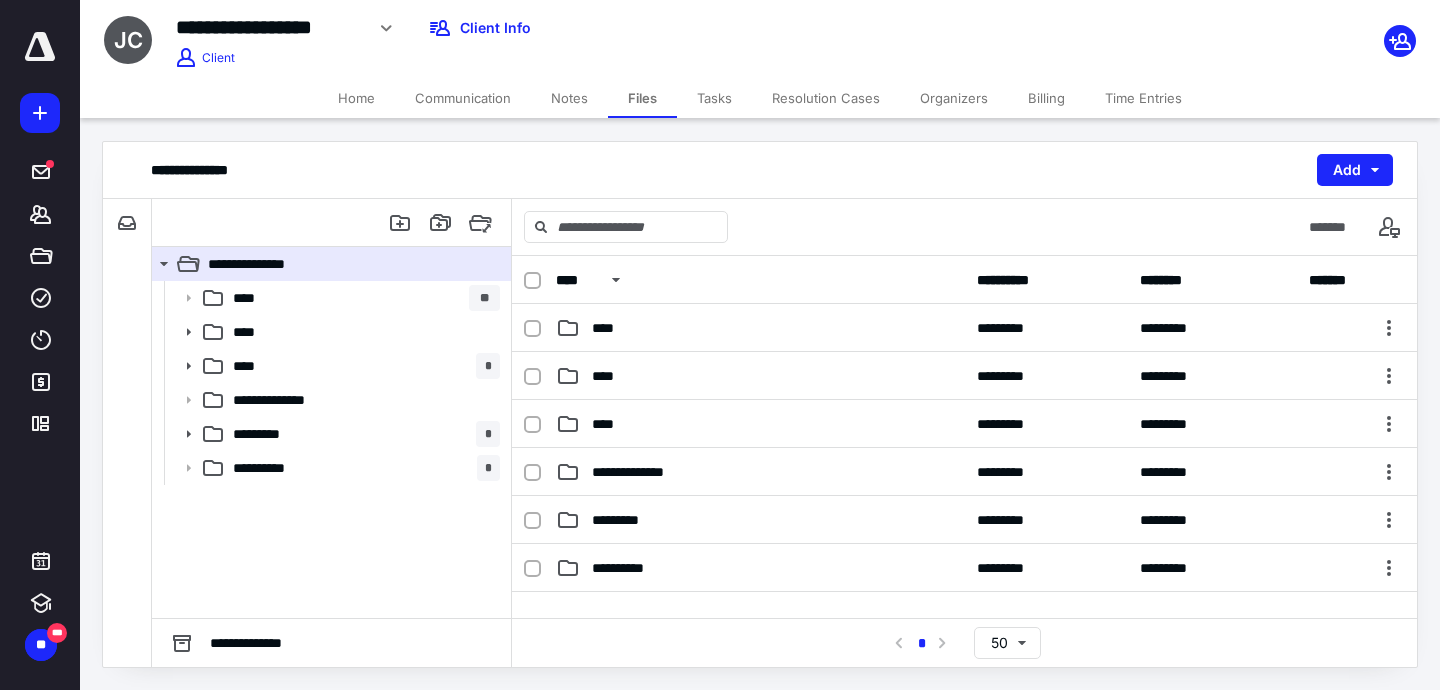 click on "Tasks" at bounding box center [714, 98] 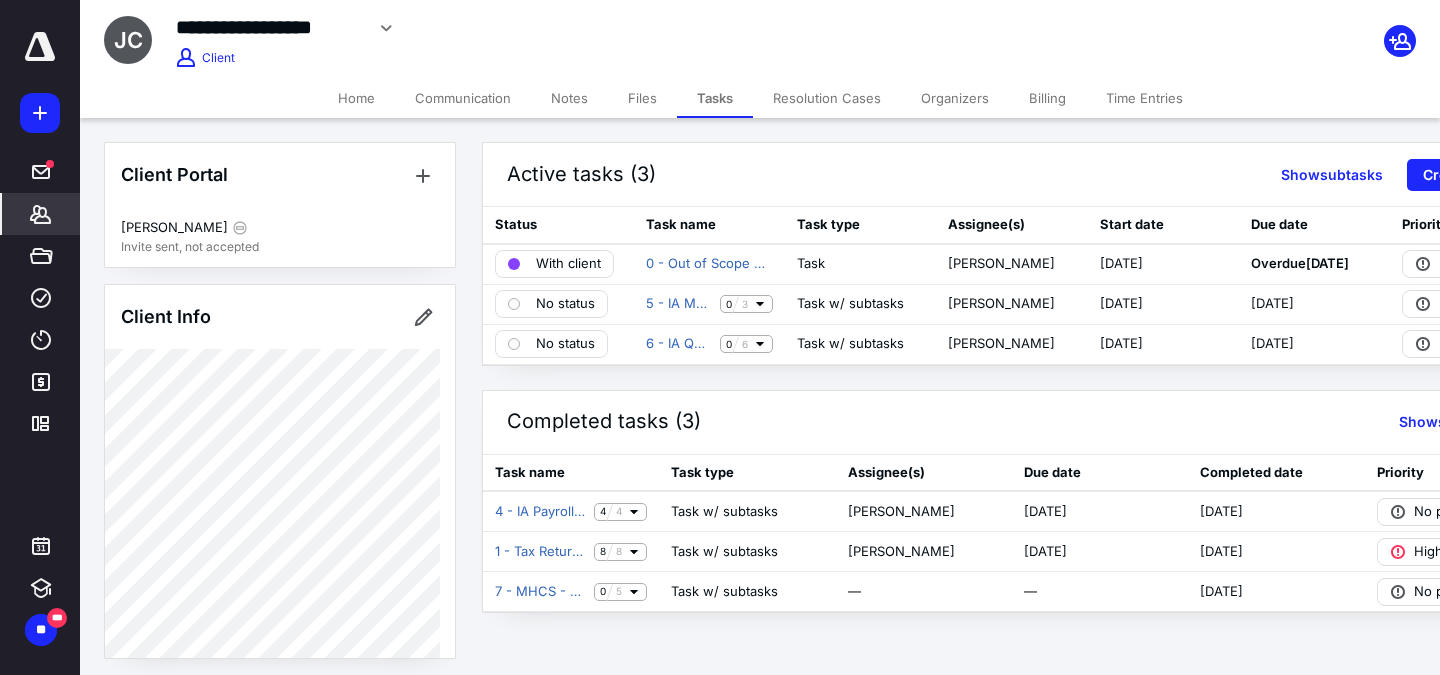 click on "*******" at bounding box center (41, 214) 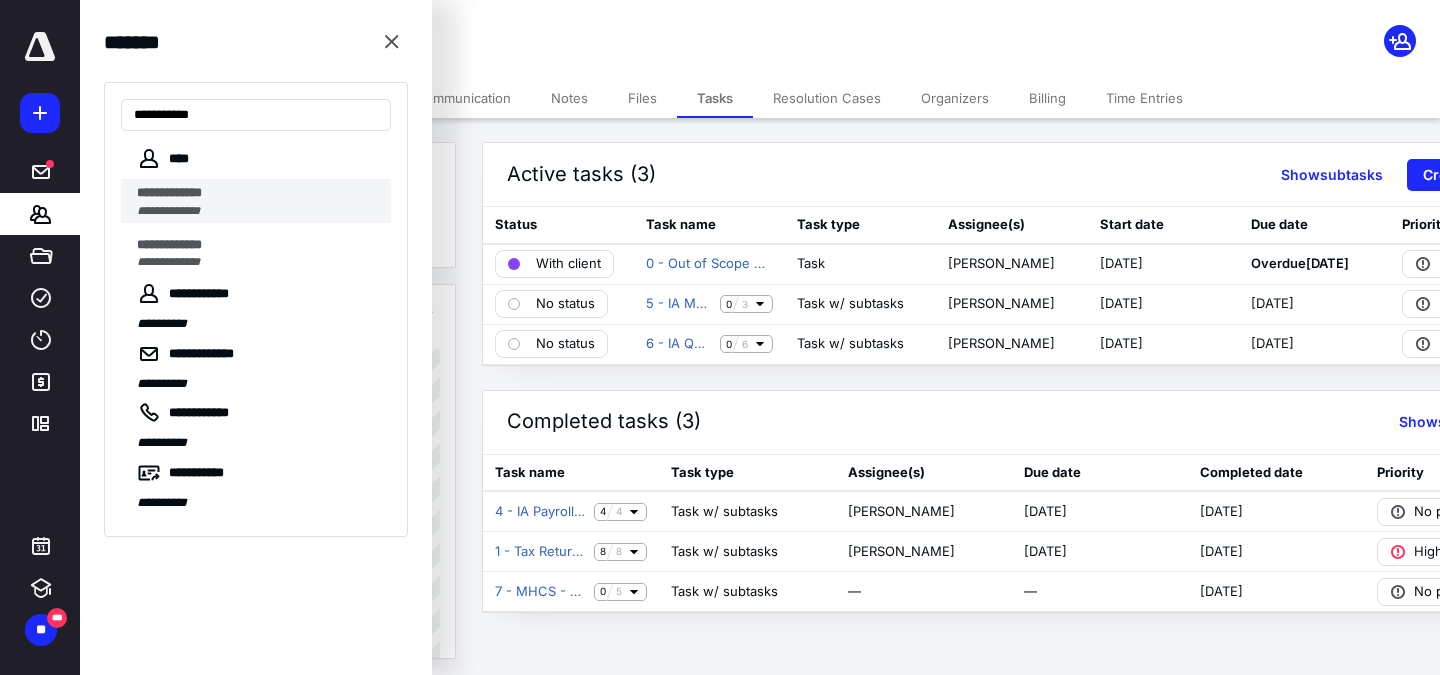 type on "**********" 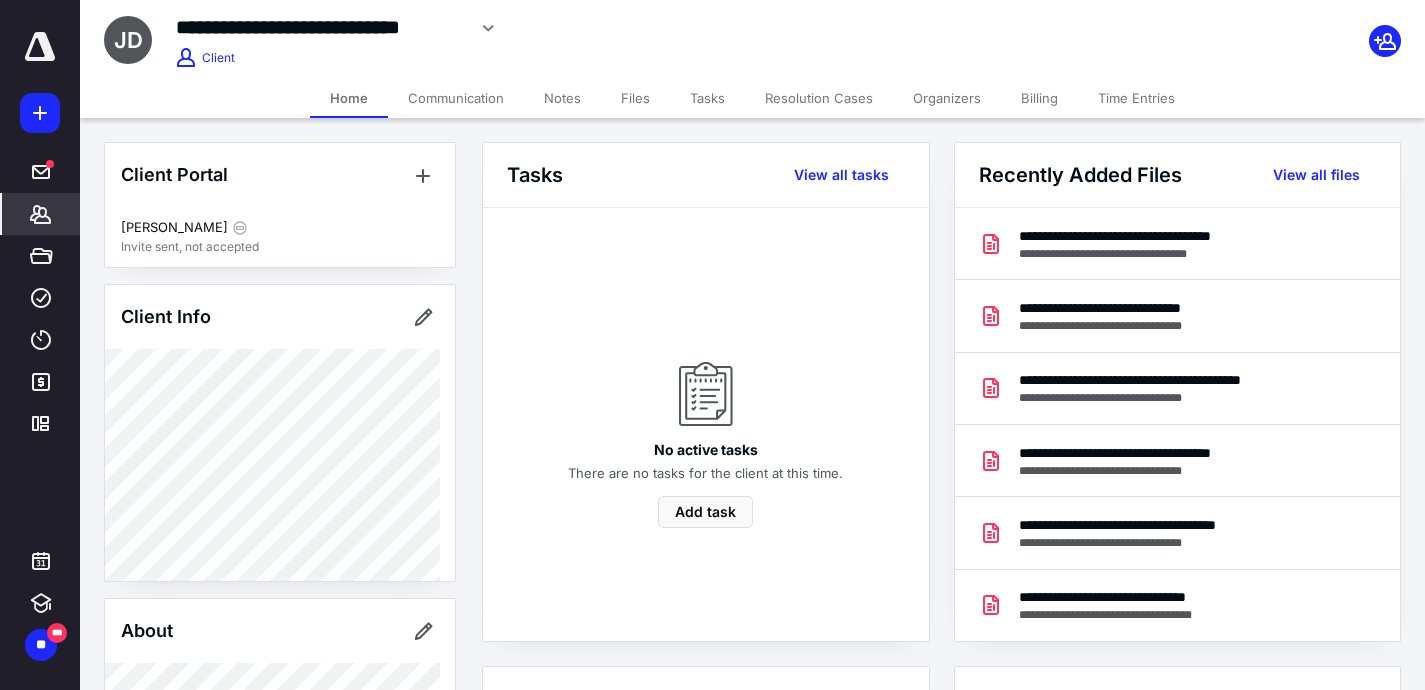 scroll, scrollTop: 1017, scrollLeft: 0, axis: vertical 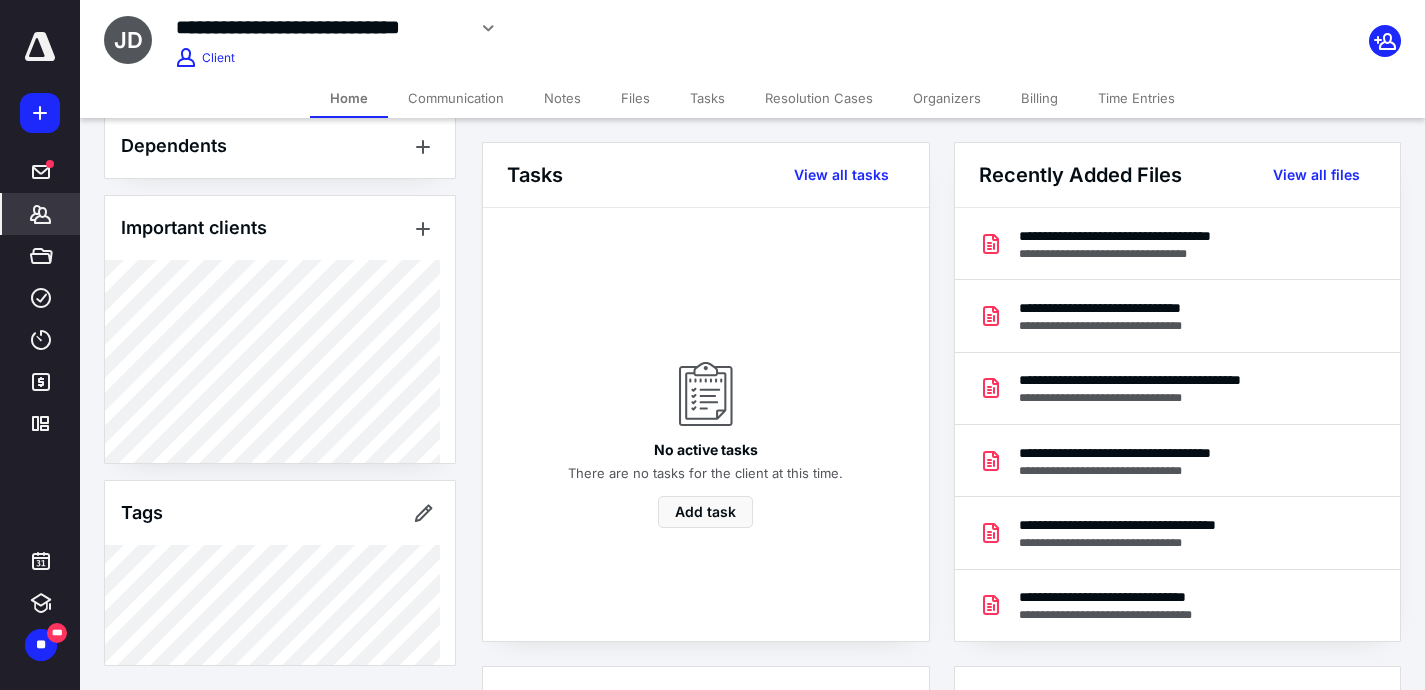 click 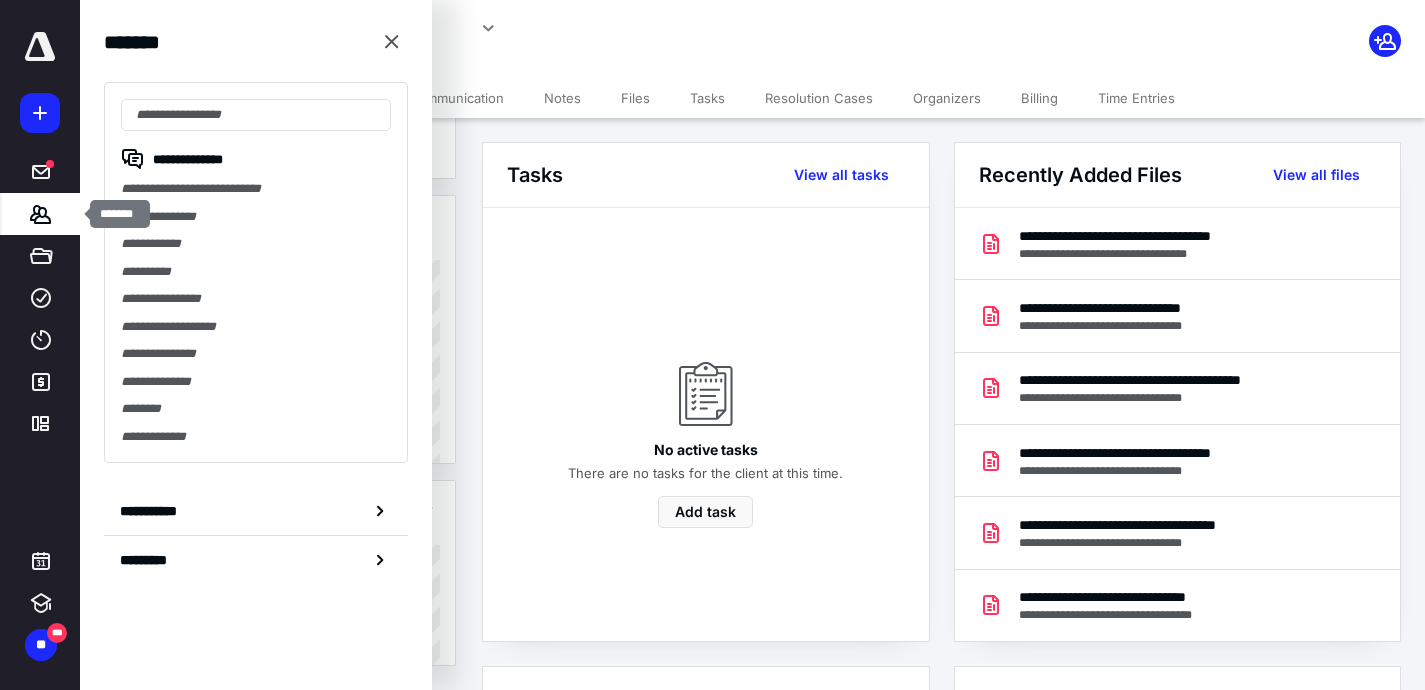 click 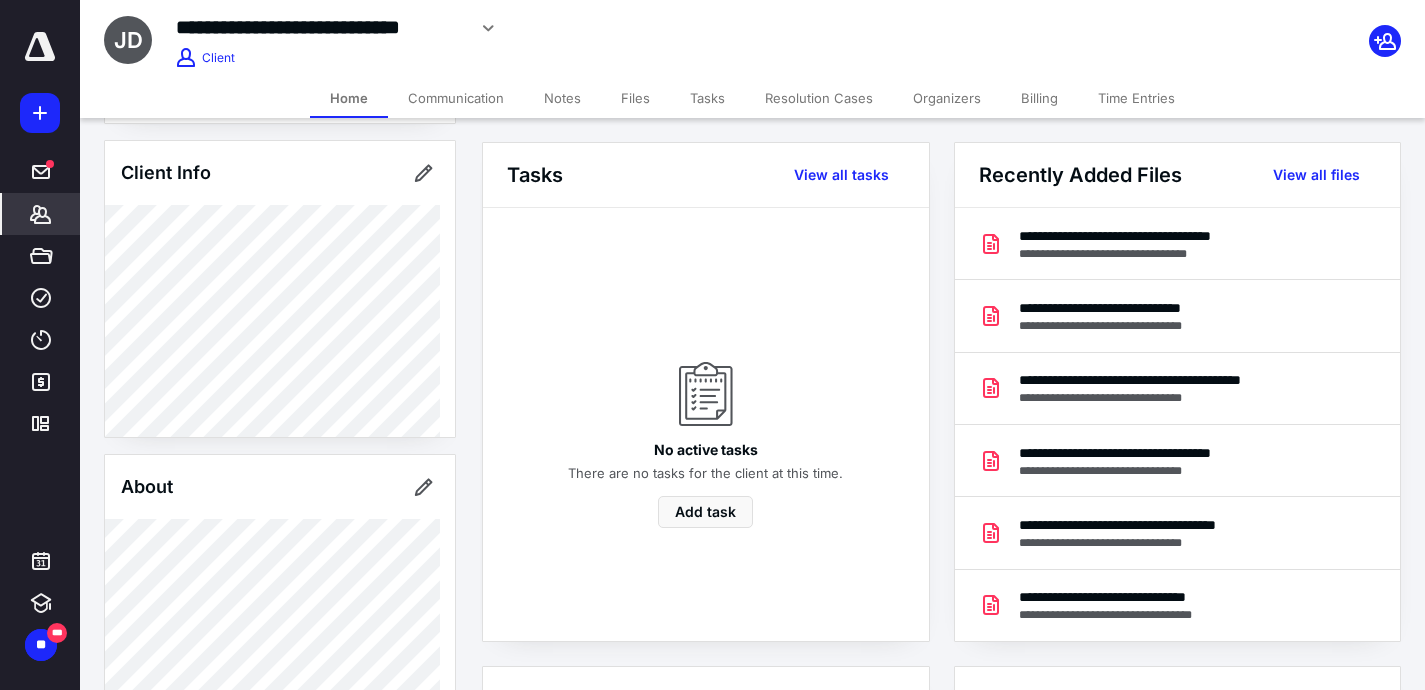 scroll, scrollTop: 0, scrollLeft: 0, axis: both 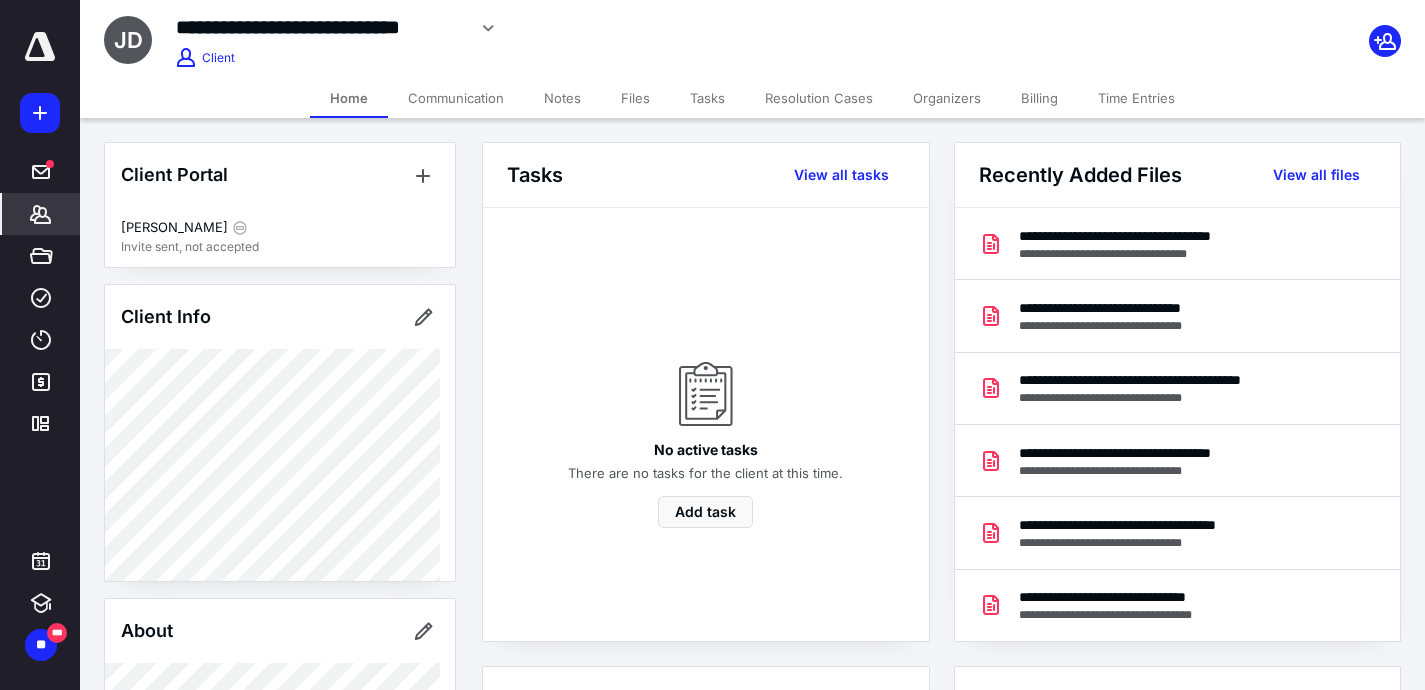 click on "Tasks" at bounding box center [707, 98] 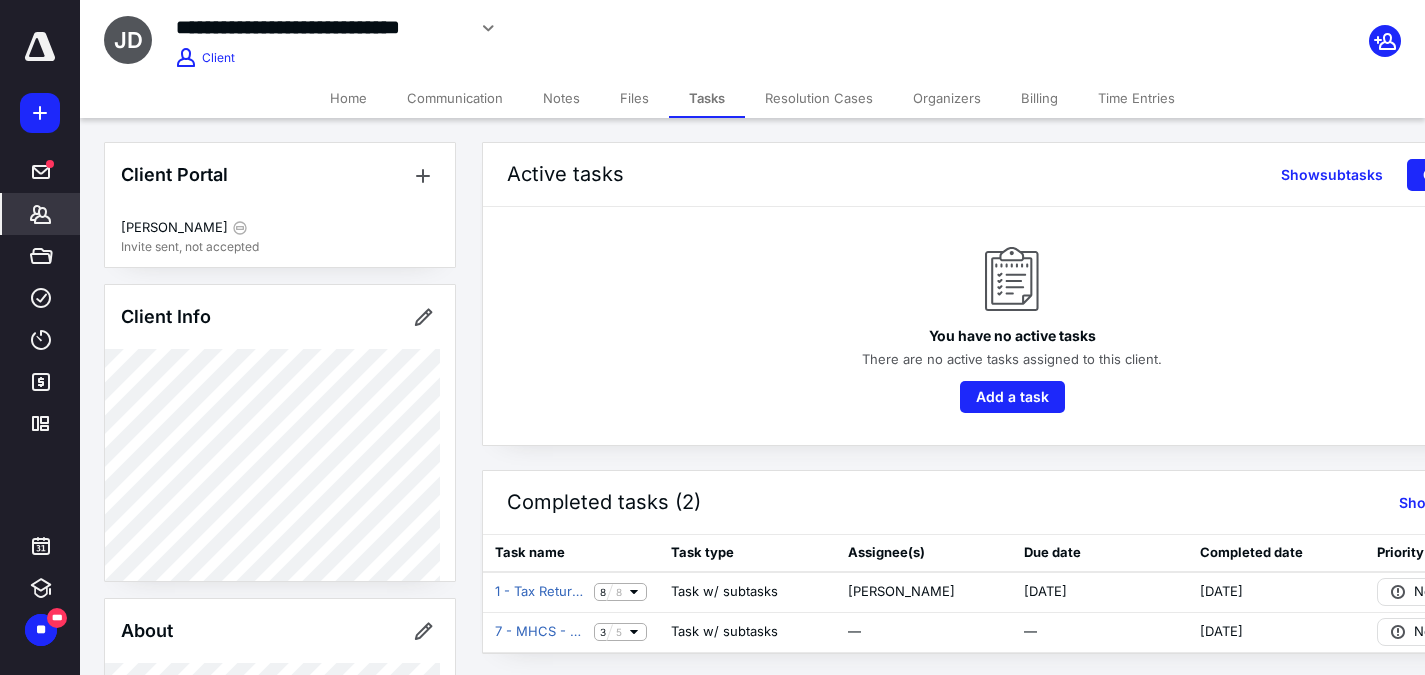 click on "*******" at bounding box center (41, 214) 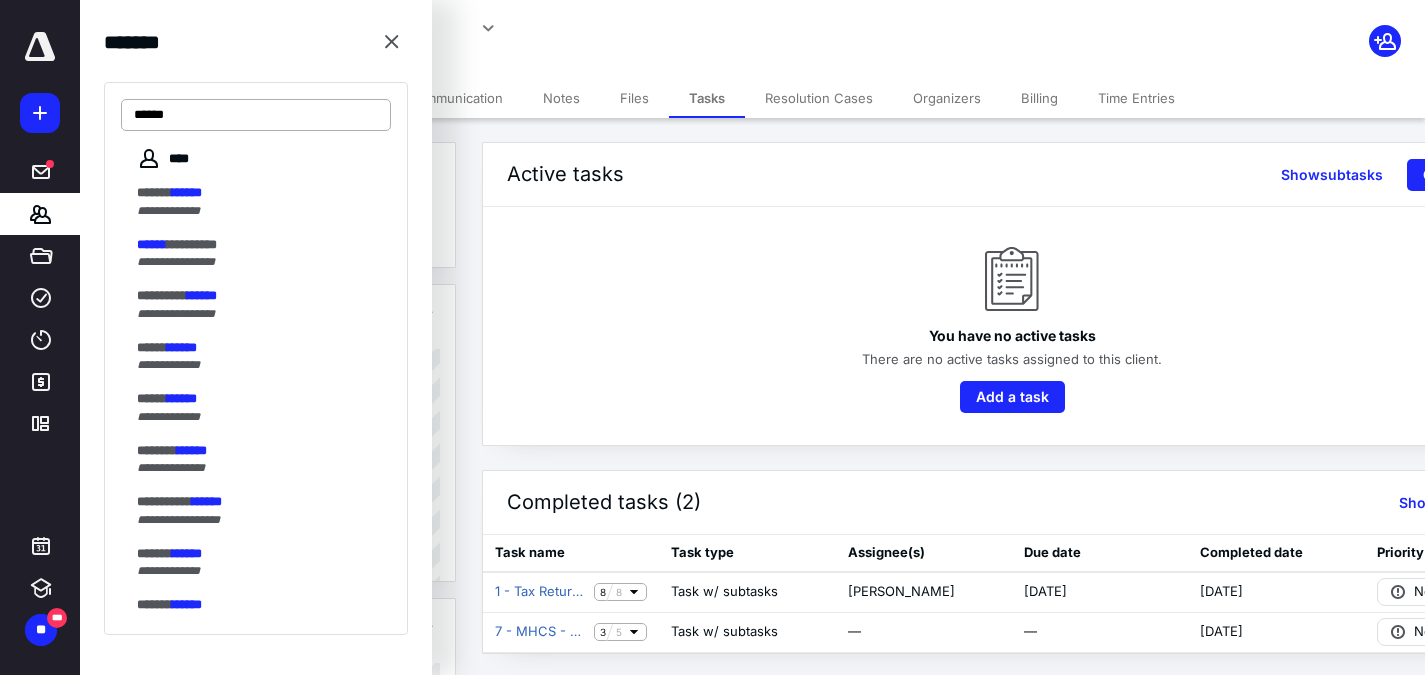 click on "******" at bounding box center (256, 115) 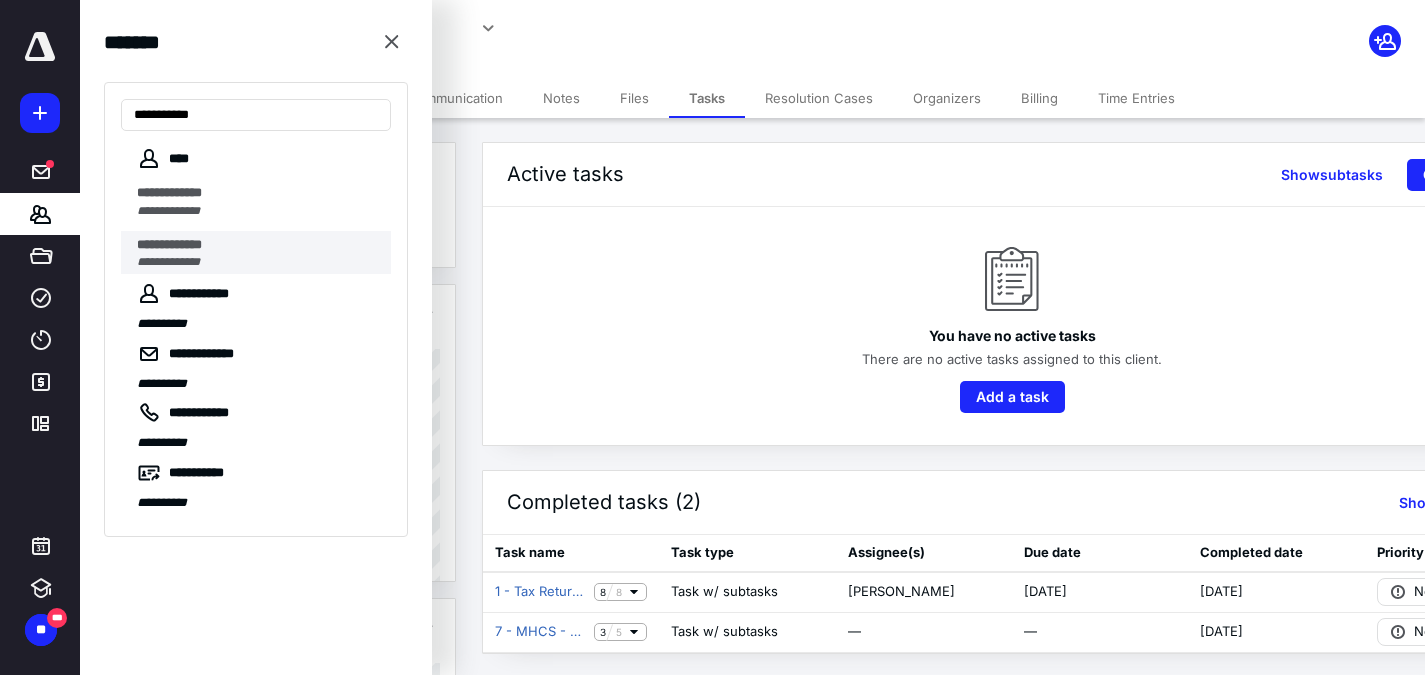 type on "**********" 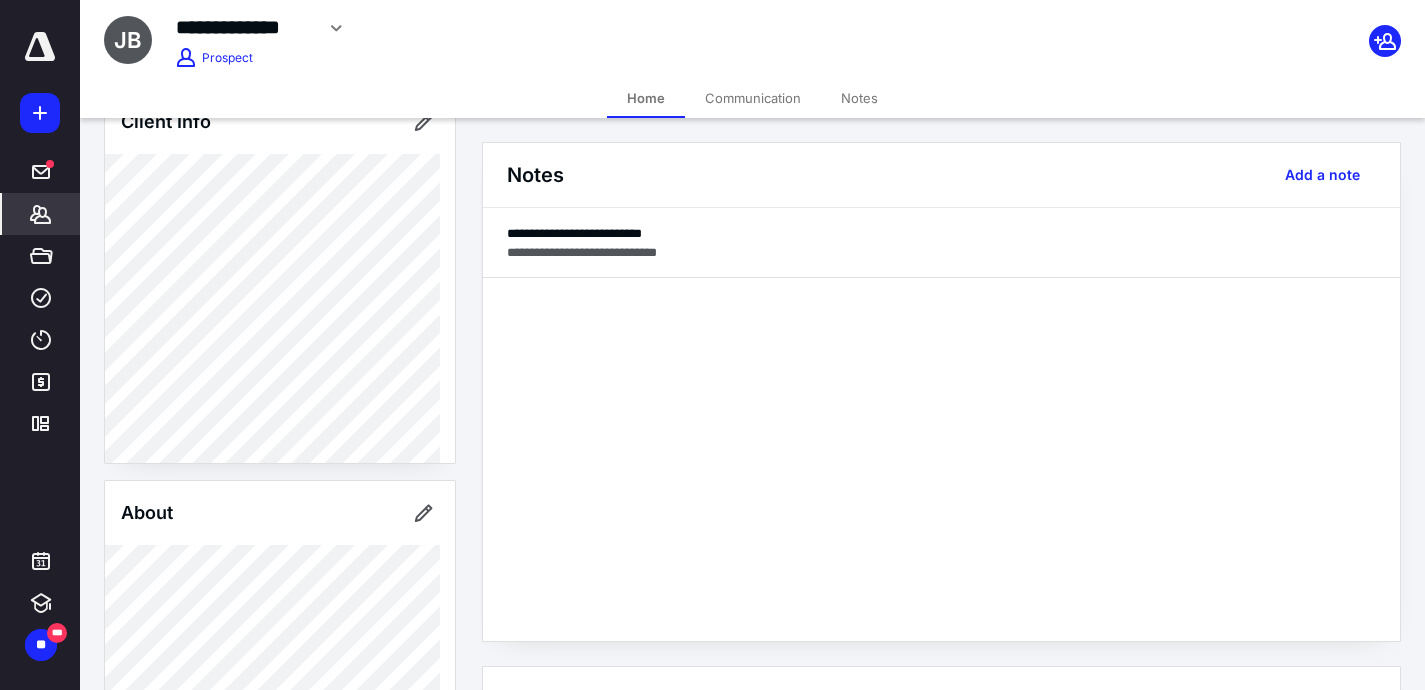 scroll, scrollTop: 0, scrollLeft: 0, axis: both 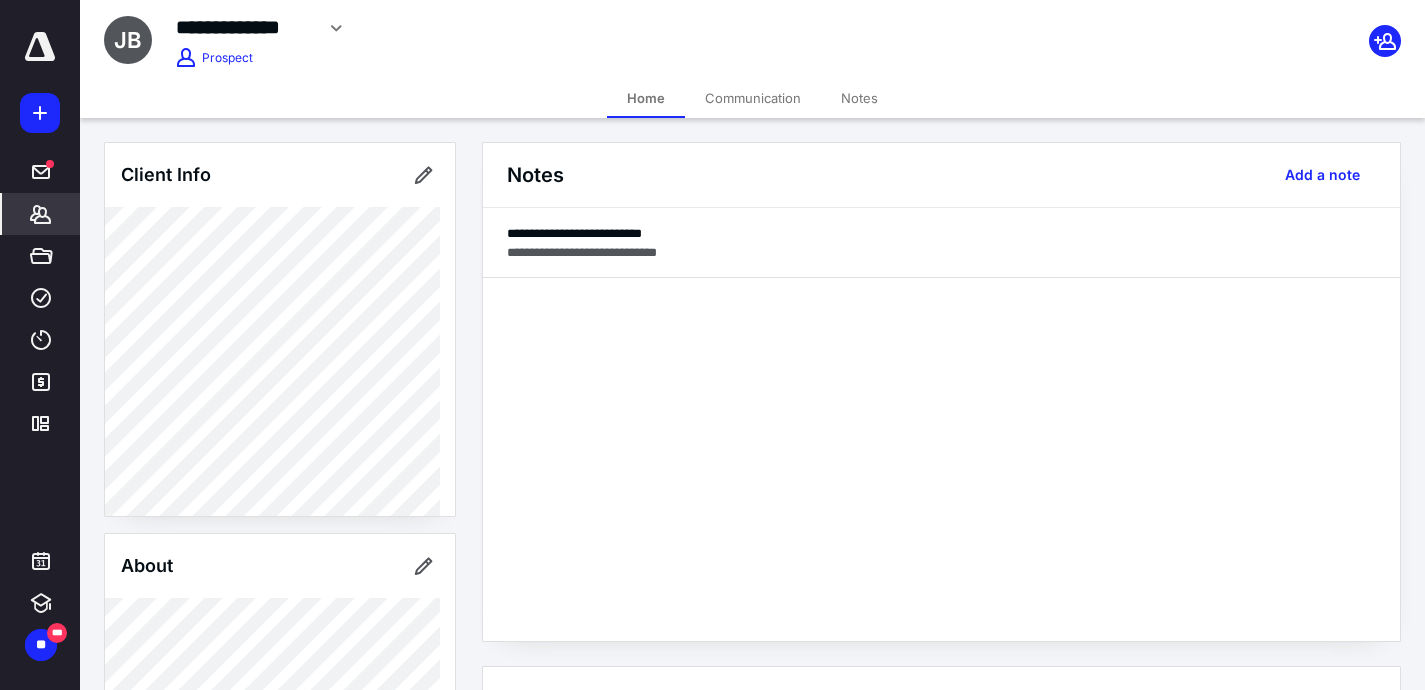 click on "*******" at bounding box center [41, 214] 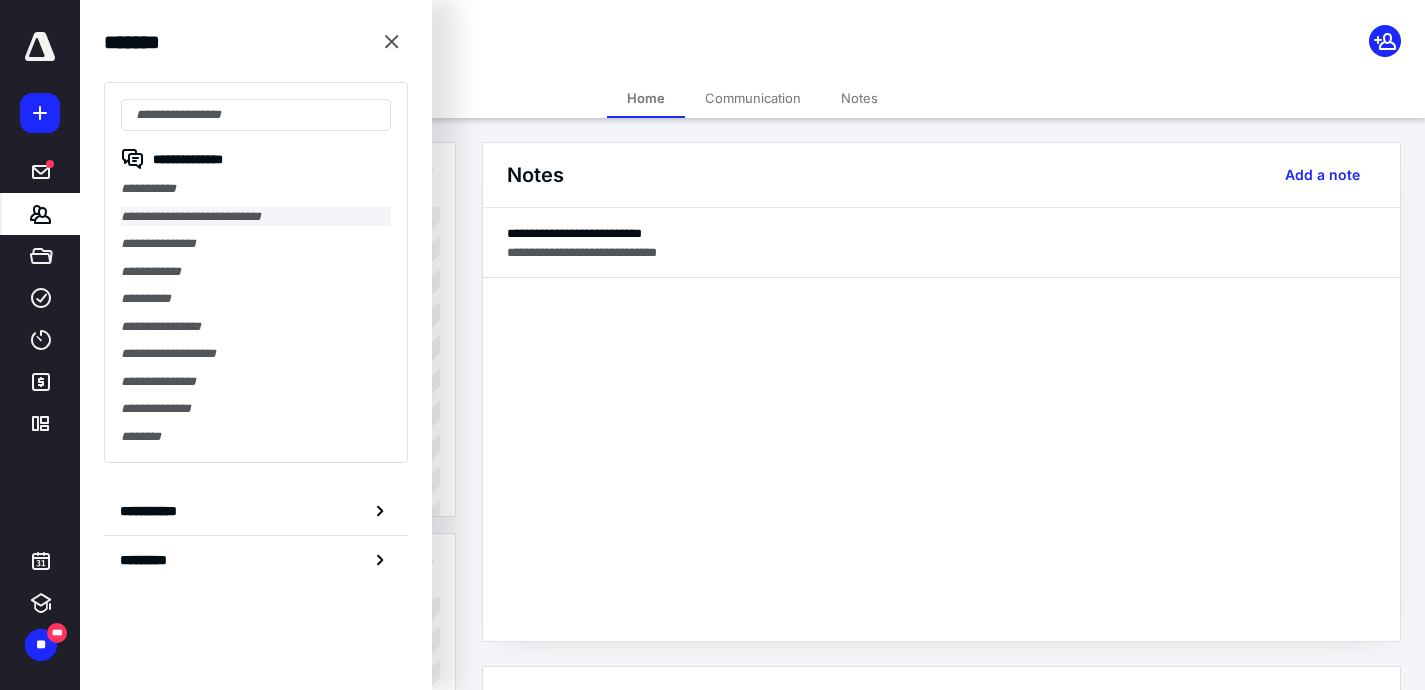 click on "**********" at bounding box center (256, 217) 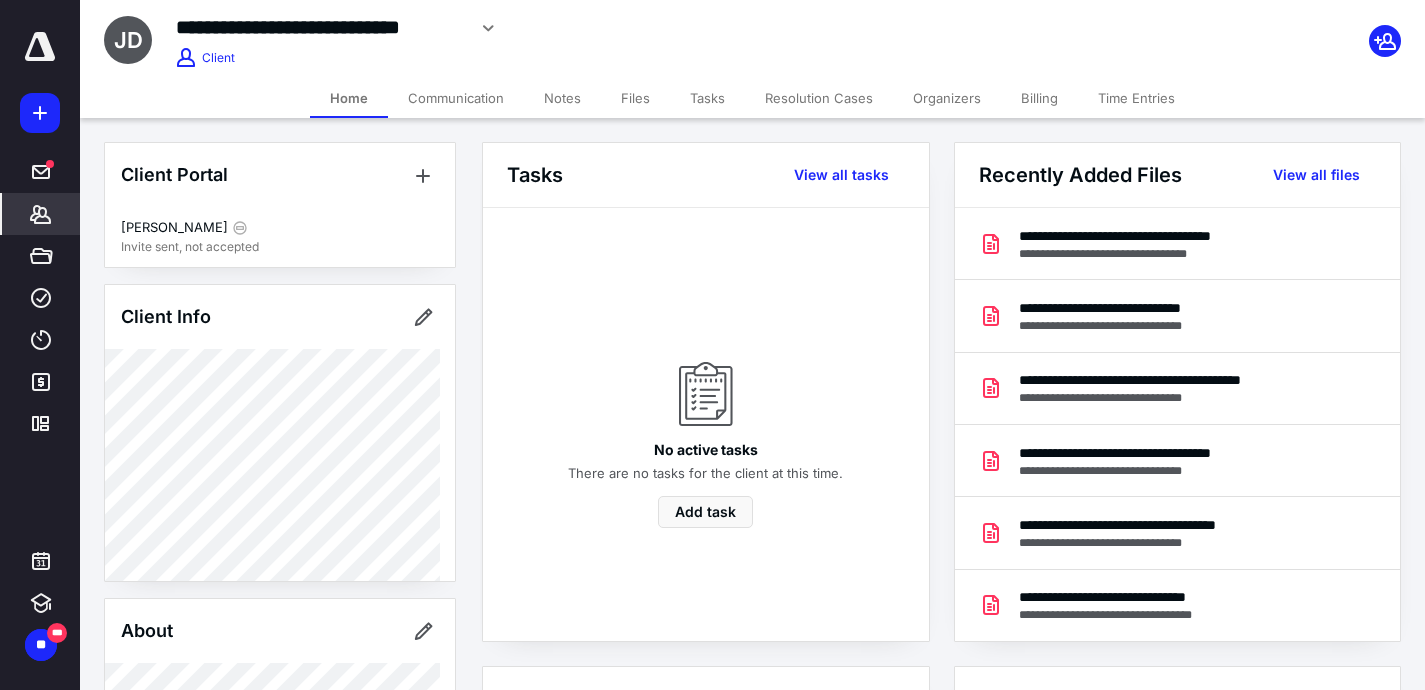 click on "Tasks" at bounding box center (707, 98) 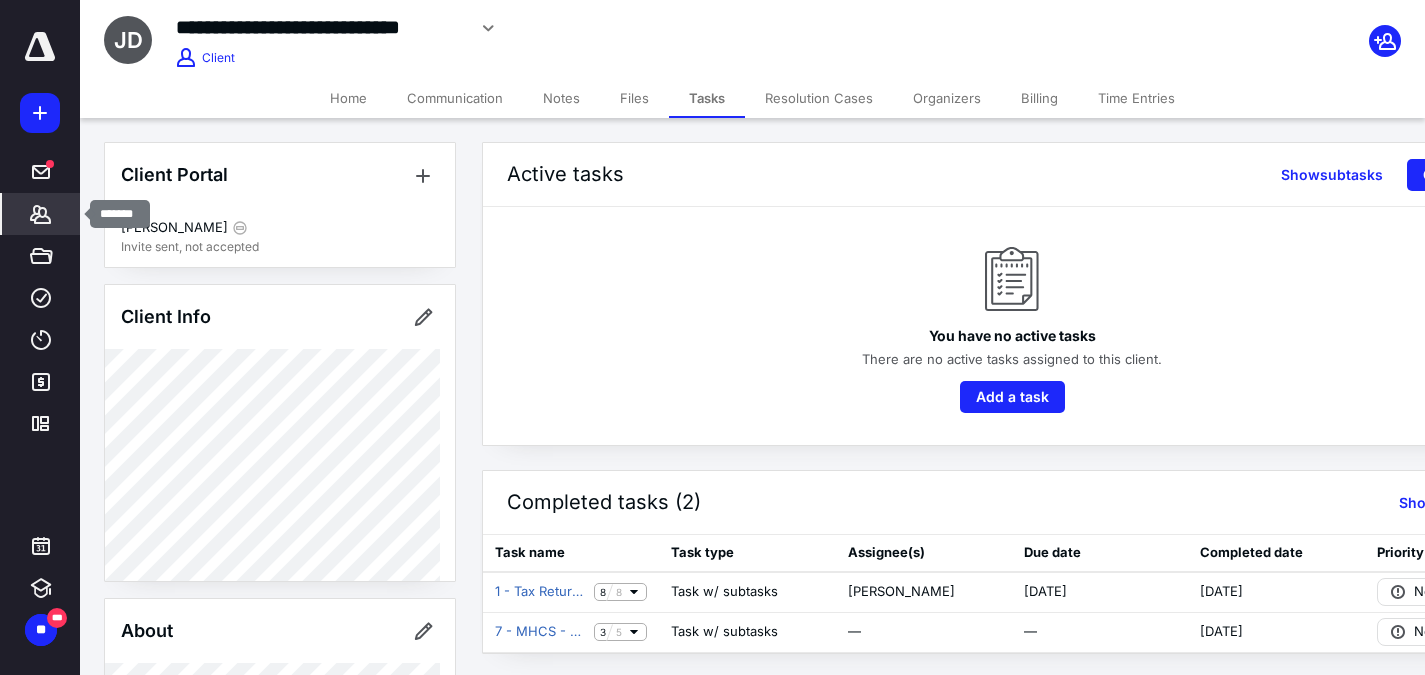 click 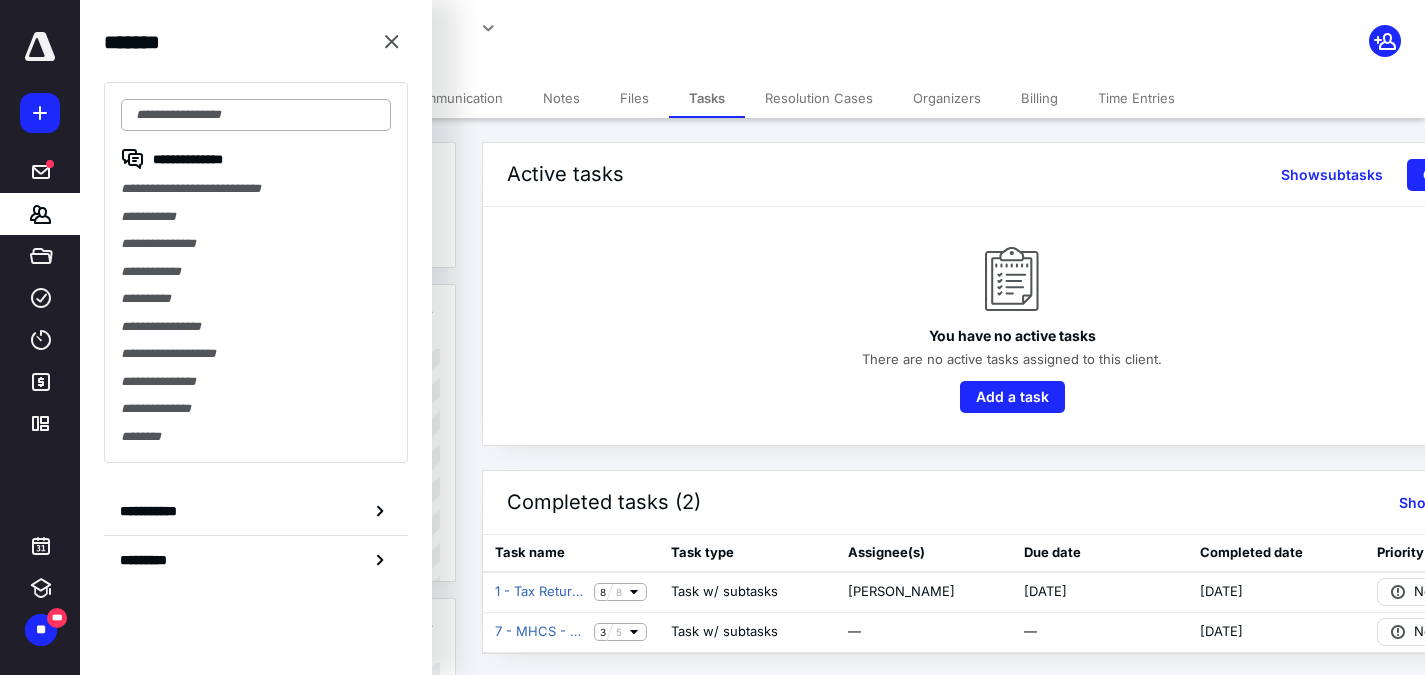 click at bounding box center [256, 115] 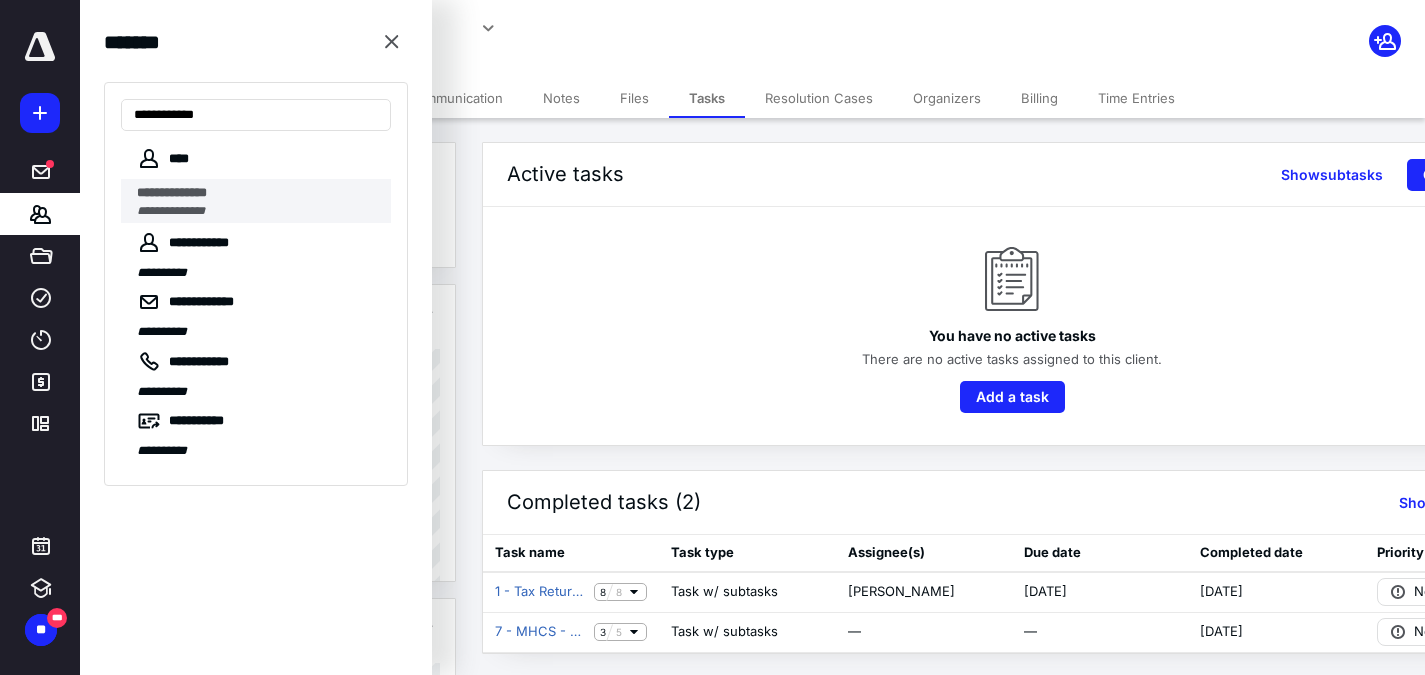 type on "**********" 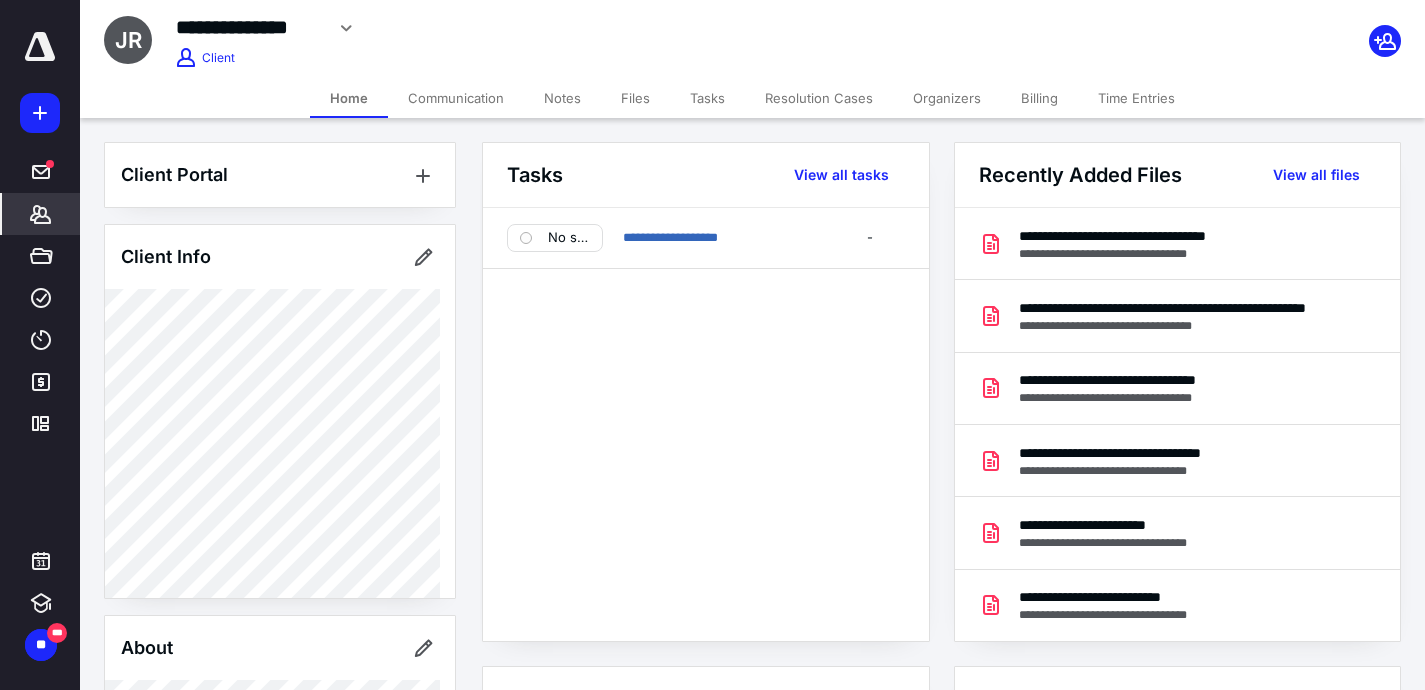 click on "Tasks" at bounding box center [707, 98] 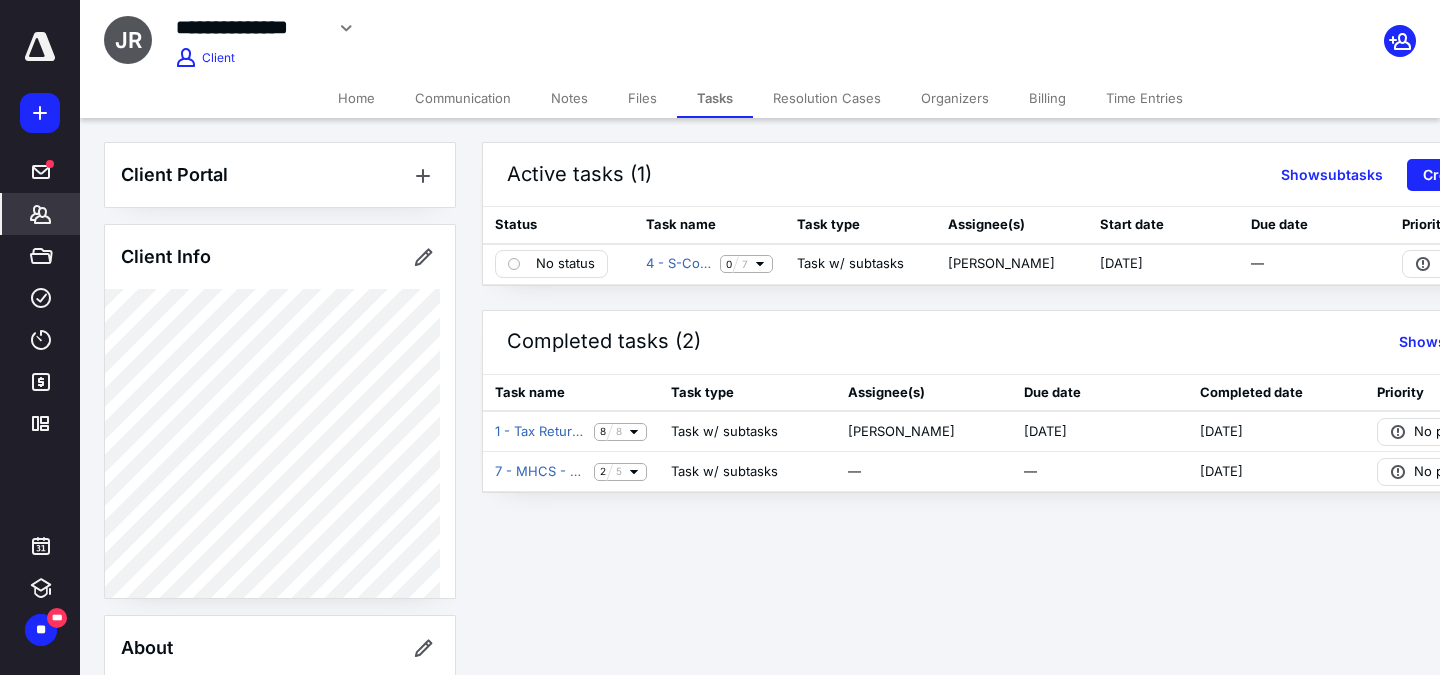 click 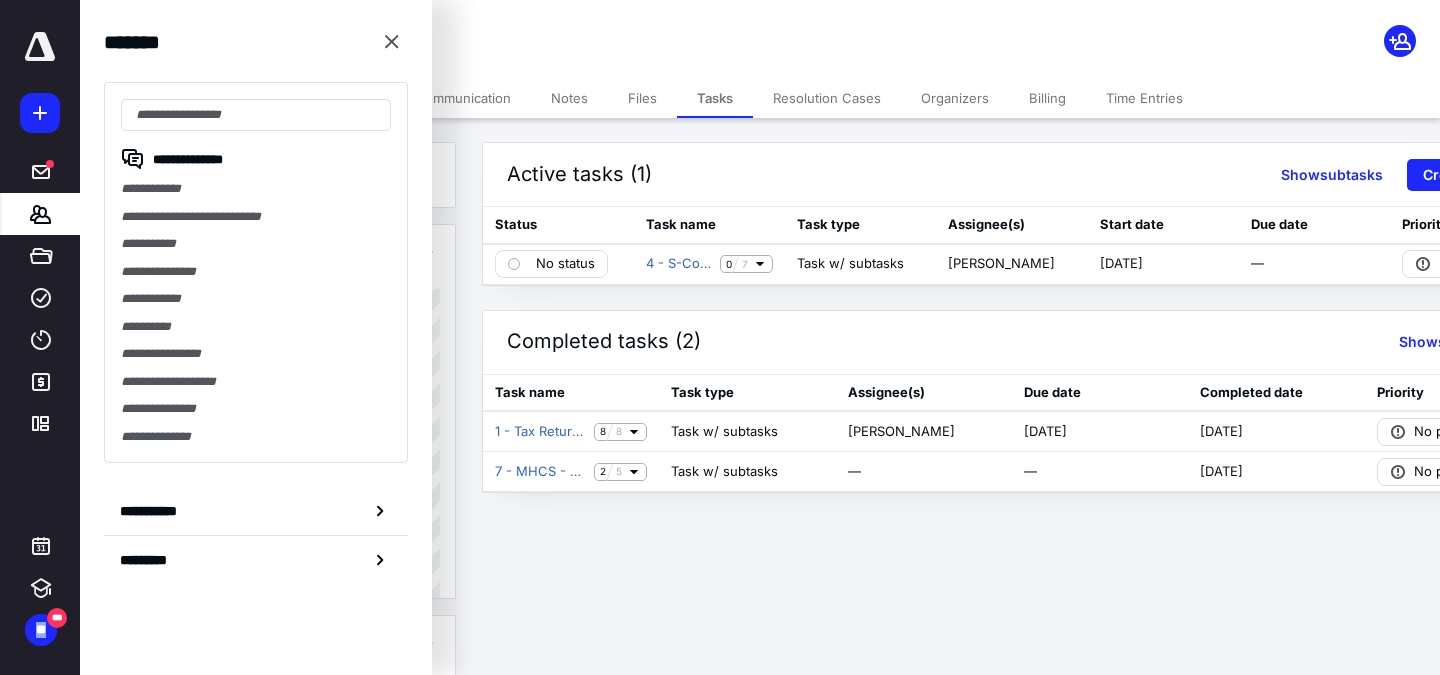 click 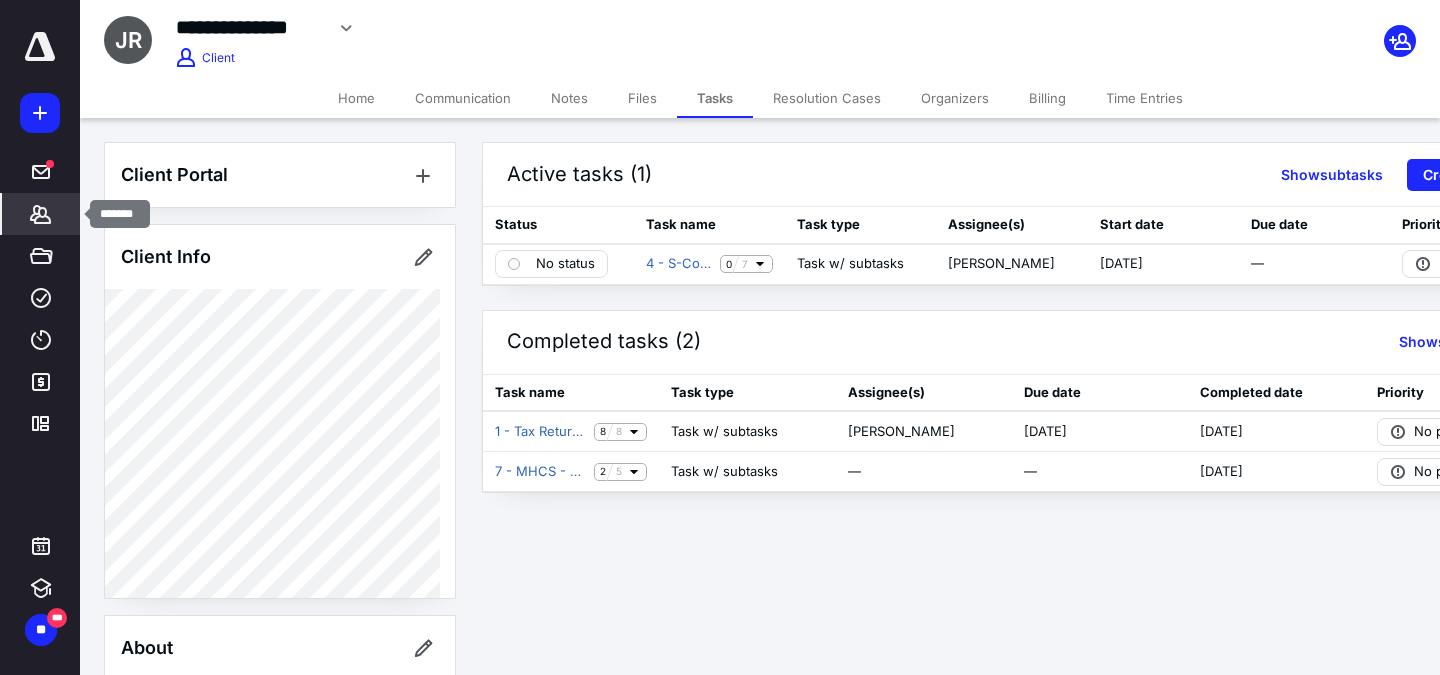 click 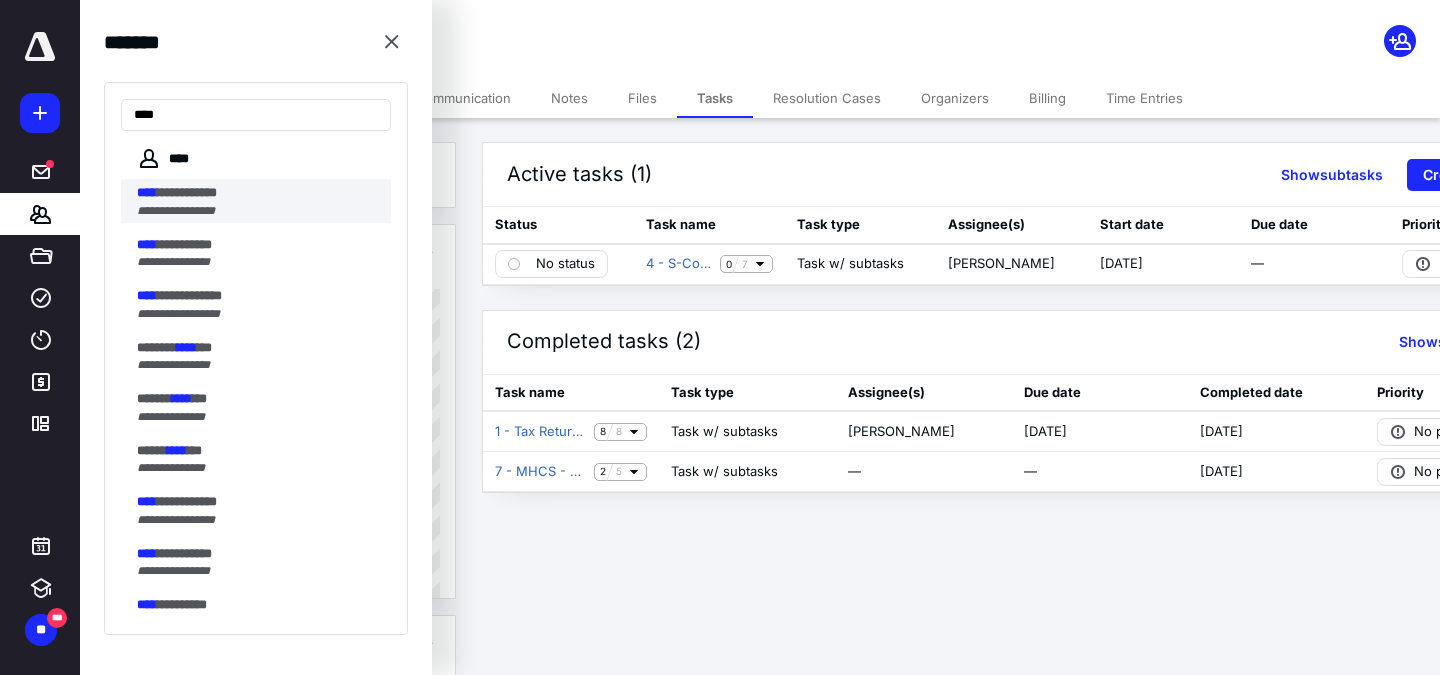 type on "****" 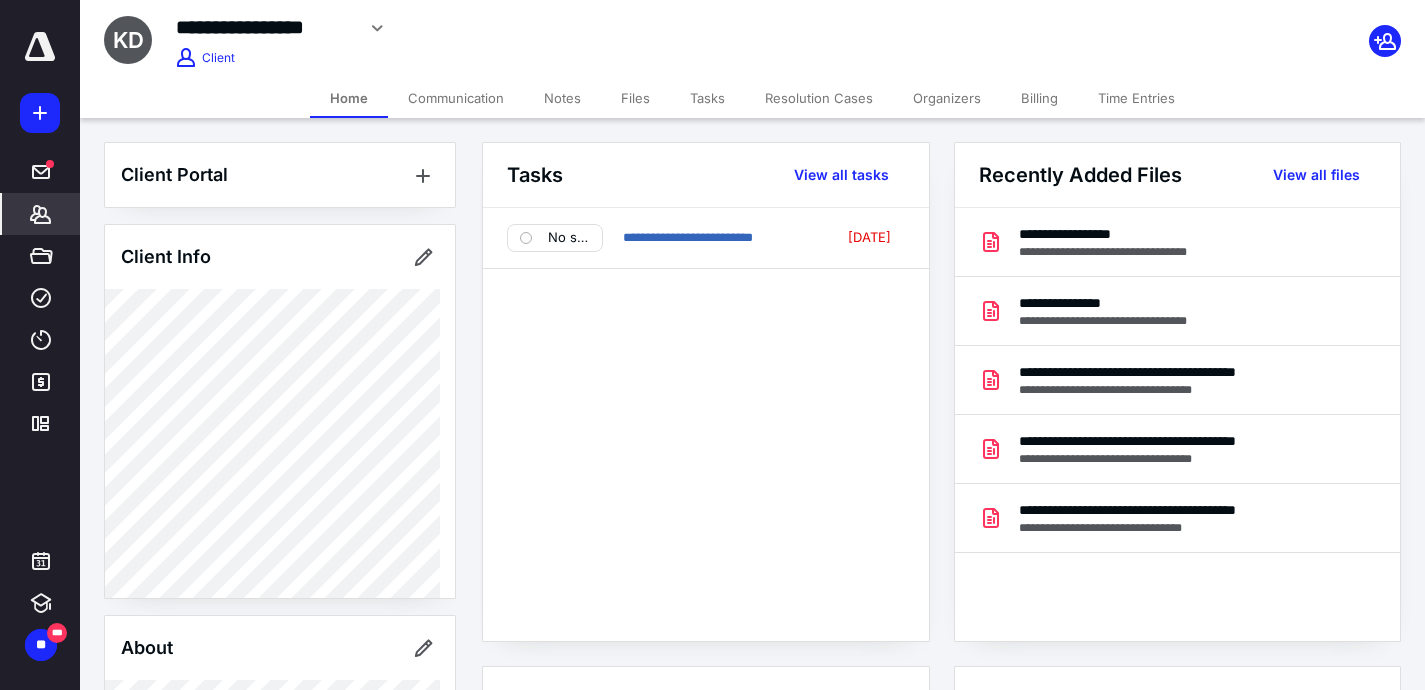 click 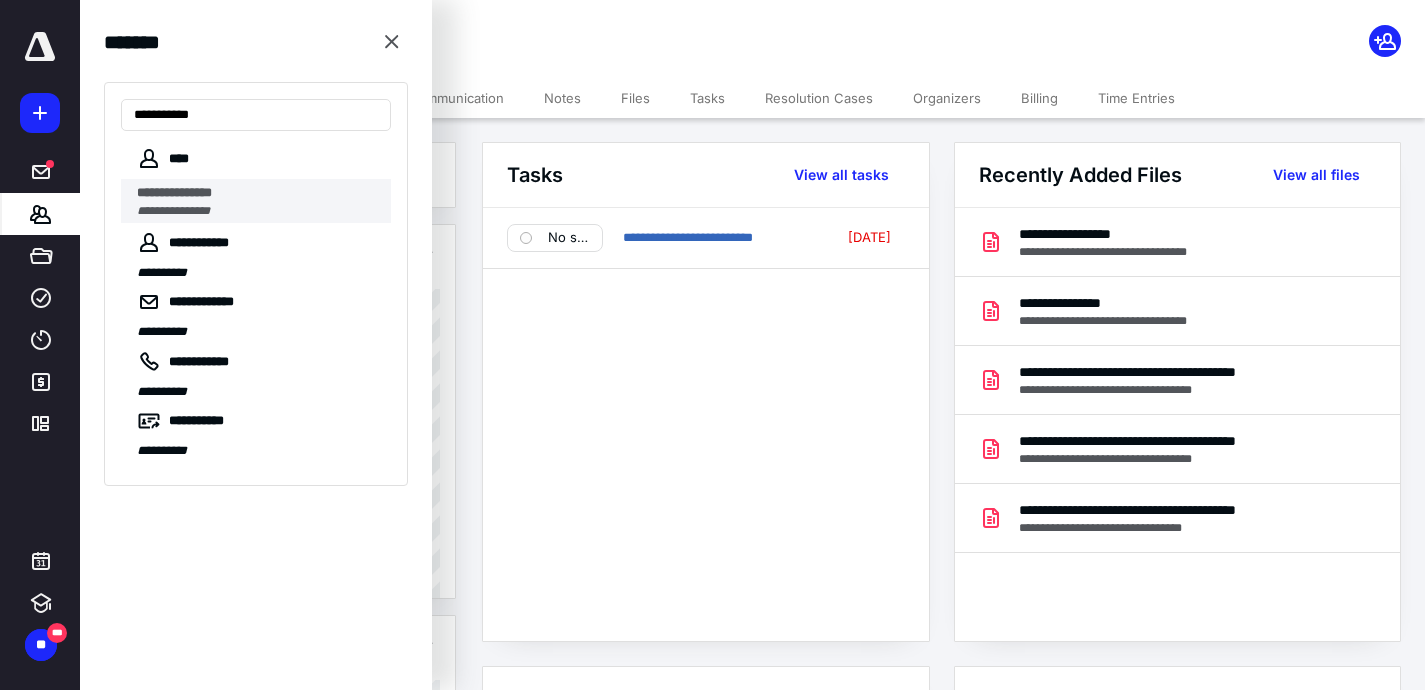 type on "**********" 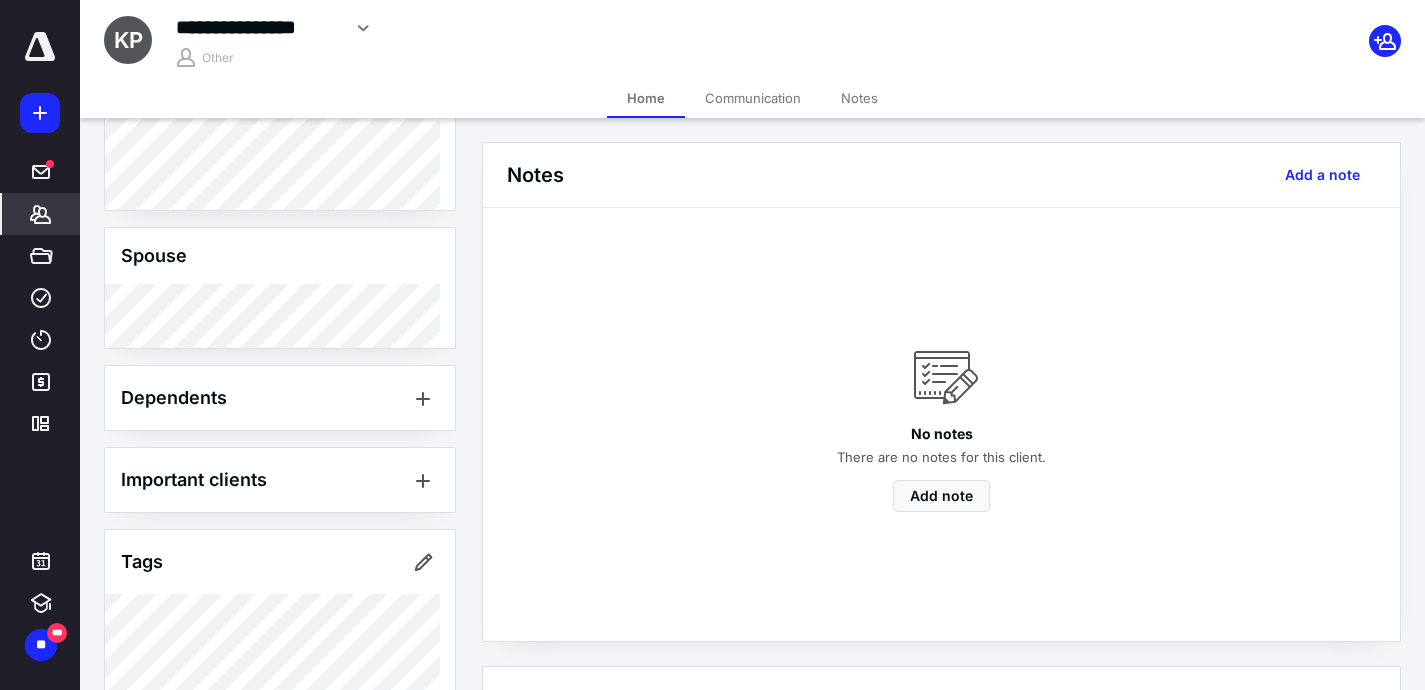 scroll, scrollTop: 754, scrollLeft: 0, axis: vertical 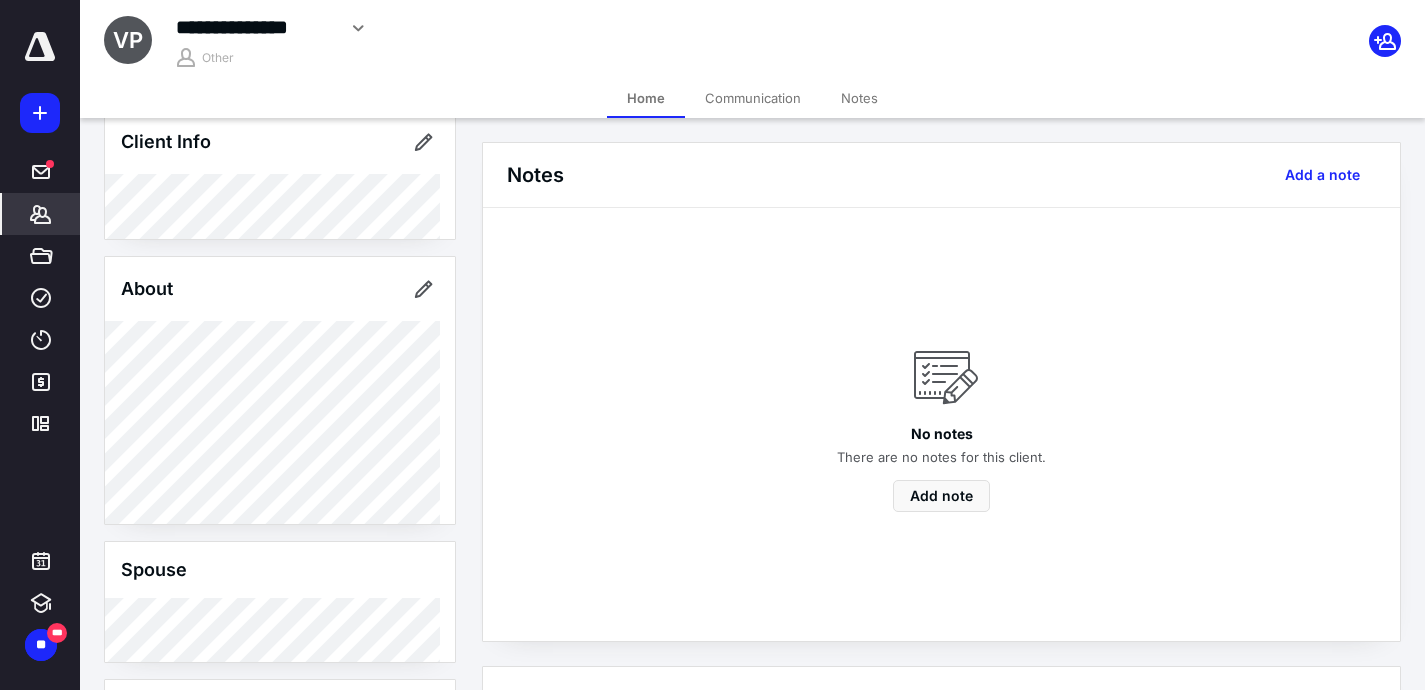 click on "*******" at bounding box center (41, 214) 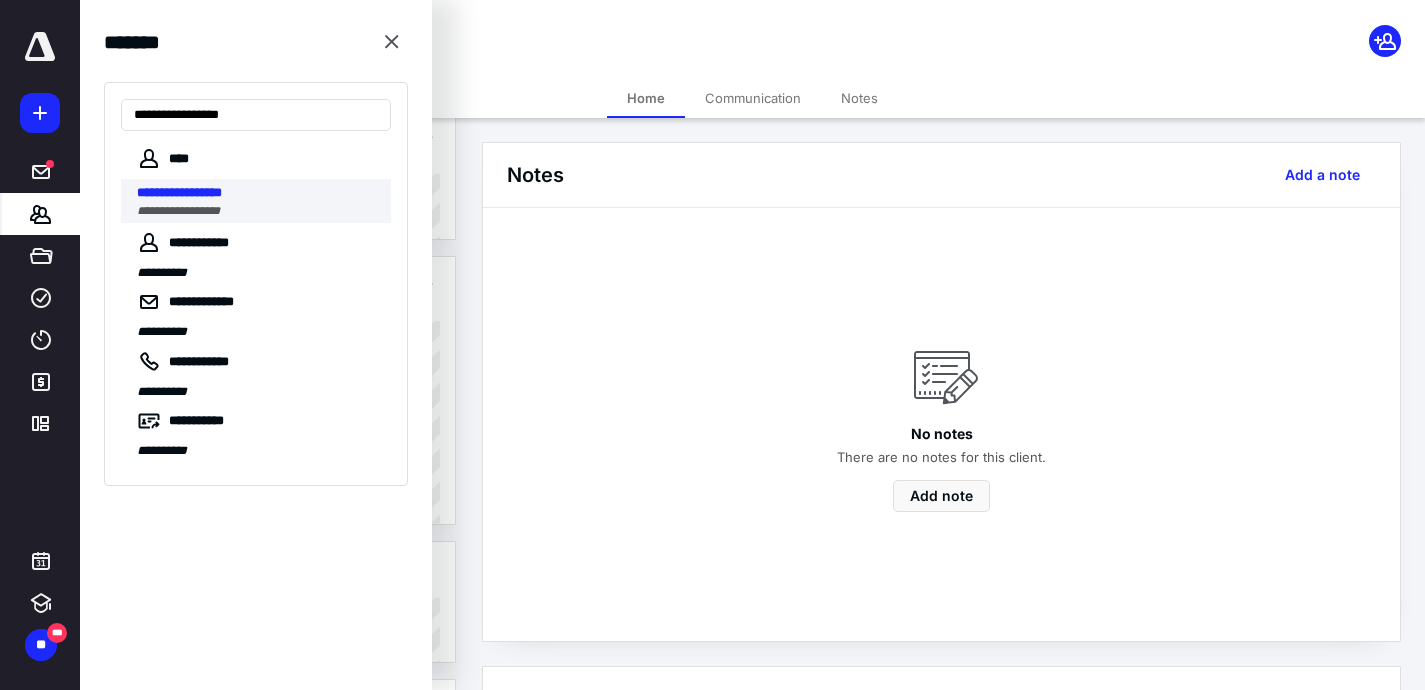 type on "**********" 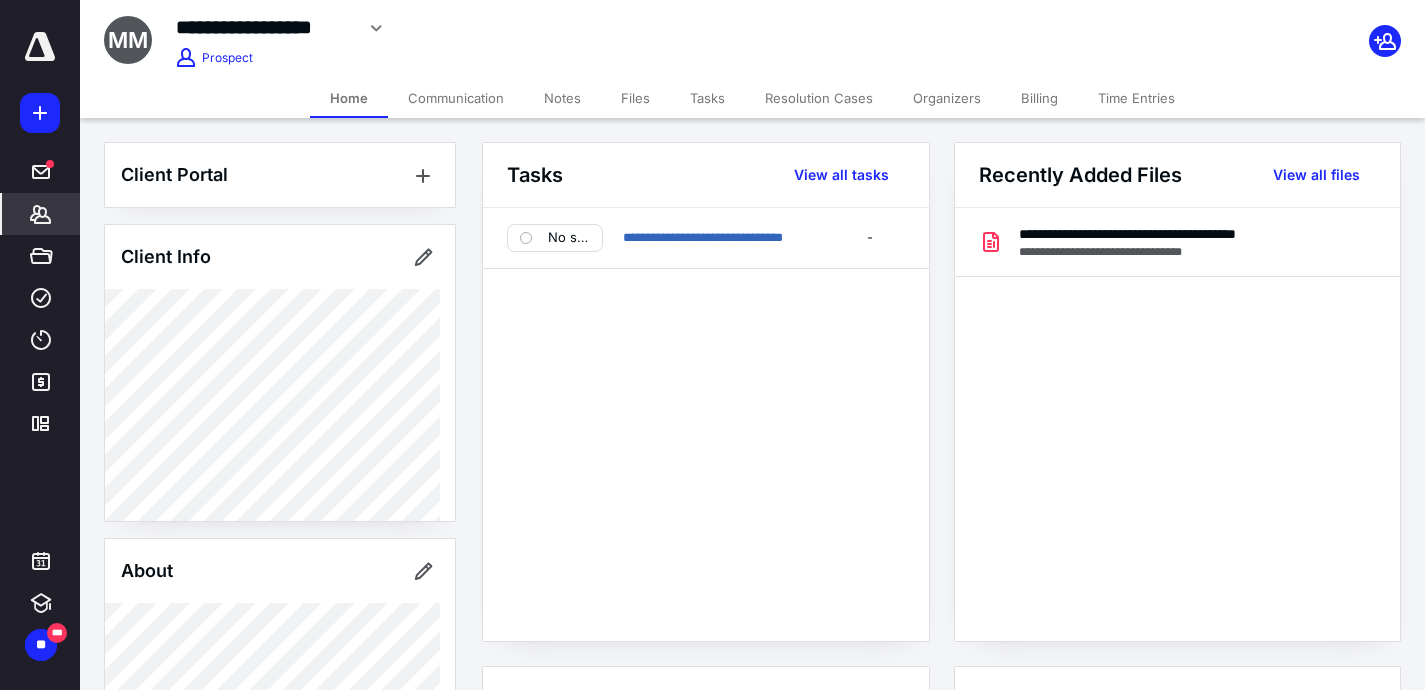click on "Tasks" at bounding box center [707, 98] 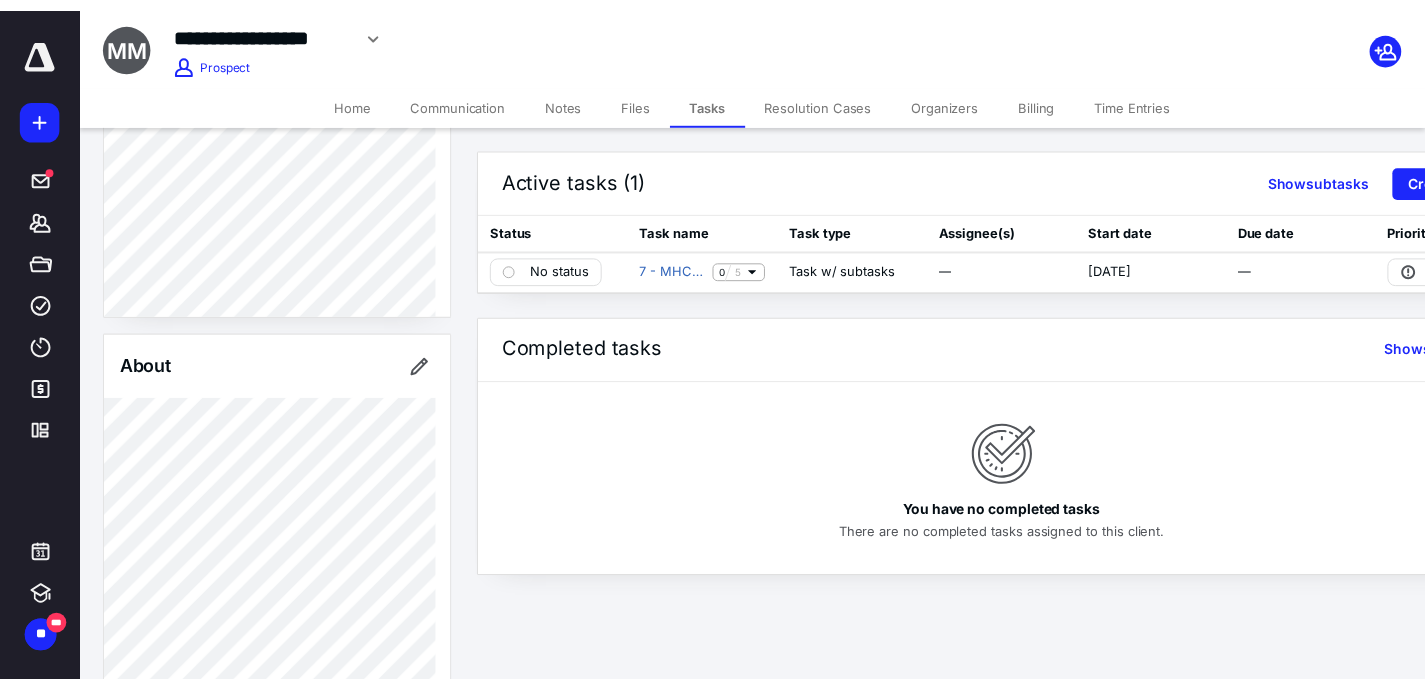 scroll, scrollTop: 0, scrollLeft: 0, axis: both 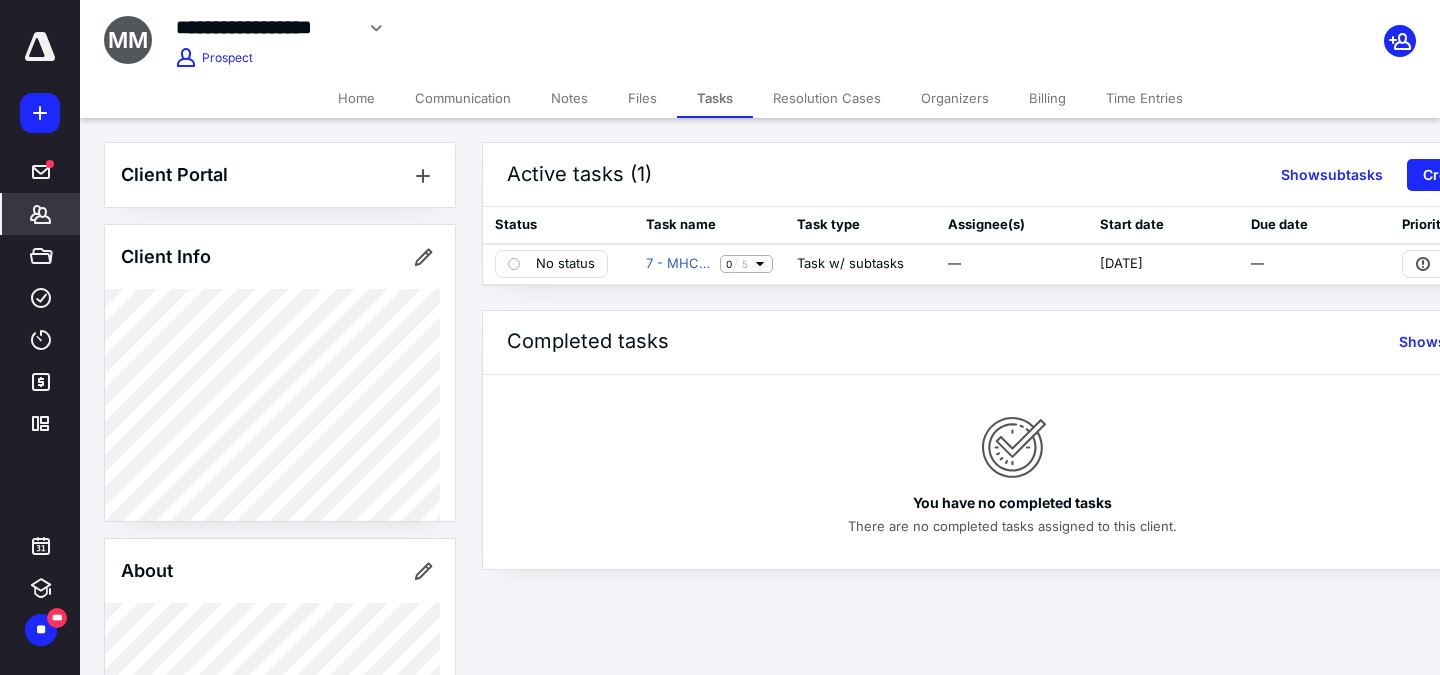 click 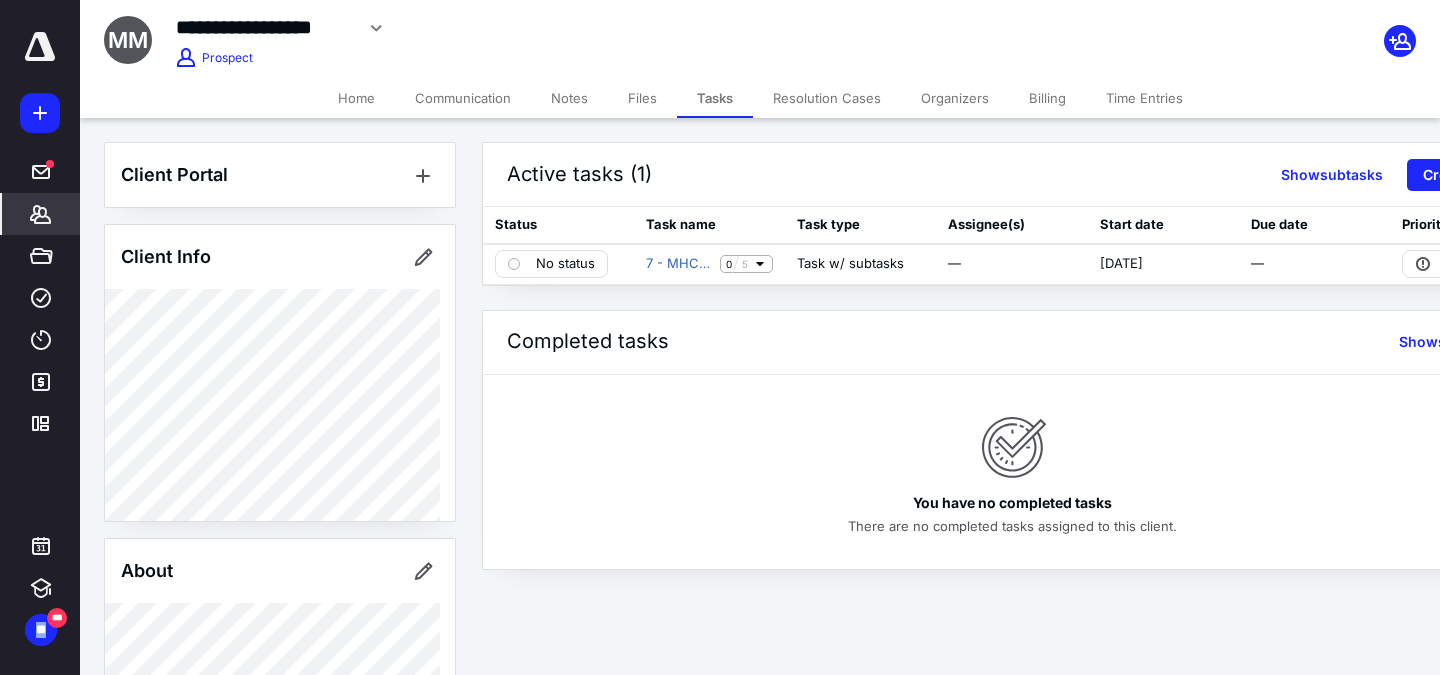 click 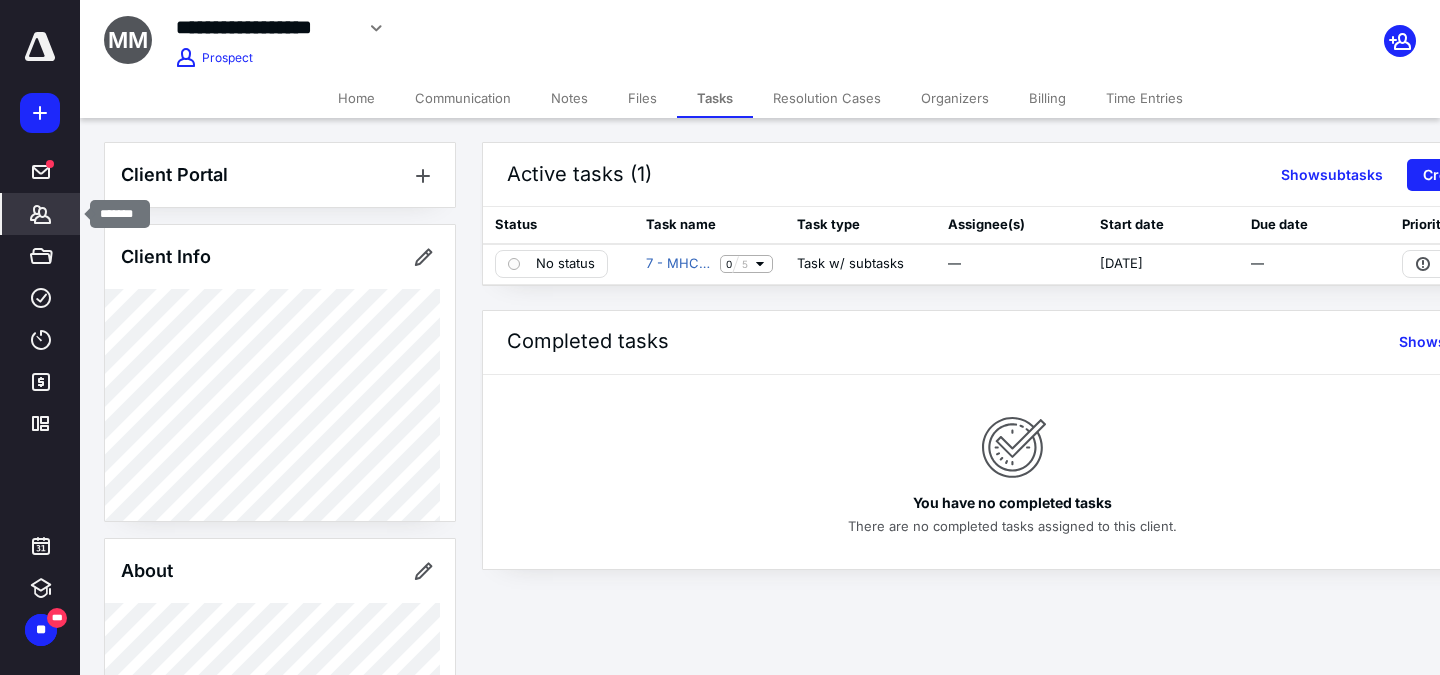 click 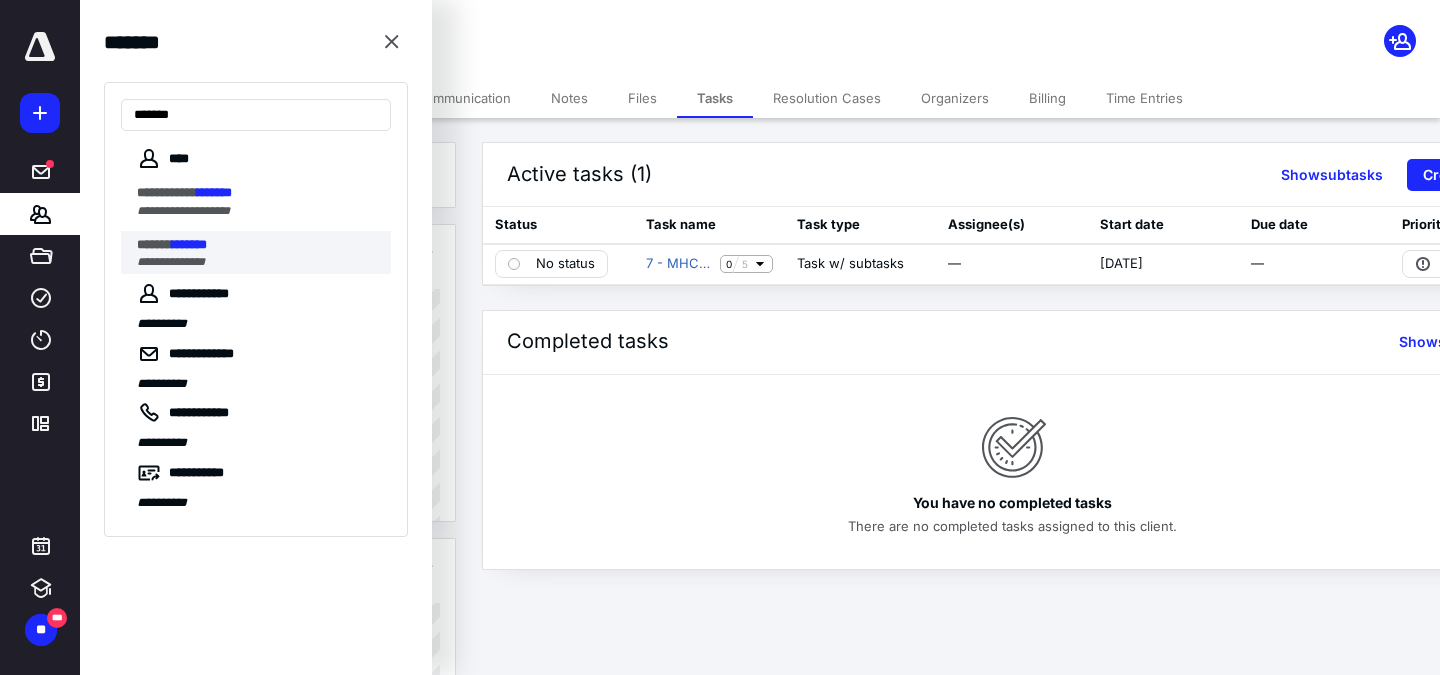 type on "*******" 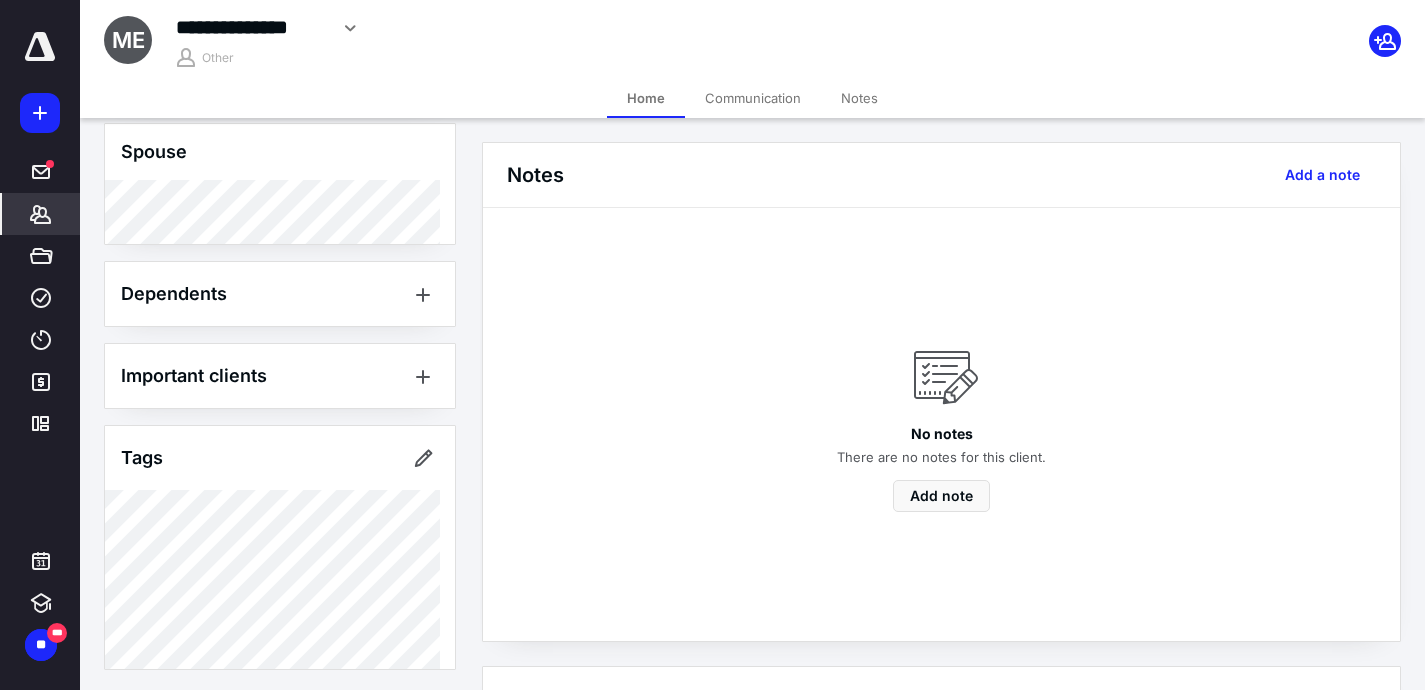 scroll, scrollTop: 914, scrollLeft: 0, axis: vertical 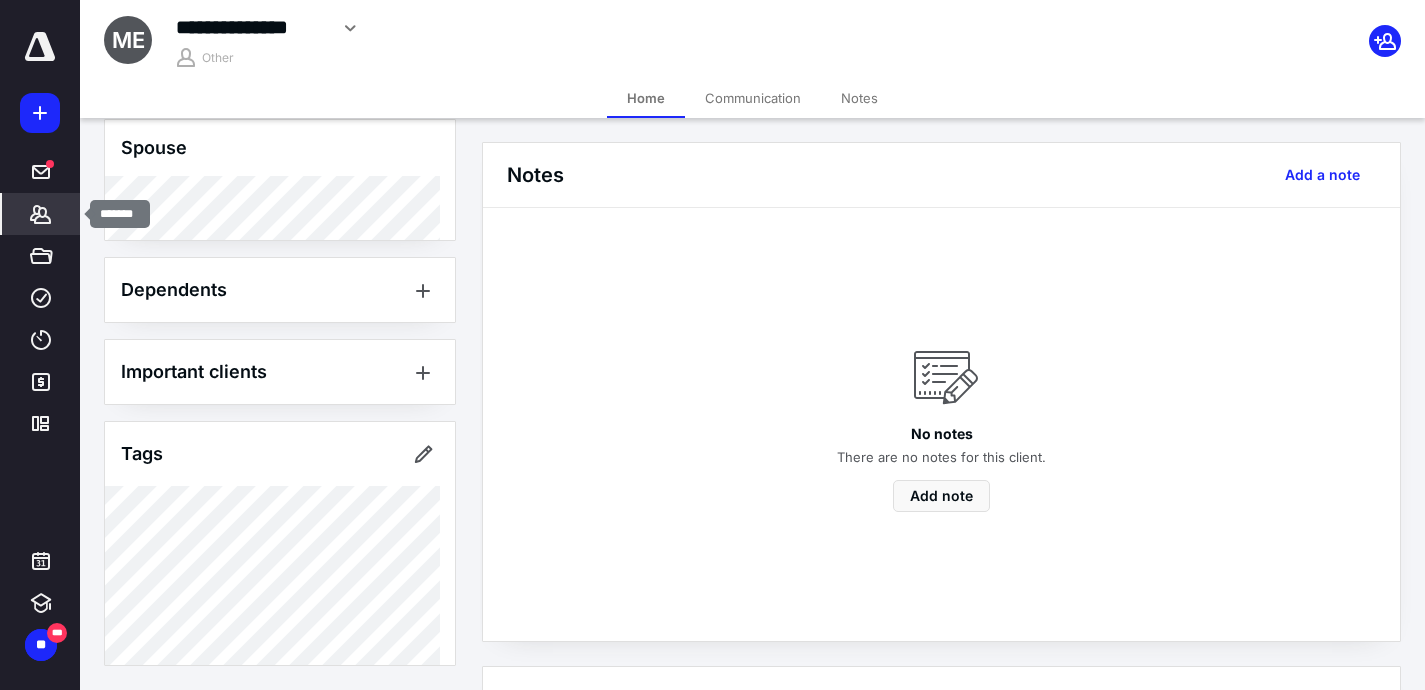 click 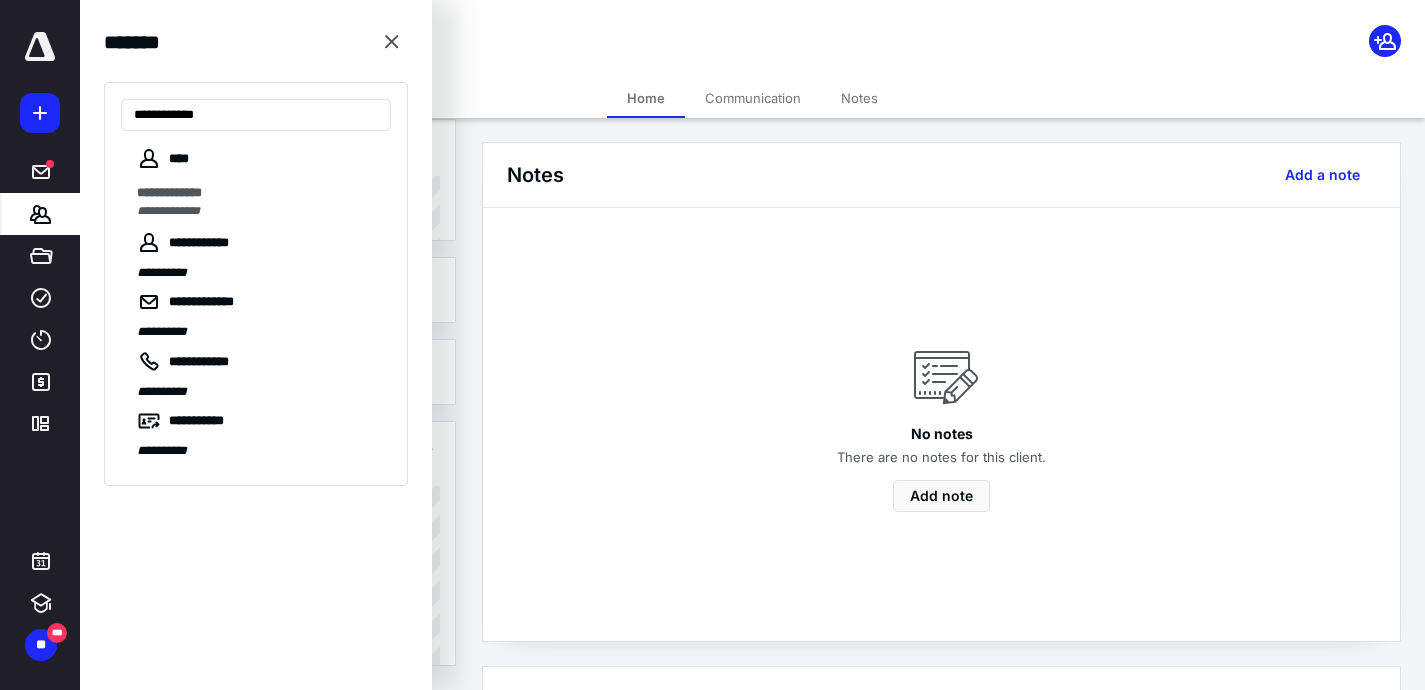 type on "**********" 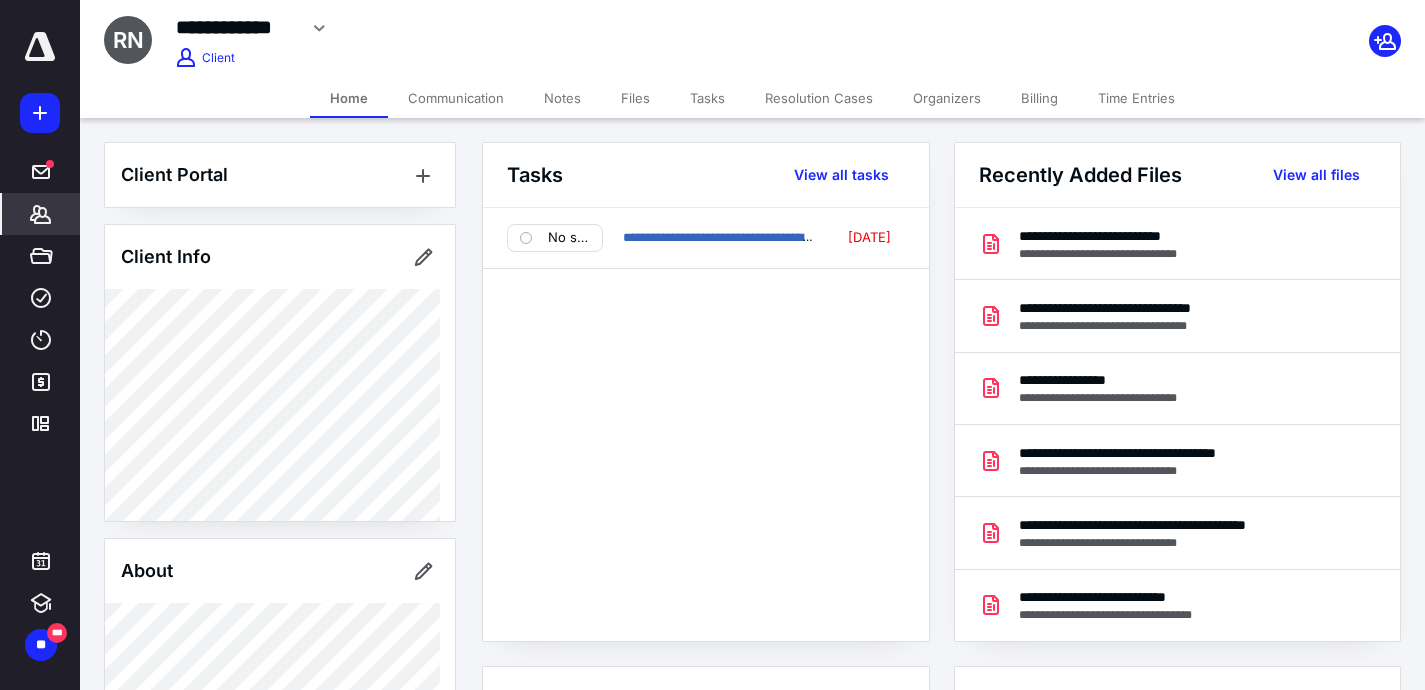 click on "Tasks" at bounding box center [707, 98] 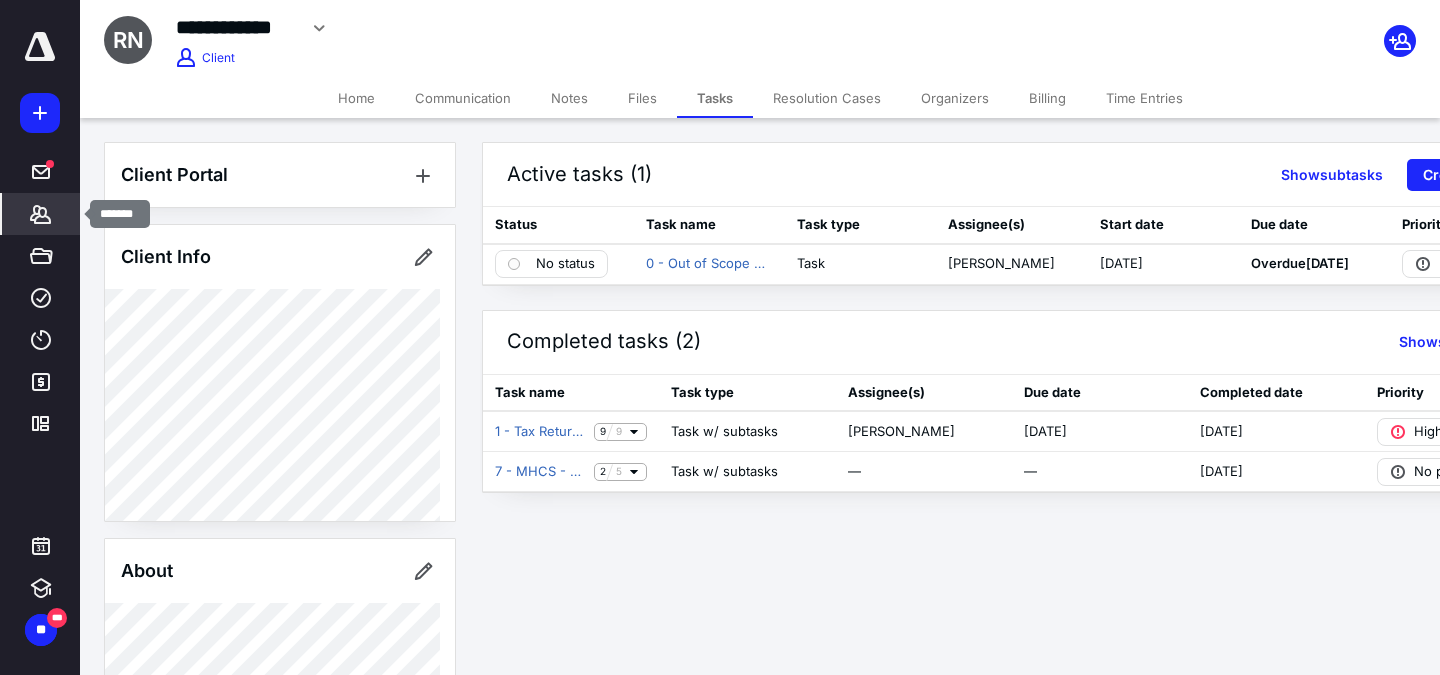 click 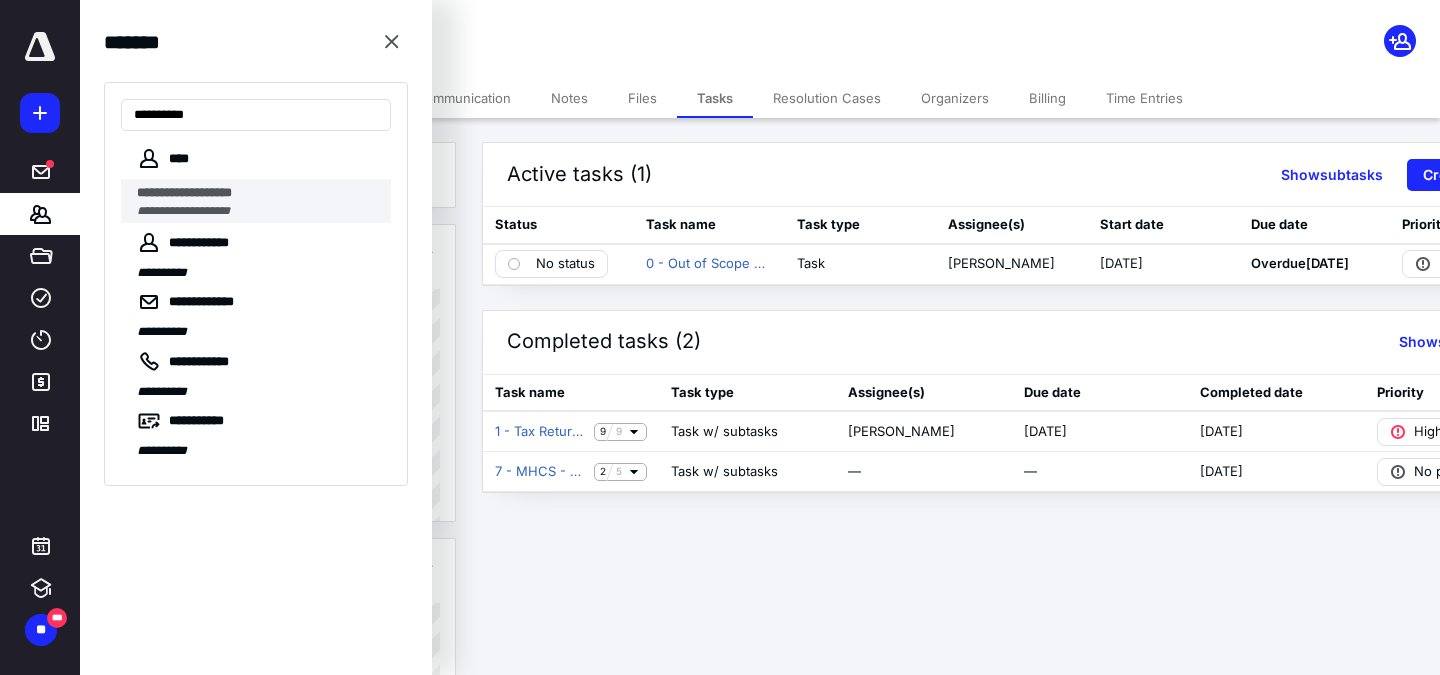 type on "**********" 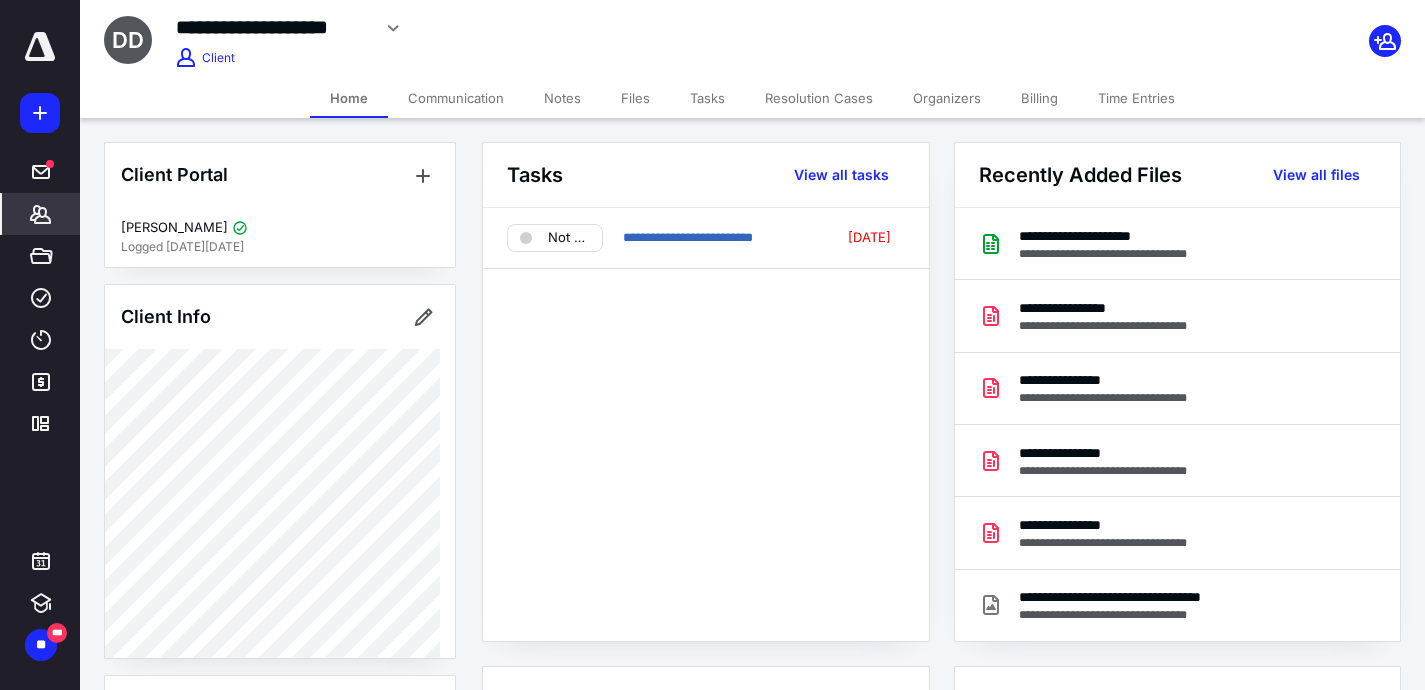 click on "Tasks" at bounding box center (707, 98) 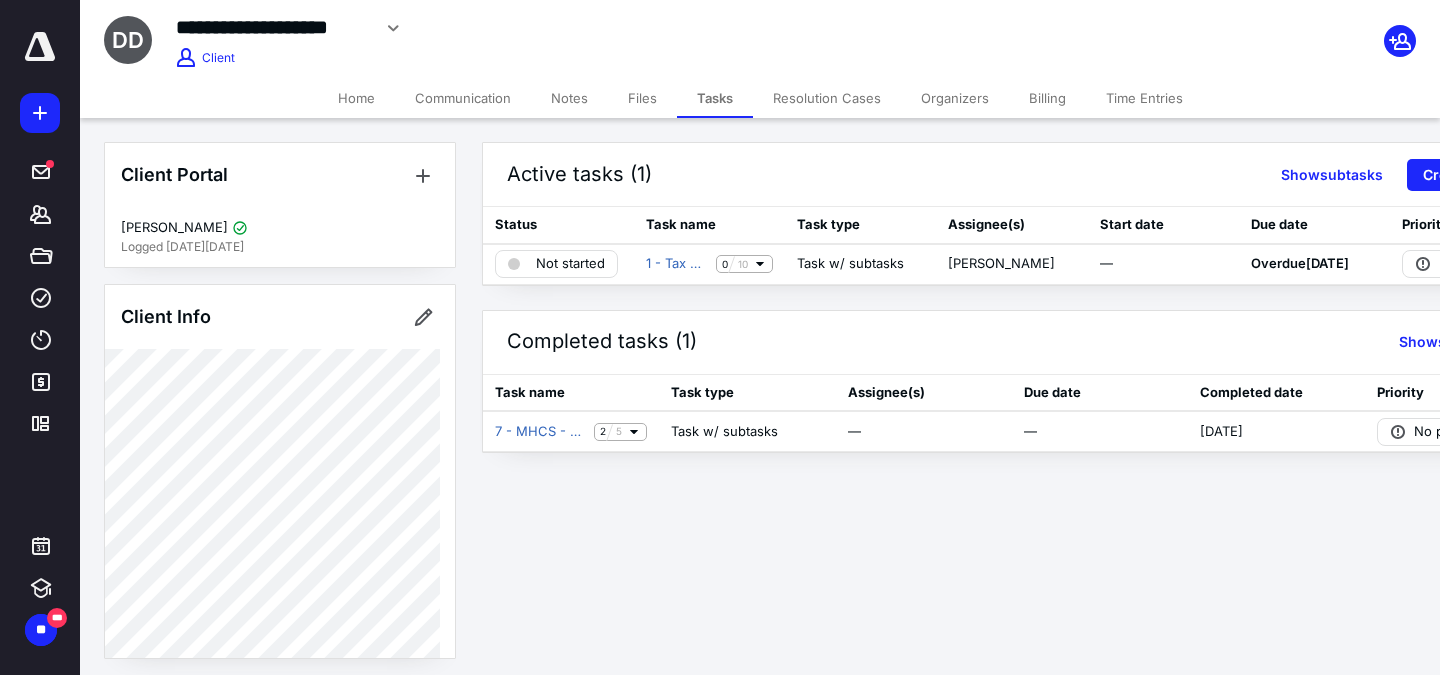 click on "Files" at bounding box center [642, 98] 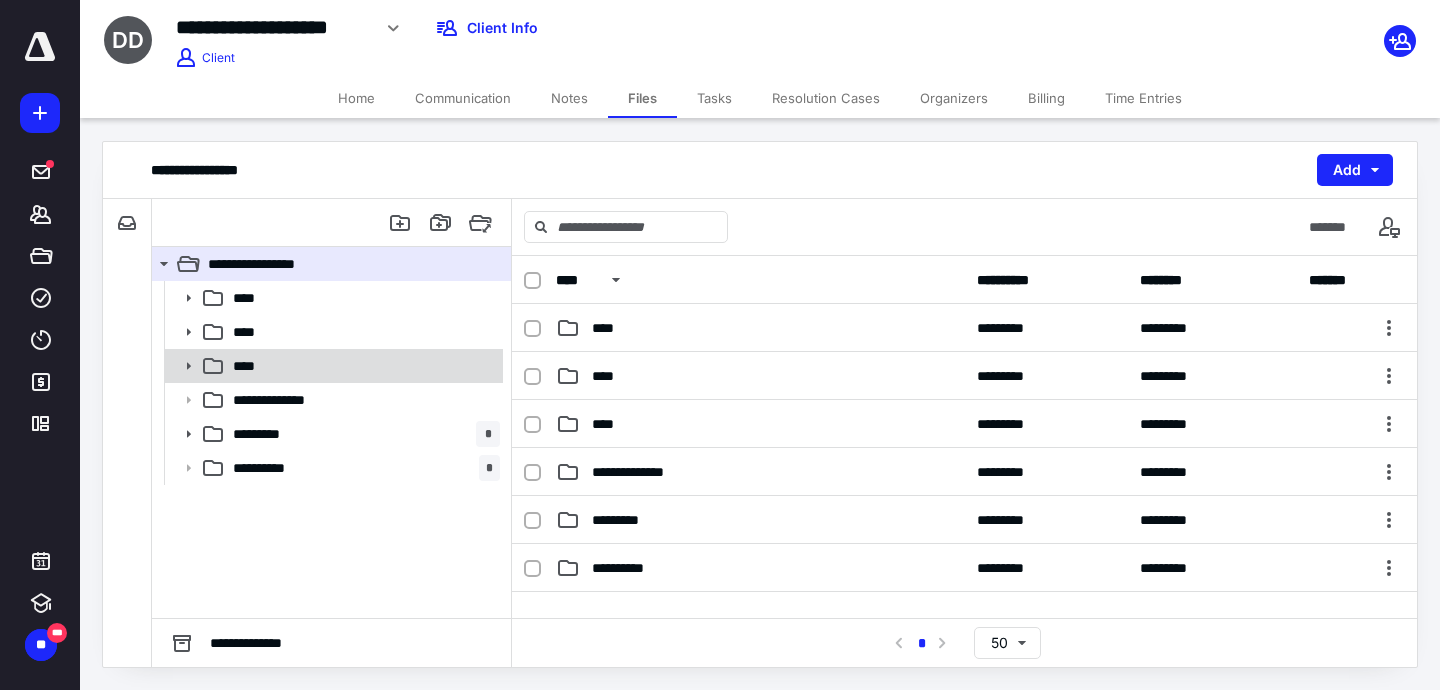 click on "****" at bounding box center [362, 366] 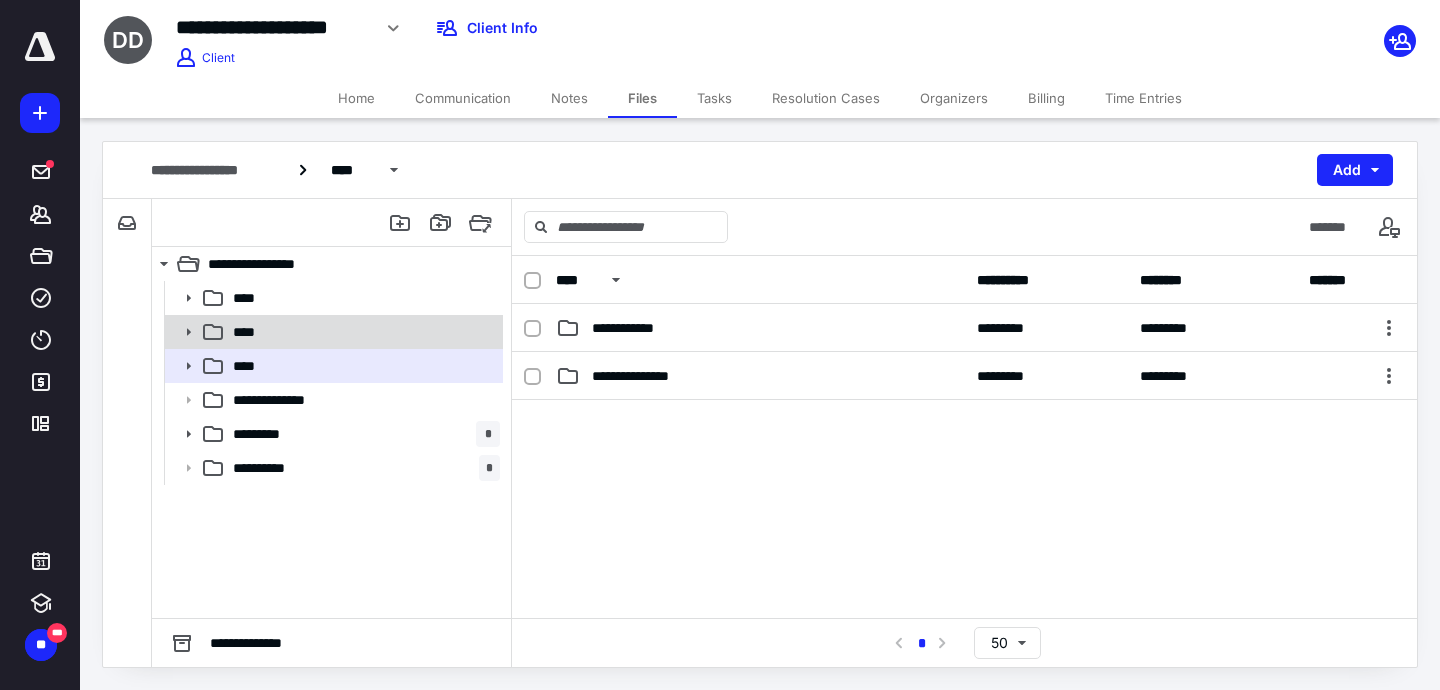click on "****" at bounding box center [362, 332] 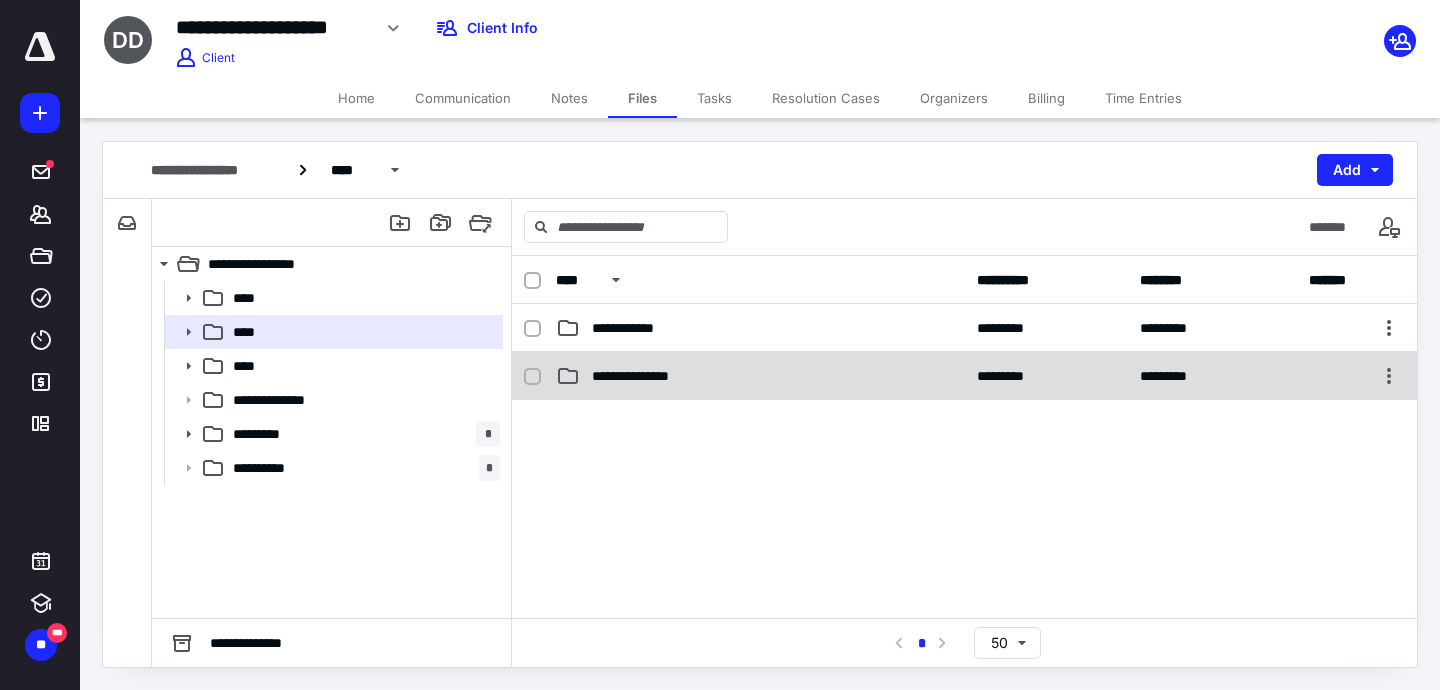 click on "**********" at bounding box center [964, 376] 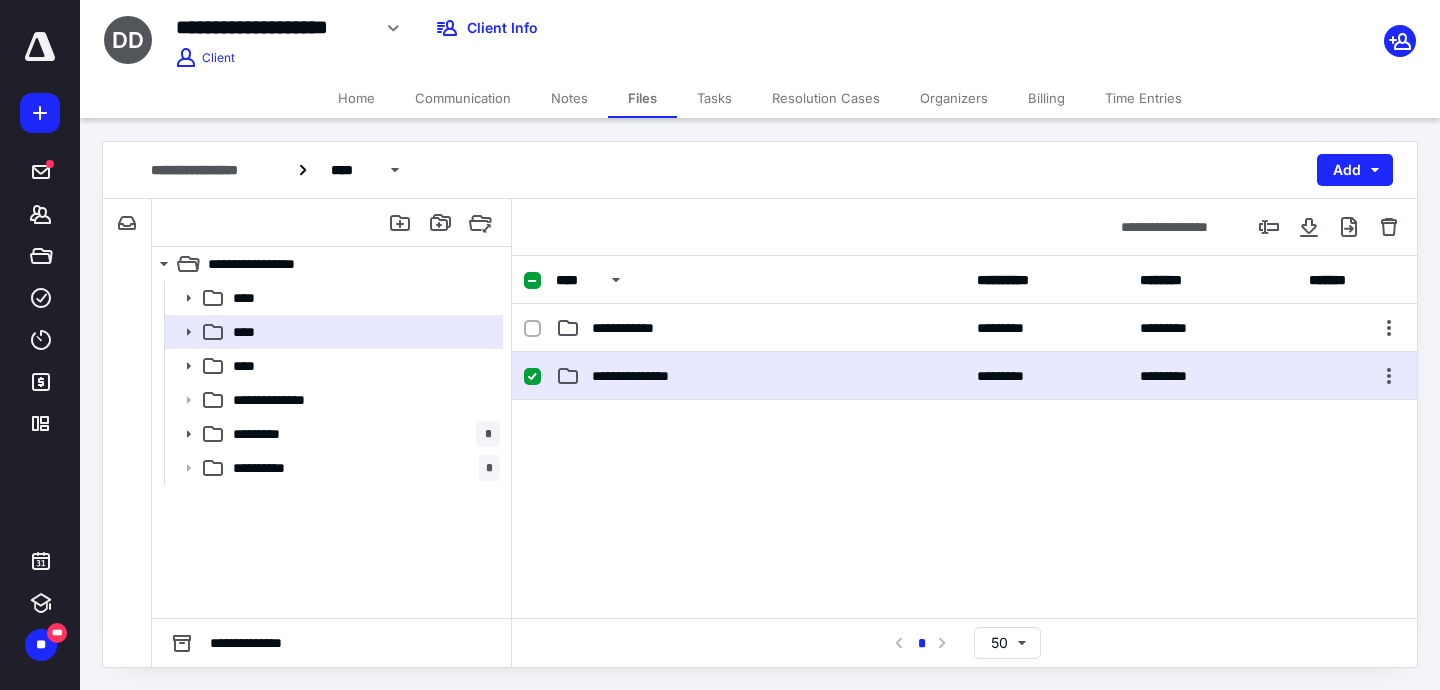 click on "**********" at bounding box center (964, 376) 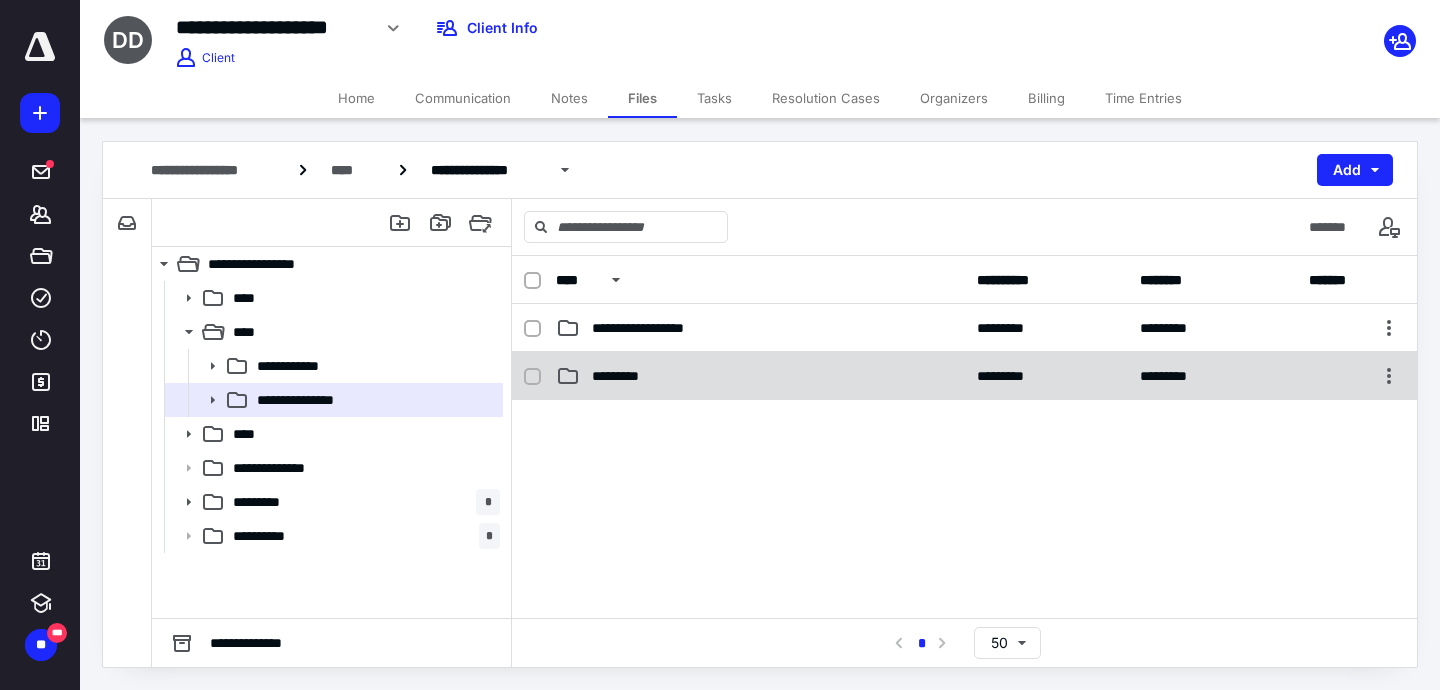 click on "*********" at bounding box center [760, 376] 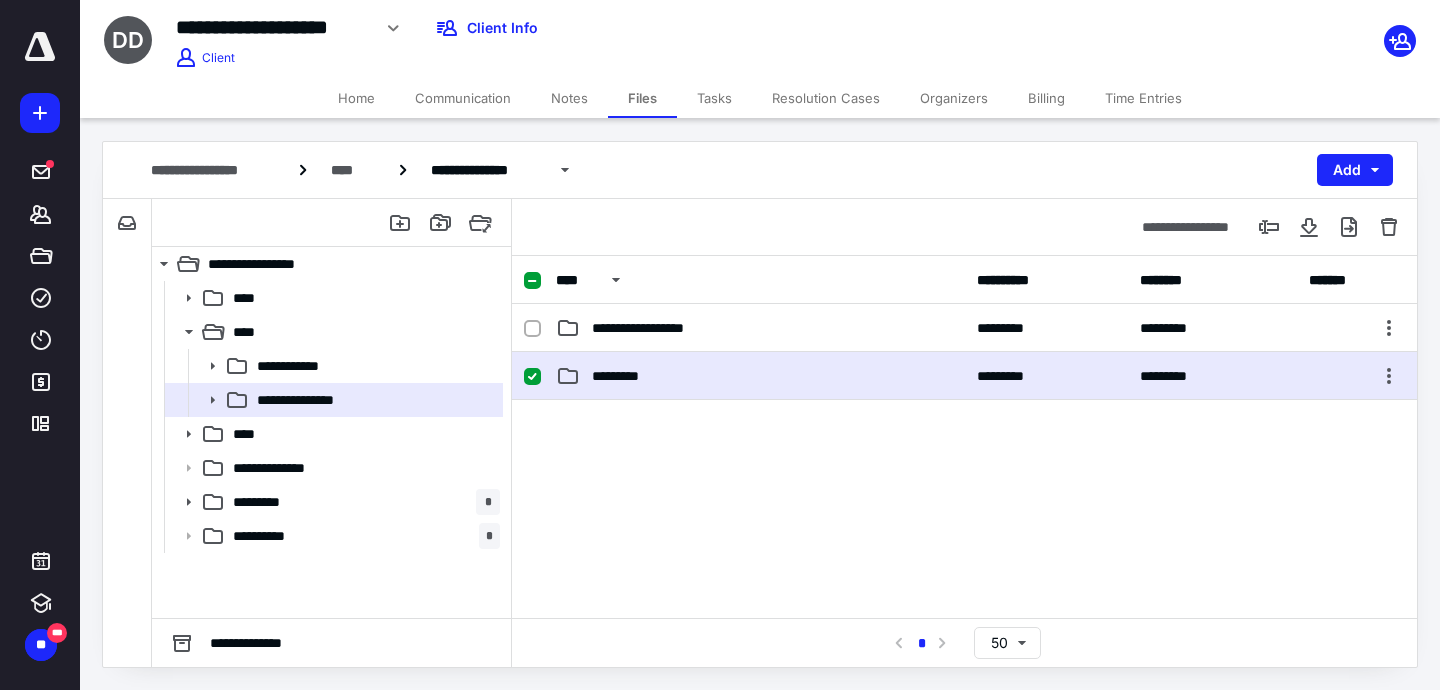 click on "*********" at bounding box center [760, 376] 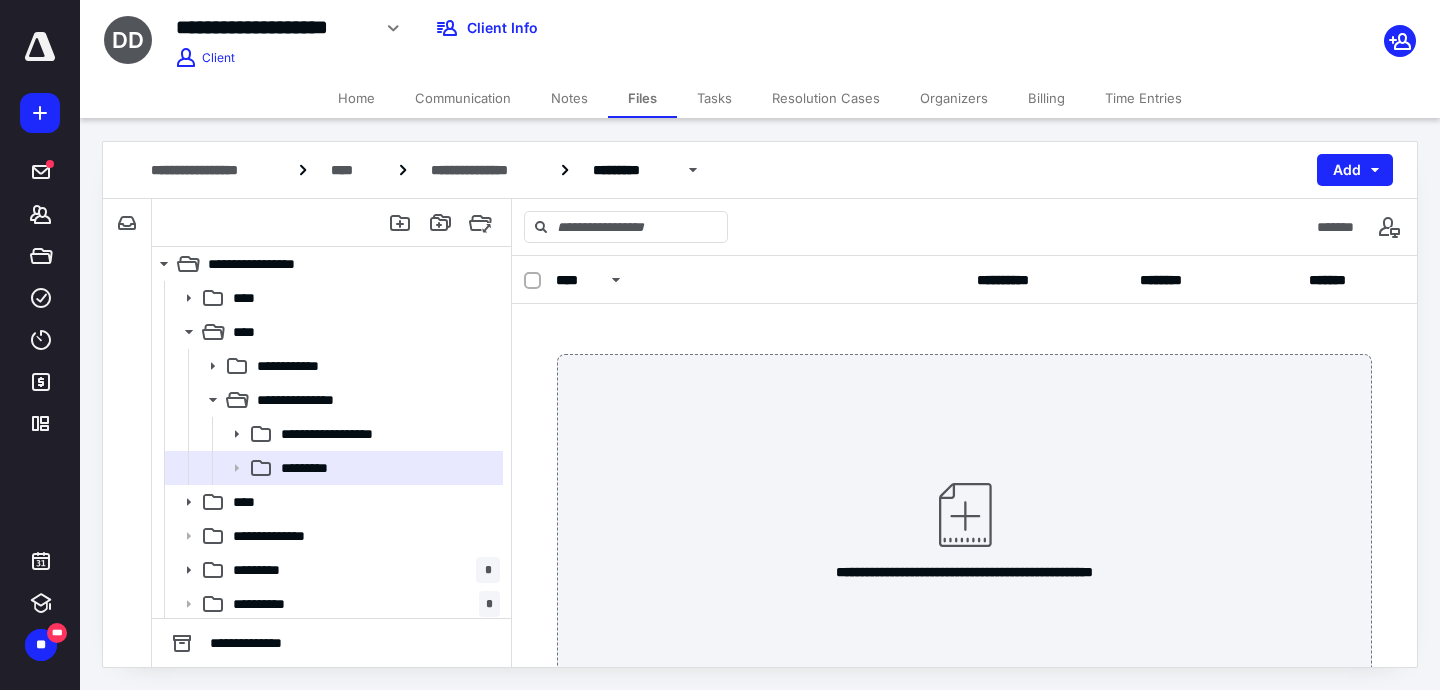 drag, startPoint x: 953, startPoint y: 99, endPoint x: 934, endPoint y: 116, distance: 25.495098 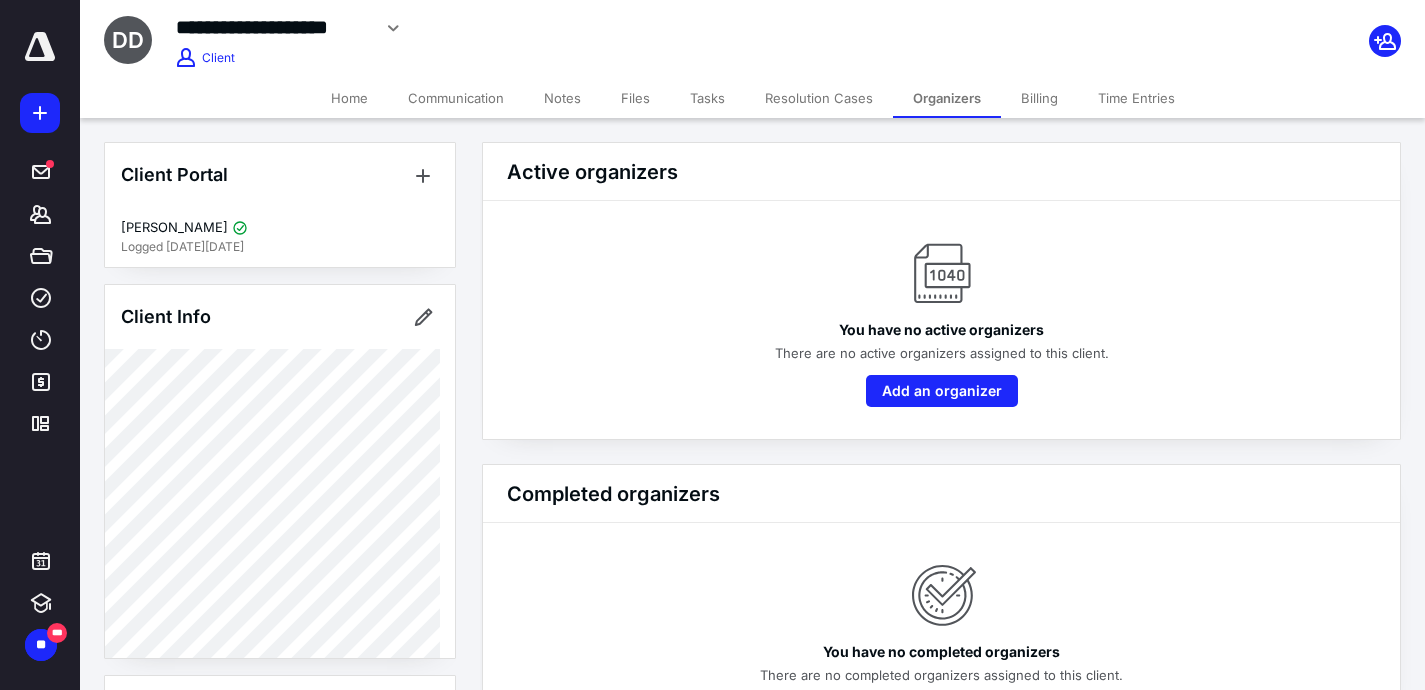 scroll, scrollTop: 51, scrollLeft: 0, axis: vertical 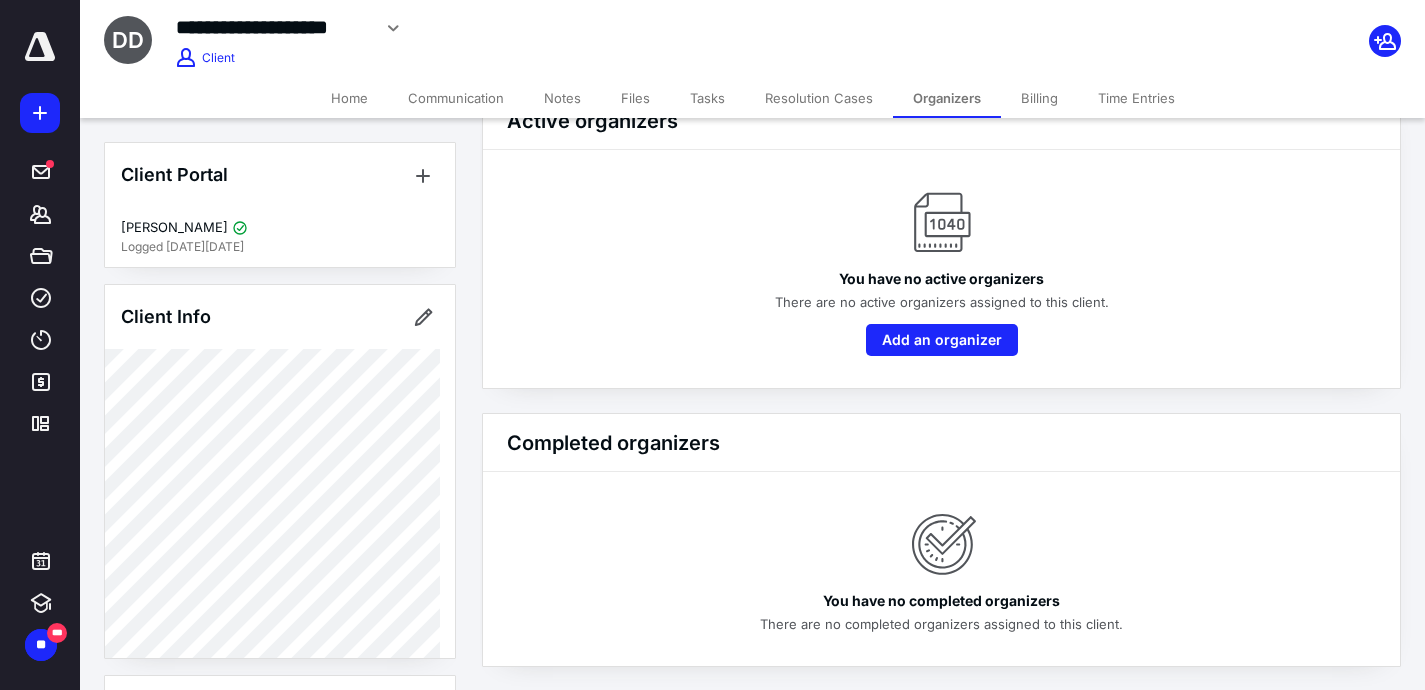 click on "Home" at bounding box center [349, 98] 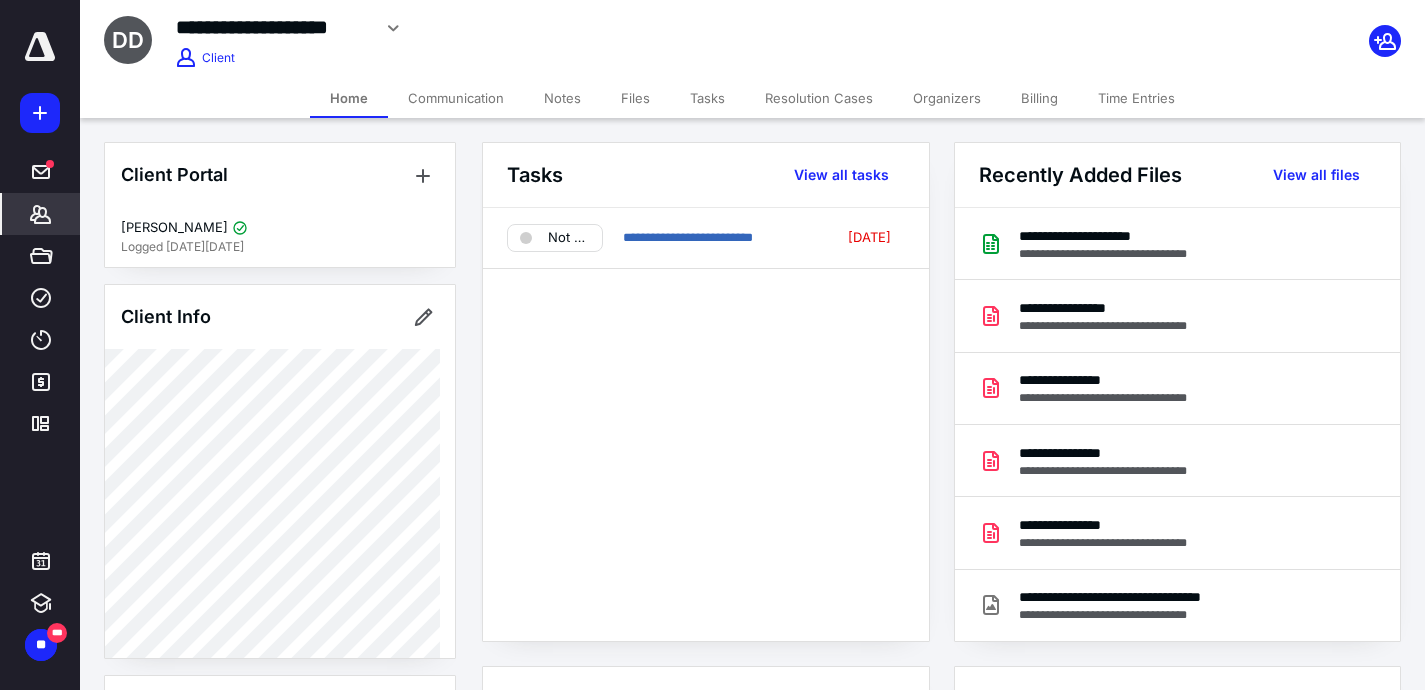 click on "*******" at bounding box center (41, 214) 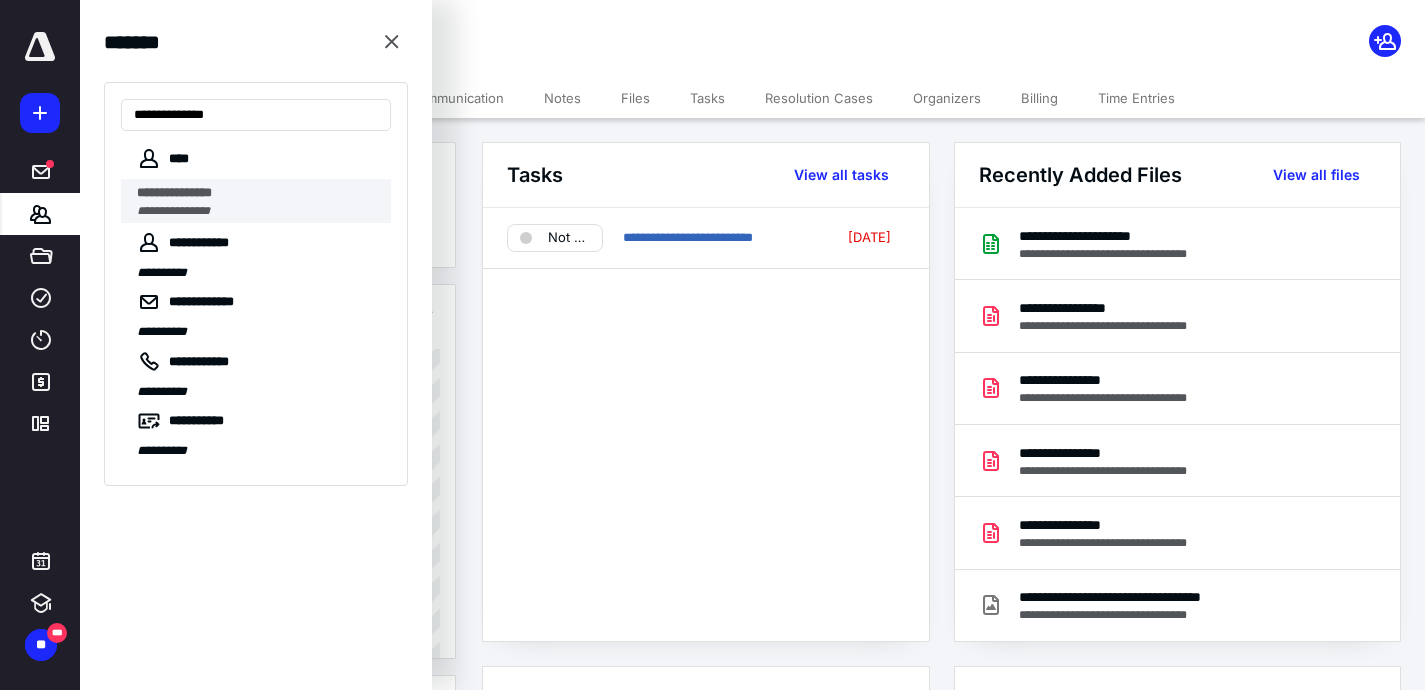 type on "**********" 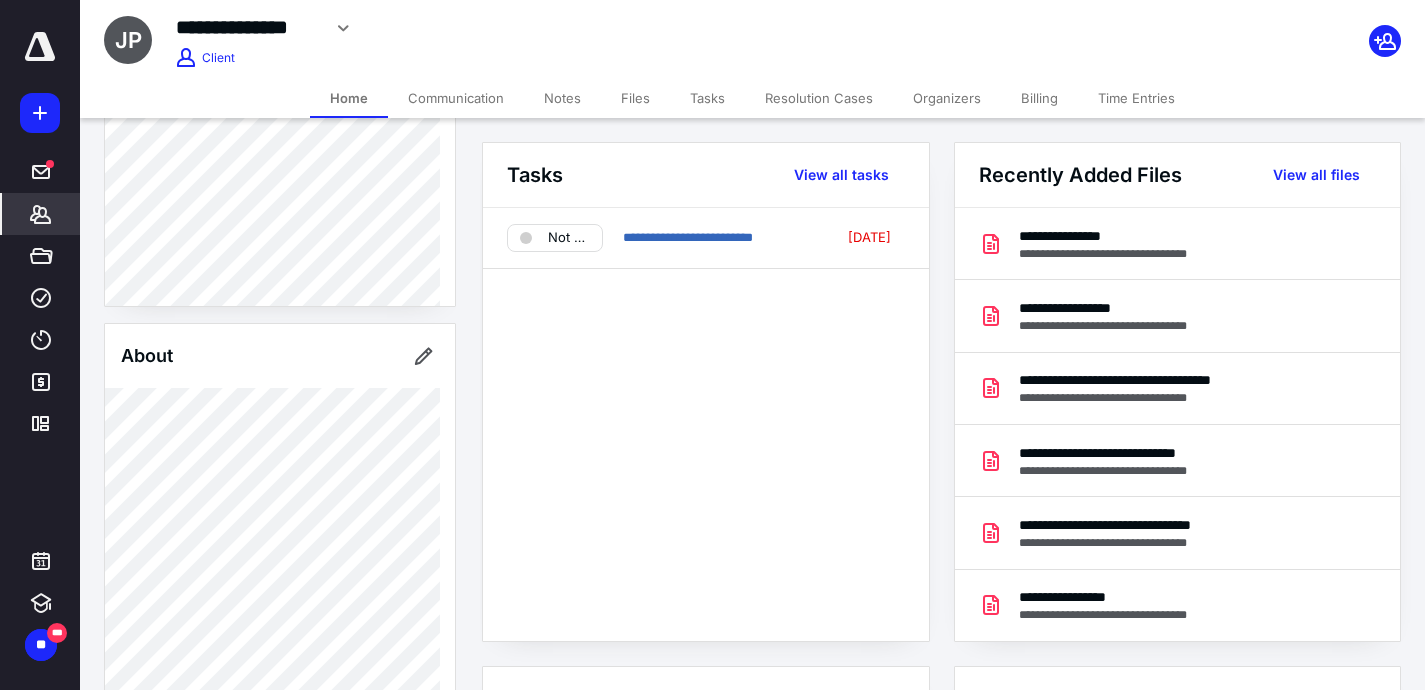 scroll, scrollTop: 0, scrollLeft: 0, axis: both 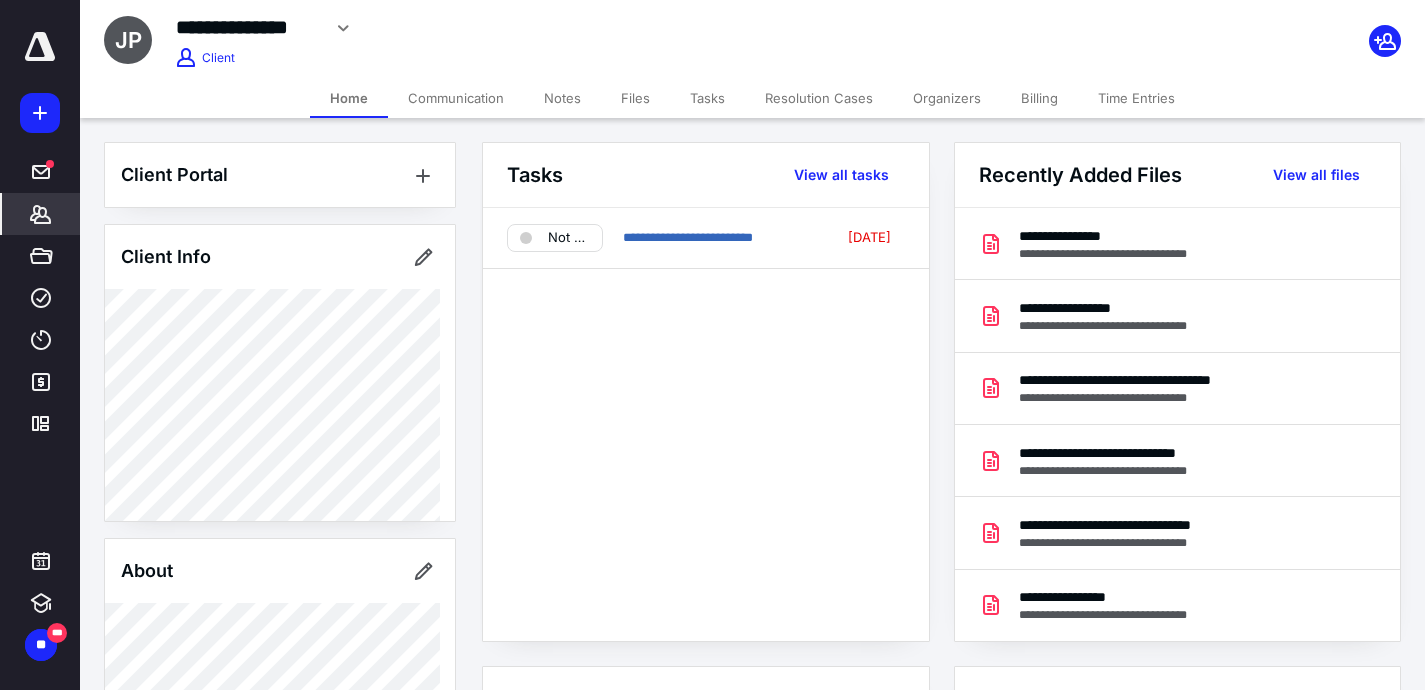 click on "Tasks" at bounding box center [707, 98] 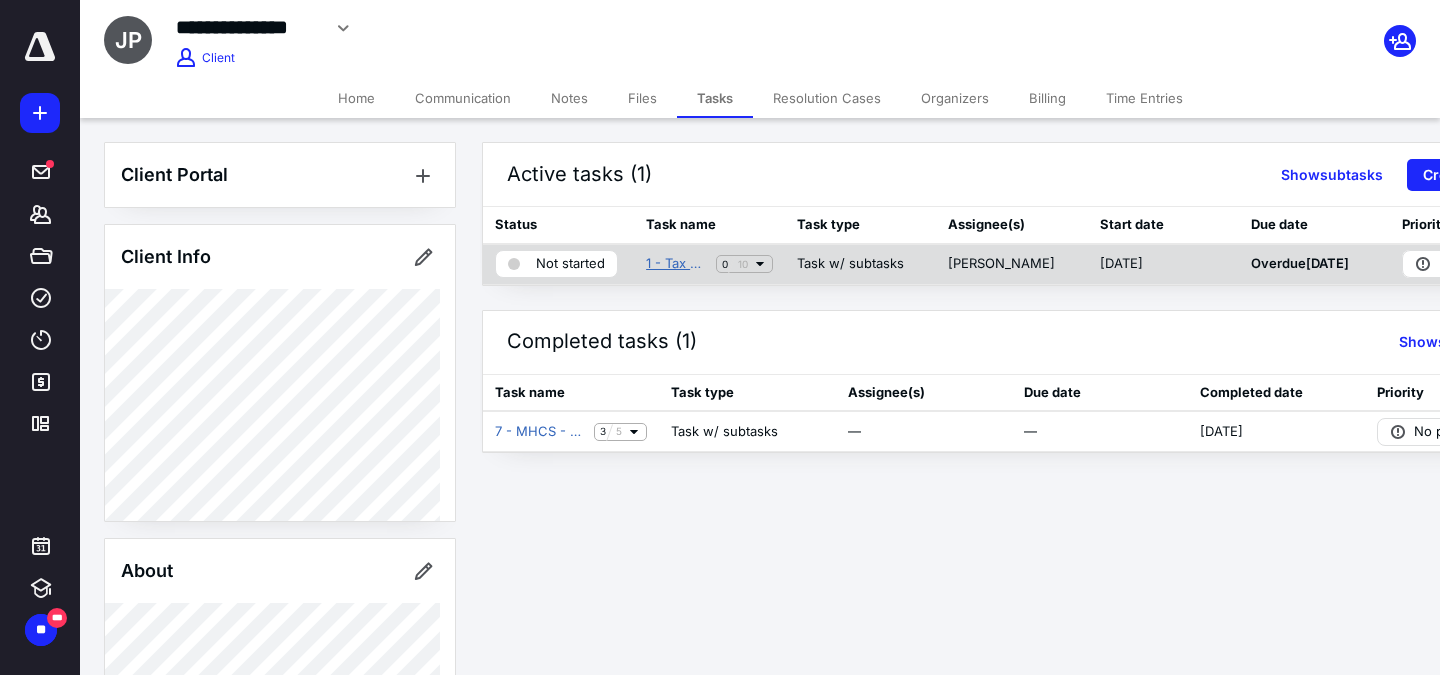 click on "1 - Tax Return Preparation" at bounding box center (677, 264) 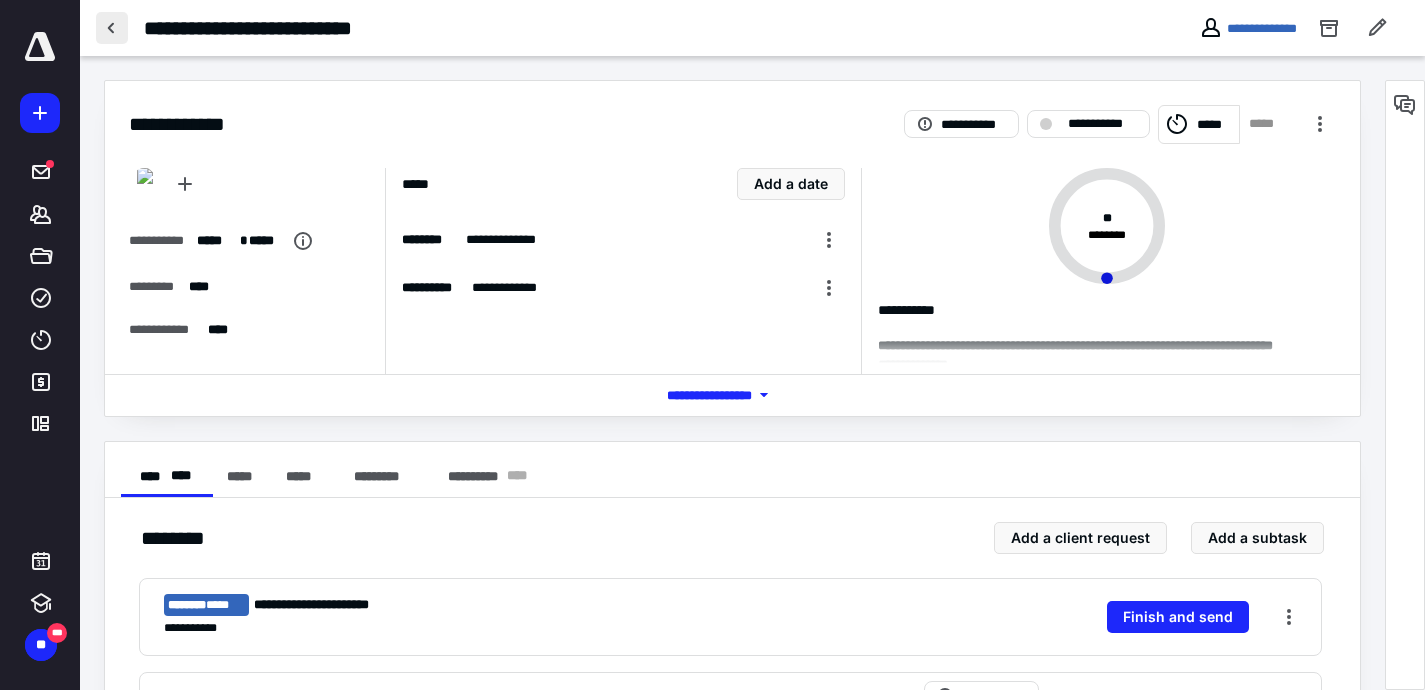 click at bounding box center (112, 28) 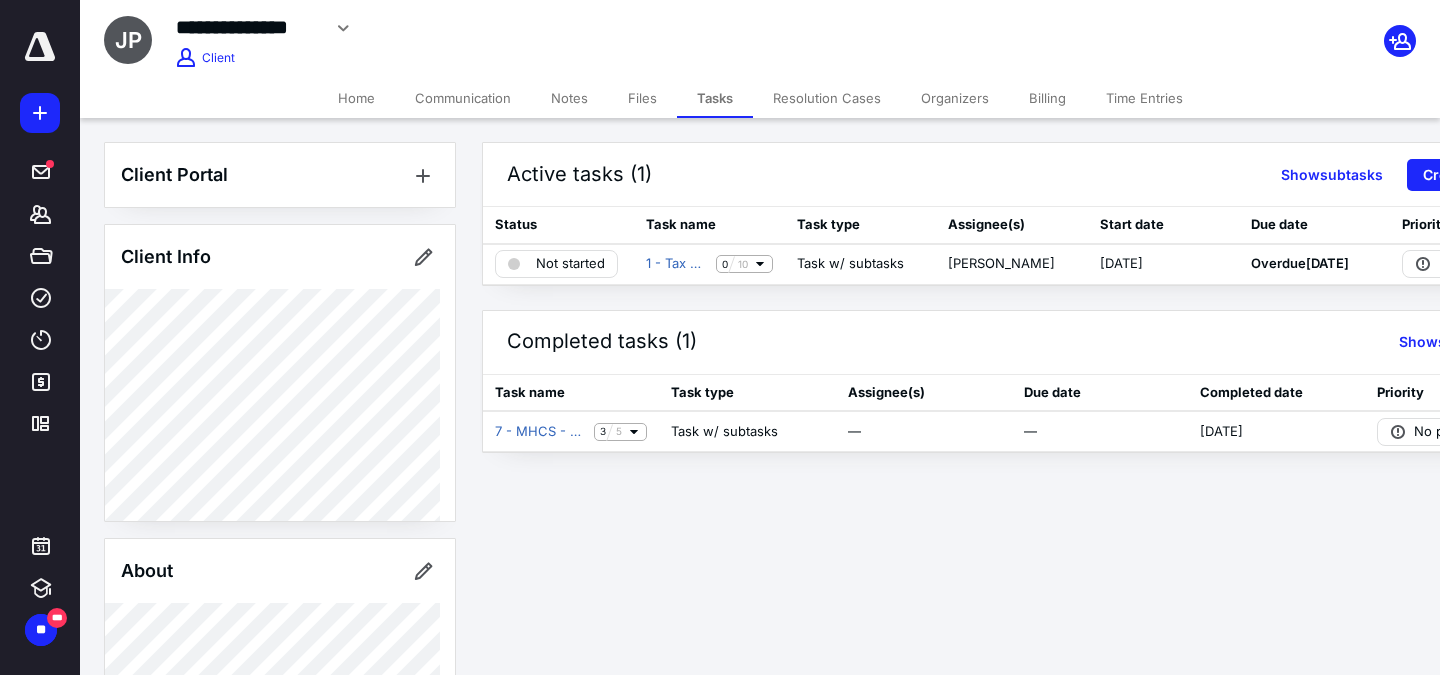 click on "Files" at bounding box center (642, 98) 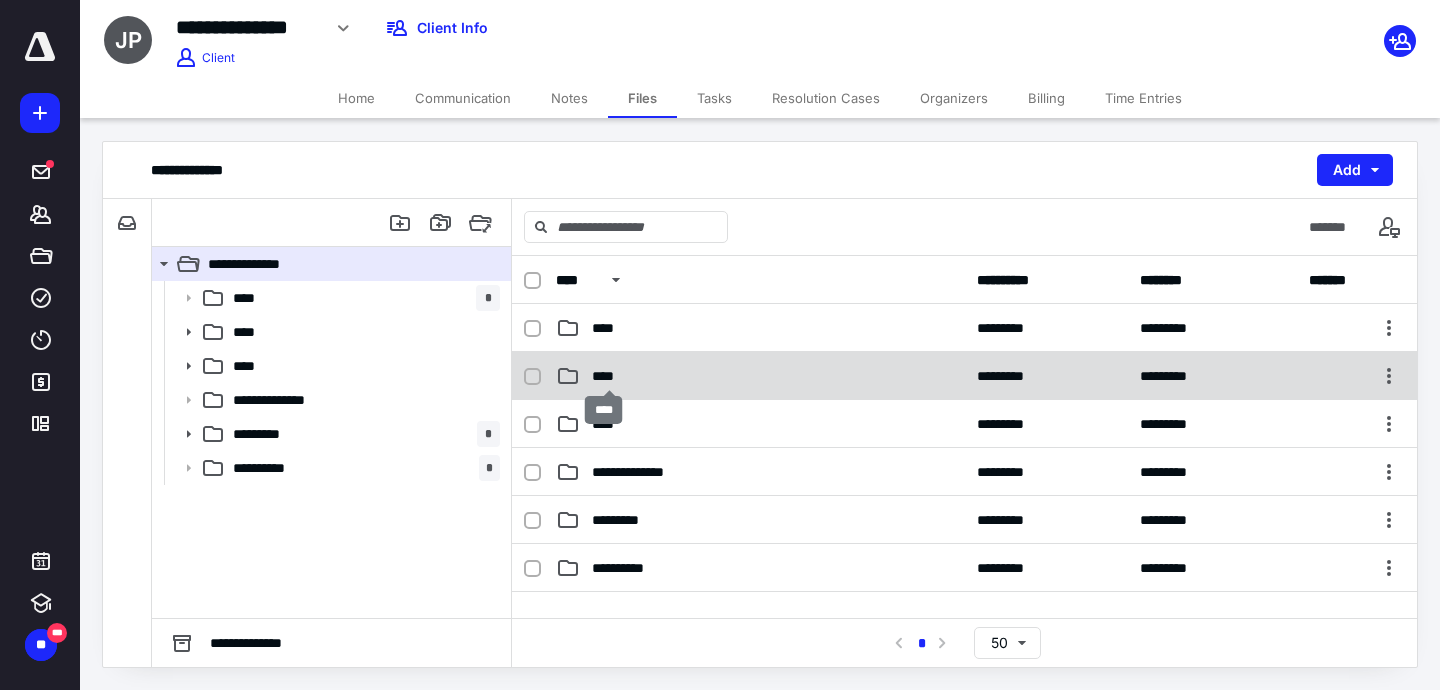 click on "****" at bounding box center [609, 376] 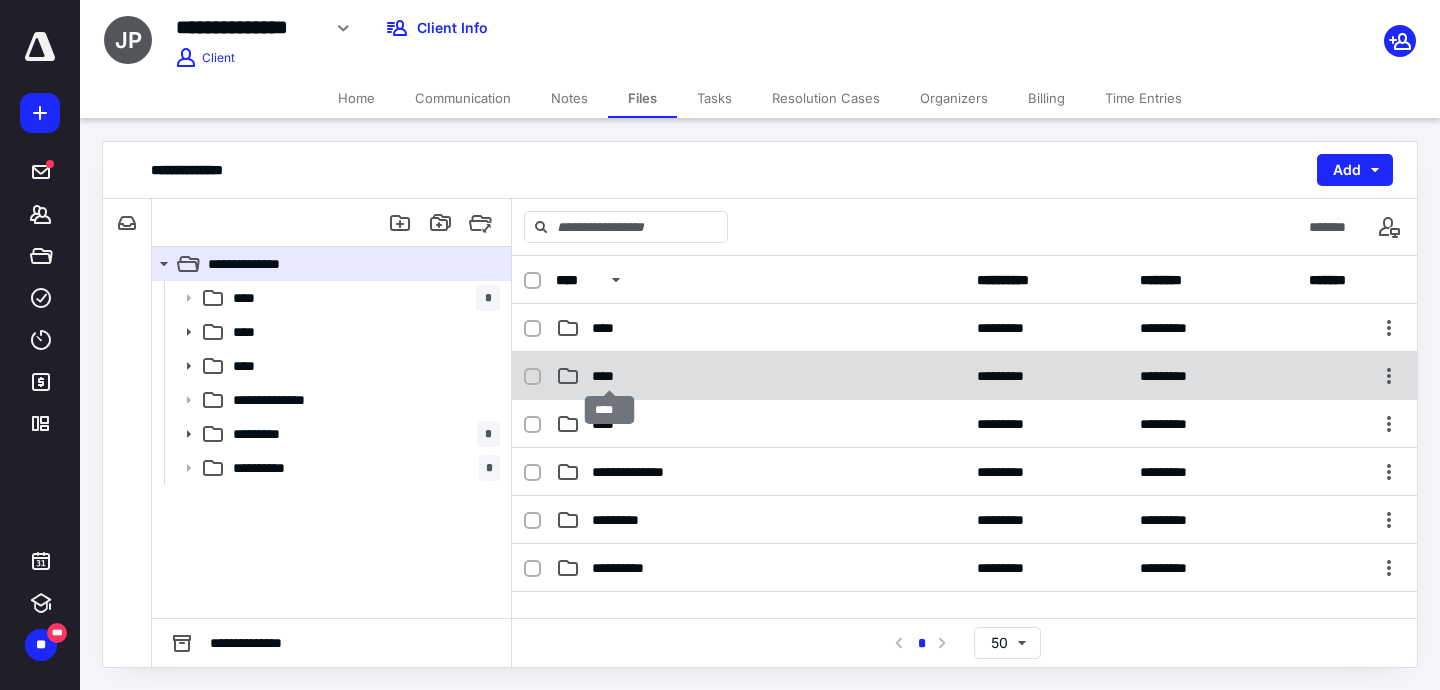 click on "****" at bounding box center (609, 376) 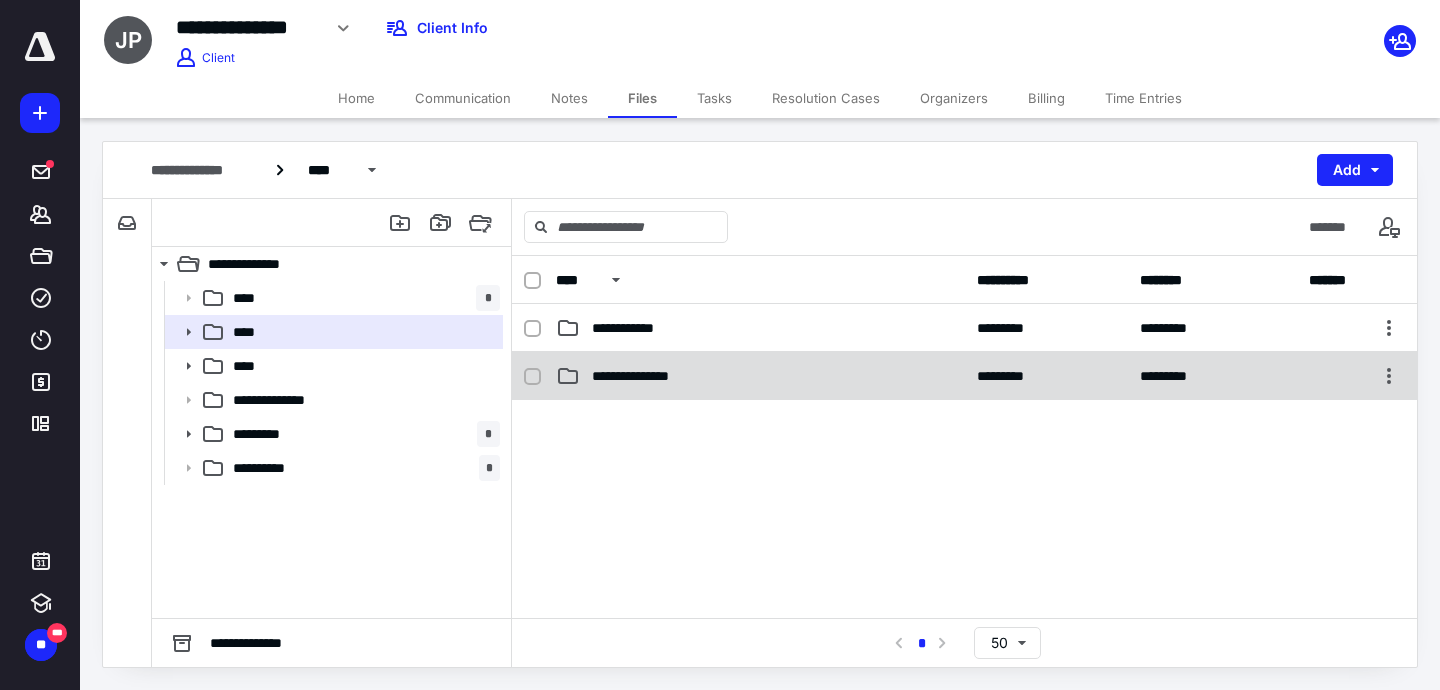 click on "**********" at bounding box center [644, 376] 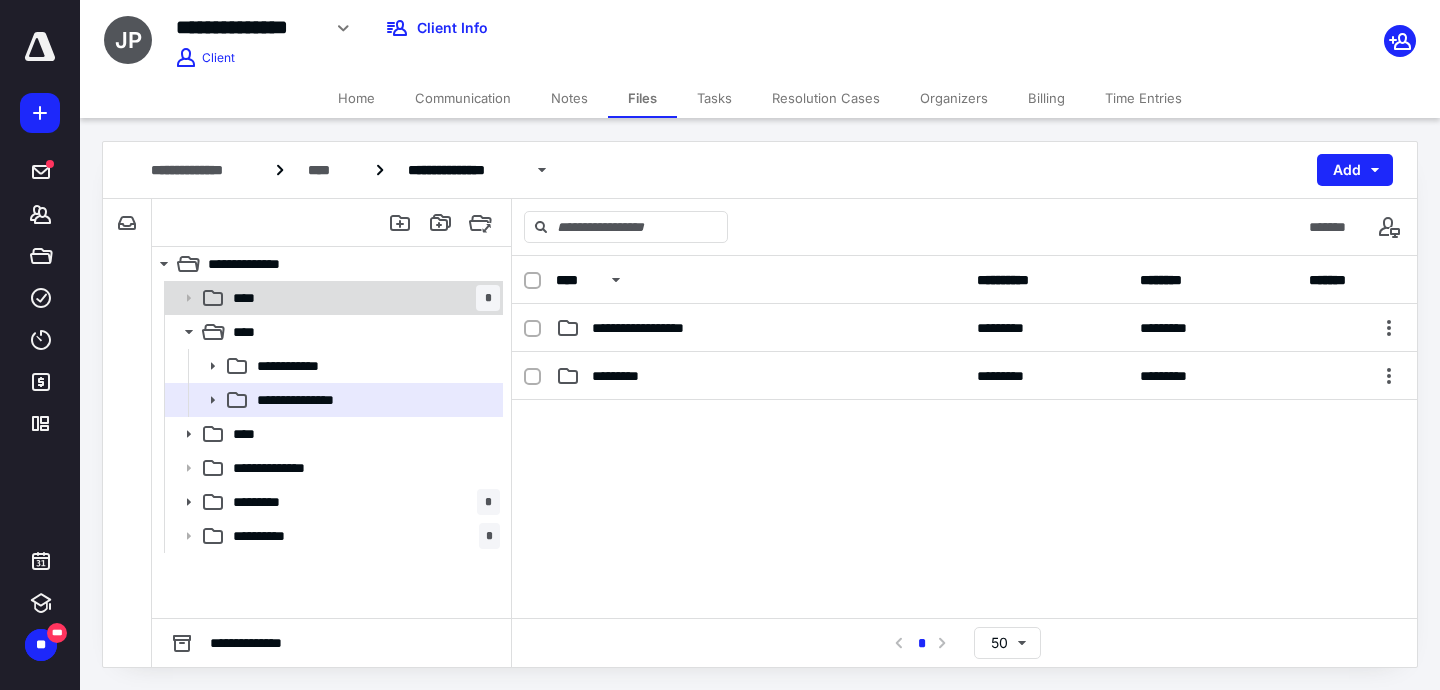 click on "**** *" at bounding box center [362, 298] 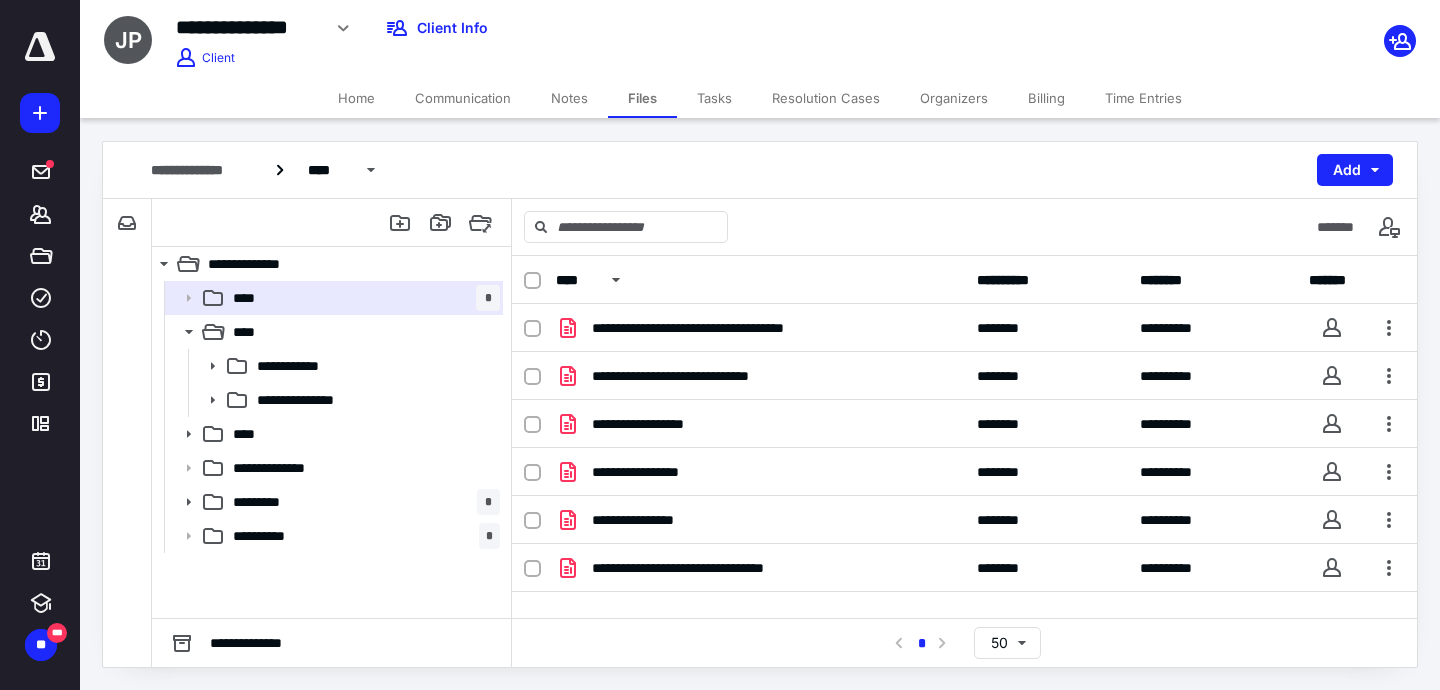 click on "Home" at bounding box center (356, 98) 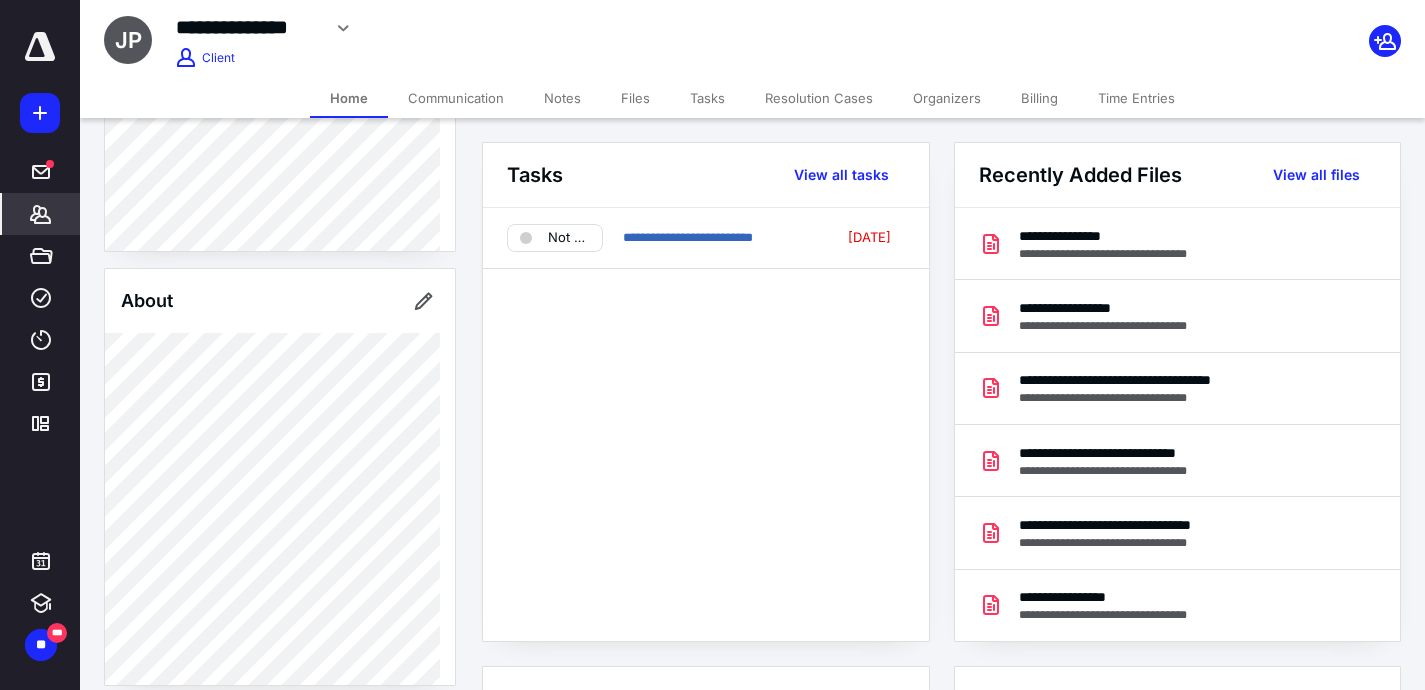 scroll, scrollTop: 272, scrollLeft: 0, axis: vertical 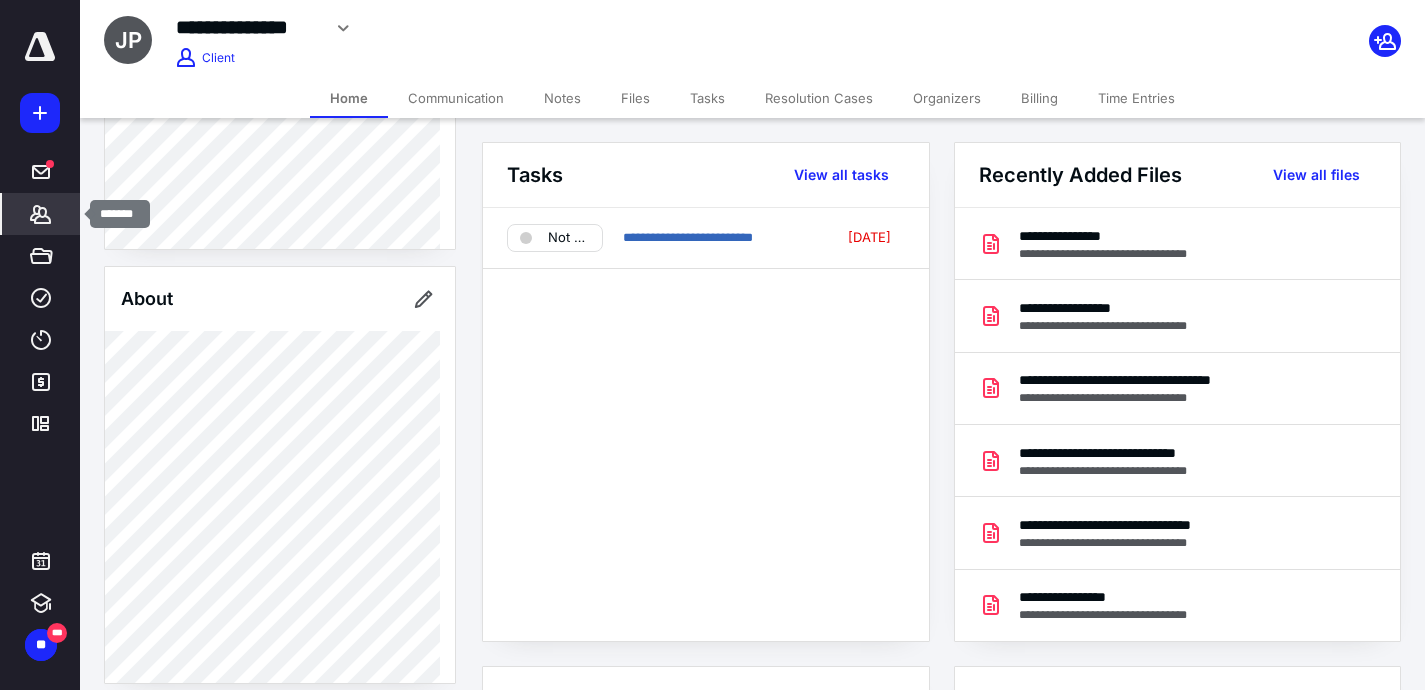 click 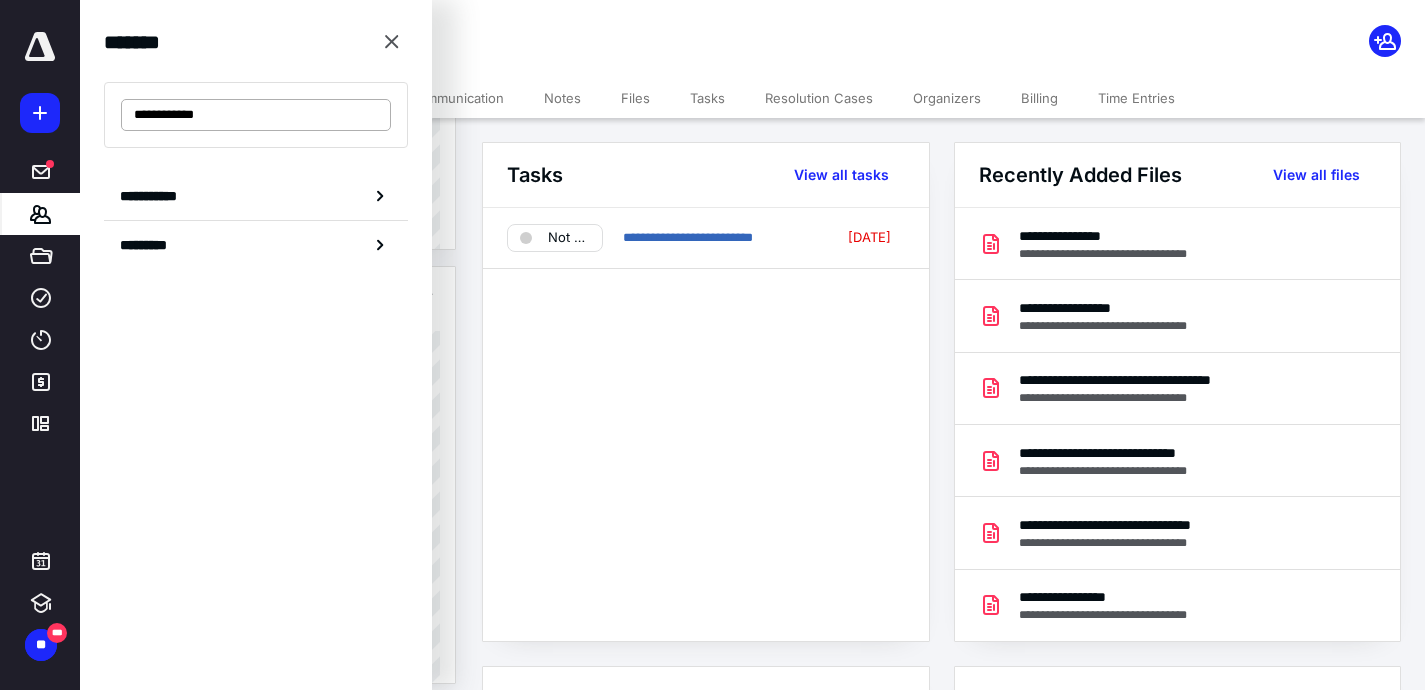 click on "**********" at bounding box center [256, 115] 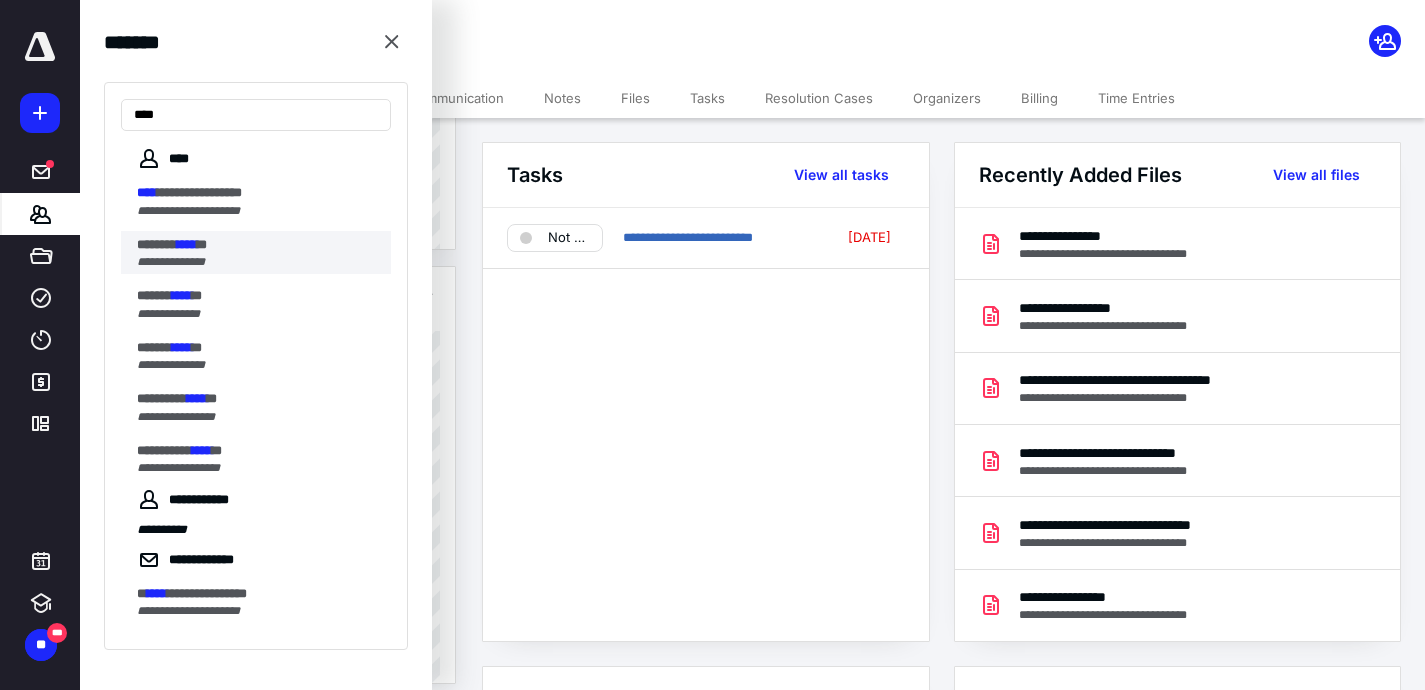 type on "****" 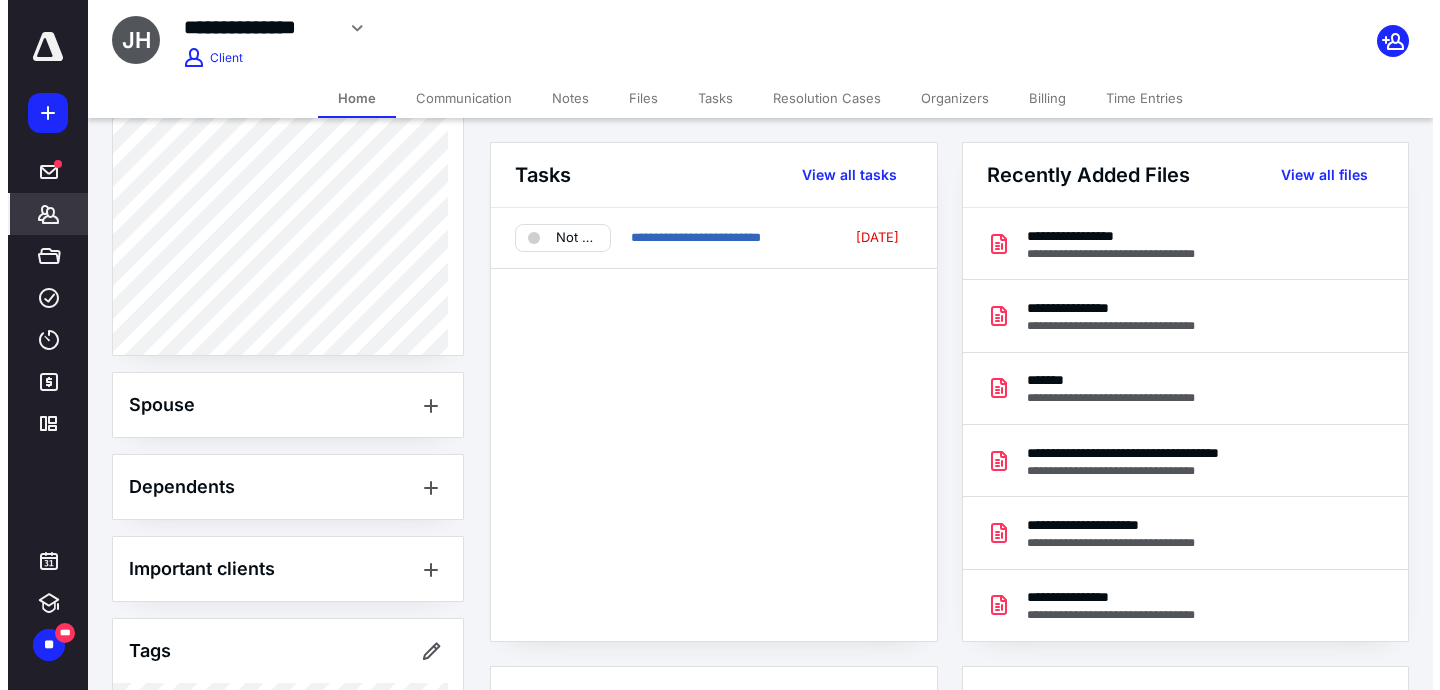 scroll, scrollTop: 738, scrollLeft: 0, axis: vertical 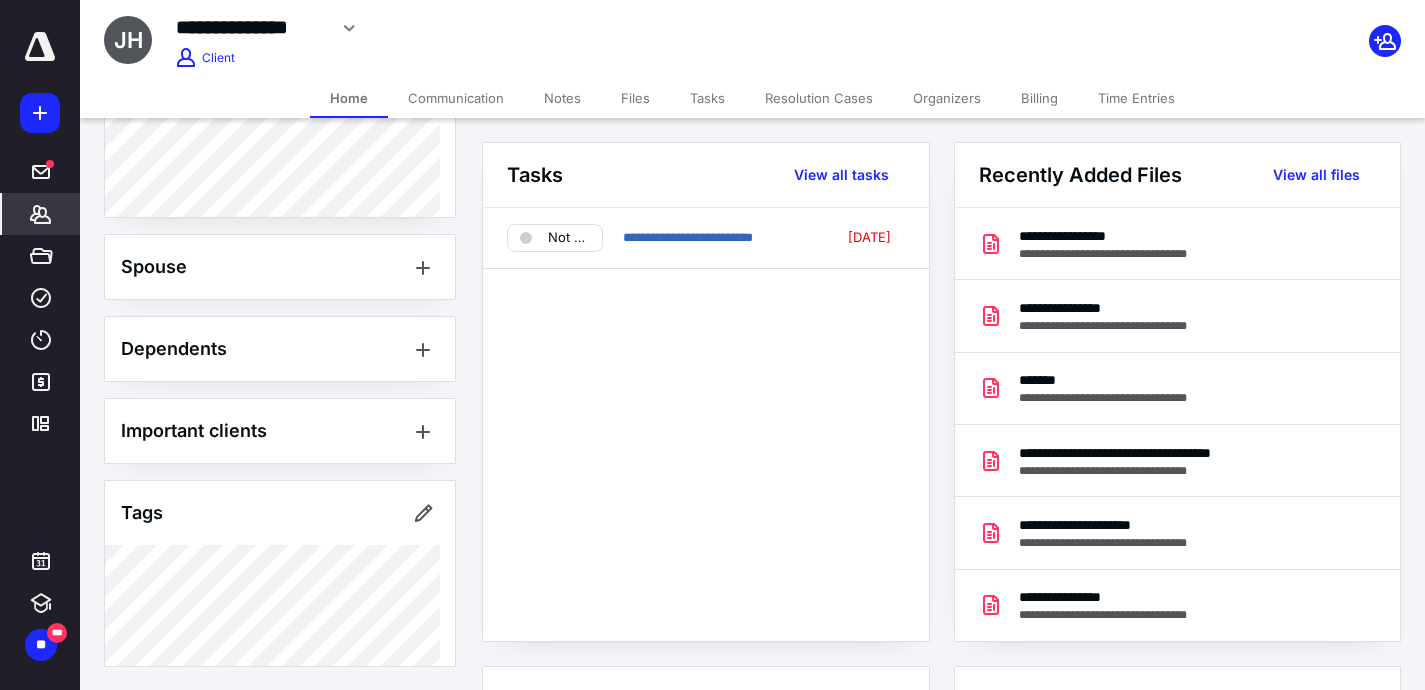 click on "Files" at bounding box center [635, 98] 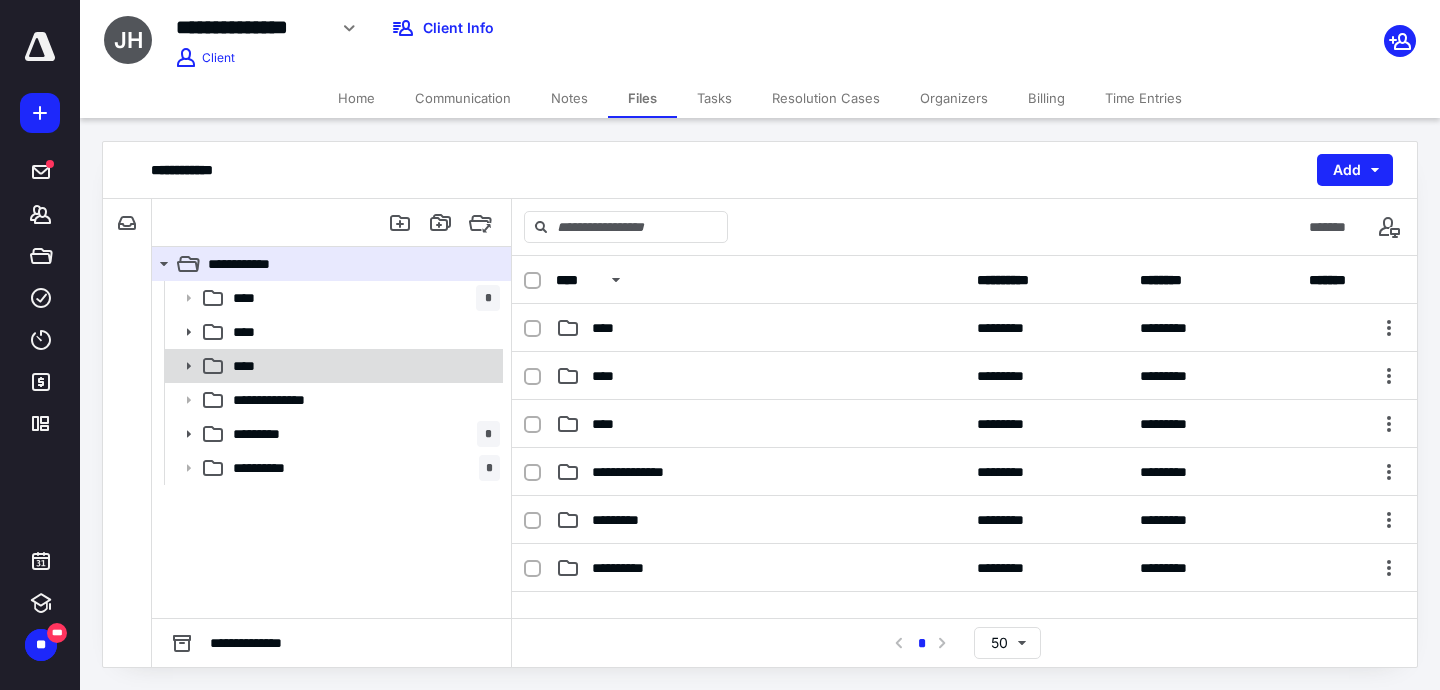 click on "****" at bounding box center [332, 366] 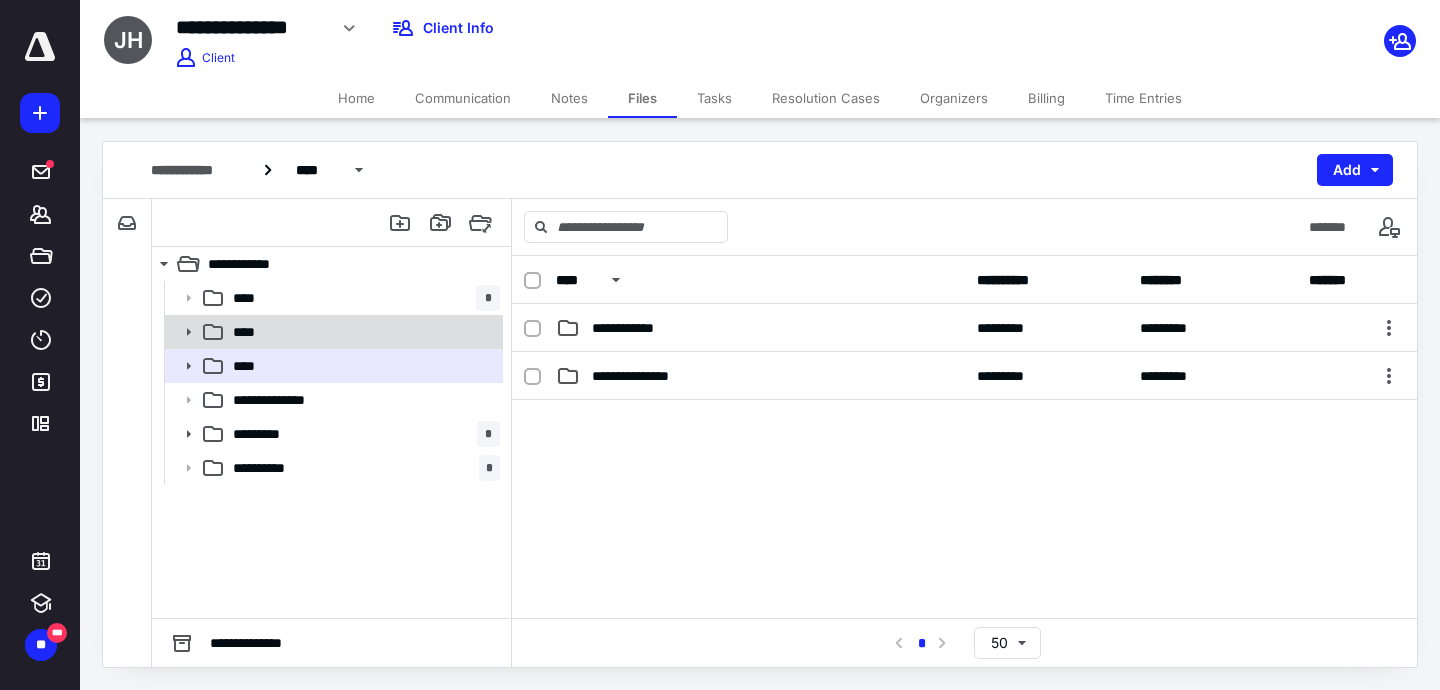 click on "****" at bounding box center [362, 332] 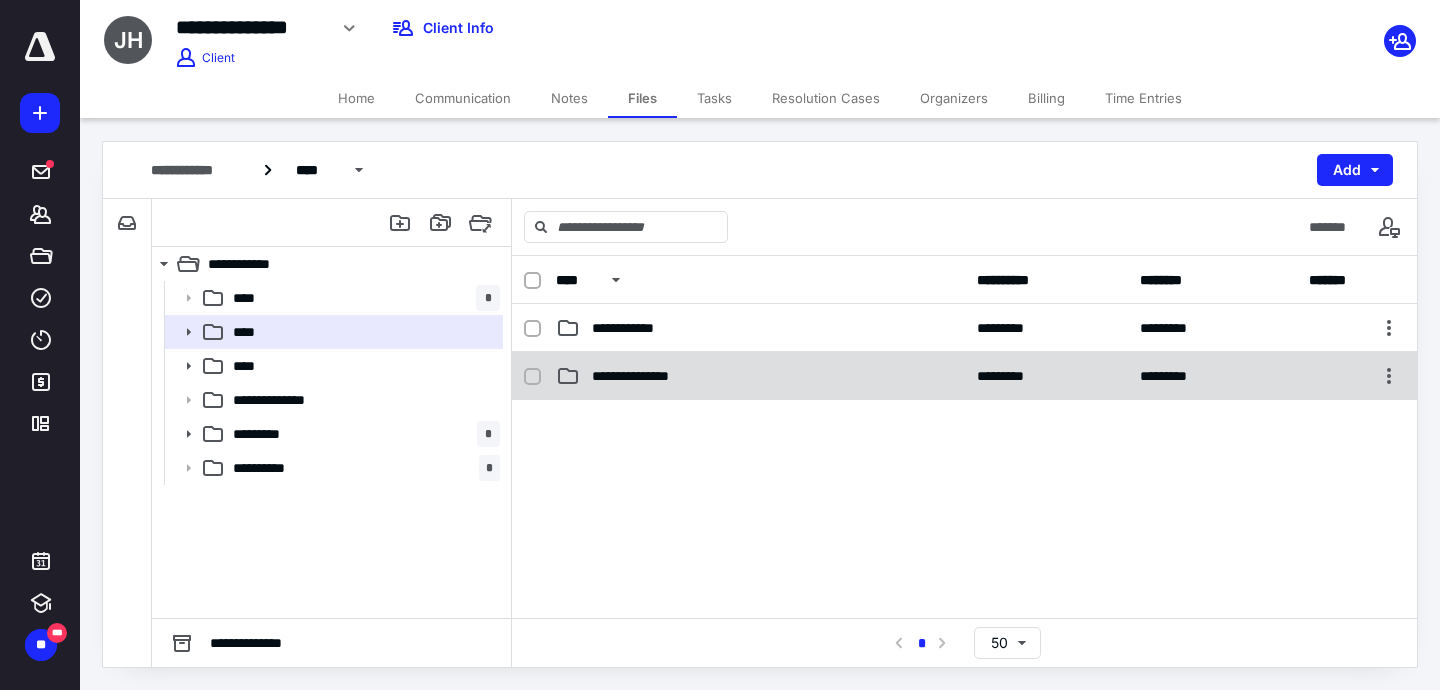 click on "**********" at bounding box center (964, 376) 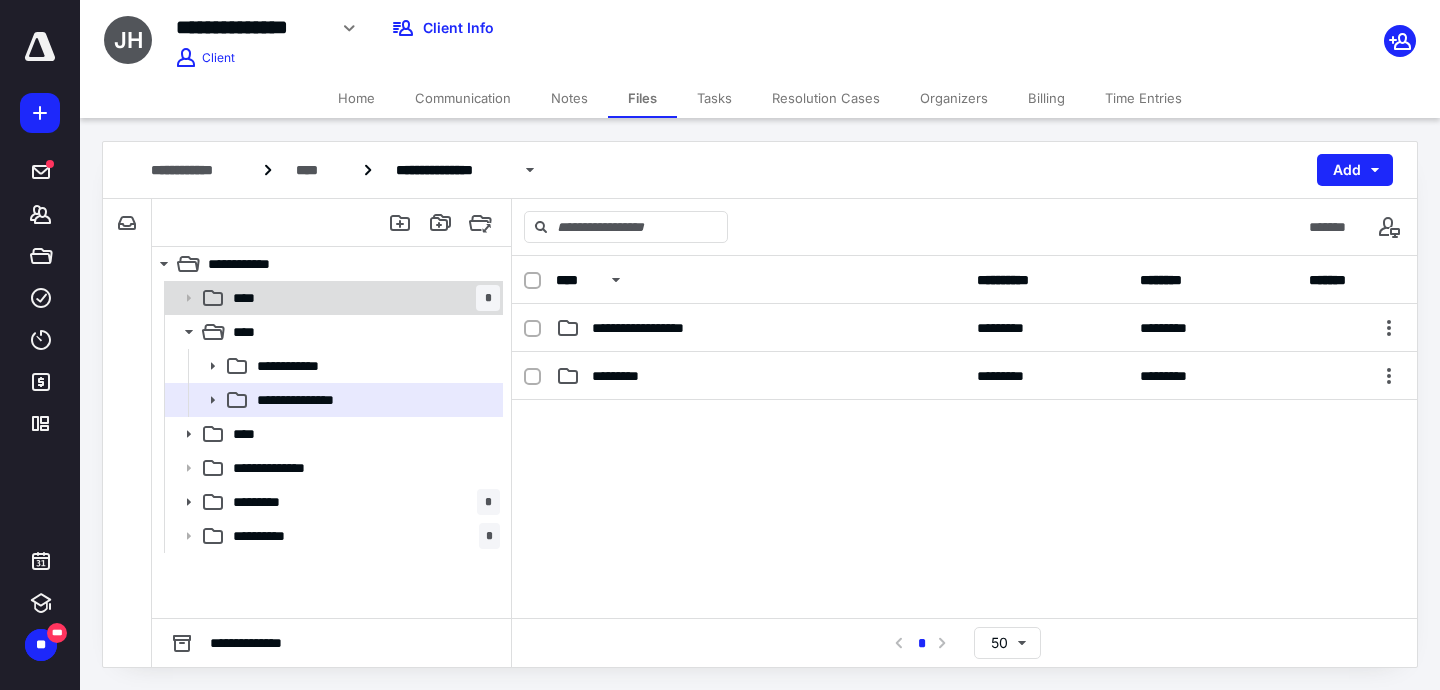 click on "**** *" at bounding box center (362, 298) 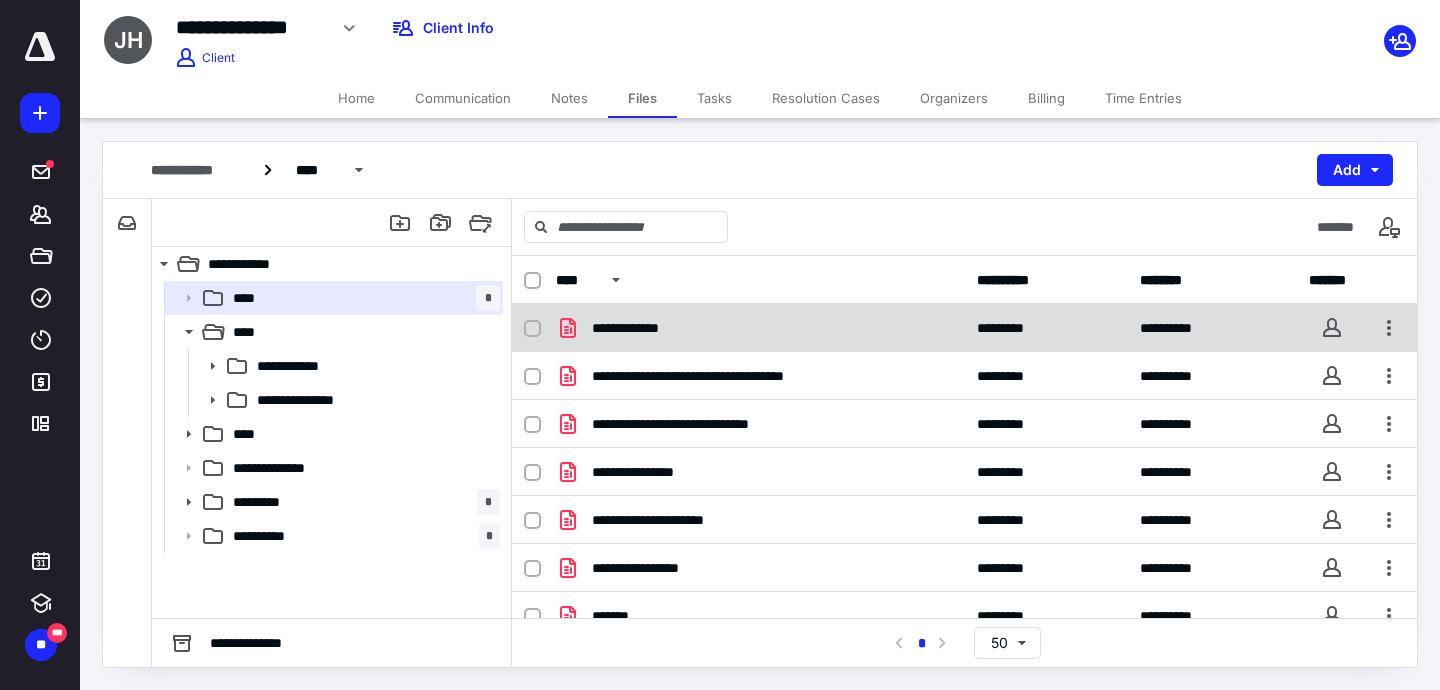 click on "**********" at bounding box center [964, 328] 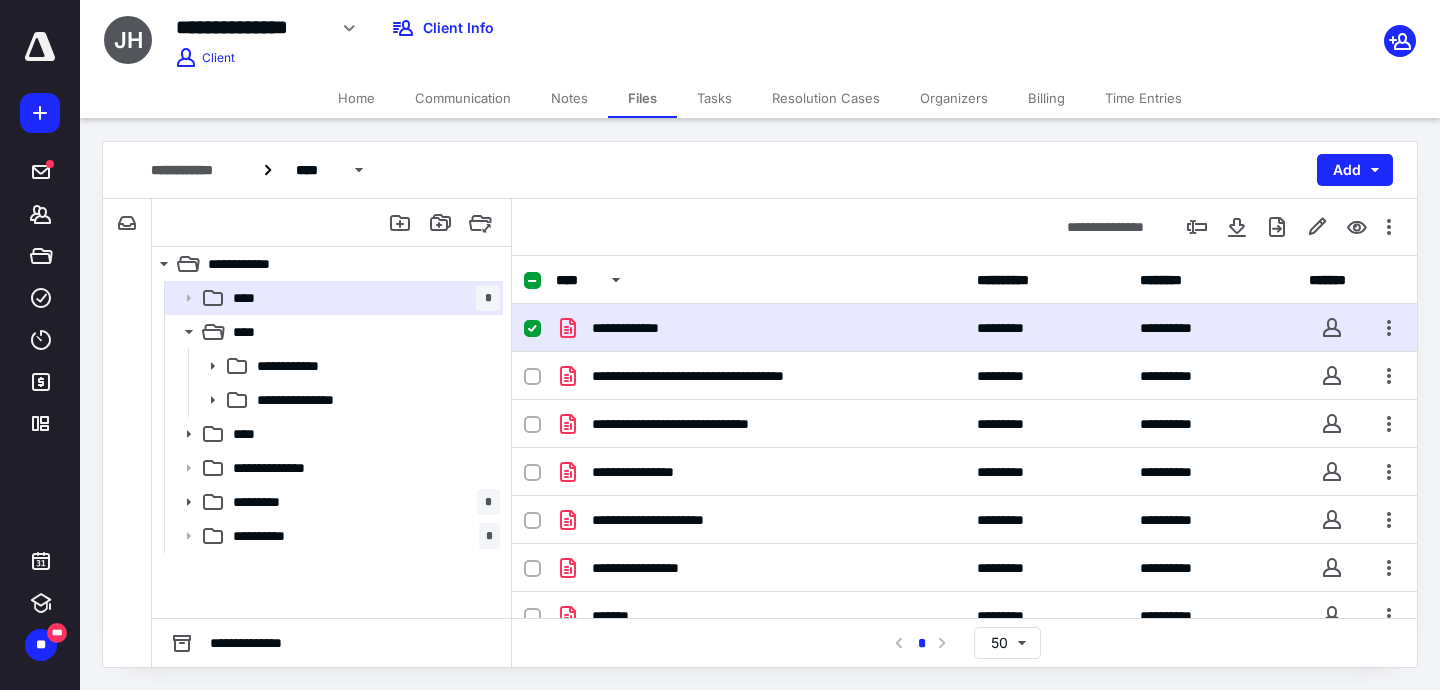 click on "**********" at bounding box center [964, 328] 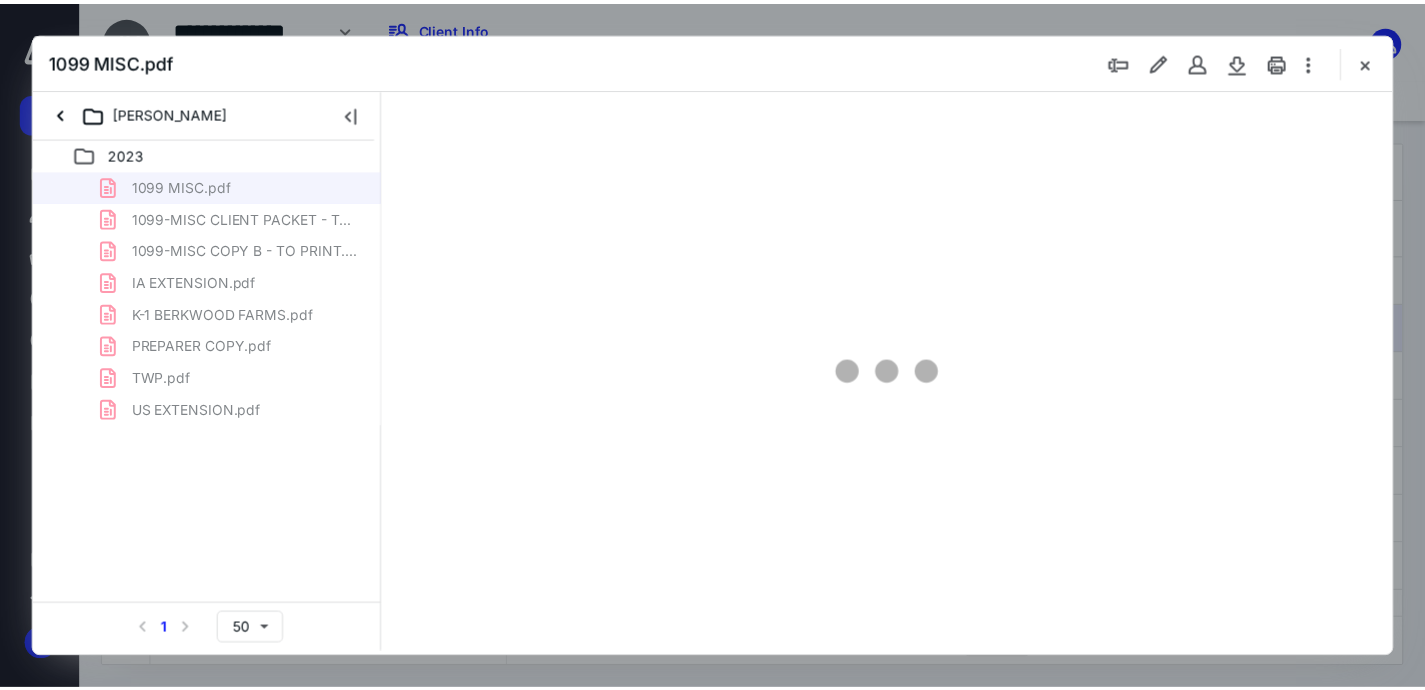 scroll, scrollTop: 0, scrollLeft: 0, axis: both 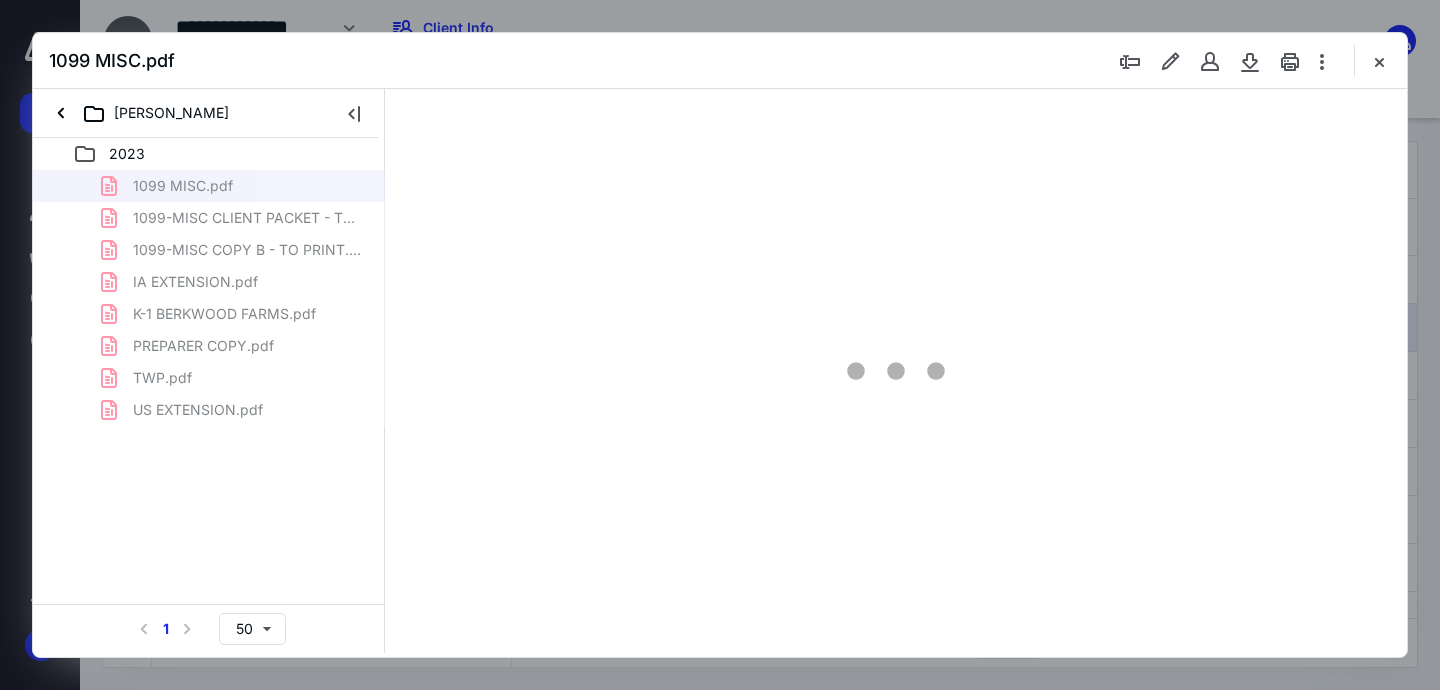 type on "163" 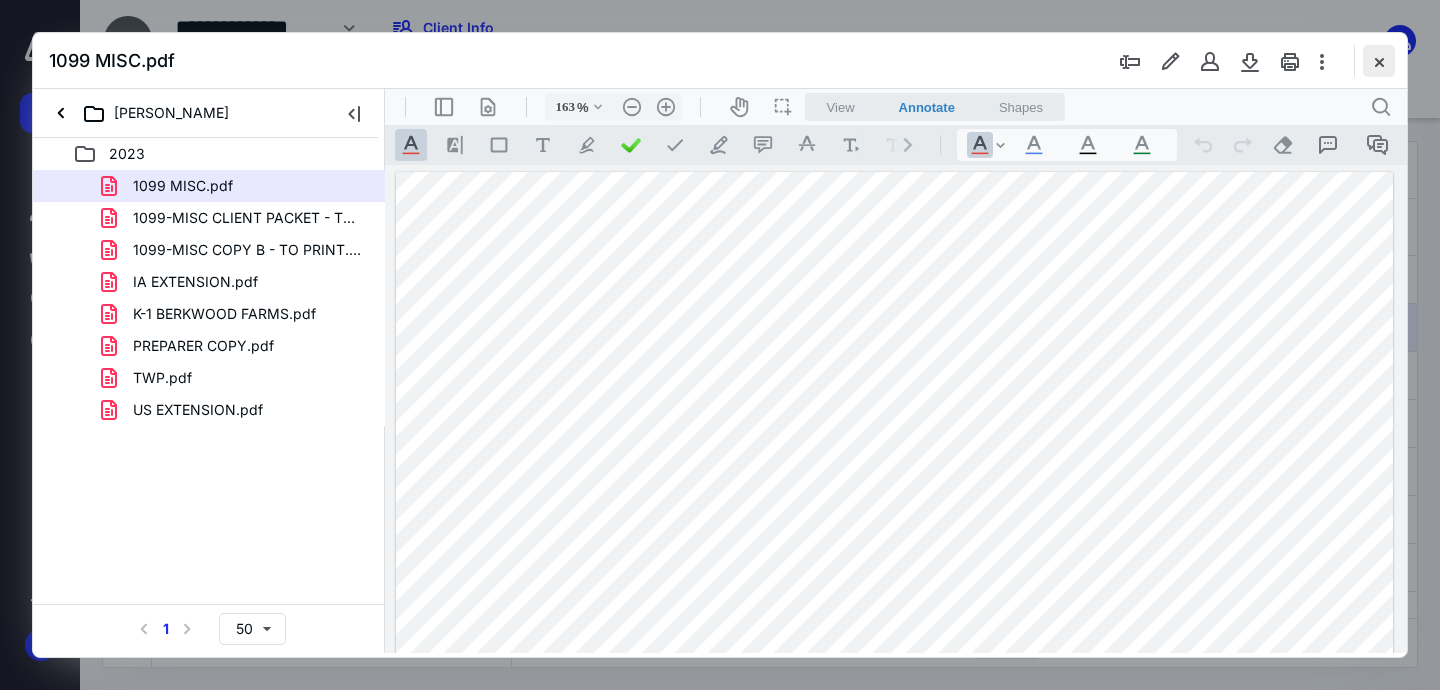 click at bounding box center (1379, 61) 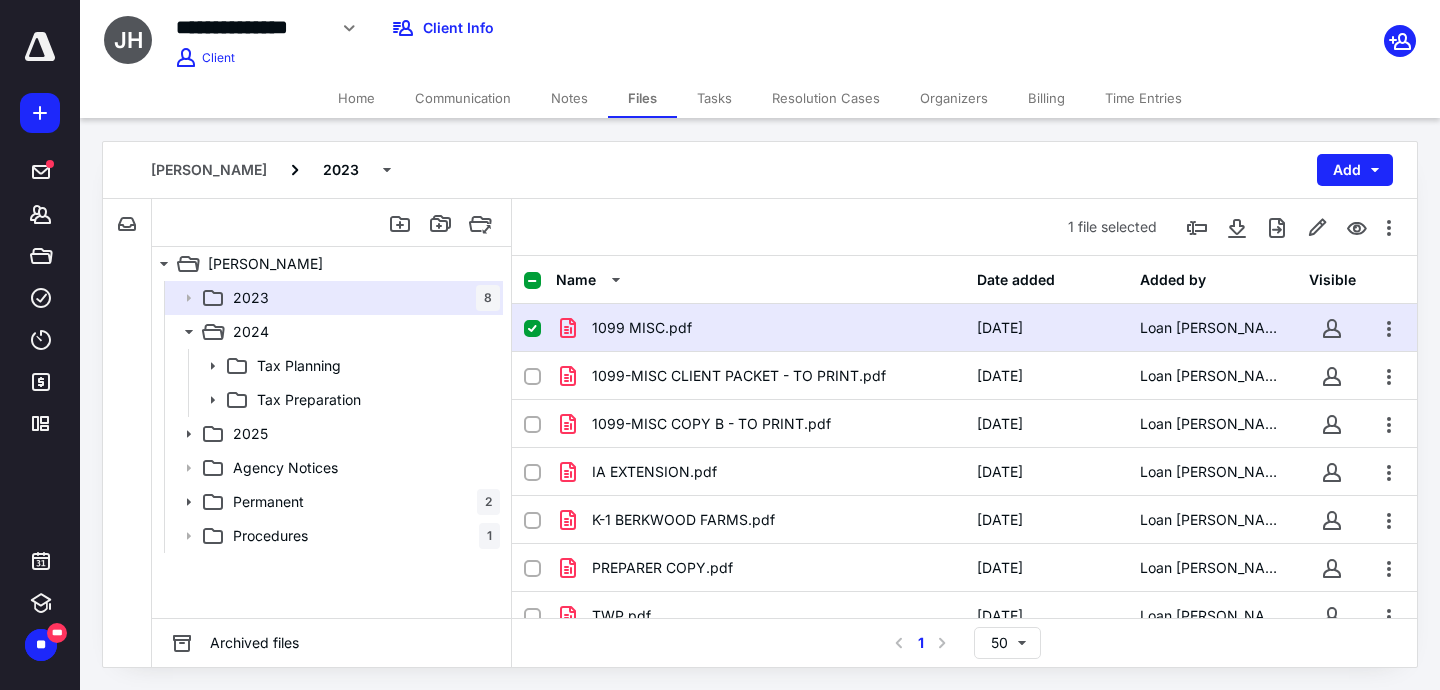click 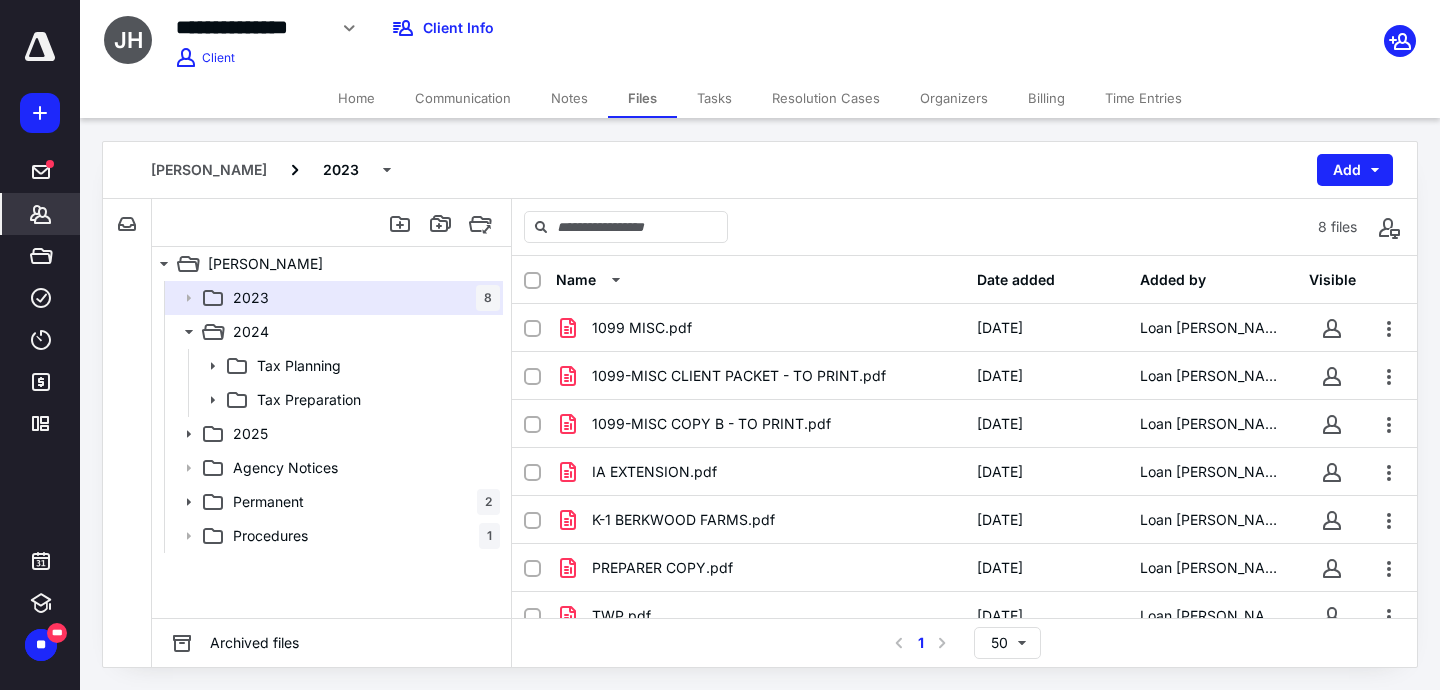 click on "*******" at bounding box center [41, 214] 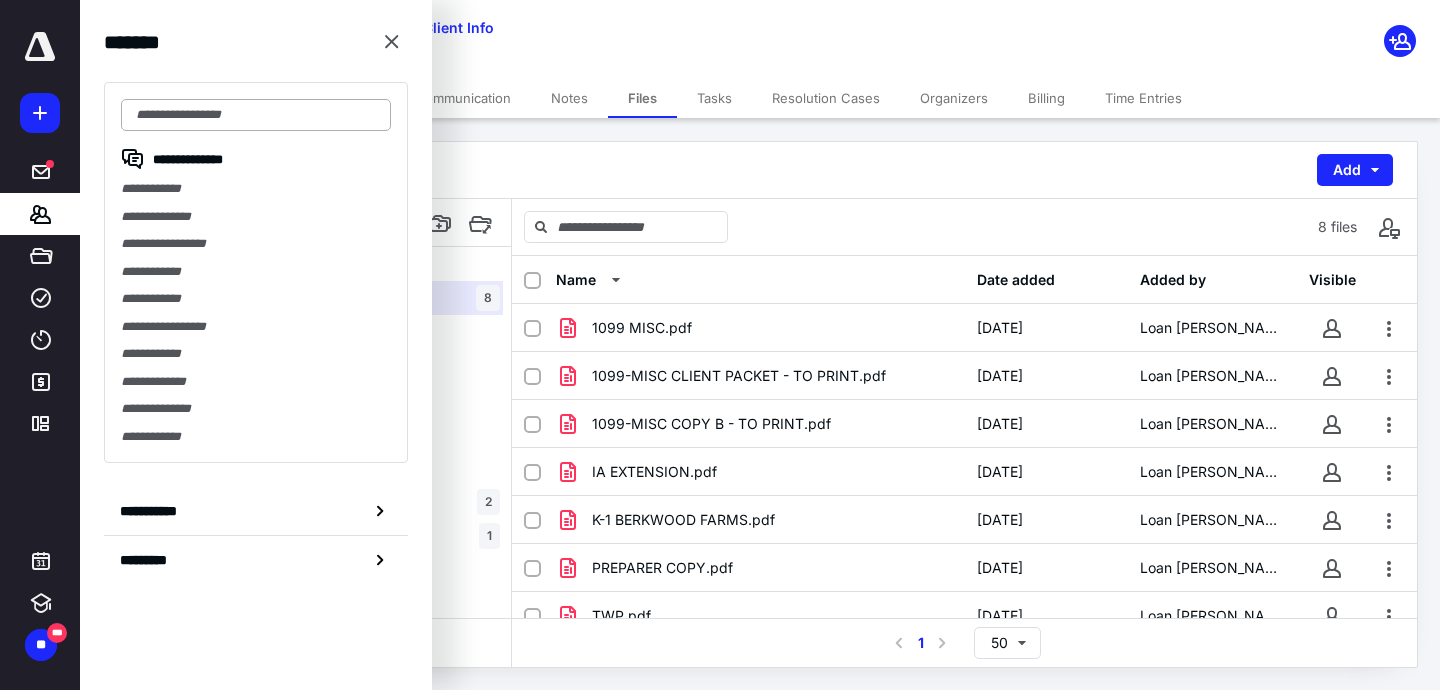 click at bounding box center [256, 115] 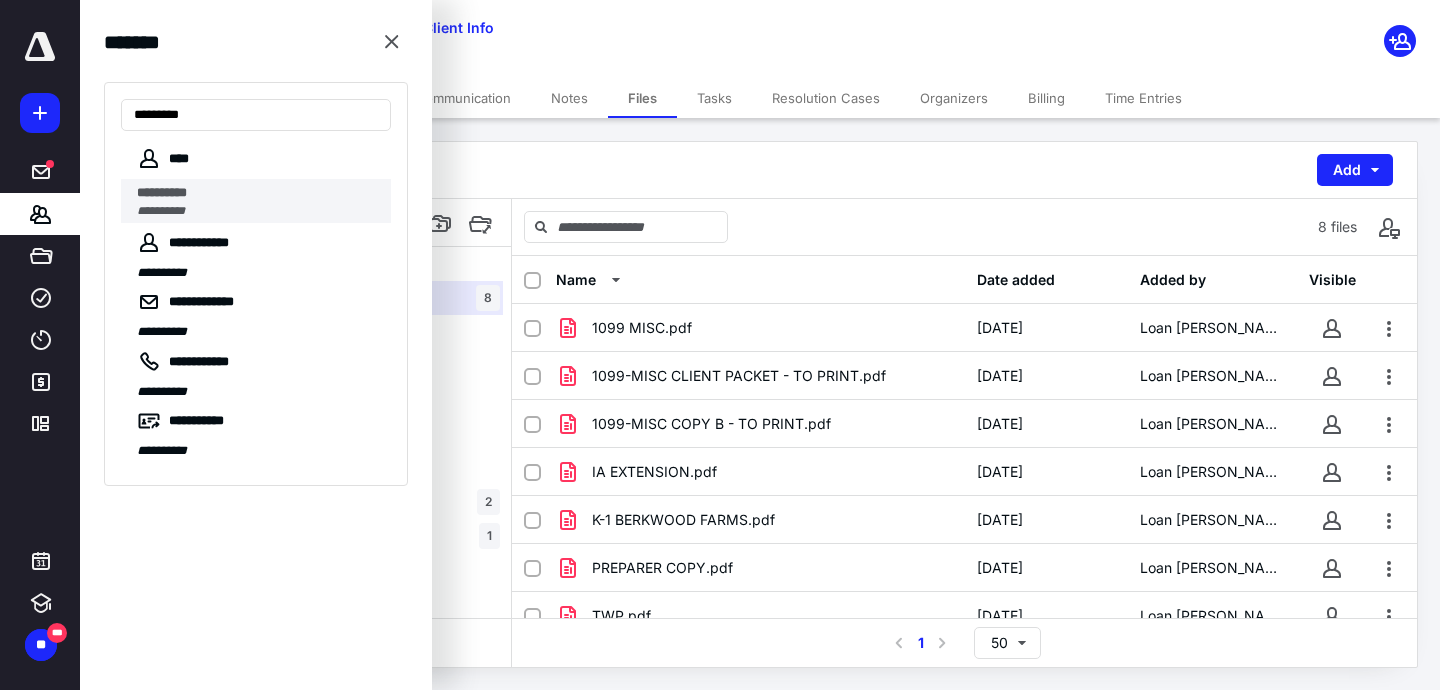 type on "*********" 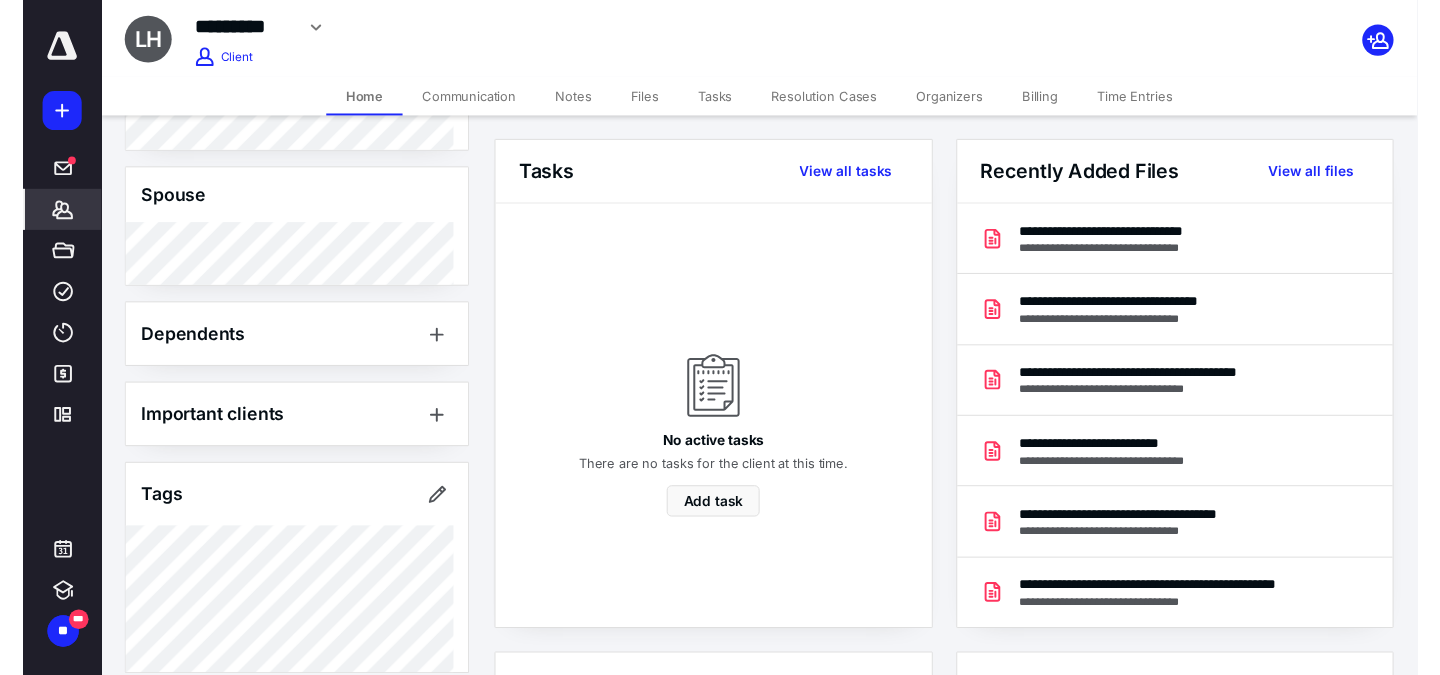 scroll, scrollTop: 1149, scrollLeft: 0, axis: vertical 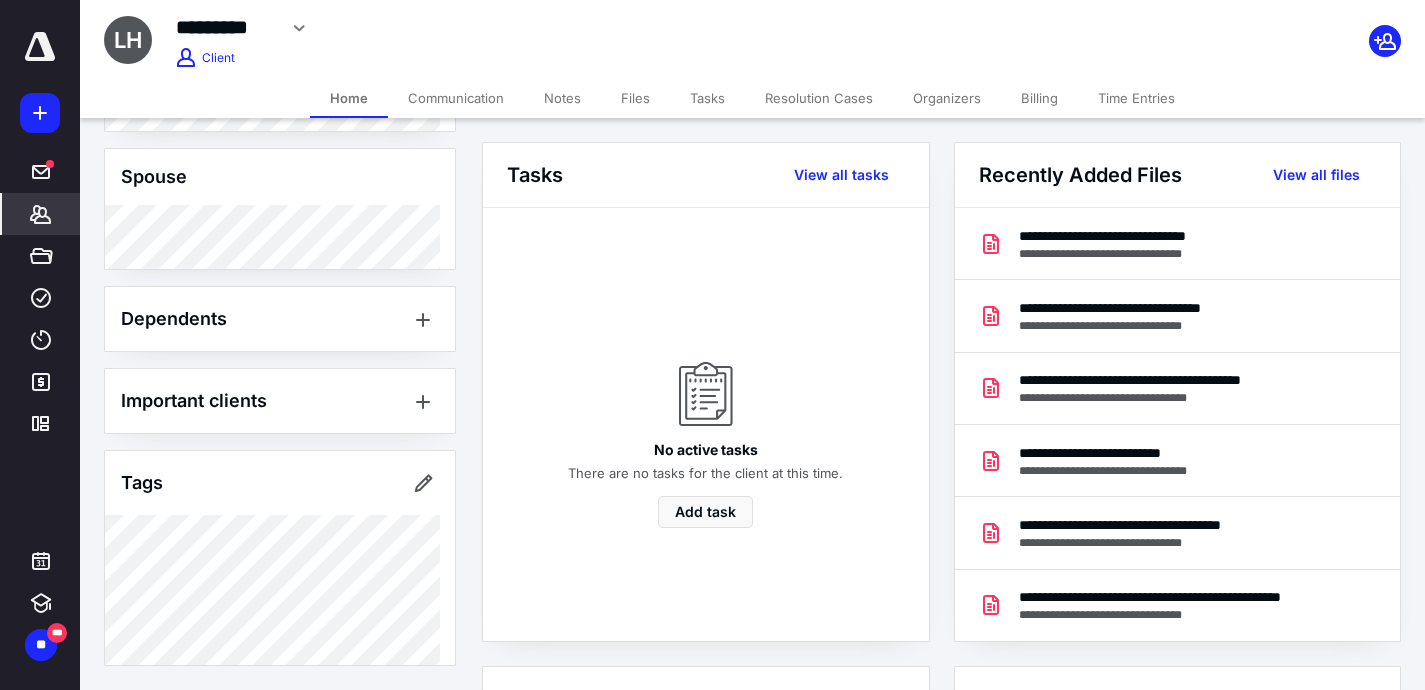 click on "Files" at bounding box center [635, 98] 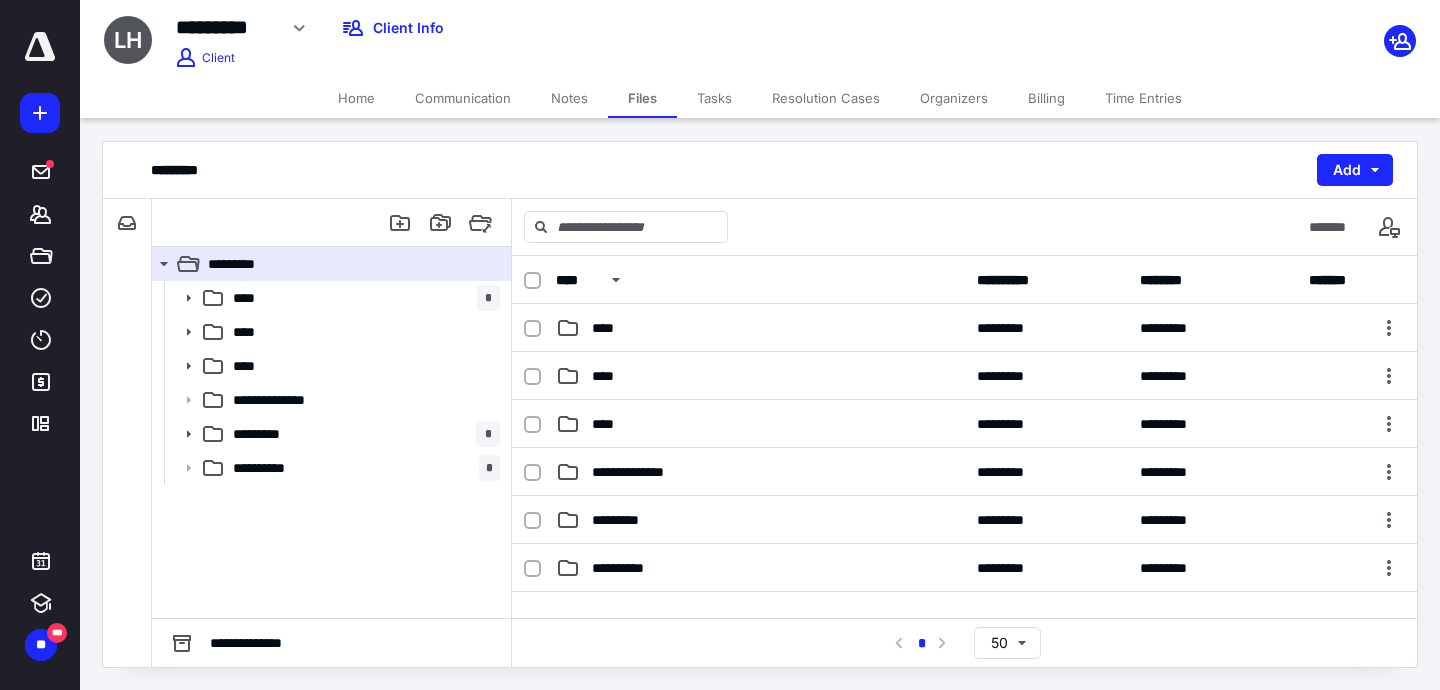 click on "Tasks" at bounding box center (714, 98) 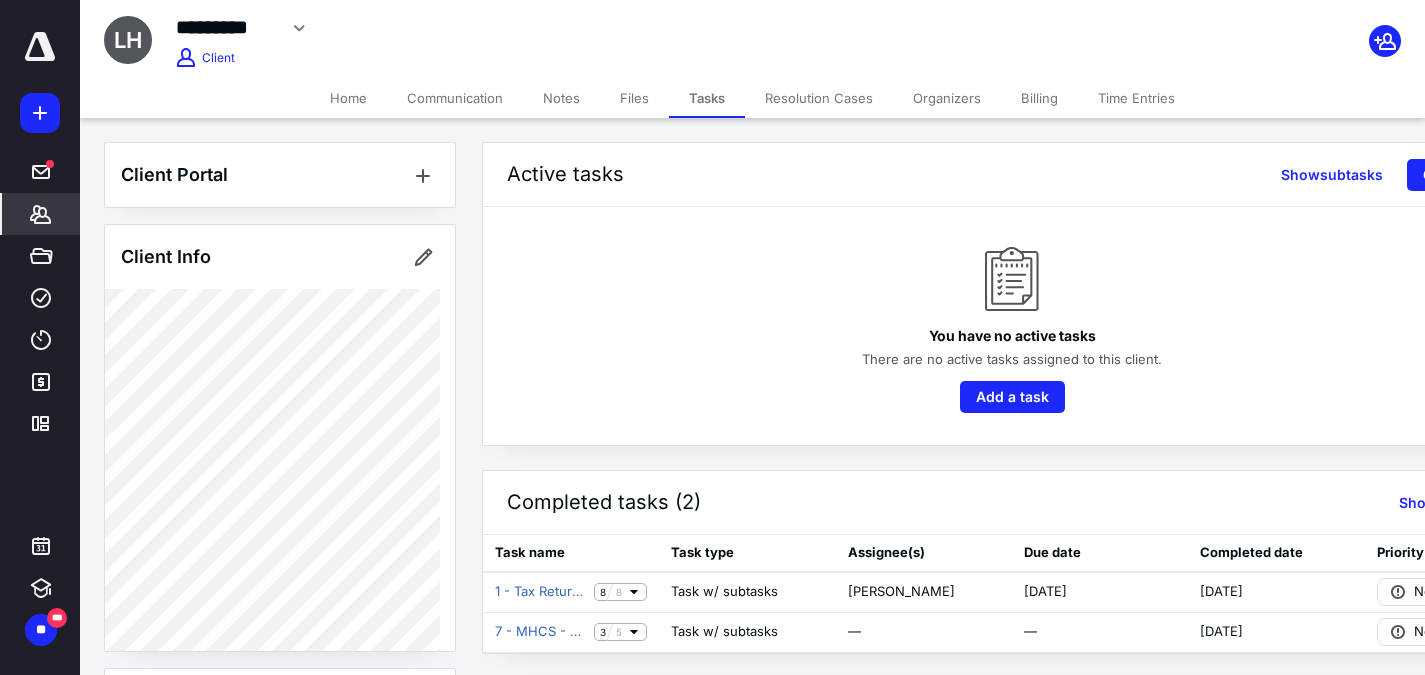 click on "*******" at bounding box center (41, 214) 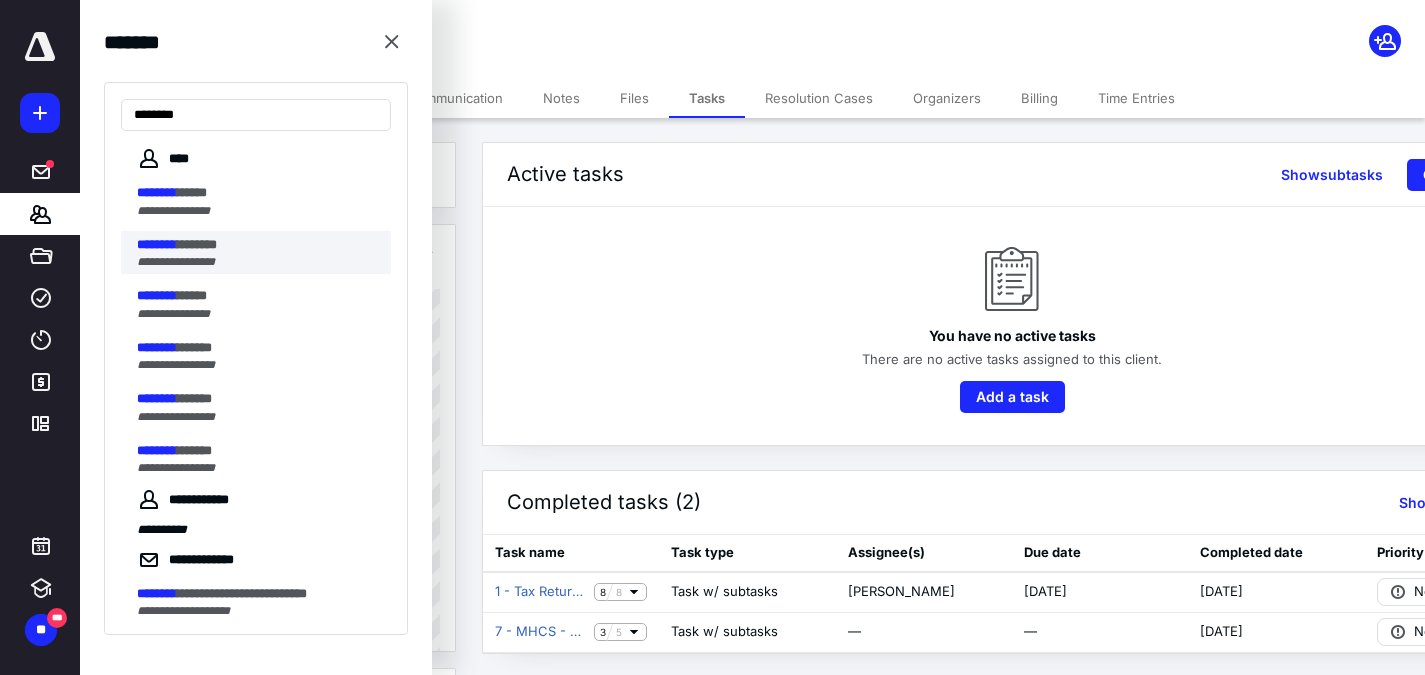 type on "********" 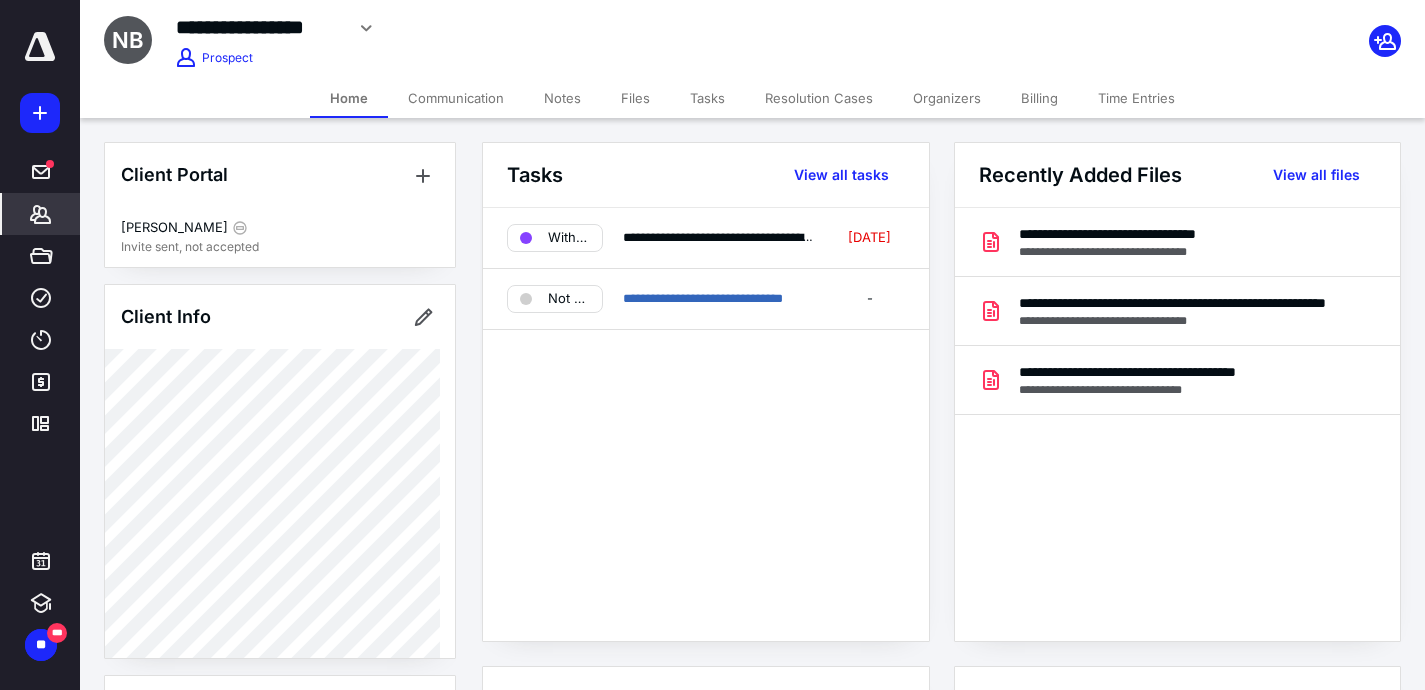 click on "Tasks" at bounding box center [707, 98] 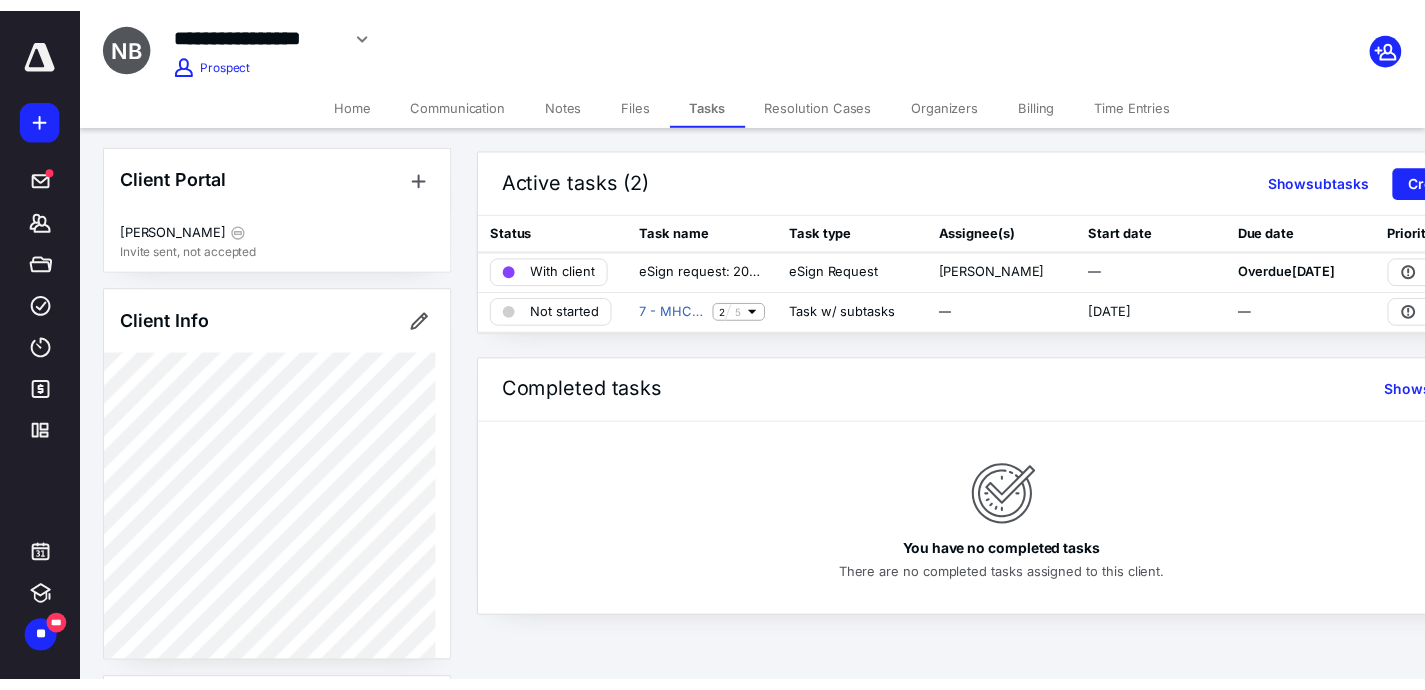 scroll, scrollTop: 0, scrollLeft: 0, axis: both 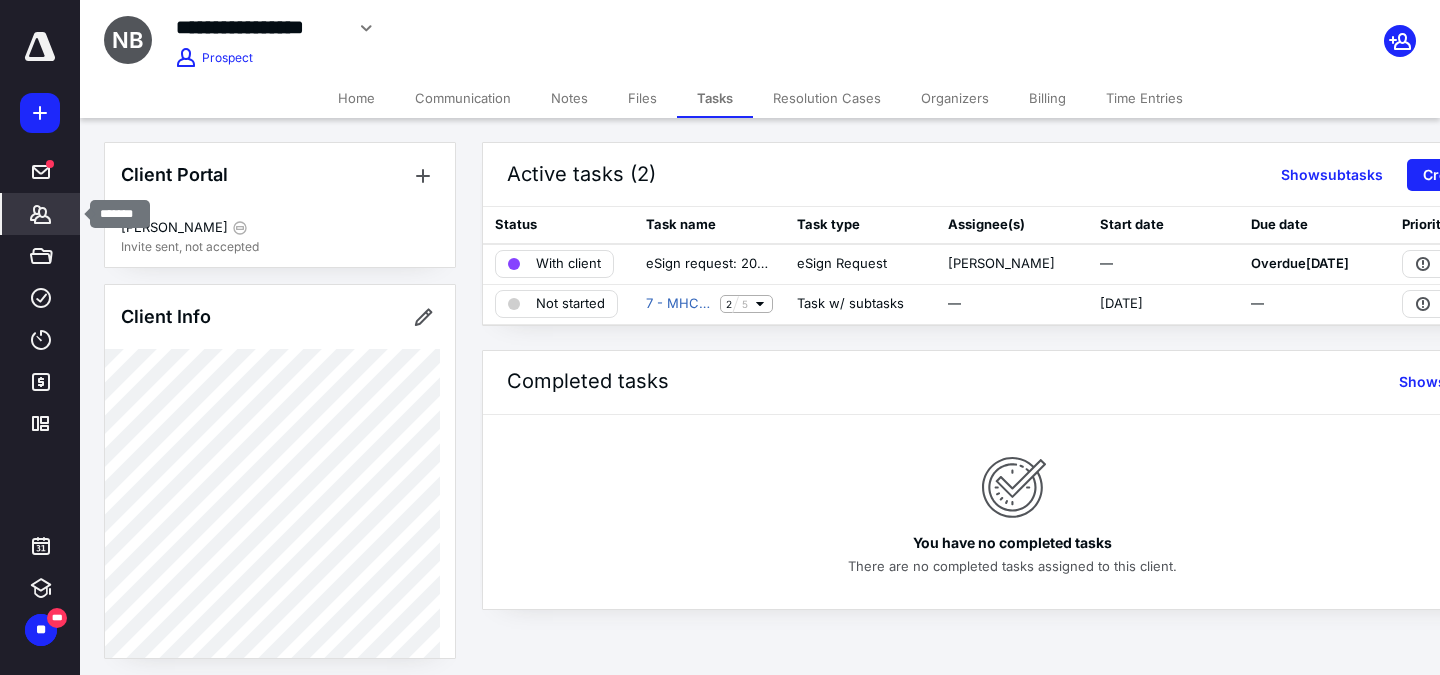 click 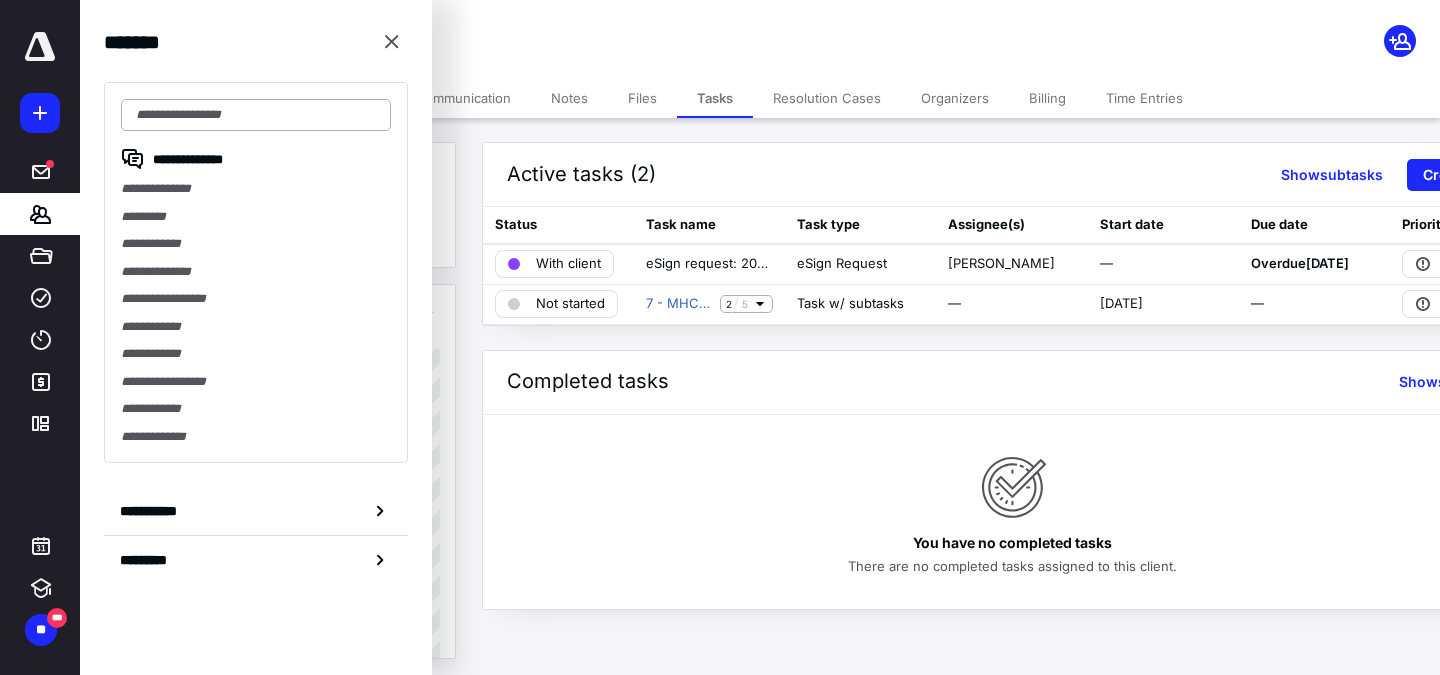 click at bounding box center [256, 115] 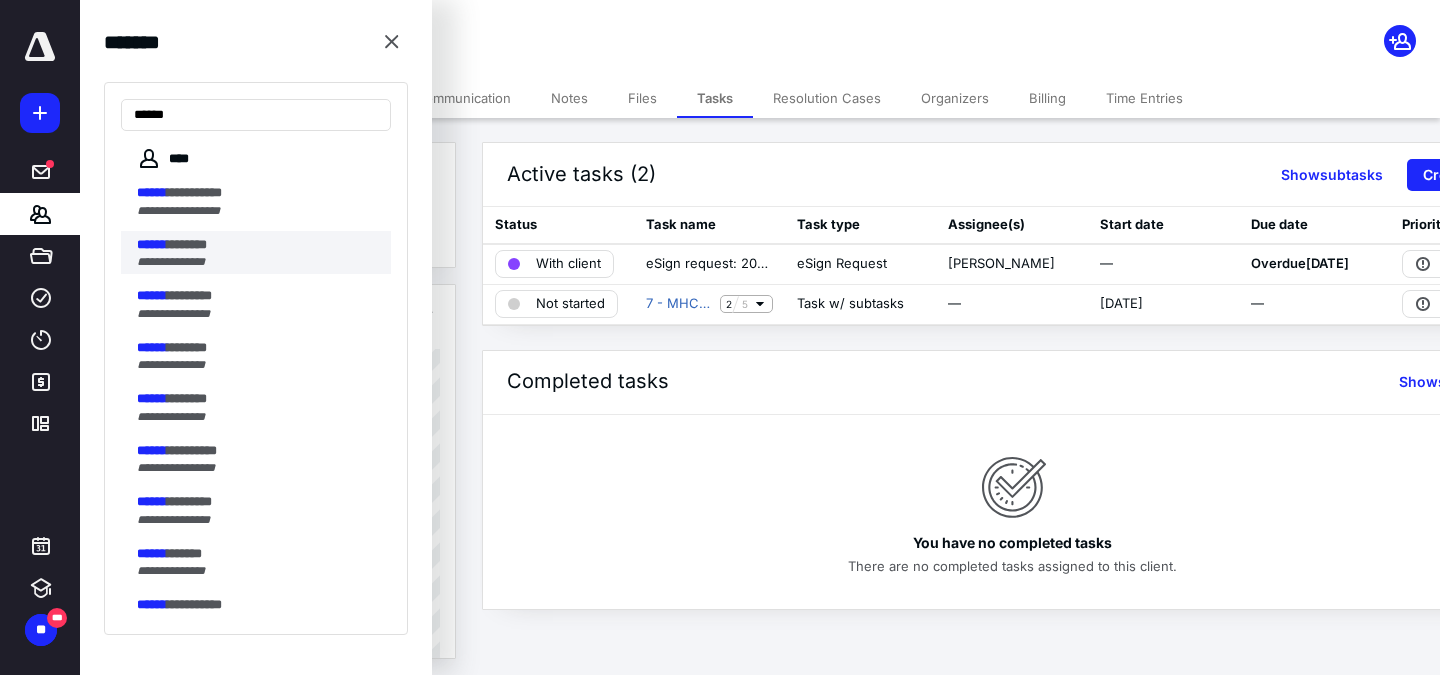 type on "******" 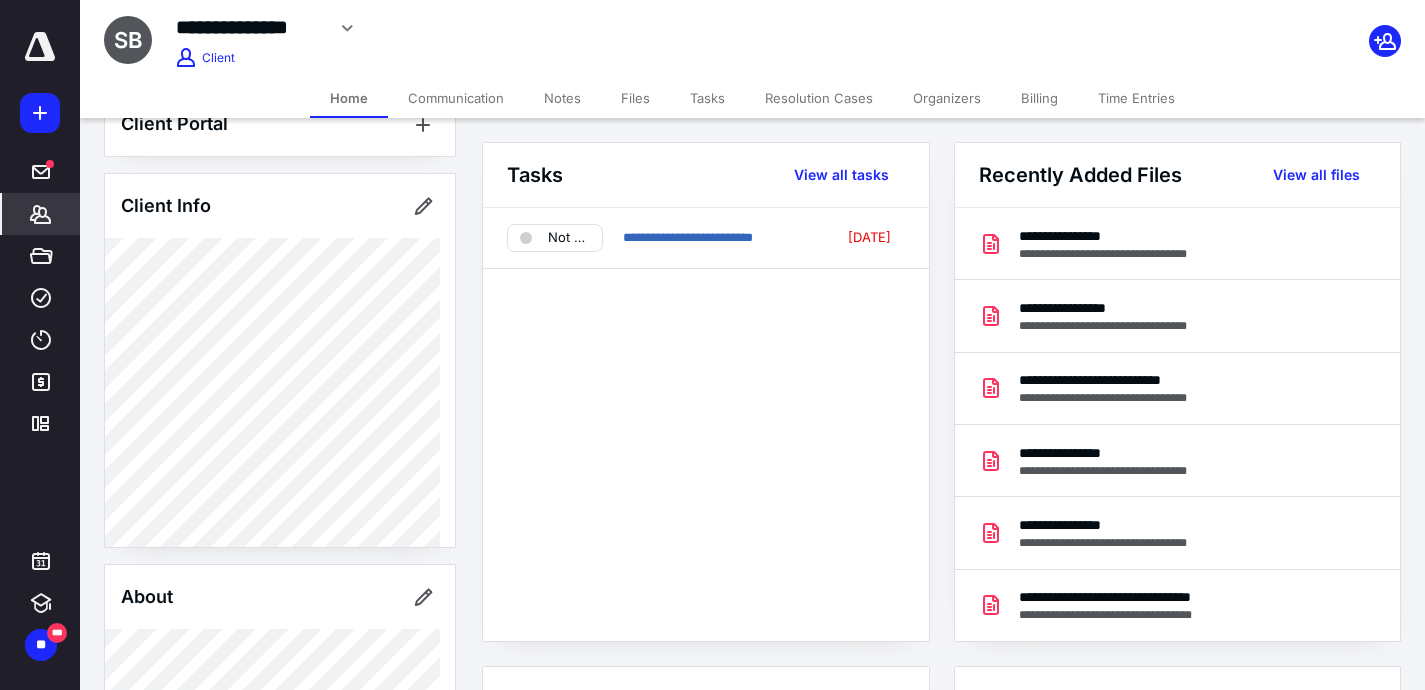 scroll, scrollTop: 0, scrollLeft: 0, axis: both 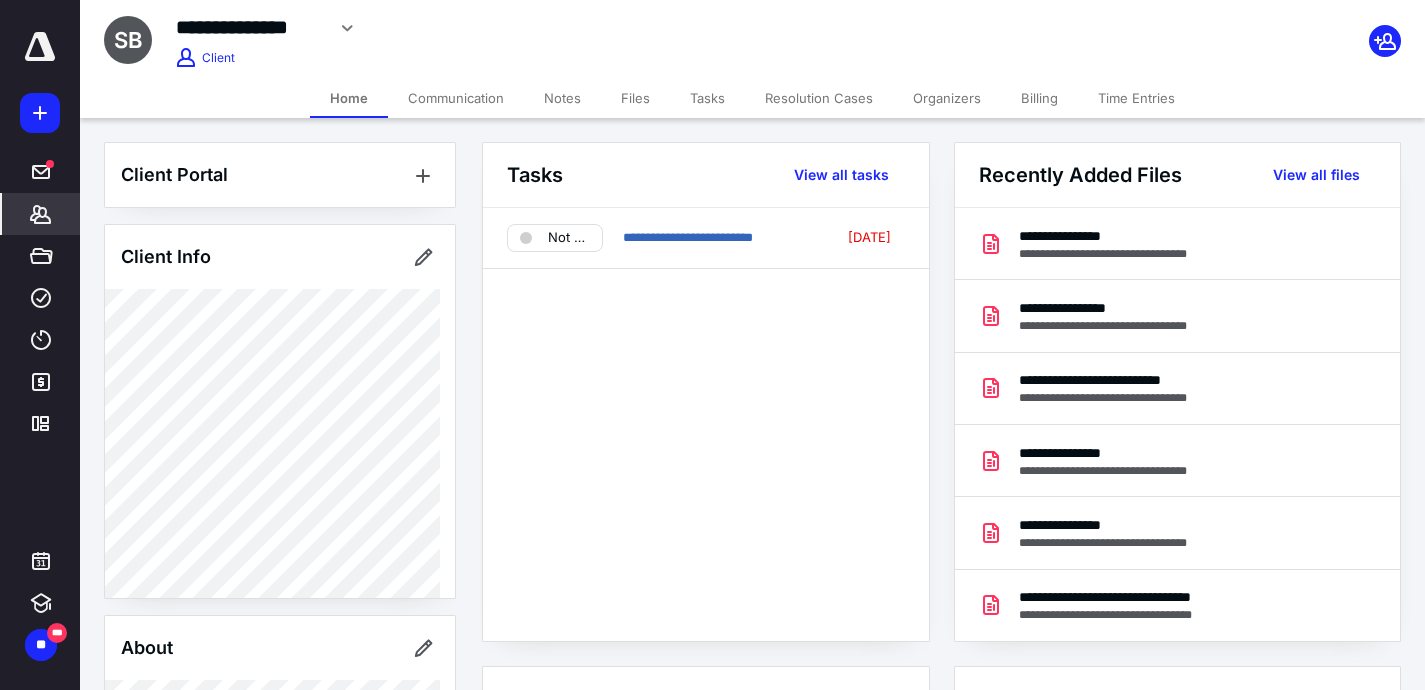 click on "Files" at bounding box center [635, 98] 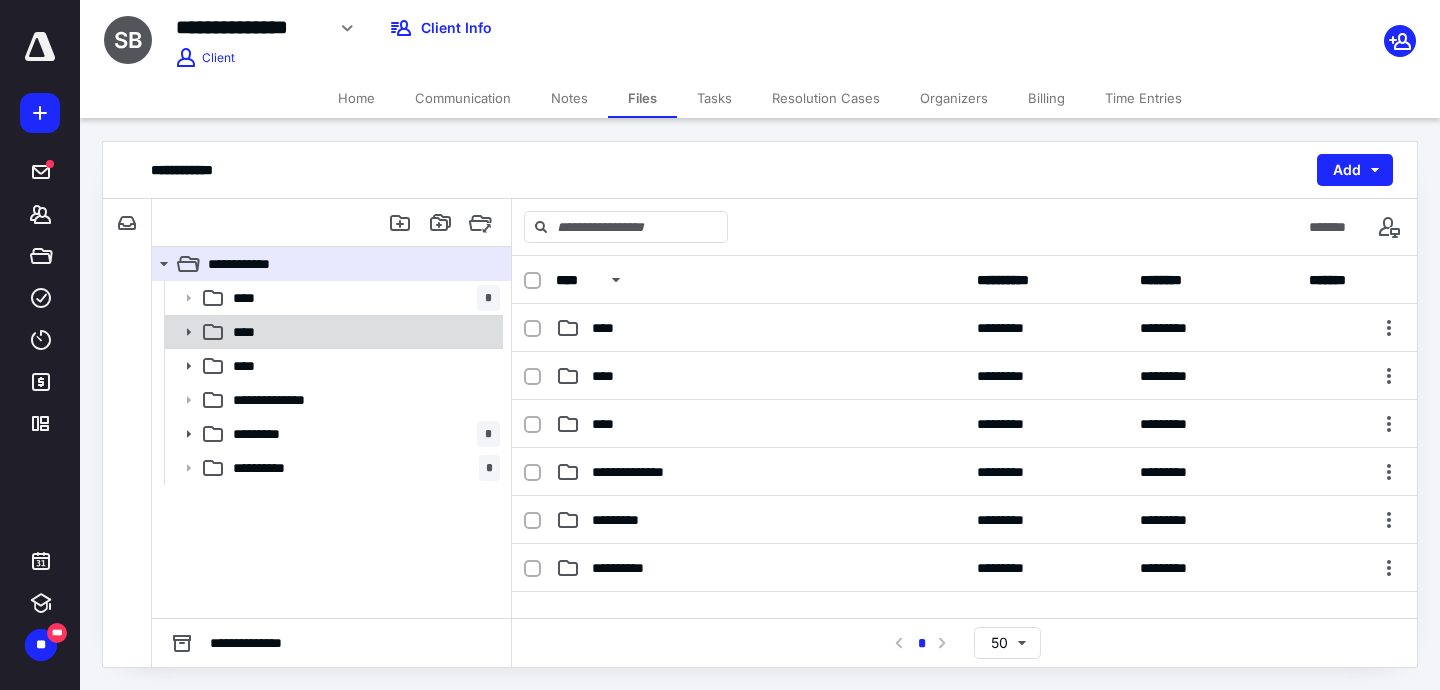 click on "****" at bounding box center [362, 332] 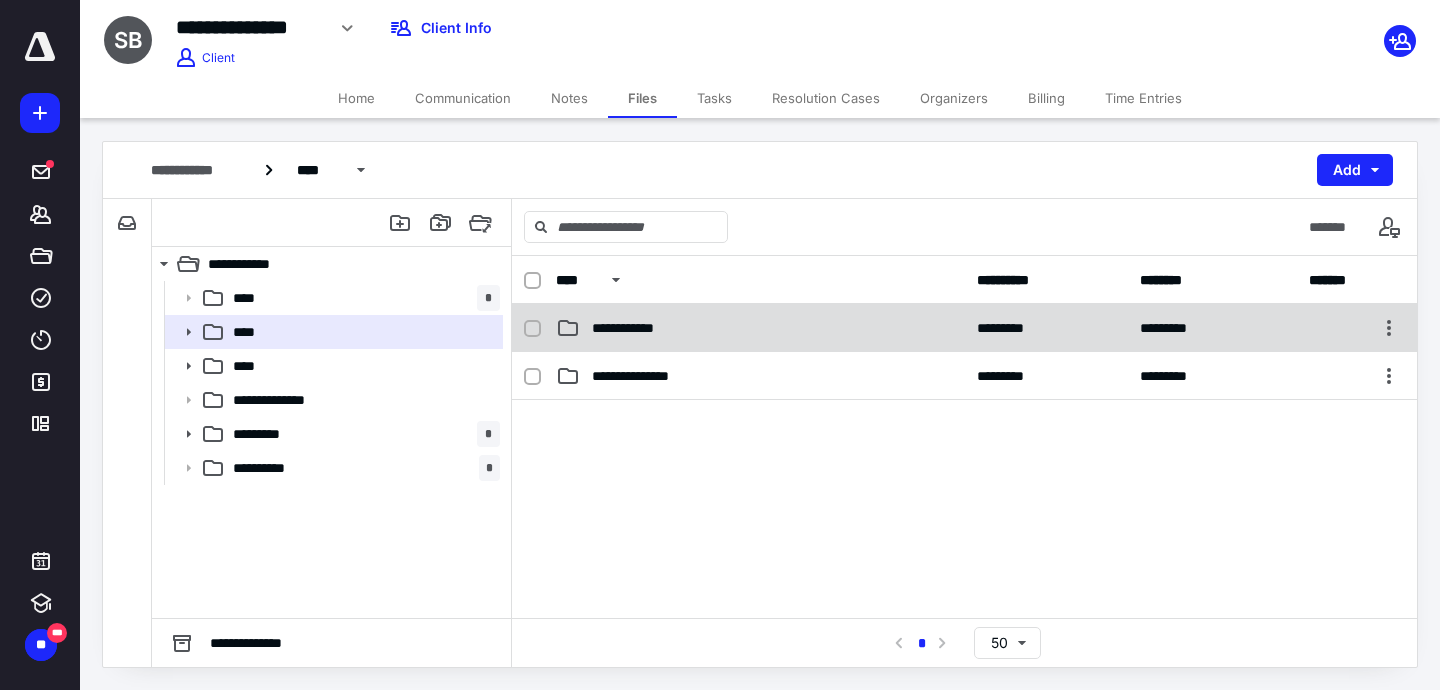 click on "**********" at bounding box center (964, 328) 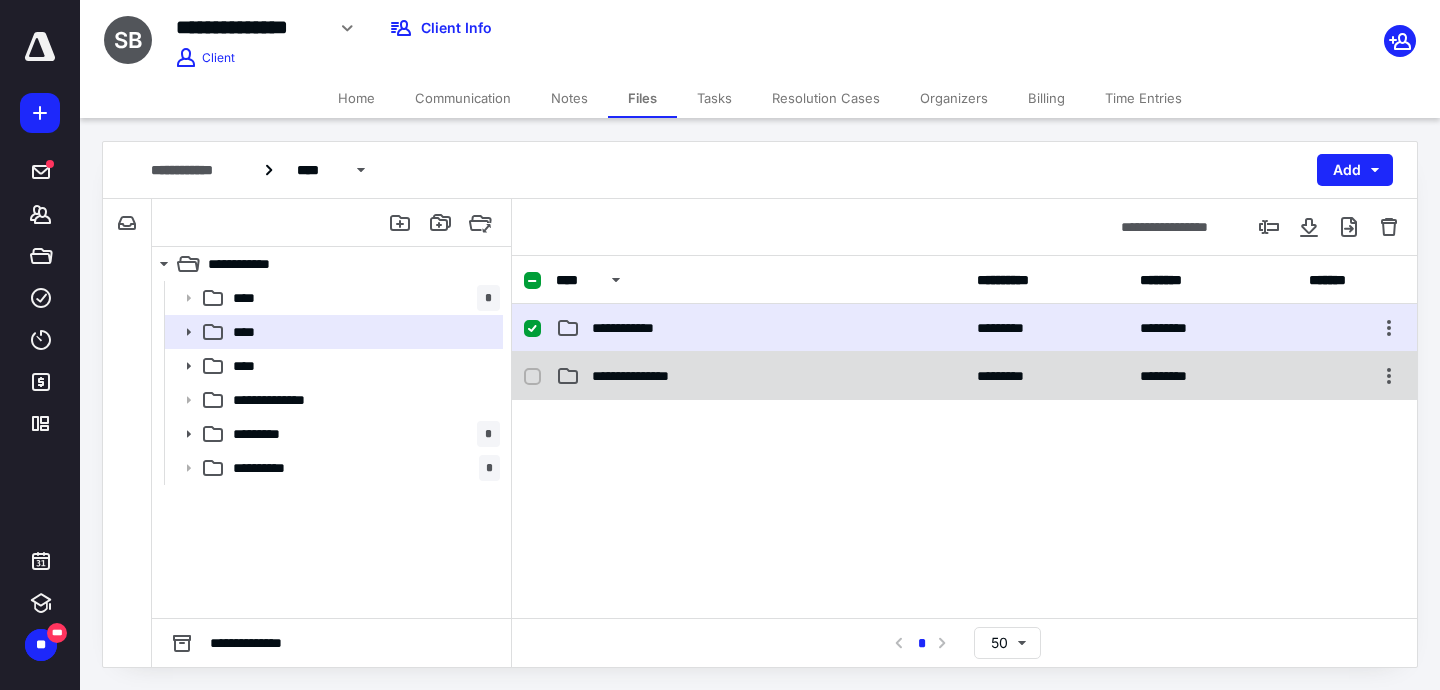 click on "**********" at bounding box center (644, 376) 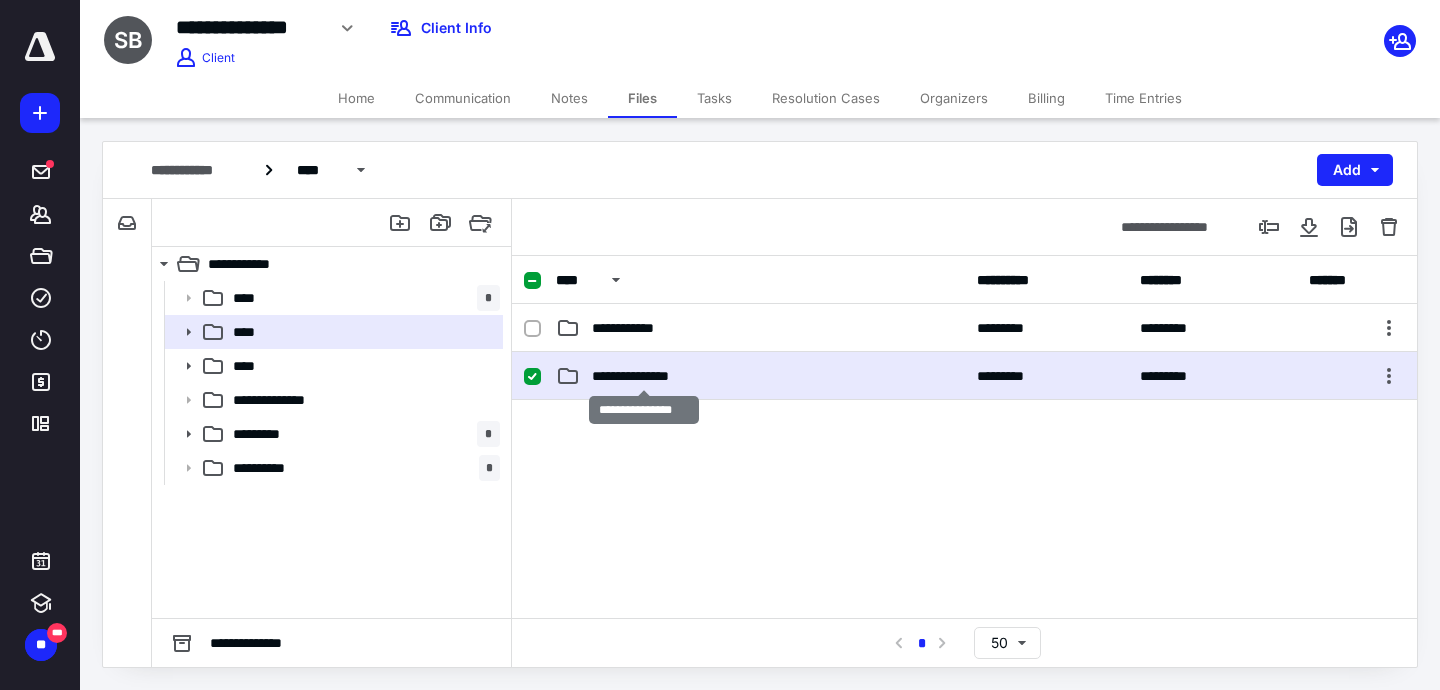 click on "**********" at bounding box center [644, 376] 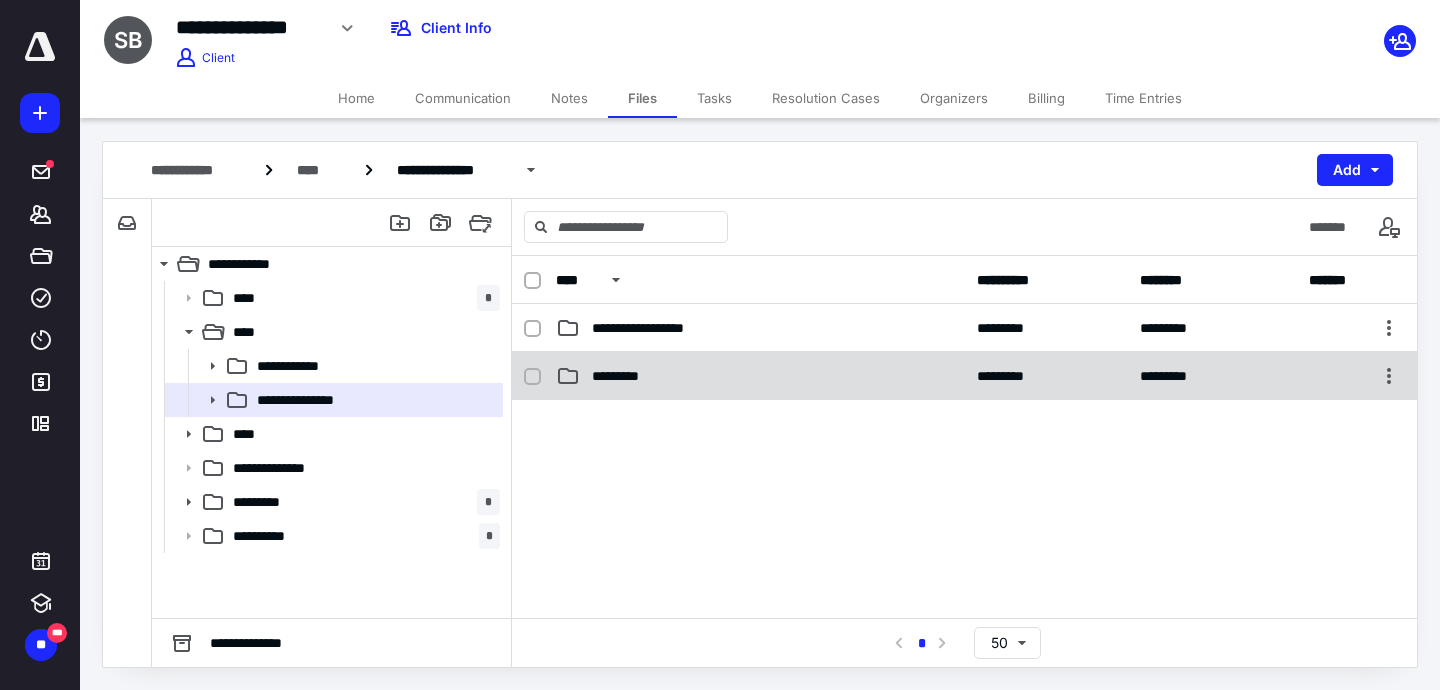 click on "********* ********* *********" at bounding box center [964, 376] 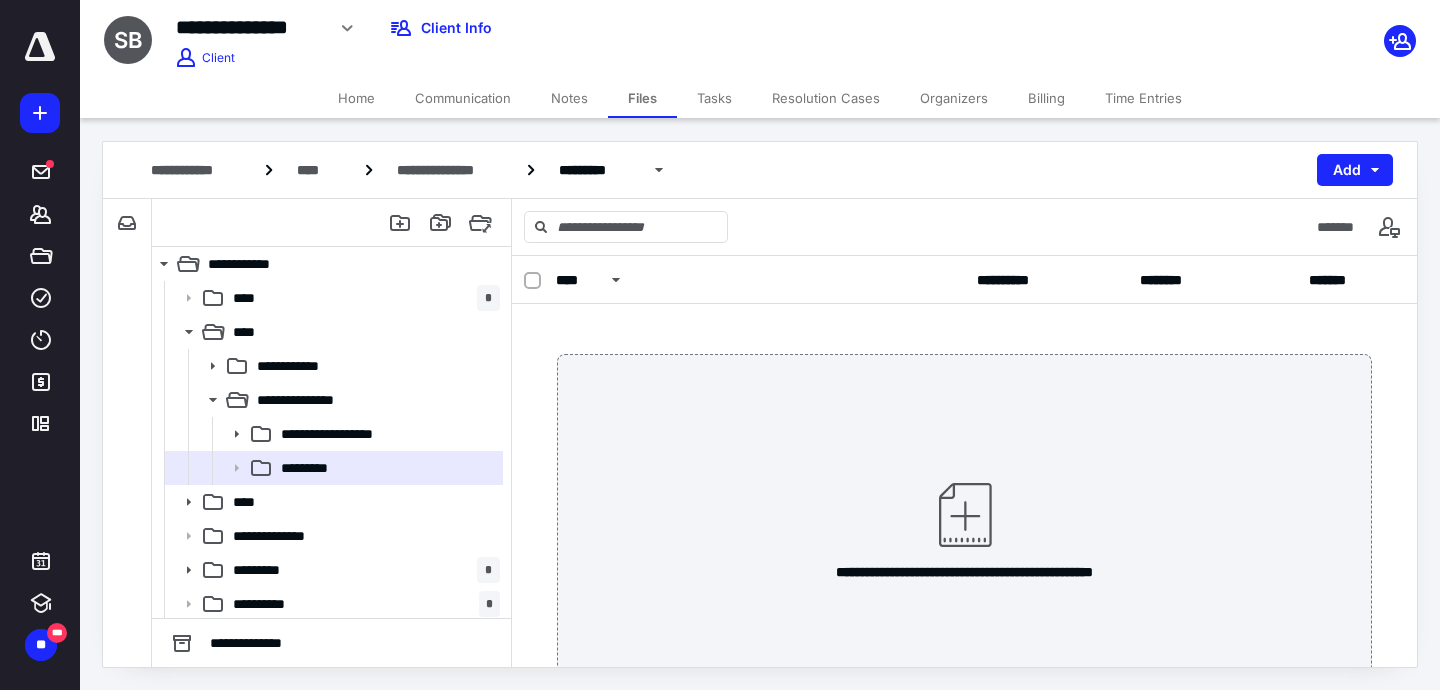 click on "Tasks" at bounding box center [714, 98] 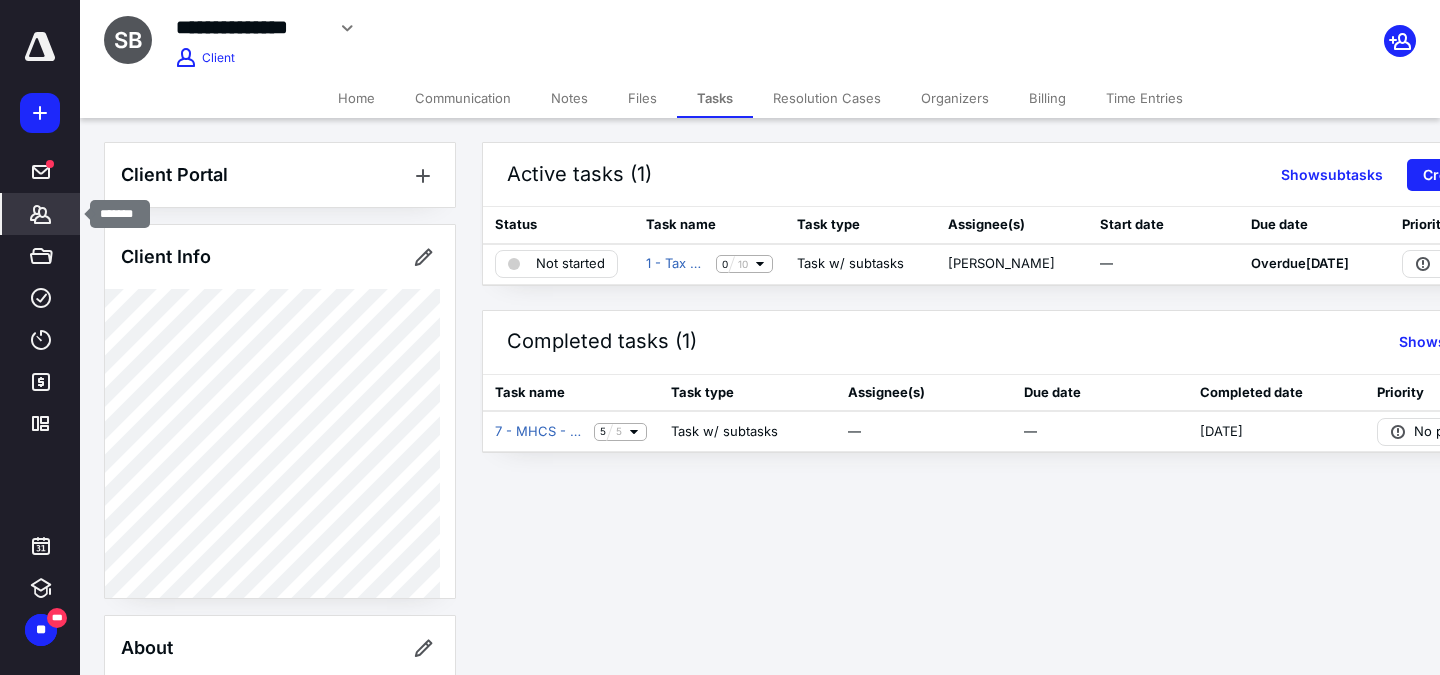 click 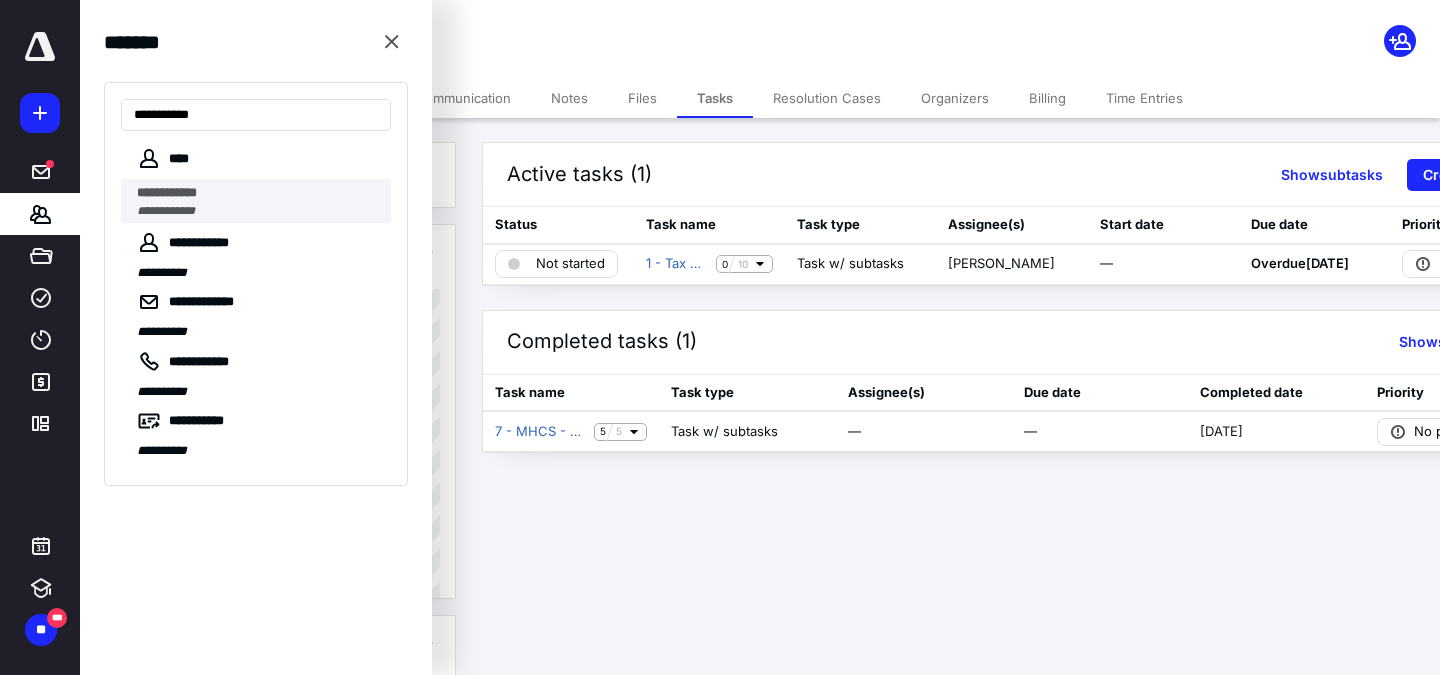 type on "**********" 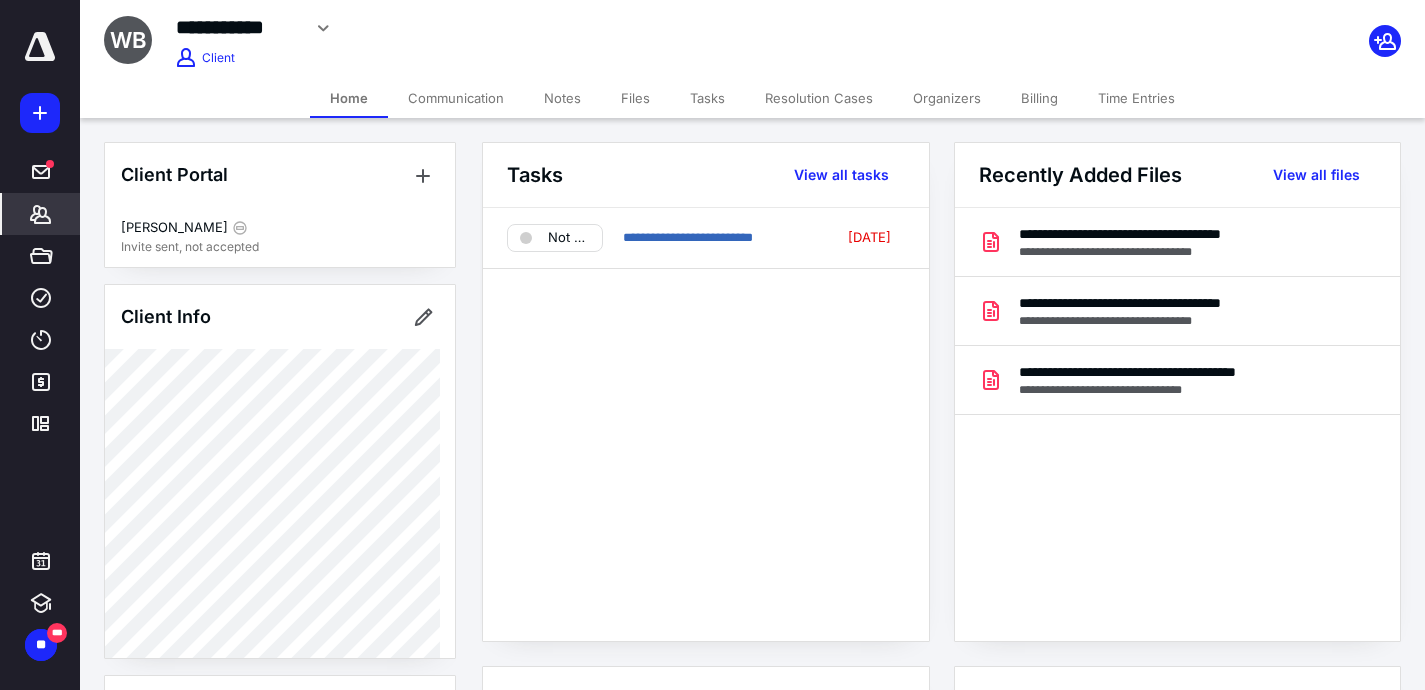 click 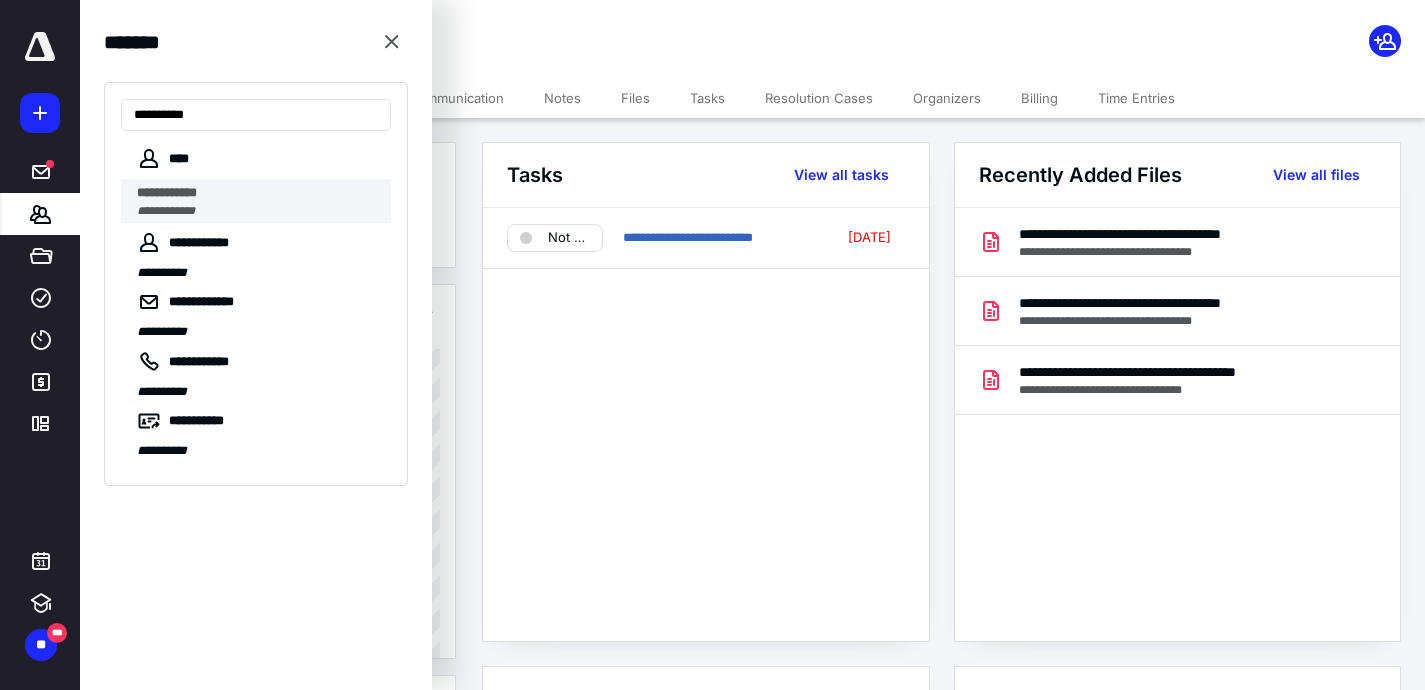 type on "**********" 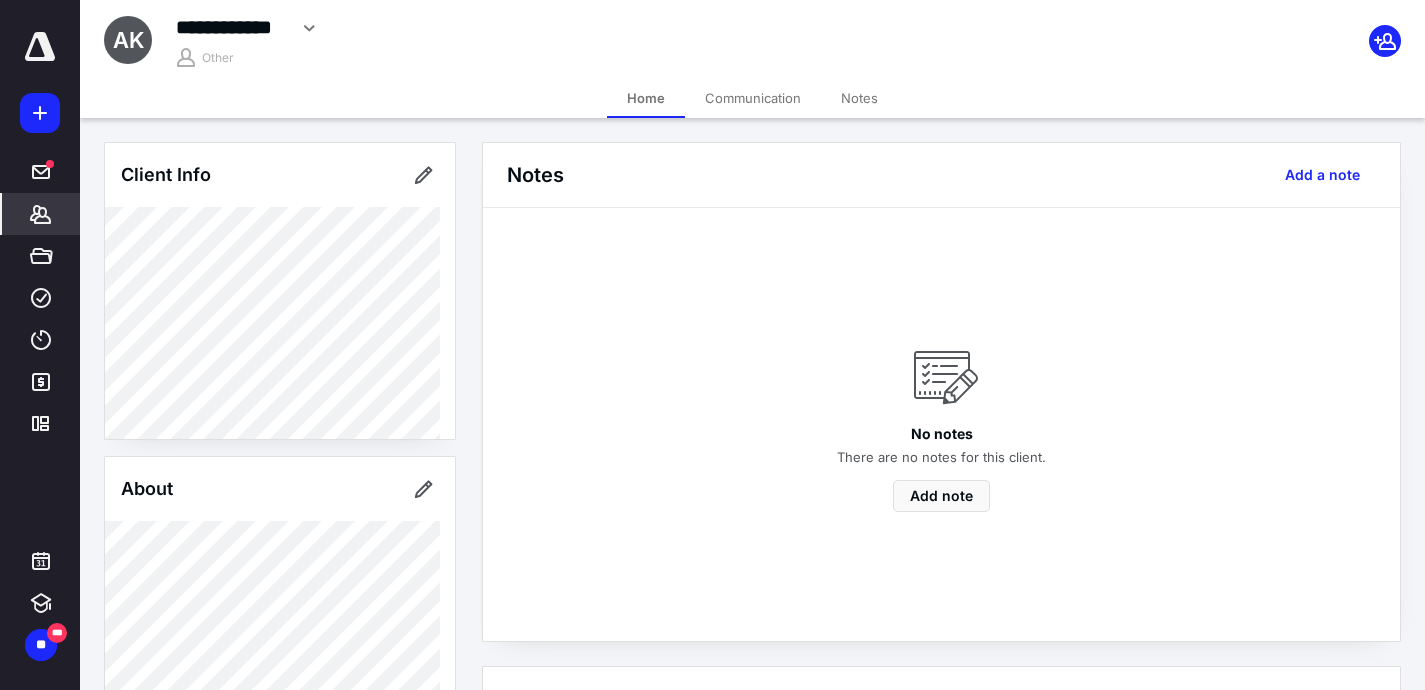 scroll, scrollTop: 618, scrollLeft: 0, axis: vertical 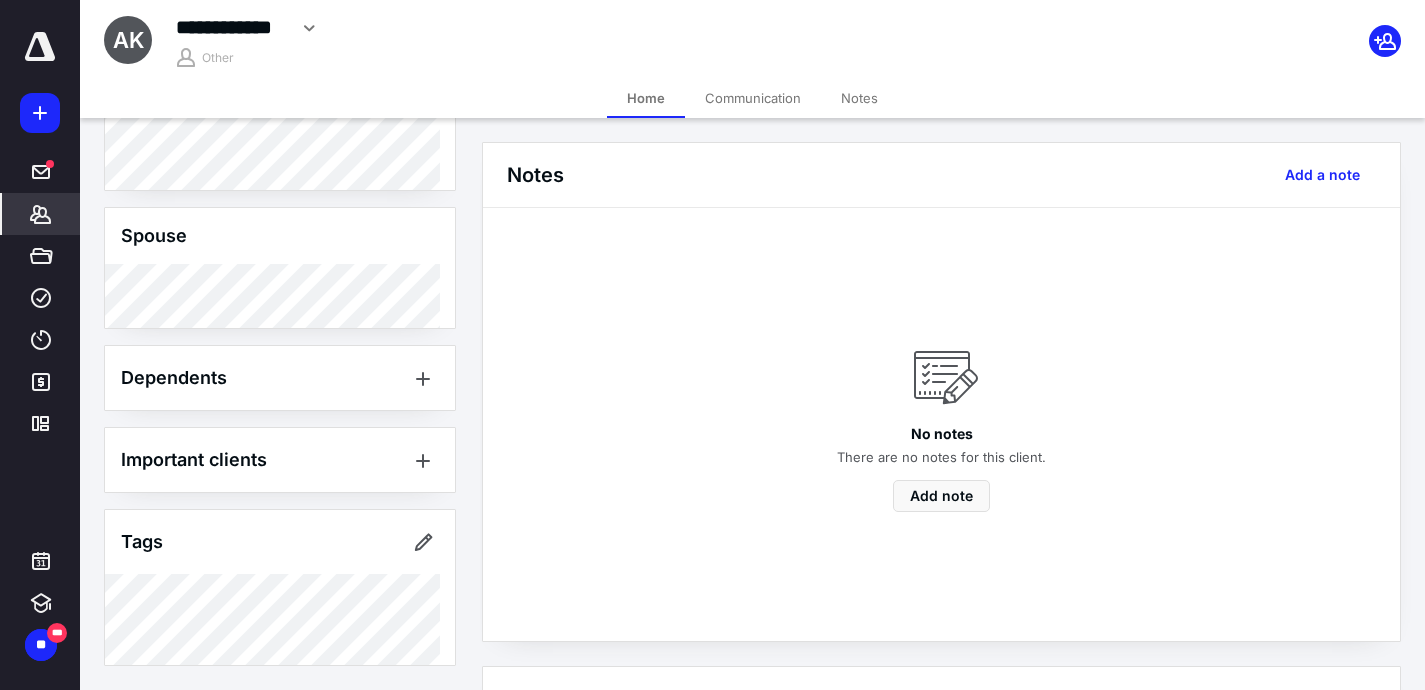 click 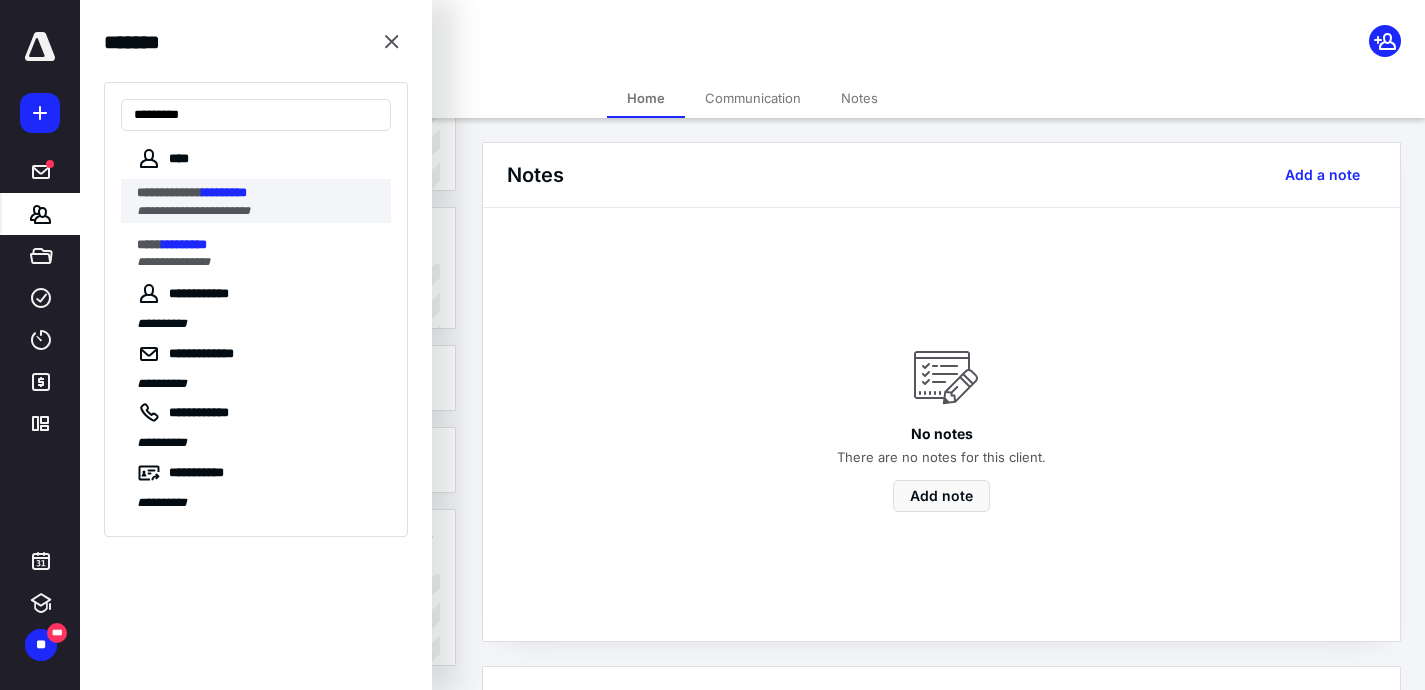 type on "*********" 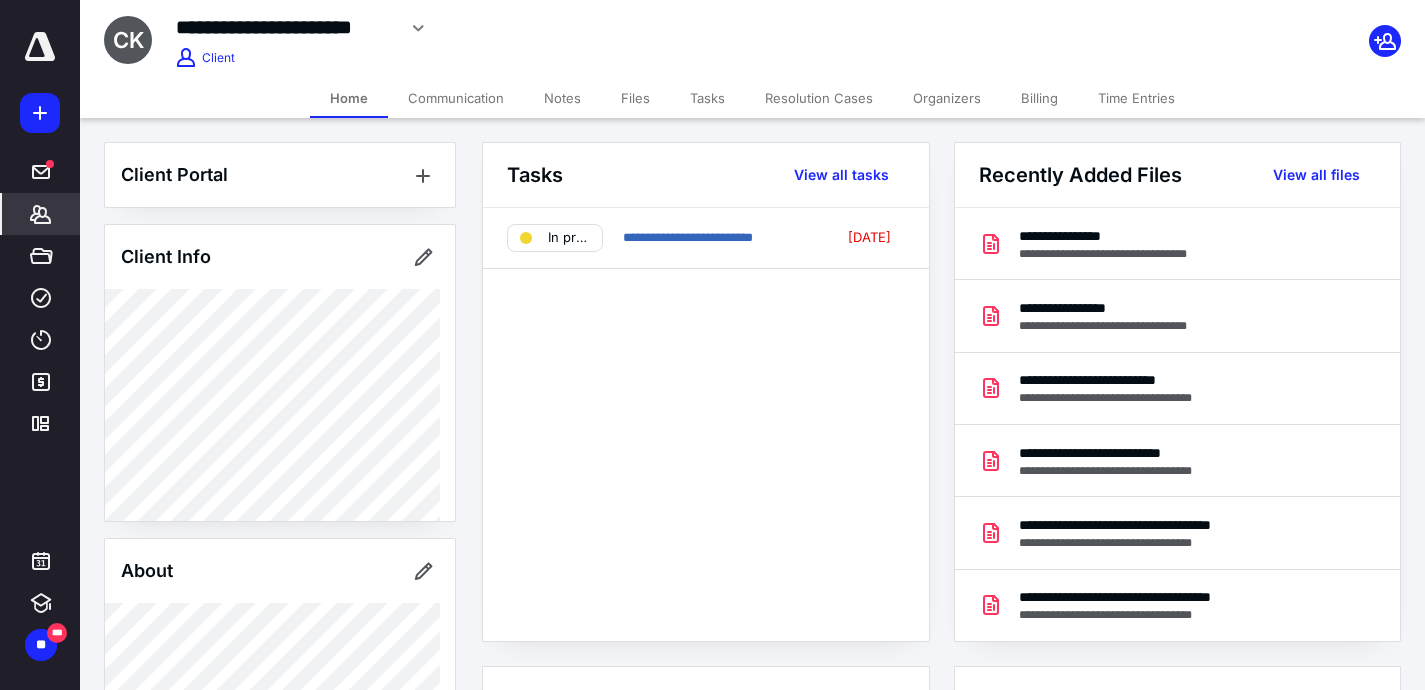 click on "Files" at bounding box center (635, 98) 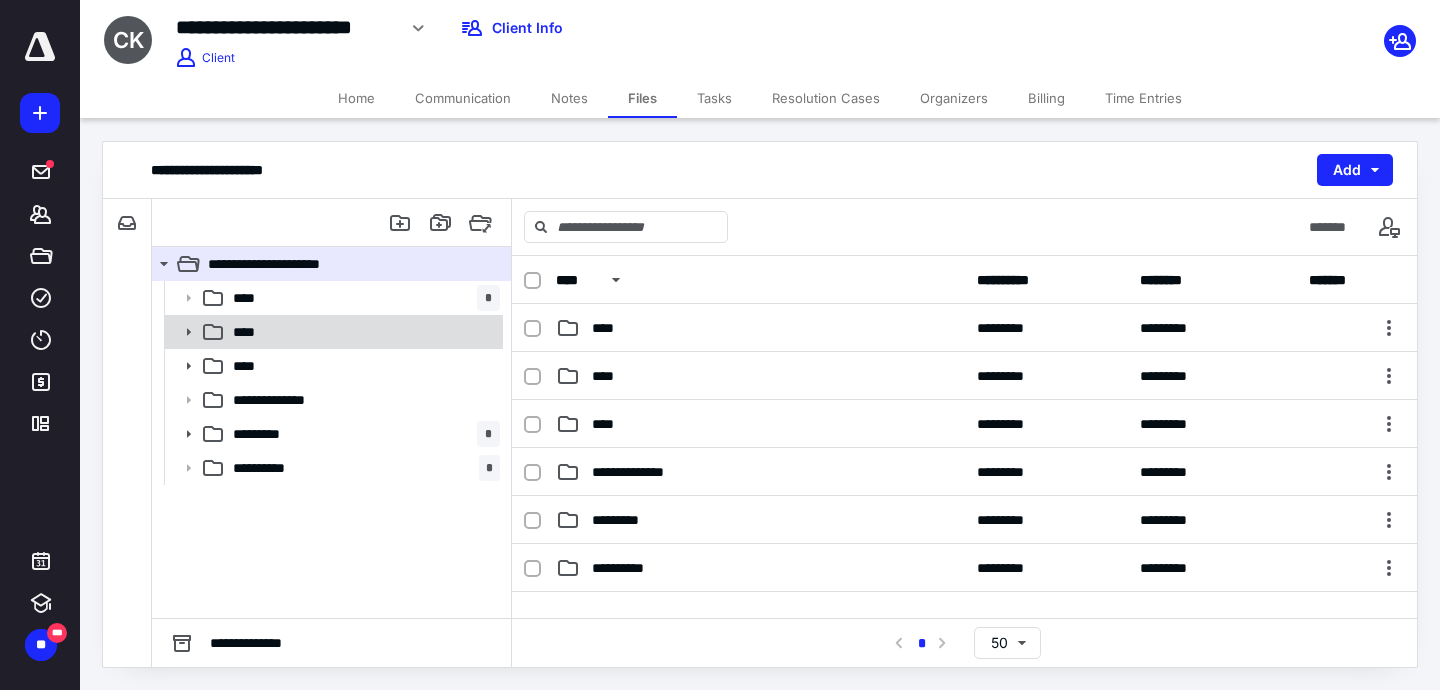 click on "****" at bounding box center [362, 332] 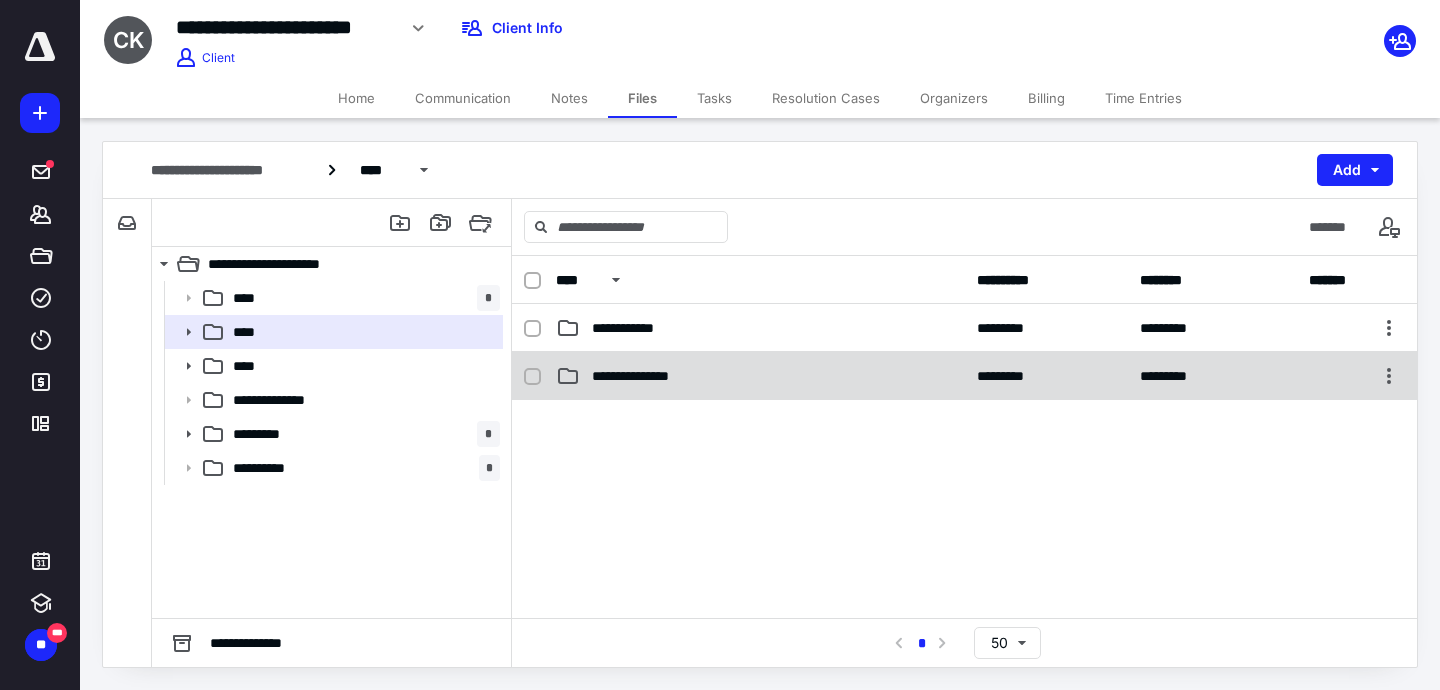 click on "**********" at bounding box center (644, 376) 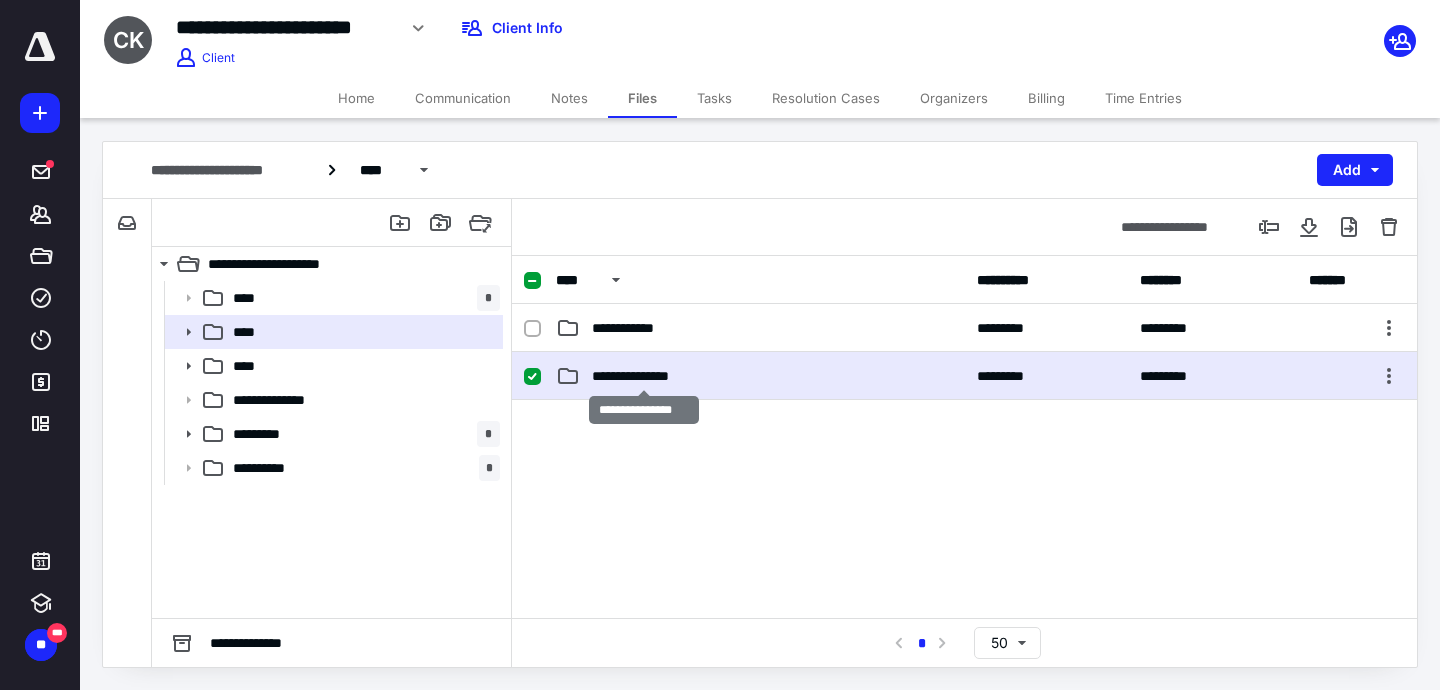 click on "**********" at bounding box center (644, 376) 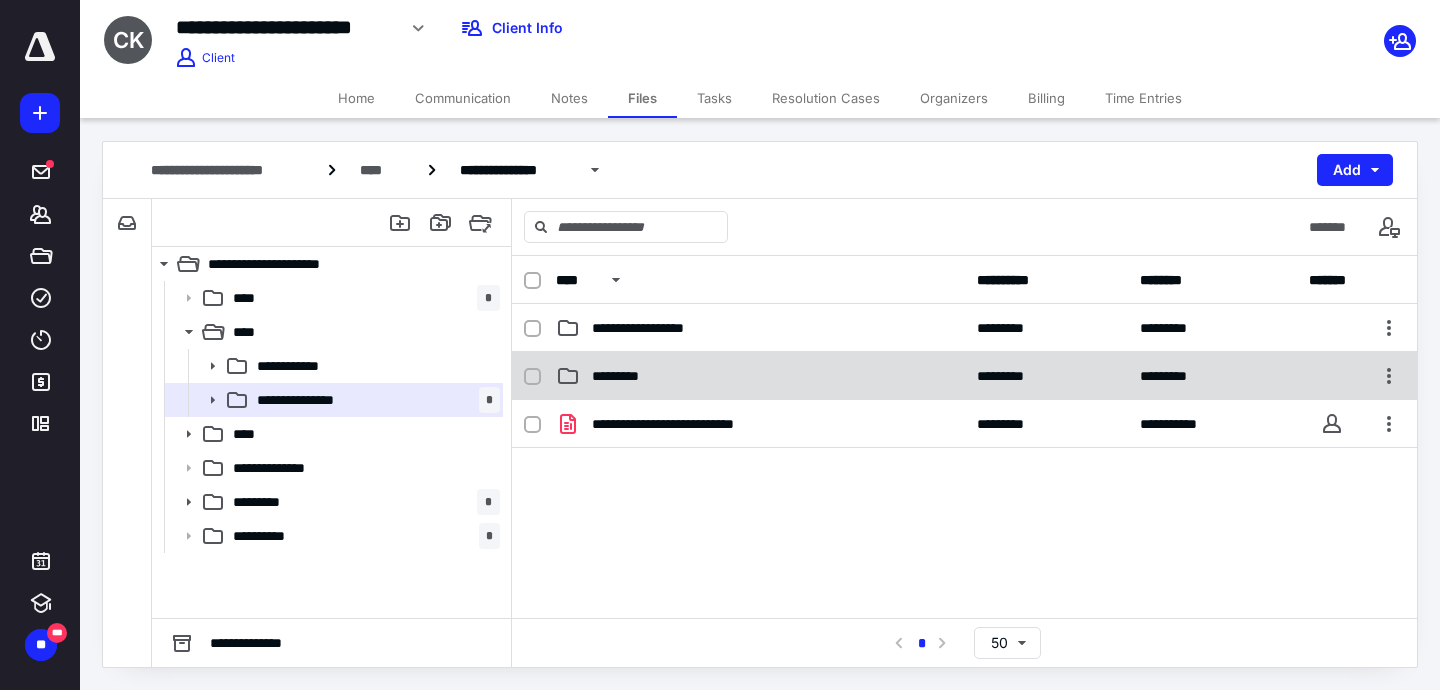 click on "*********" at bounding box center (760, 376) 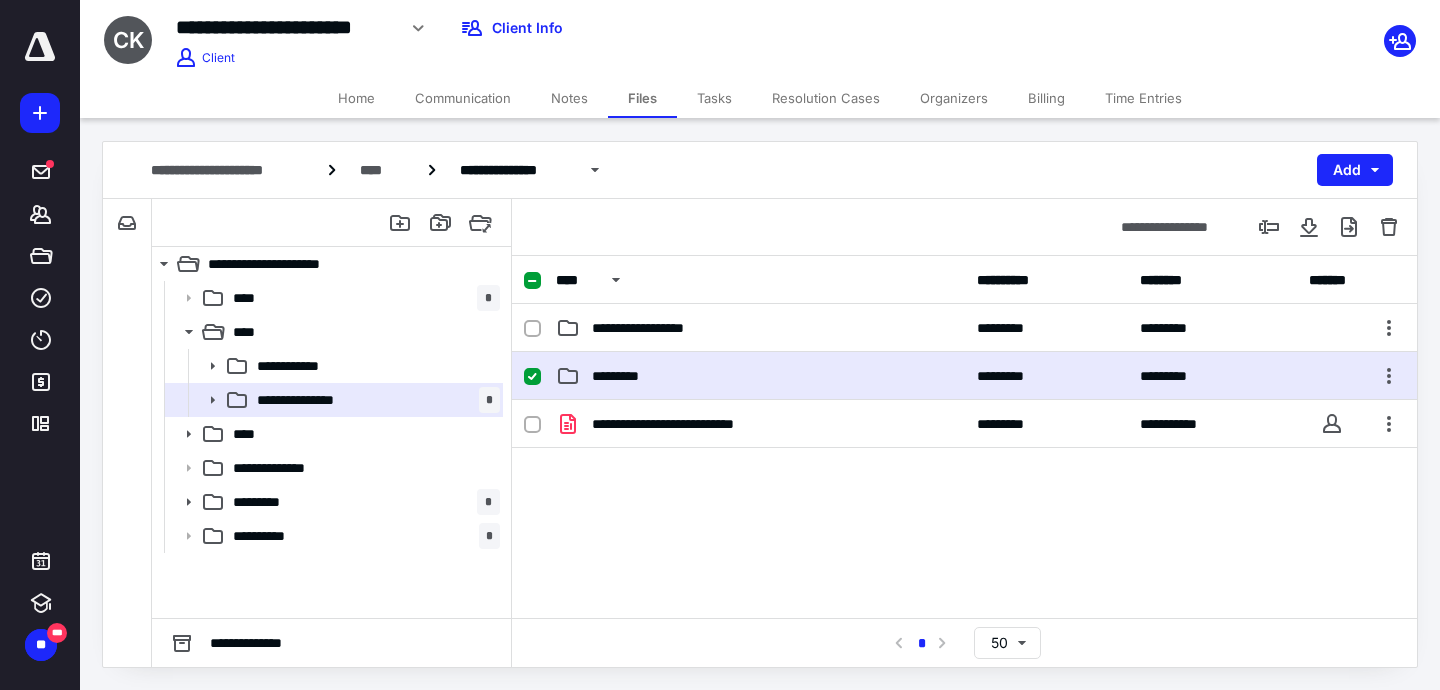 click on "*********" at bounding box center (760, 376) 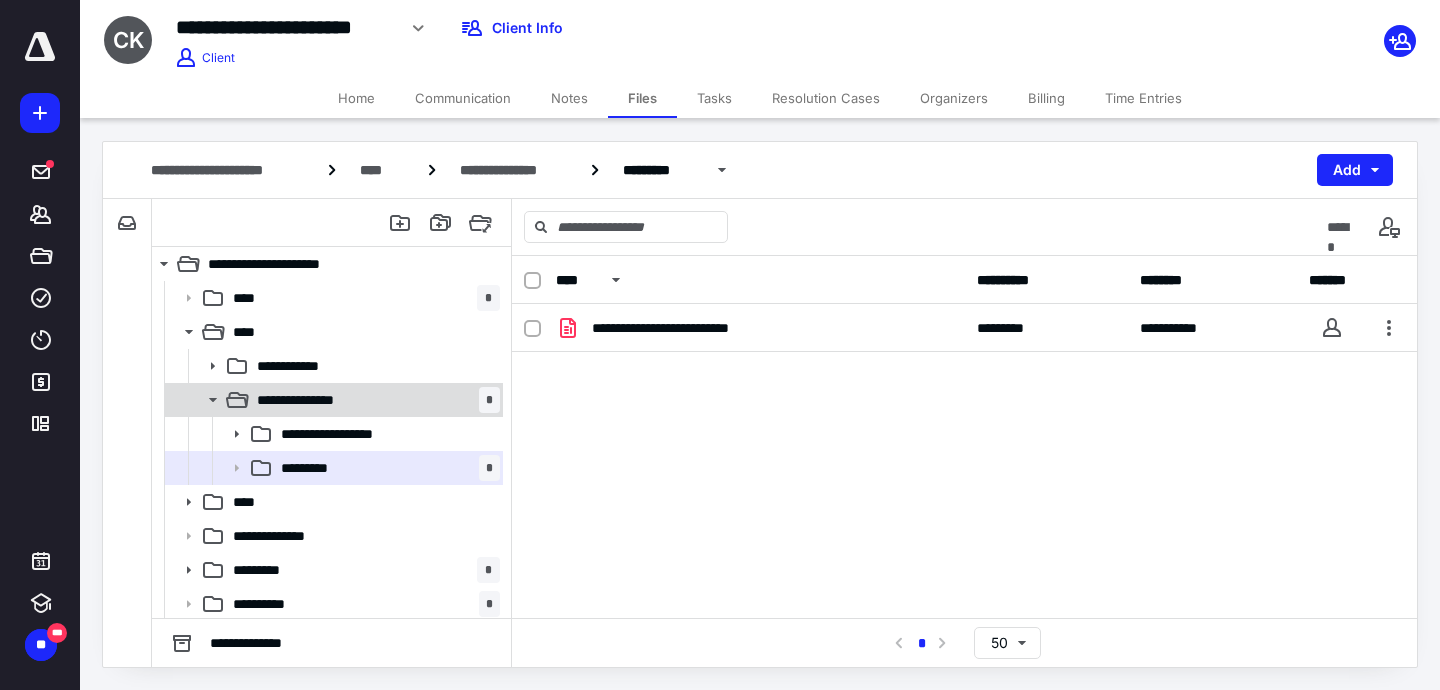 click on "**********" at bounding box center (309, 400) 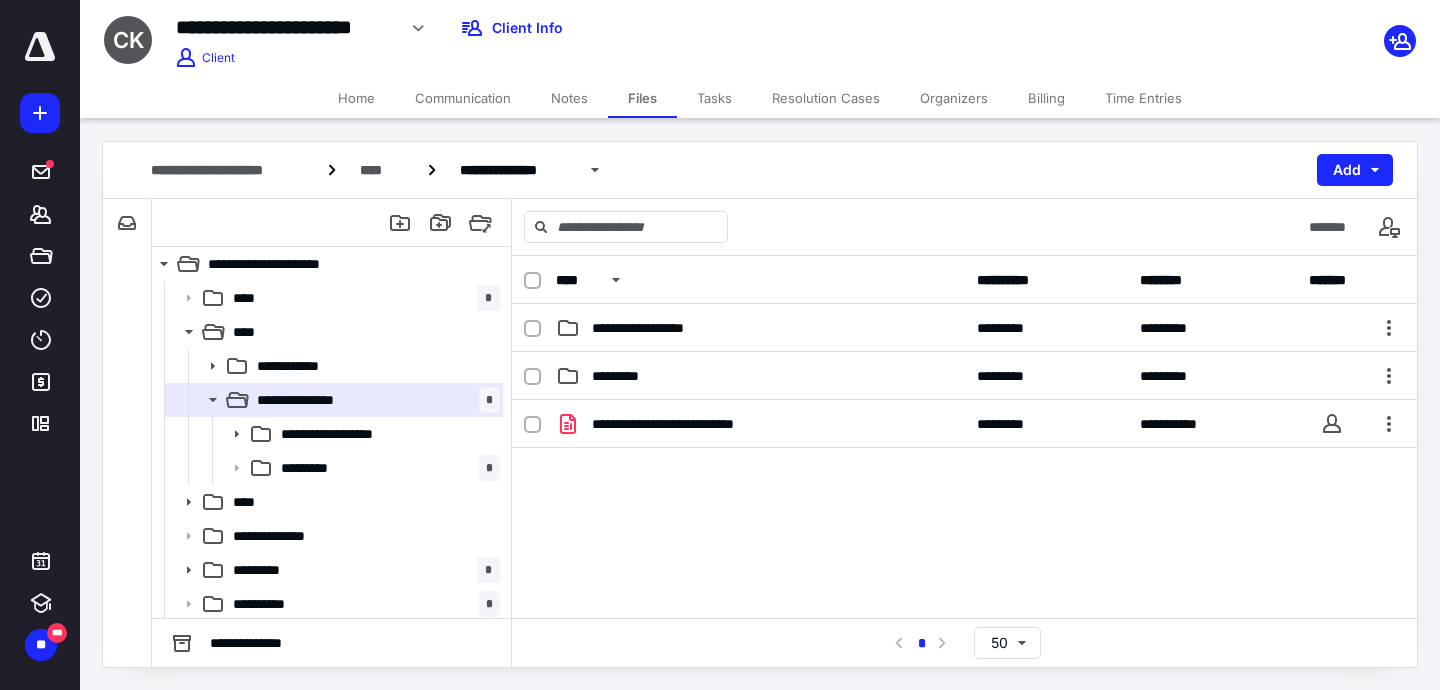 click on "Tasks" at bounding box center [714, 98] 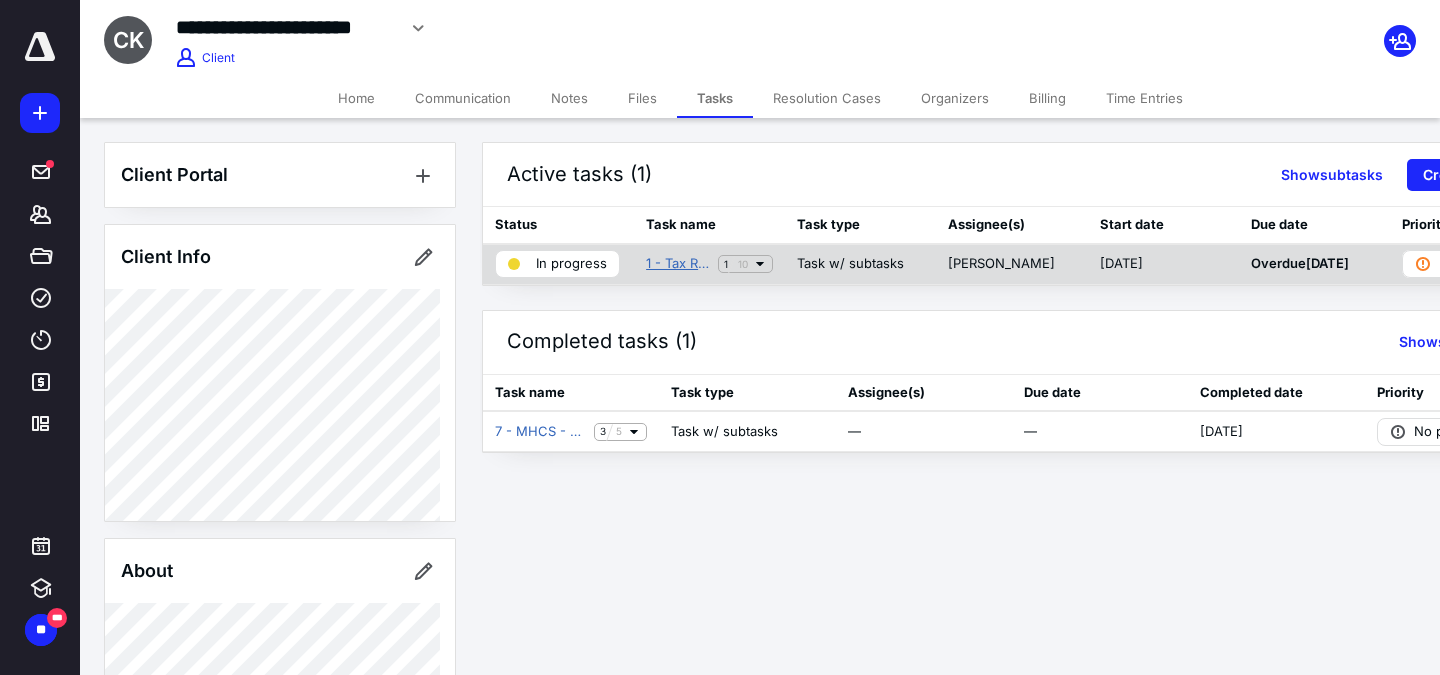 click on "1 - Tax Return Preparation" at bounding box center [678, 264] 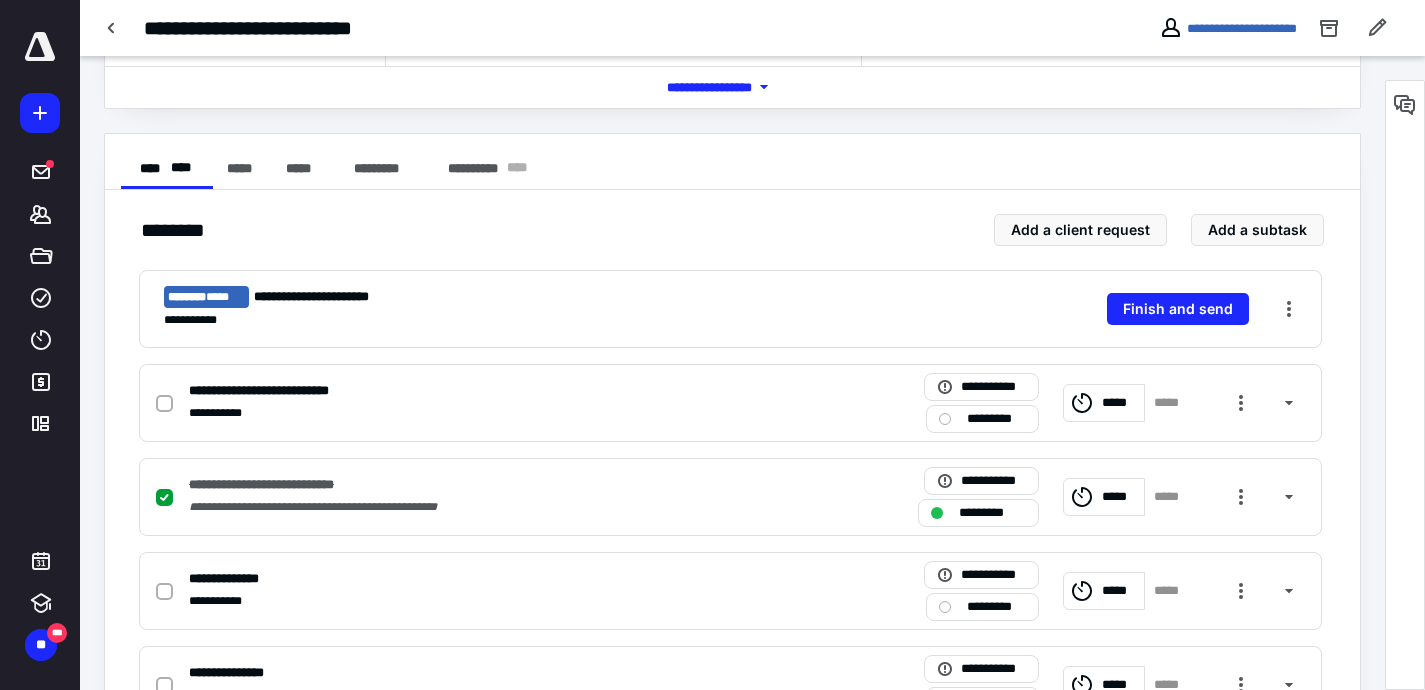 scroll, scrollTop: 0, scrollLeft: 0, axis: both 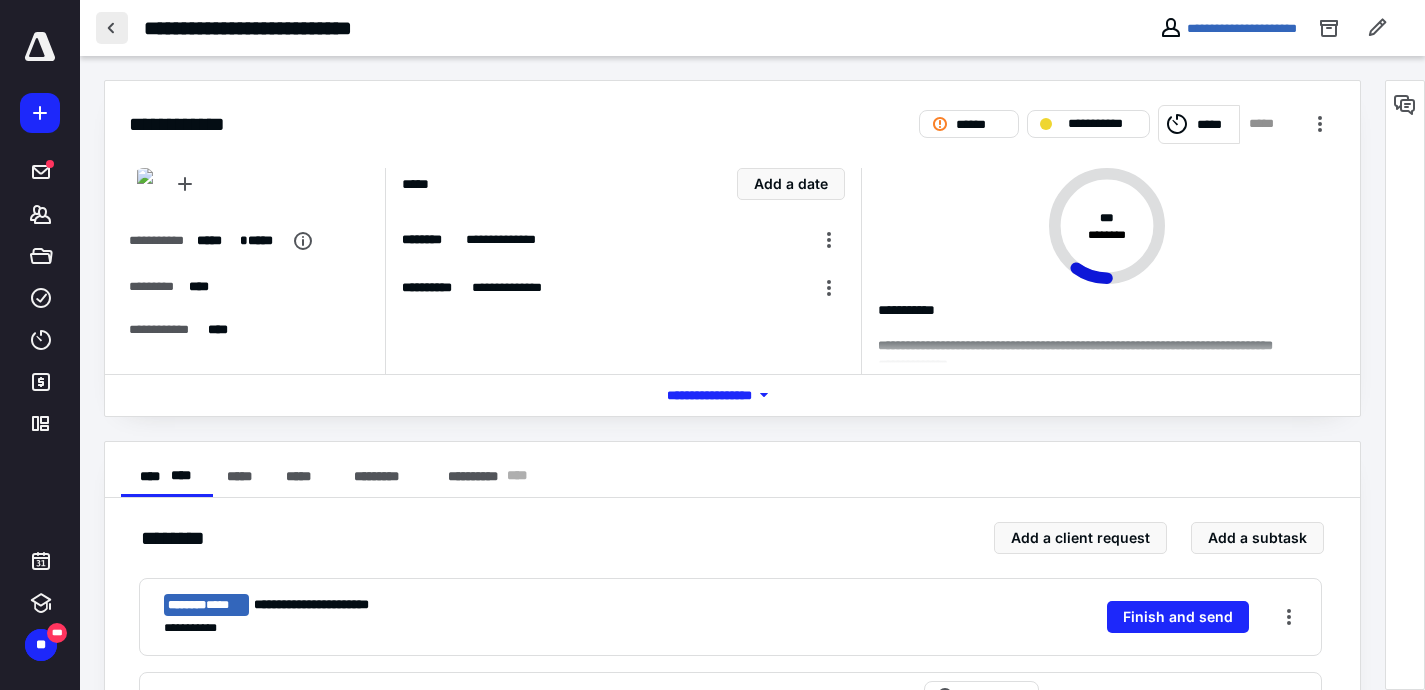 click at bounding box center (112, 28) 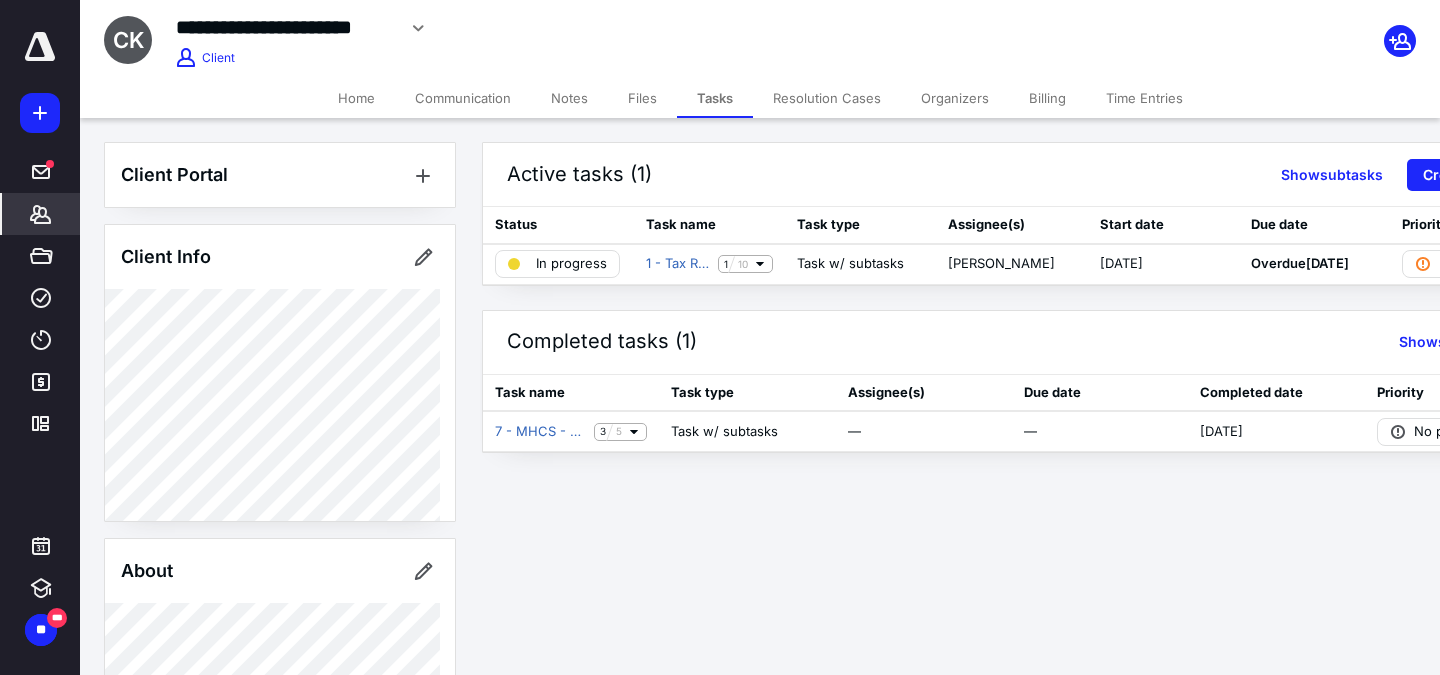 click 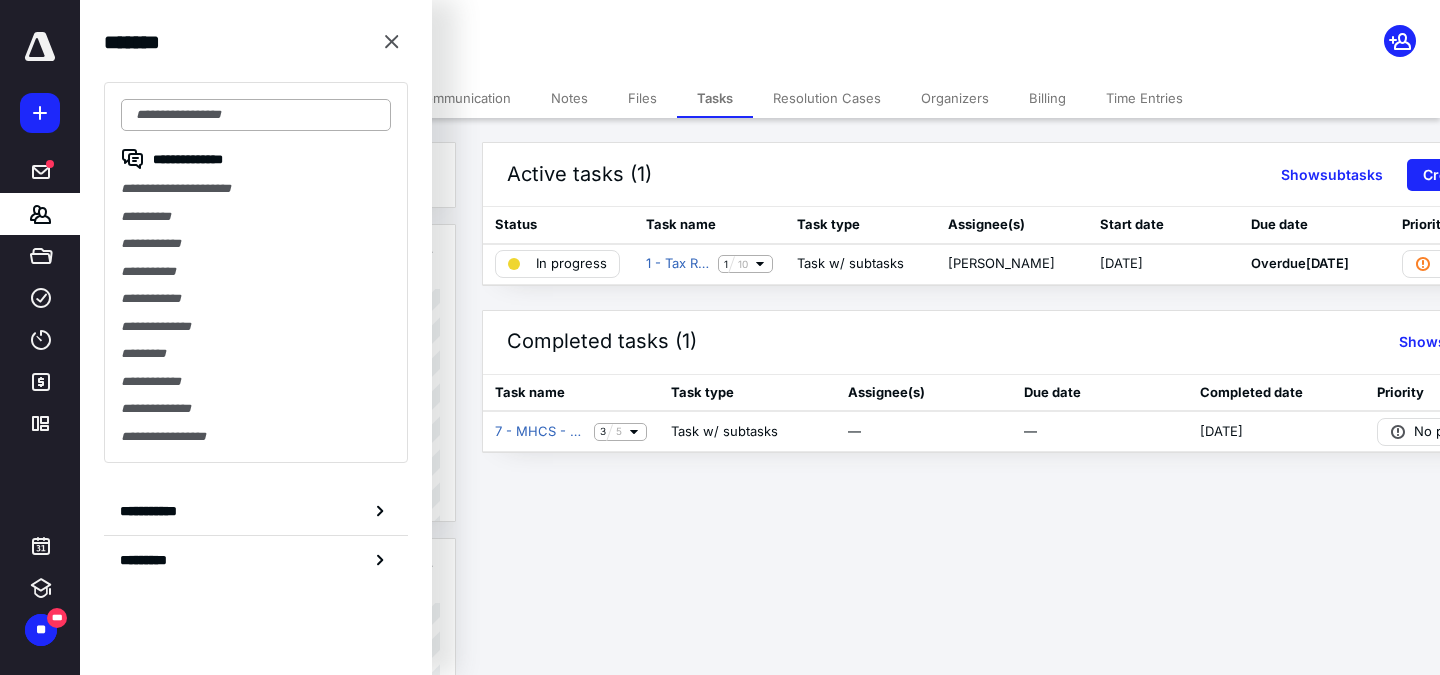 click at bounding box center (256, 115) 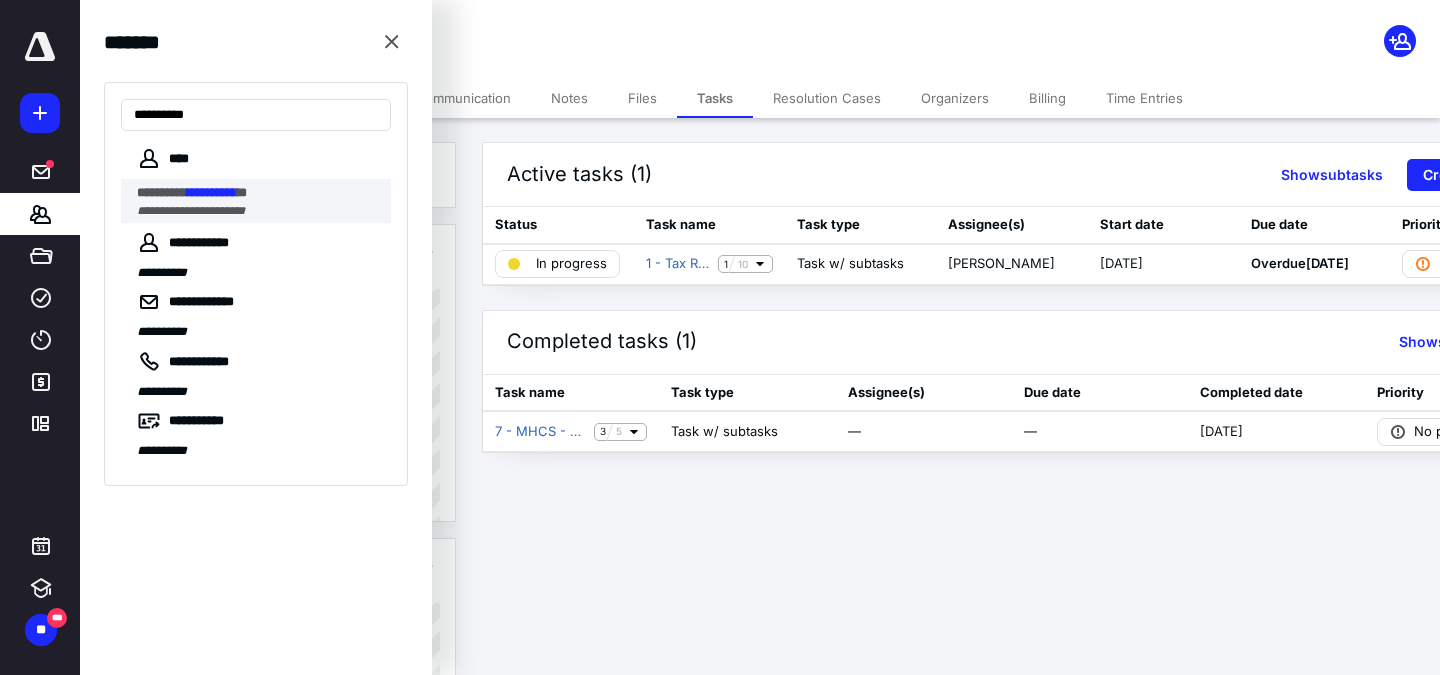 type on "**********" 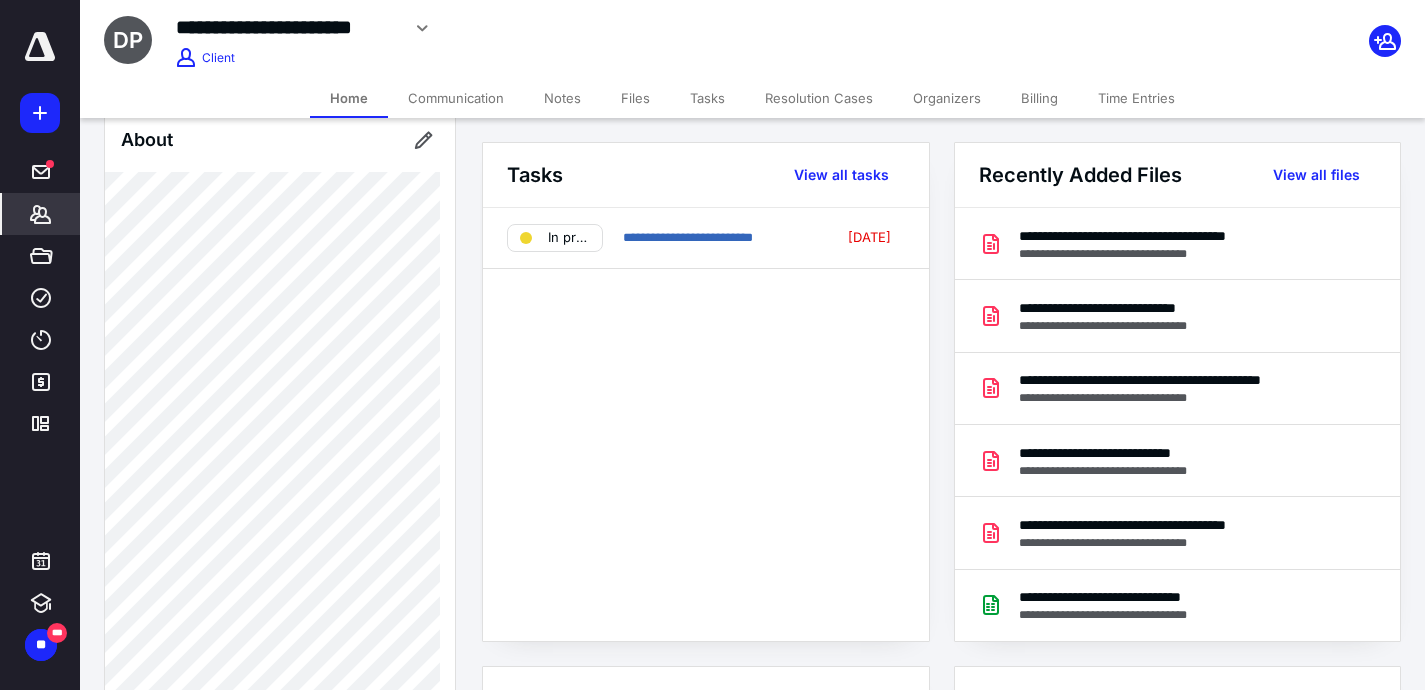 scroll, scrollTop: 0, scrollLeft: 0, axis: both 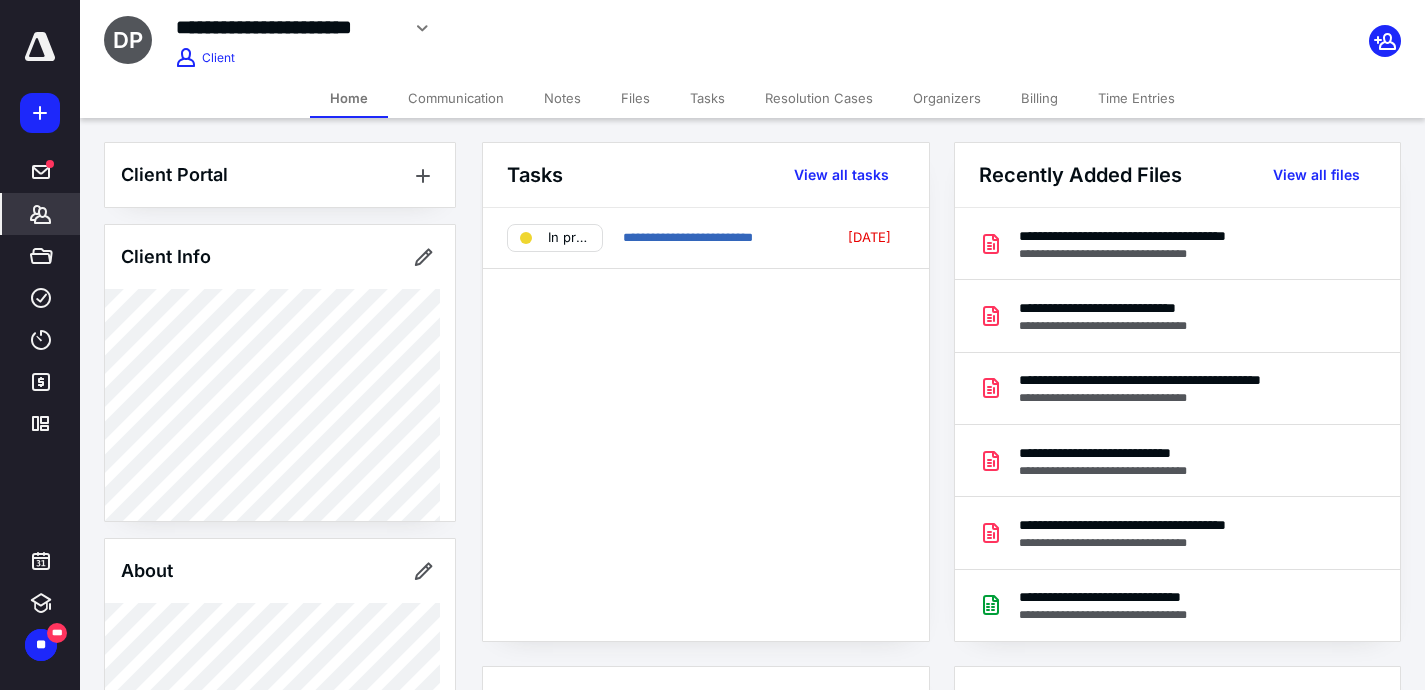 click on "Files" at bounding box center [635, 98] 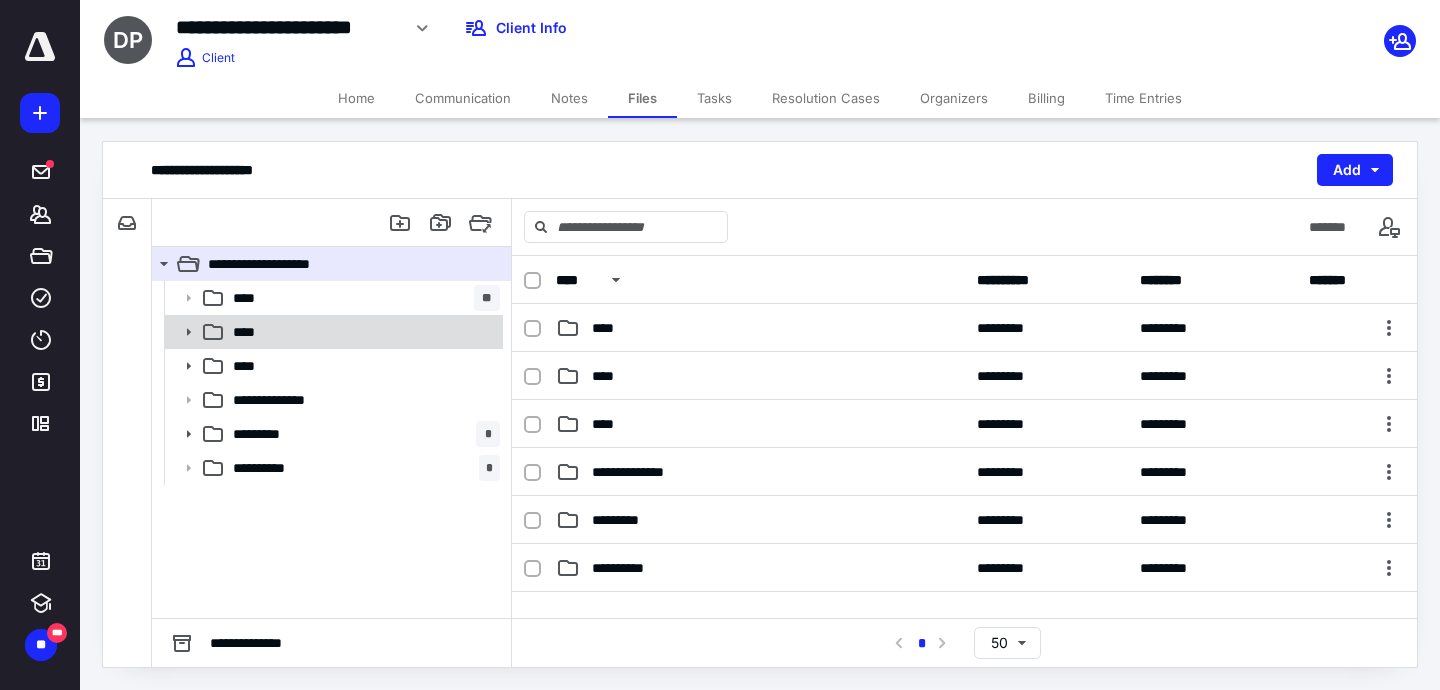 click on "****" at bounding box center [362, 332] 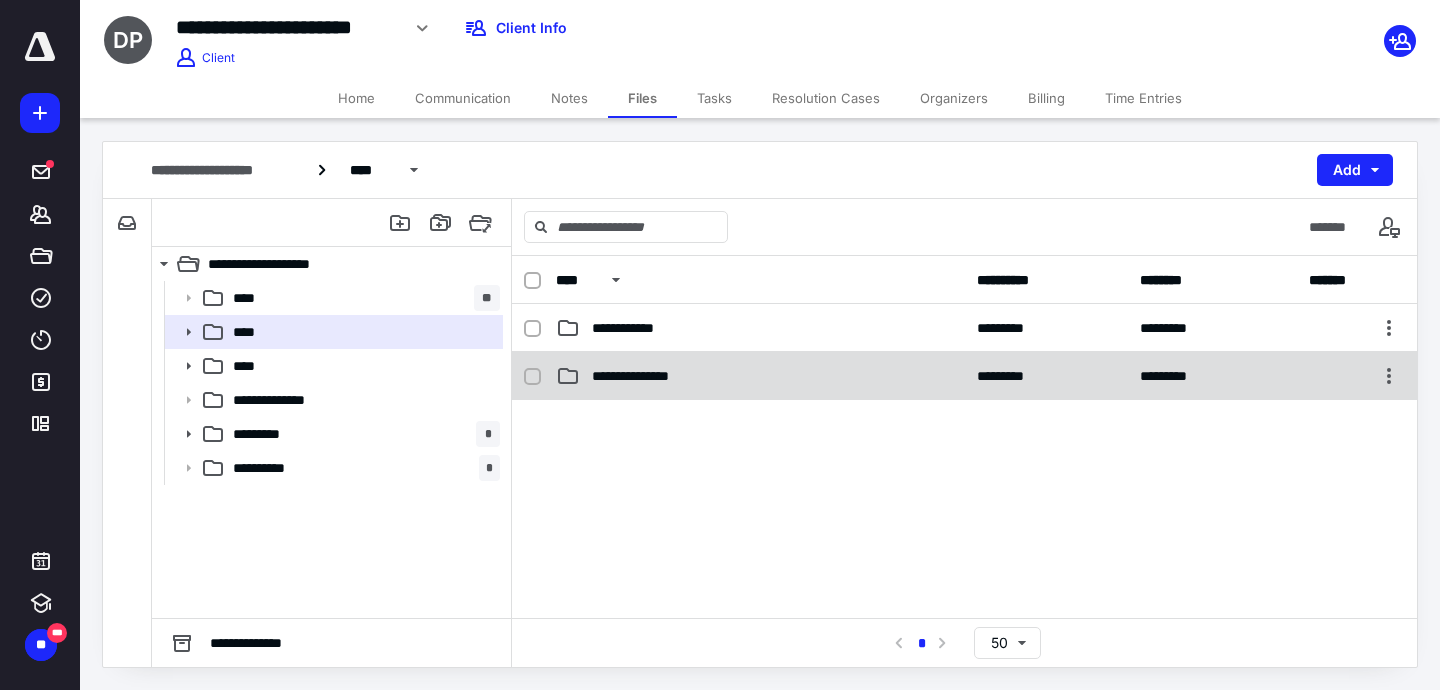 click on "**********" at bounding box center (644, 376) 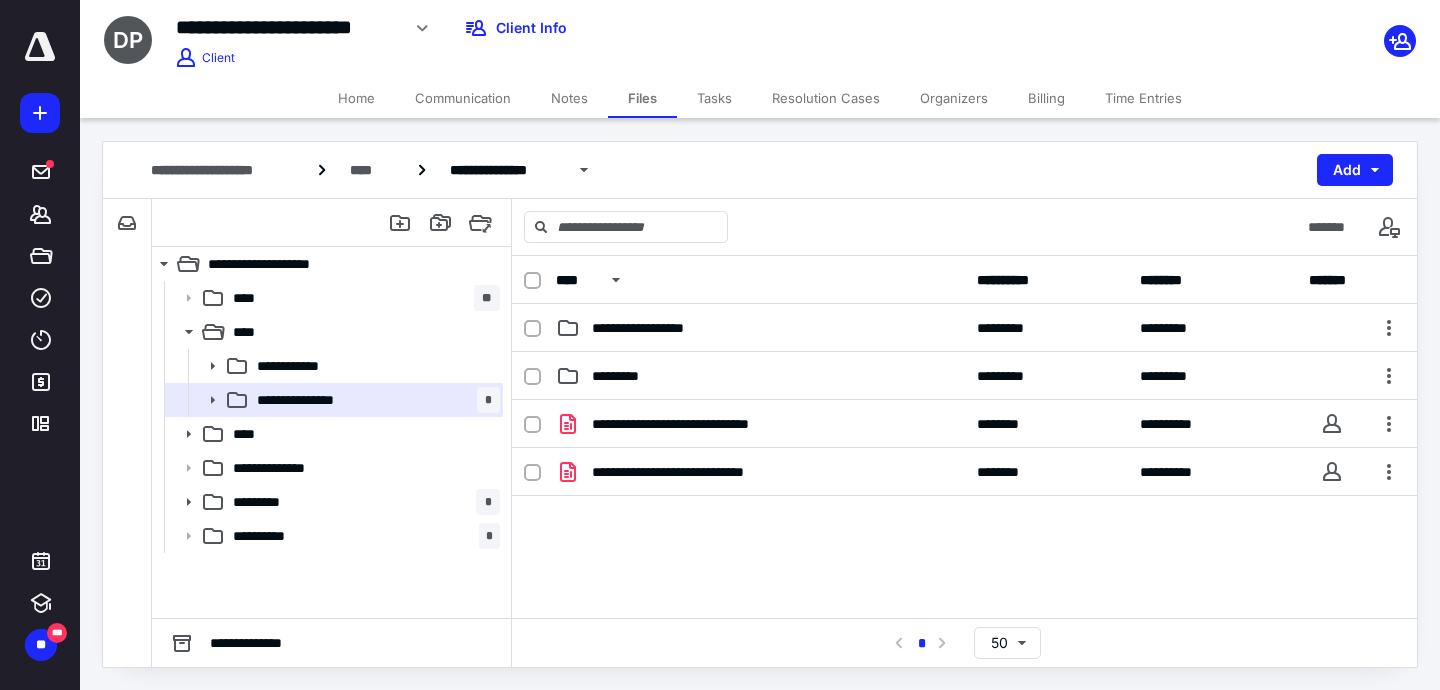click on "Tasks" at bounding box center (714, 98) 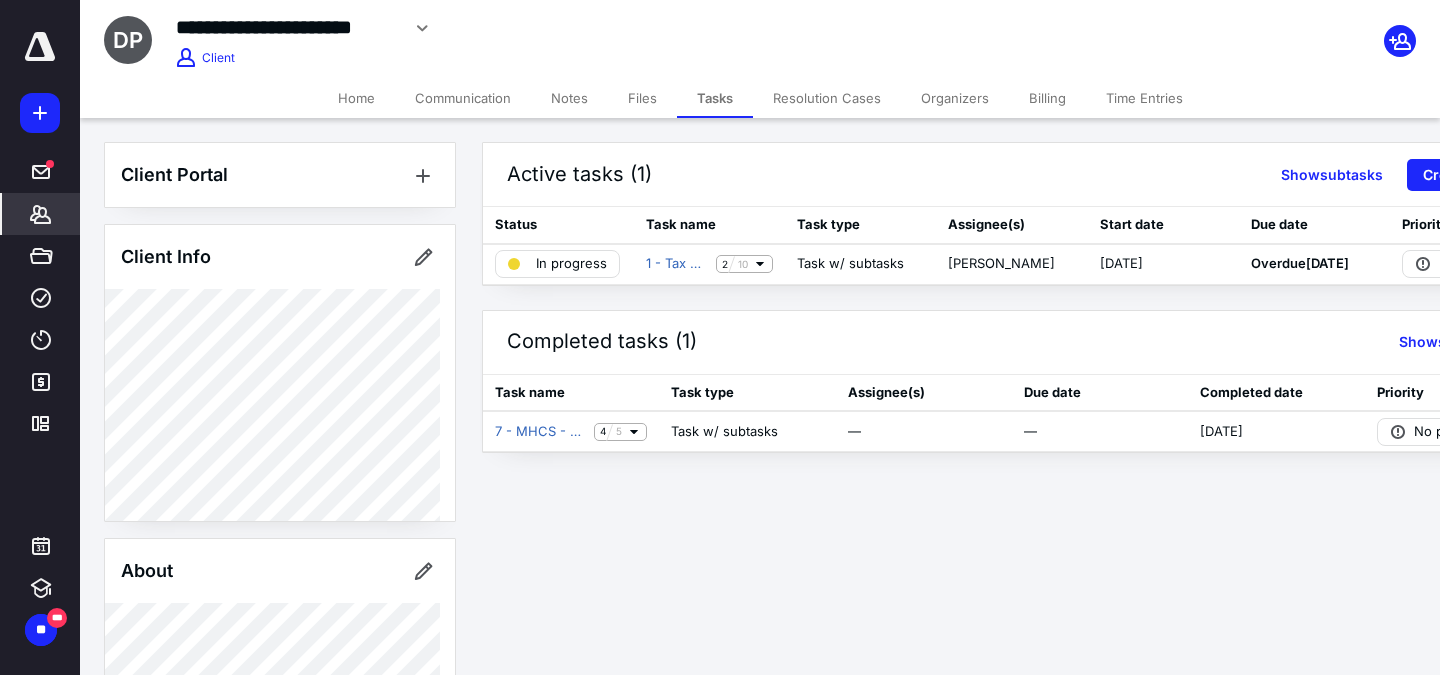 click 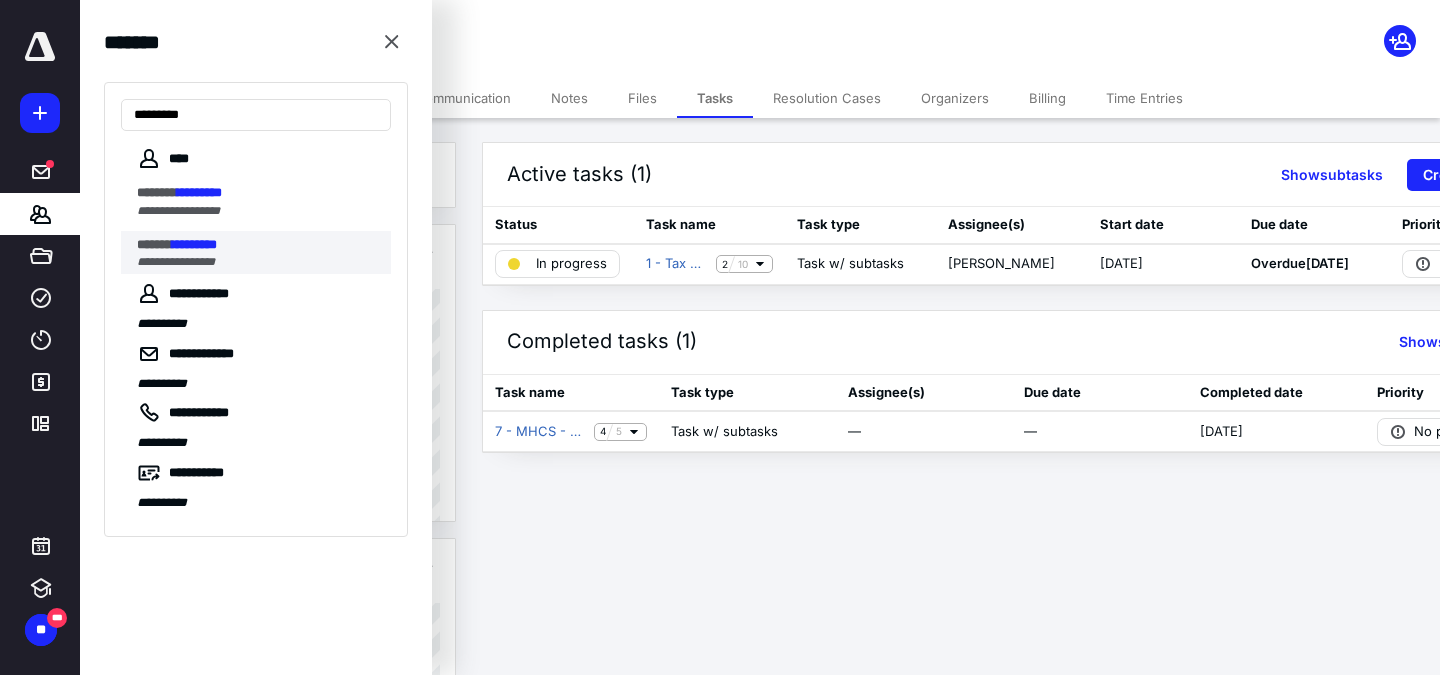type on "*********" 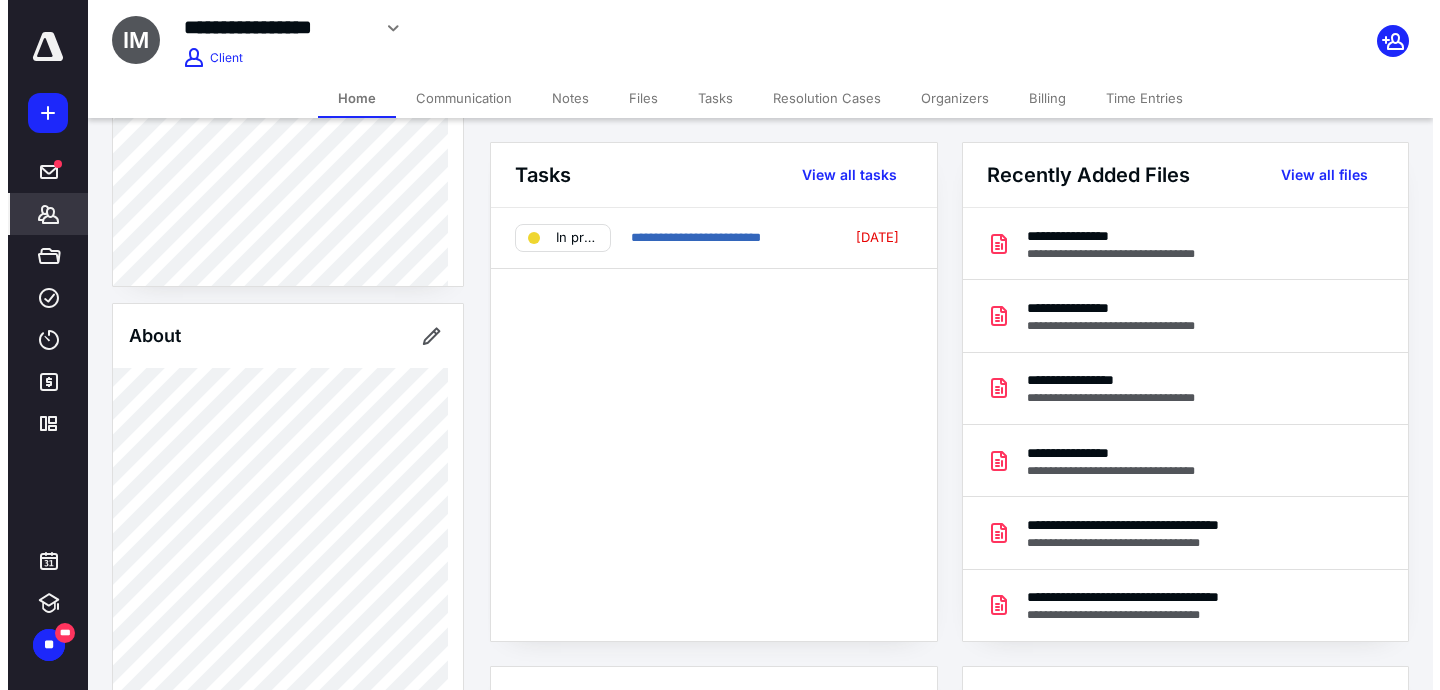 scroll, scrollTop: 141, scrollLeft: 0, axis: vertical 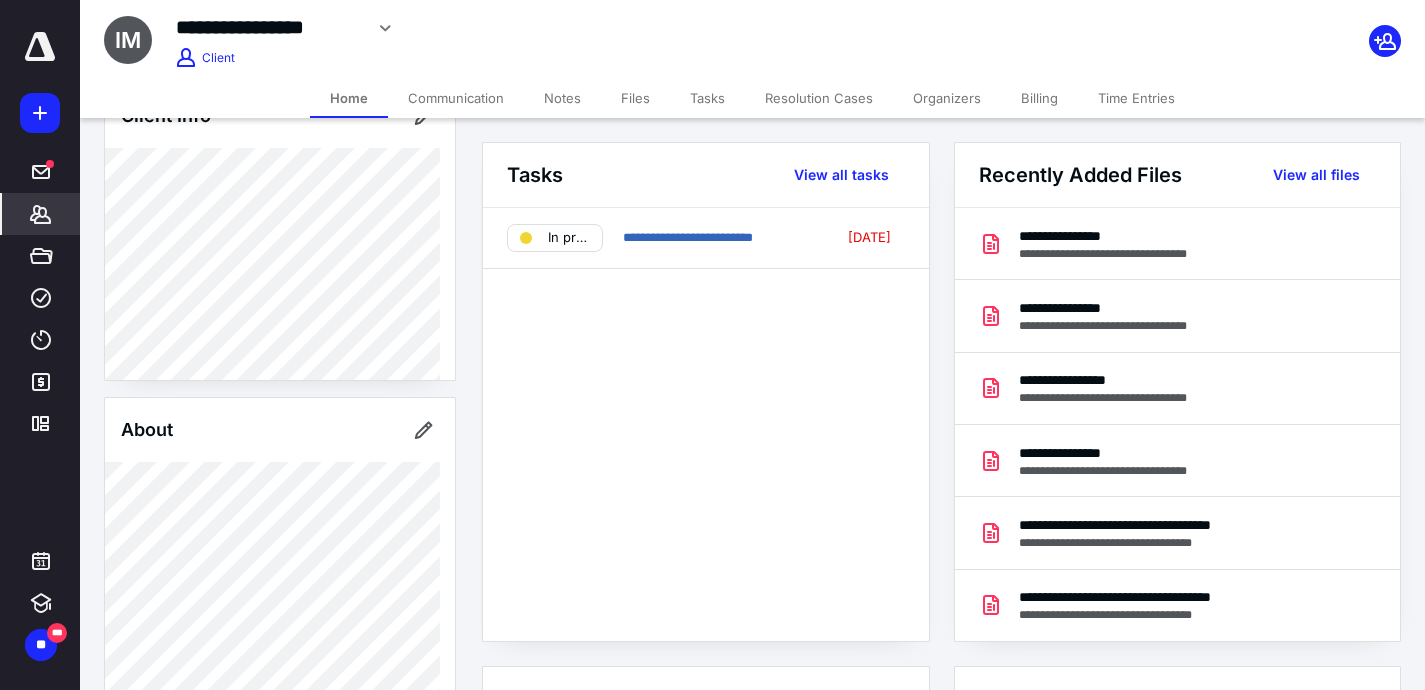 click on "Files" at bounding box center [635, 98] 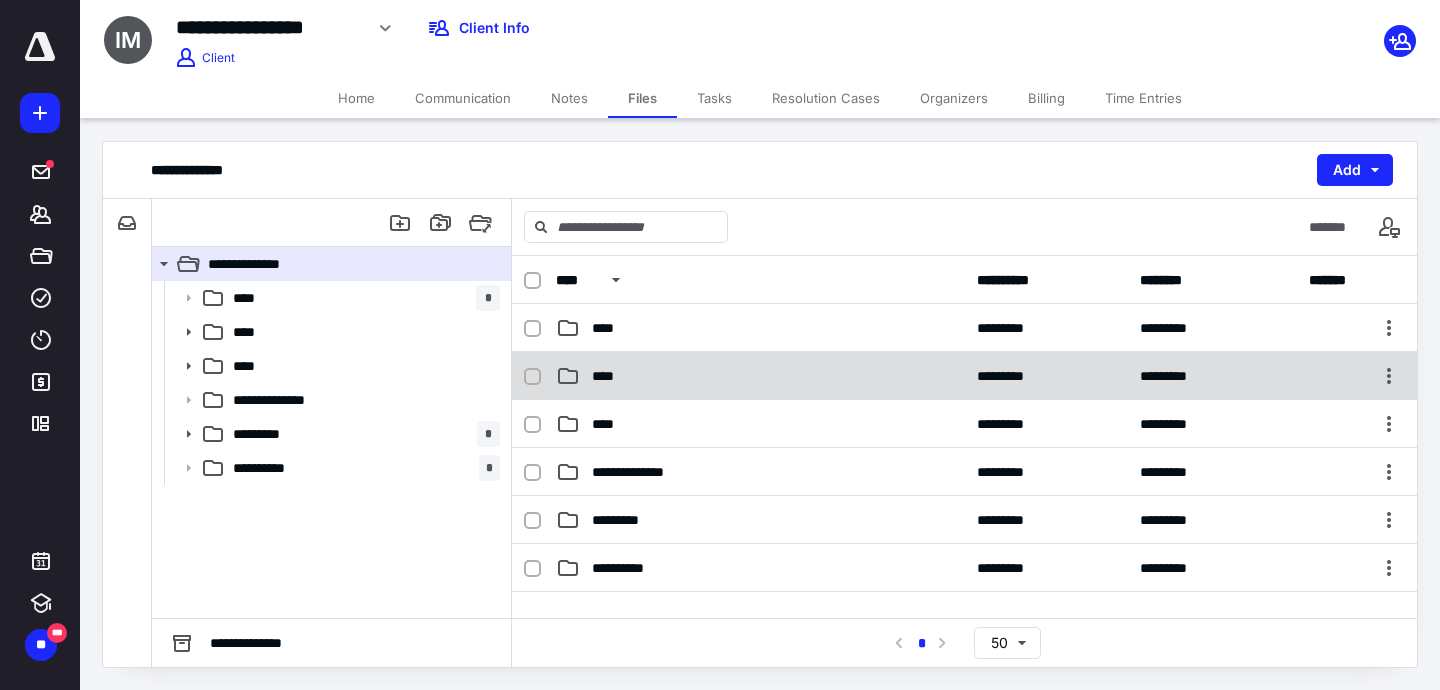click on "****" at bounding box center (760, 376) 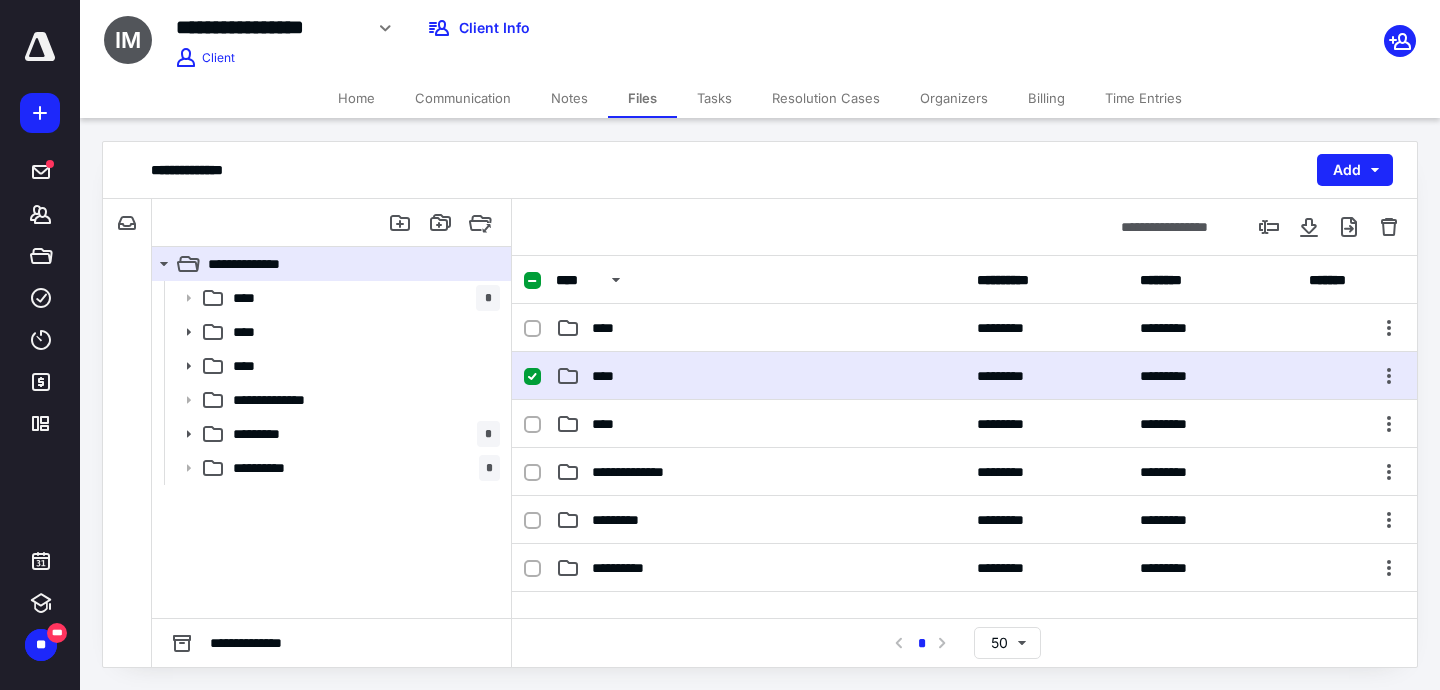 click on "****" at bounding box center (760, 376) 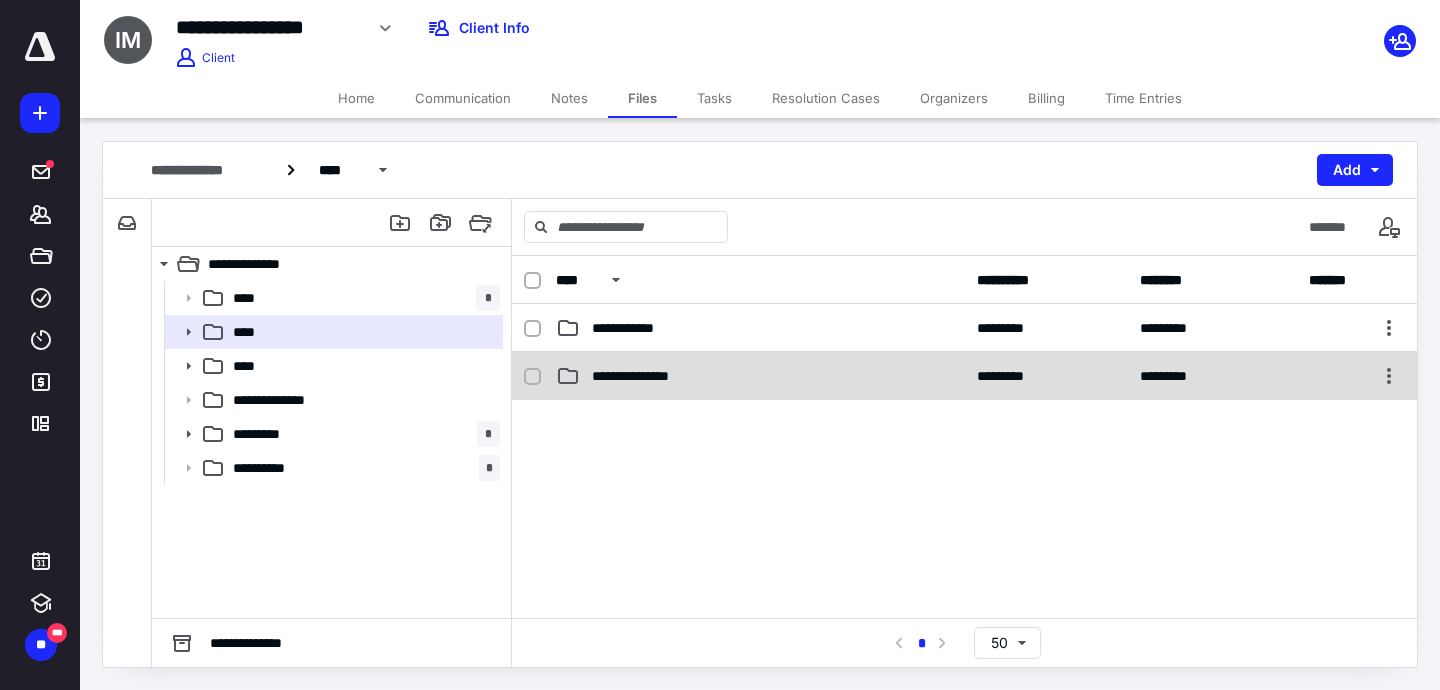 click on "**********" at bounding box center [760, 376] 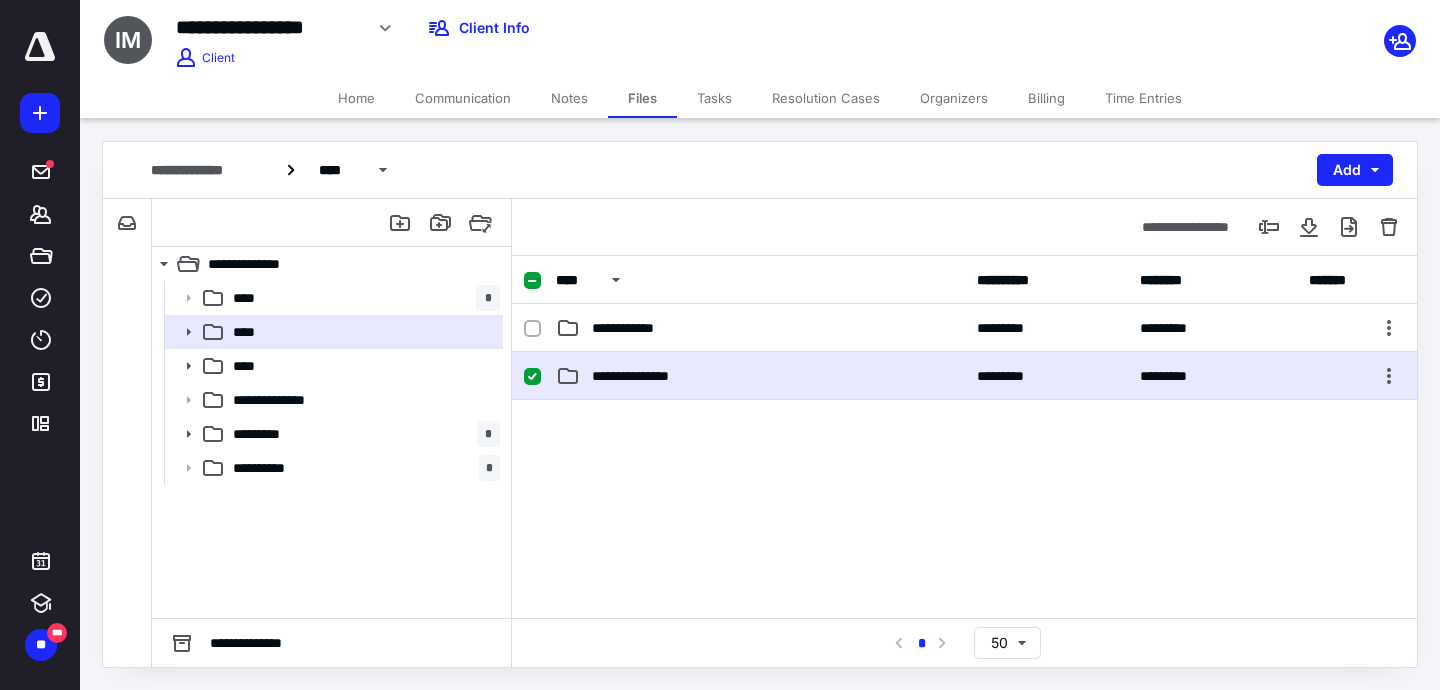 click on "**********" at bounding box center (760, 376) 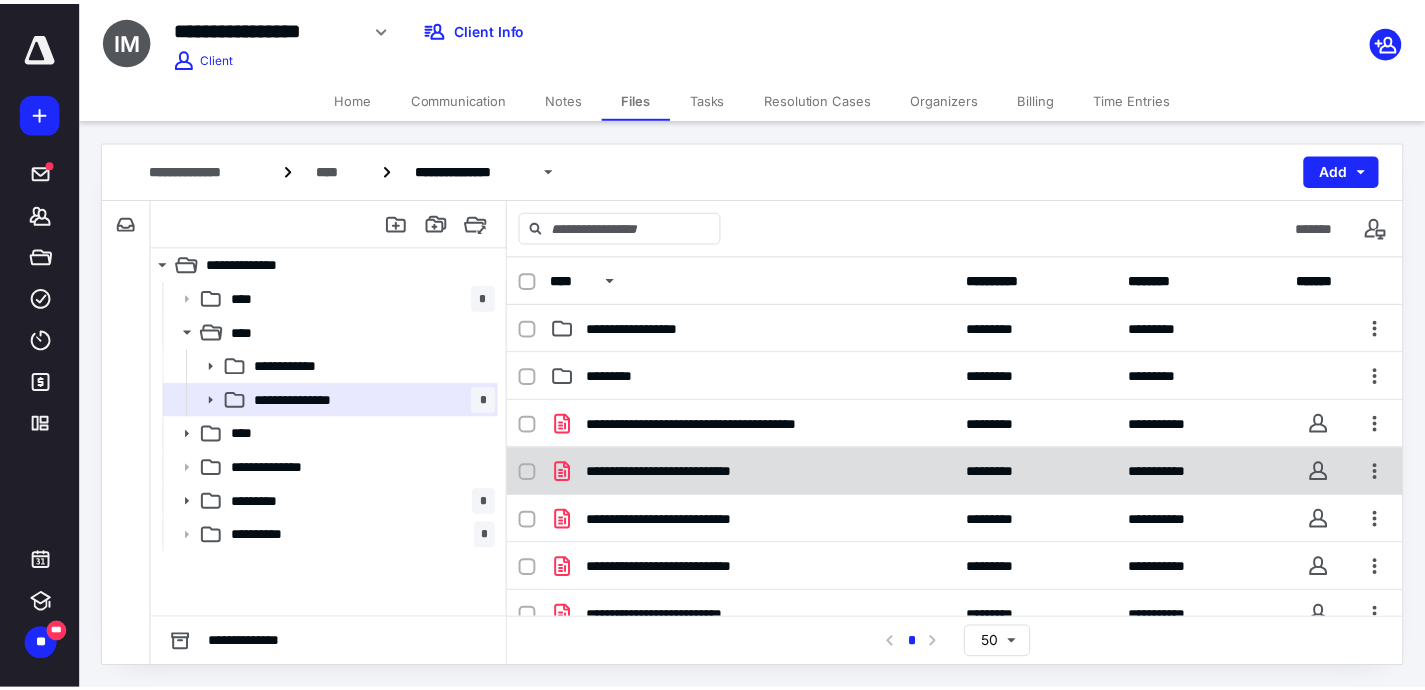 scroll, scrollTop: 82, scrollLeft: 0, axis: vertical 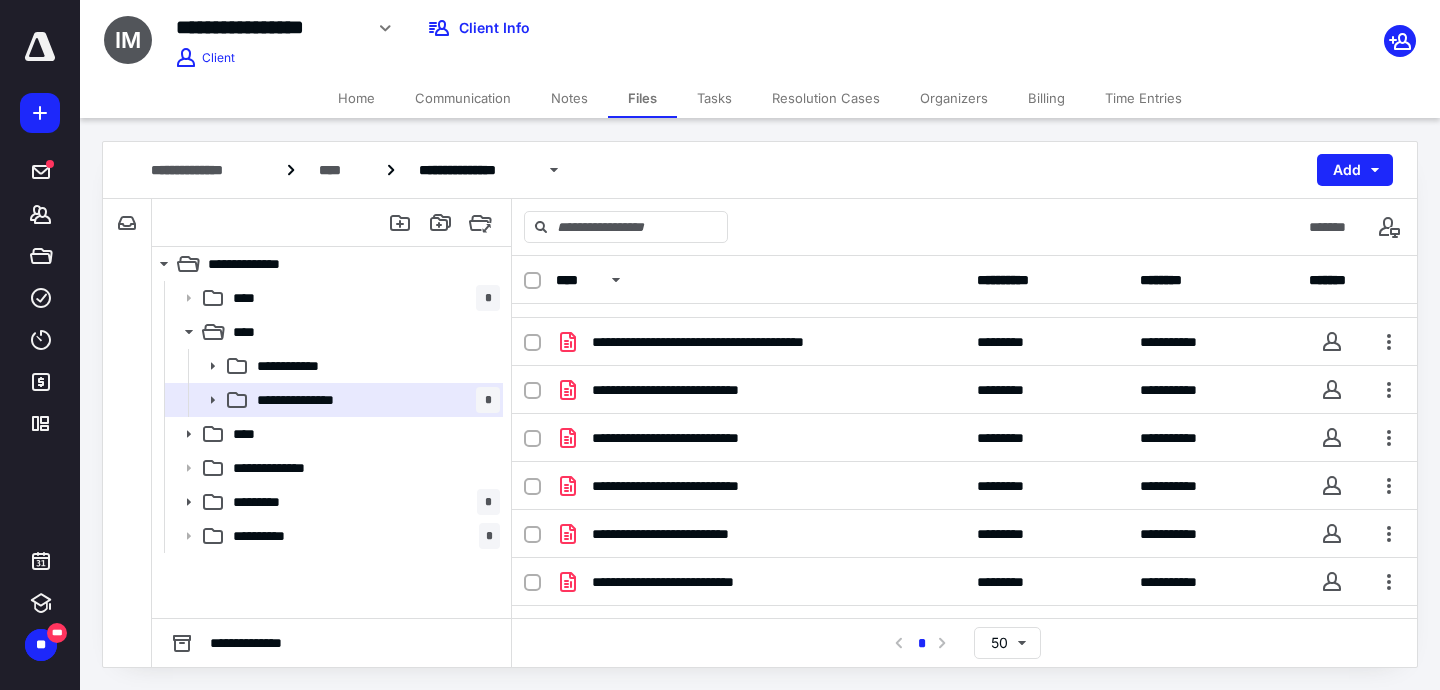click on "Tasks" at bounding box center (714, 98) 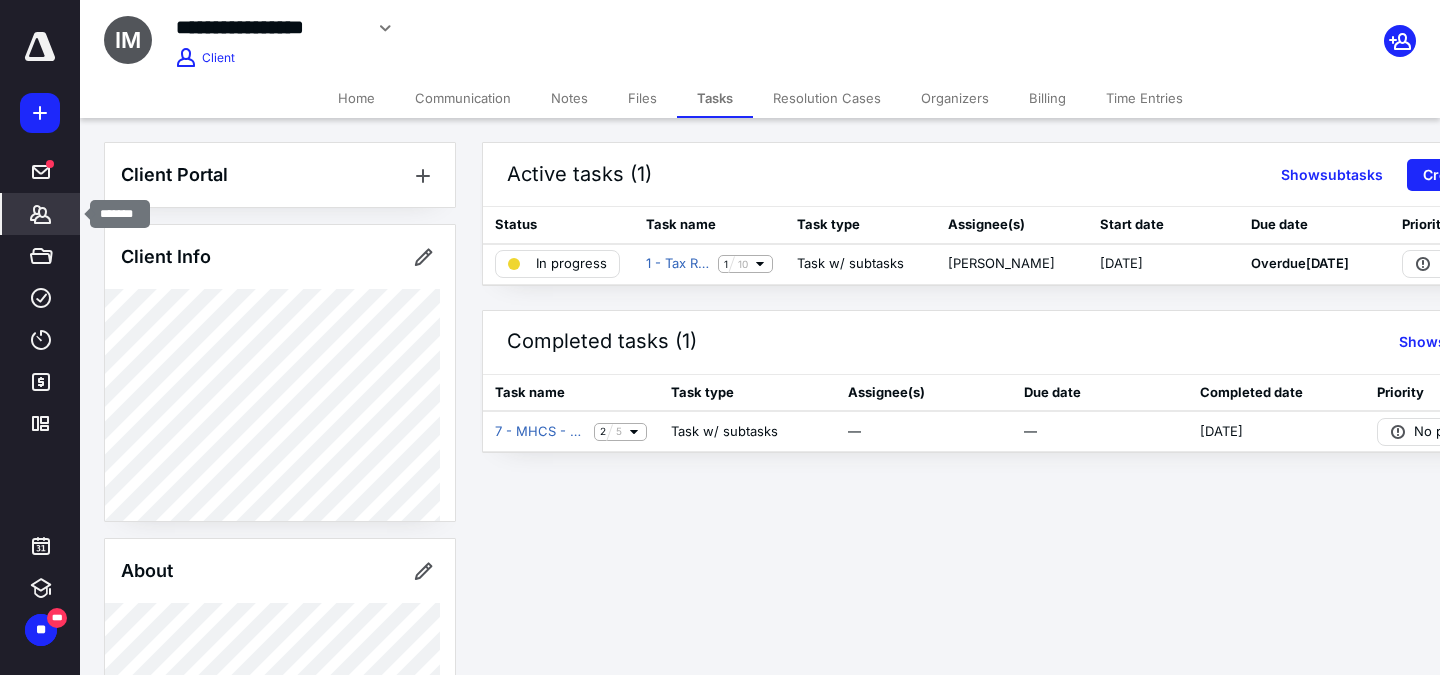 click 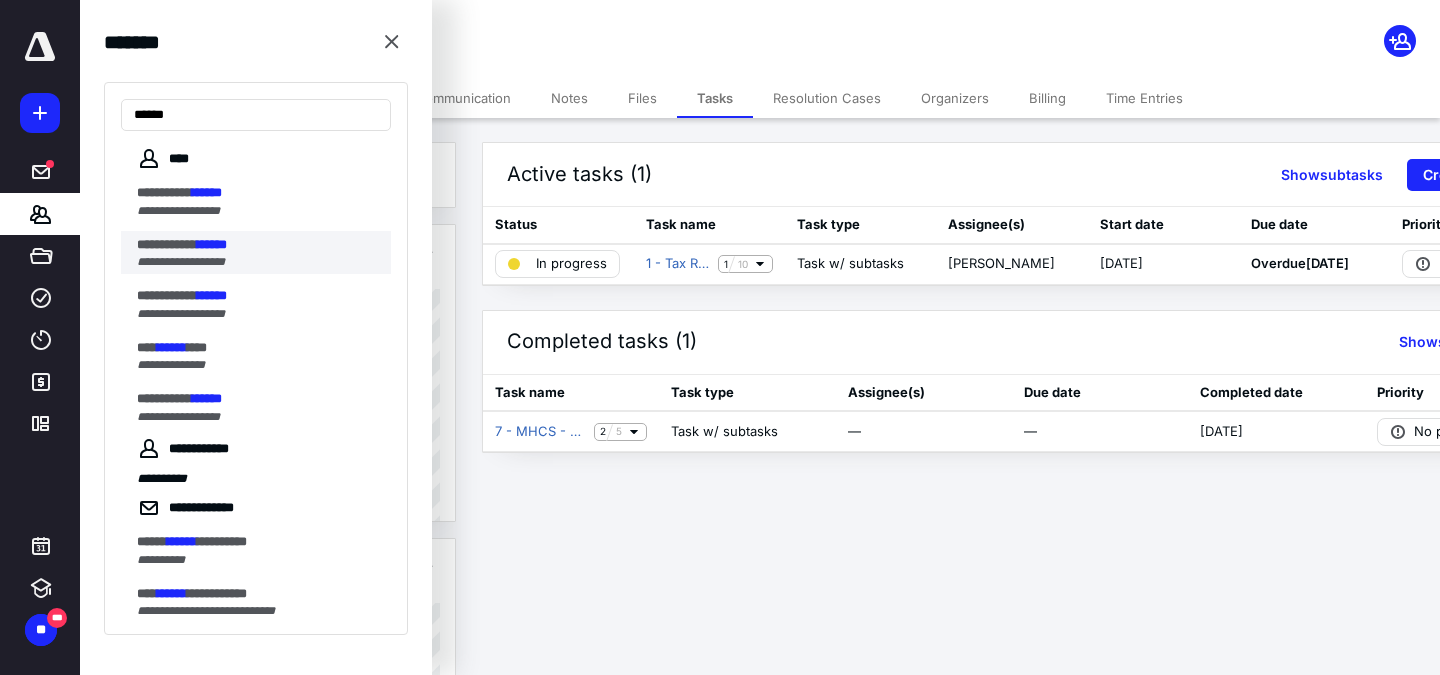 type on "******" 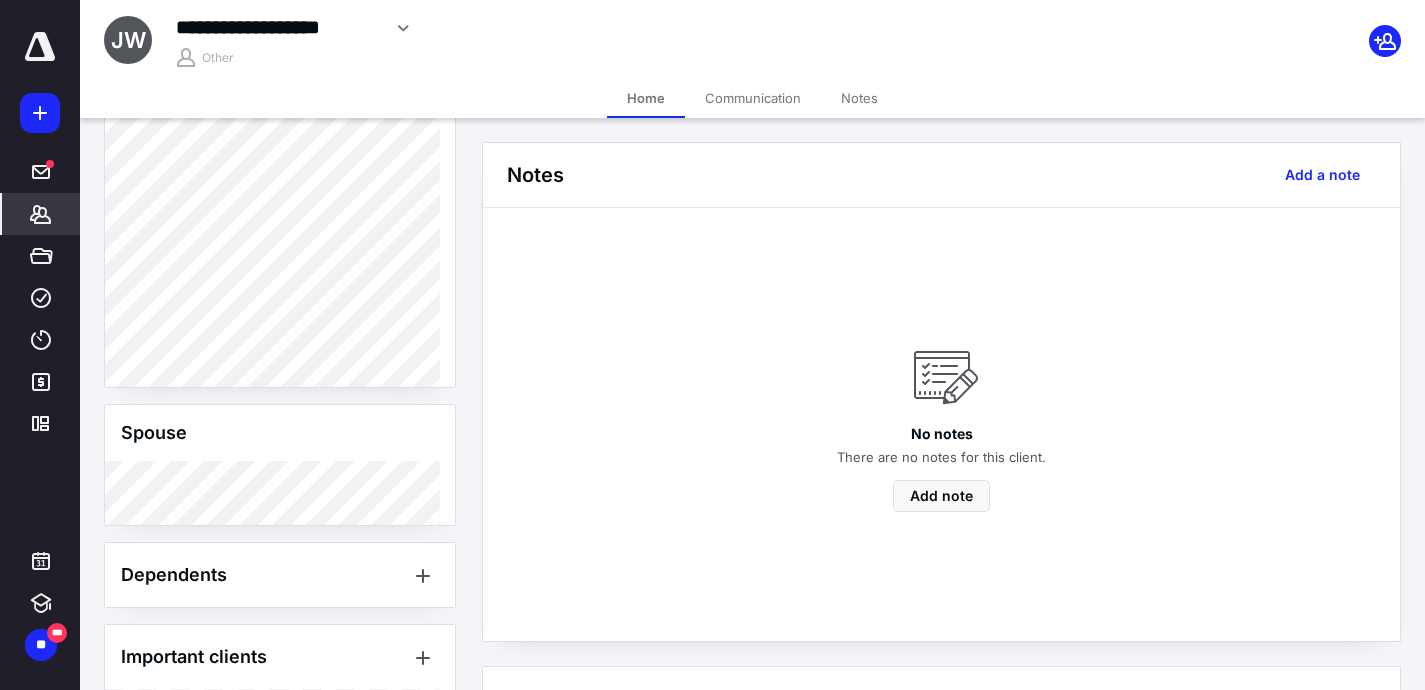scroll, scrollTop: 554, scrollLeft: 0, axis: vertical 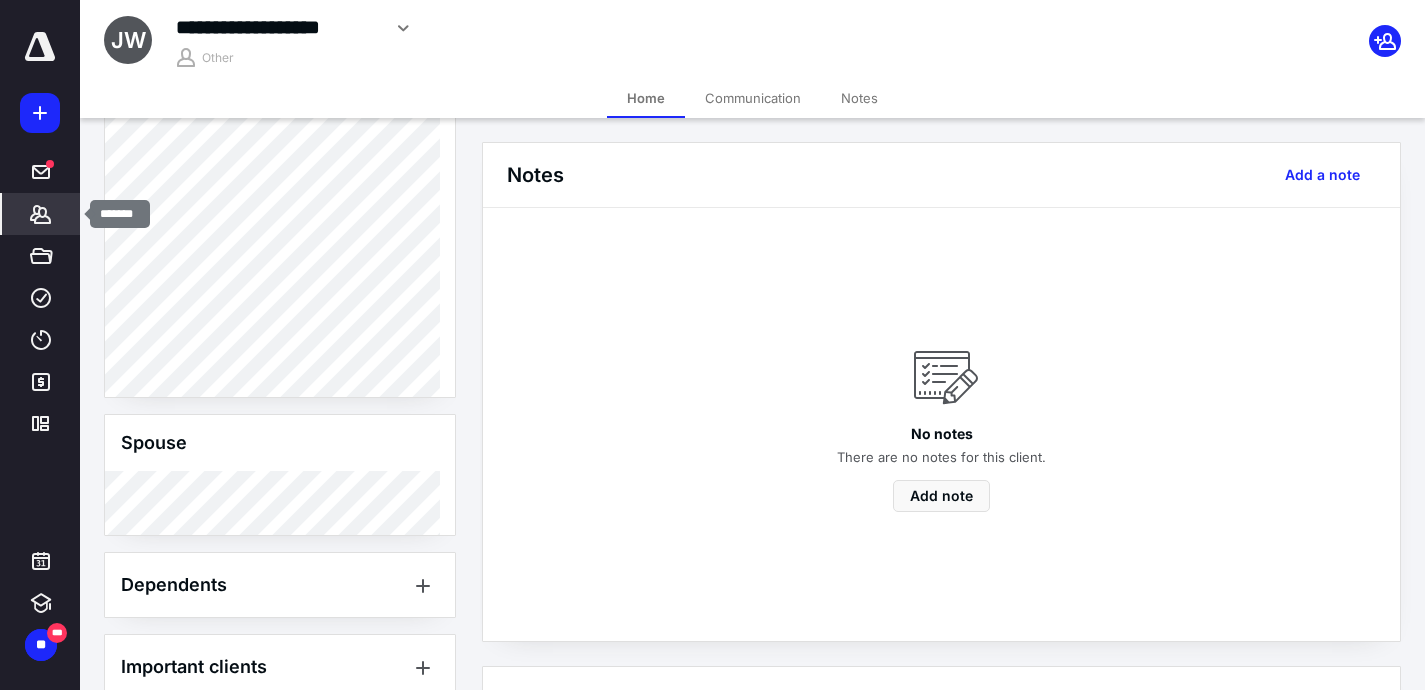 click 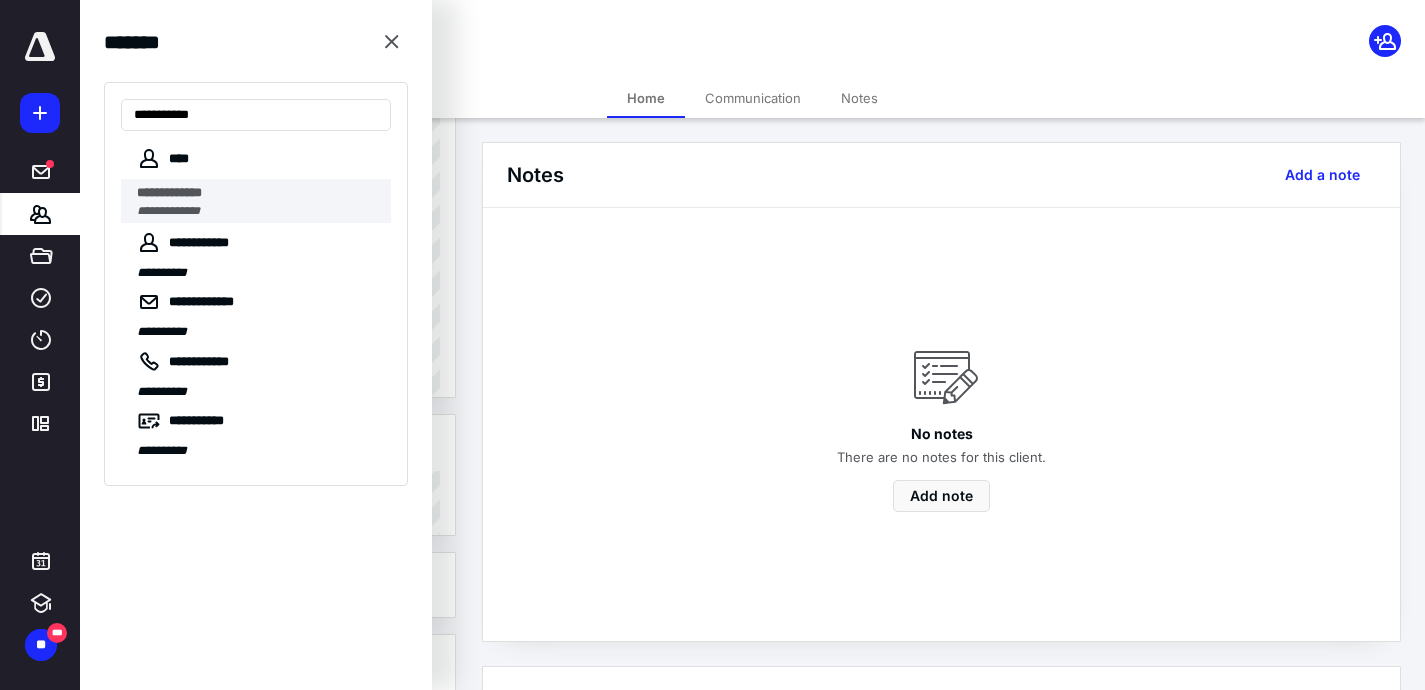 type on "**********" 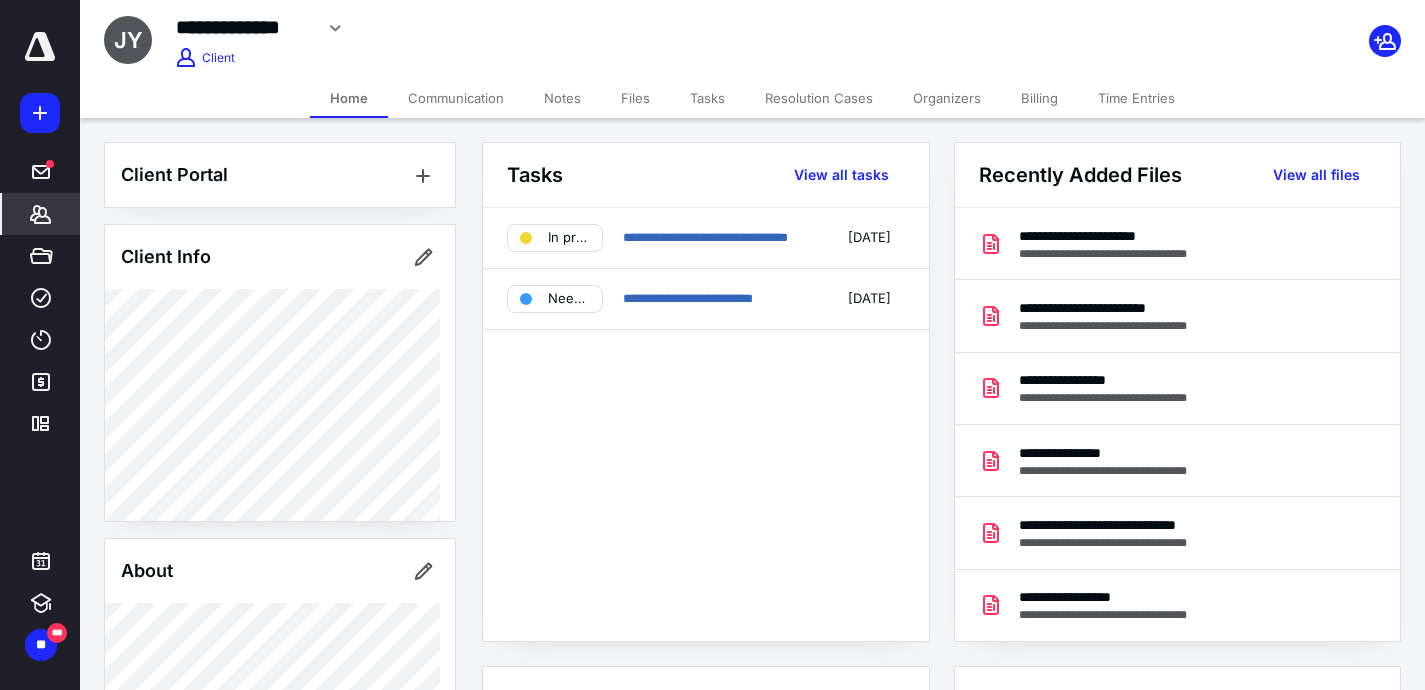 click on "Files" at bounding box center [635, 98] 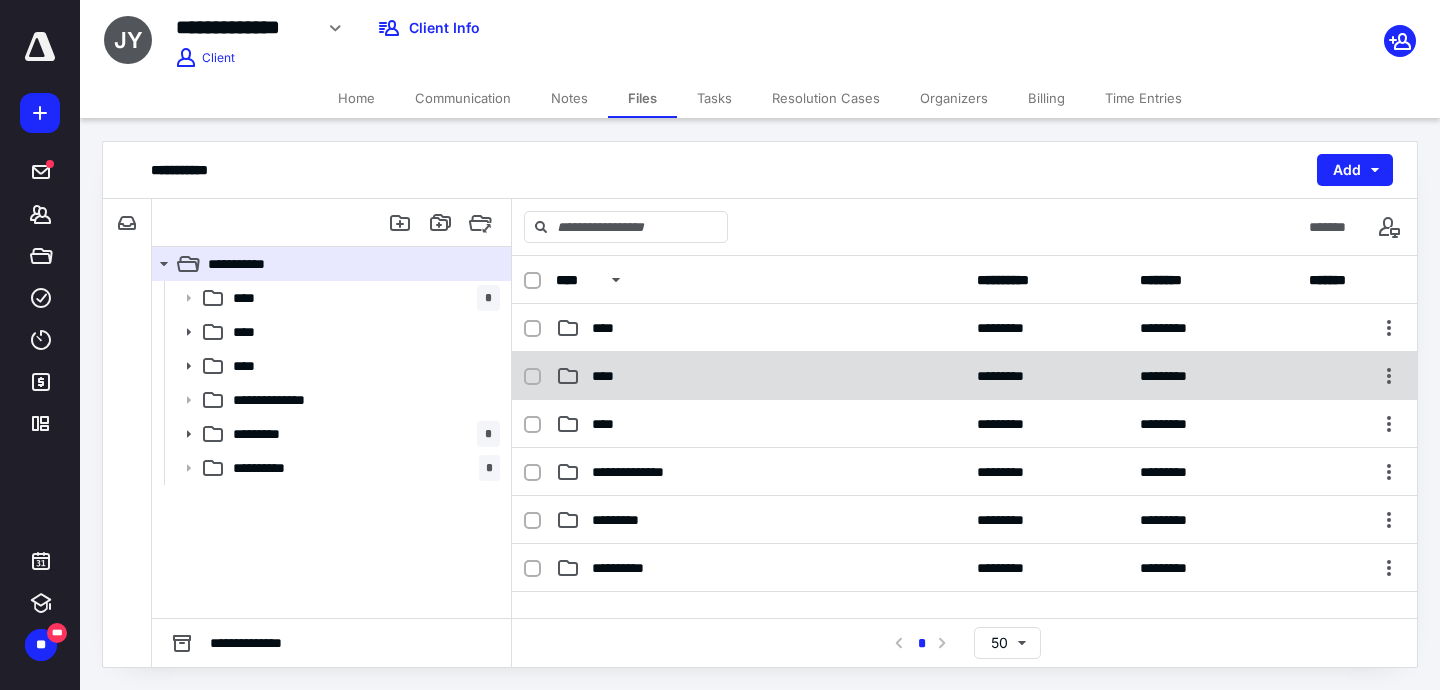 click on "**** ********* *********" at bounding box center (964, 376) 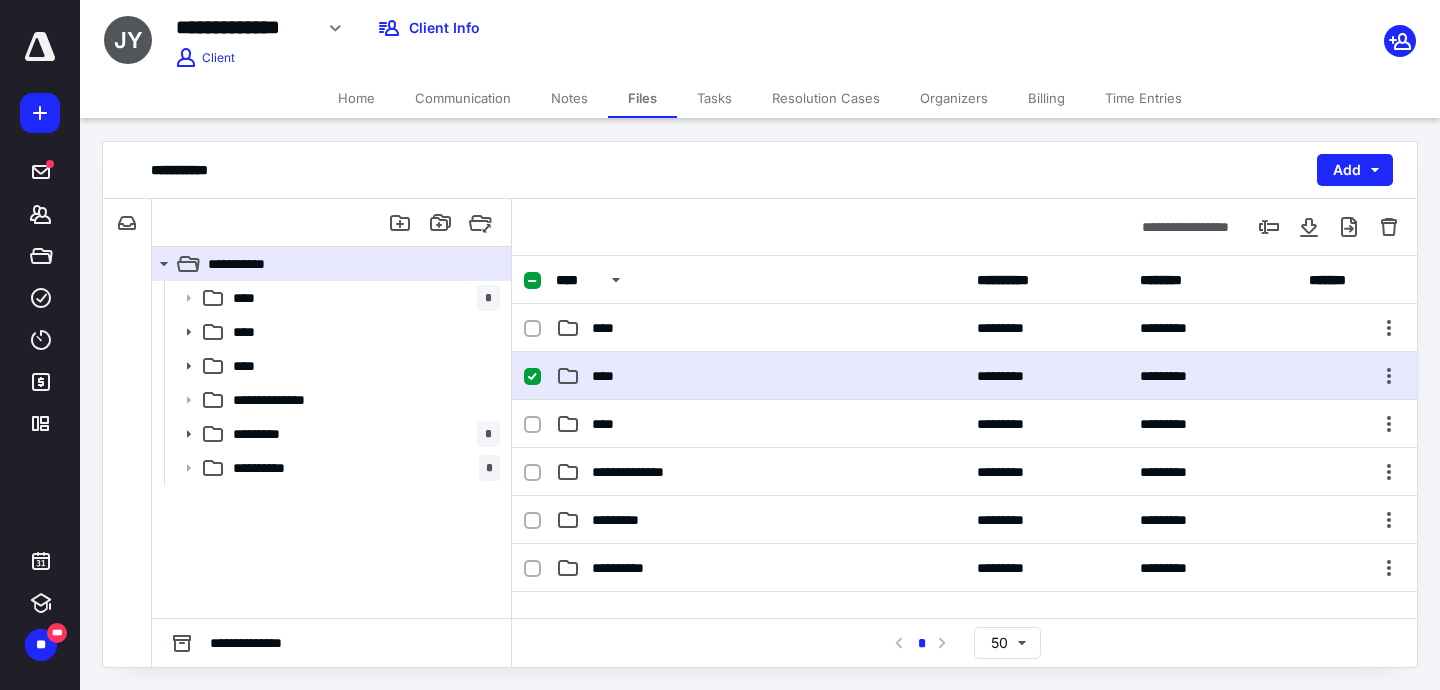 click on "**** ********* *********" at bounding box center [964, 376] 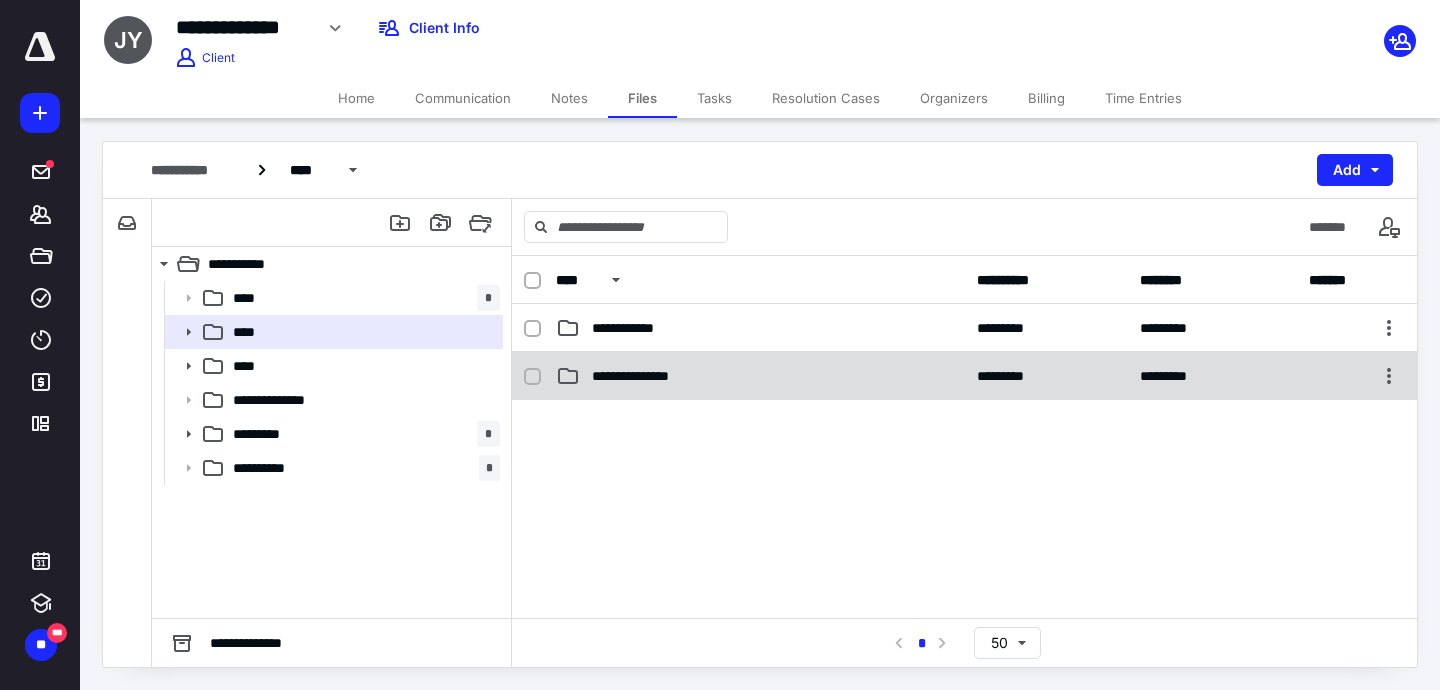 click on "**********" at bounding box center (644, 376) 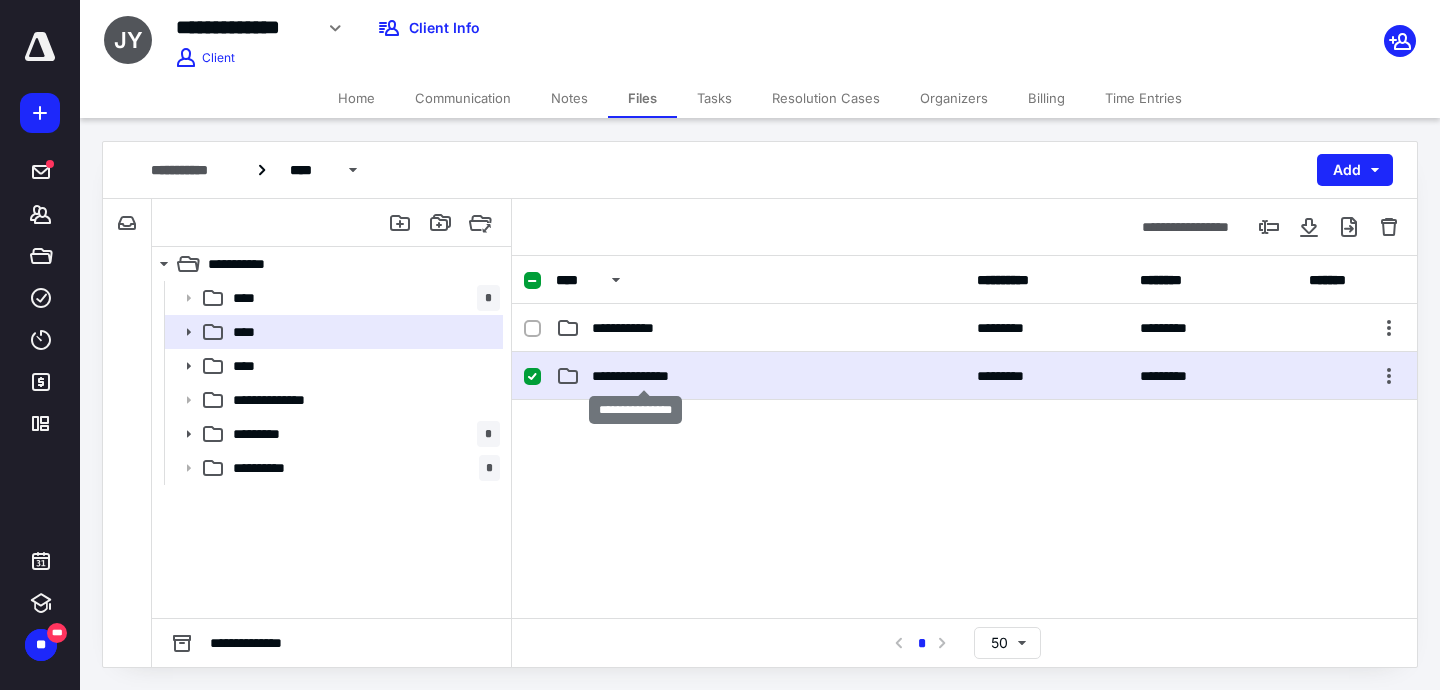 checkbox on "true" 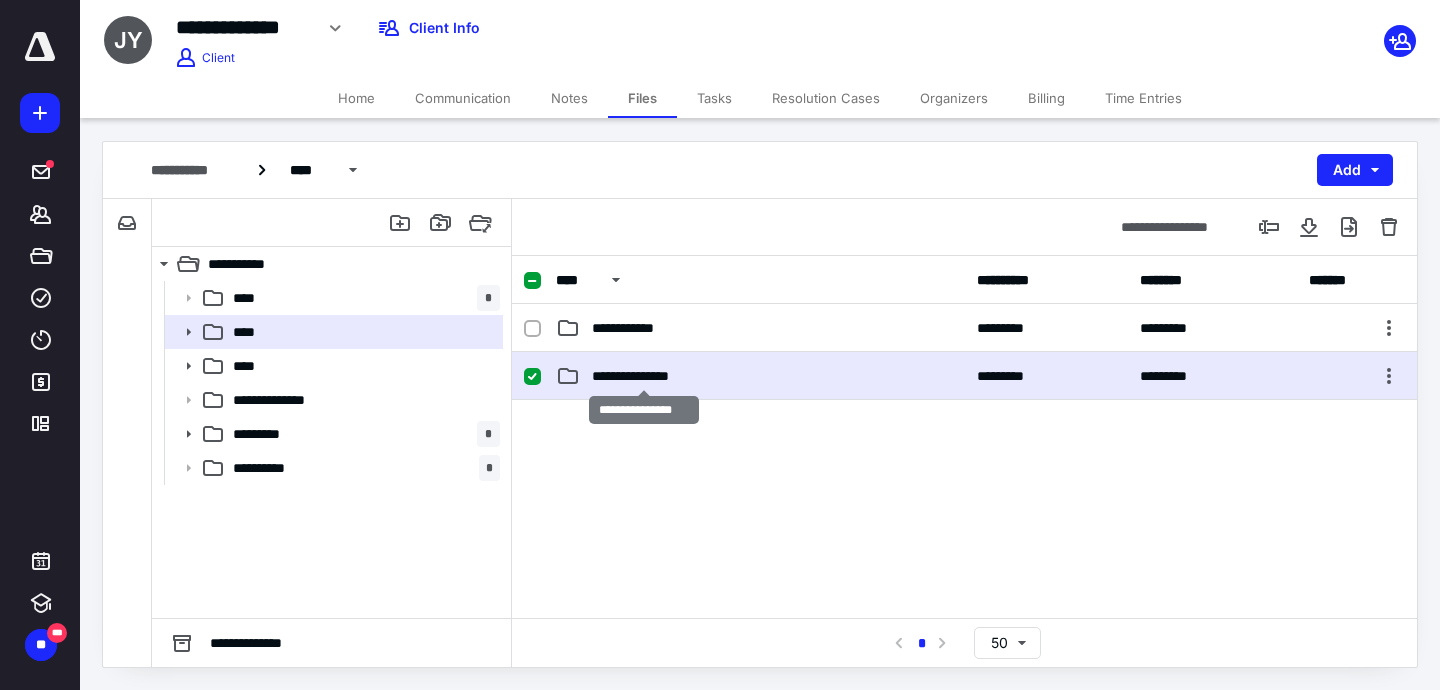 click on "**********" at bounding box center [644, 376] 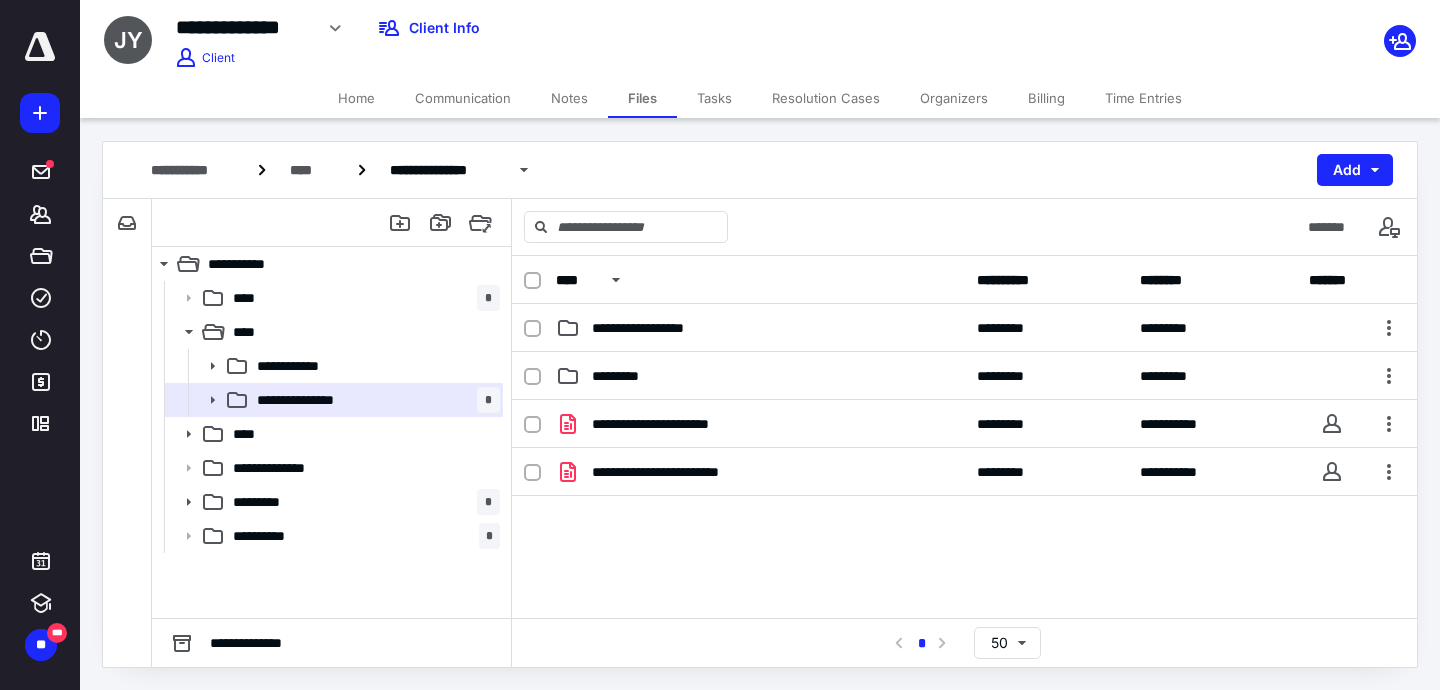 click on "Tasks" at bounding box center (714, 98) 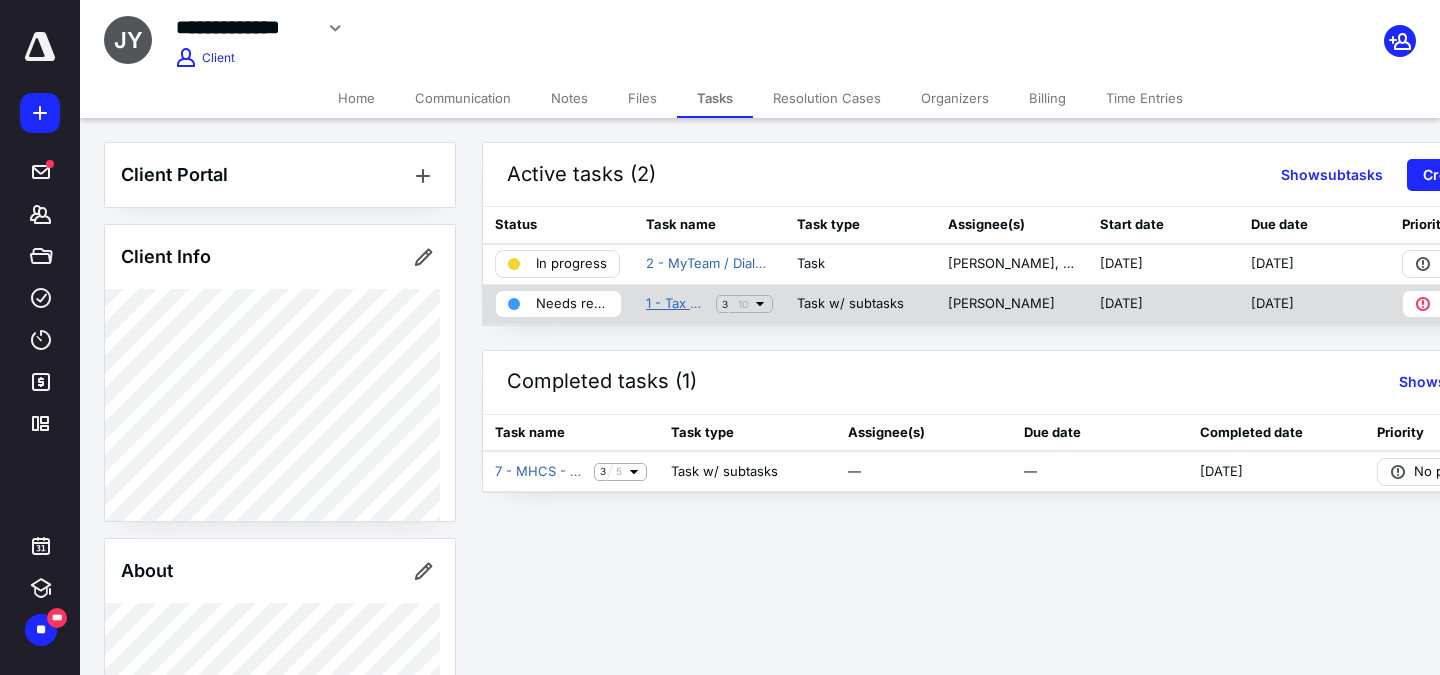 click on "1 - Tax Return Preparation" at bounding box center (677, 304) 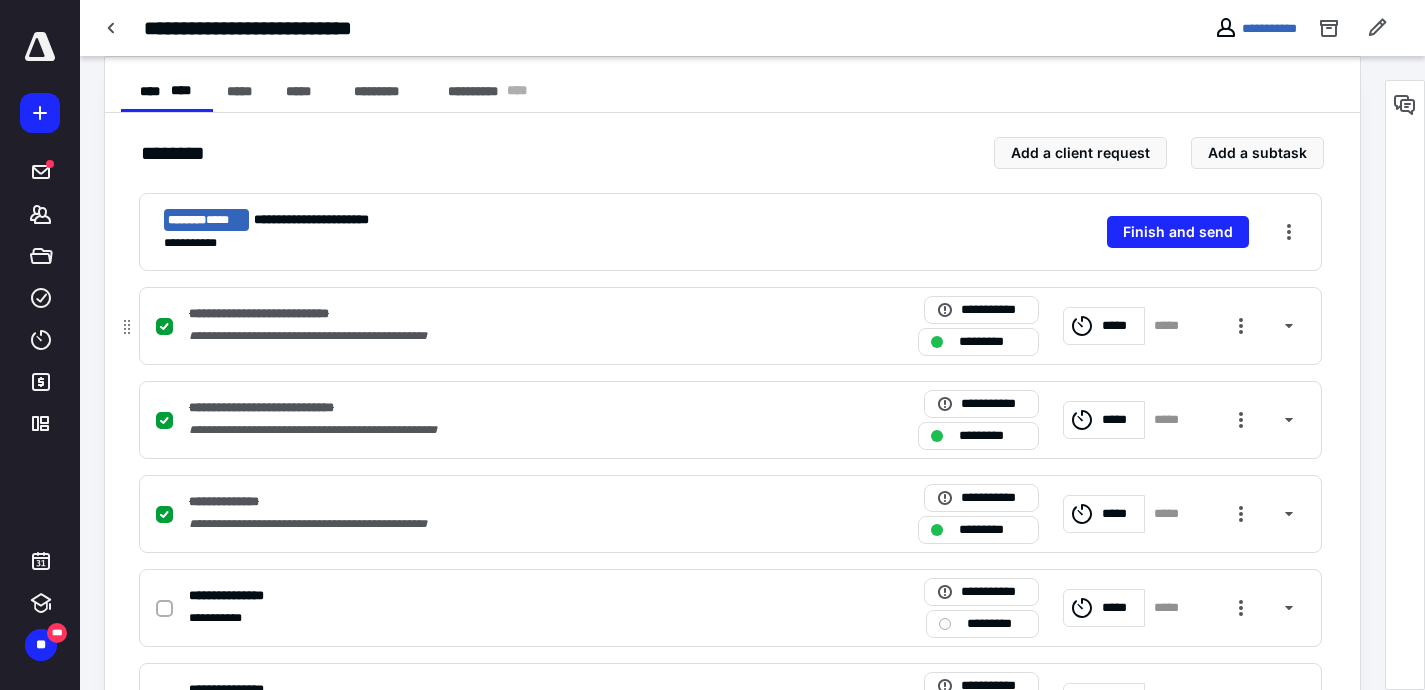 scroll, scrollTop: 0, scrollLeft: 0, axis: both 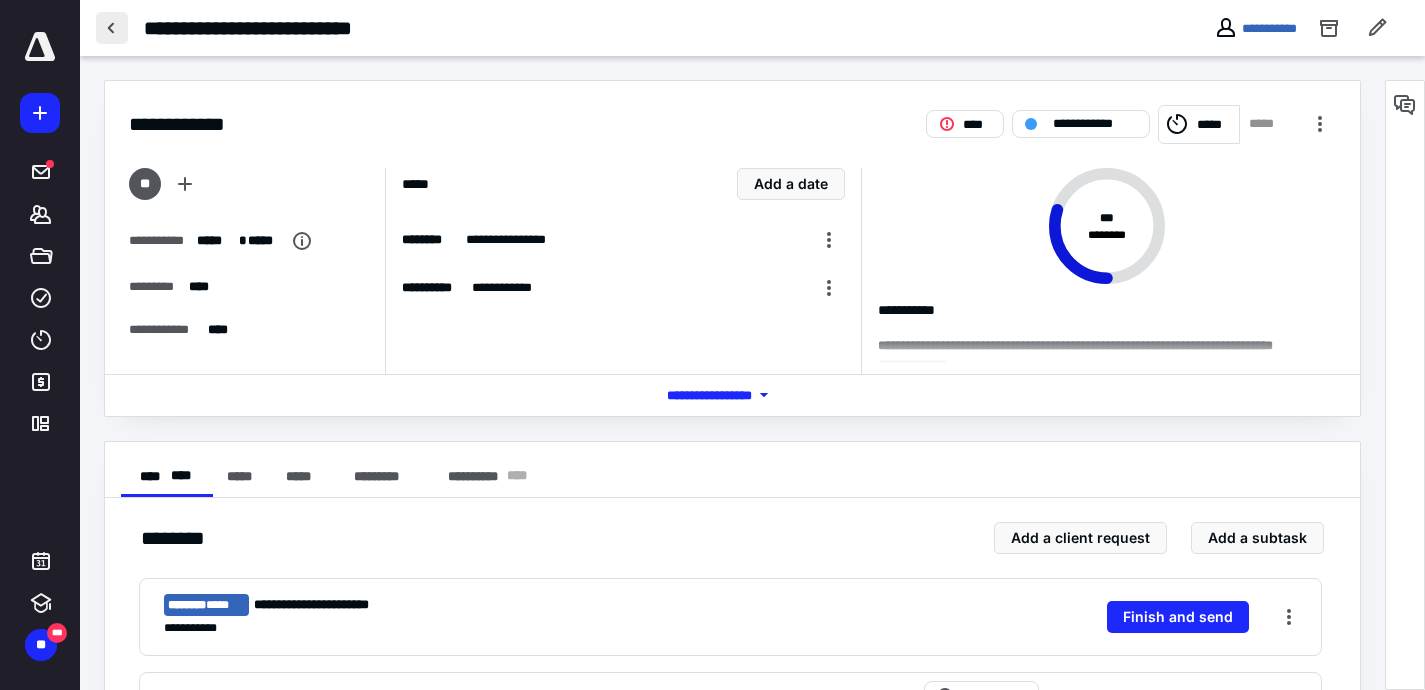 click at bounding box center [112, 28] 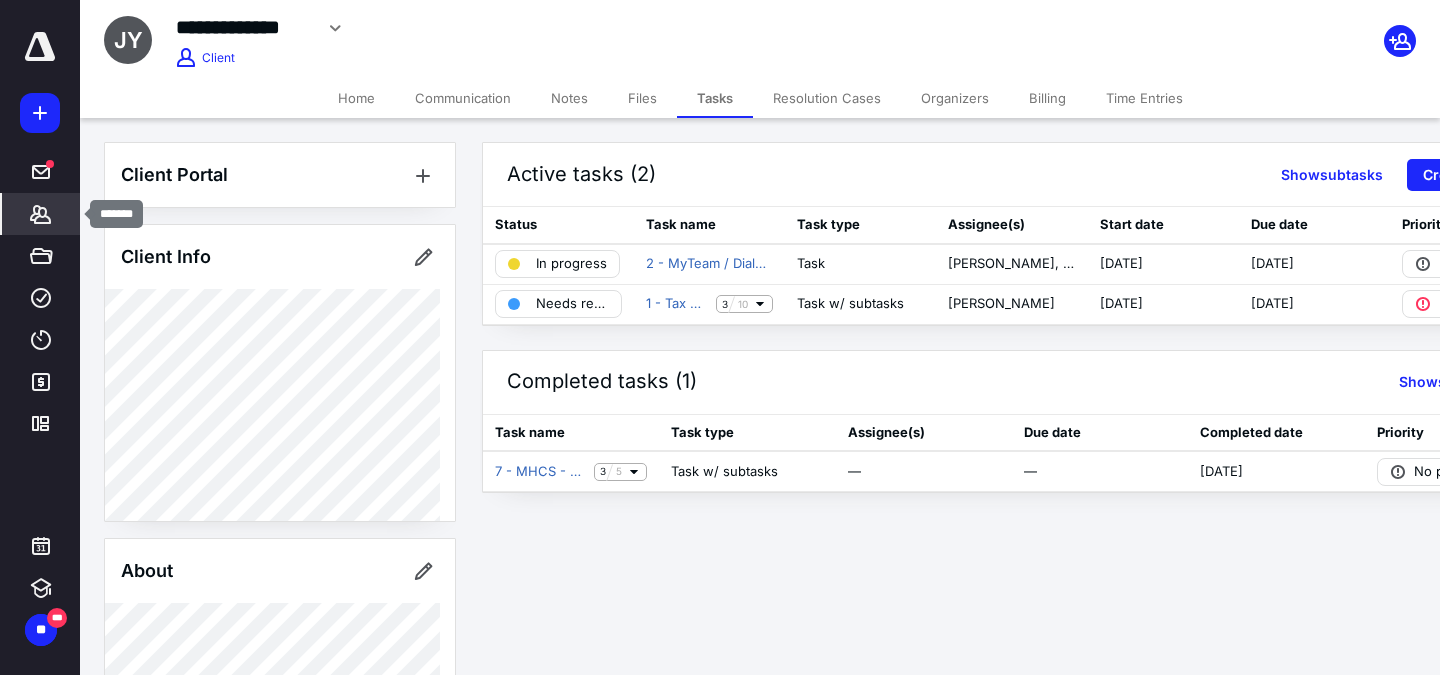 click 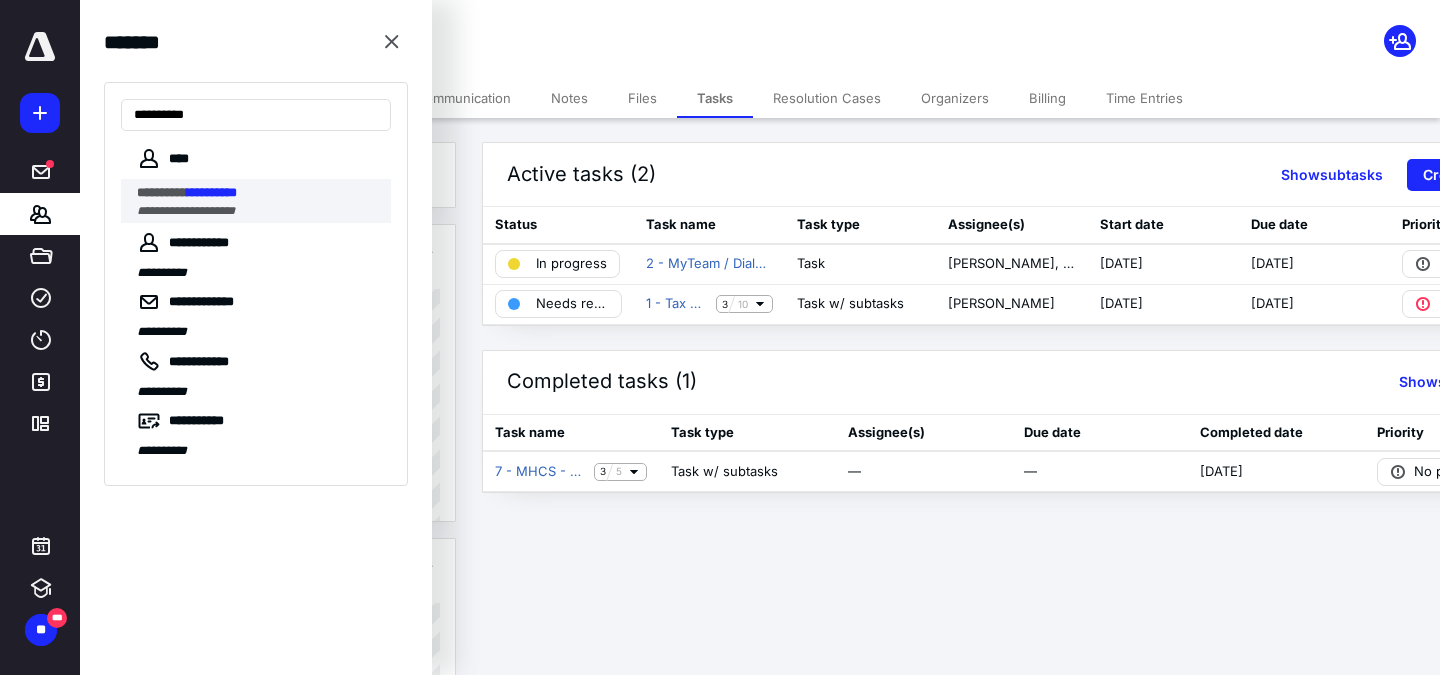 type on "**********" 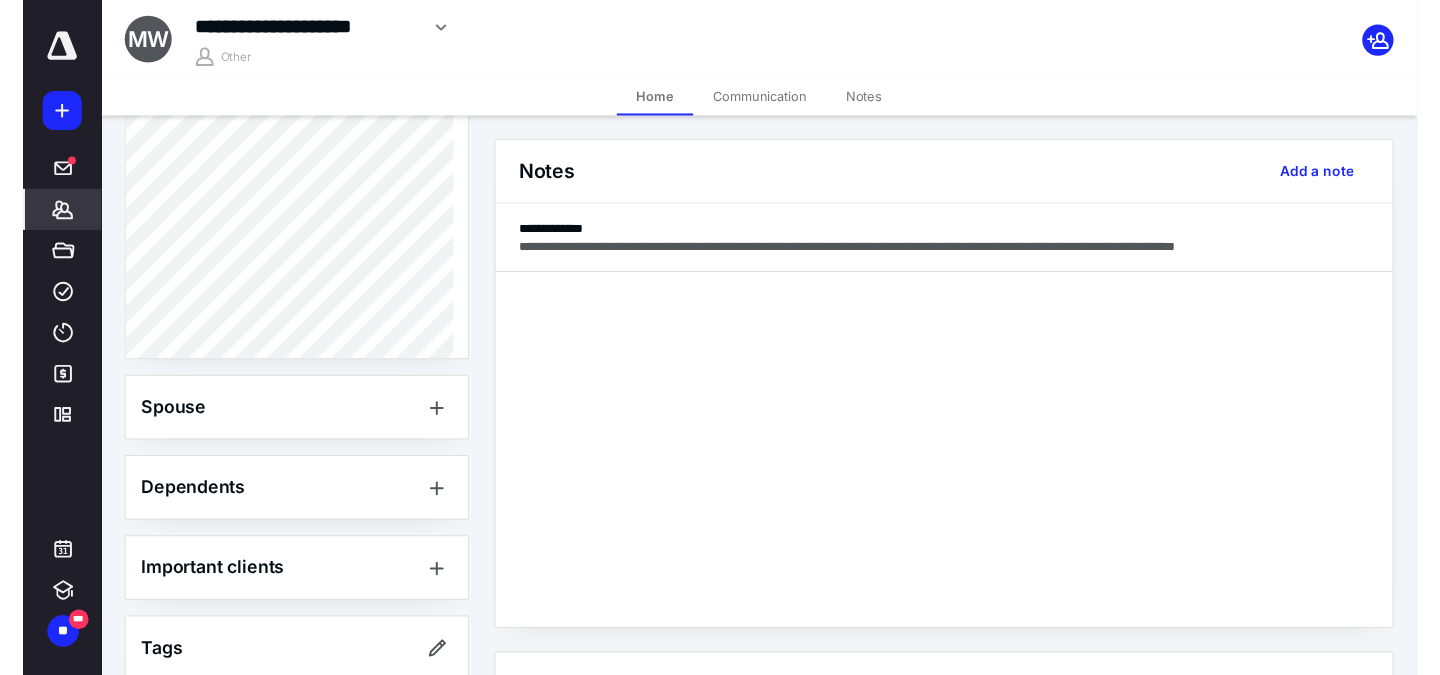 scroll, scrollTop: 721, scrollLeft: 0, axis: vertical 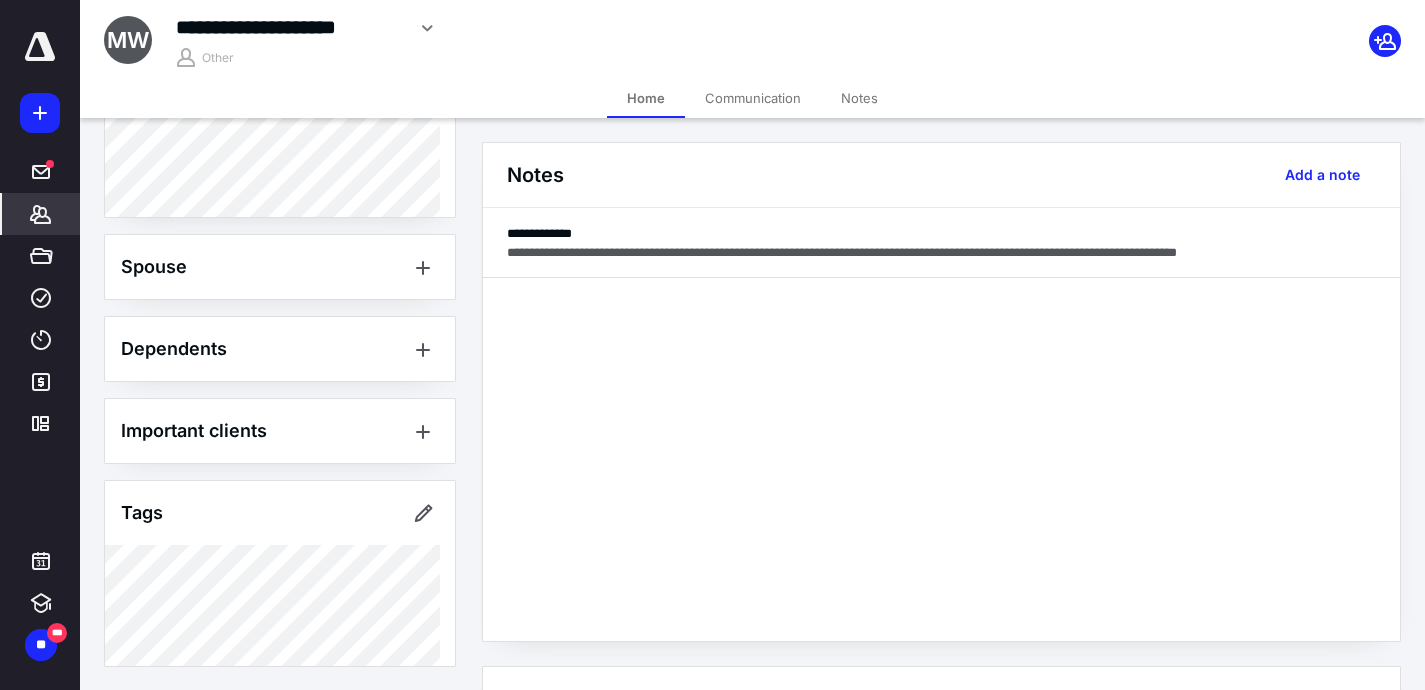 click 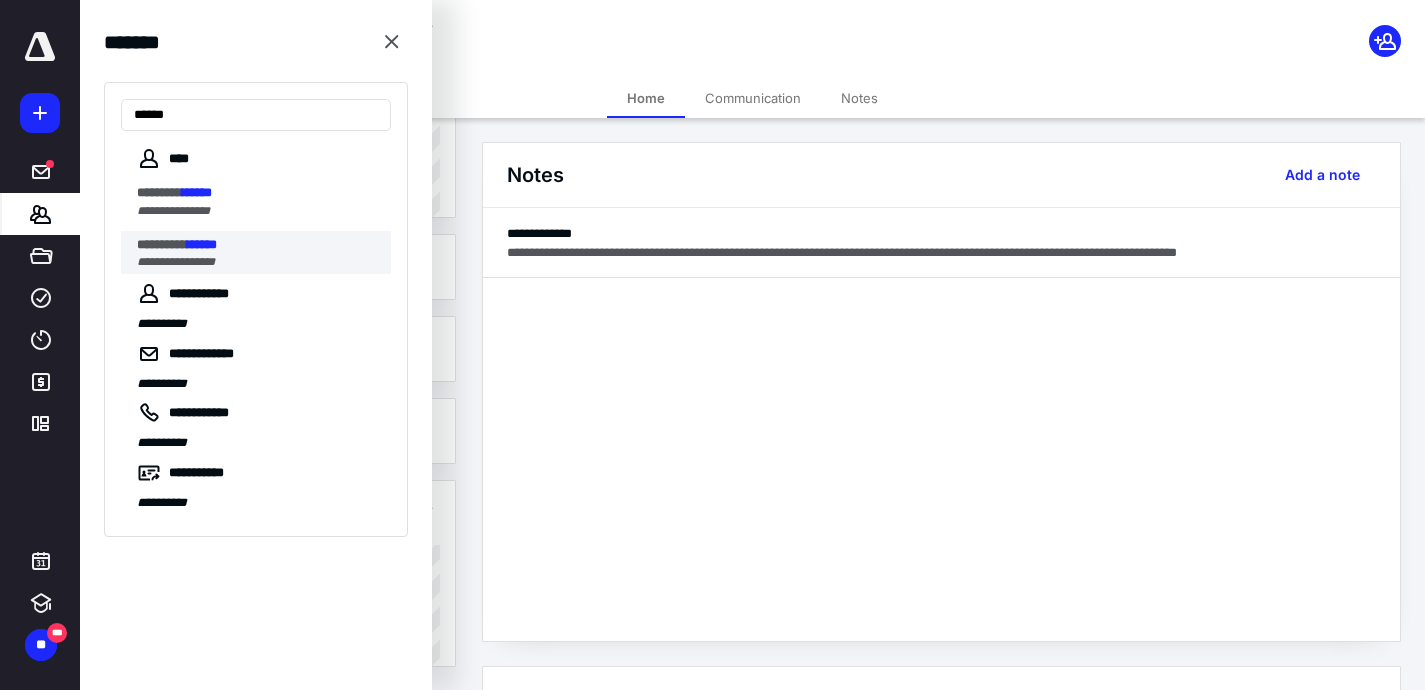 type on "******" 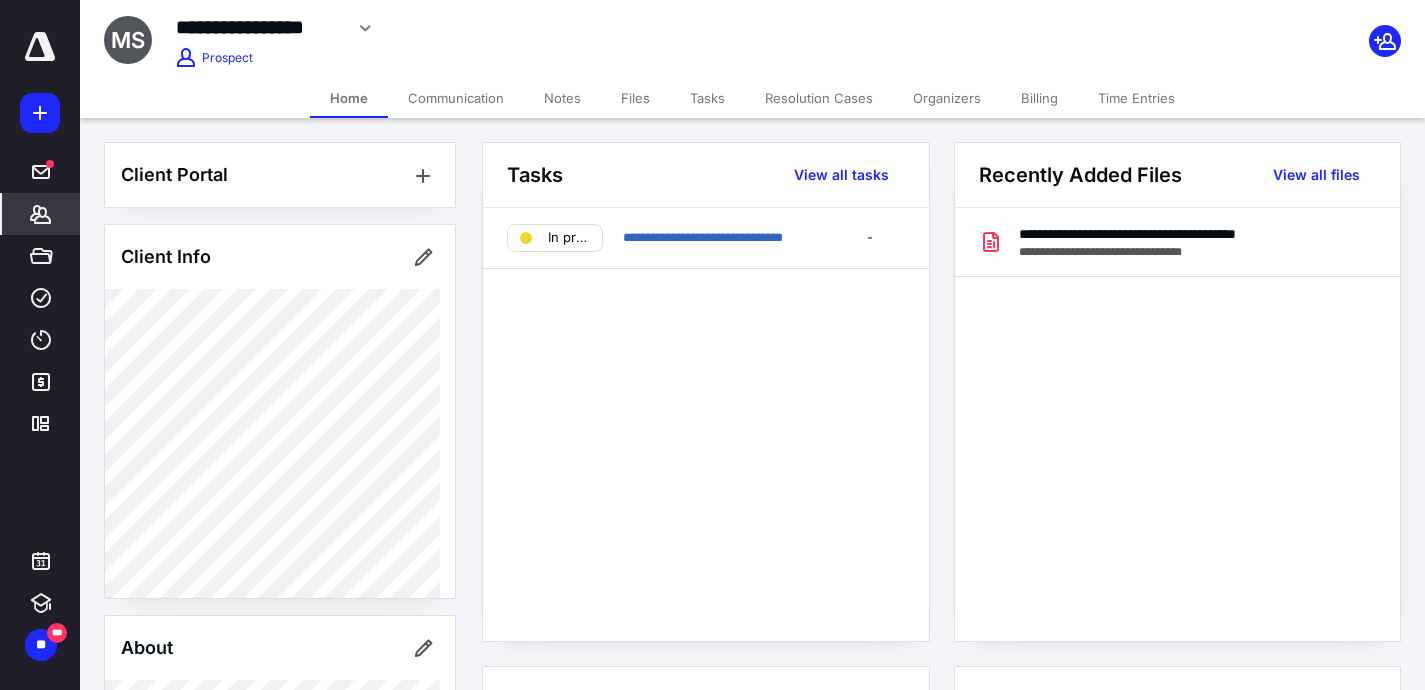 click on "Files" at bounding box center [635, 98] 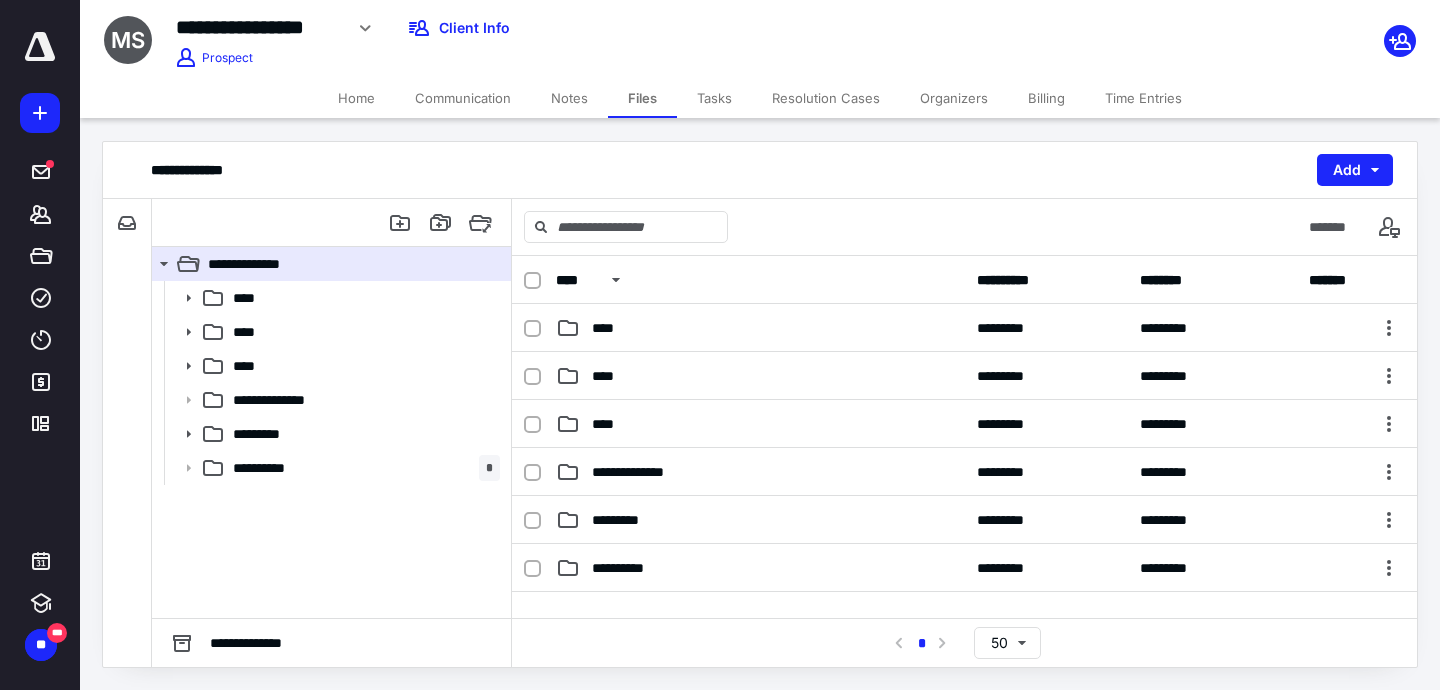 click on "Tasks" at bounding box center (714, 98) 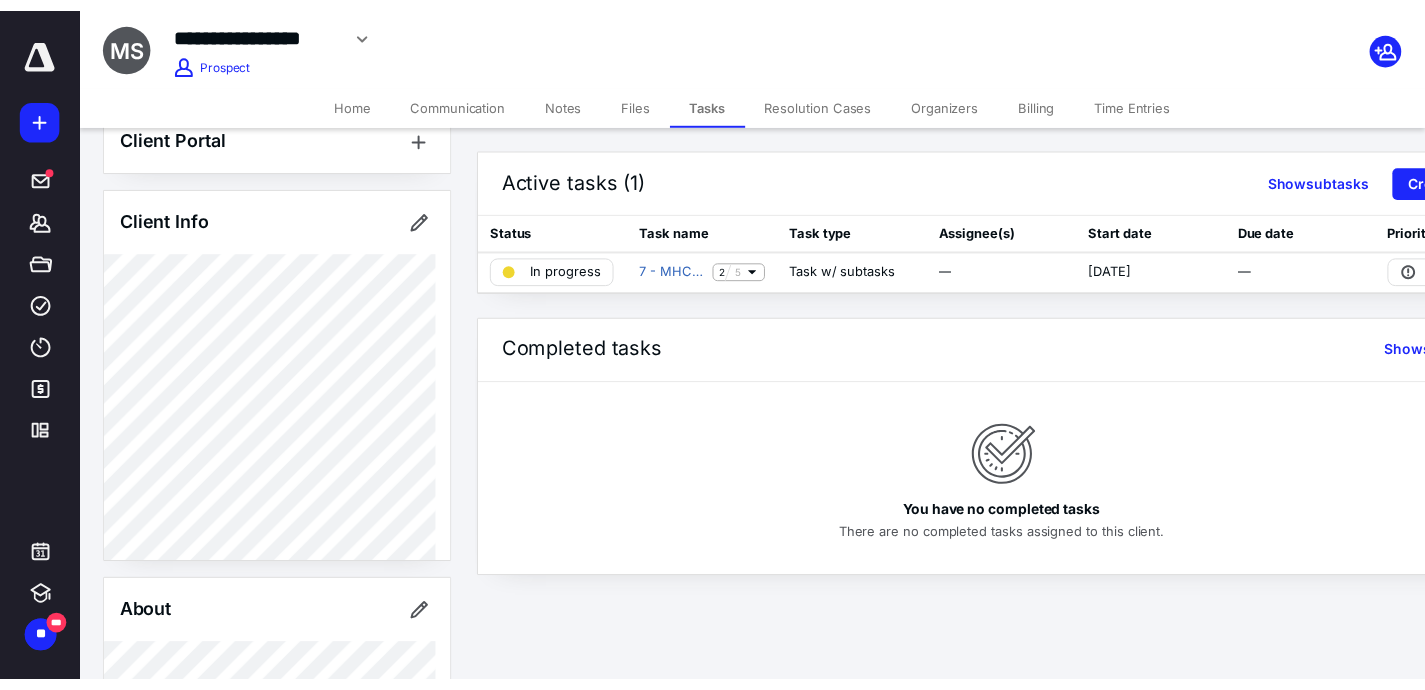 scroll, scrollTop: 0, scrollLeft: 0, axis: both 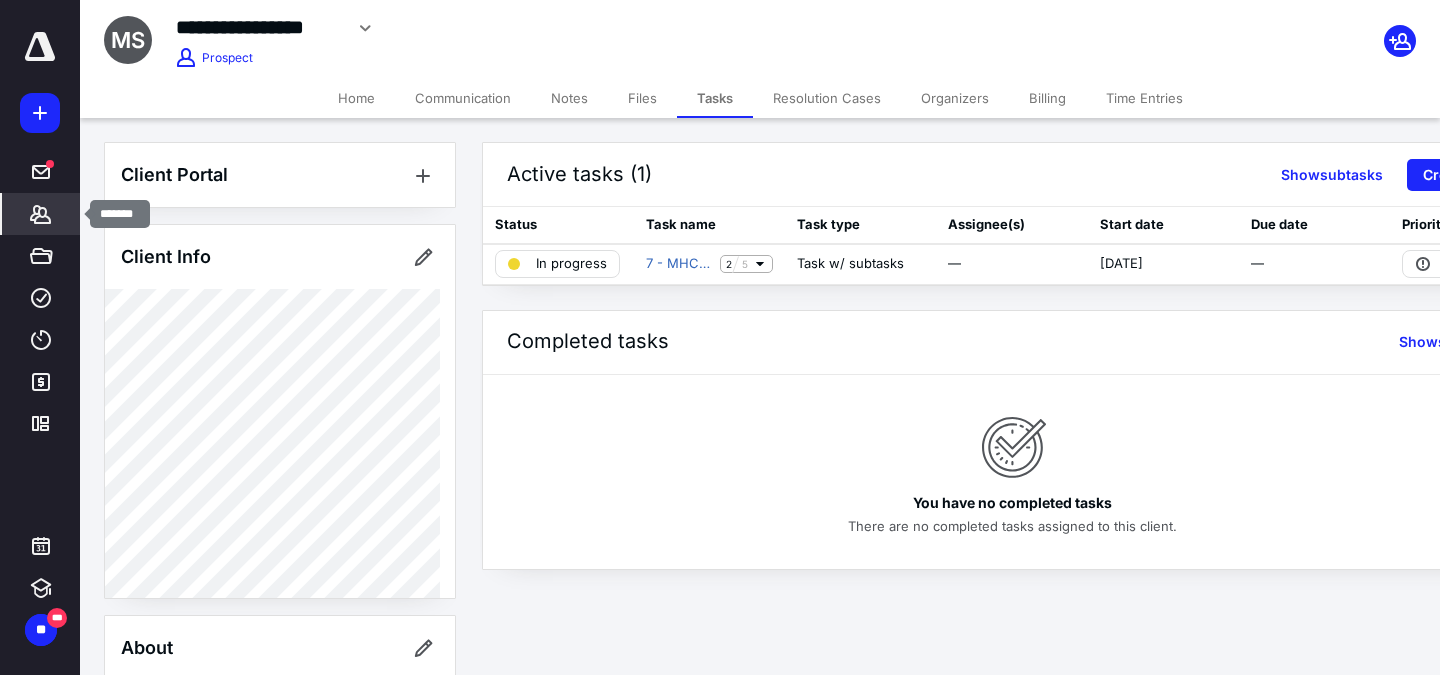 click 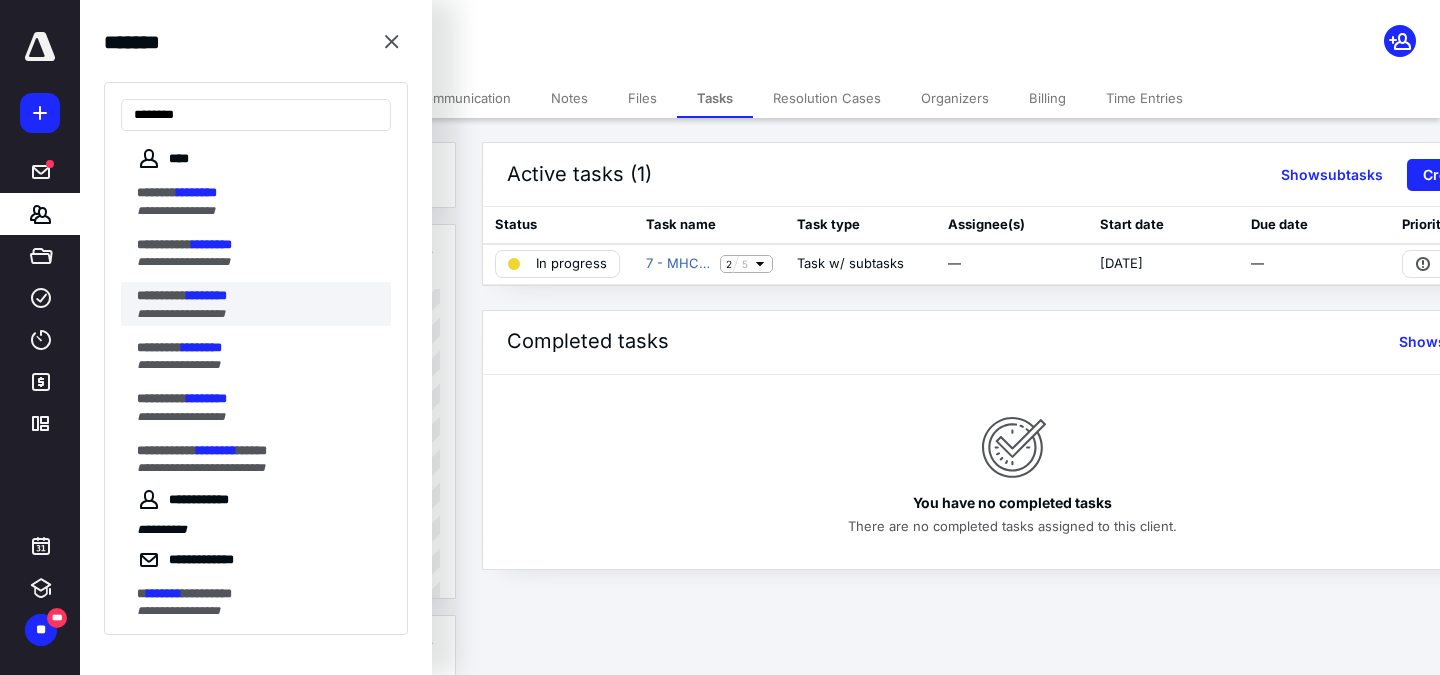 type on "********" 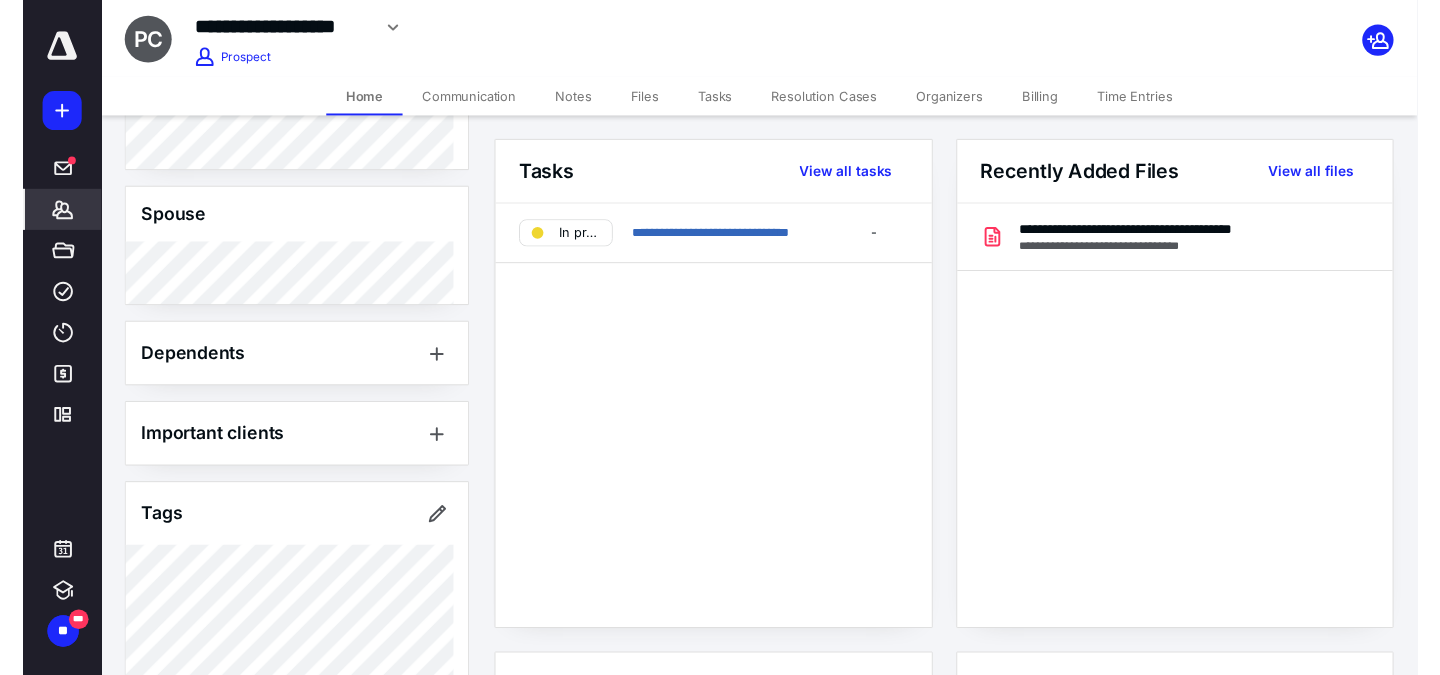 scroll, scrollTop: 901, scrollLeft: 0, axis: vertical 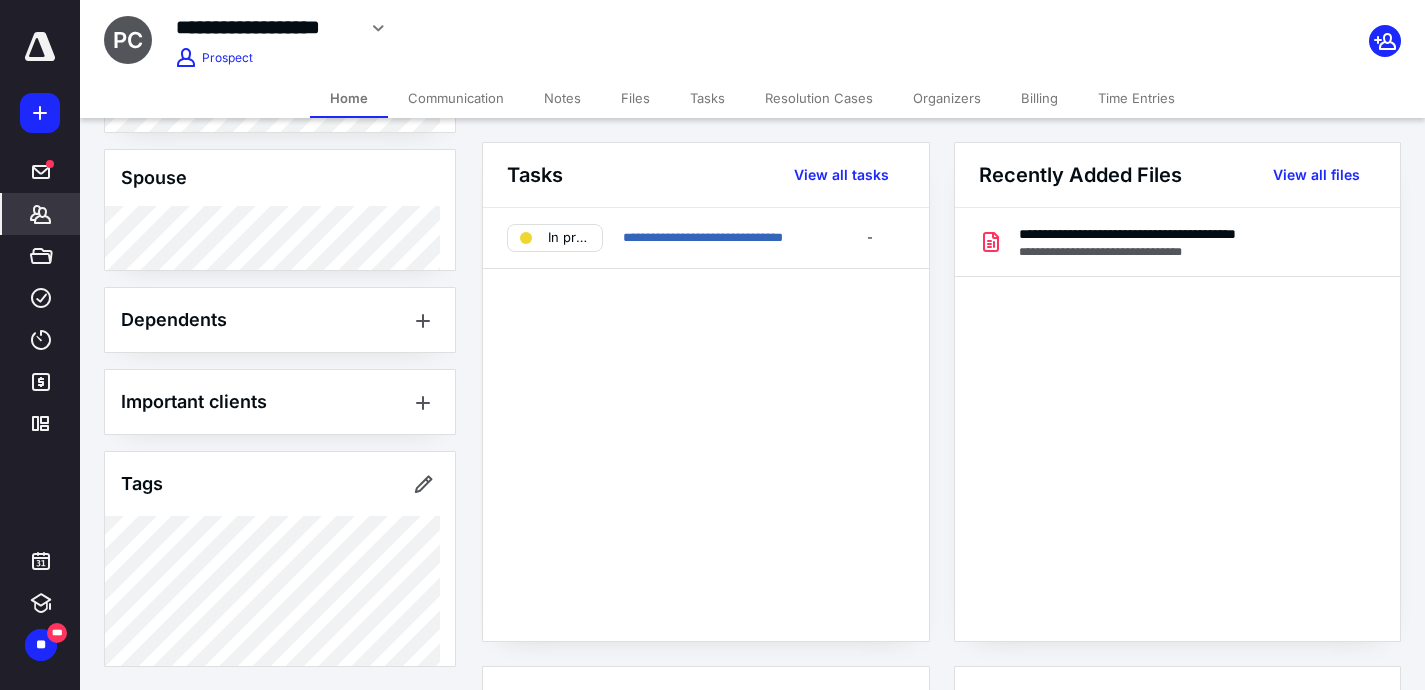 click on "Tasks" at bounding box center [707, 98] 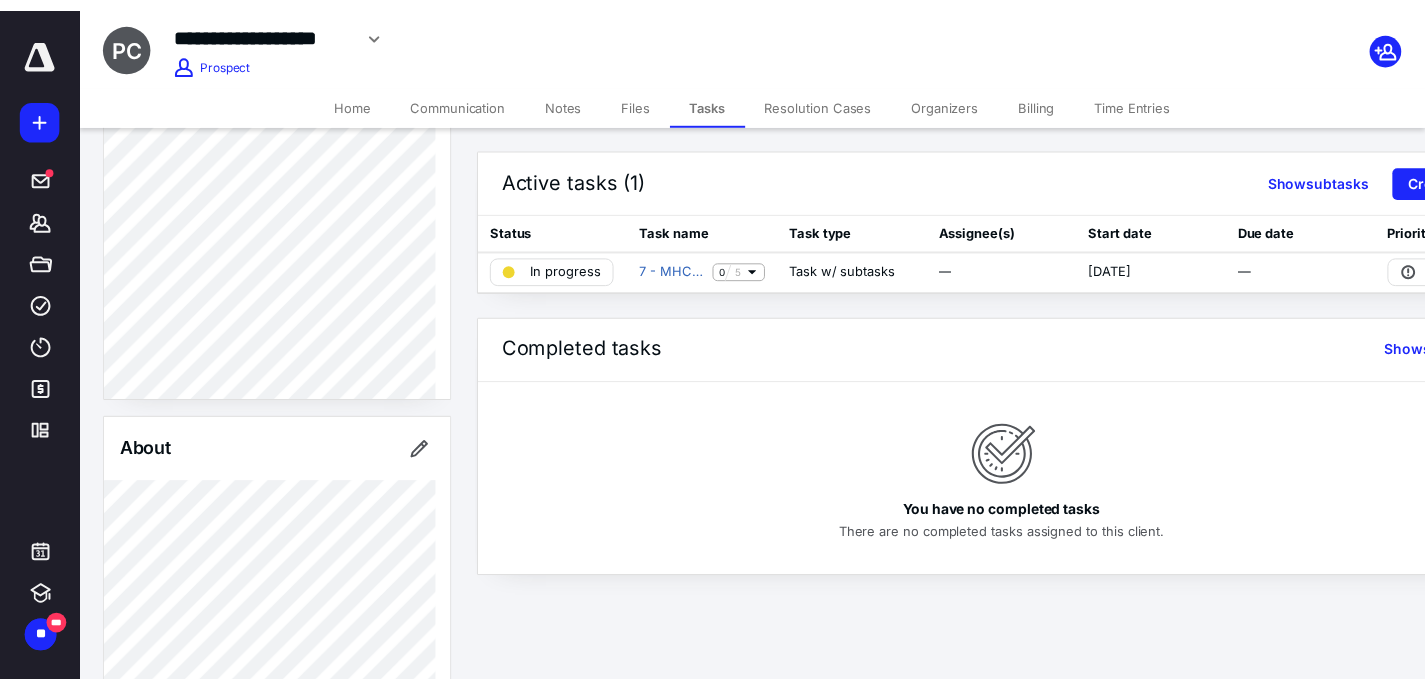 scroll, scrollTop: 0, scrollLeft: 0, axis: both 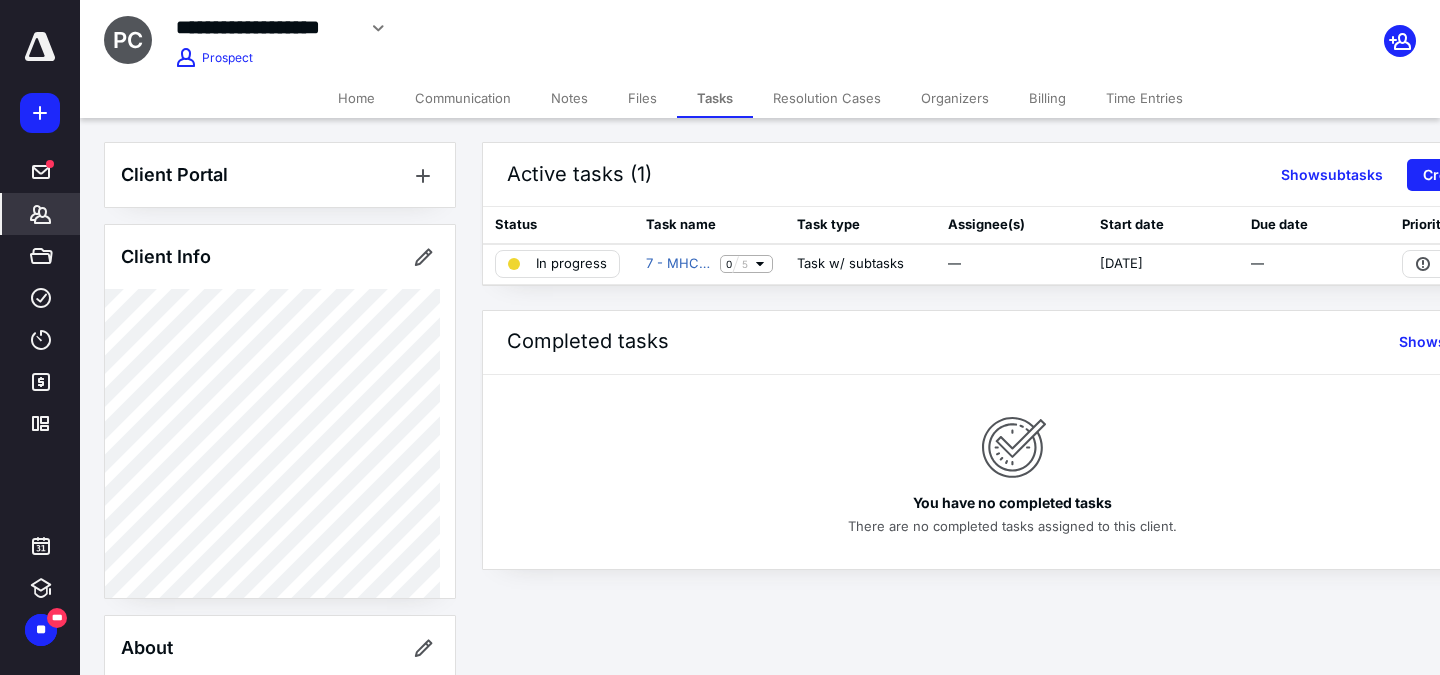click on "*******" at bounding box center (41, 214) 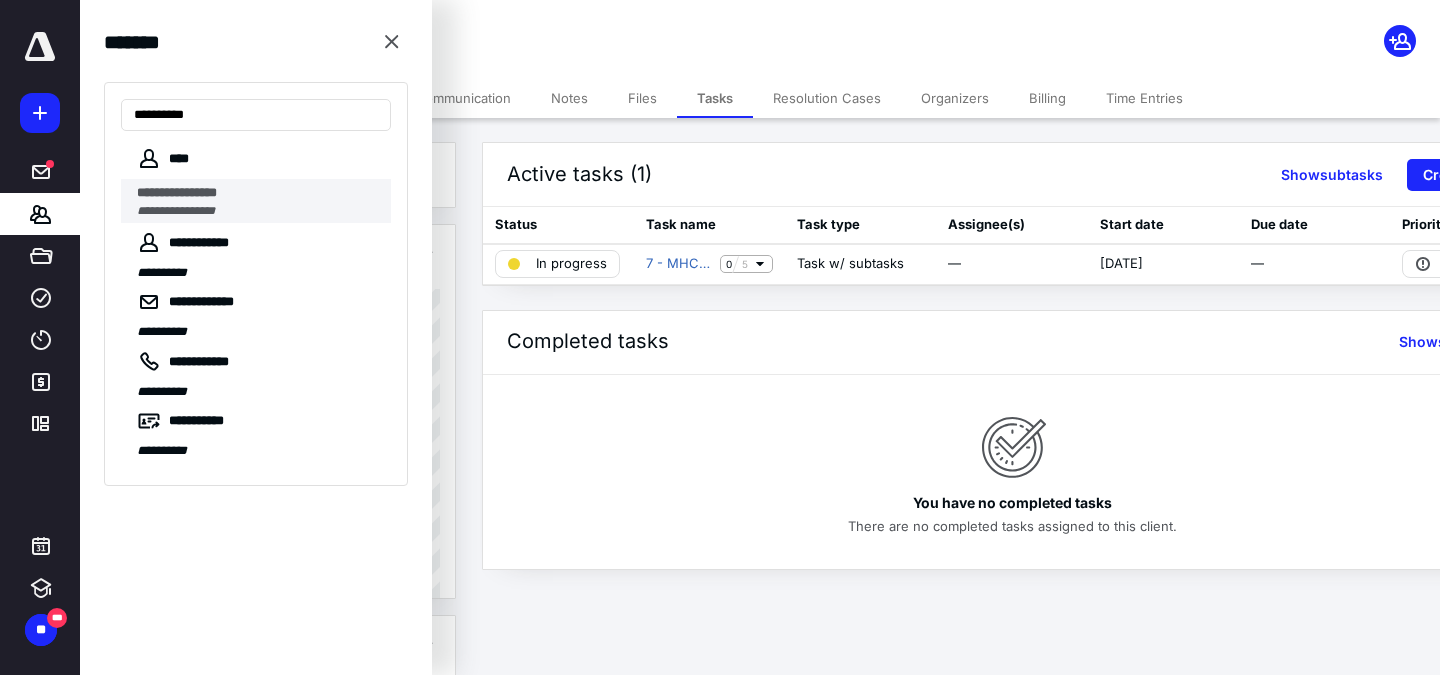 type on "**********" 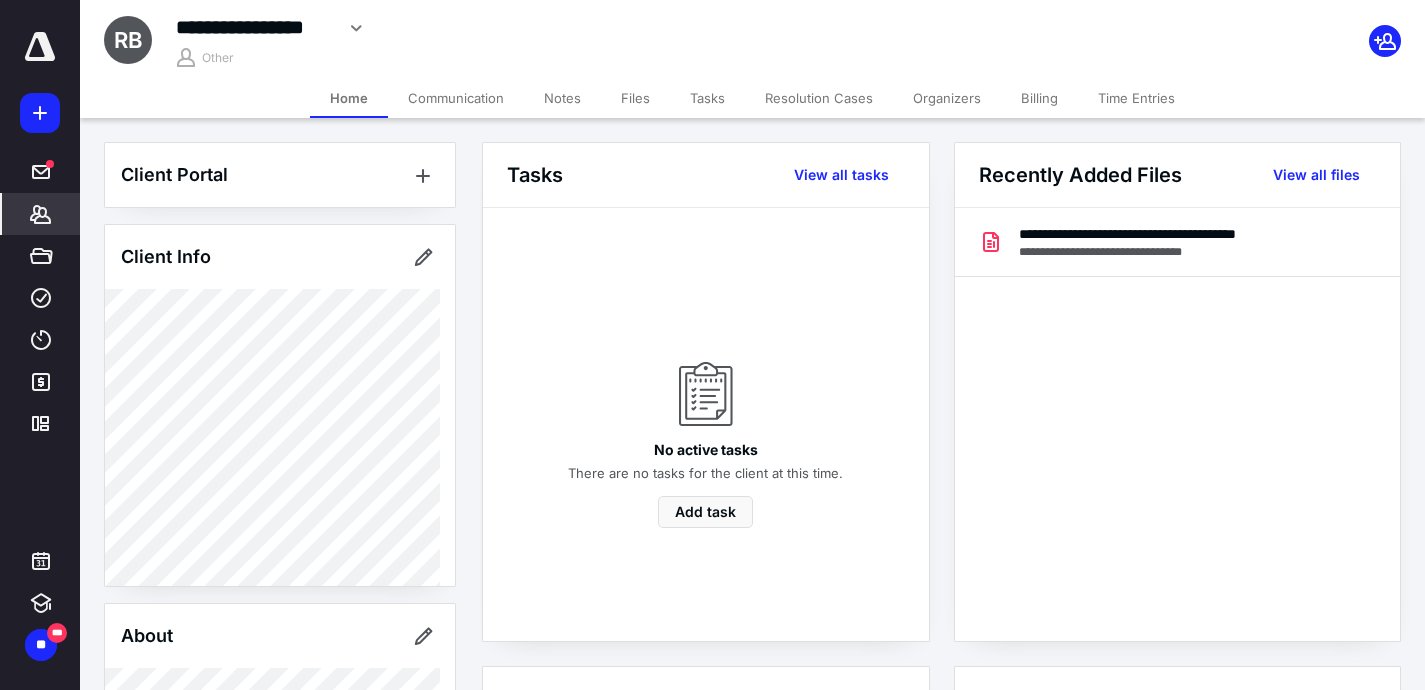 click on "Tasks" at bounding box center [707, 98] 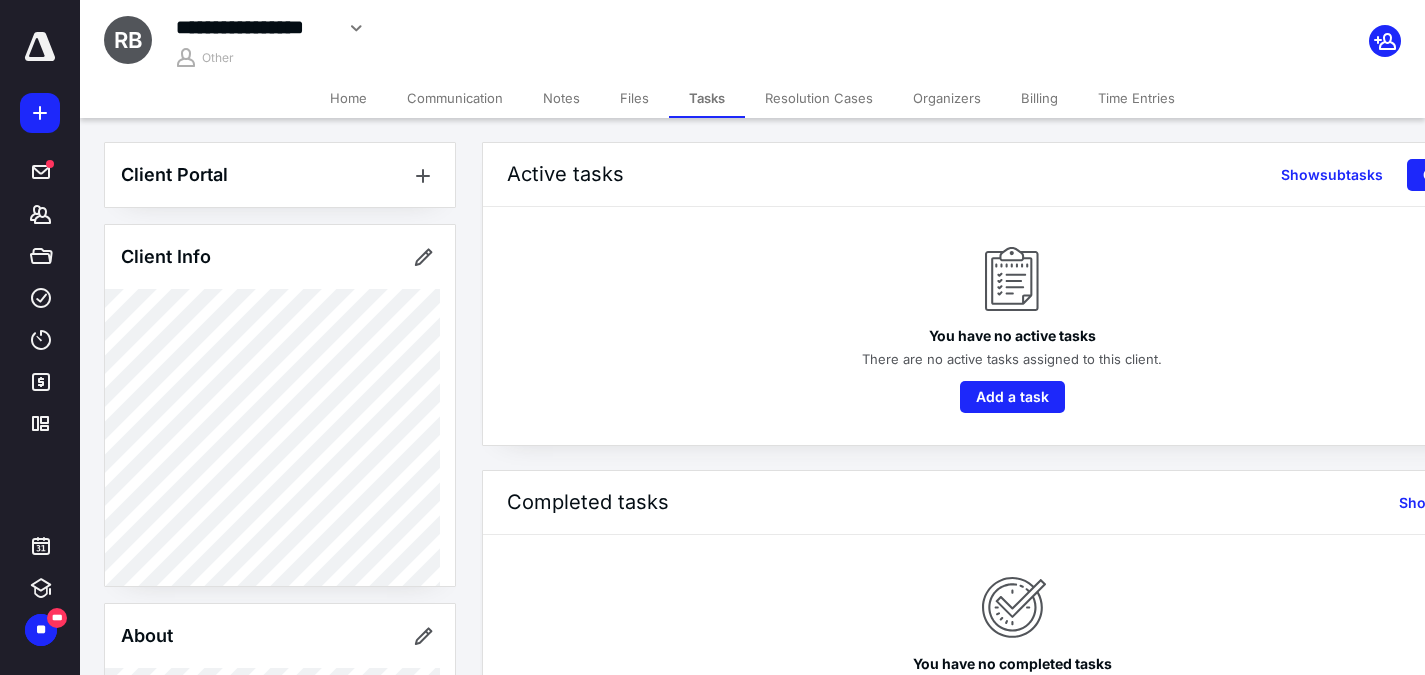 click on "Home" at bounding box center [348, 98] 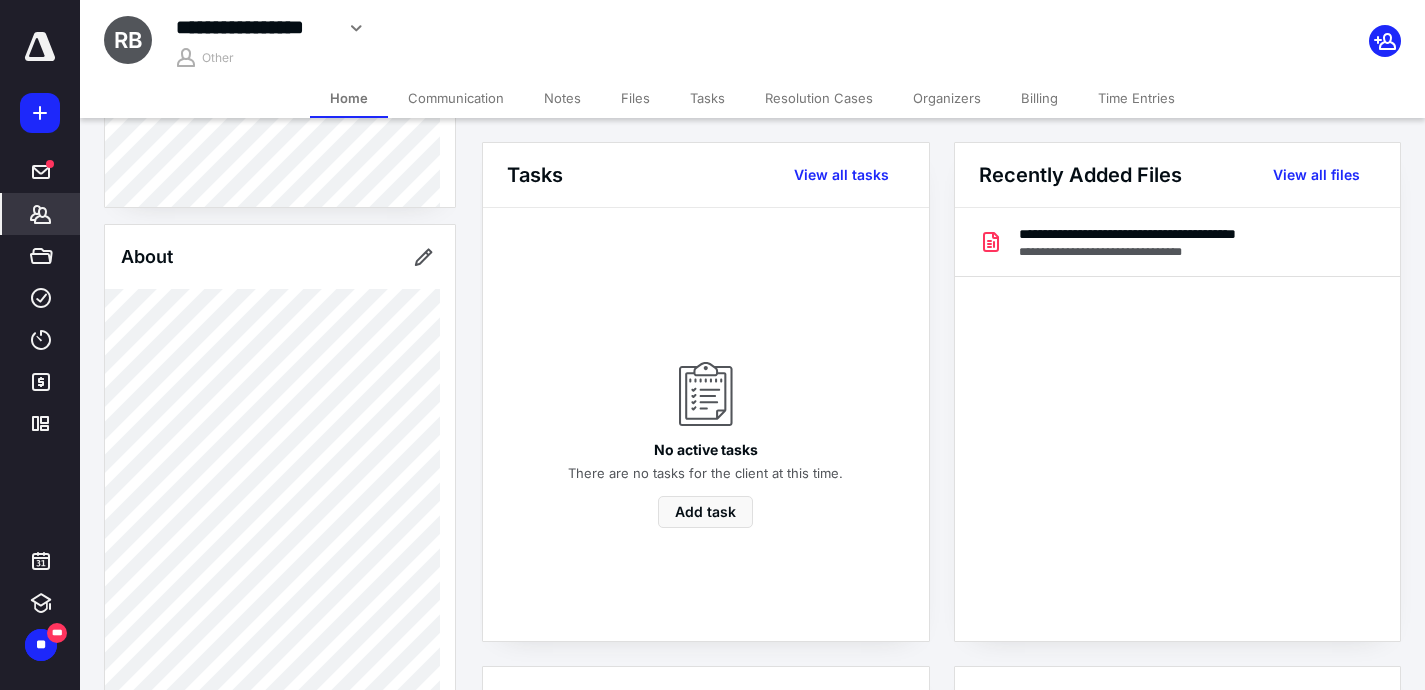 scroll, scrollTop: 0, scrollLeft: 0, axis: both 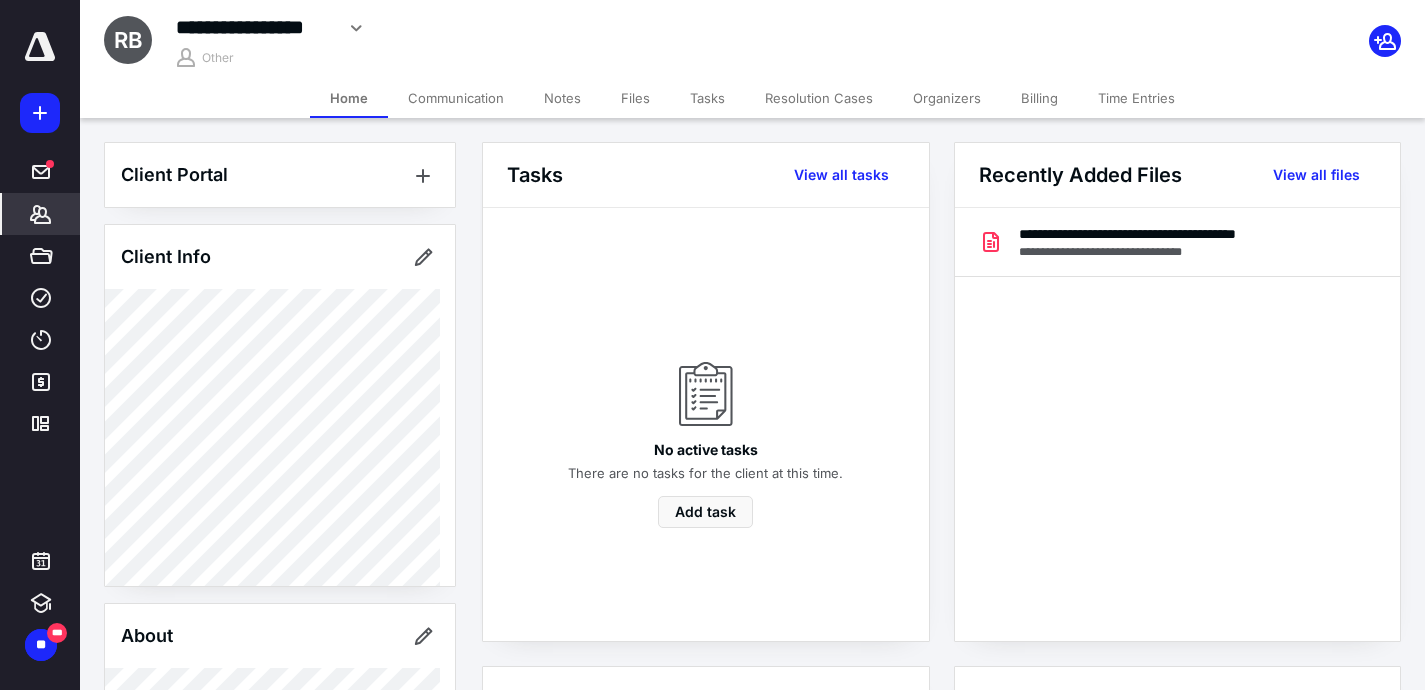 click on "Files" at bounding box center [635, 98] 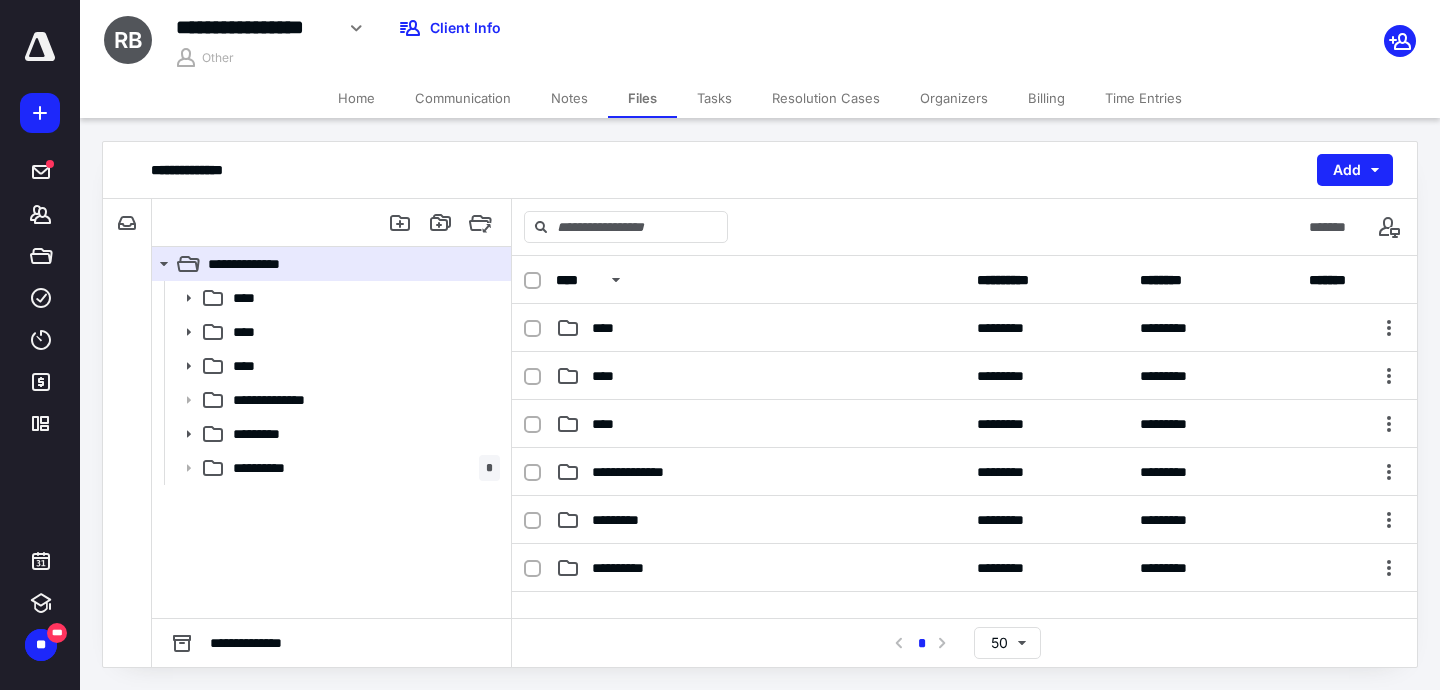 click on "Home" at bounding box center (356, 98) 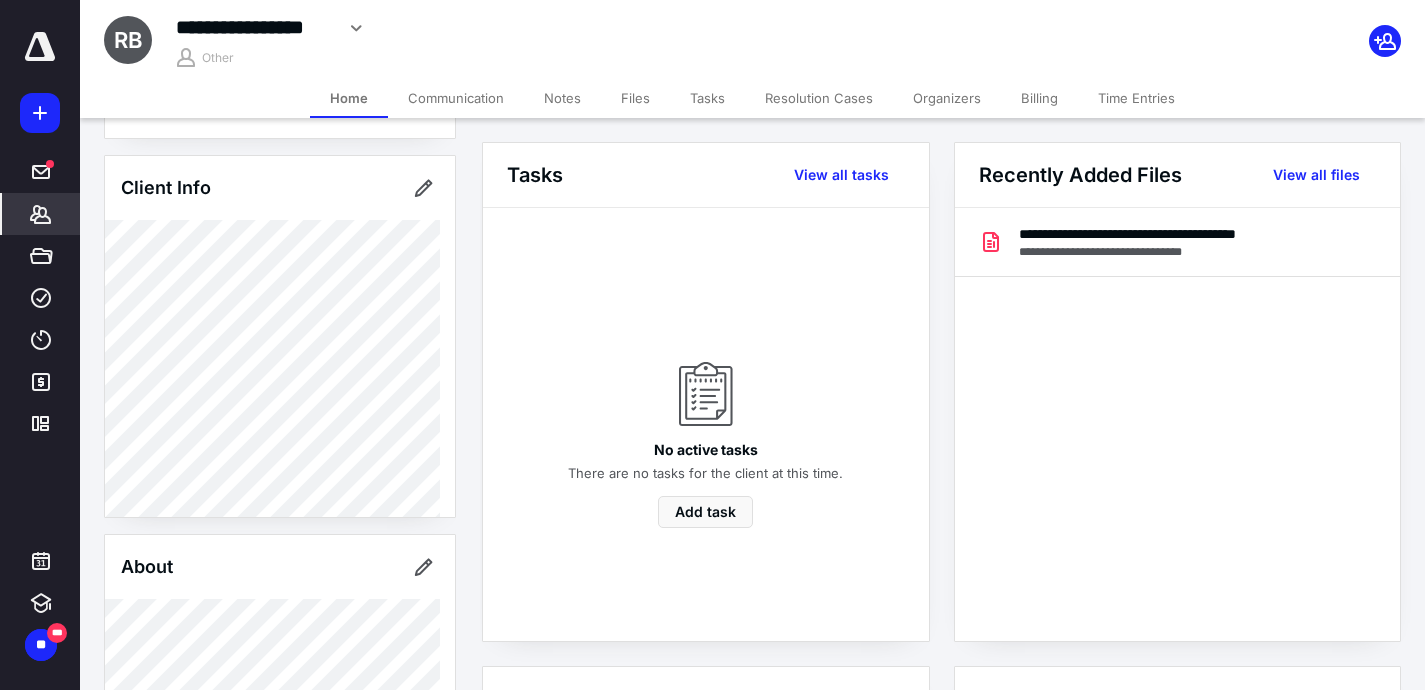 scroll, scrollTop: 0, scrollLeft: 0, axis: both 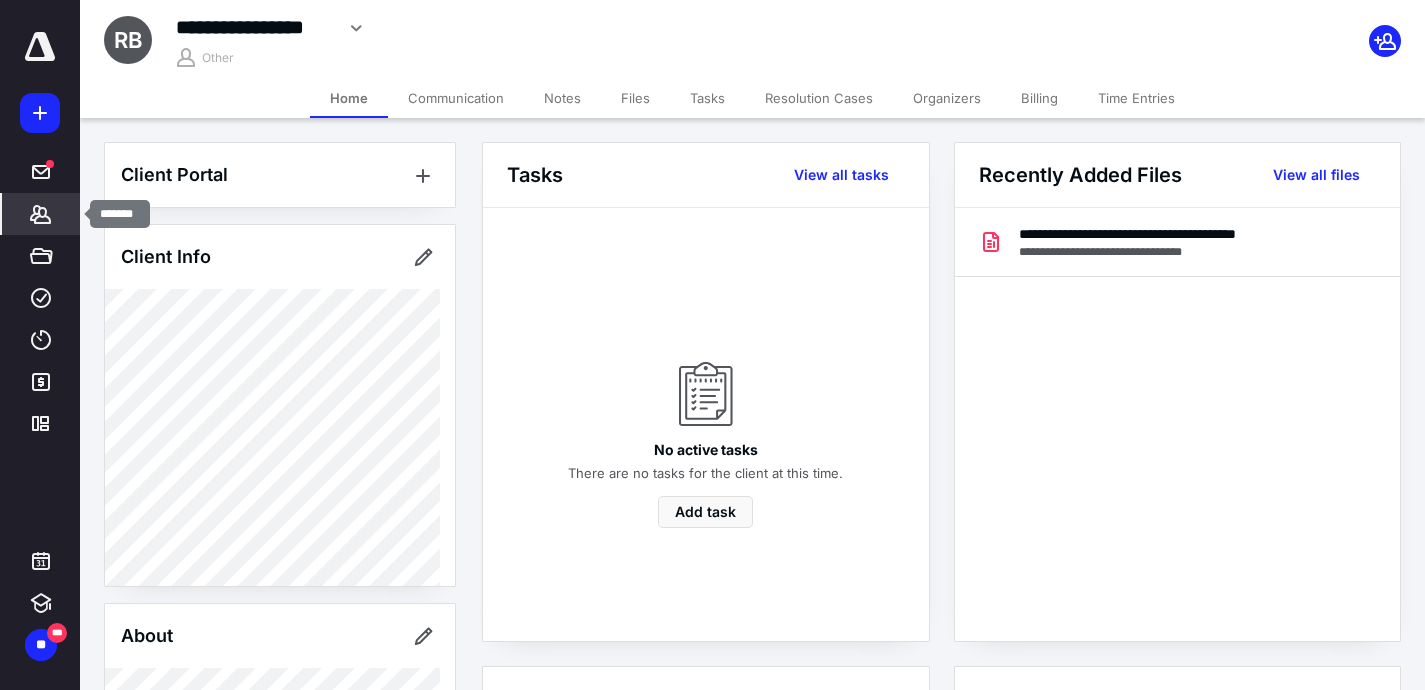 click 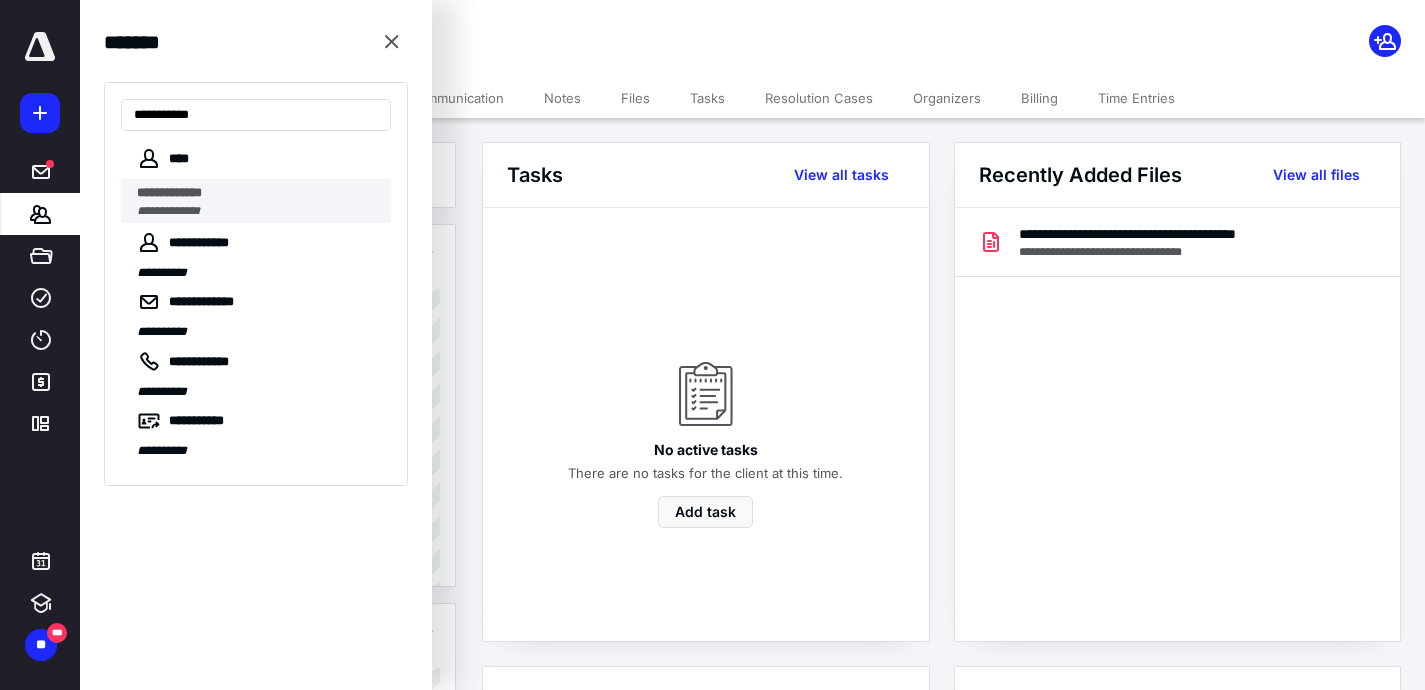 type on "**********" 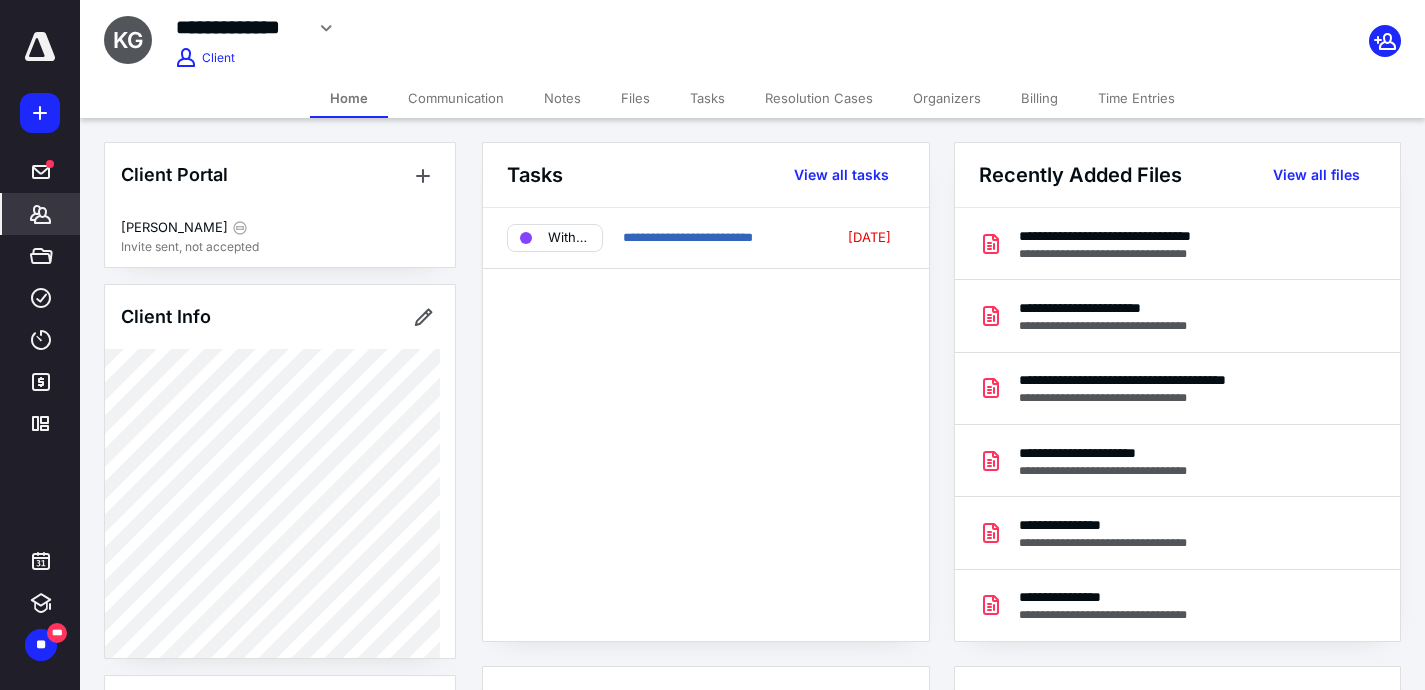 click on "Files" at bounding box center (635, 98) 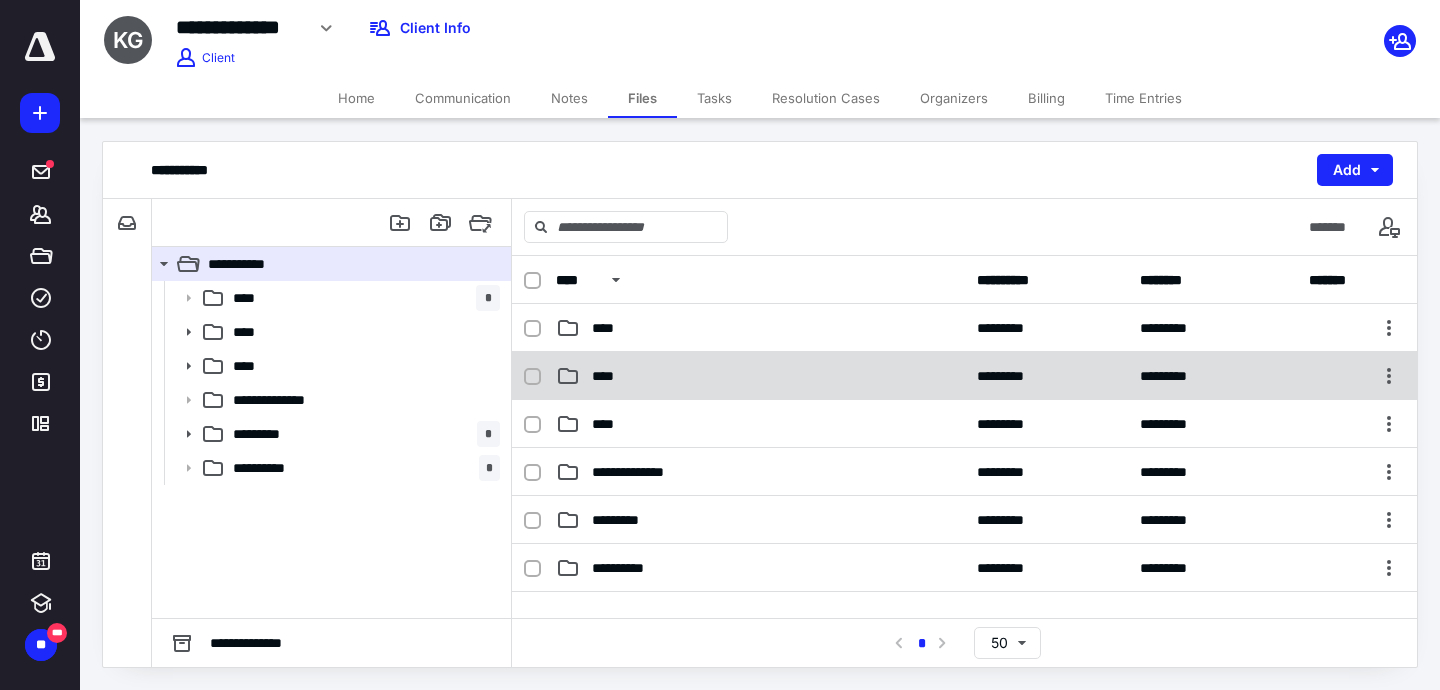 click on "****" at bounding box center (760, 376) 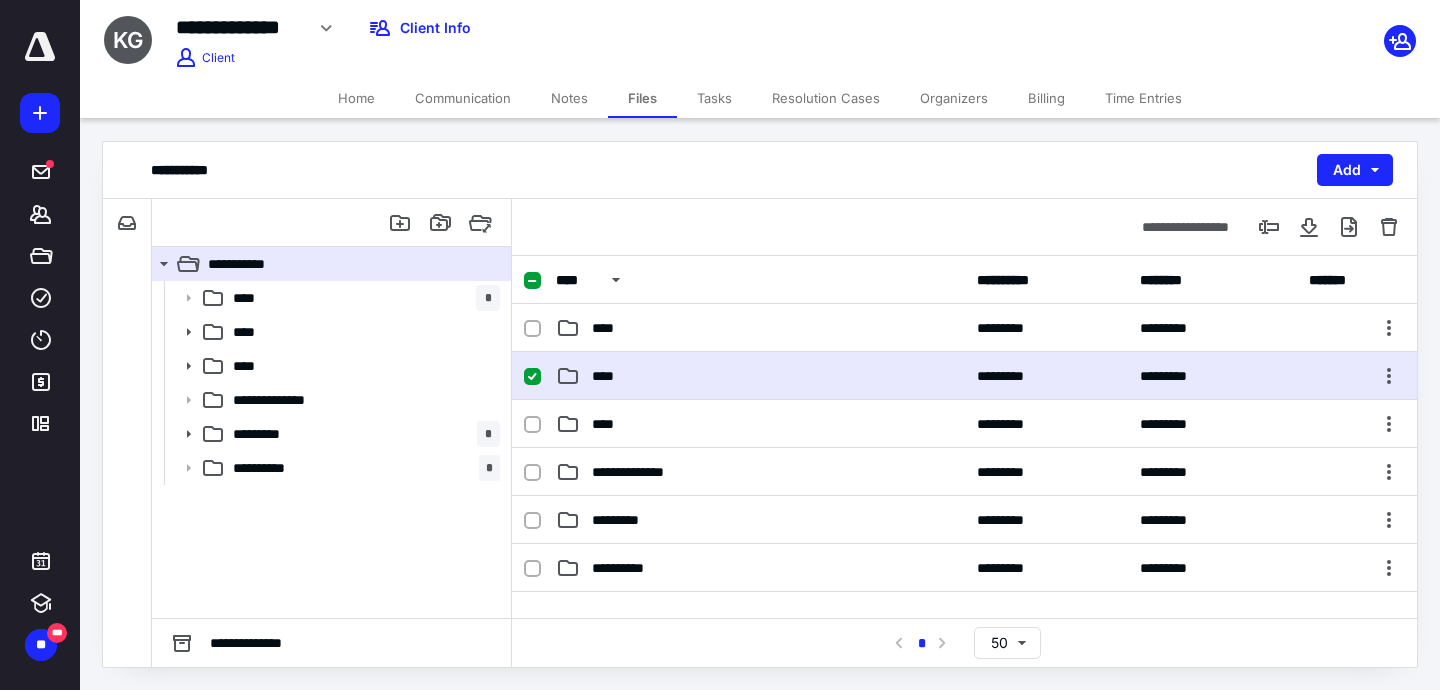 click on "****" at bounding box center [760, 376] 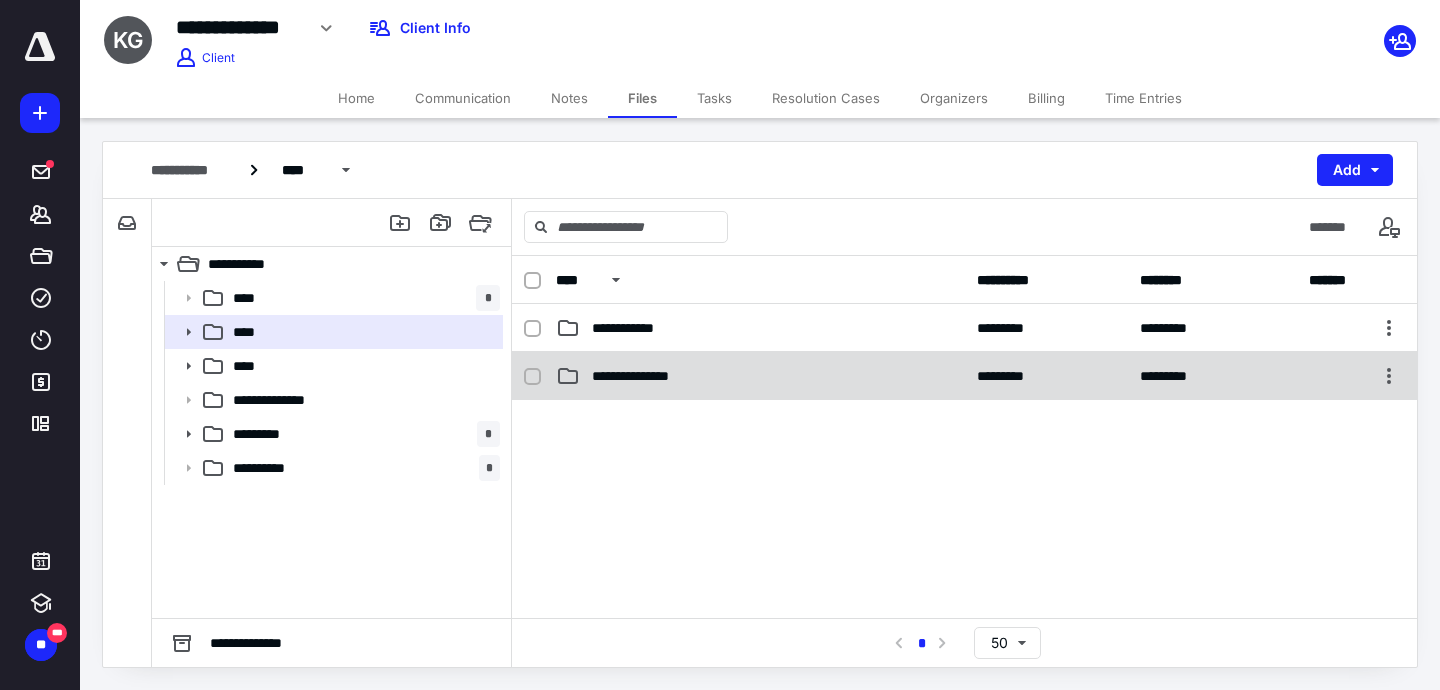 click on "**********" at bounding box center (964, 376) 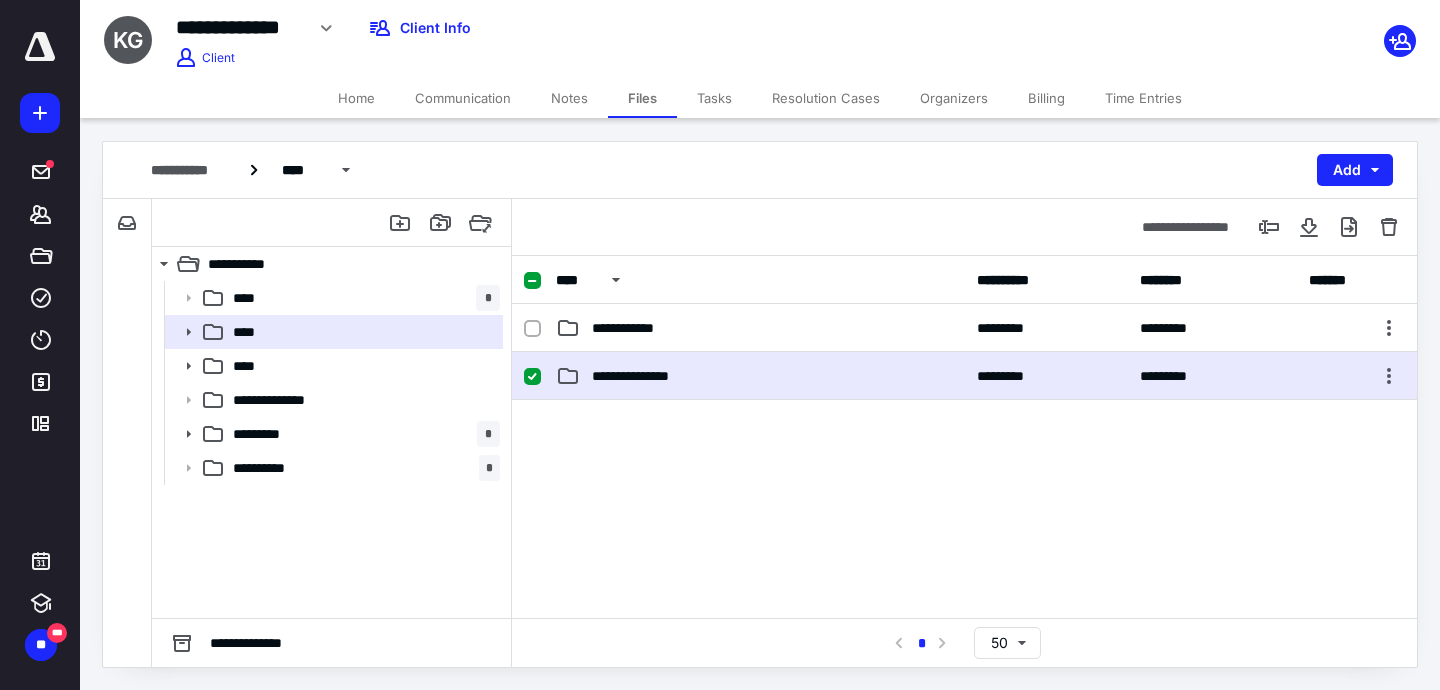 click on "**********" at bounding box center [964, 376] 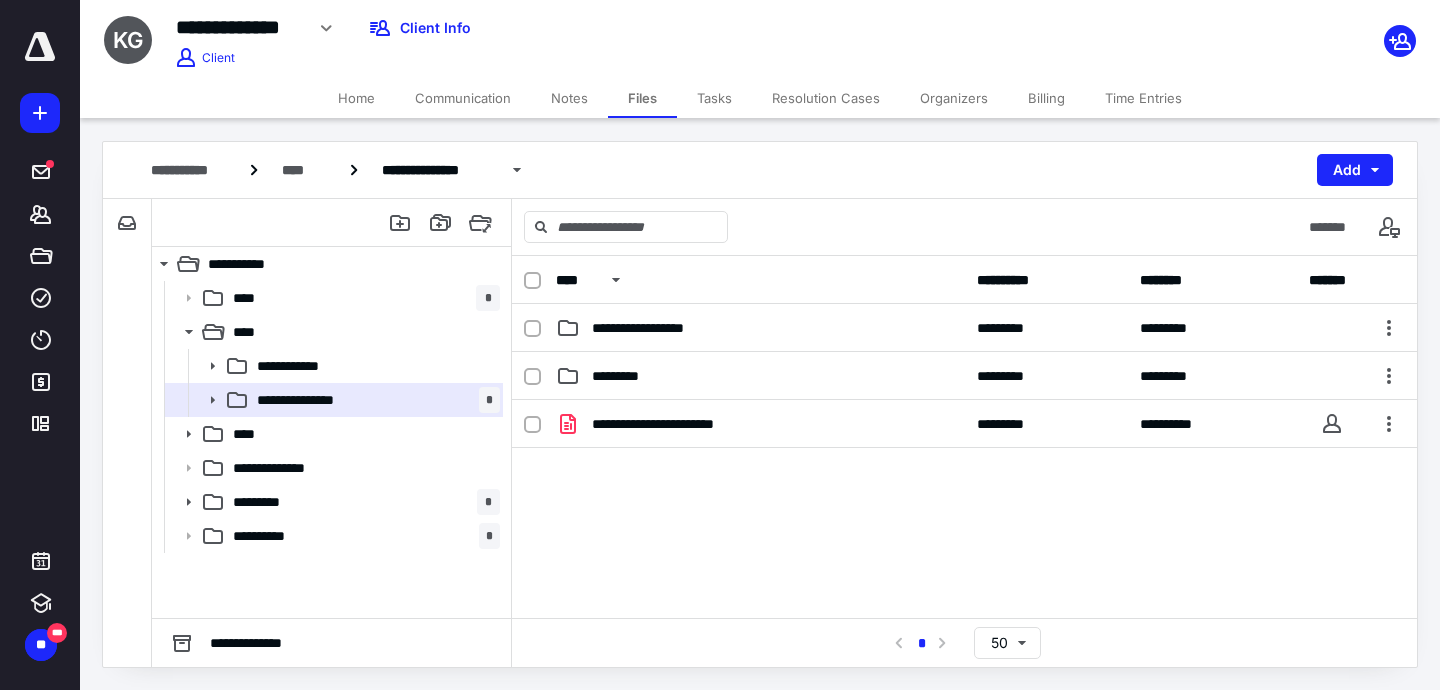 click on "Tasks" at bounding box center [714, 98] 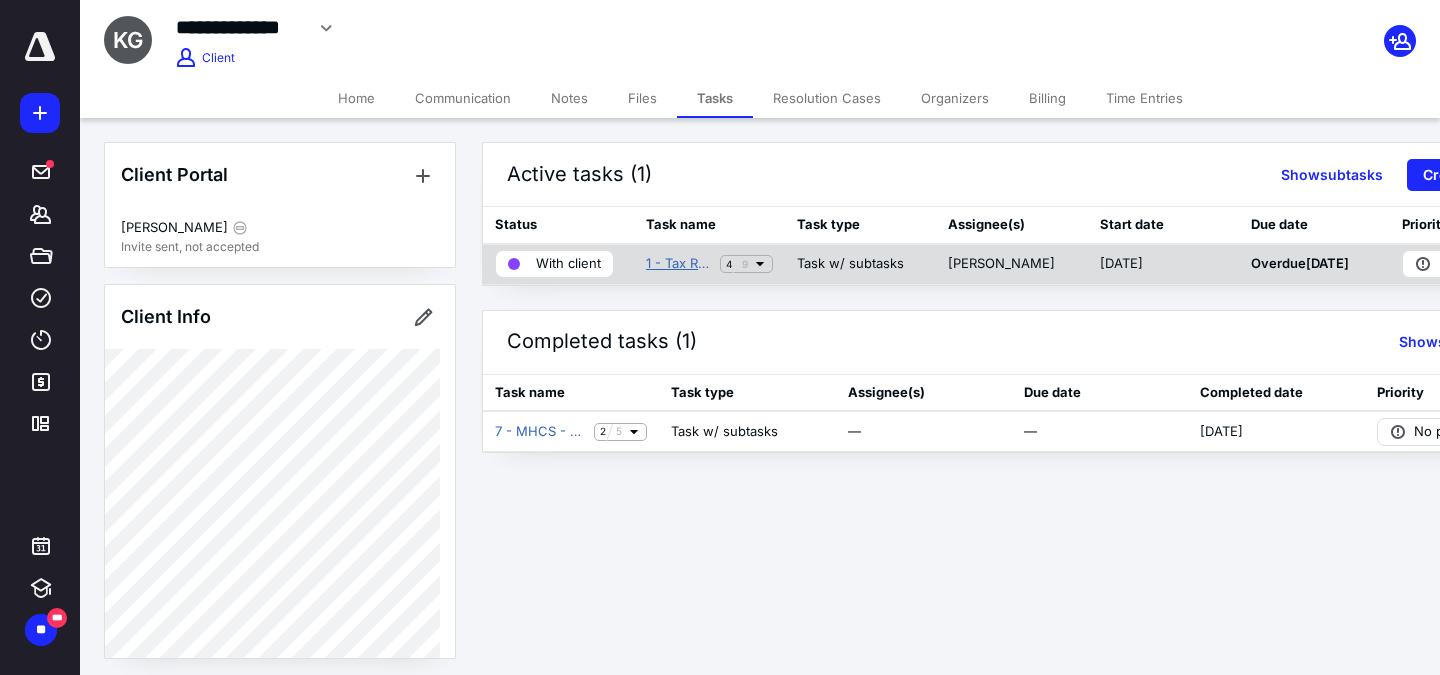 click on "1 - Tax Return Preparation" at bounding box center (679, 264) 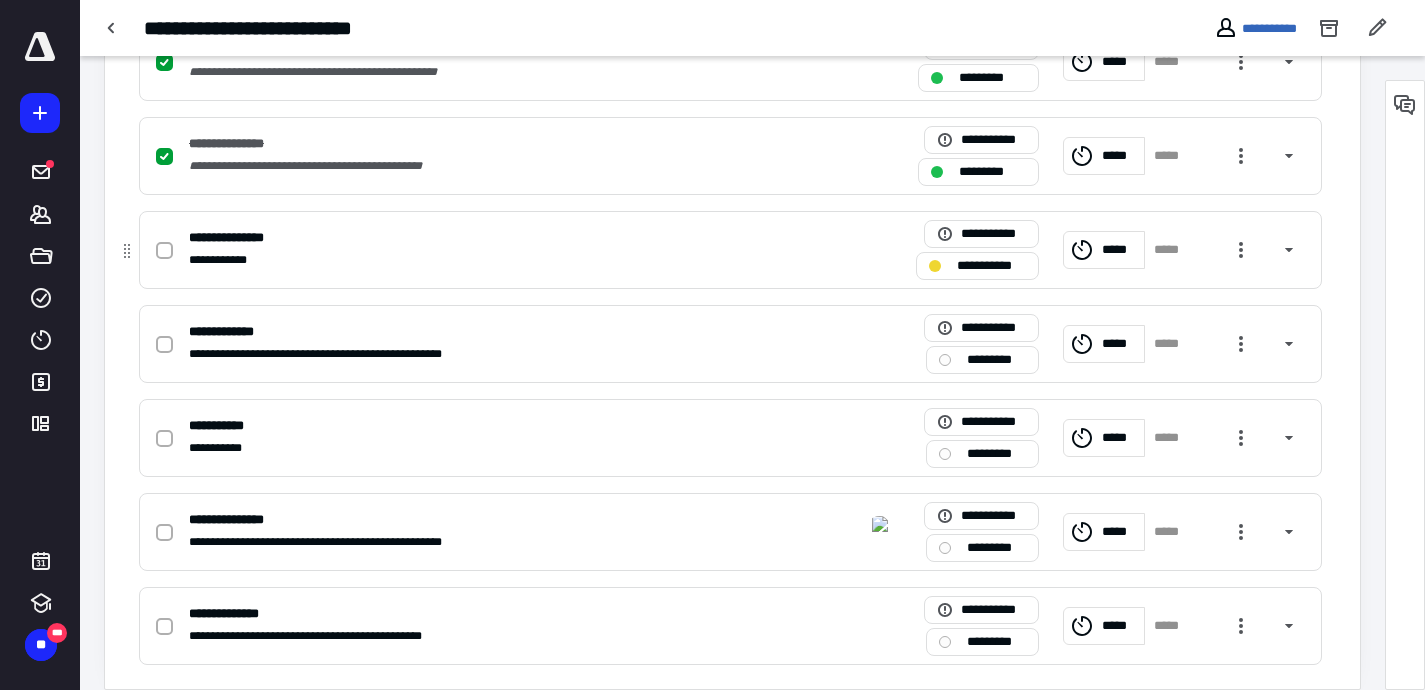 scroll, scrollTop: 735, scrollLeft: 0, axis: vertical 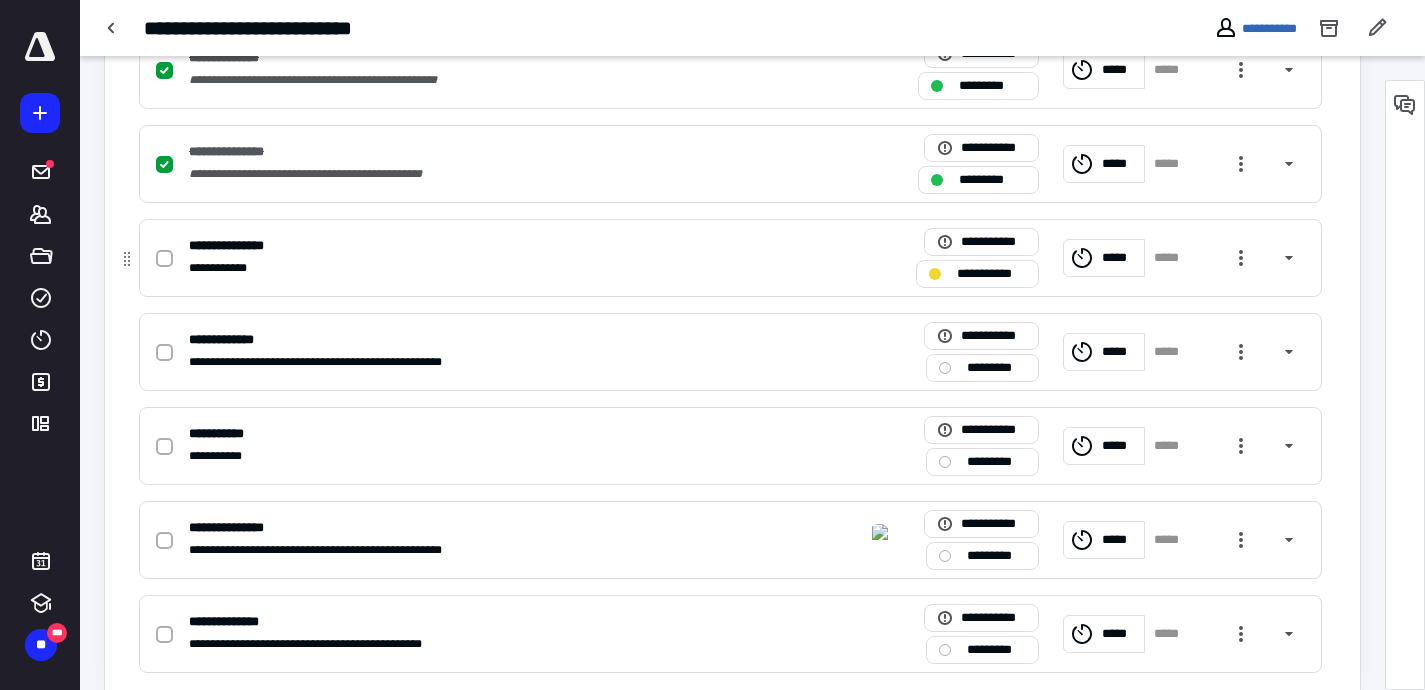 click on "**********" at bounding box center (468, 246) 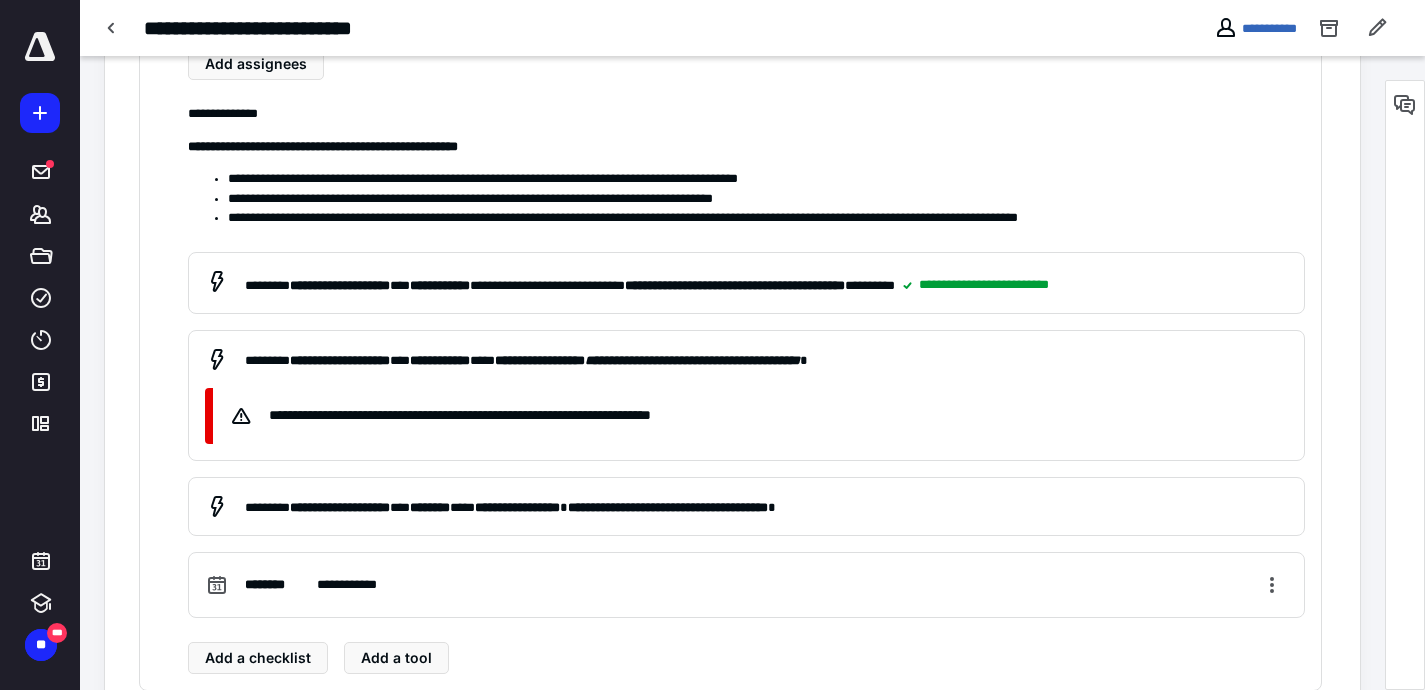 scroll, scrollTop: 994, scrollLeft: 0, axis: vertical 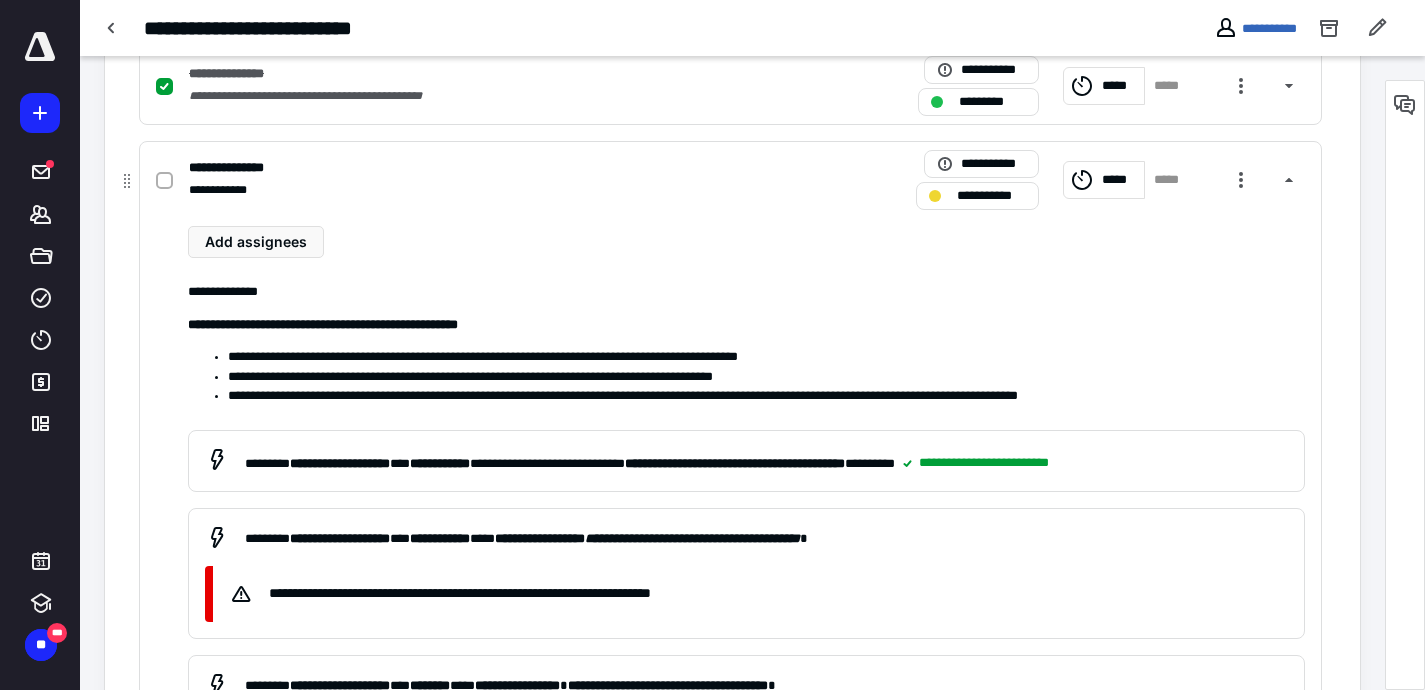 click on "**********" at bounding box center (468, 190) 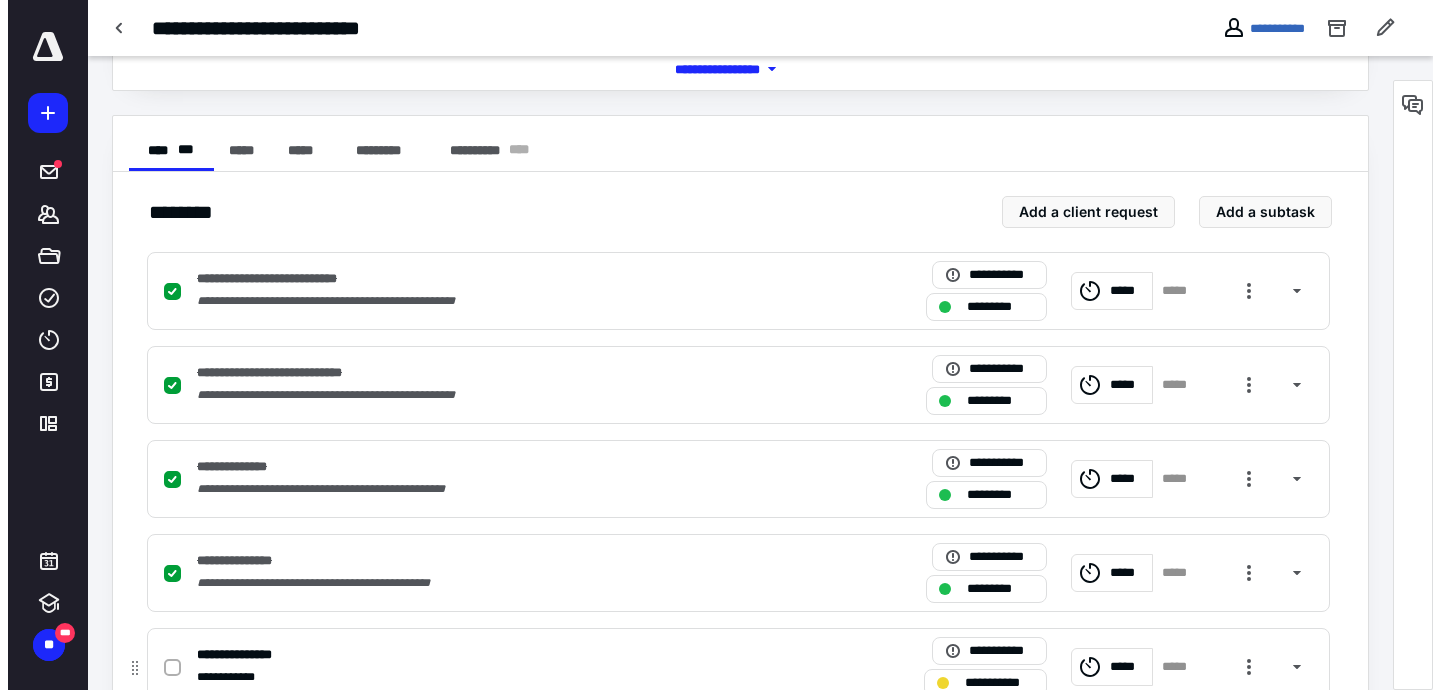 scroll, scrollTop: 0, scrollLeft: 0, axis: both 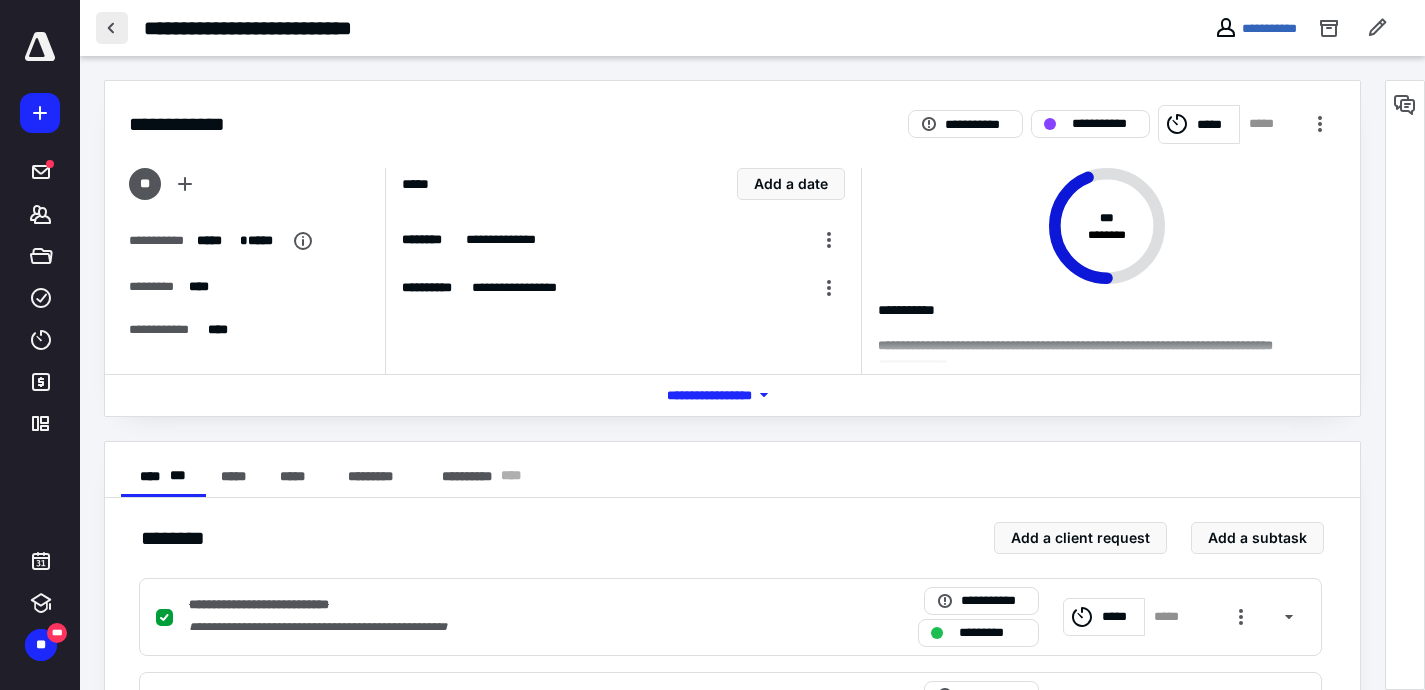 click at bounding box center (112, 28) 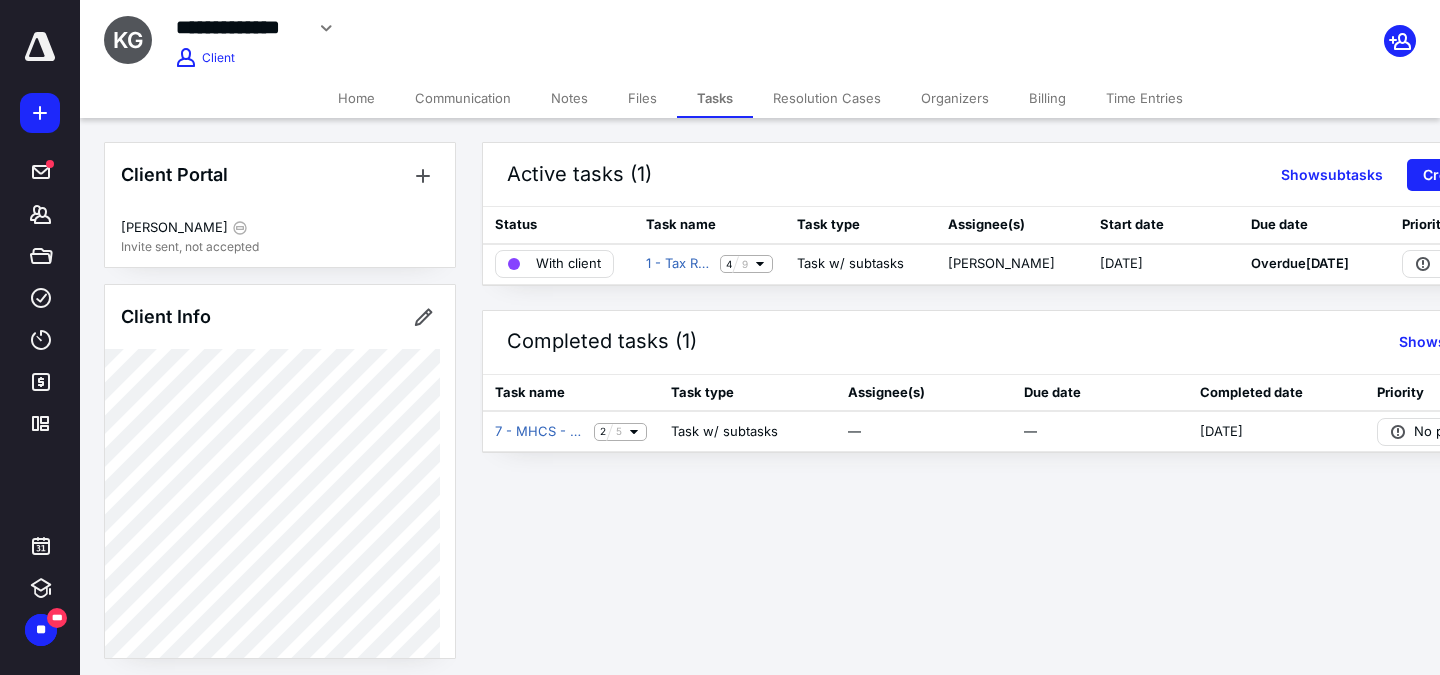 click on "Communication" at bounding box center (463, 98) 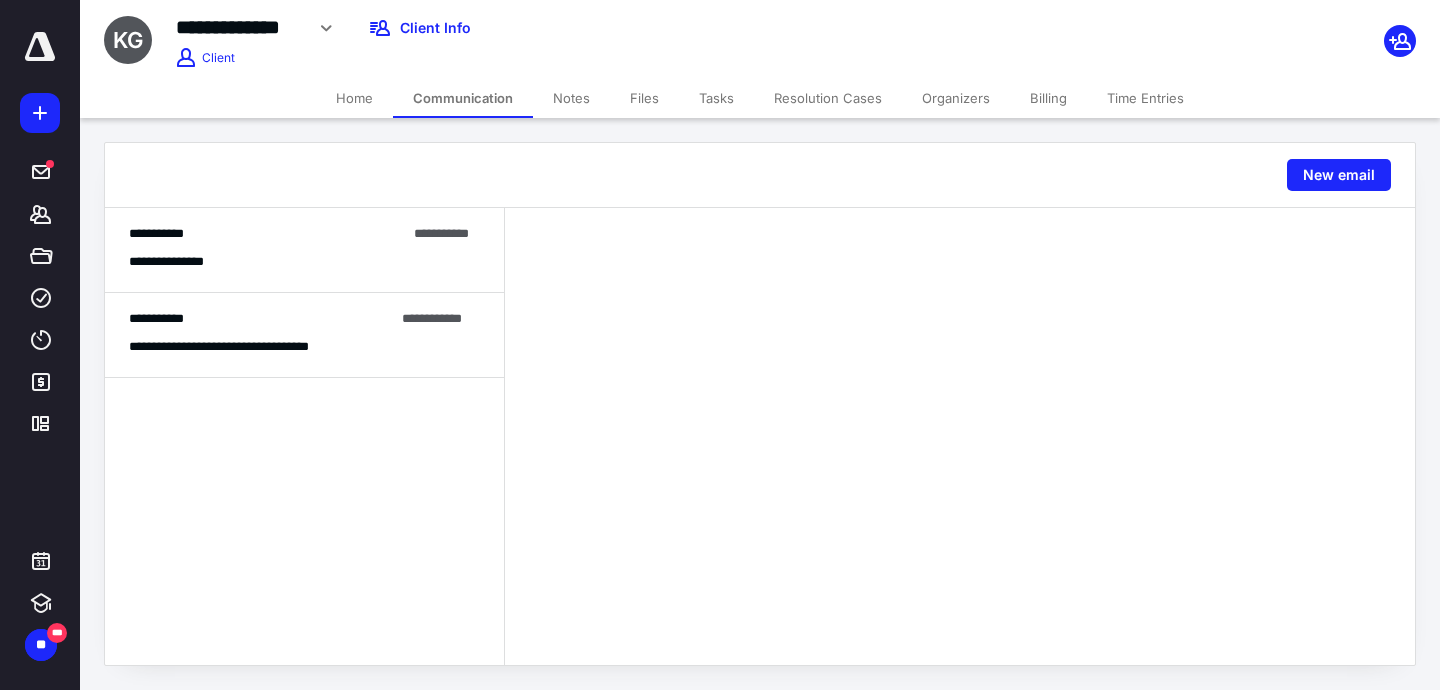 click on "**********" at bounding box center [267, 234] 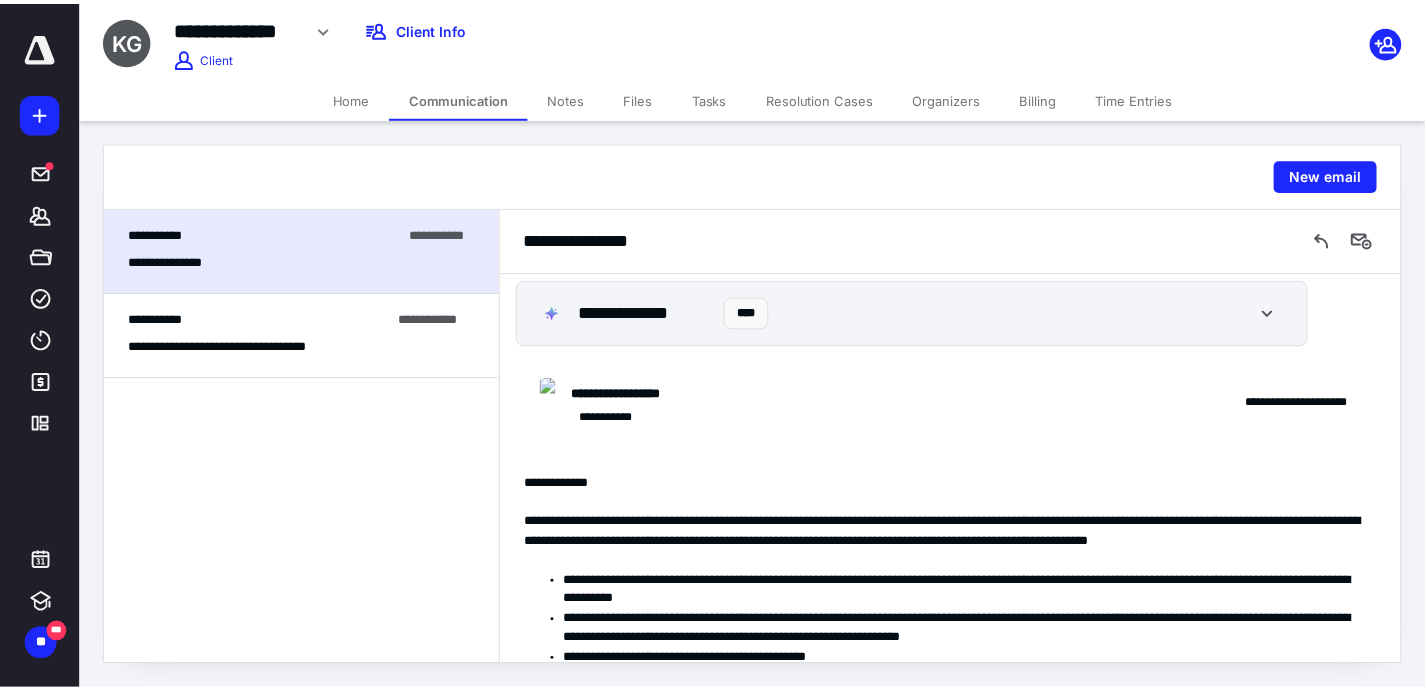 scroll, scrollTop: 0, scrollLeft: 0, axis: both 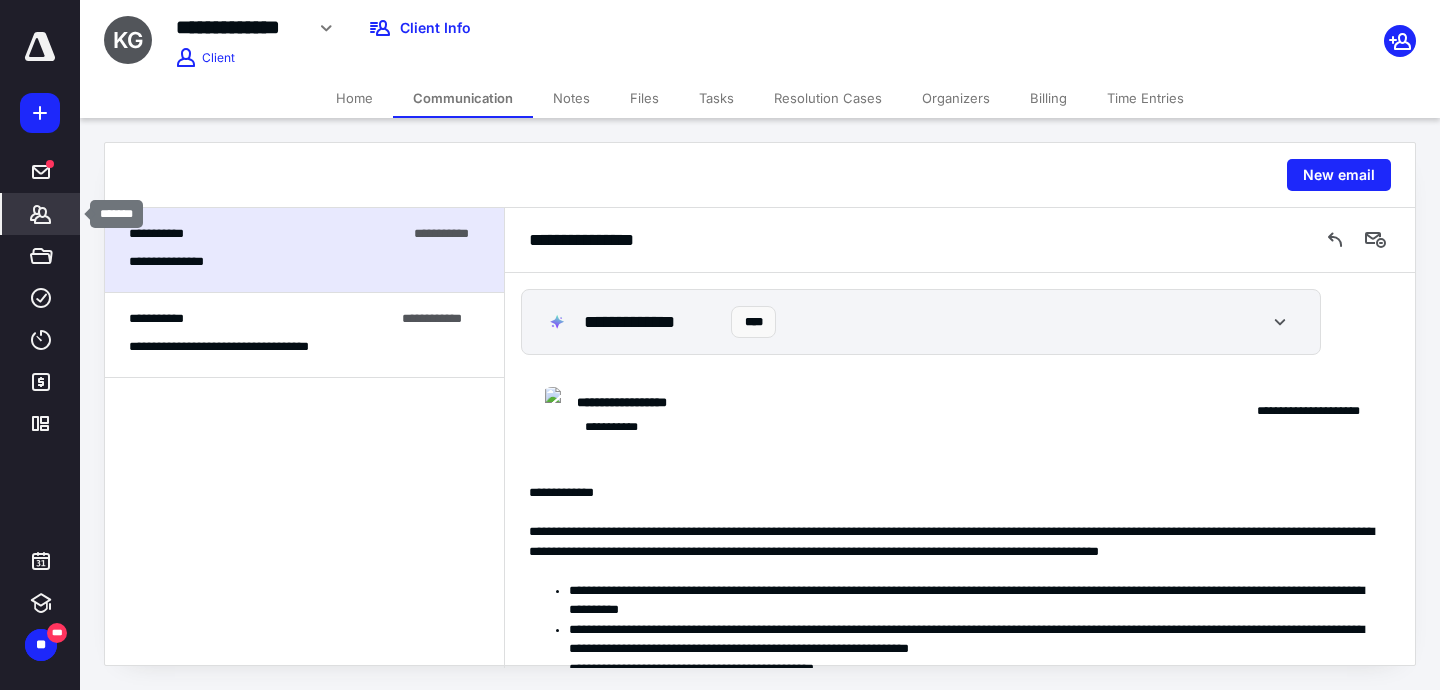 click 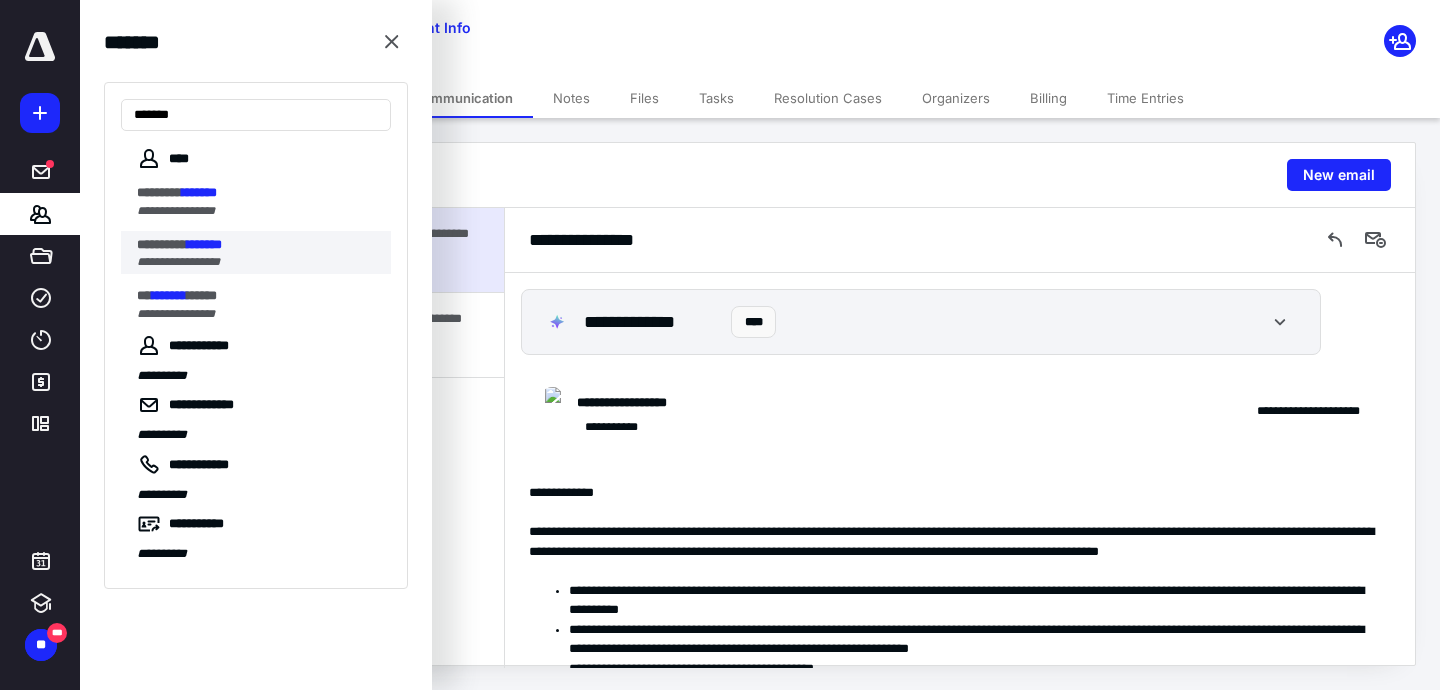 type on "*******" 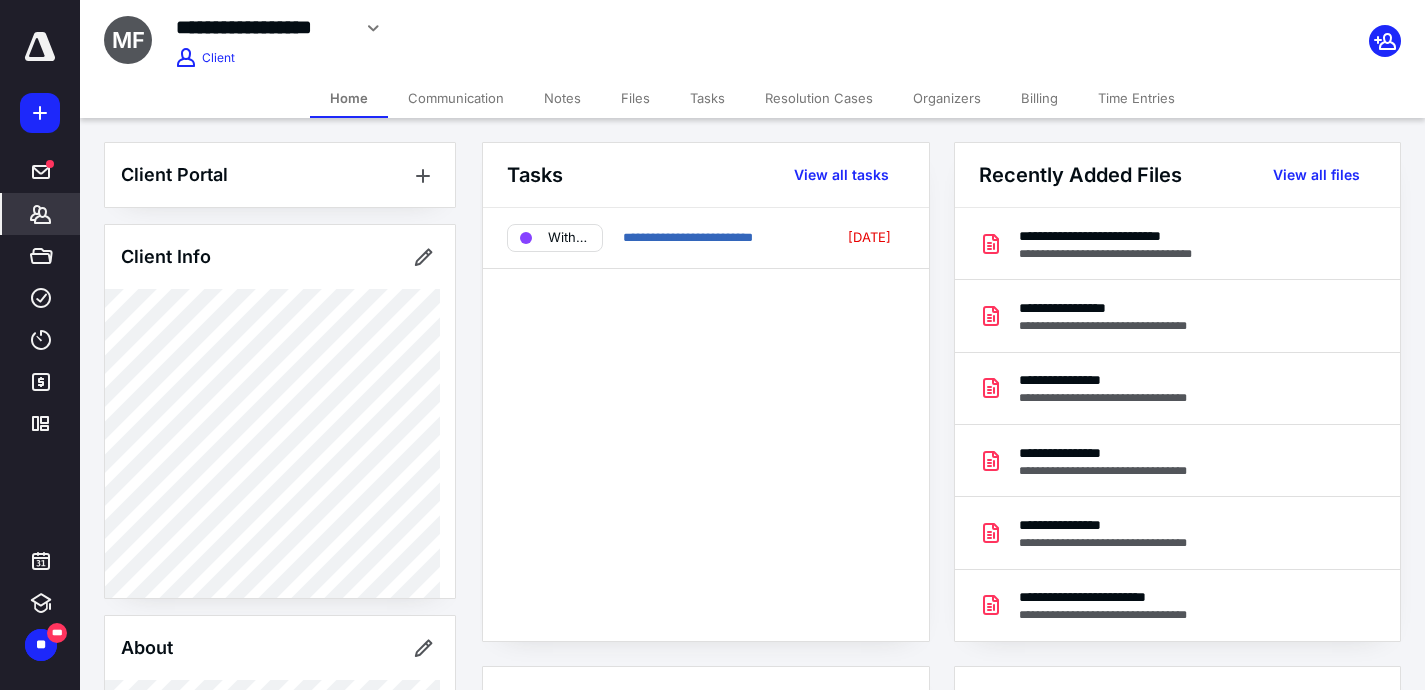 click on "Tasks" at bounding box center [707, 98] 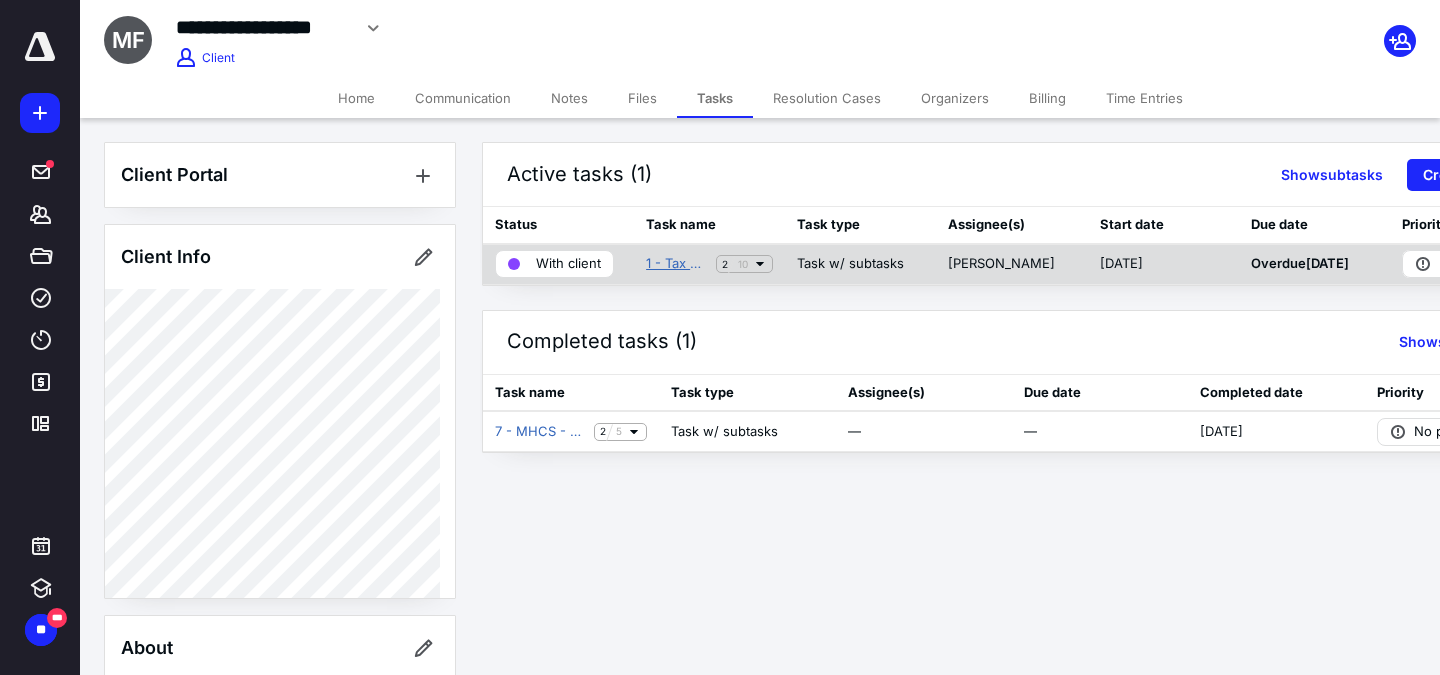 click on "1 - Tax Return Preparation" at bounding box center [677, 264] 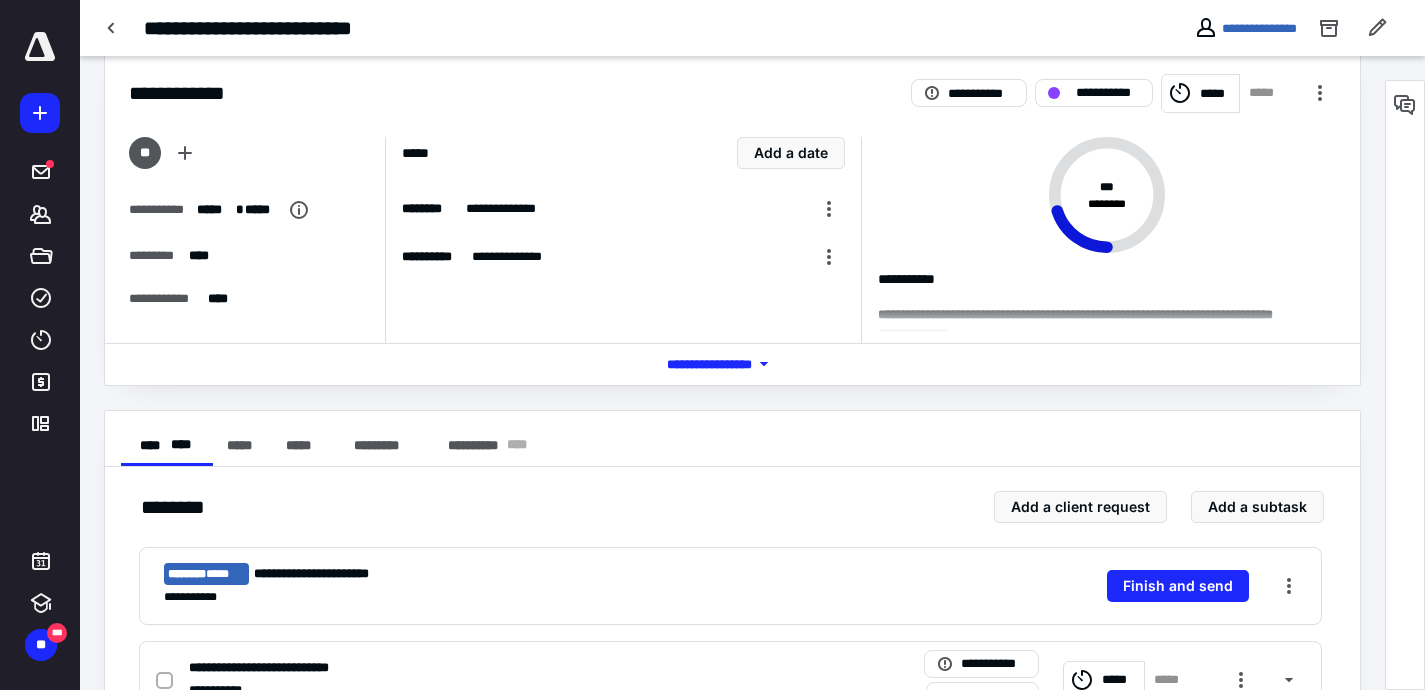 scroll, scrollTop: 0, scrollLeft: 0, axis: both 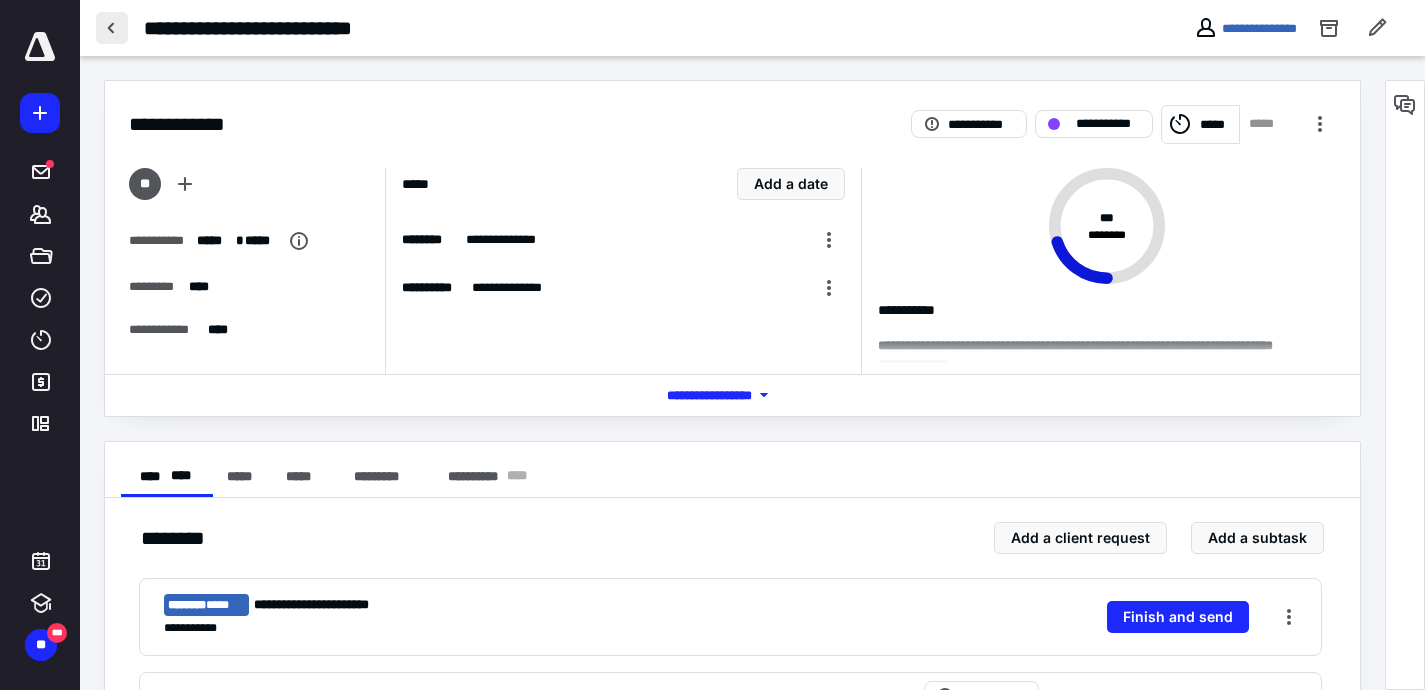 click at bounding box center (112, 28) 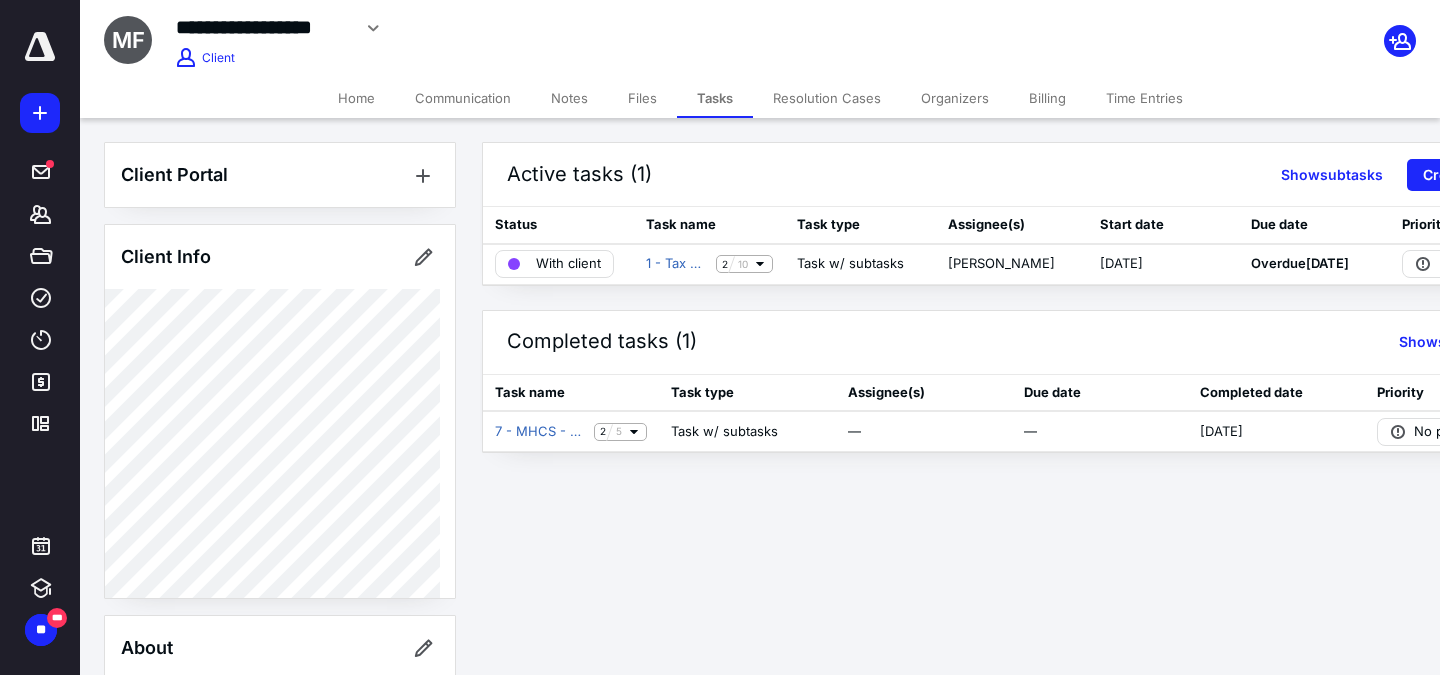 click on "Files" at bounding box center (642, 98) 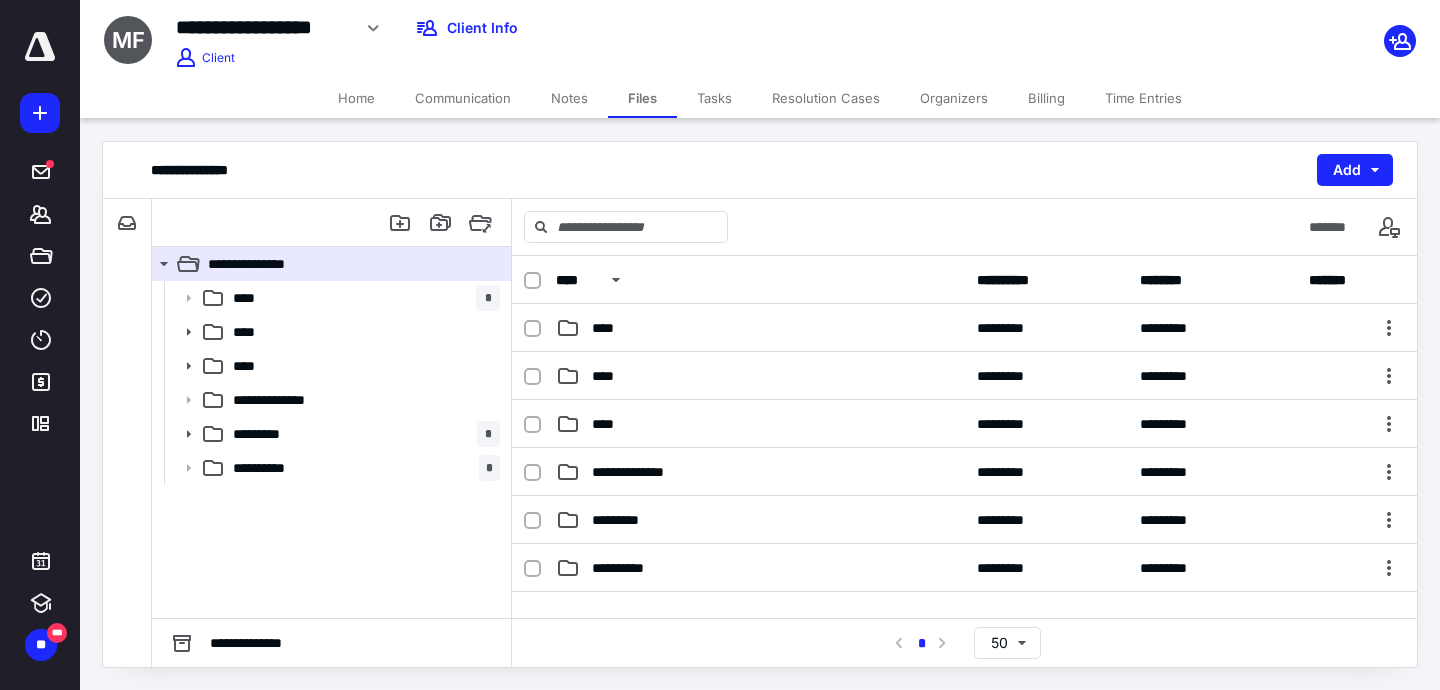 click on "Home" at bounding box center [356, 98] 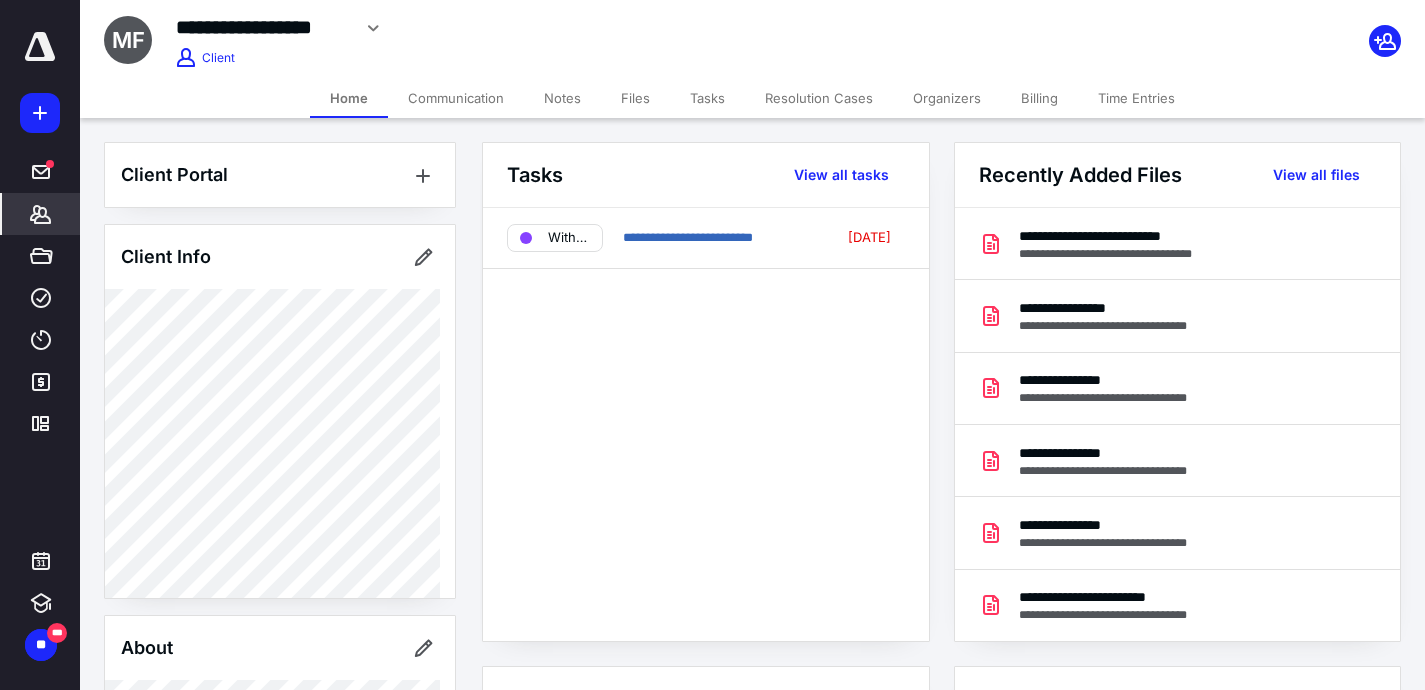 click on "Files" at bounding box center (635, 98) 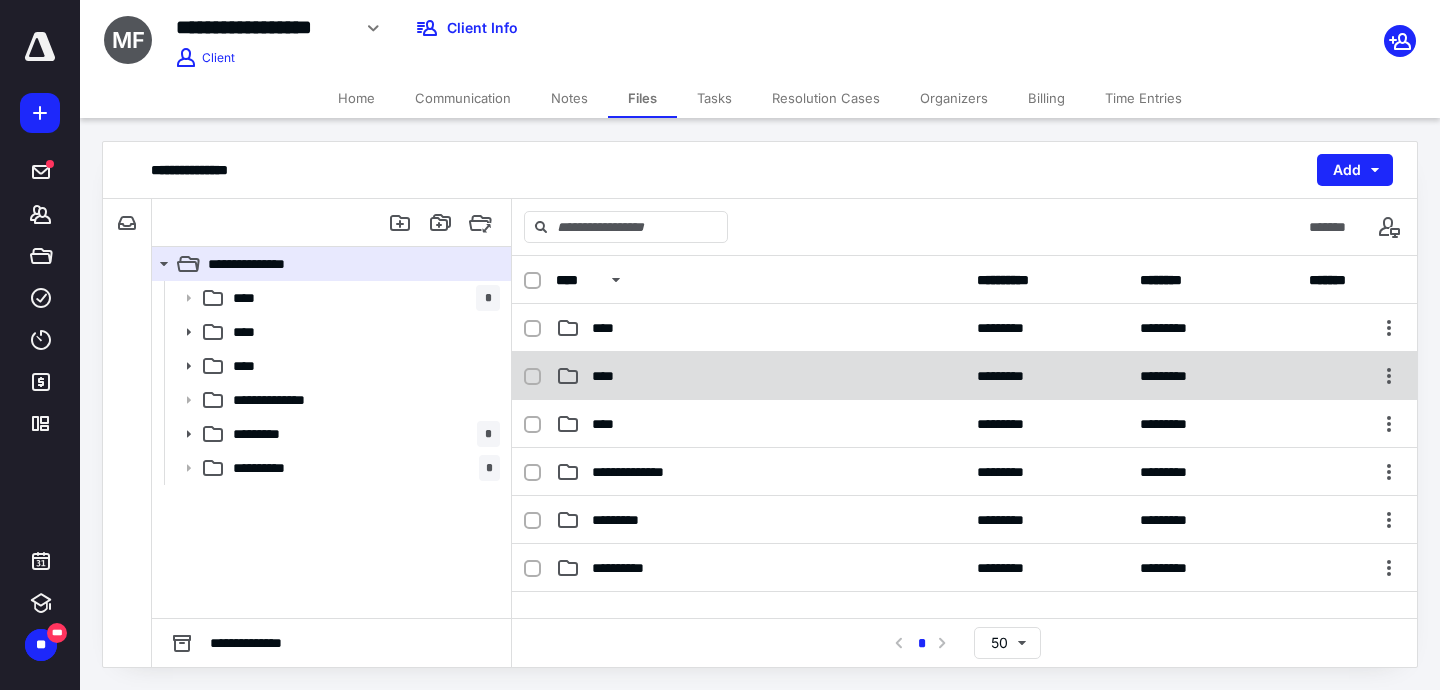click on "**** ********* *********" at bounding box center [964, 376] 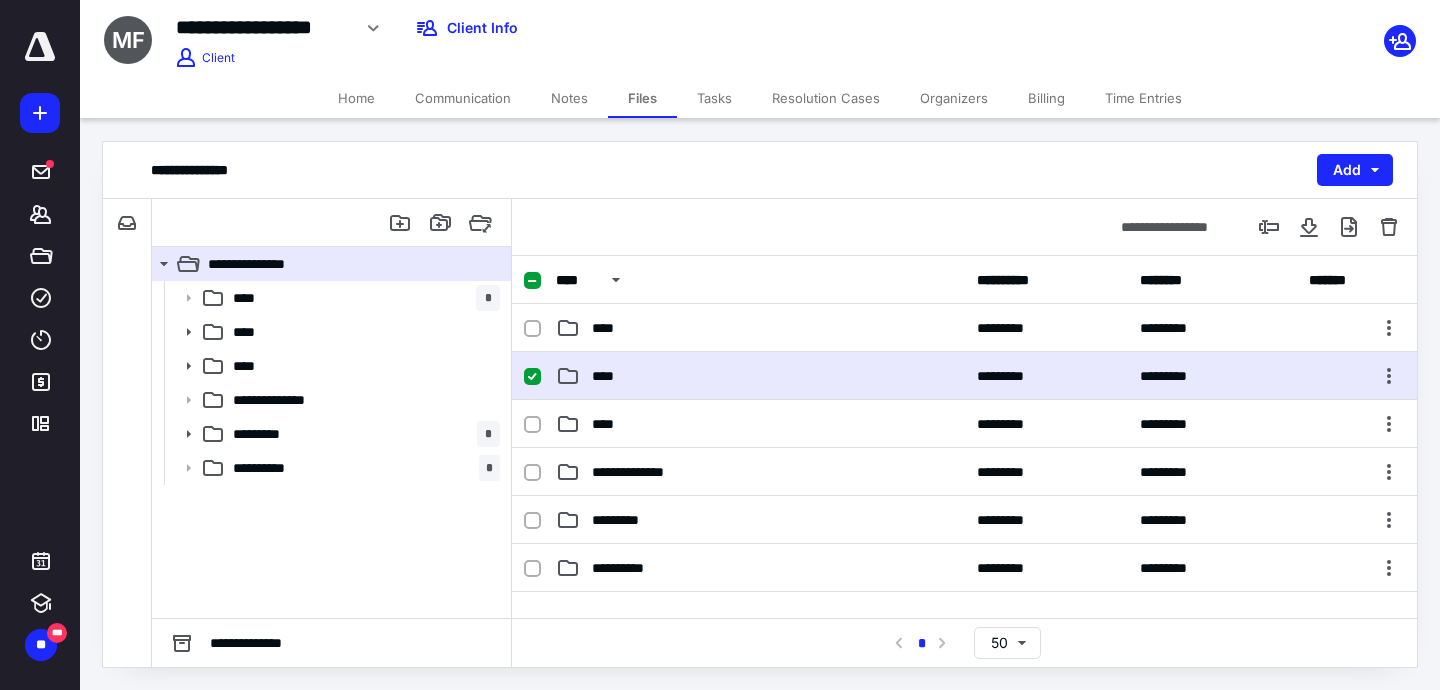 click on "**** ********* *********" at bounding box center [964, 376] 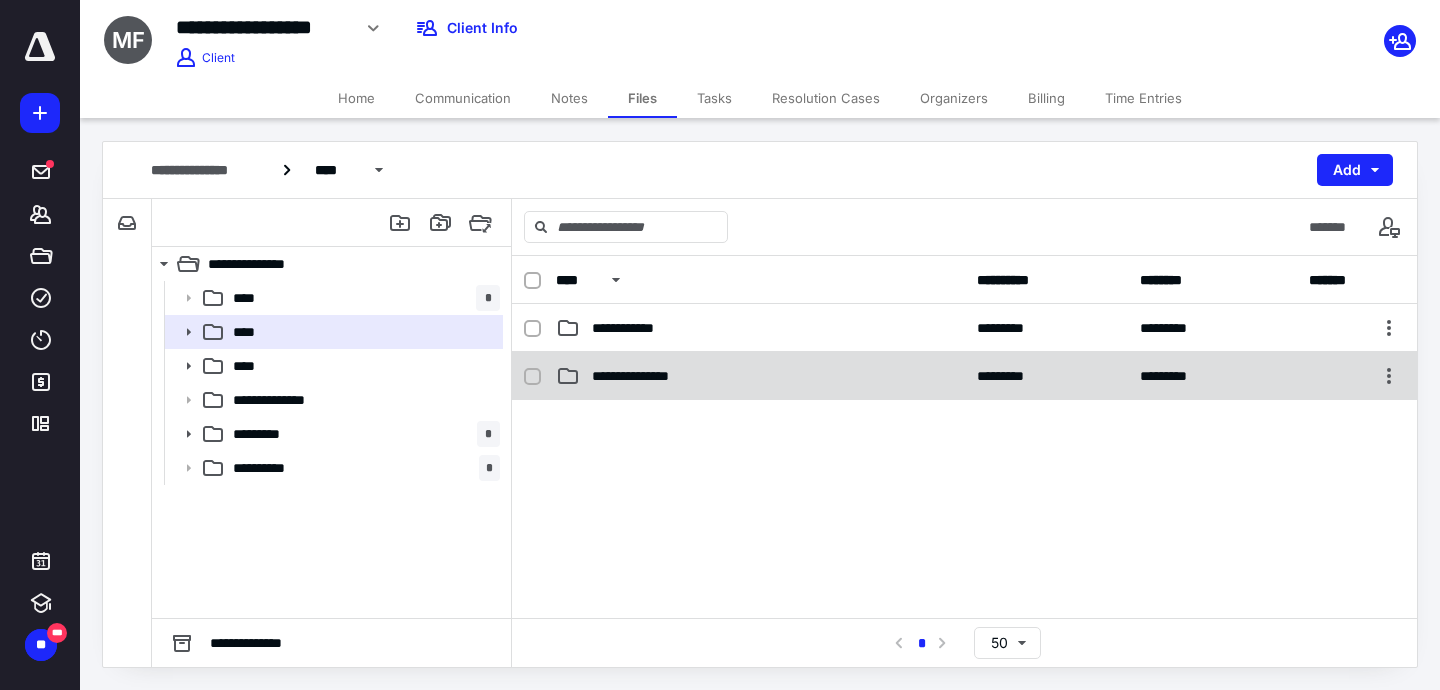 click on "**********" at bounding box center (644, 376) 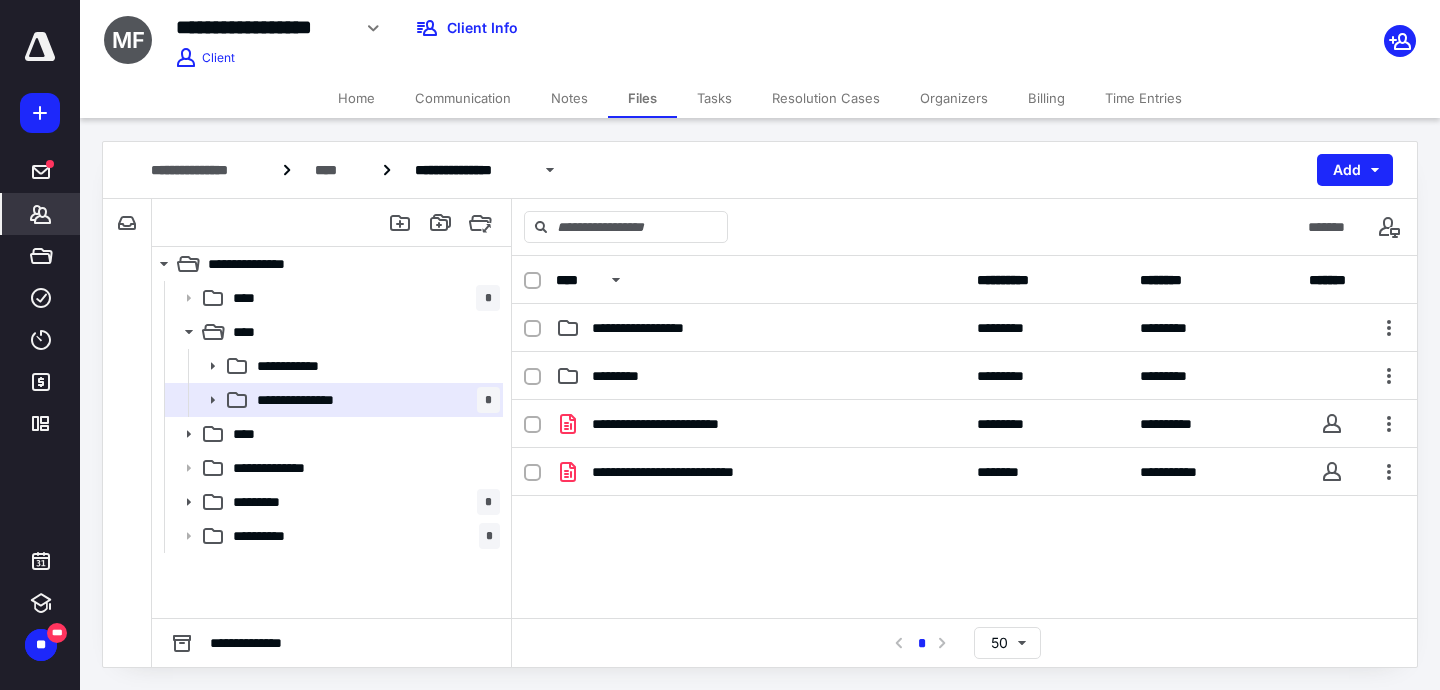 click 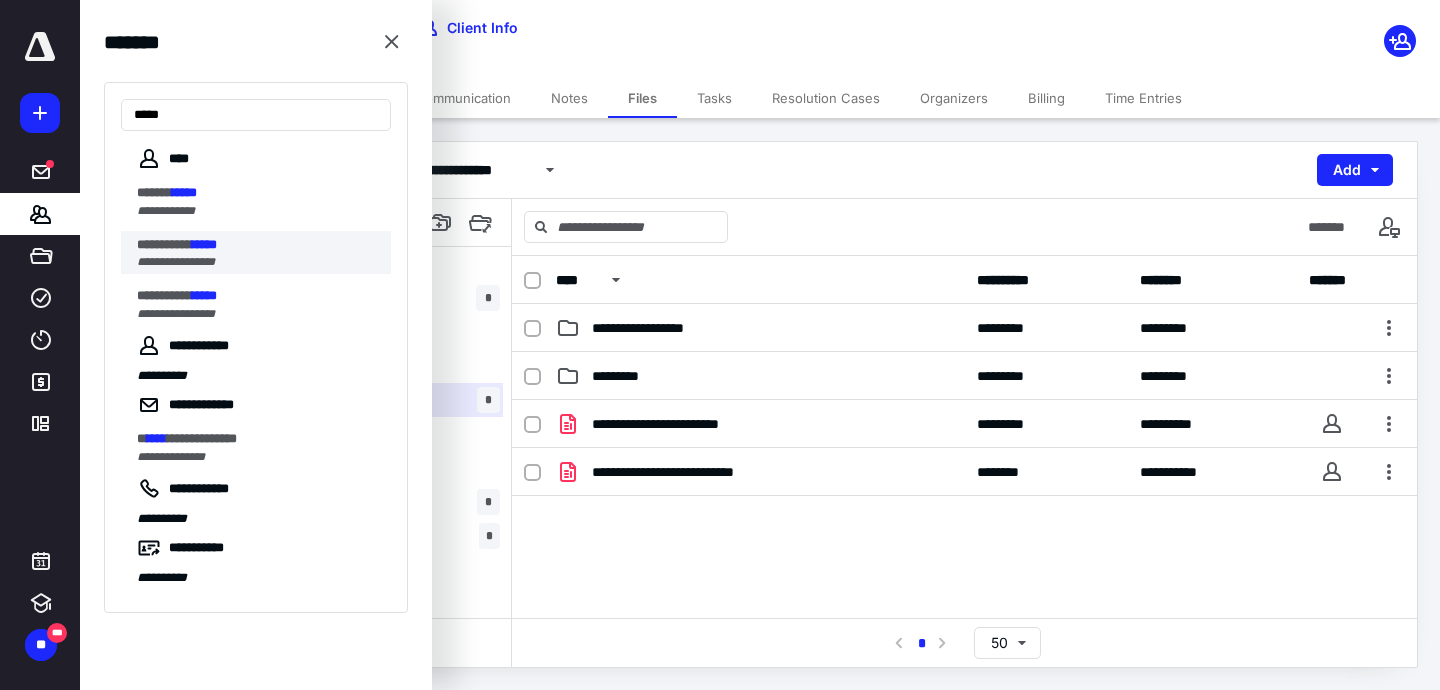 type on "*****" 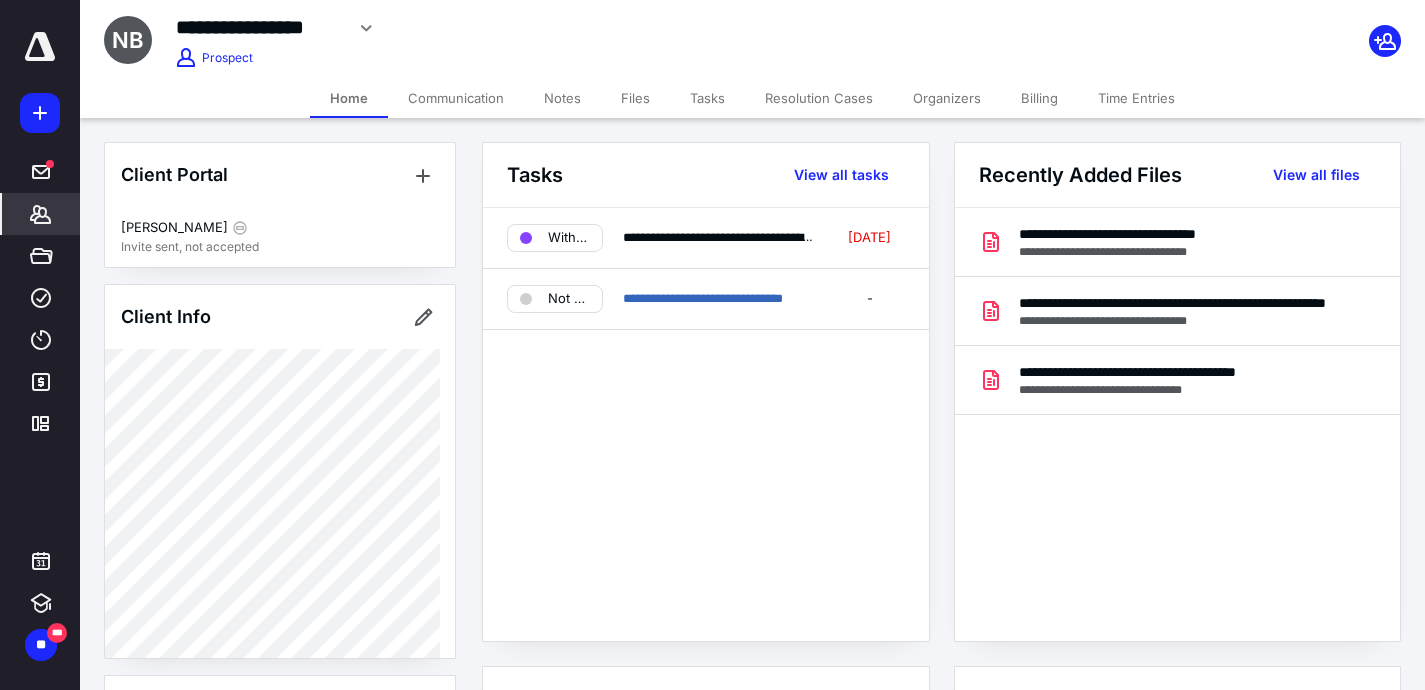 click on "Tasks" at bounding box center [707, 98] 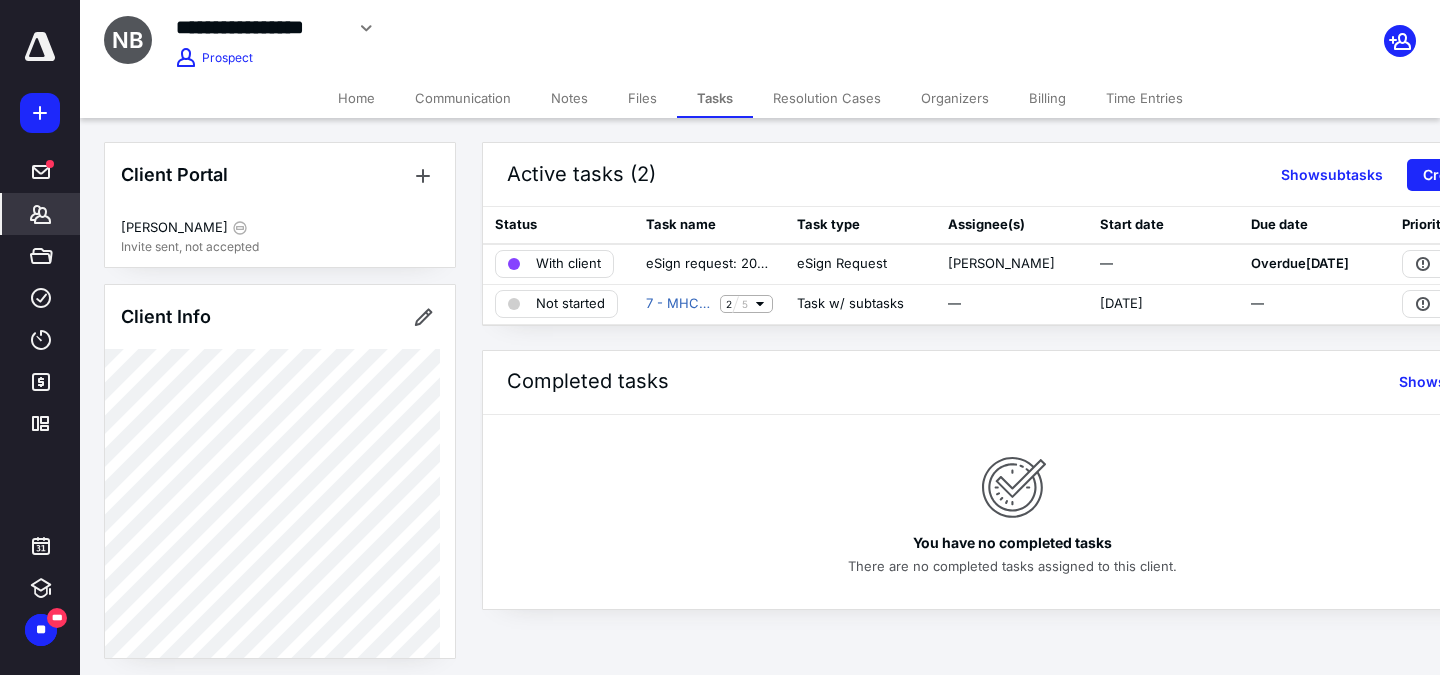 click 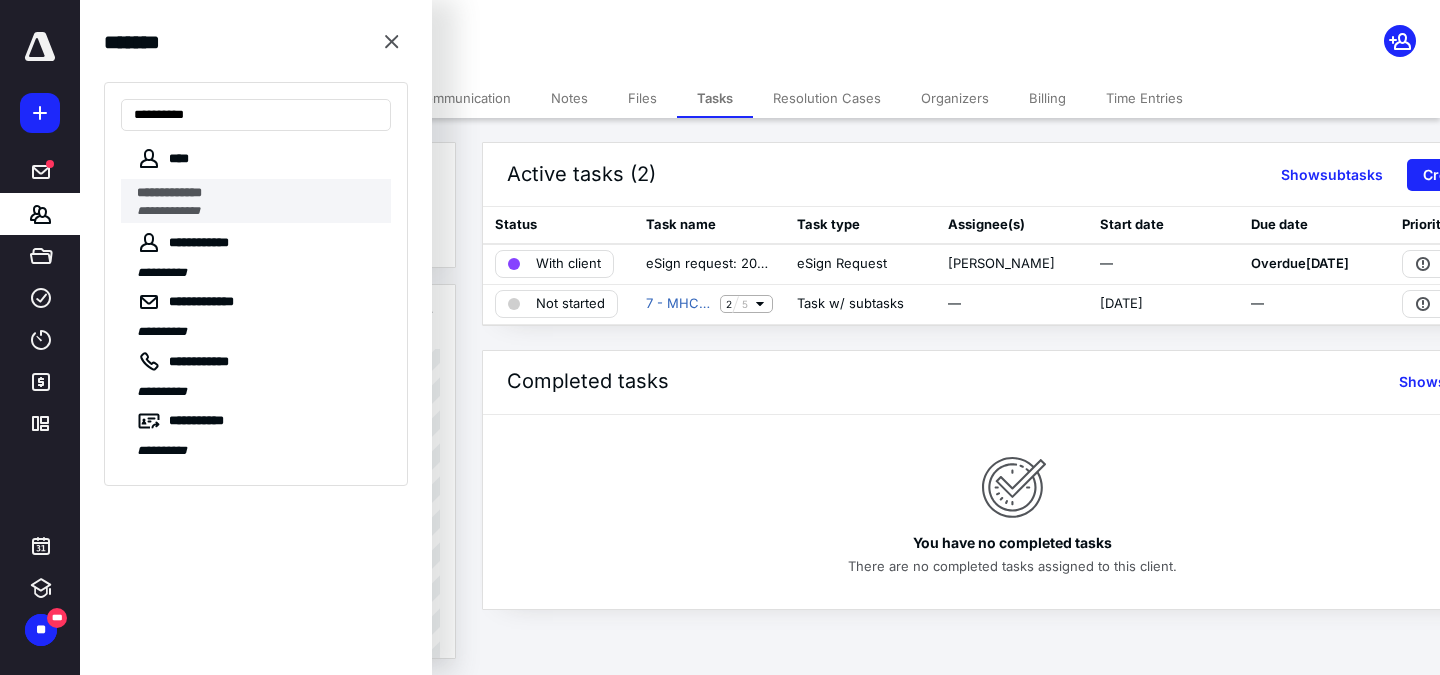 type on "**********" 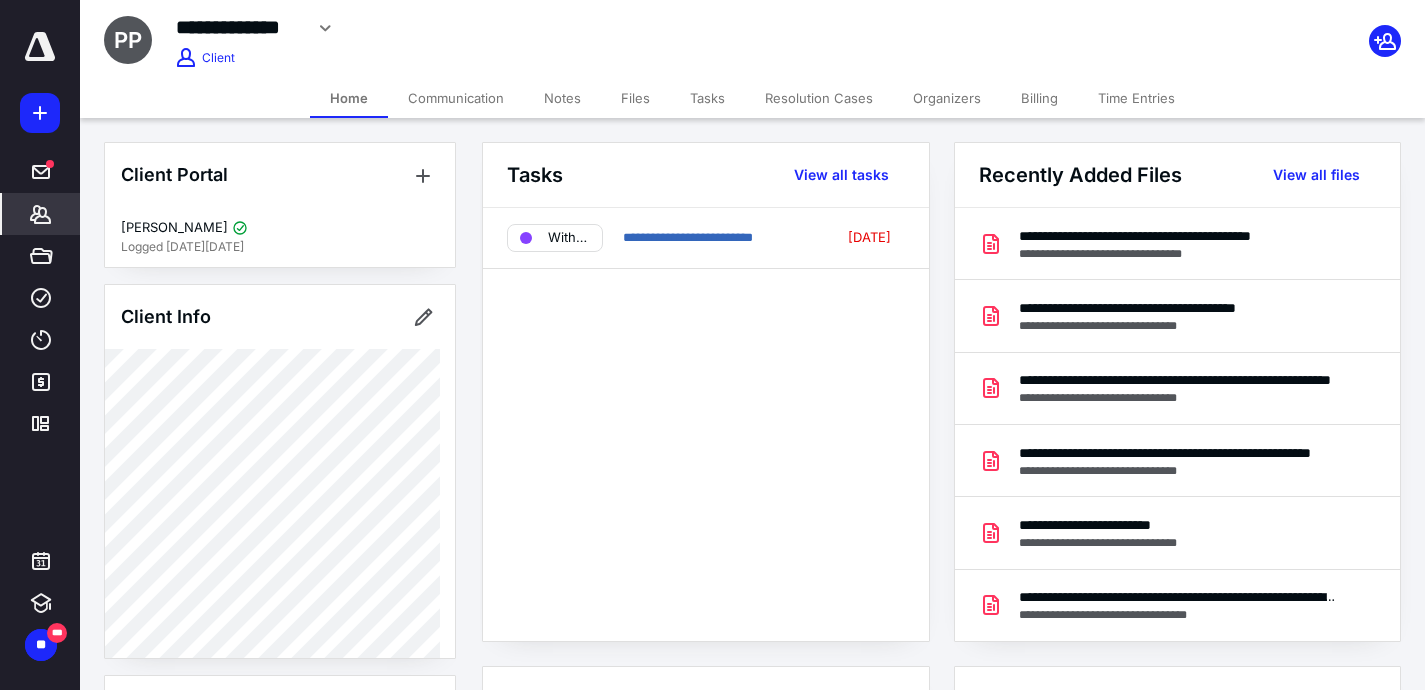 click on "Files" at bounding box center (635, 98) 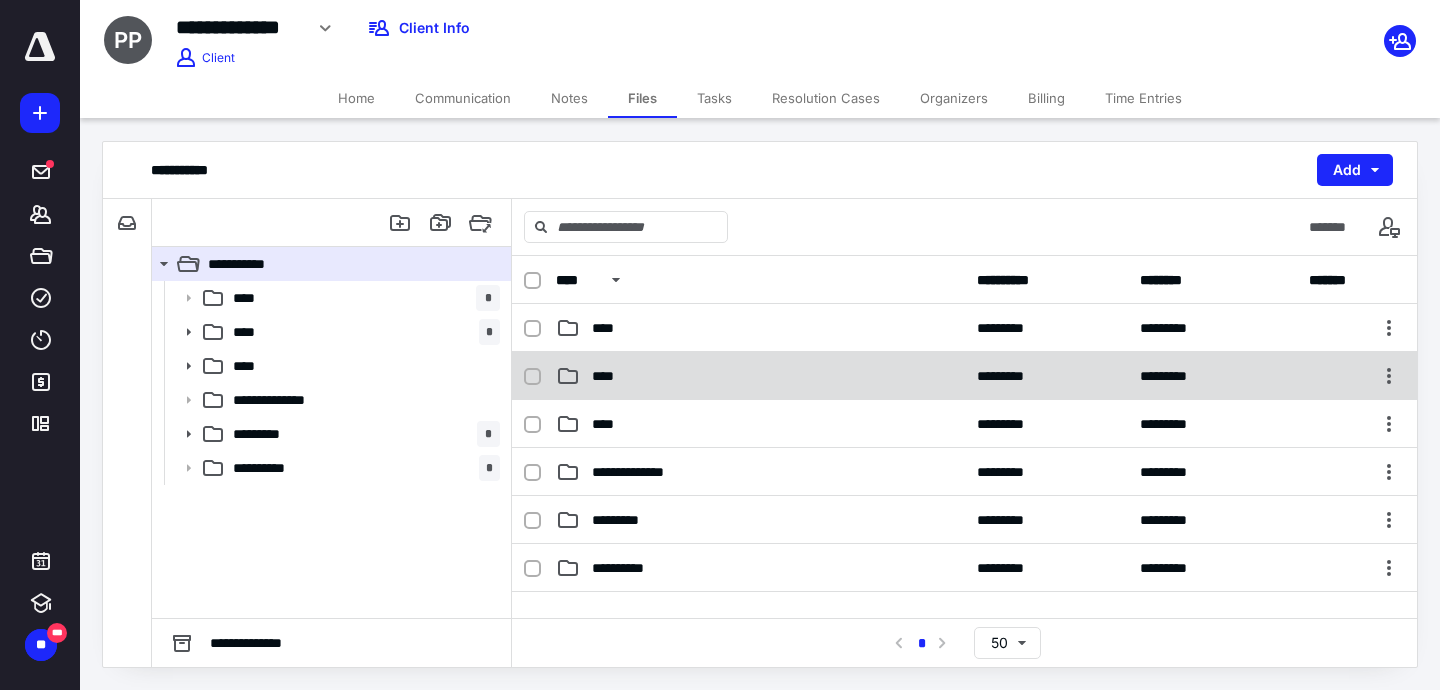 click on "****" at bounding box center (760, 376) 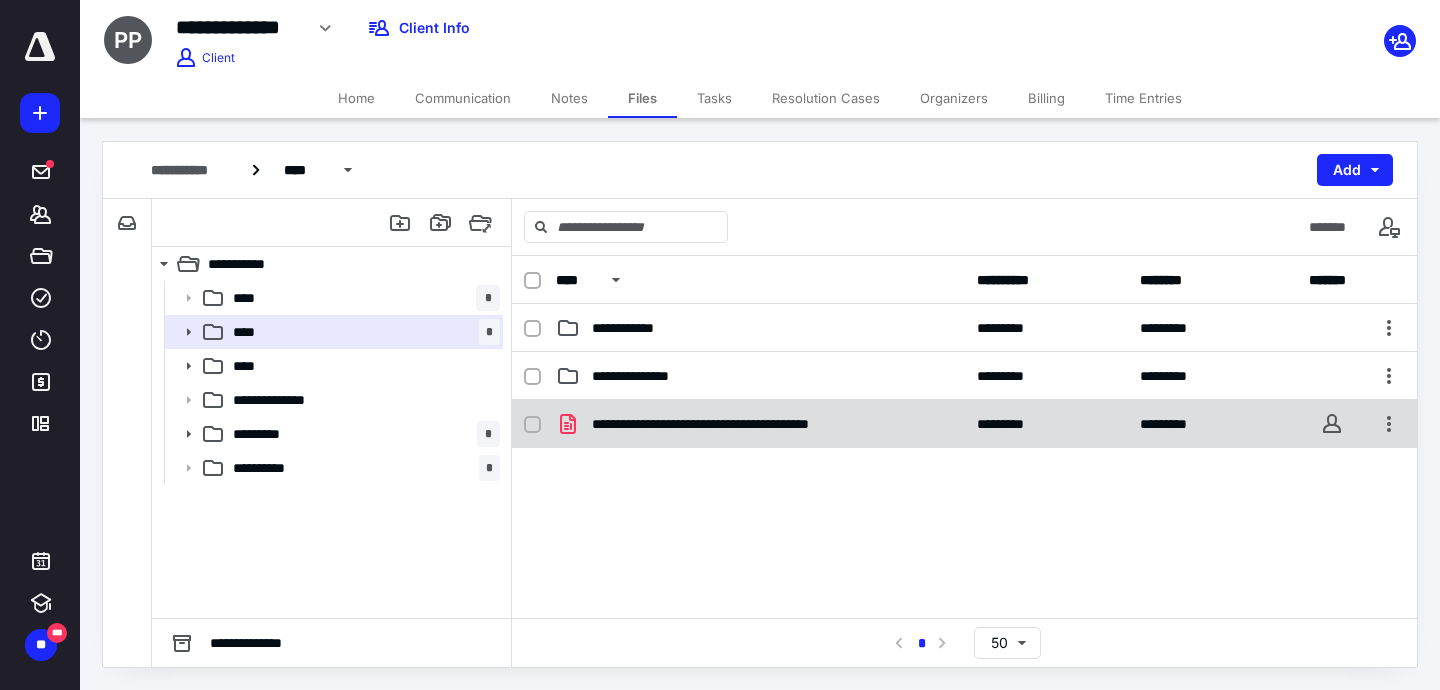 click on "**********" at bounding box center [738, 424] 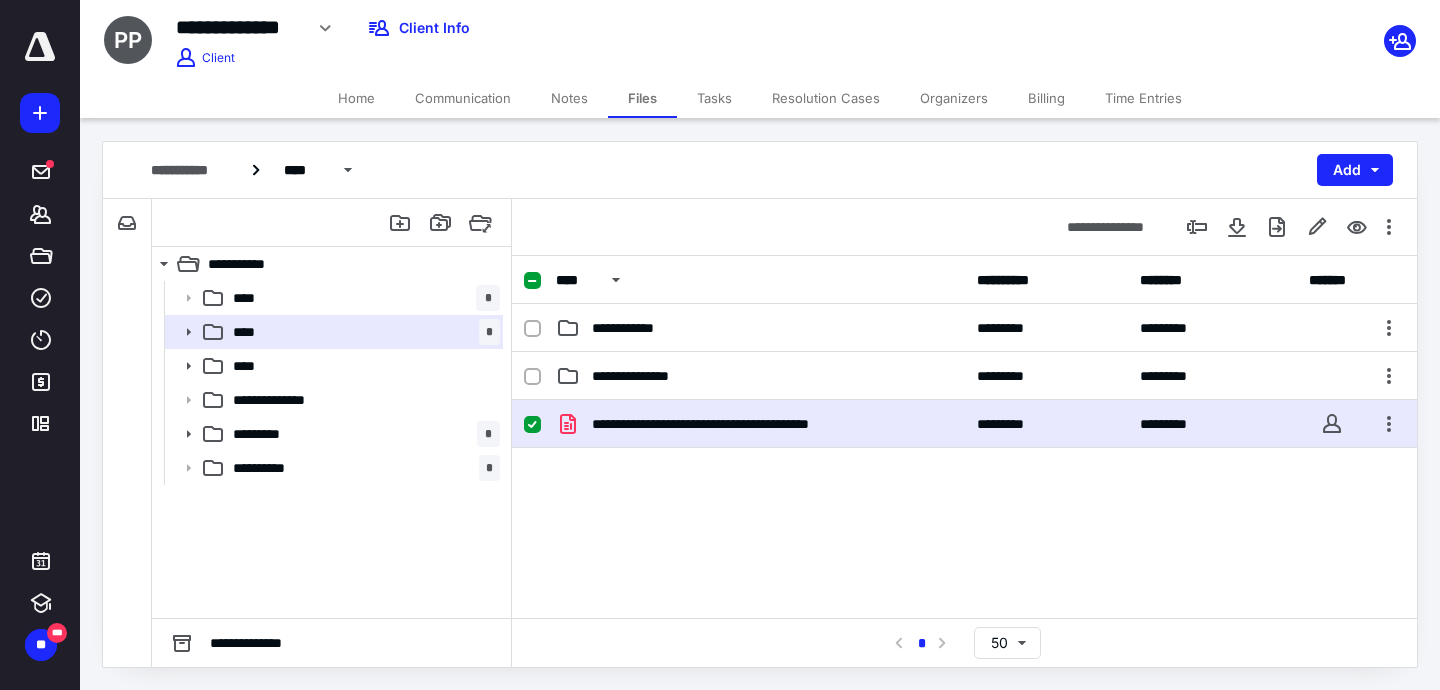 click on "Tasks" at bounding box center (714, 98) 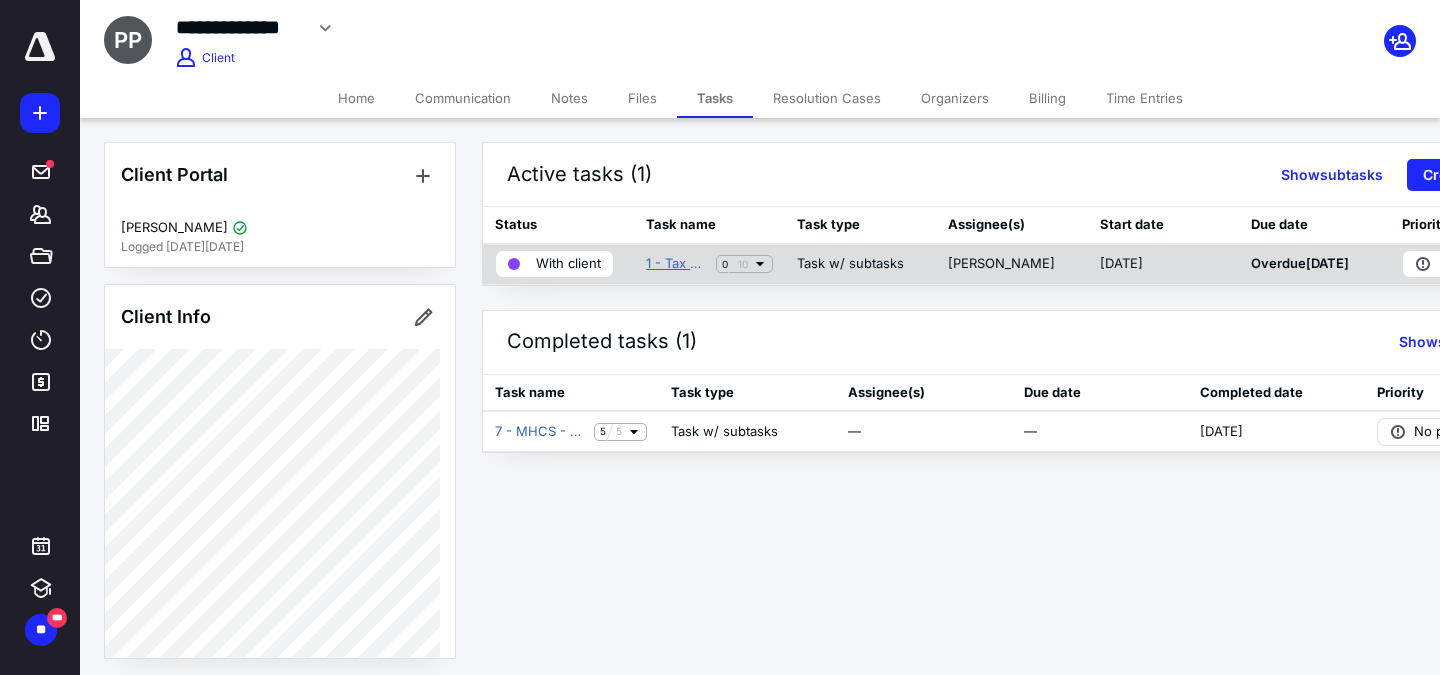 click on "1 - Tax Return Preparation" at bounding box center (677, 264) 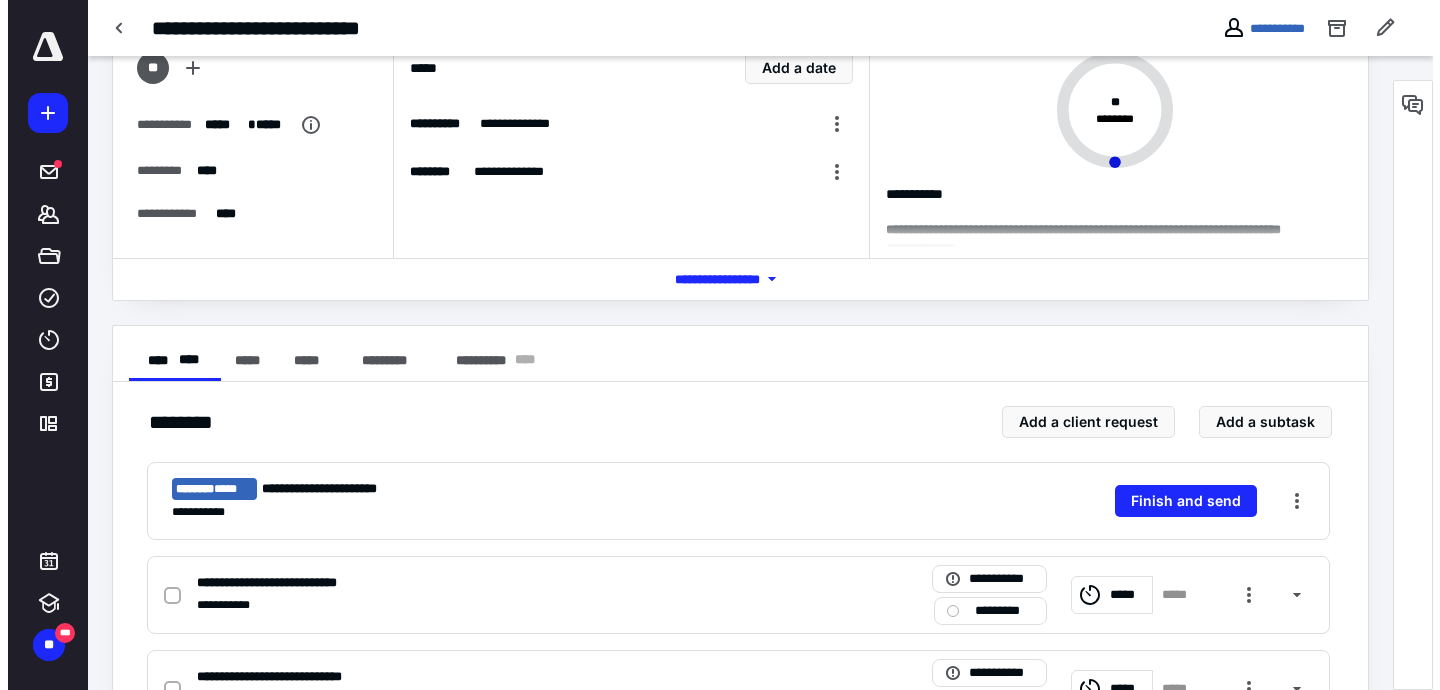 scroll, scrollTop: 0, scrollLeft: 0, axis: both 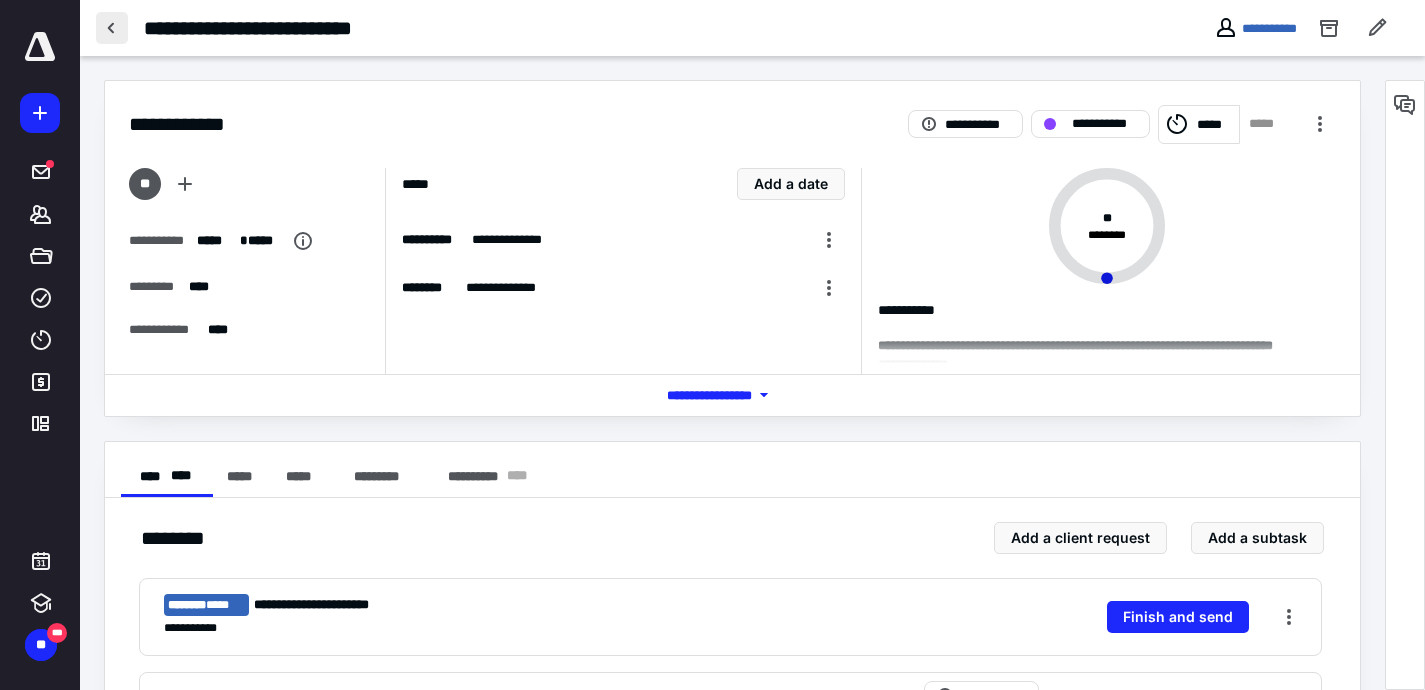 click at bounding box center [112, 28] 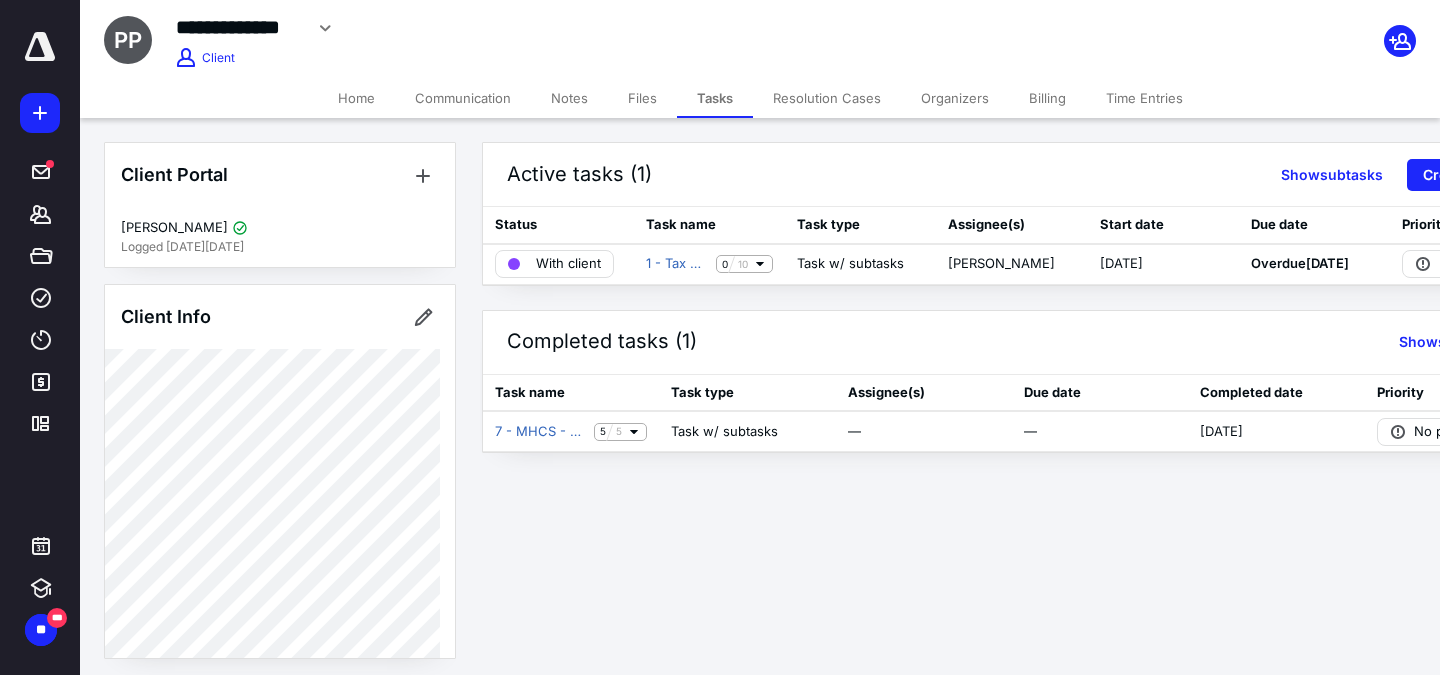 click on "Files" at bounding box center (642, 98) 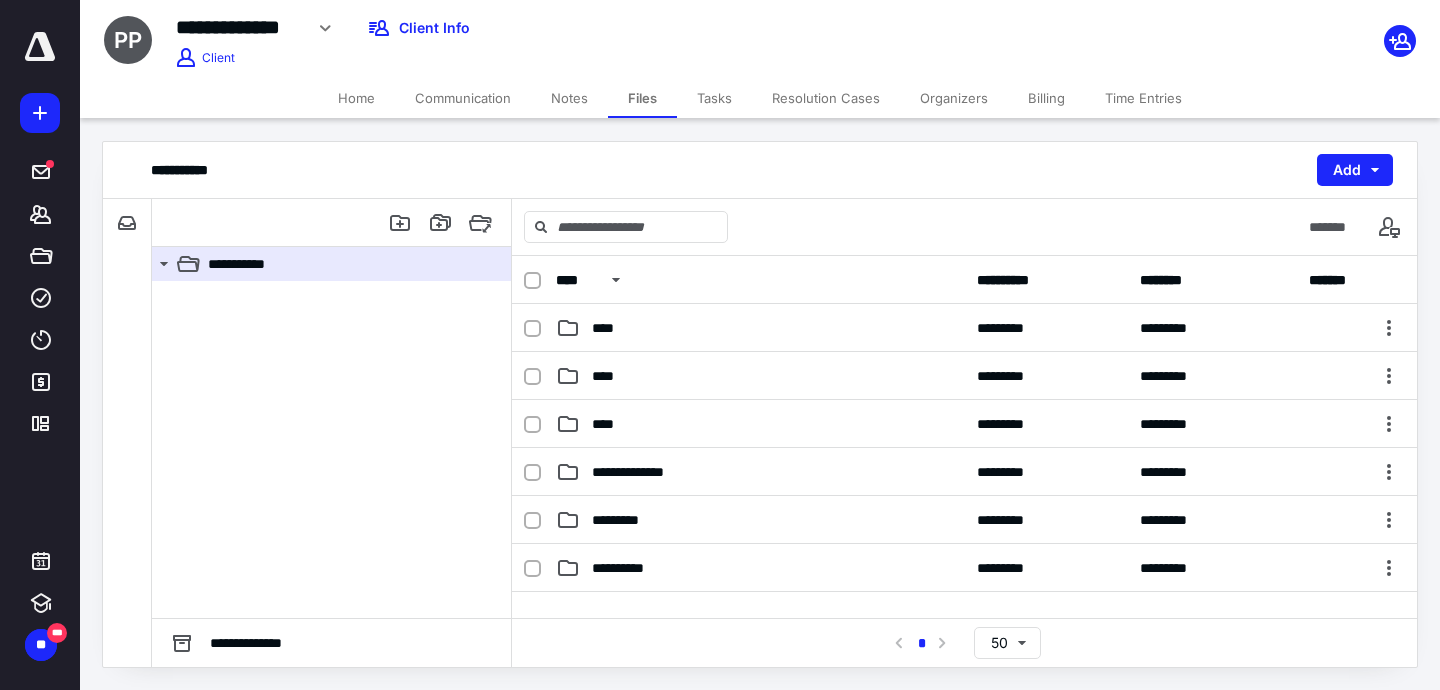 click on "Communication" at bounding box center (463, 98) 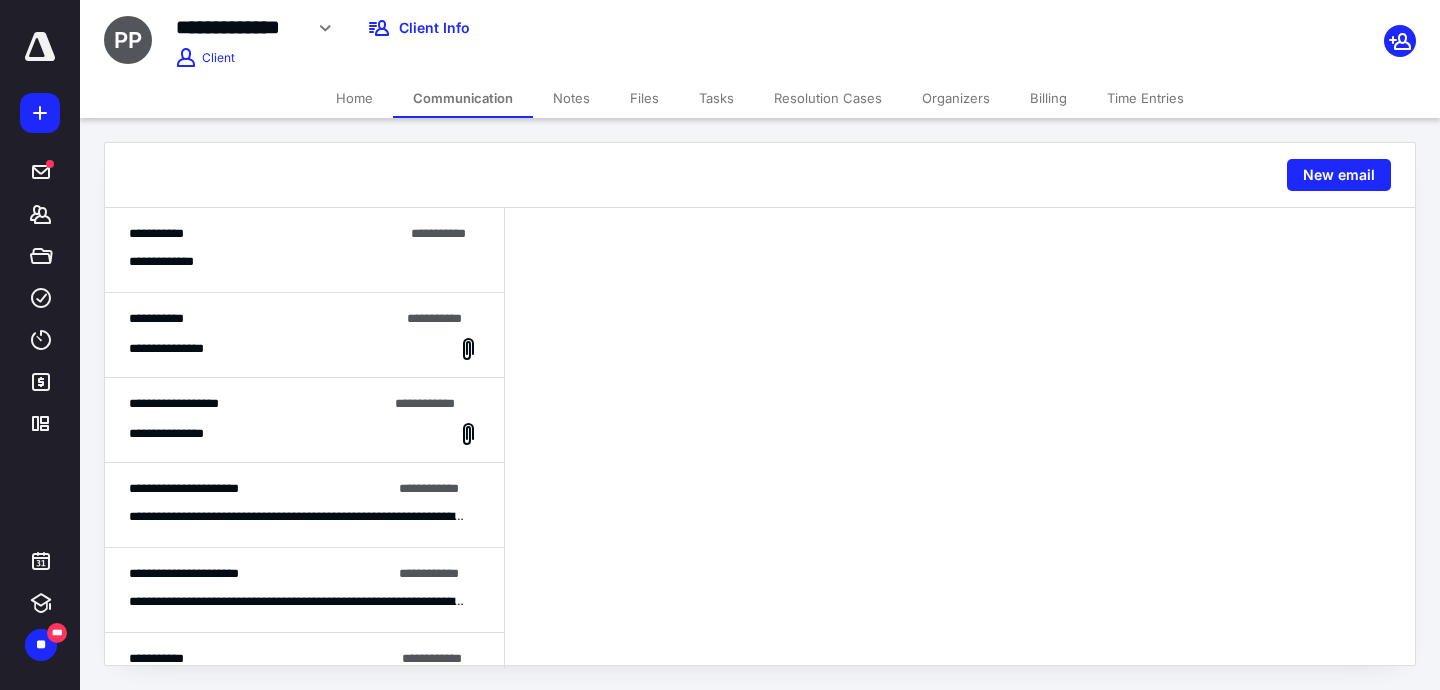 click on "**********" at bounding box center (304, 250) 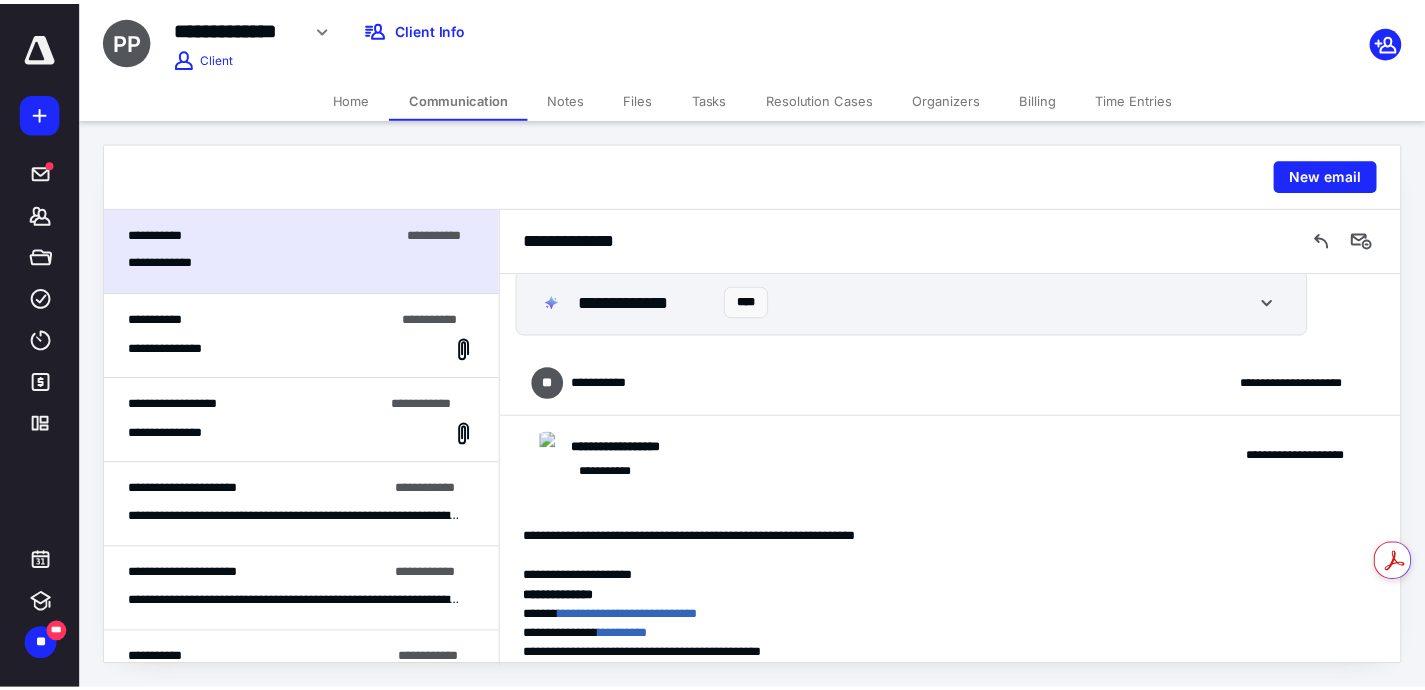 scroll, scrollTop: 0, scrollLeft: 0, axis: both 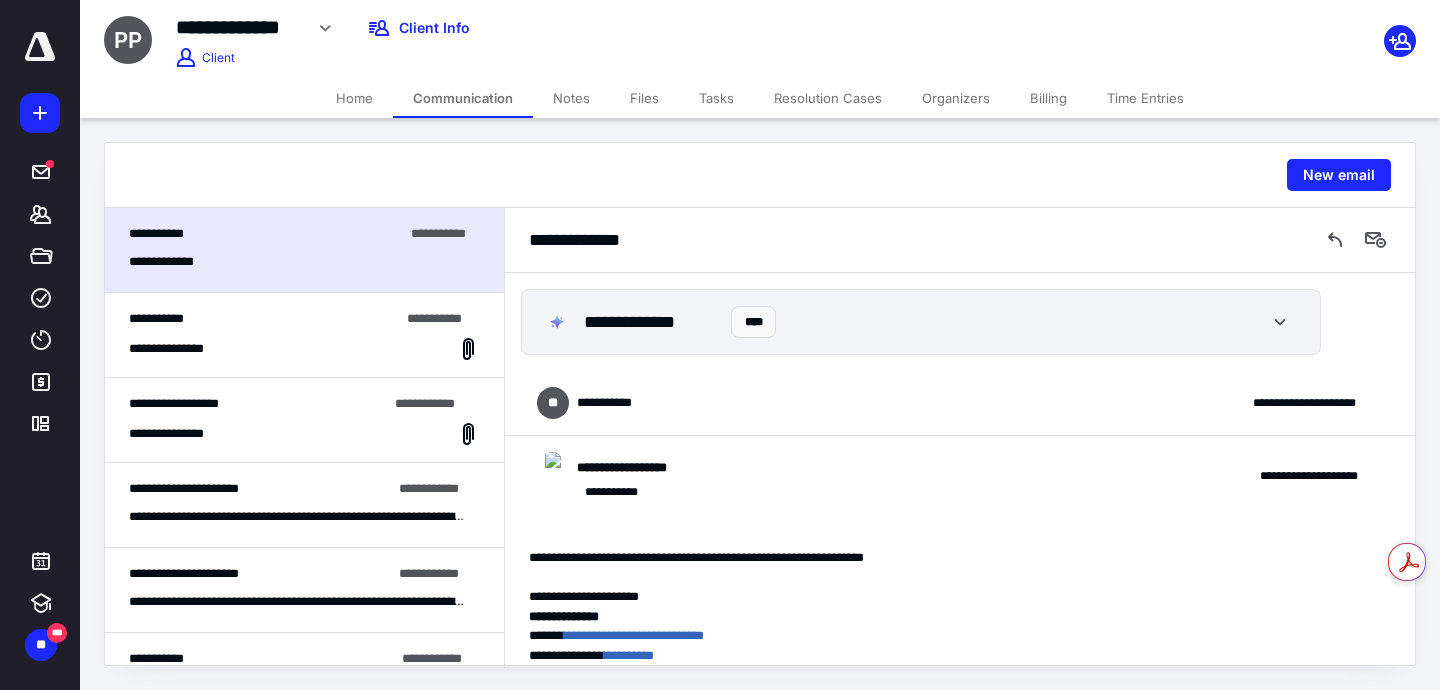 click on "**********" at bounding box center (960, 403) 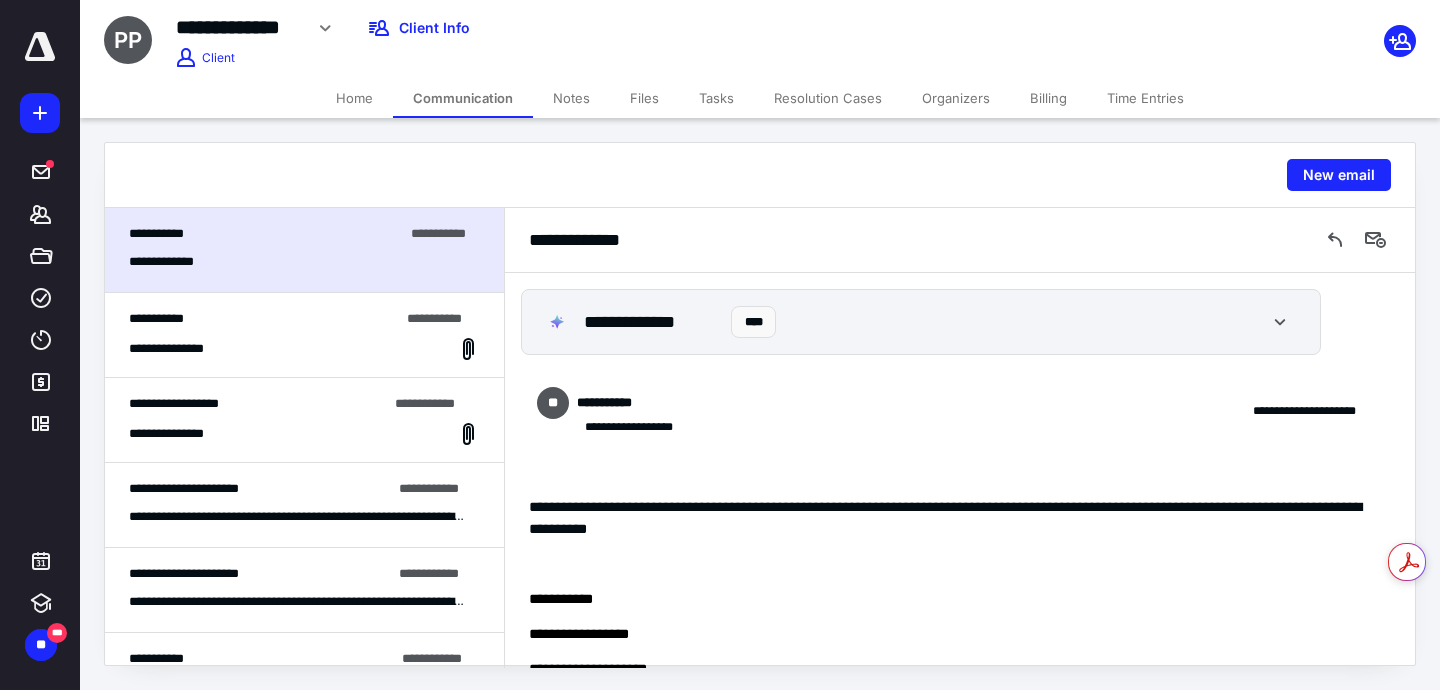 click on "**********" at bounding box center [960, 411] 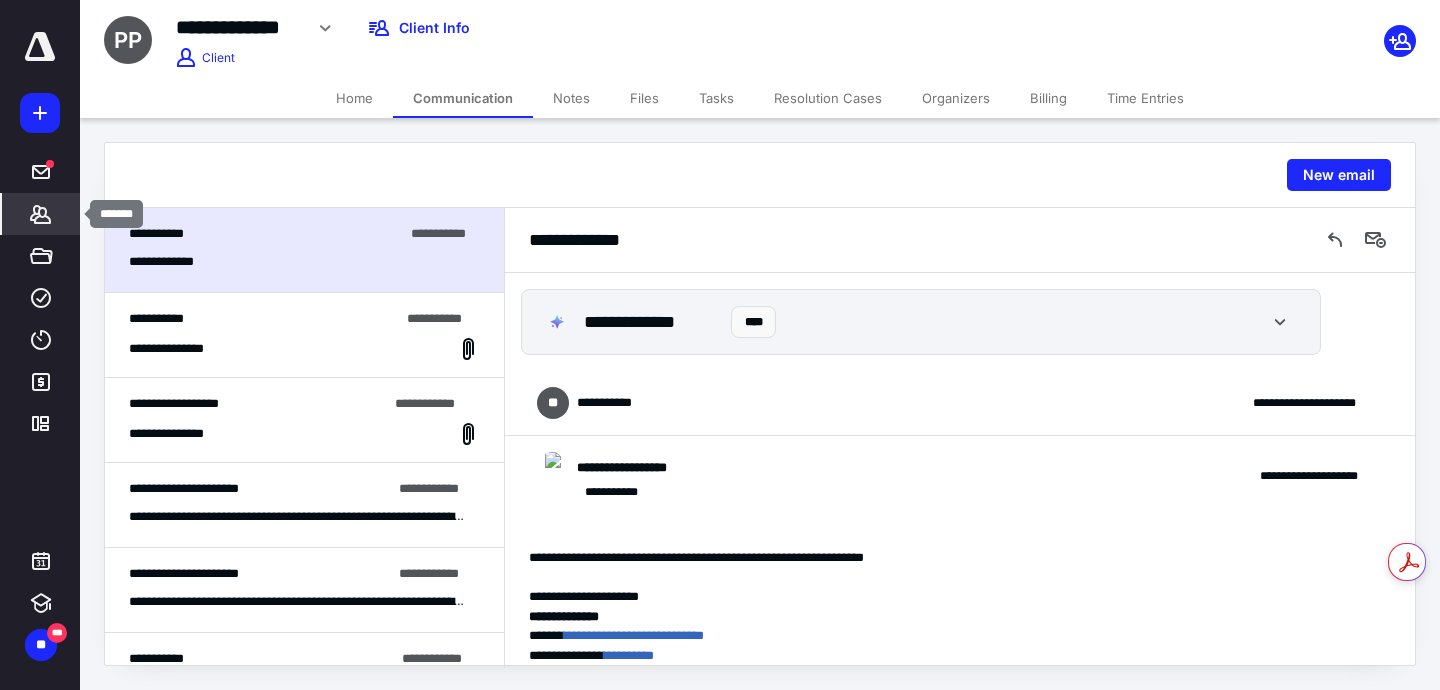 click 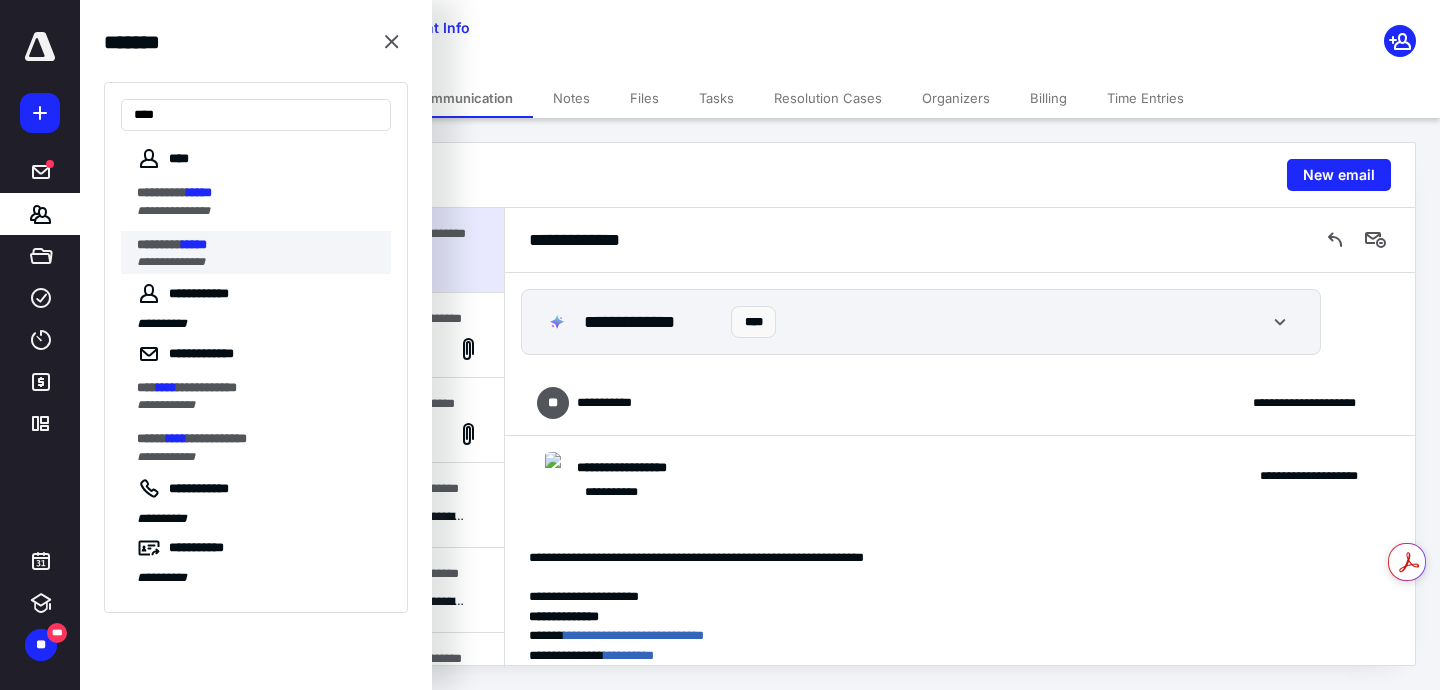 type on "****" 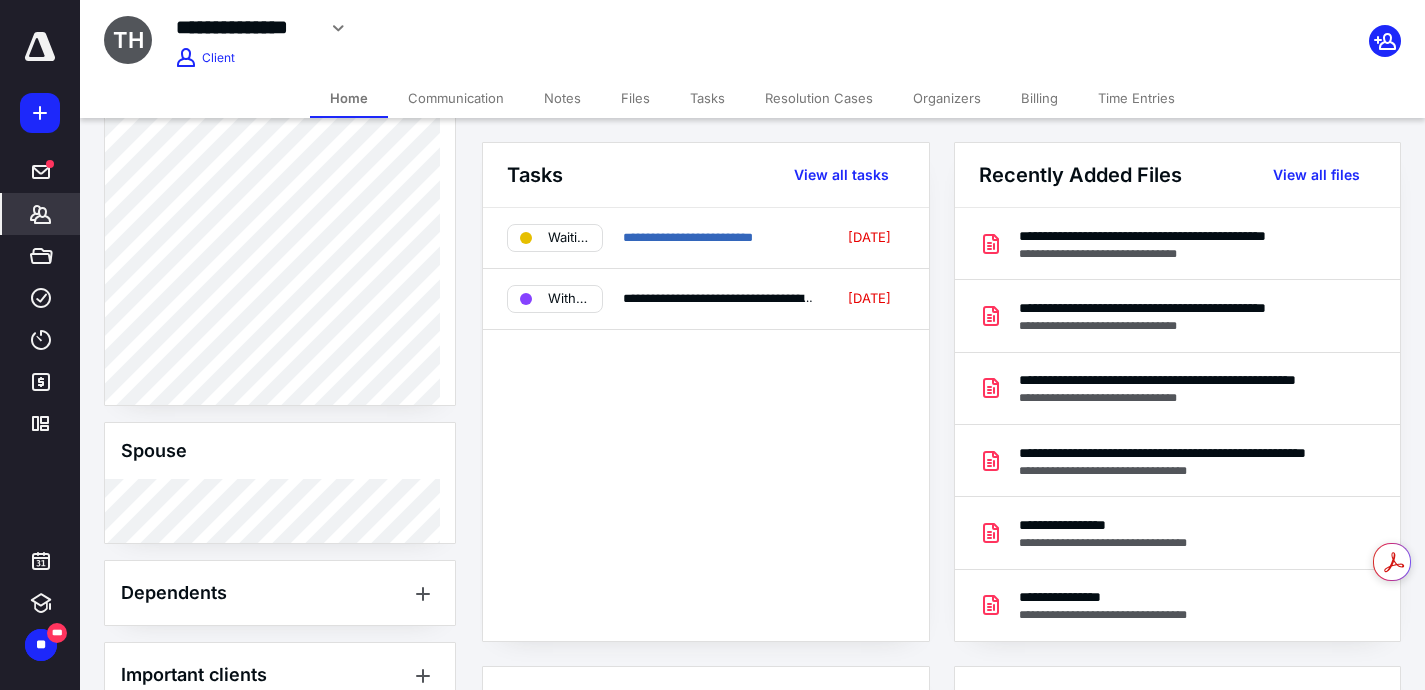 scroll, scrollTop: 1105, scrollLeft: 0, axis: vertical 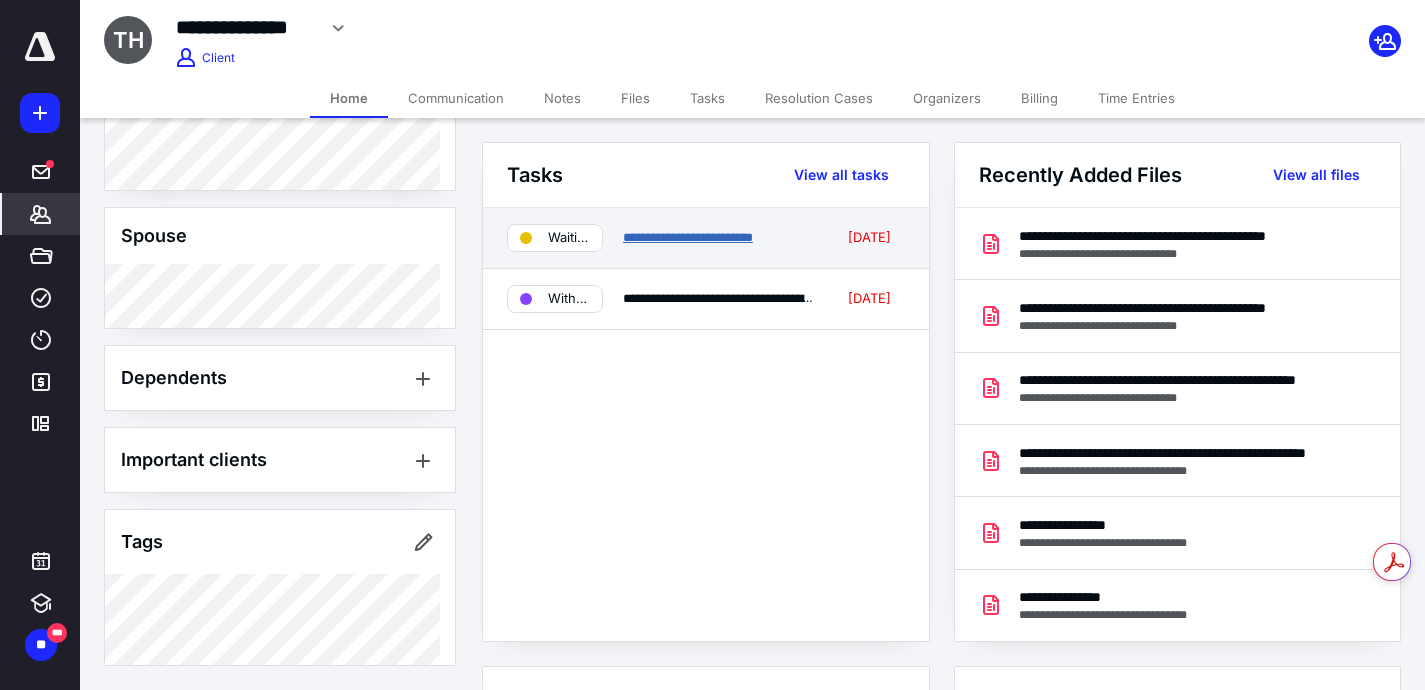 click on "**********" at bounding box center (688, 237) 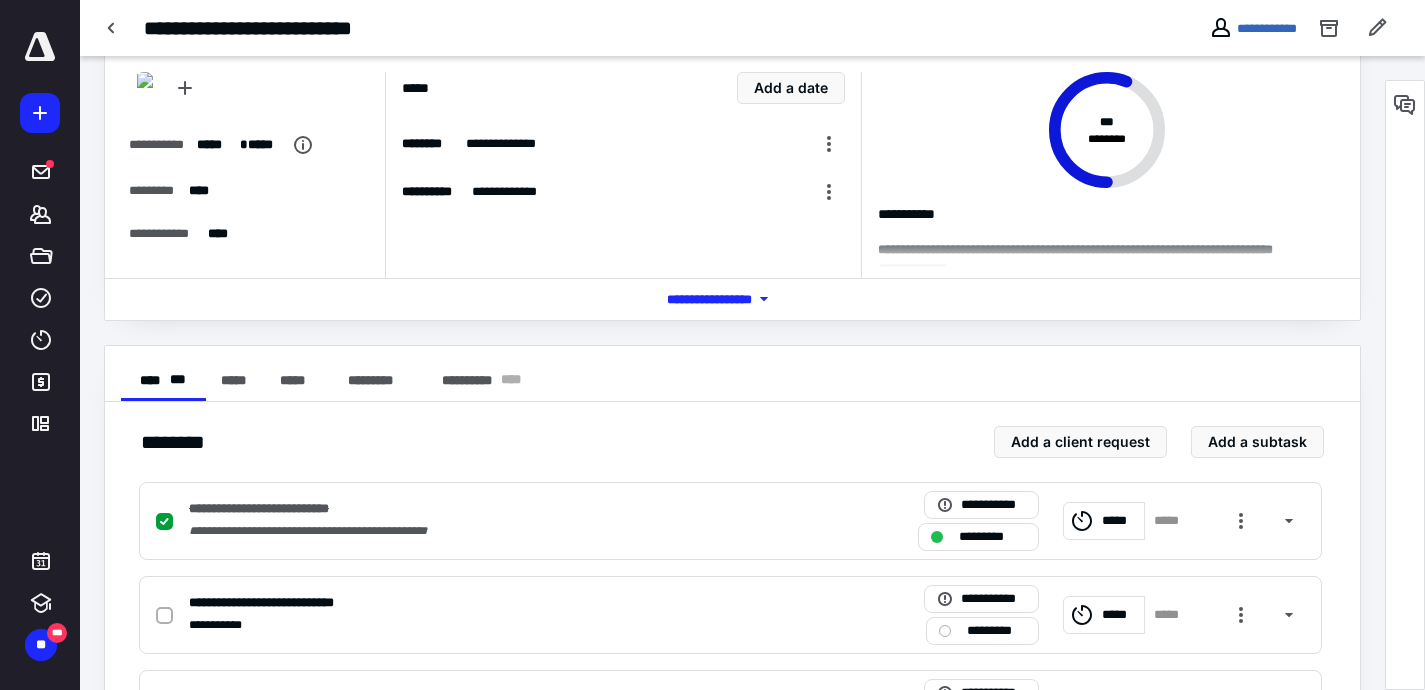 scroll, scrollTop: 66, scrollLeft: 0, axis: vertical 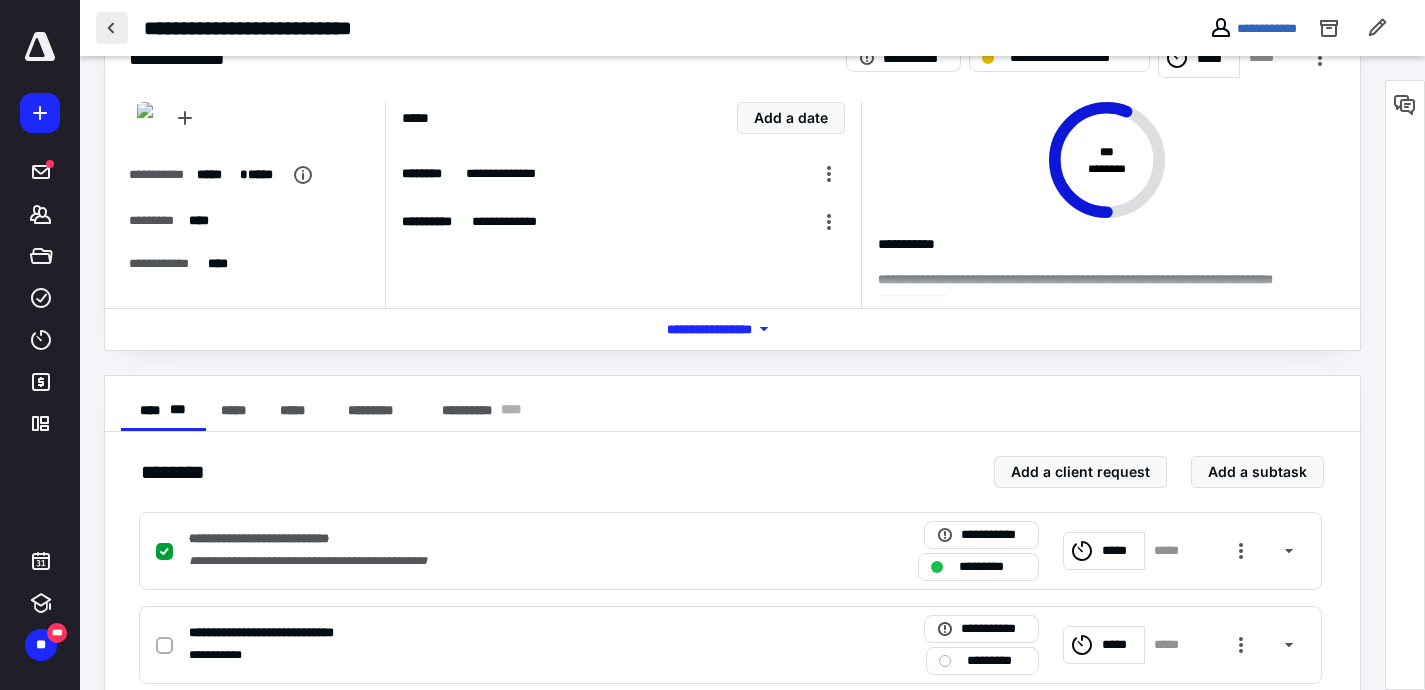 click at bounding box center [112, 28] 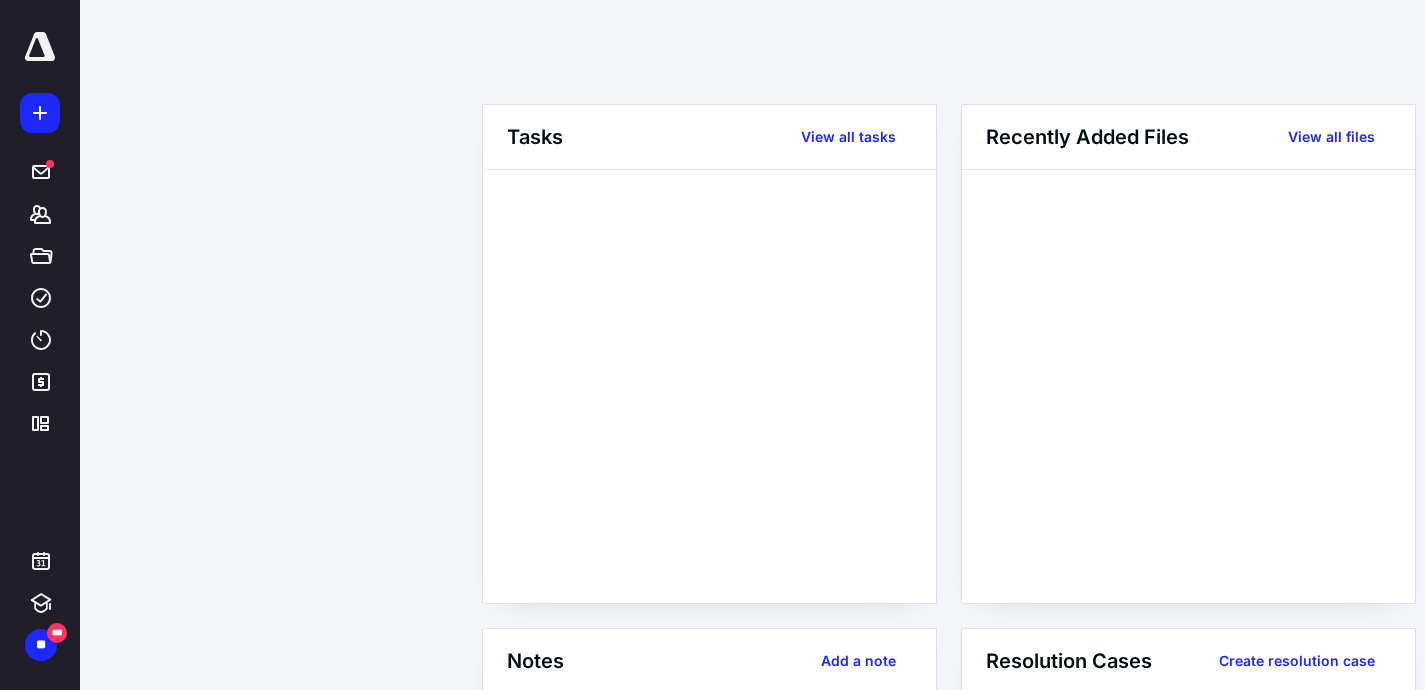 scroll, scrollTop: 0, scrollLeft: 0, axis: both 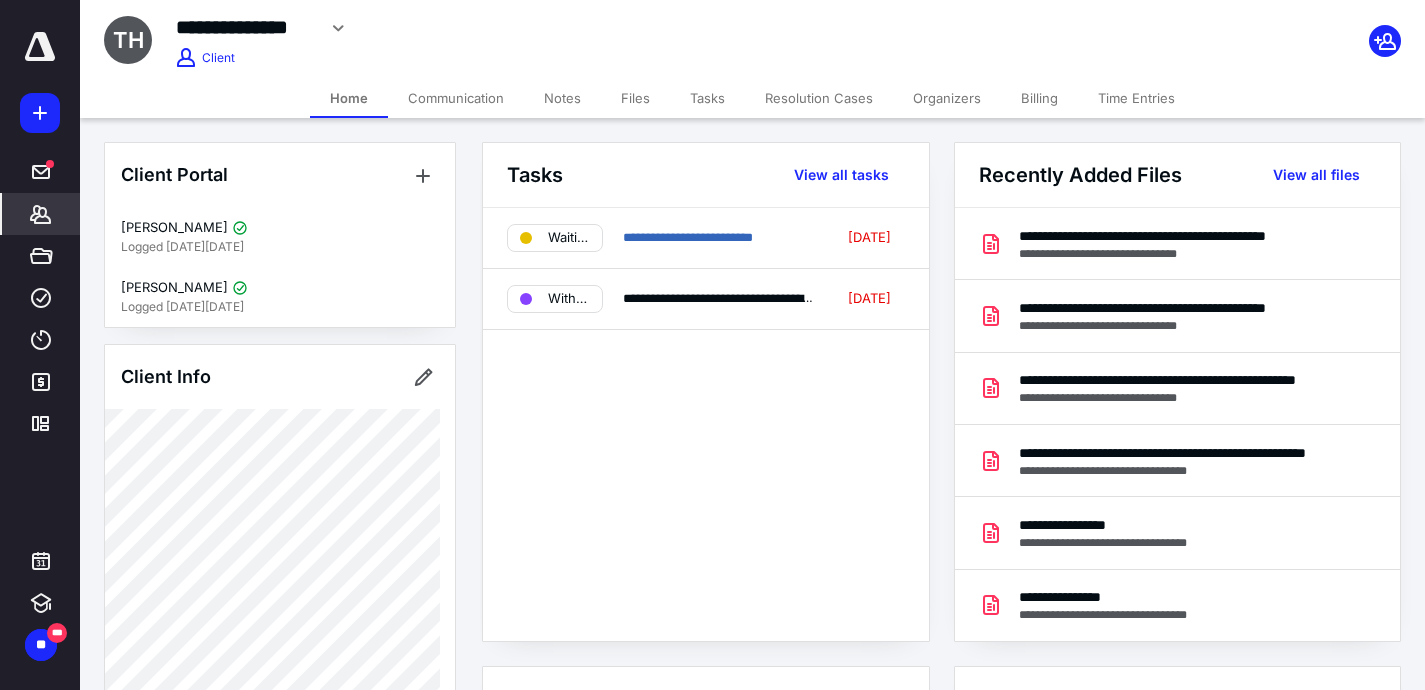 click on "Organizers" at bounding box center (947, 98) 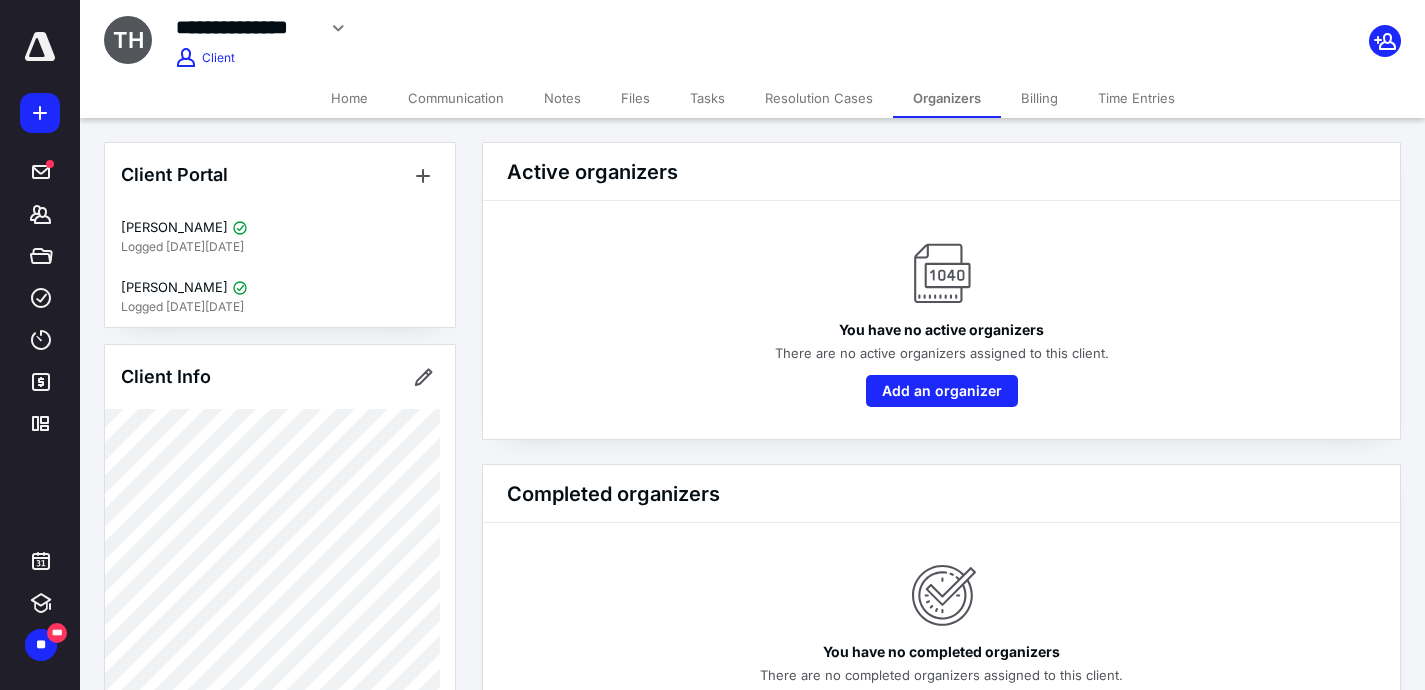 click on "Files" at bounding box center [635, 98] 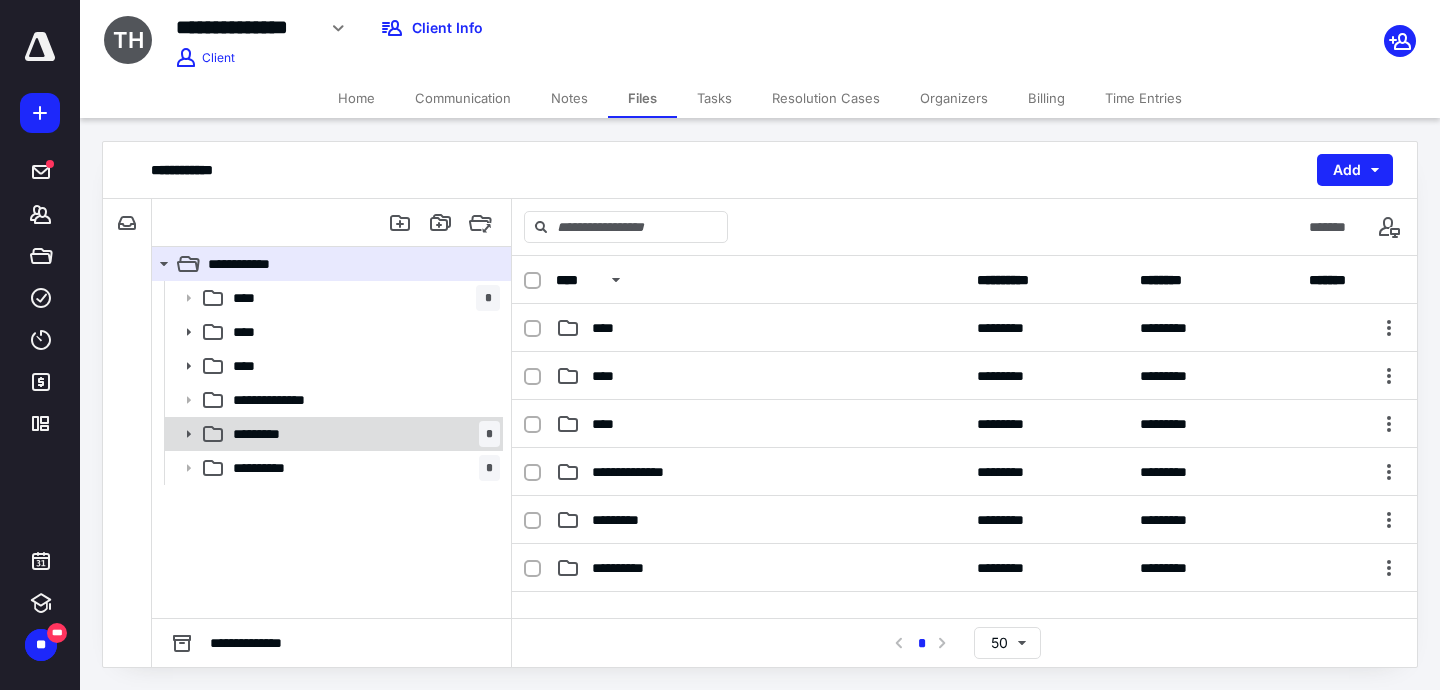 click on "********* *" at bounding box center (362, 434) 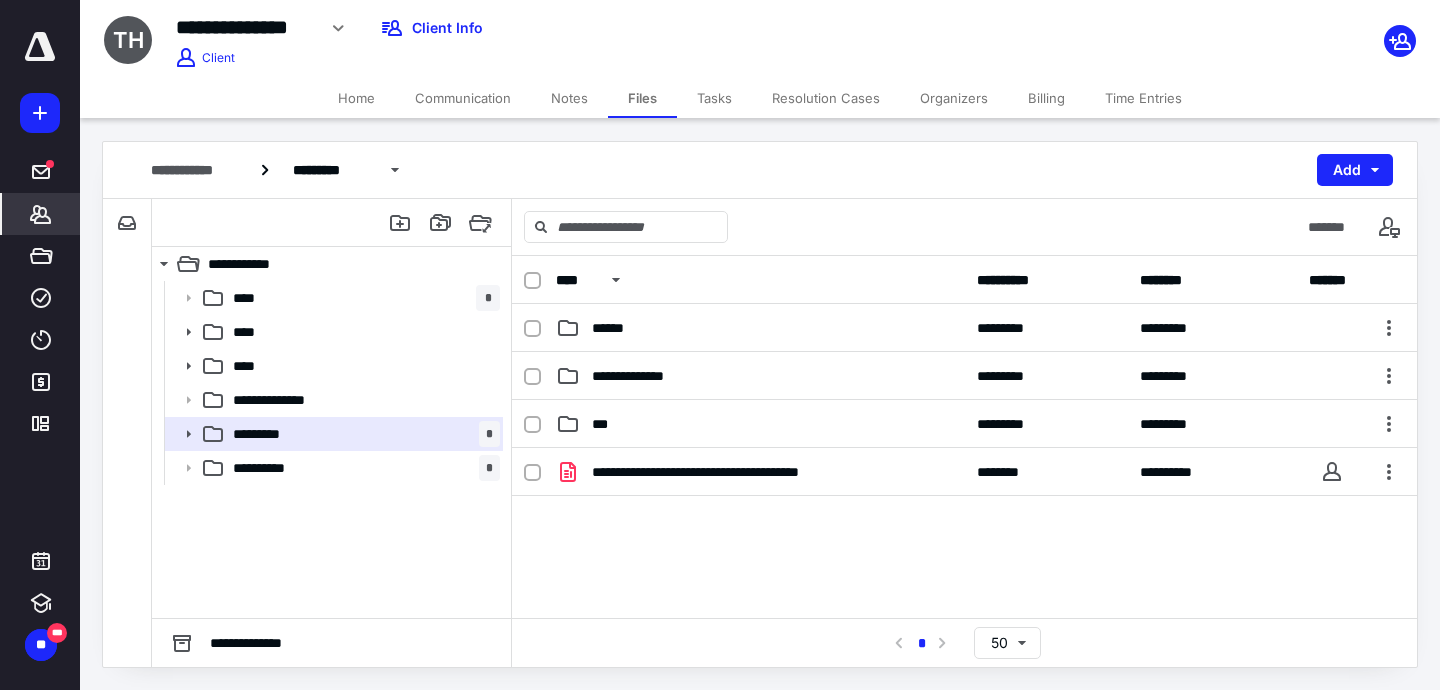 click 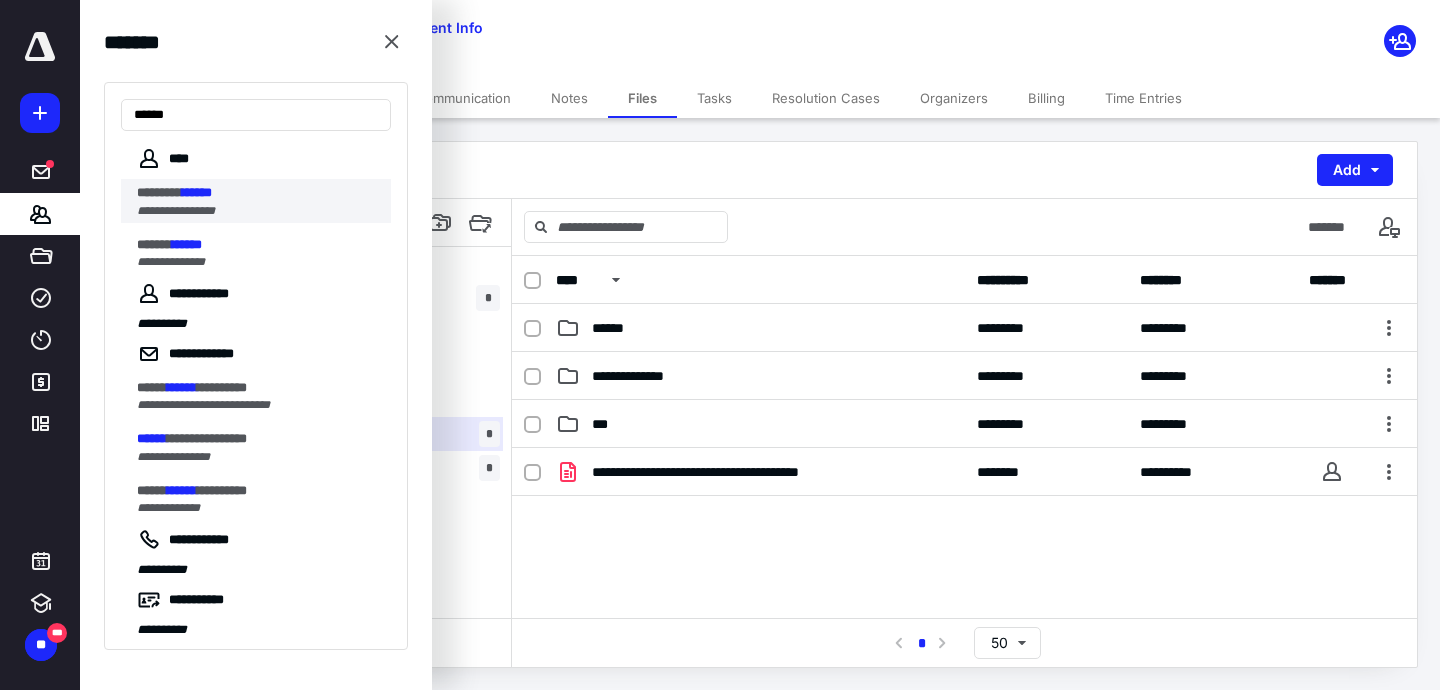 type on "******" 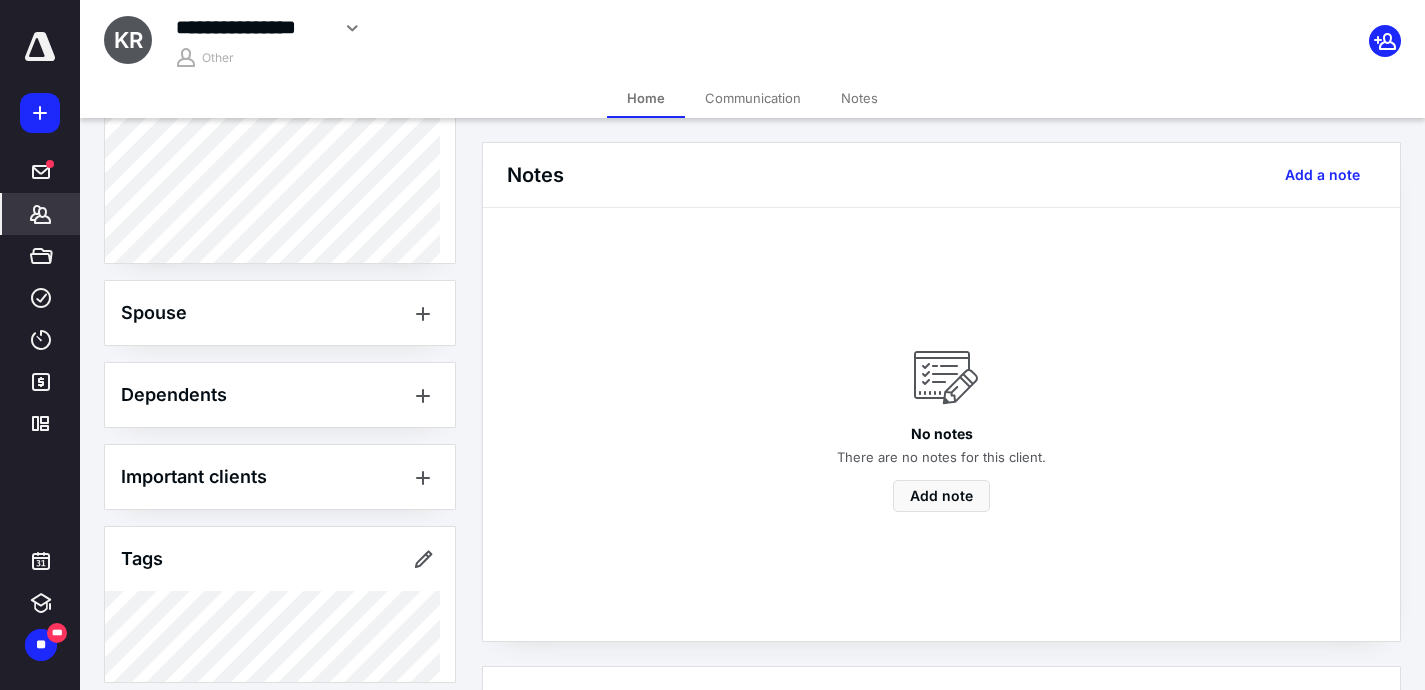 scroll, scrollTop: 639, scrollLeft: 0, axis: vertical 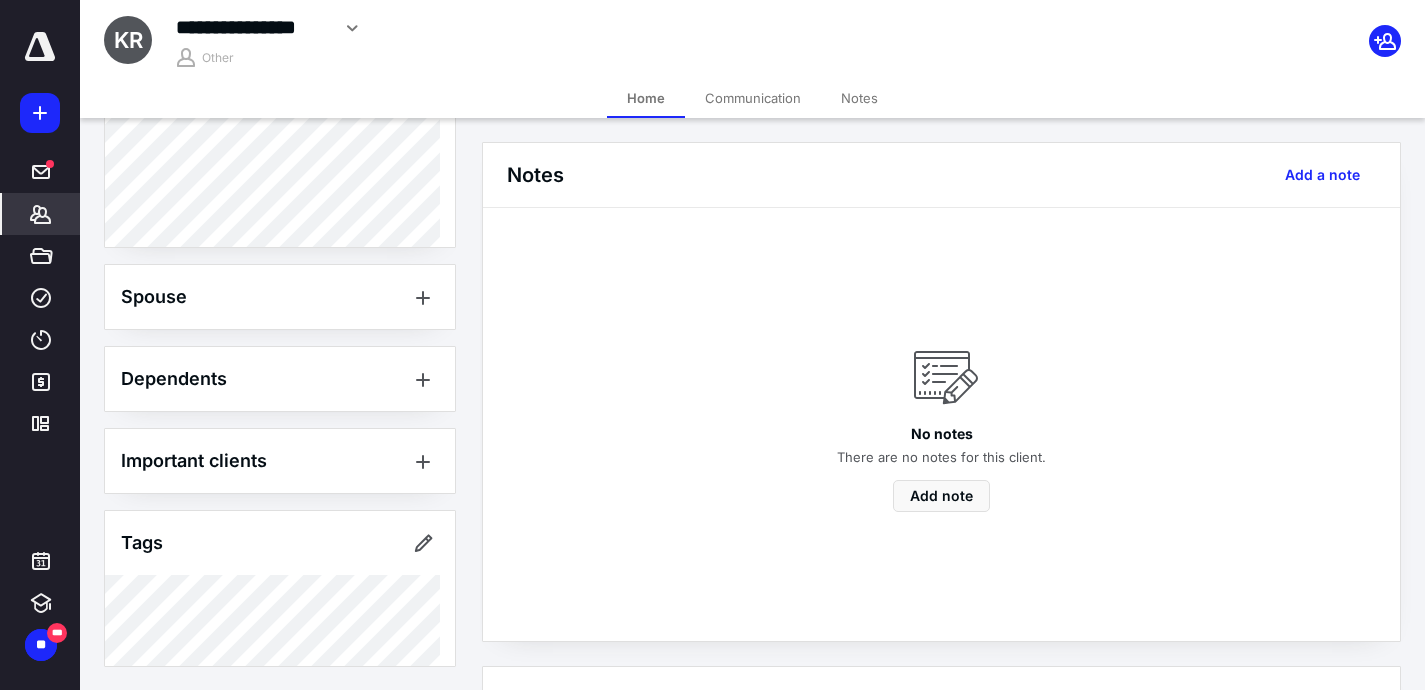click 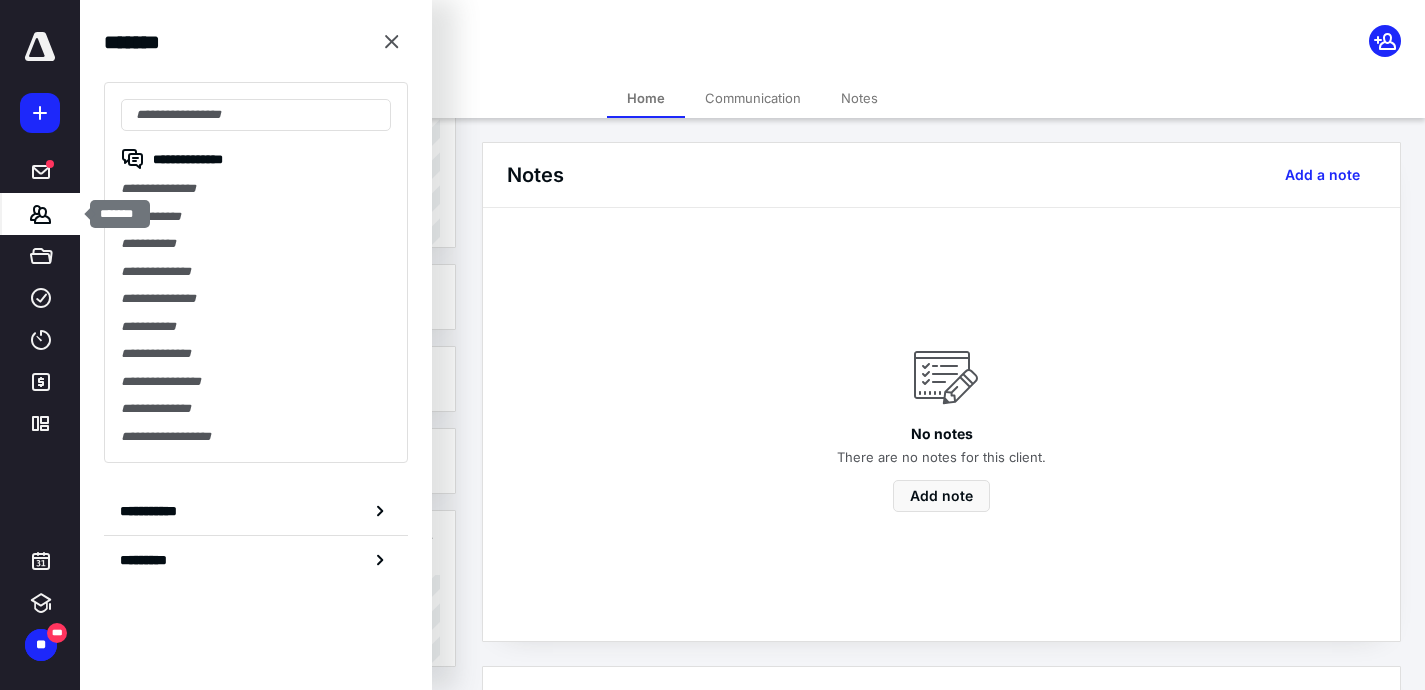 type on "*" 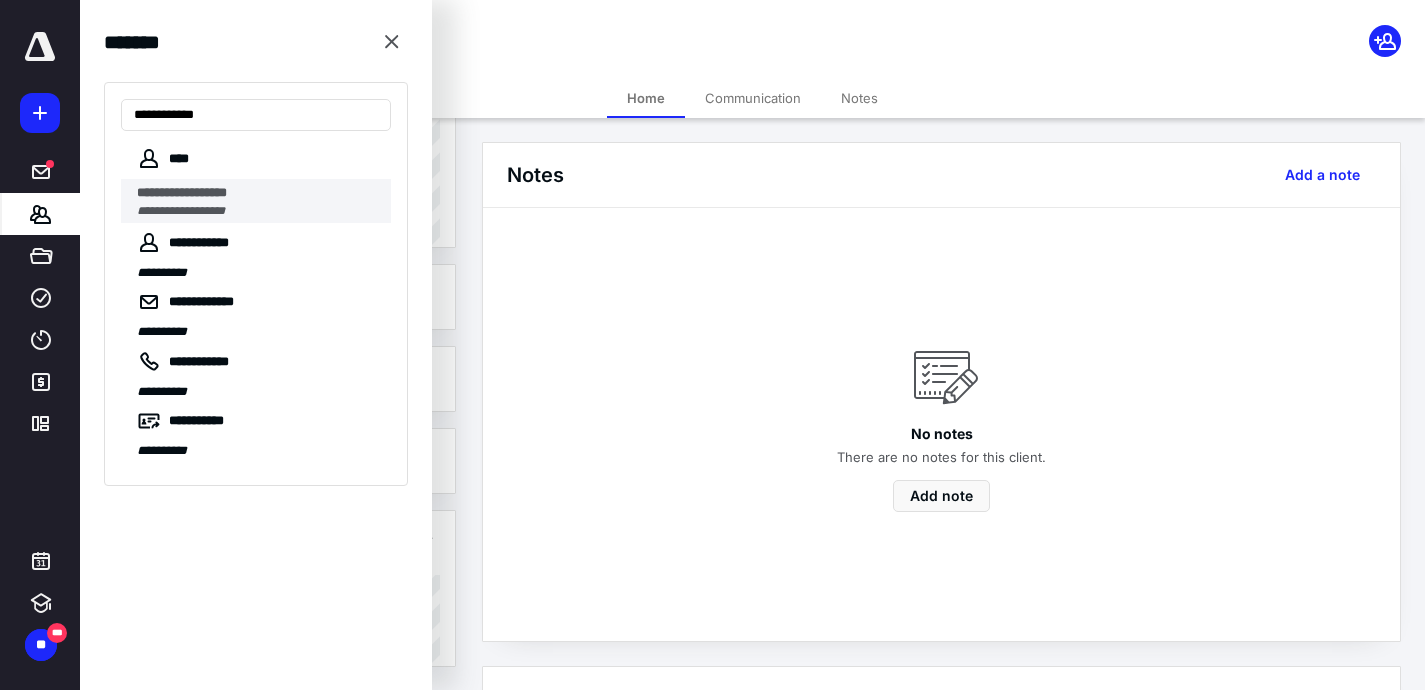 type on "**********" 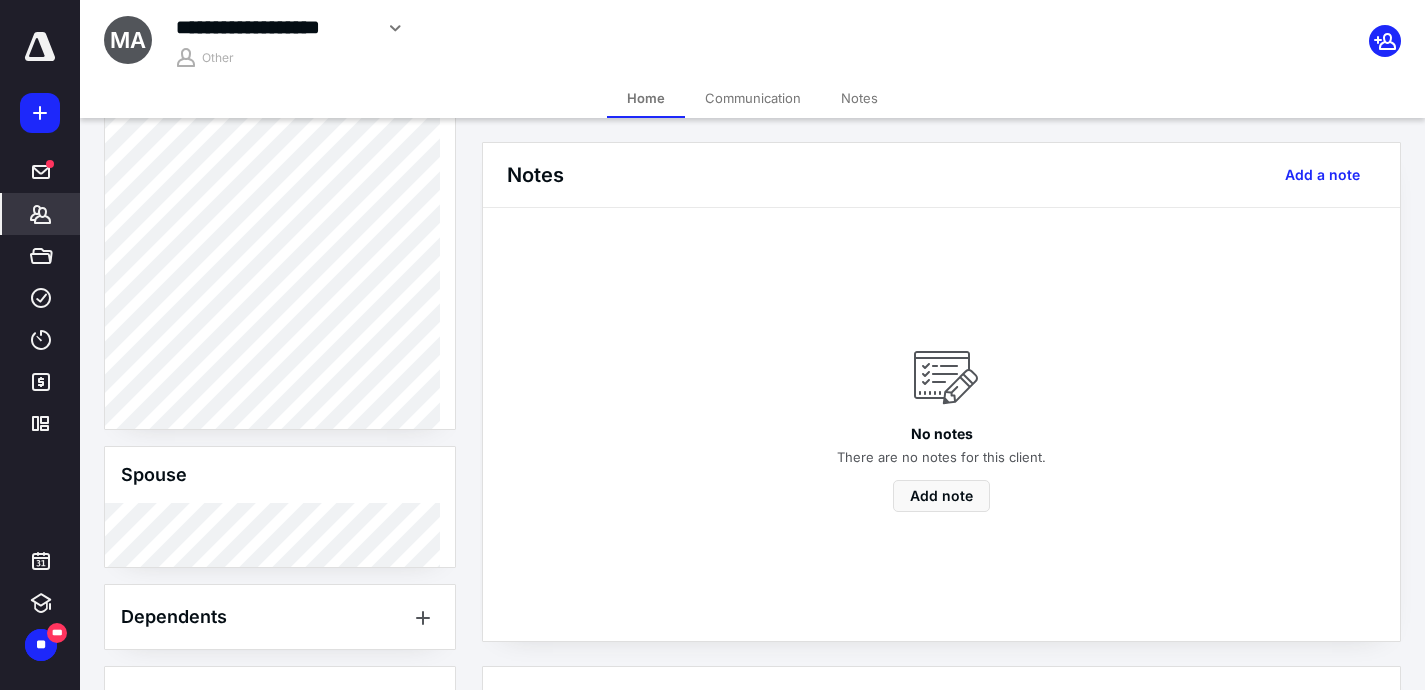 scroll, scrollTop: 612, scrollLeft: 0, axis: vertical 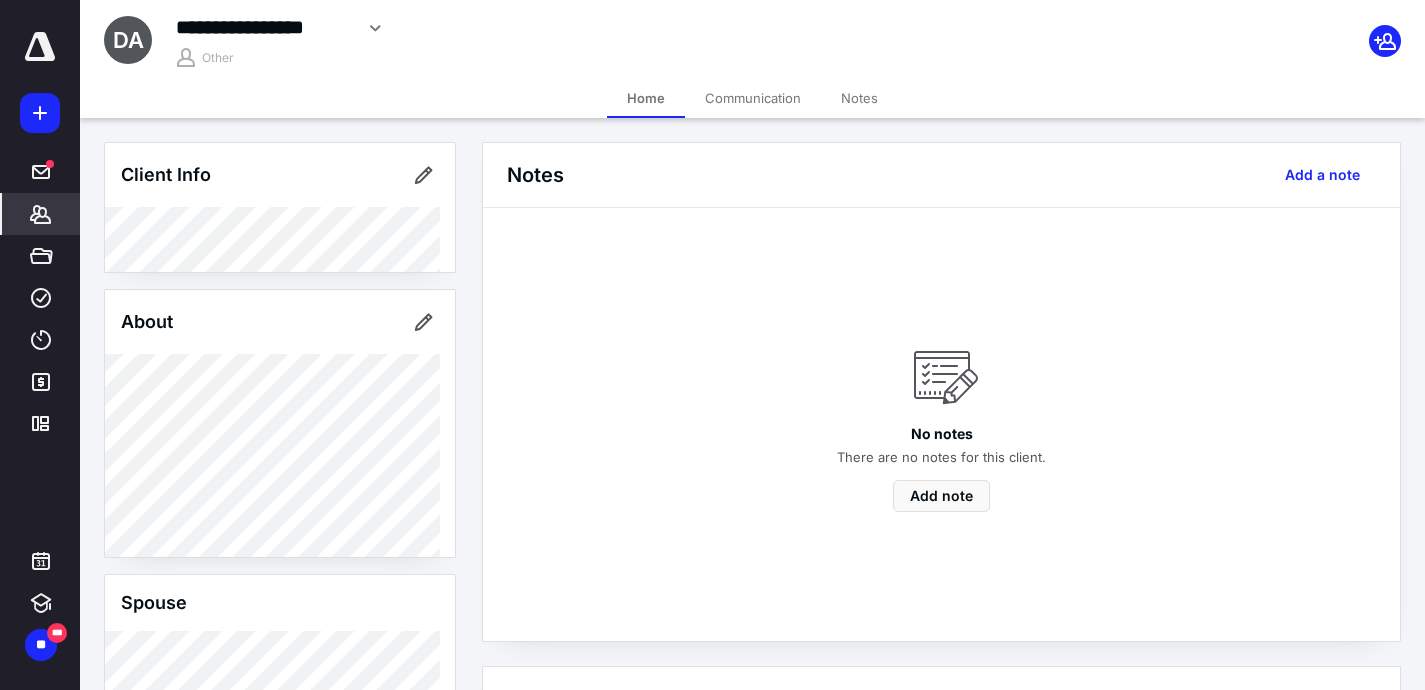click on "*******" at bounding box center (41, 214) 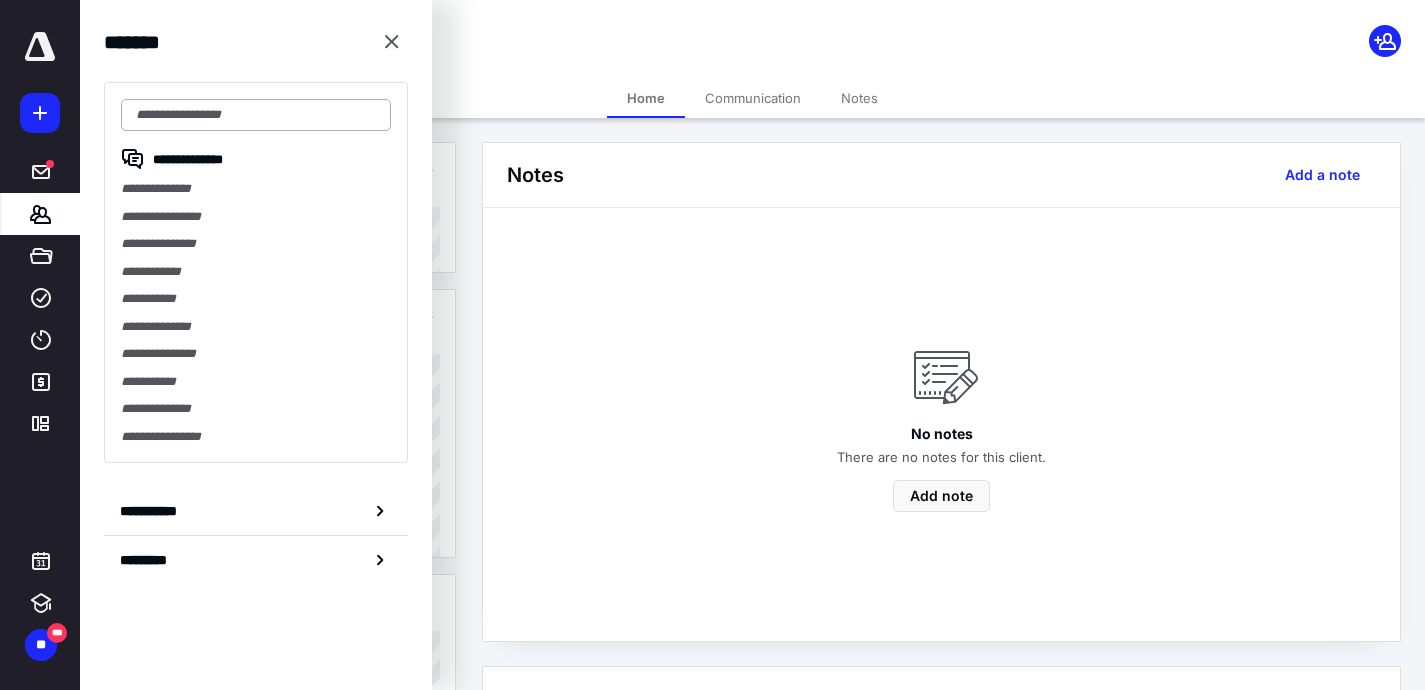 click at bounding box center (256, 115) 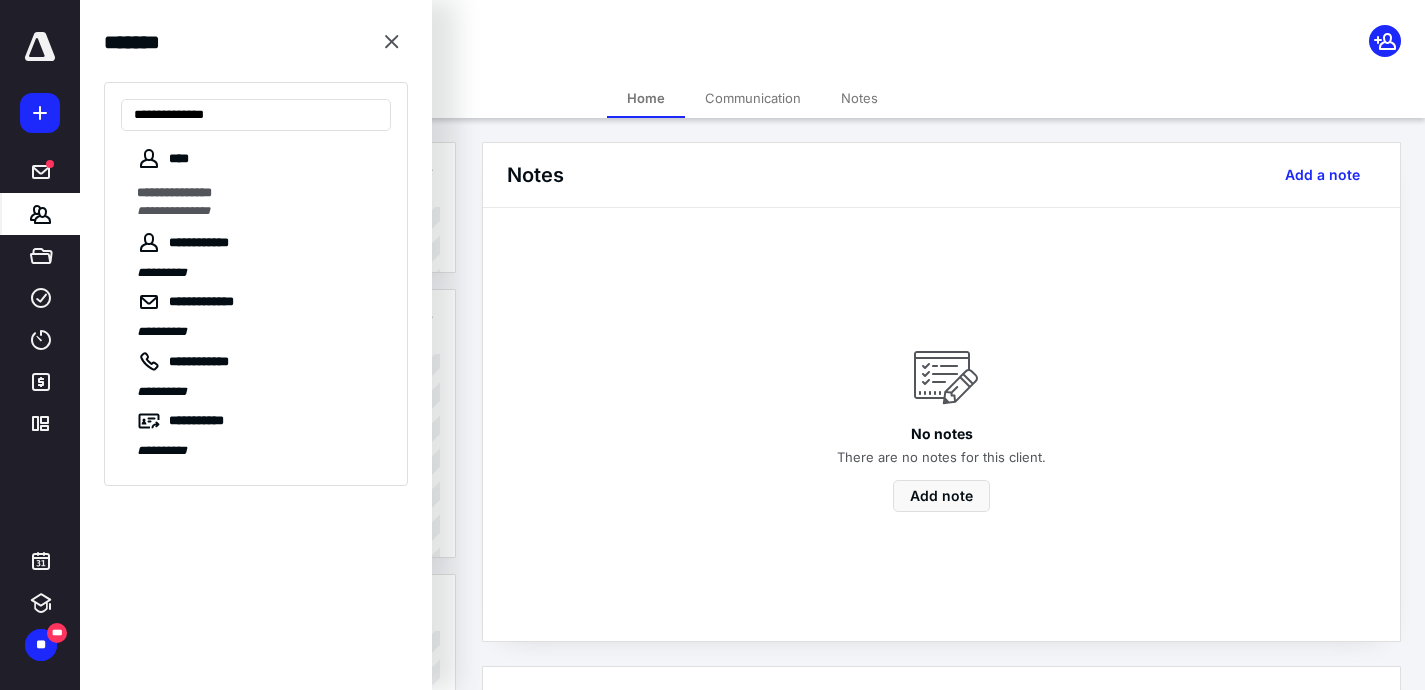 type on "**********" 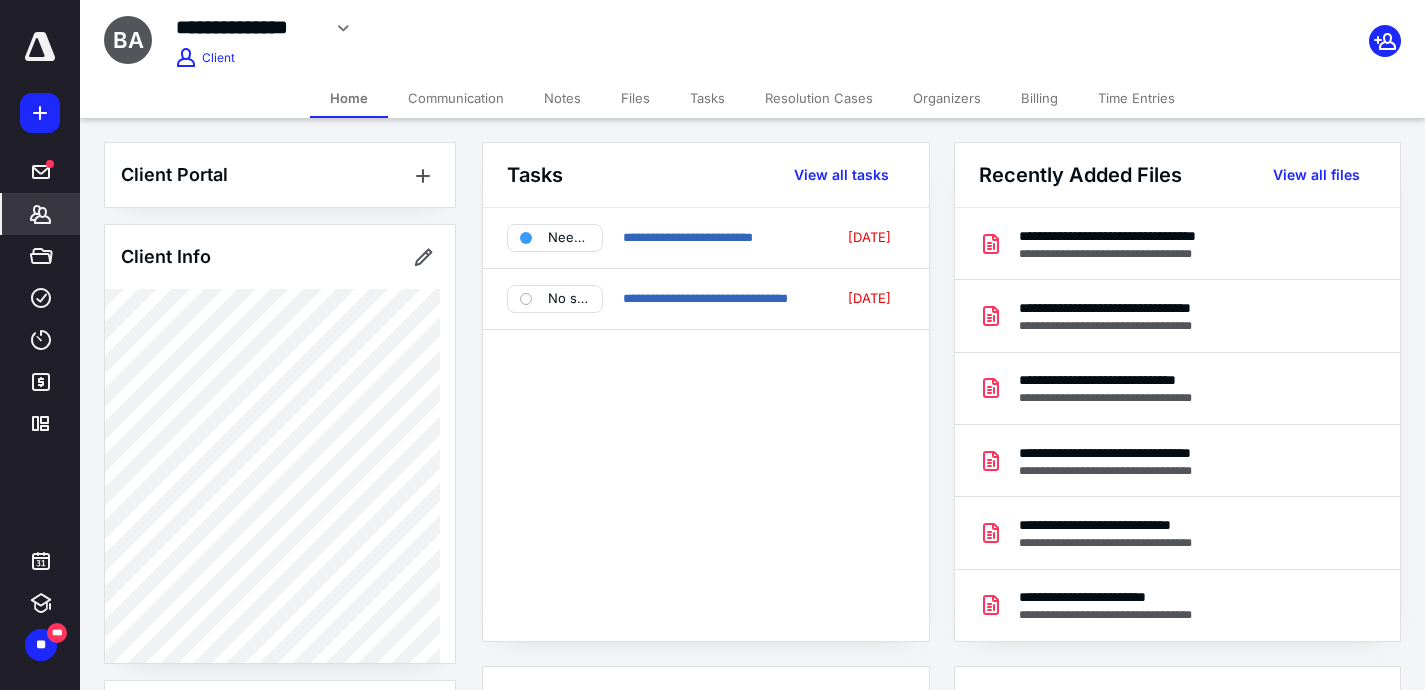 click on "Files" at bounding box center [635, 98] 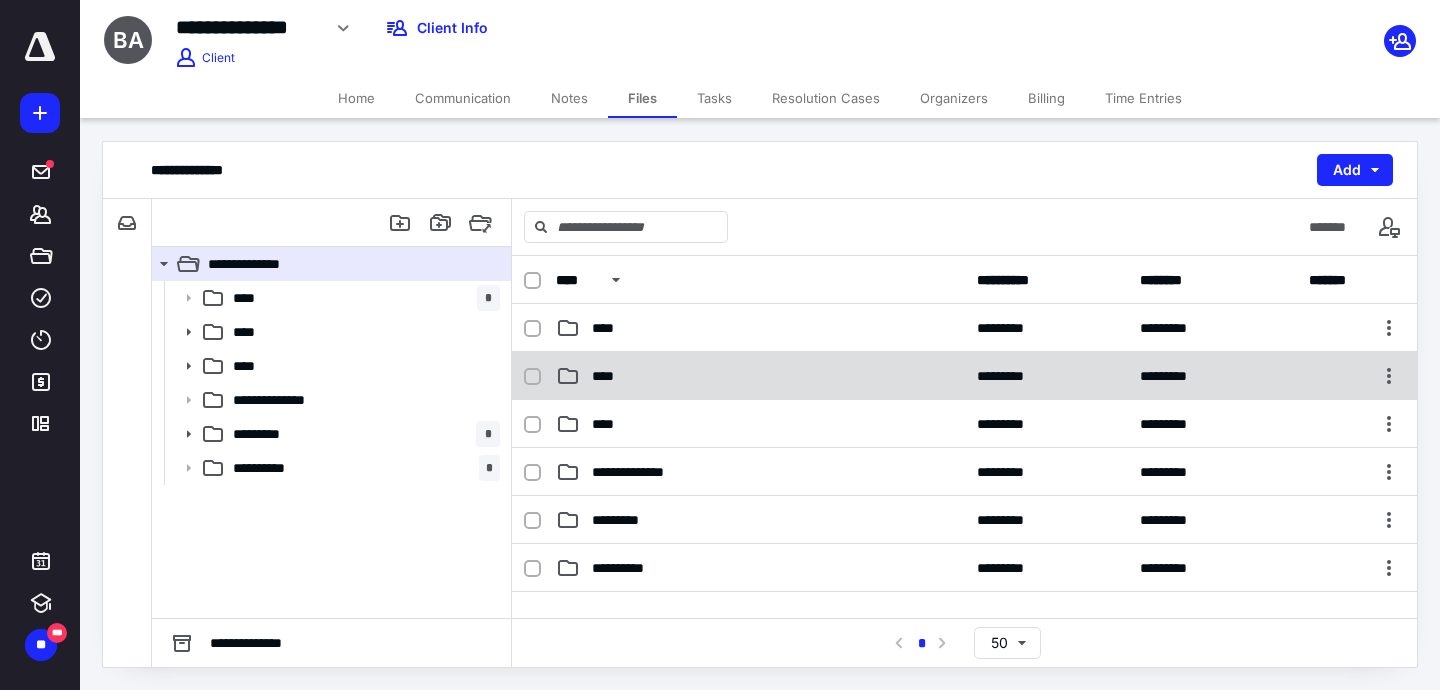 click on "****" at bounding box center (609, 376) 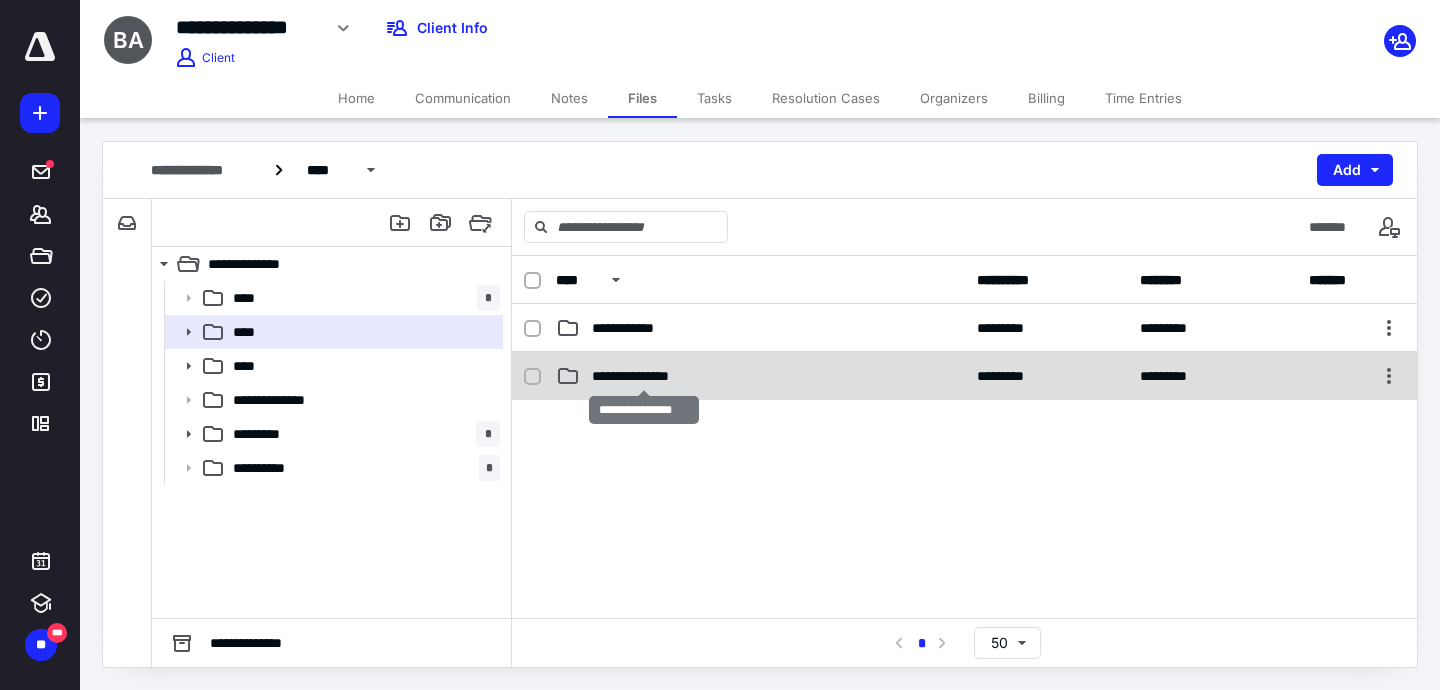 click on "**********" at bounding box center (644, 376) 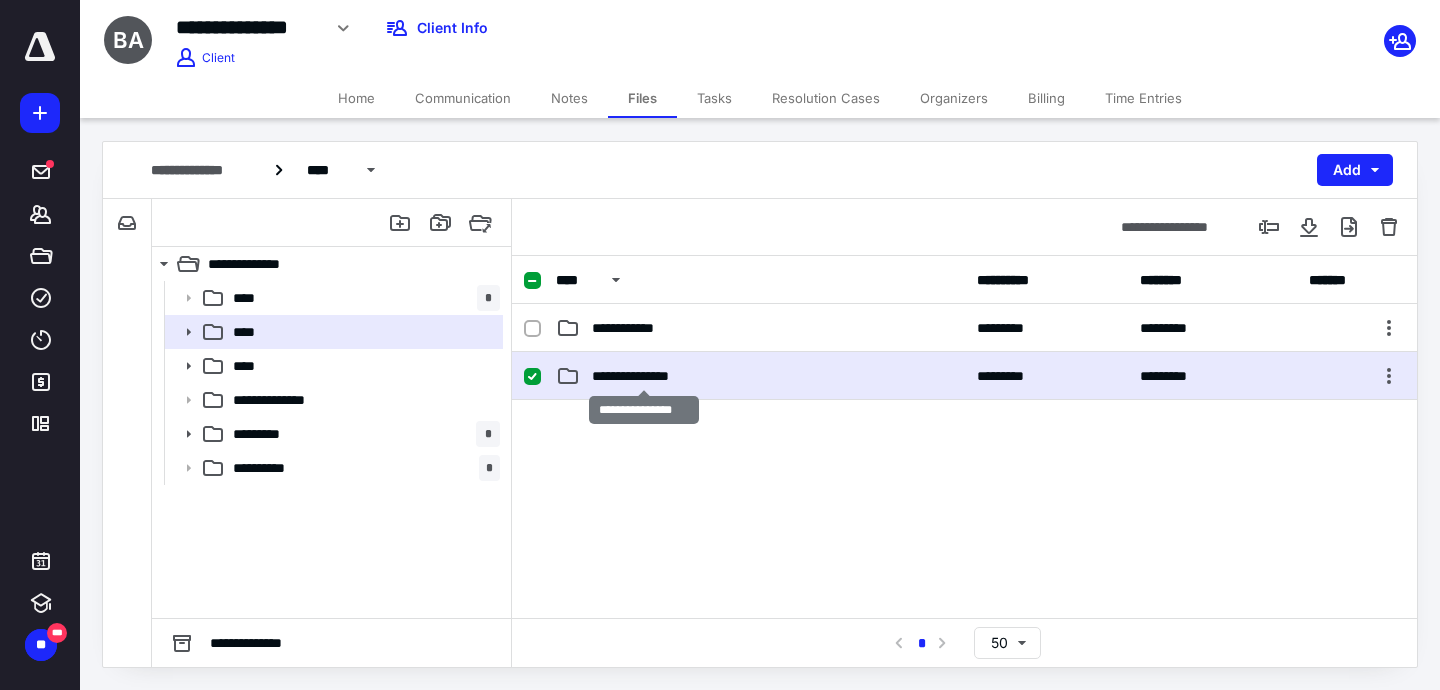 click on "**********" at bounding box center (644, 376) 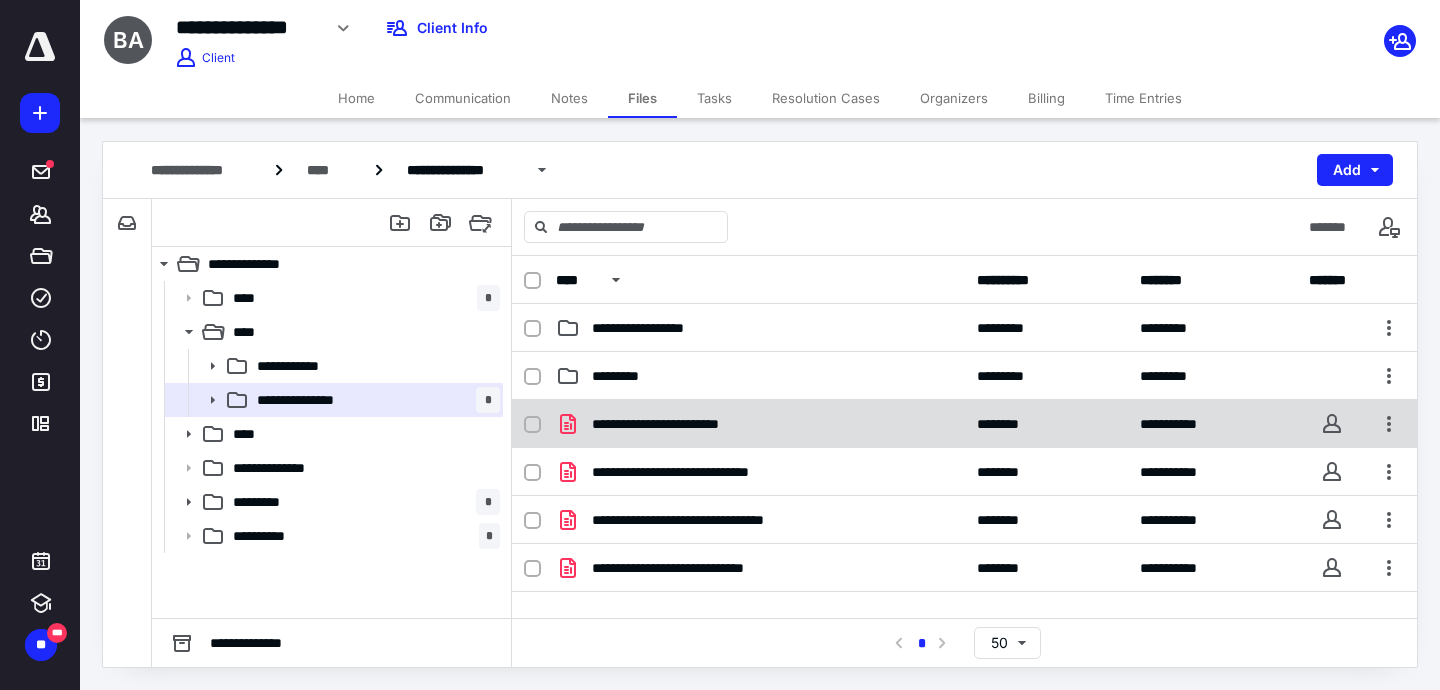 click on "**********" at bounding box center [964, 424] 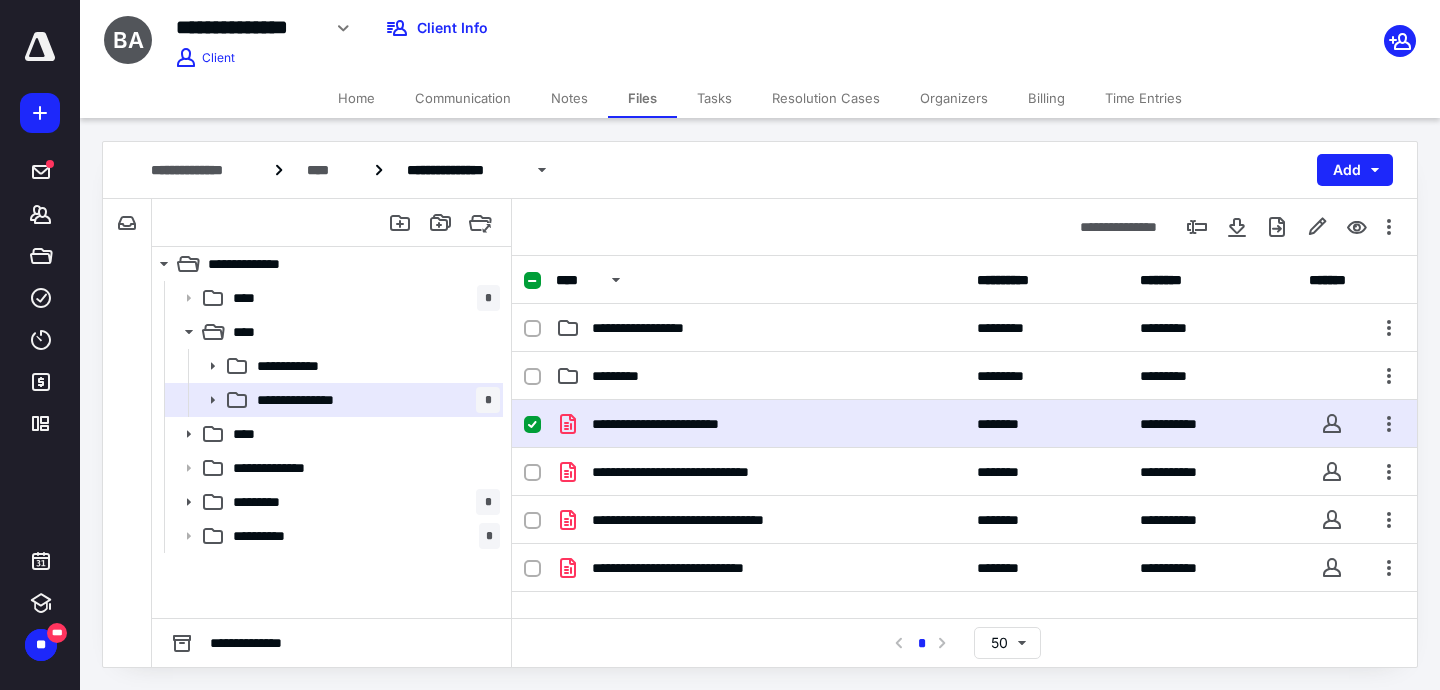 click on "**********" at bounding box center (964, 424) 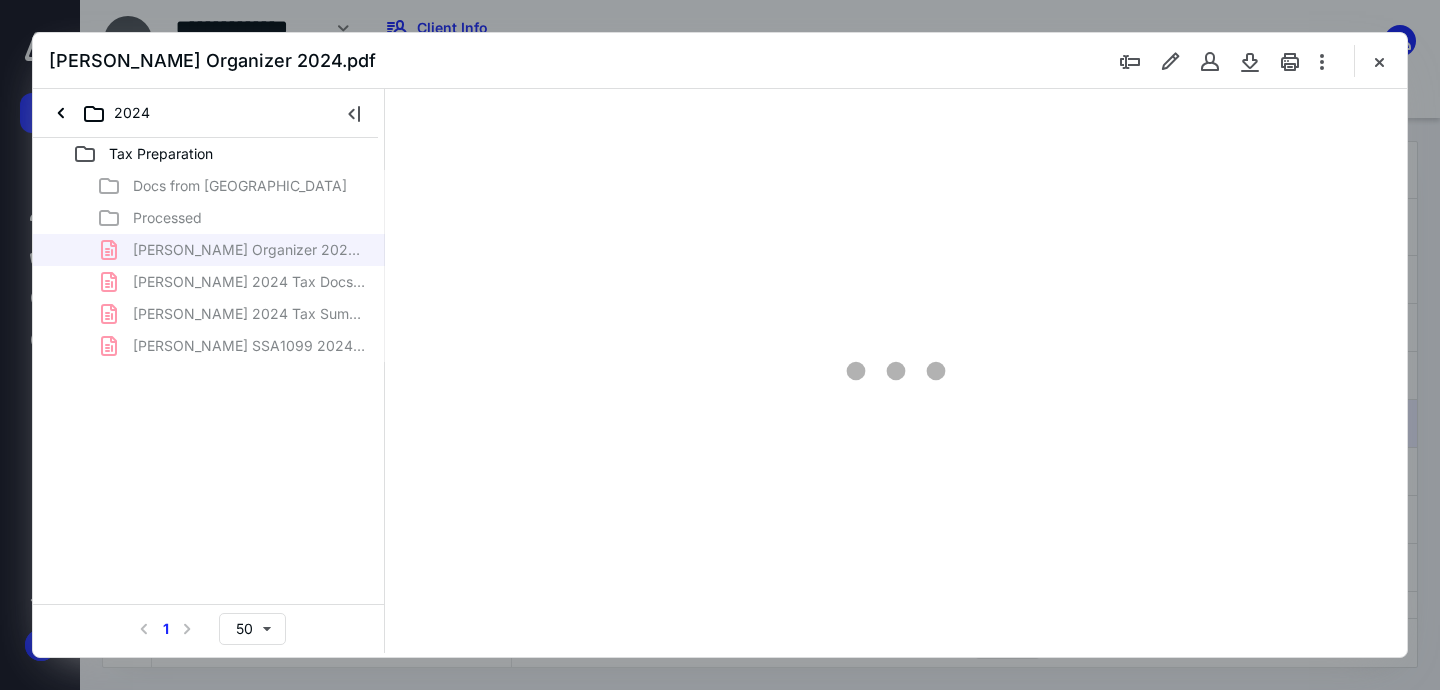 scroll, scrollTop: 0, scrollLeft: 0, axis: both 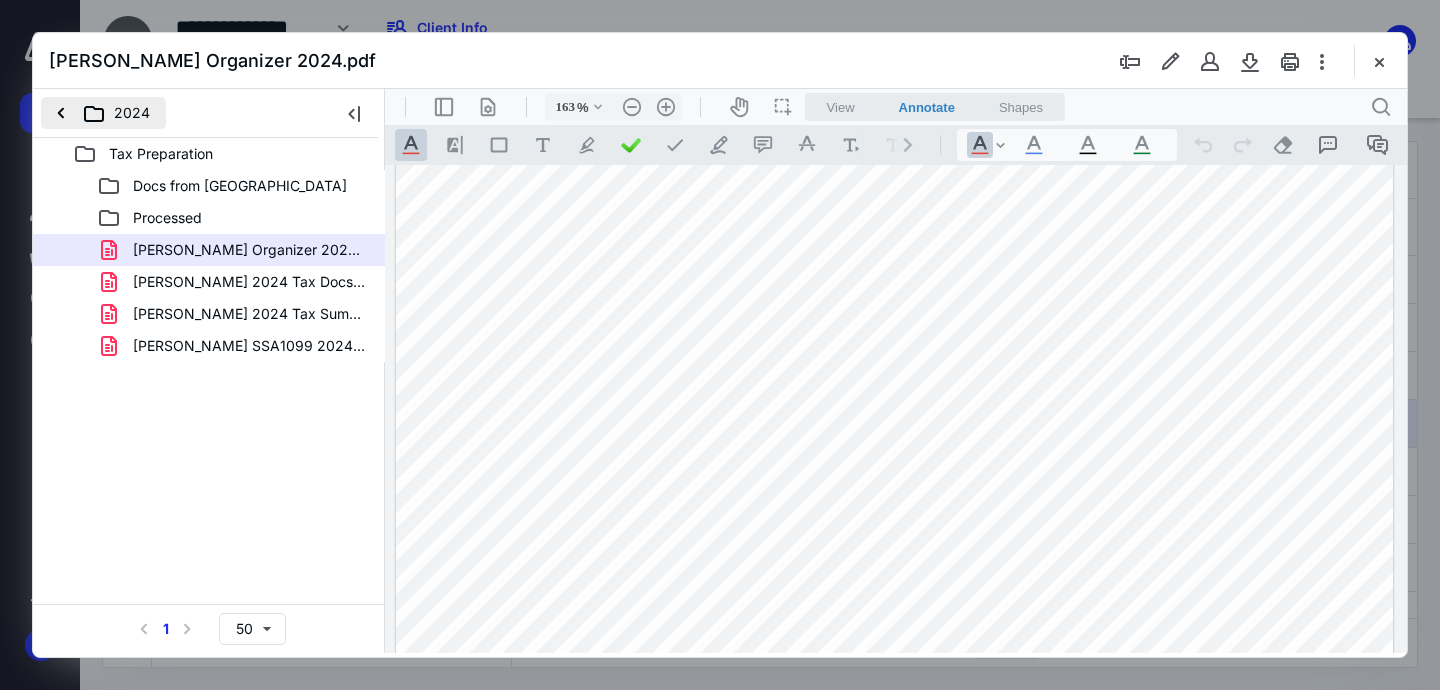 click on "2024" at bounding box center (103, 113) 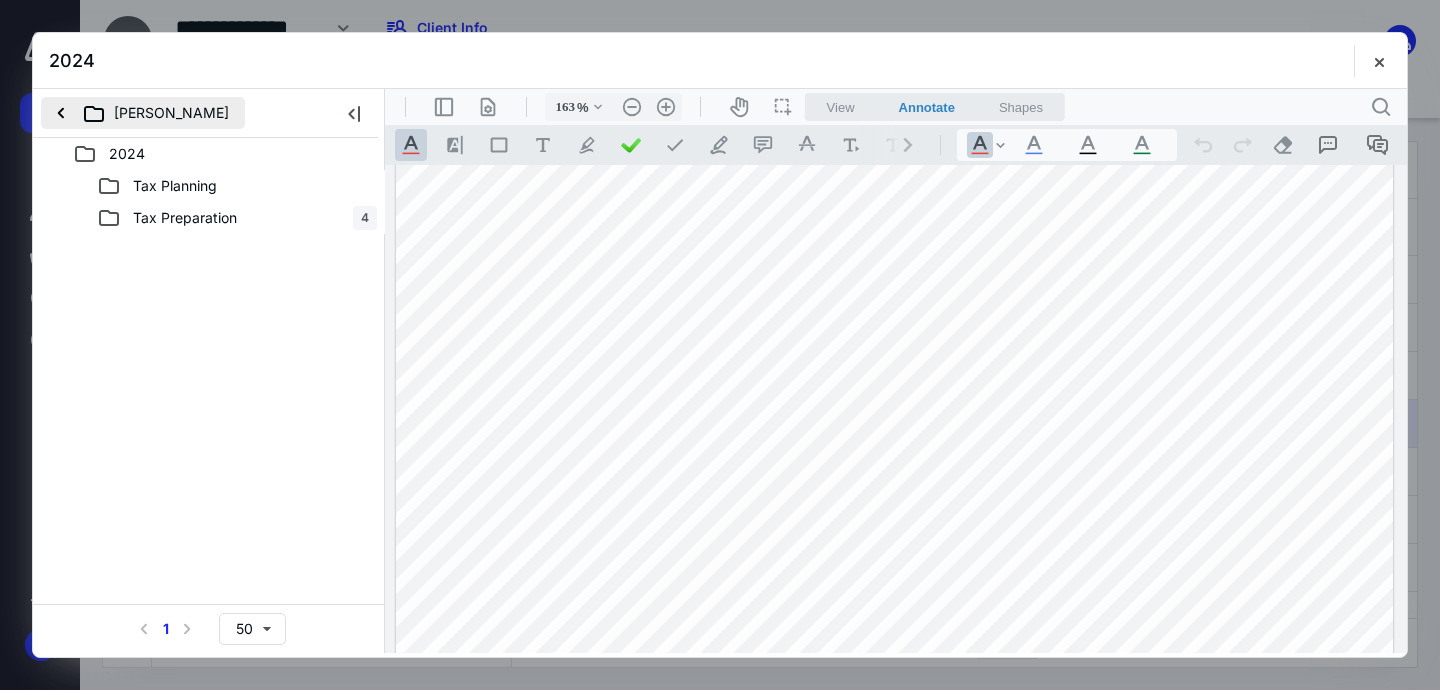 click on "Benjamin Allen" at bounding box center (143, 113) 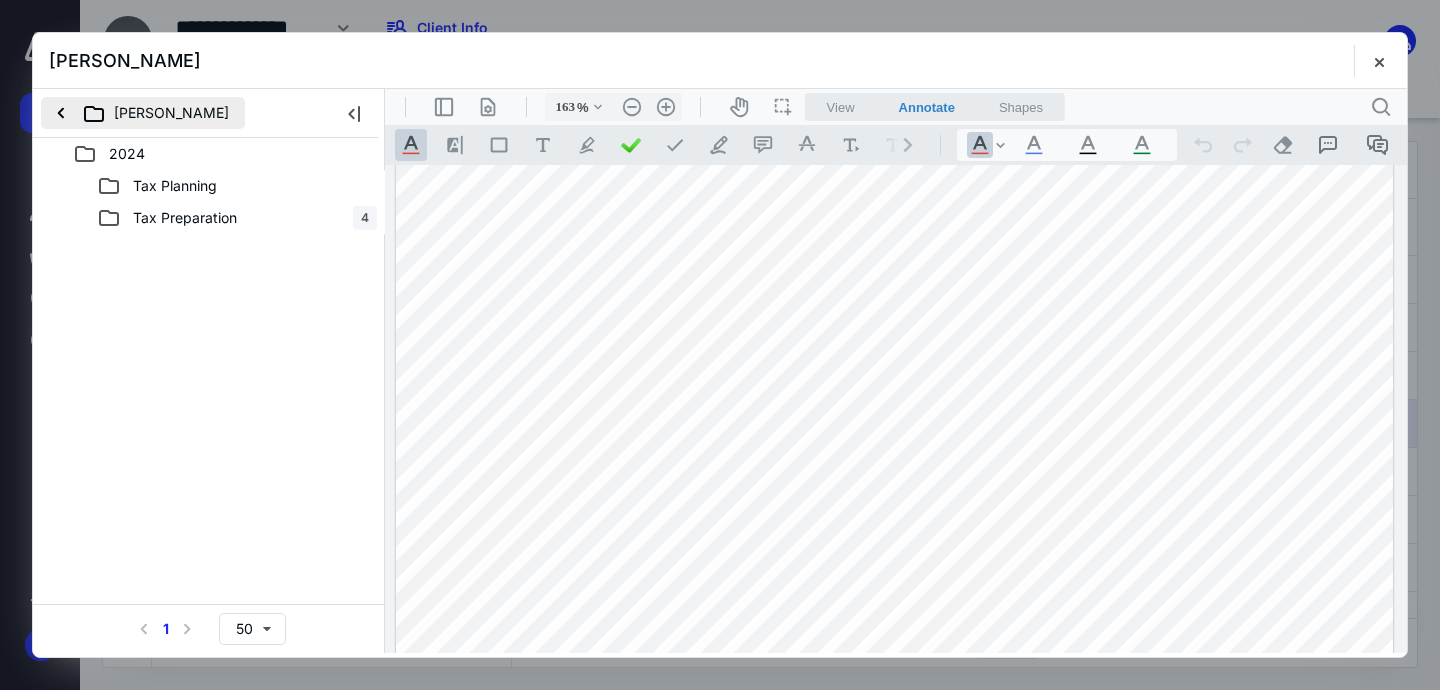 click on "Benjamin Allen" at bounding box center (143, 113) 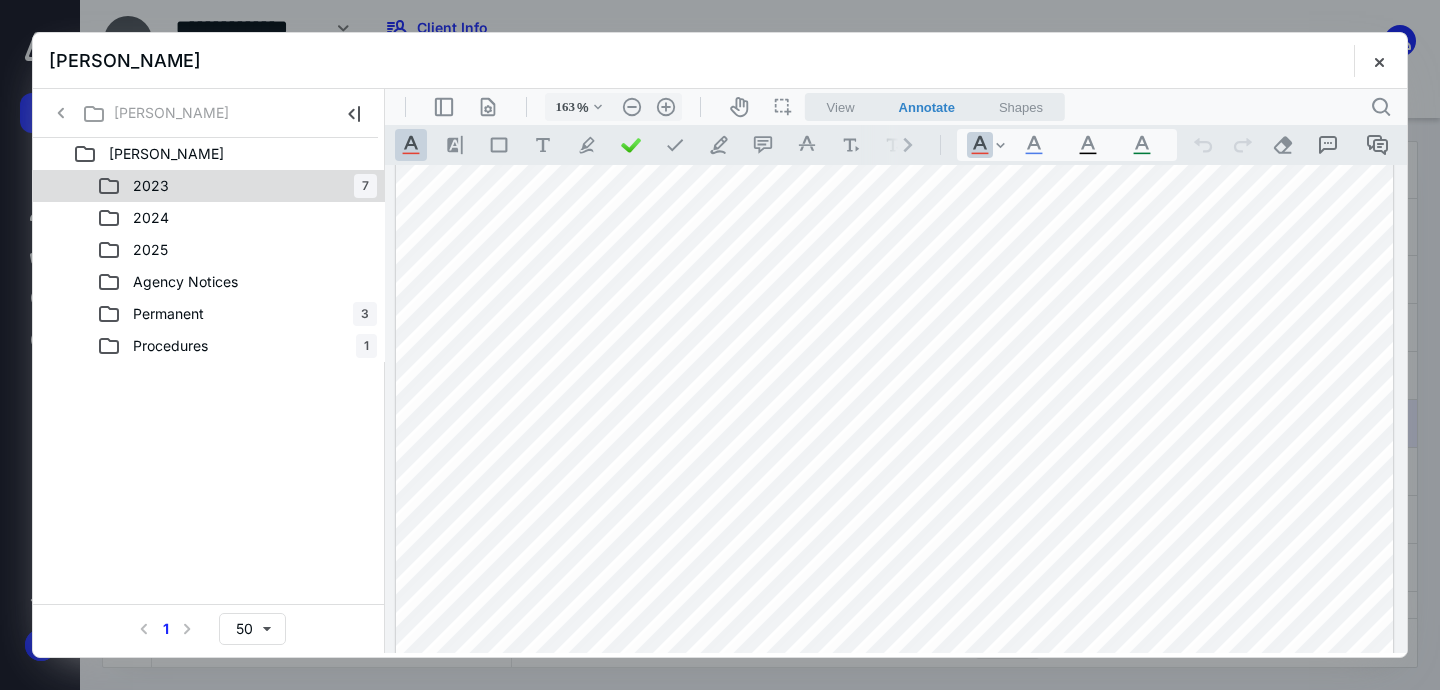click on "2023" at bounding box center [151, 186] 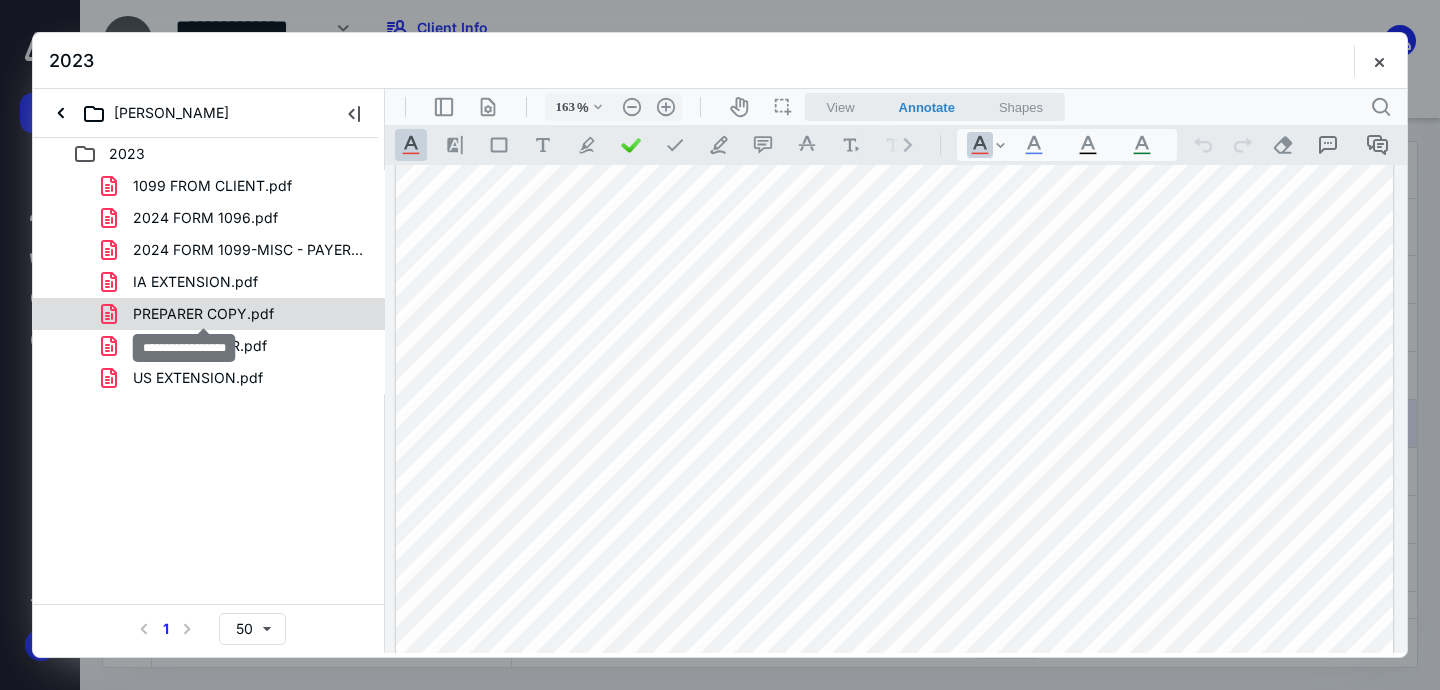 click on "PREPARER COPY.pdf" at bounding box center (203, 314) 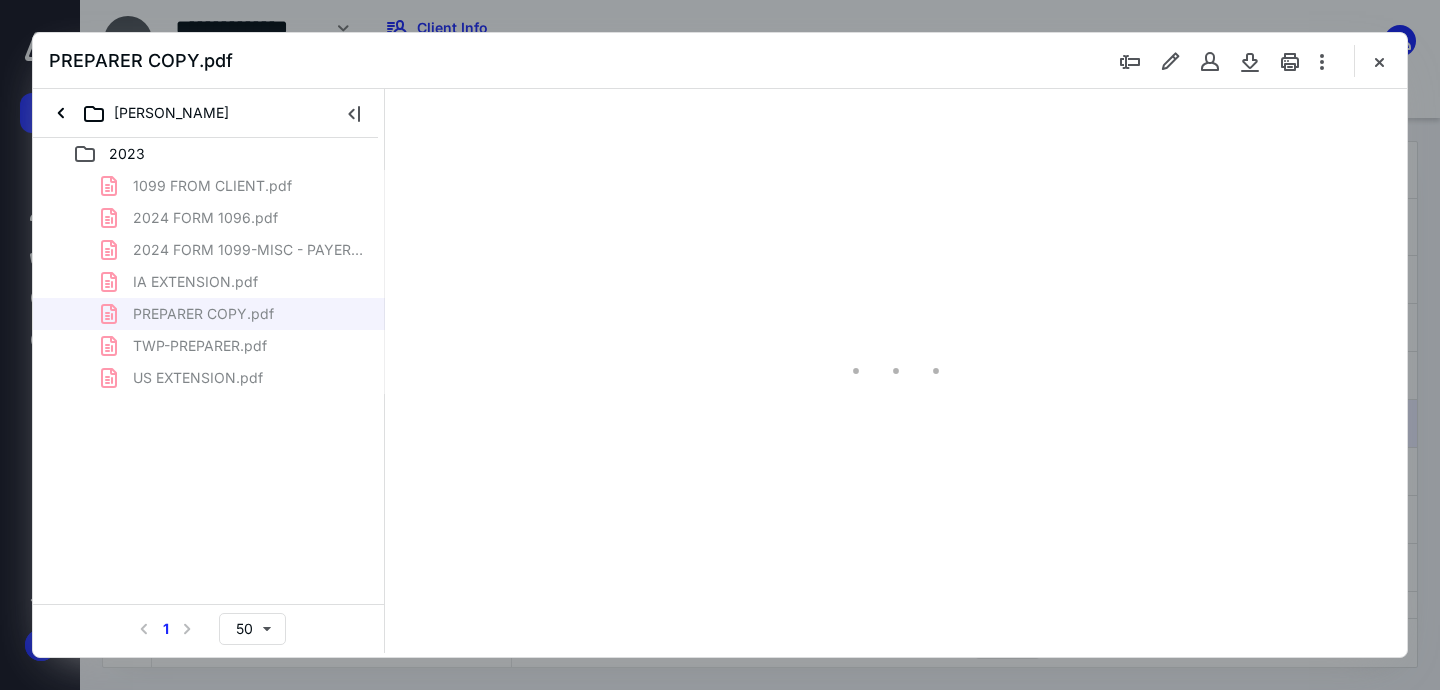 type on "163" 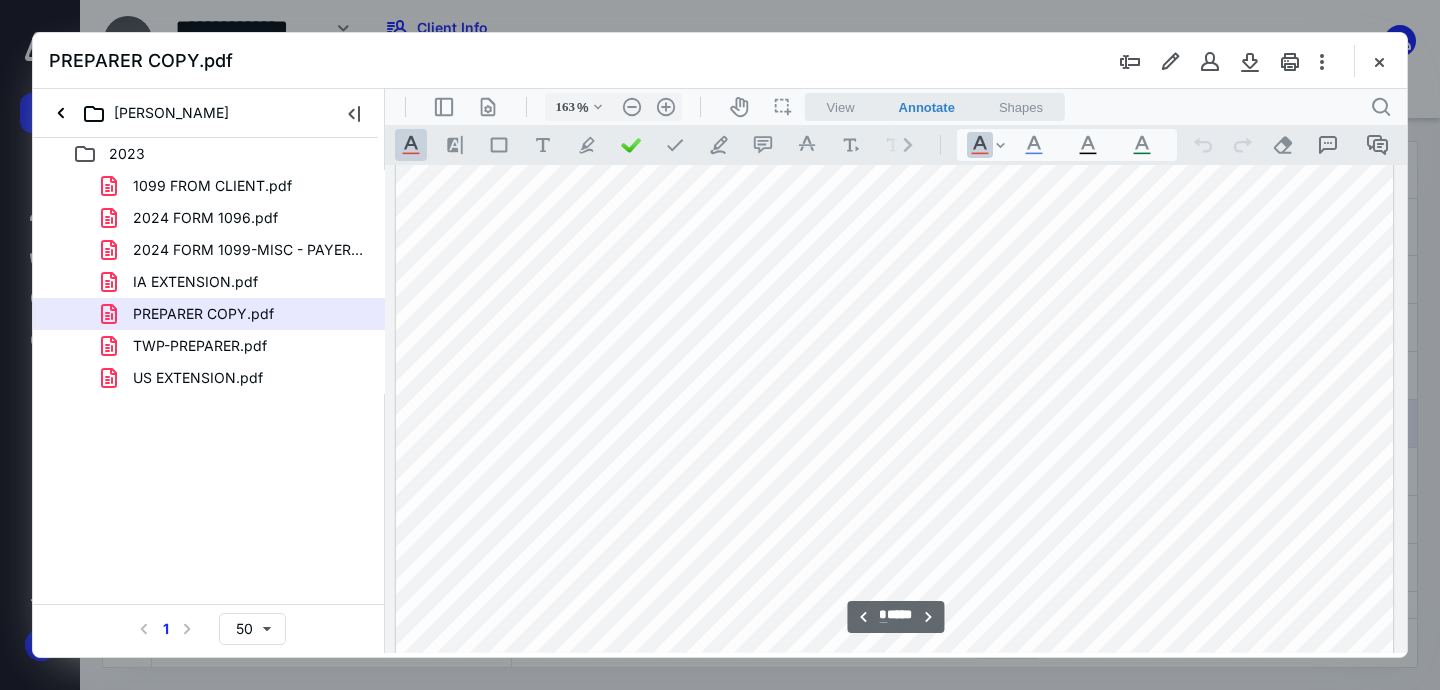 scroll, scrollTop: 4631, scrollLeft: 0, axis: vertical 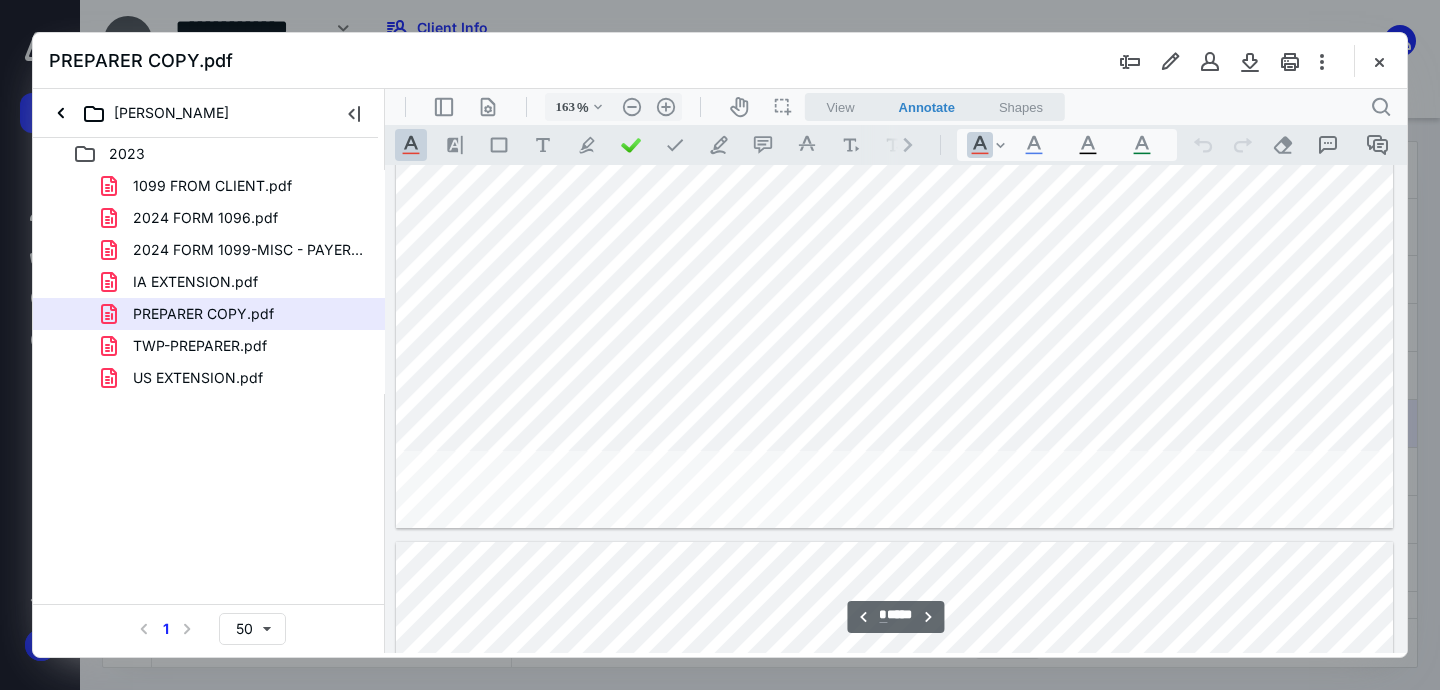 type on "*" 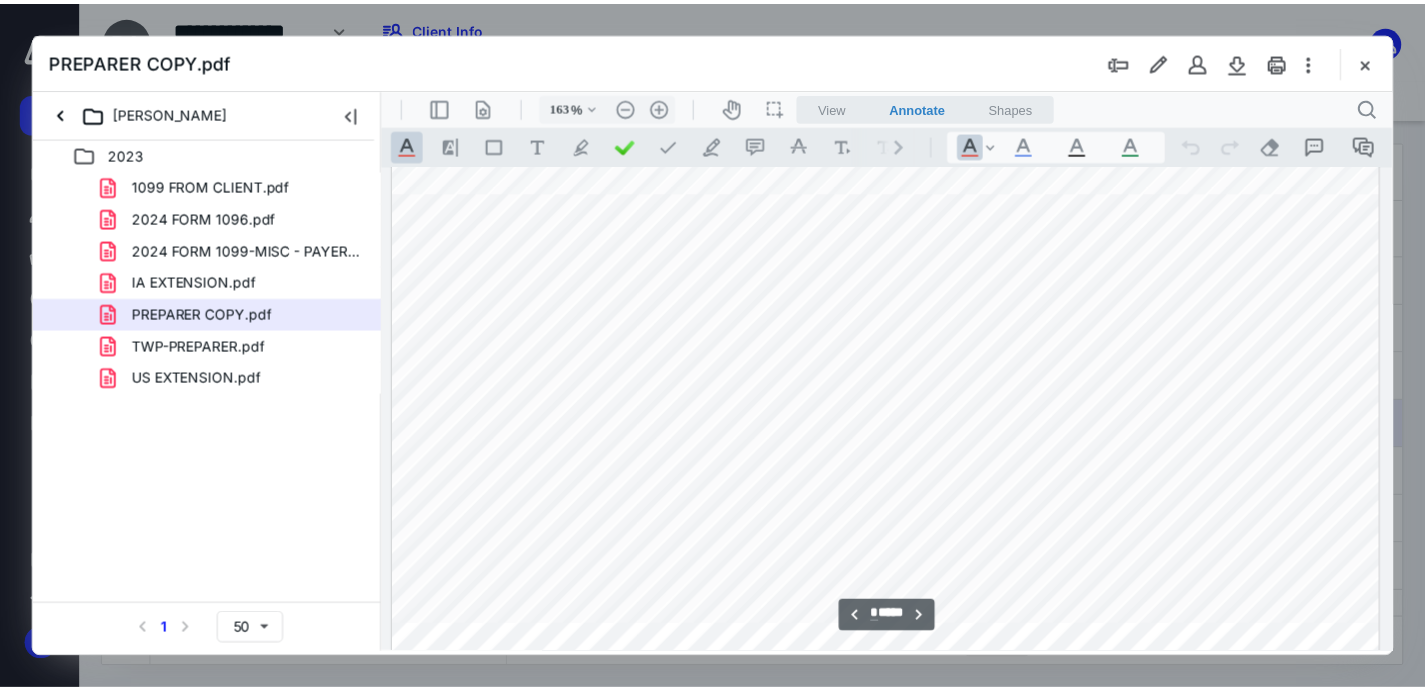 scroll, scrollTop: 4646, scrollLeft: 0, axis: vertical 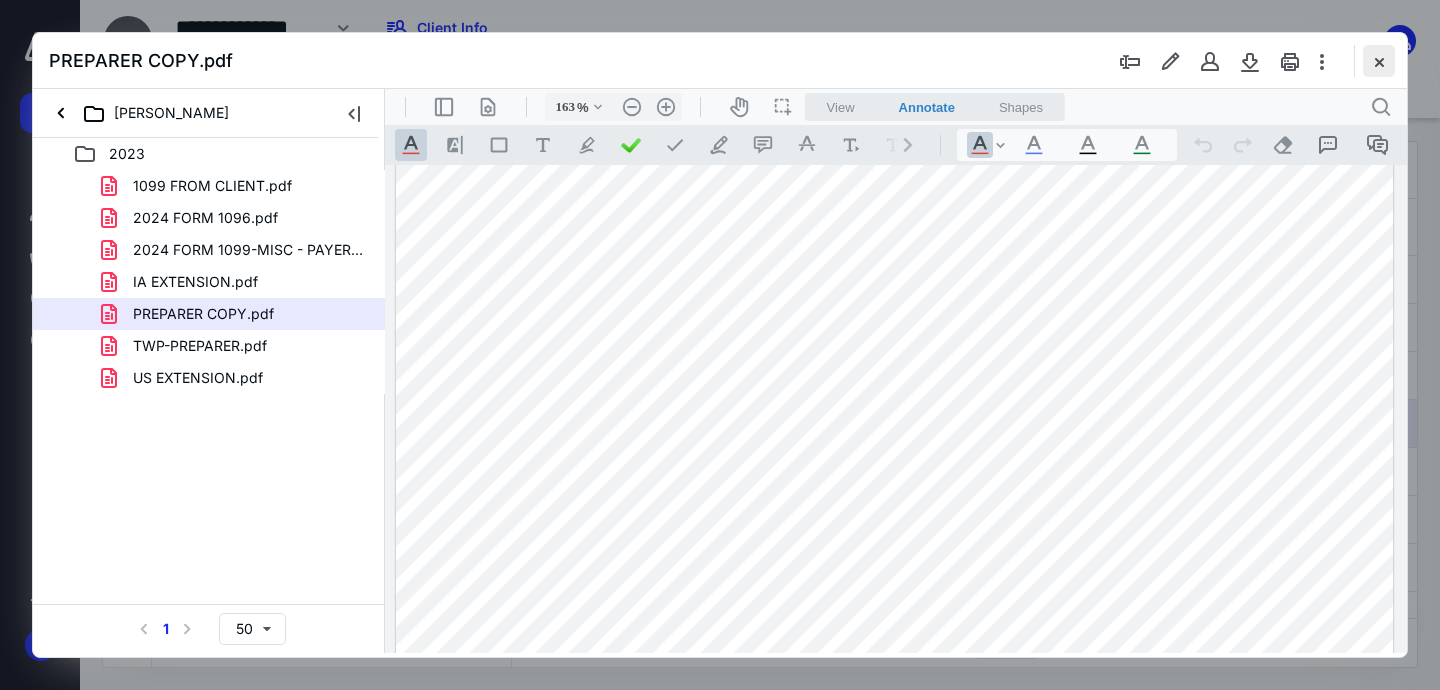 click at bounding box center (1379, 61) 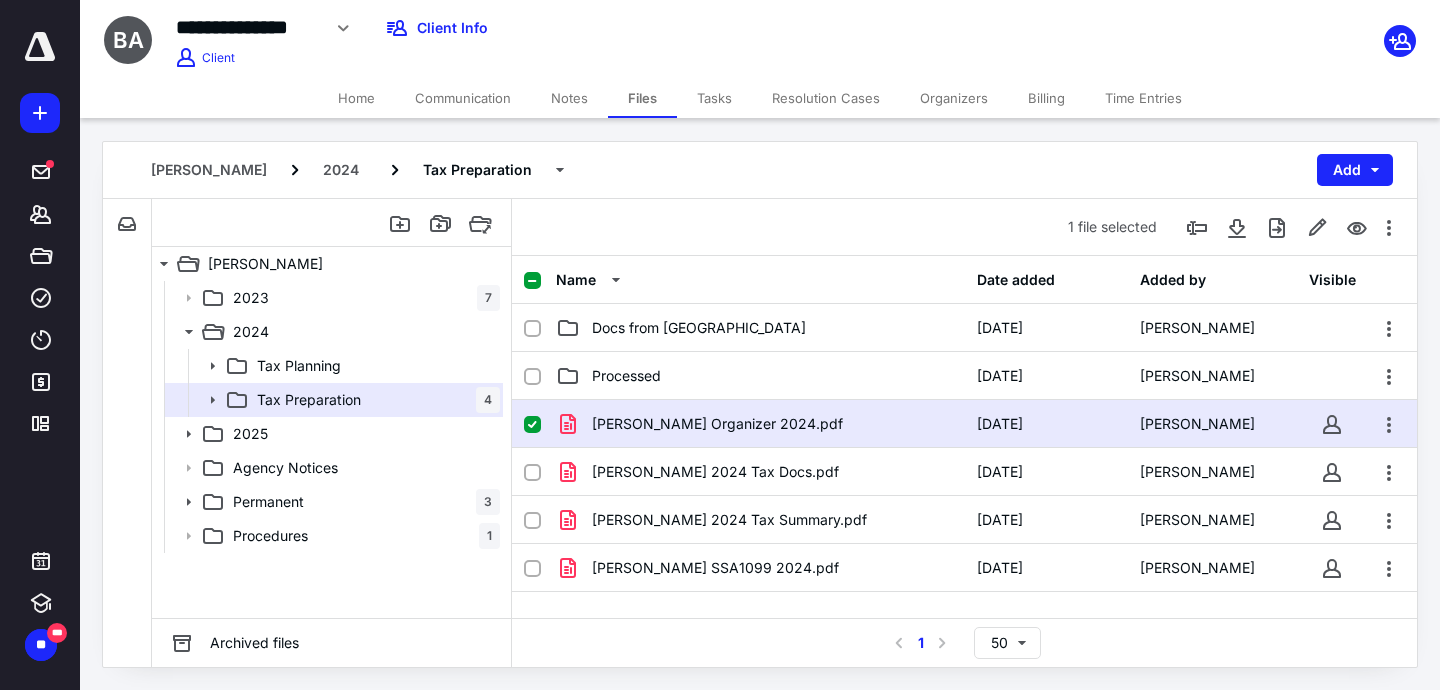 click on "Tasks" at bounding box center (714, 98) 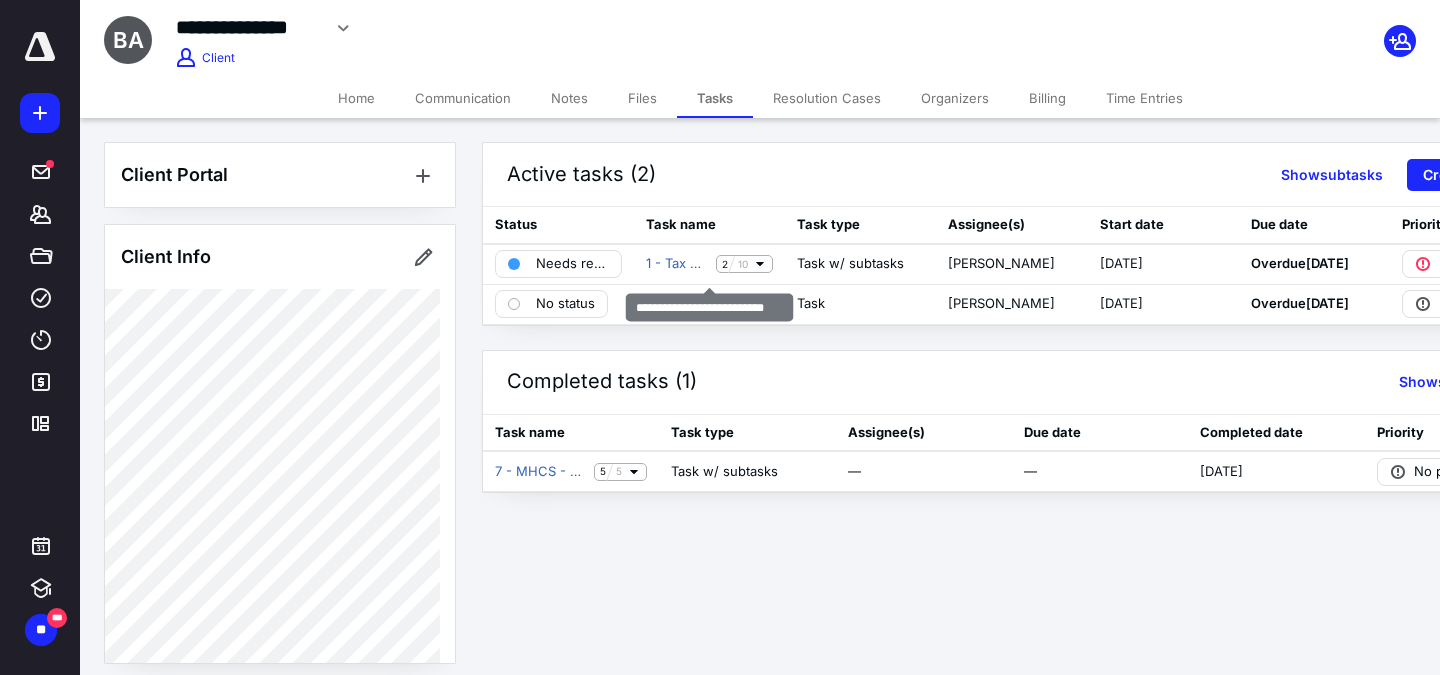 click on "Active   tasks   (2) Show  subtasks Create task" at bounding box center (1012, 175) 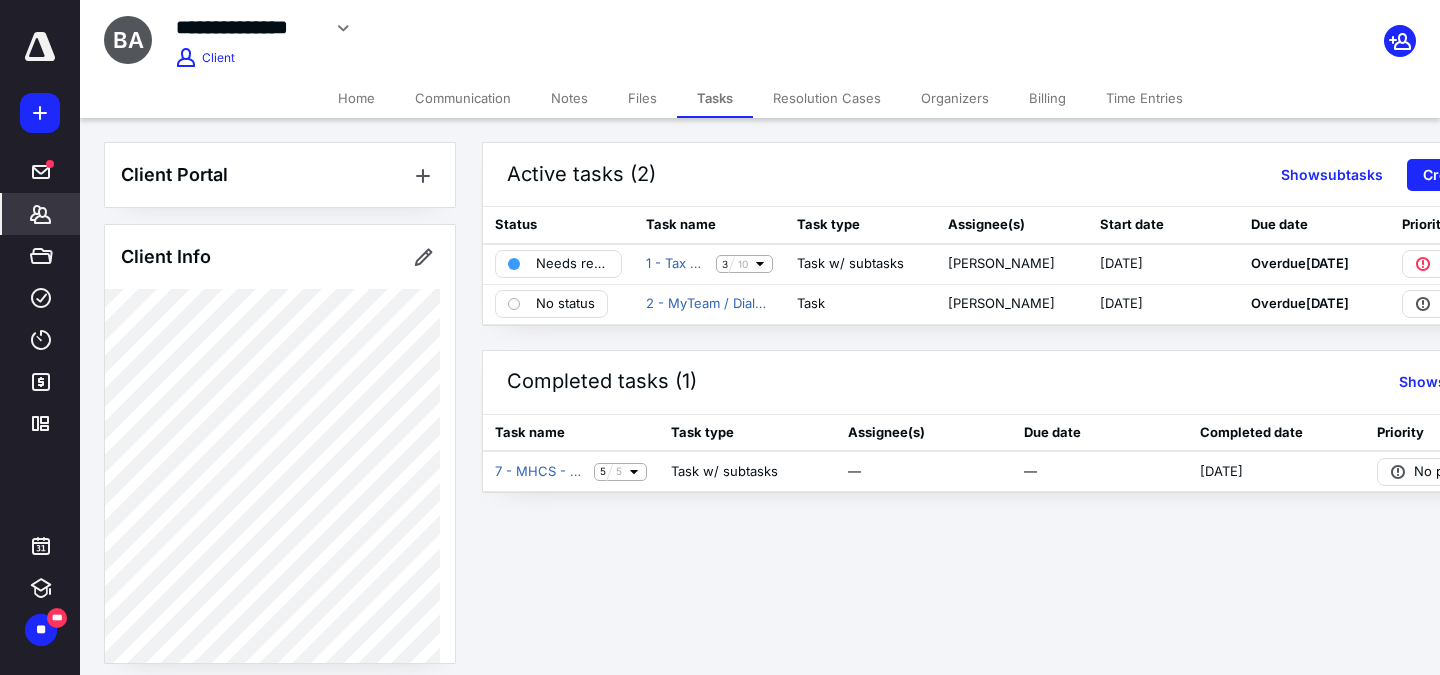 click on "*******" at bounding box center [41, 214] 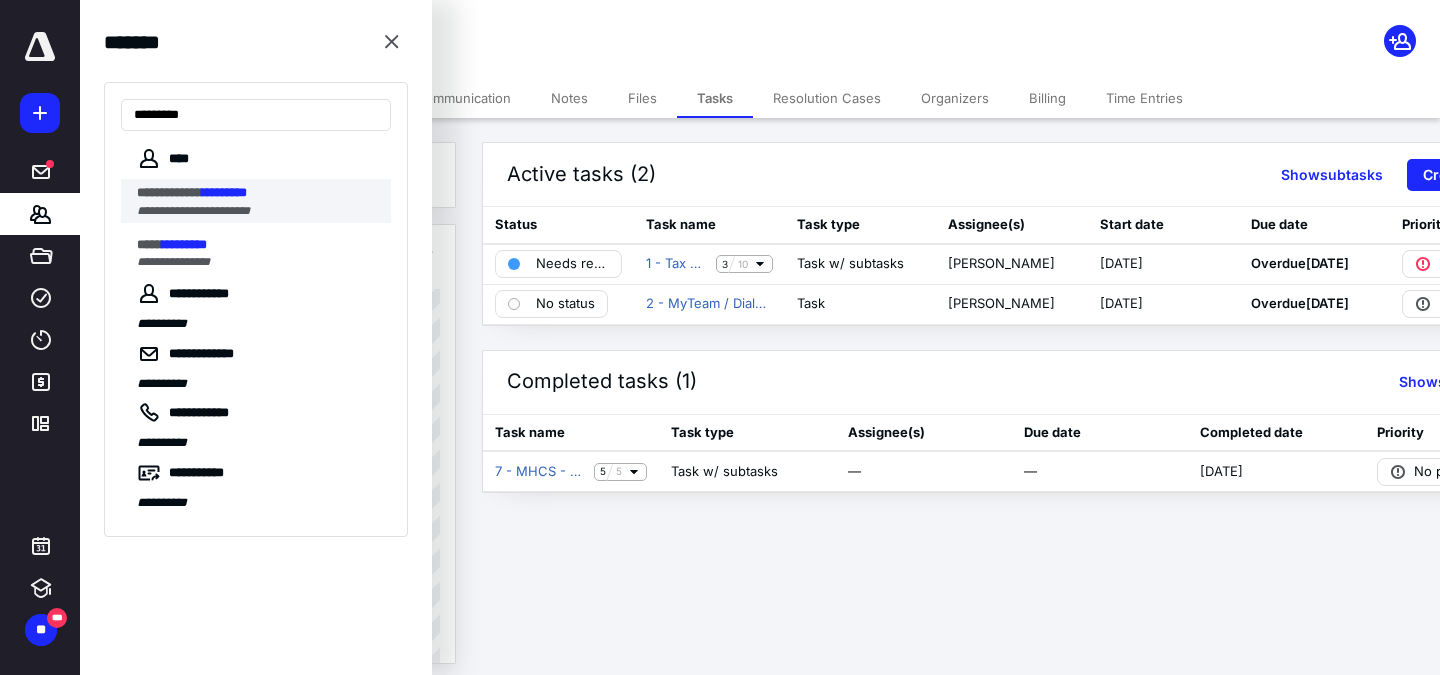 type on "*********" 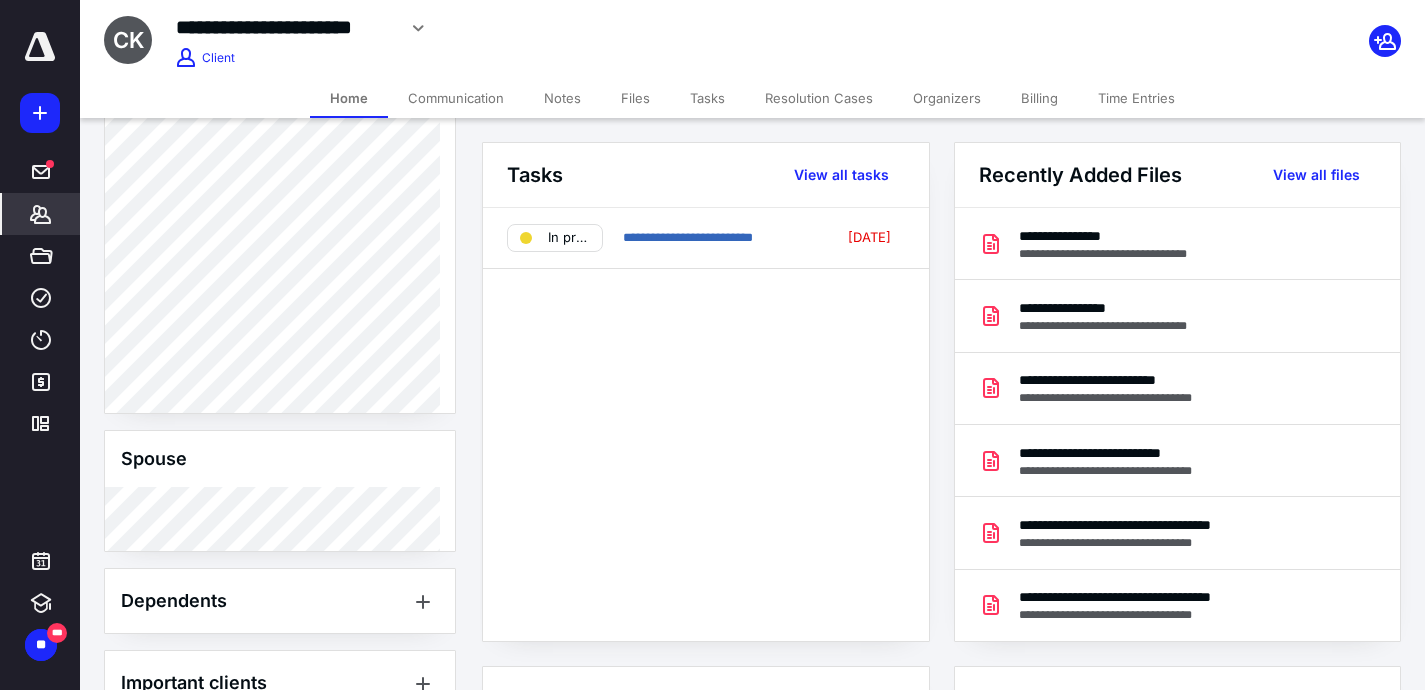 scroll, scrollTop: 765, scrollLeft: 0, axis: vertical 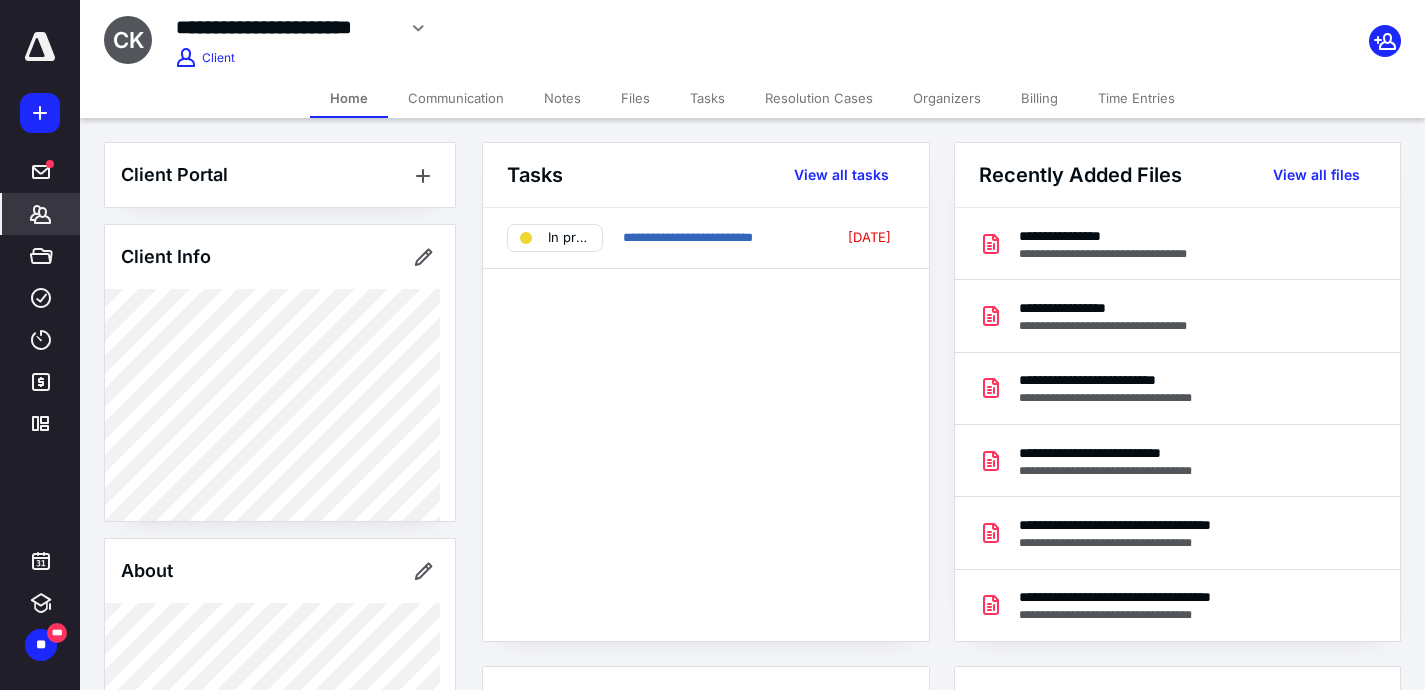 click on "Tasks" at bounding box center (707, 98) 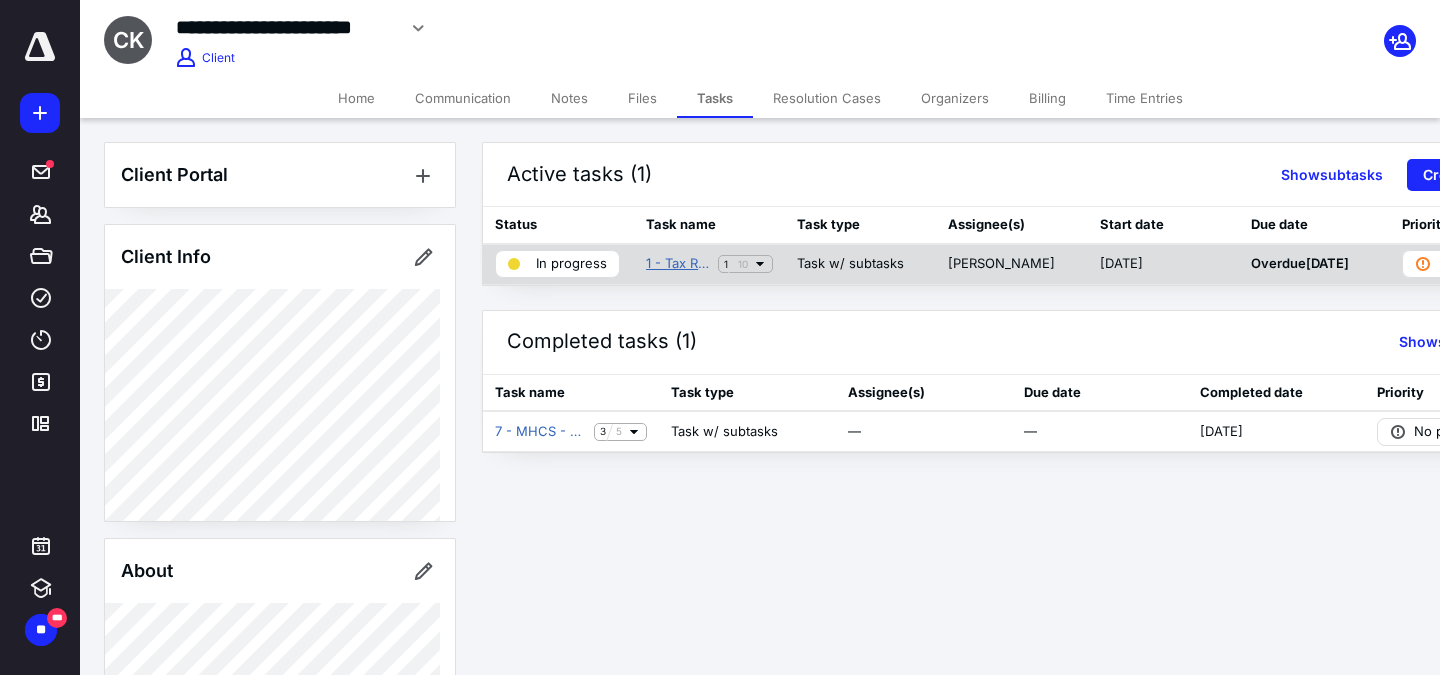 click on "1 - Tax Return Preparation" at bounding box center [678, 264] 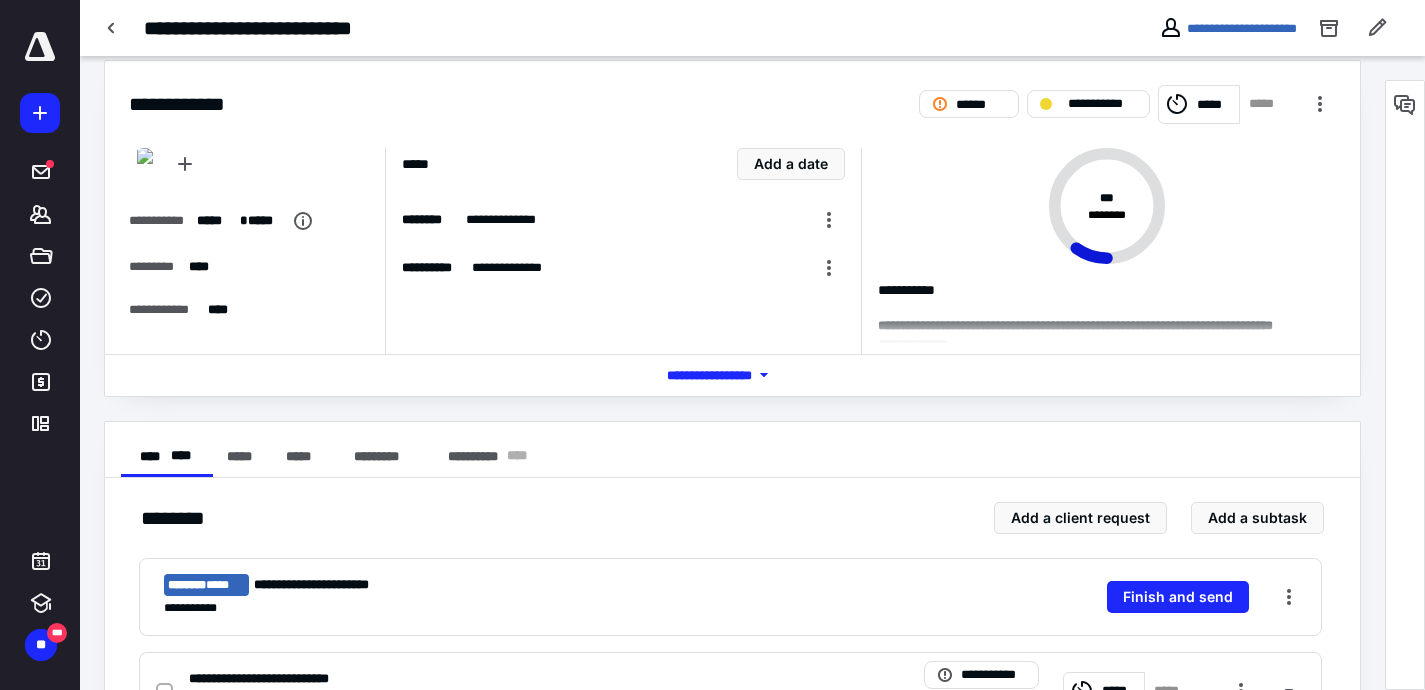 scroll, scrollTop: 0, scrollLeft: 0, axis: both 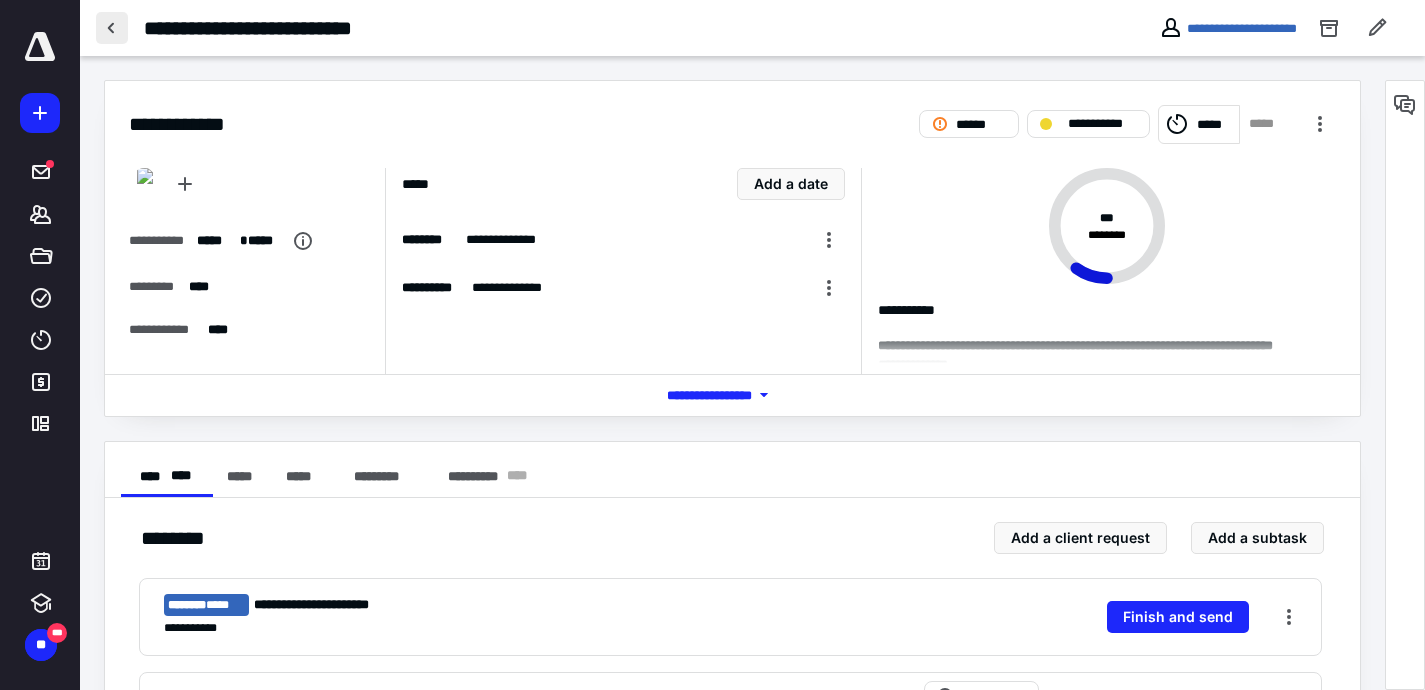 click at bounding box center [112, 28] 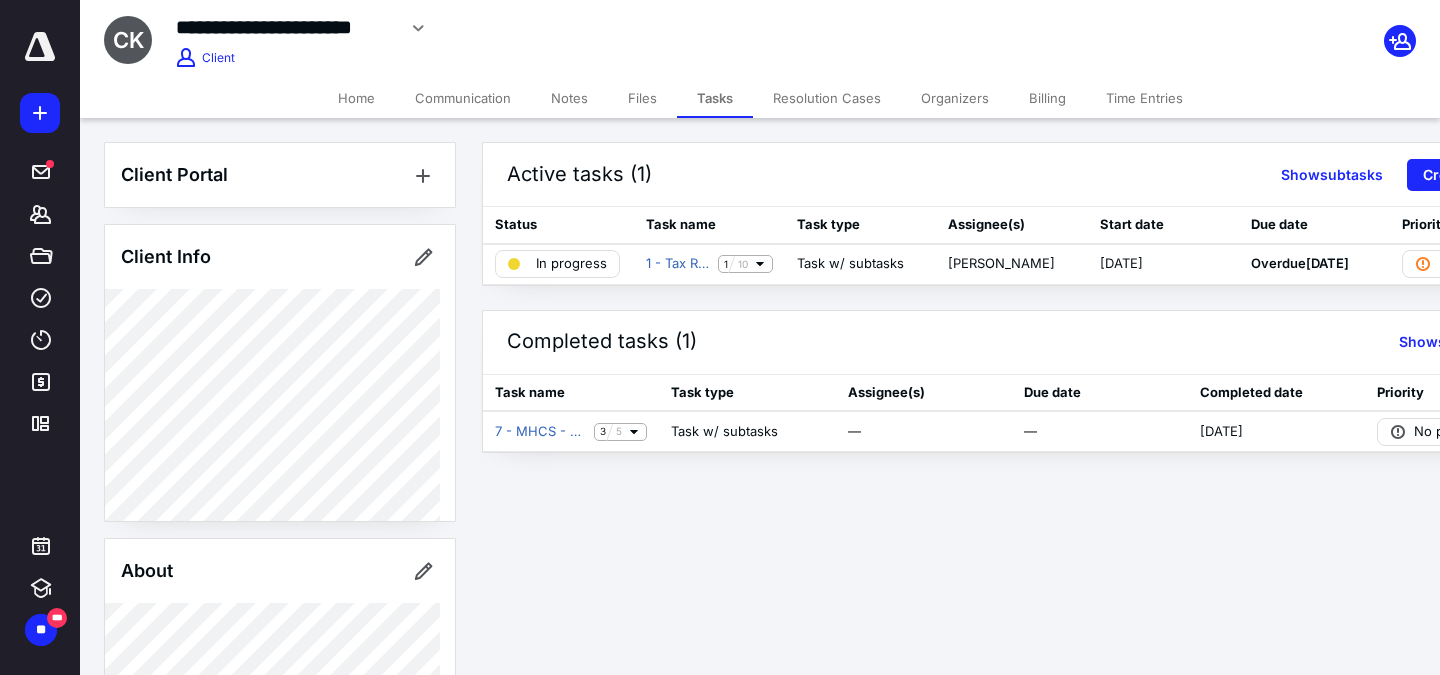 click on "Organizers" at bounding box center (955, 98) 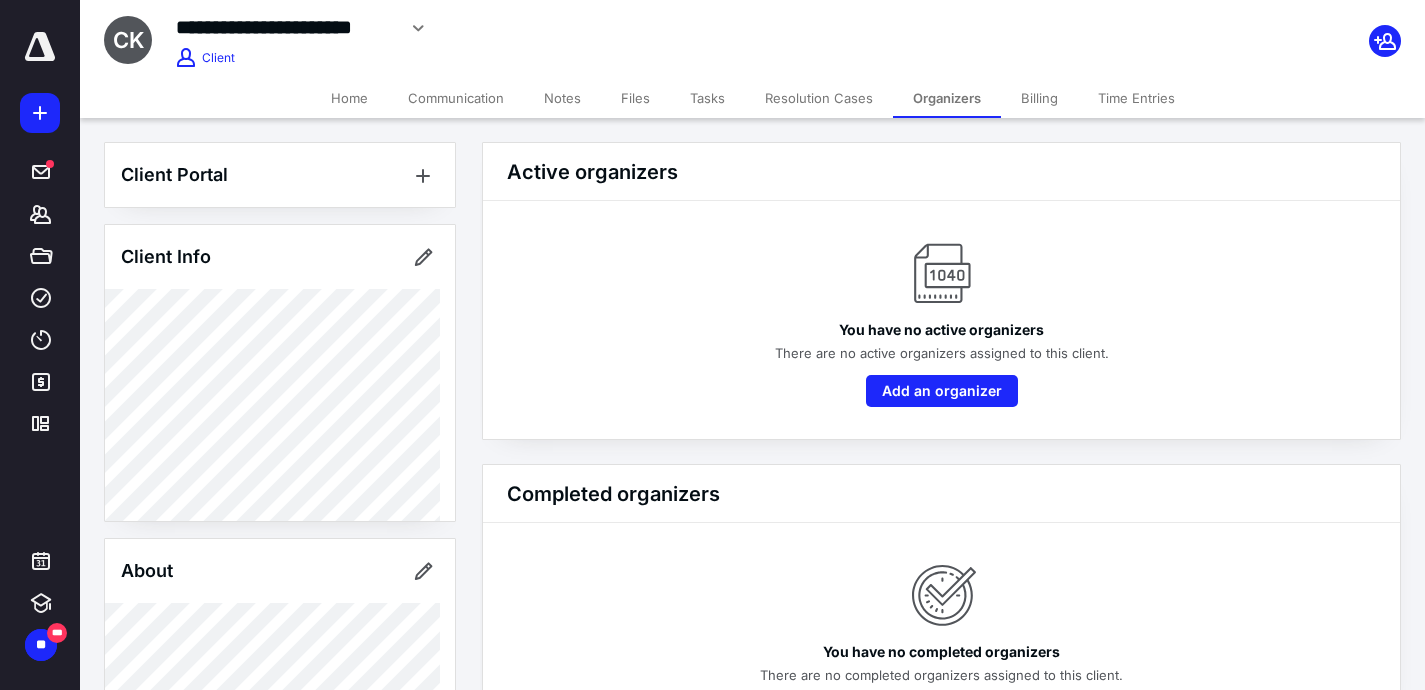 scroll, scrollTop: 51, scrollLeft: 0, axis: vertical 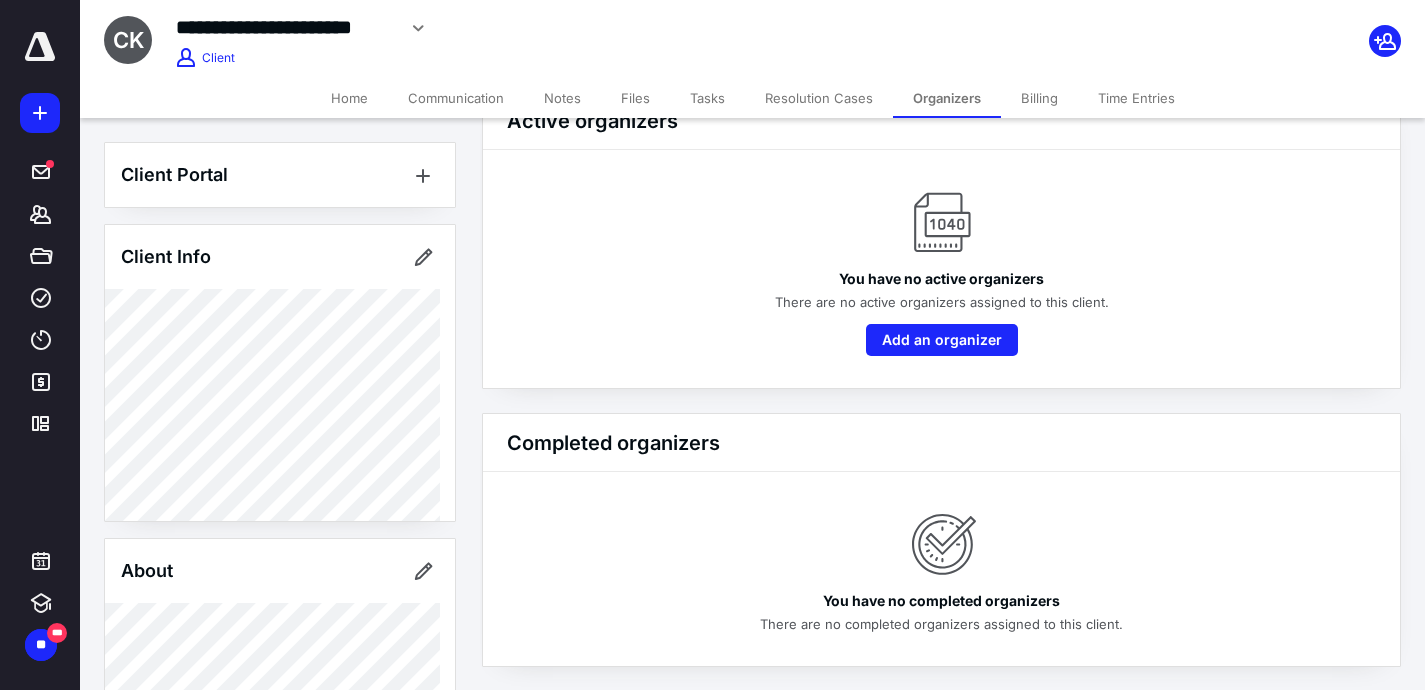 click on "Files" at bounding box center [635, 98] 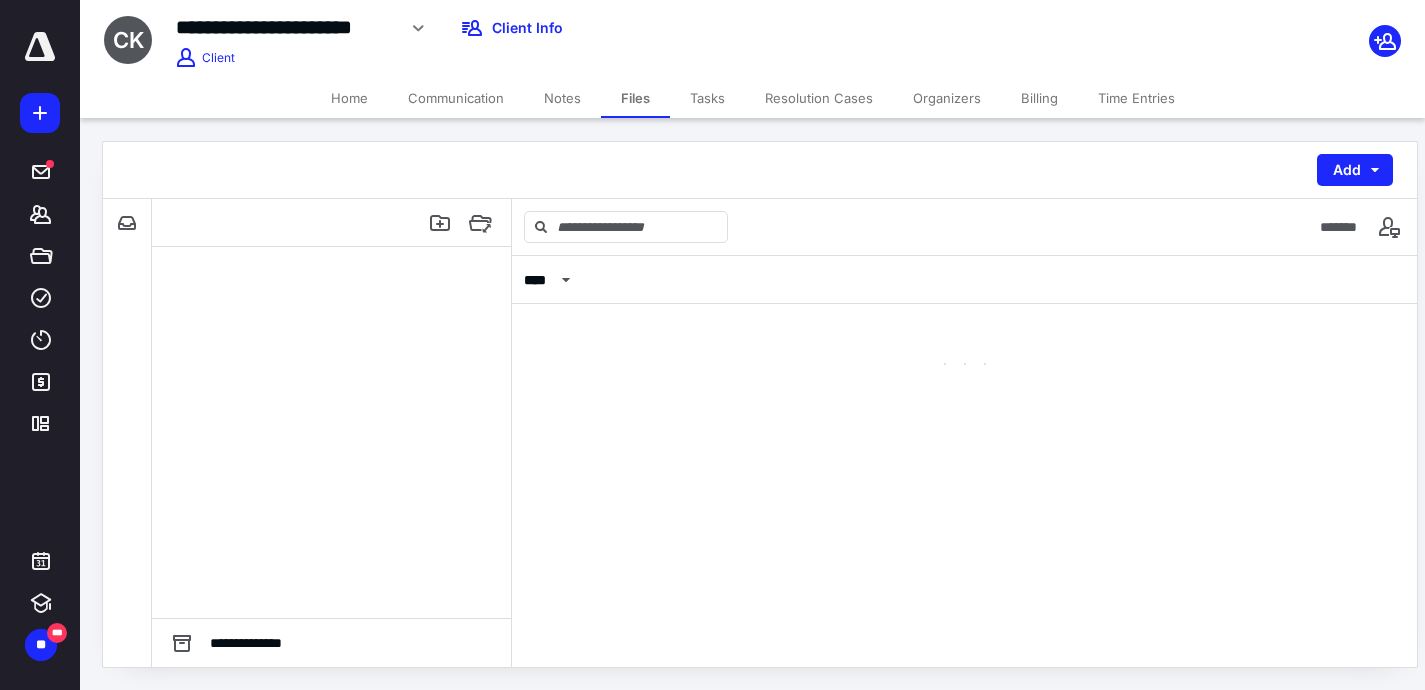 scroll, scrollTop: 0, scrollLeft: 0, axis: both 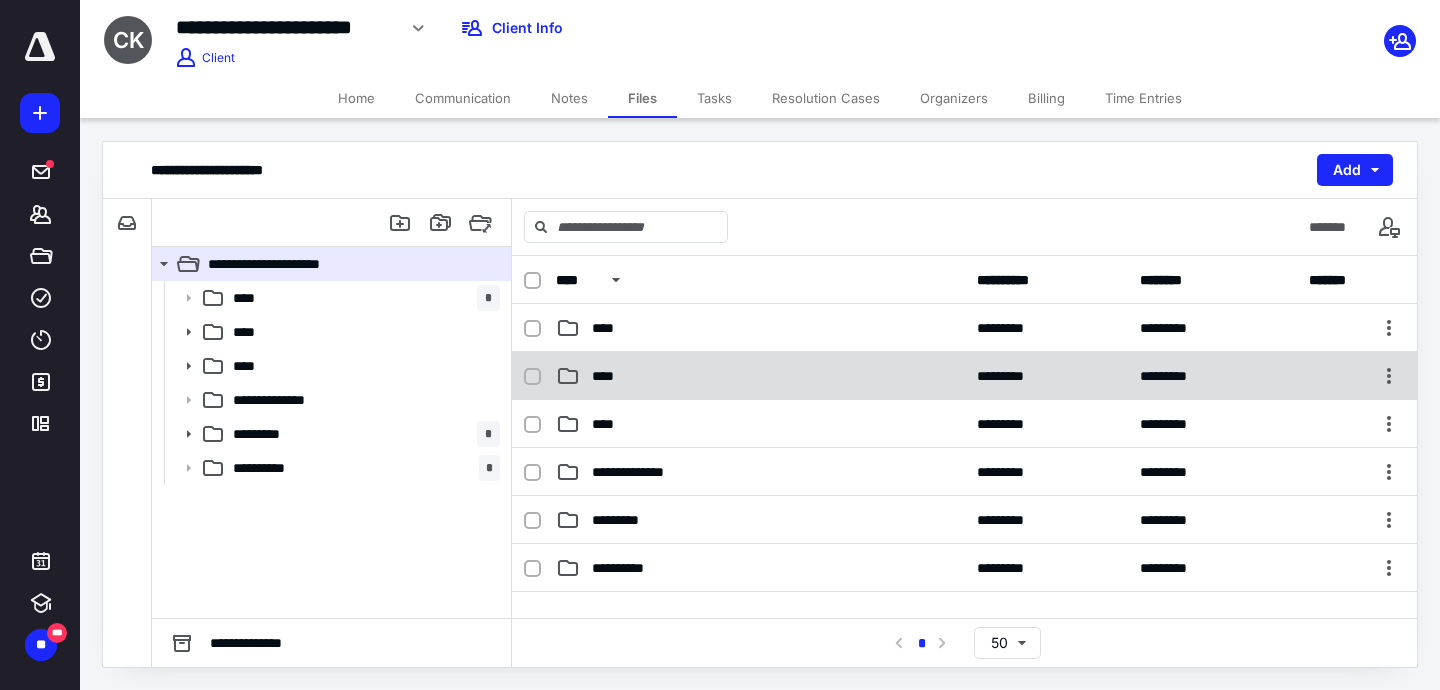 click on "****" at bounding box center (760, 376) 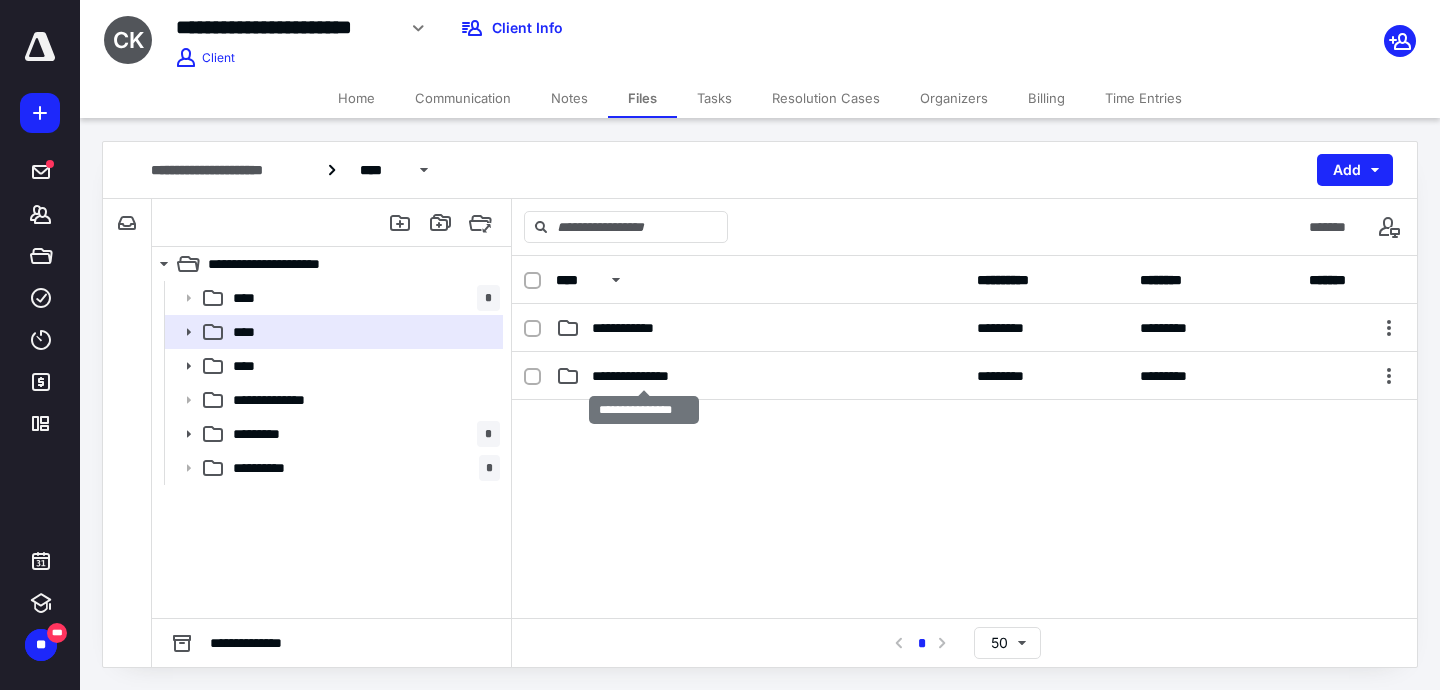 click on "**********" at bounding box center (644, 376) 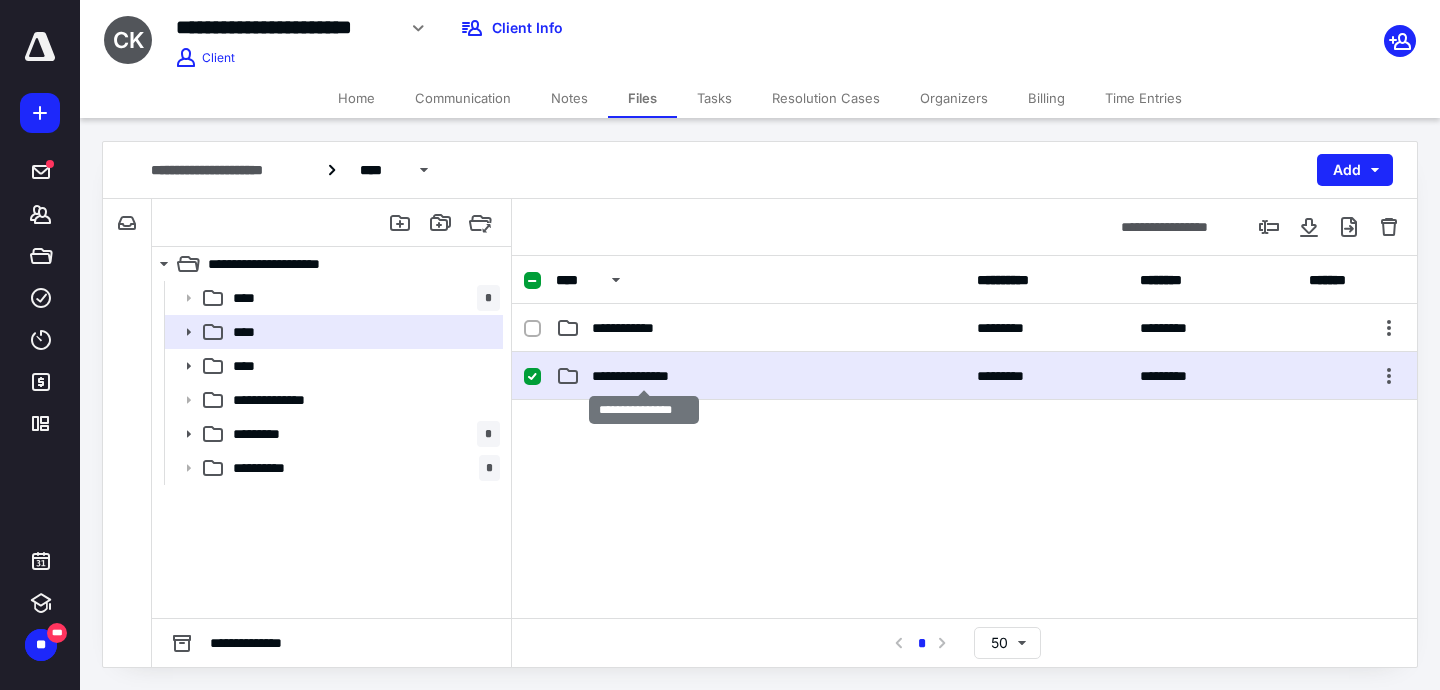 click on "**********" at bounding box center (644, 376) 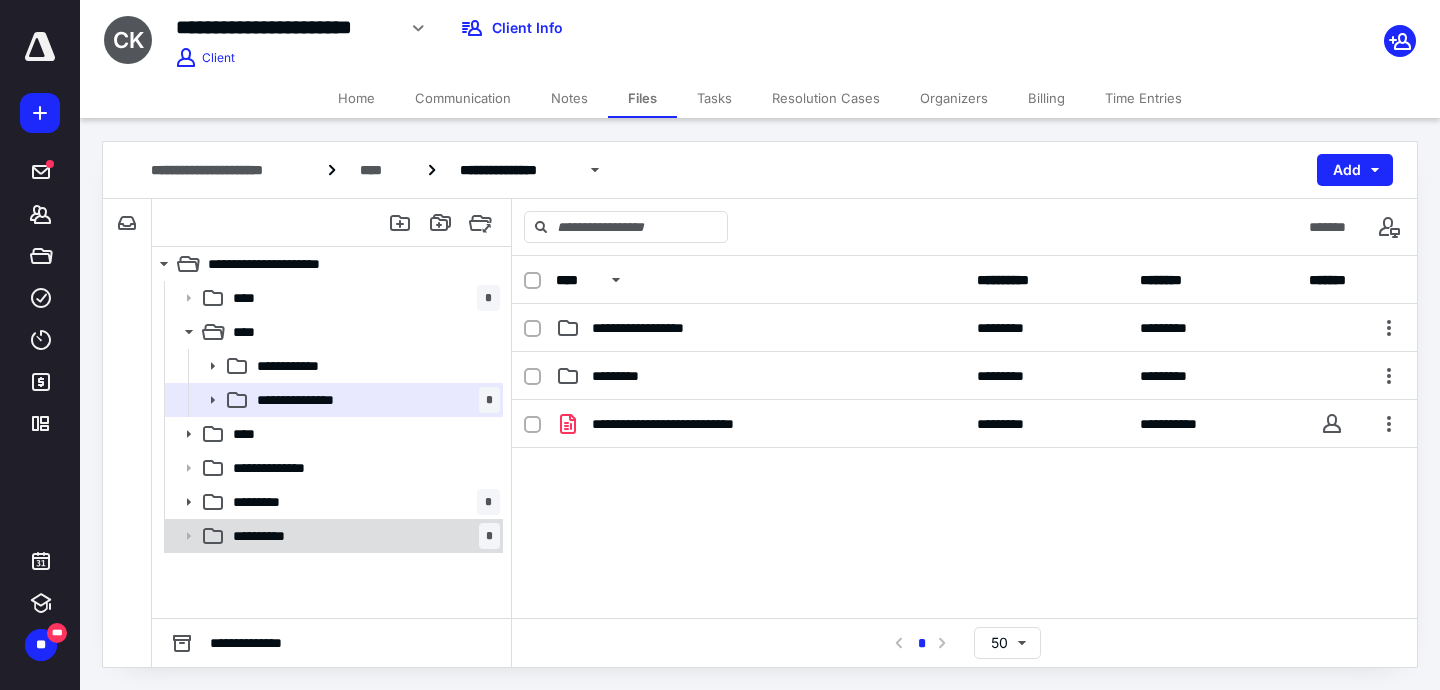 click on "**********" at bounding box center [362, 536] 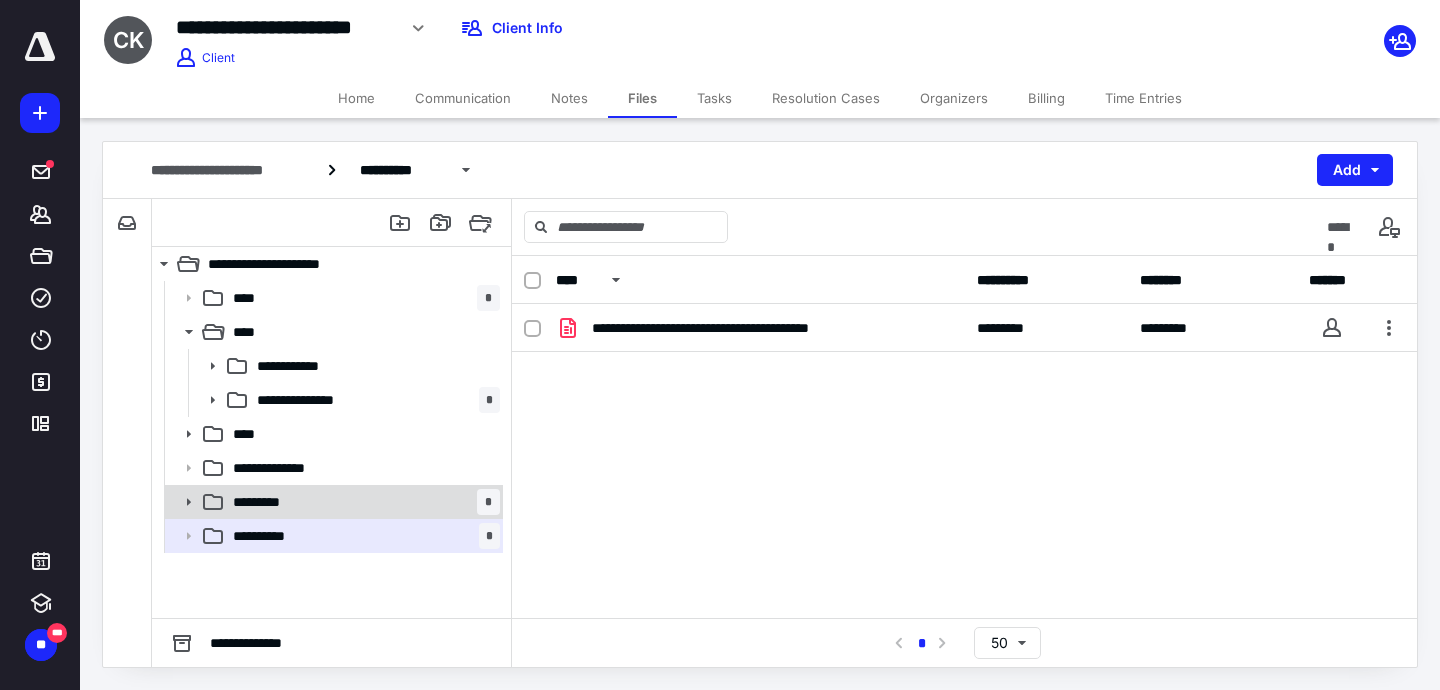 click on "********* *" at bounding box center [362, 502] 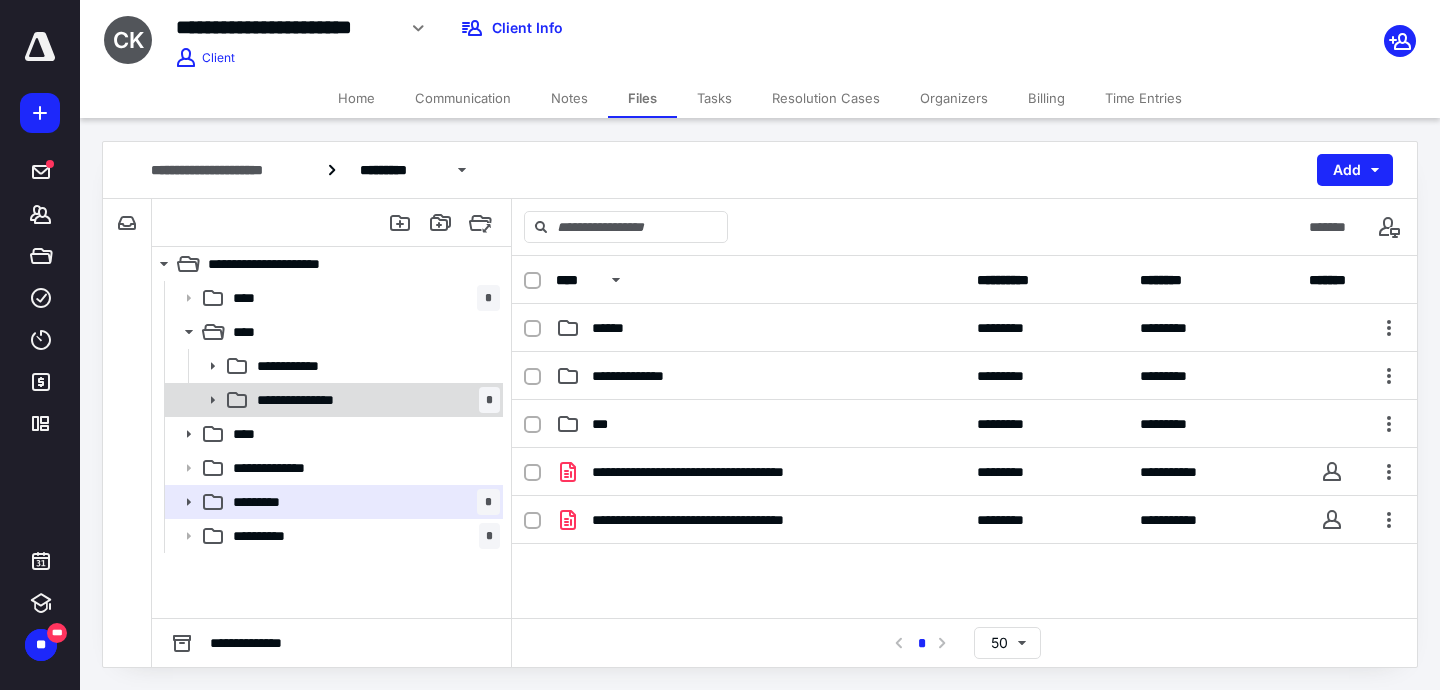 click on "**********" at bounding box center [374, 400] 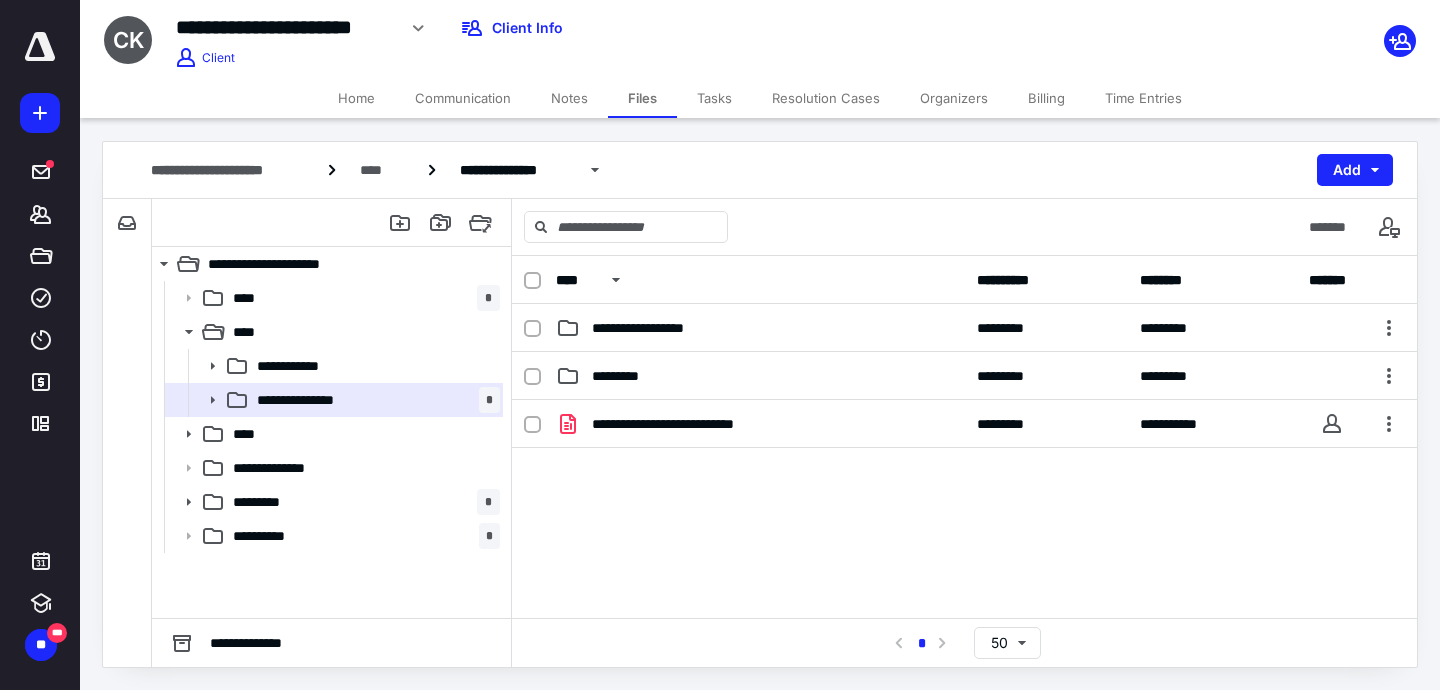 click on "Tasks" at bounding box center (714, 98) 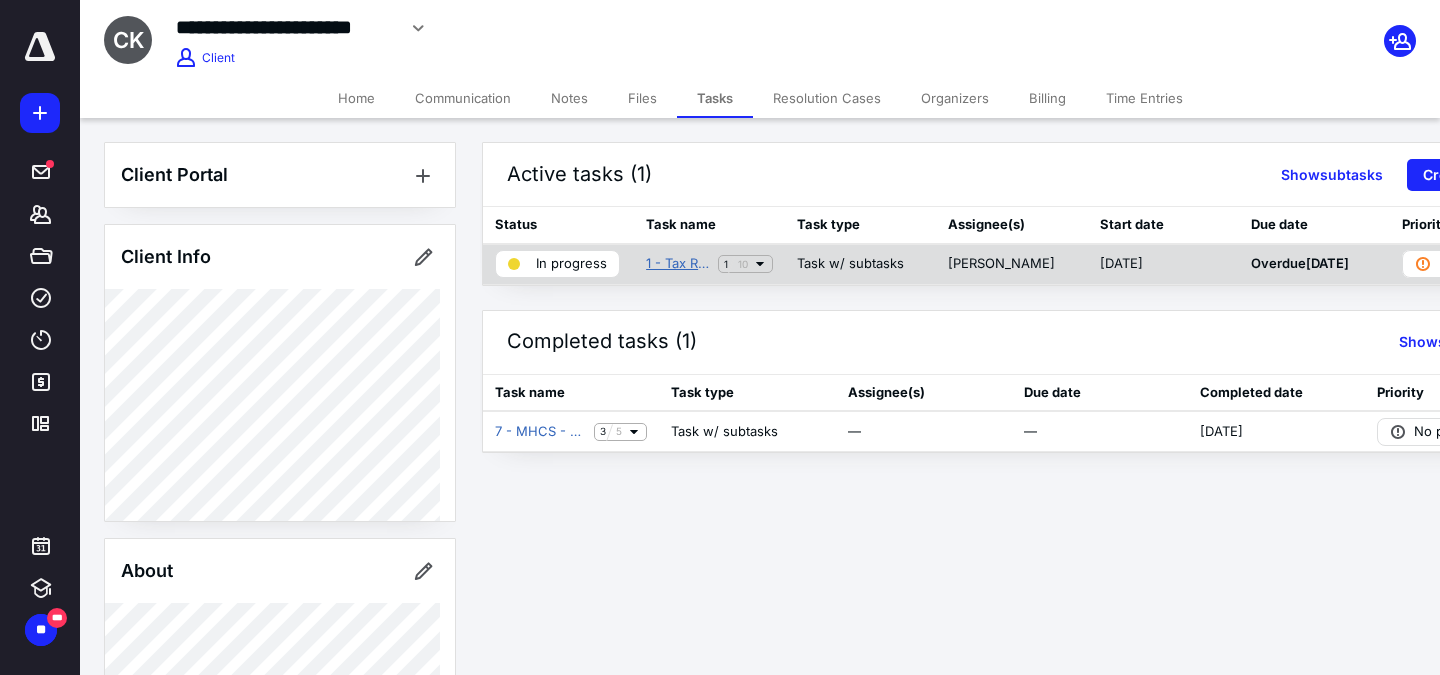 click on "1 - Tax Return Preparation" at bounding box center (678, 264) 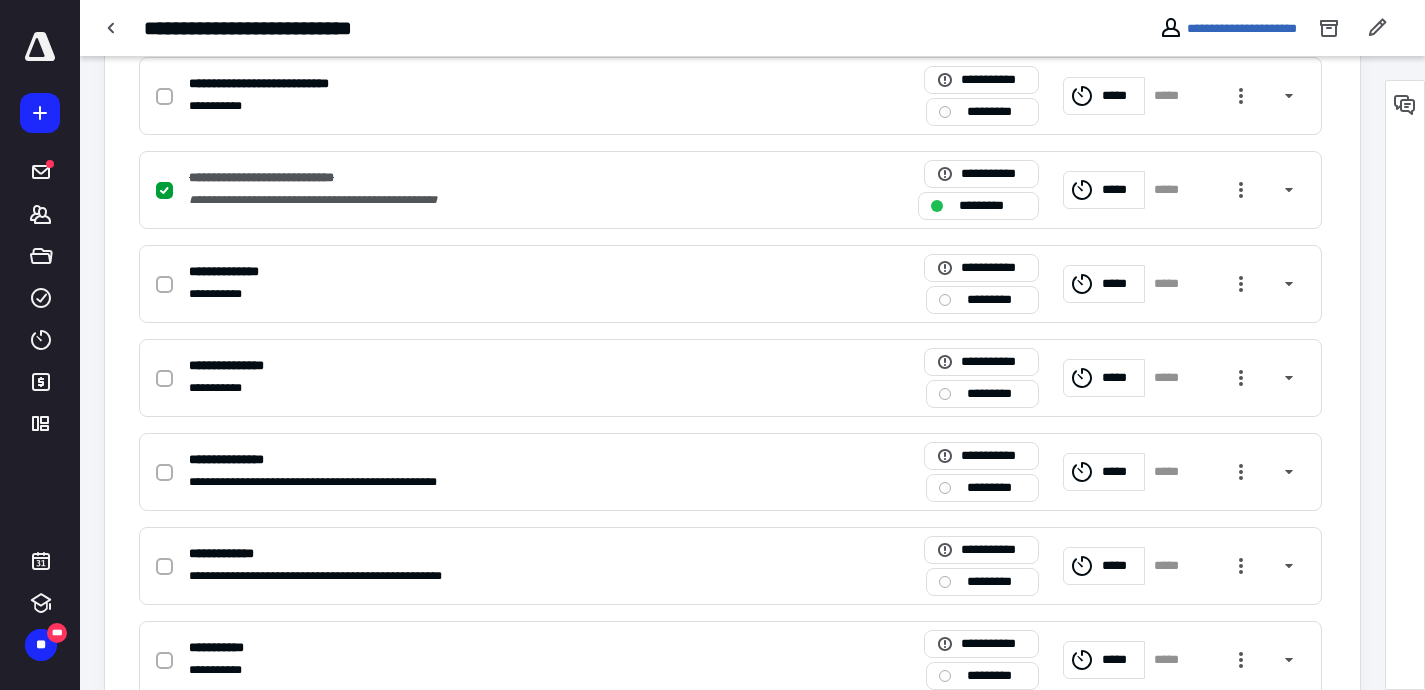 scroll, scrollTop: 622, scrollLeft: 0, axis: vertical 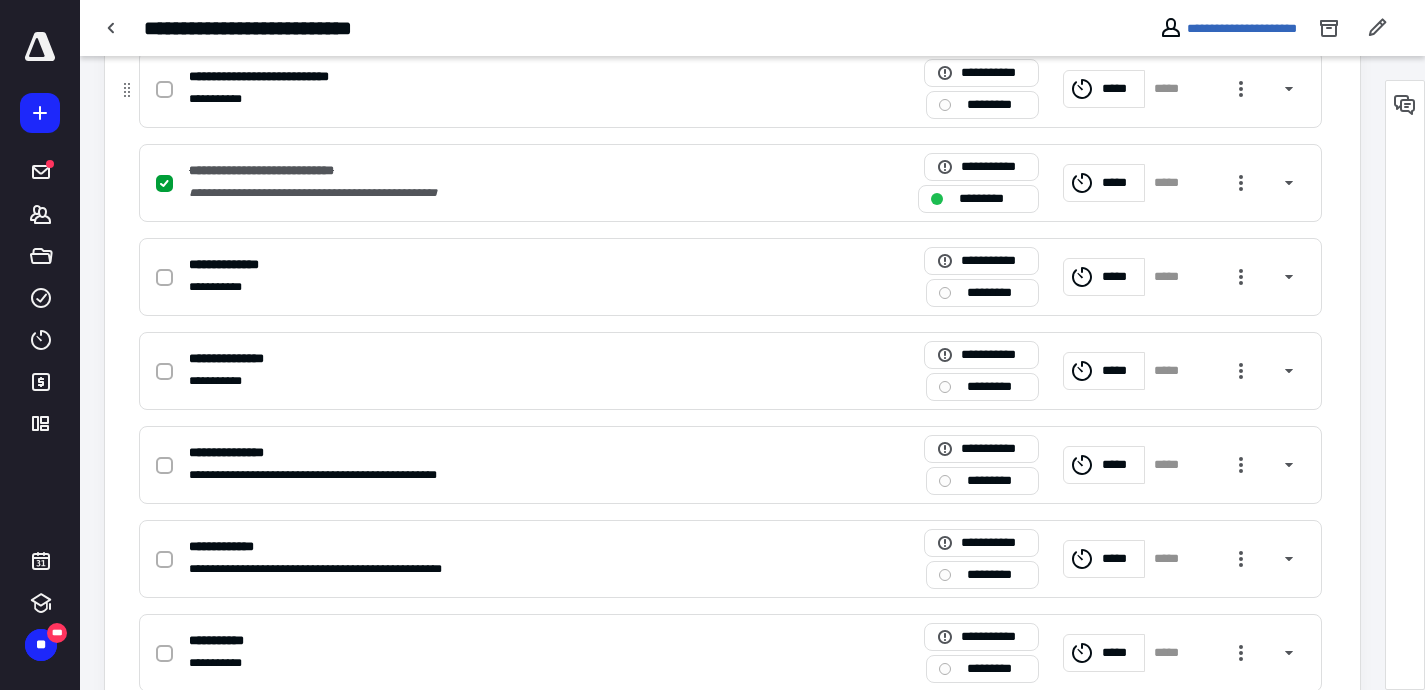 click at bounding box center [164, 90] 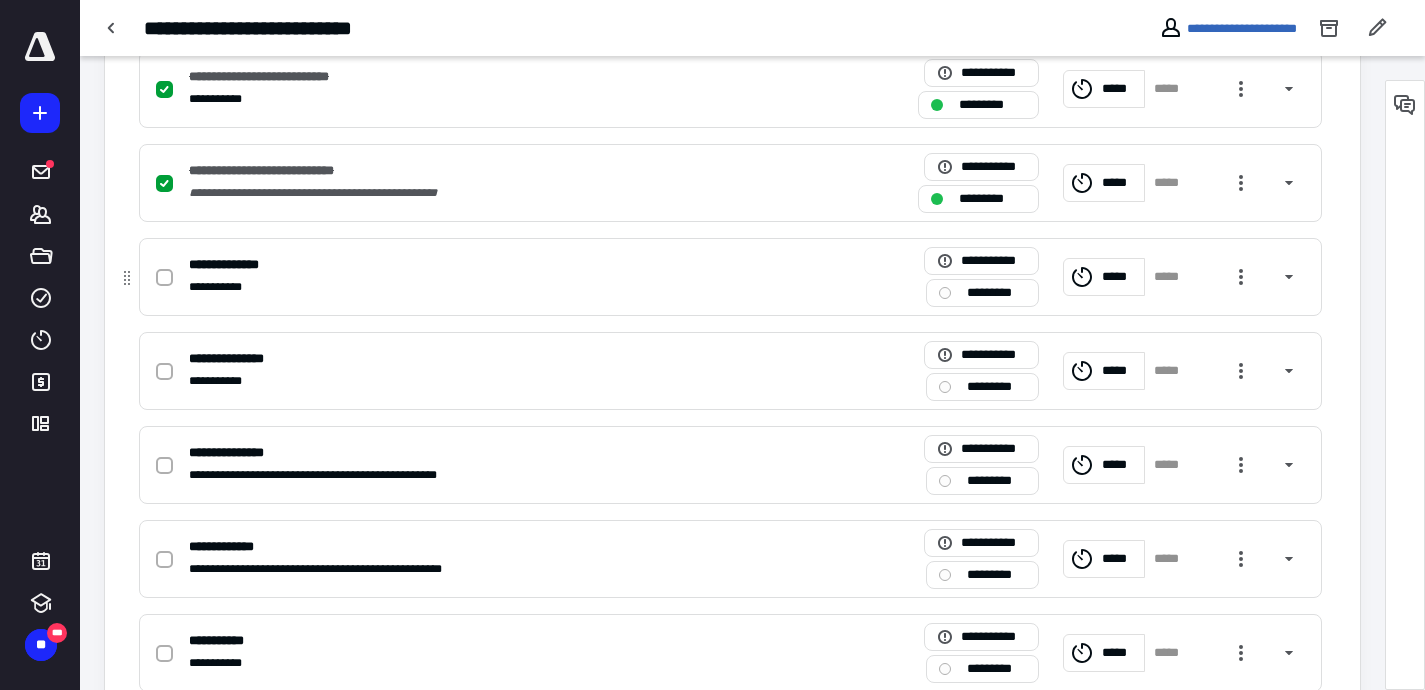 click 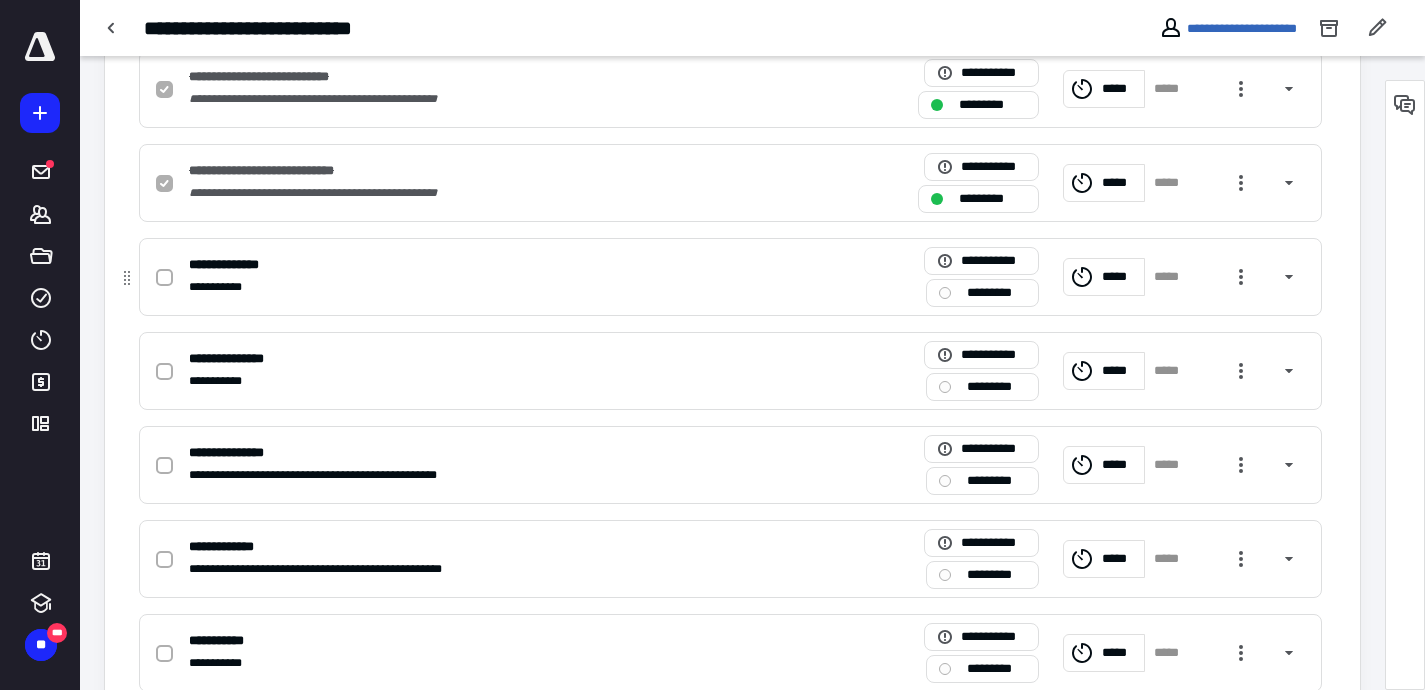 checkbox on "true" 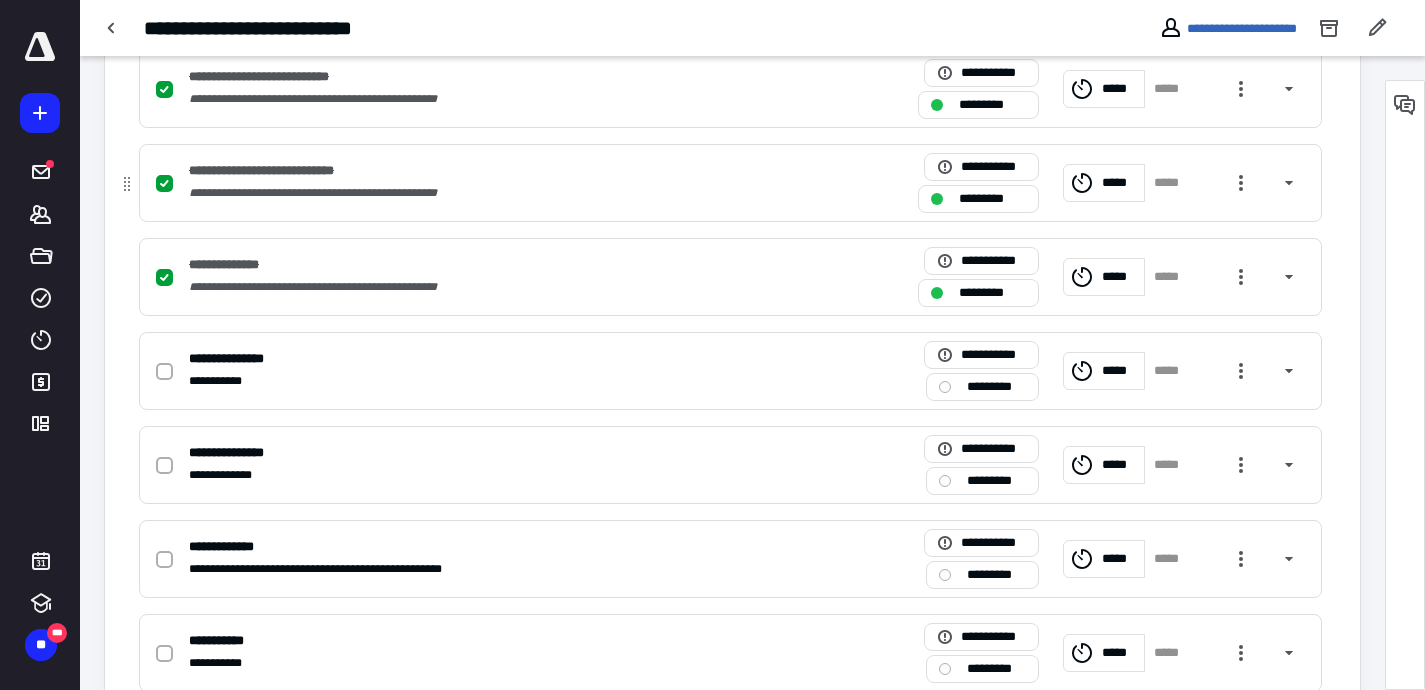 scroll, scrollTop: 0, scrollLeft: 0, axis: both 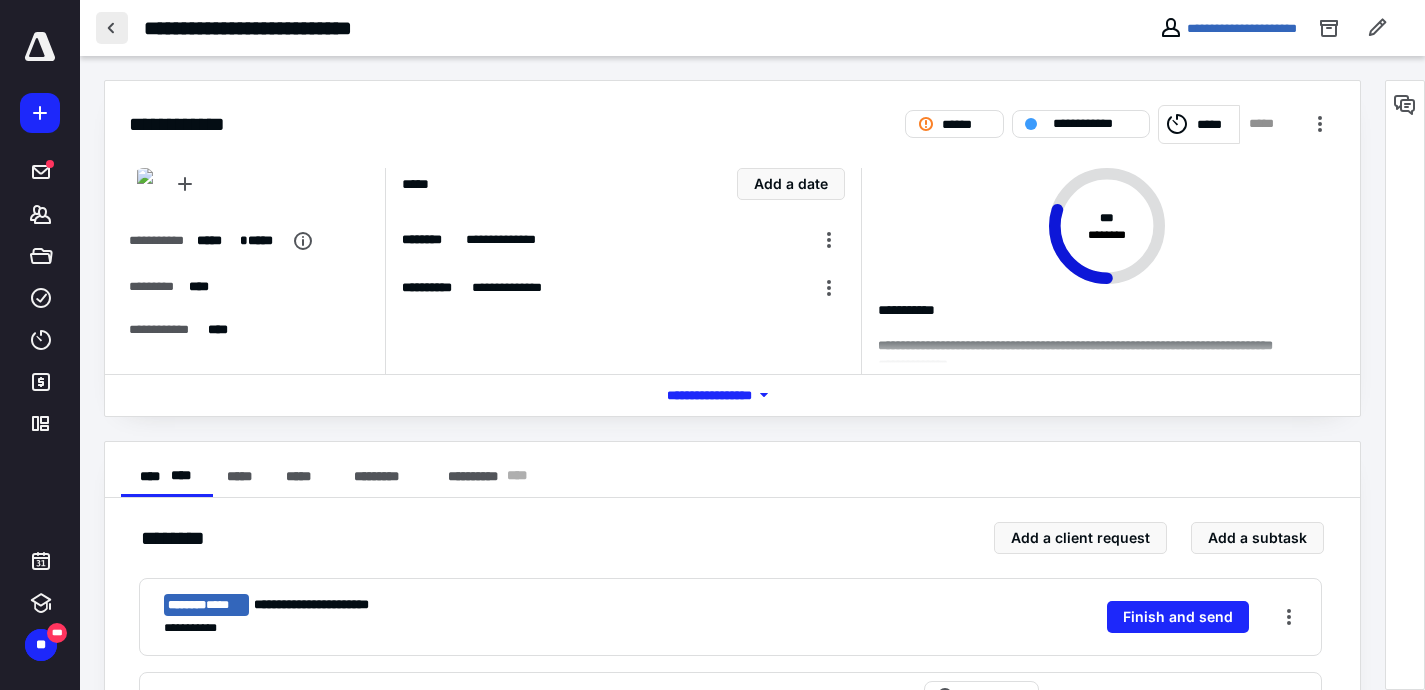 click at bounding box center (112, 28) 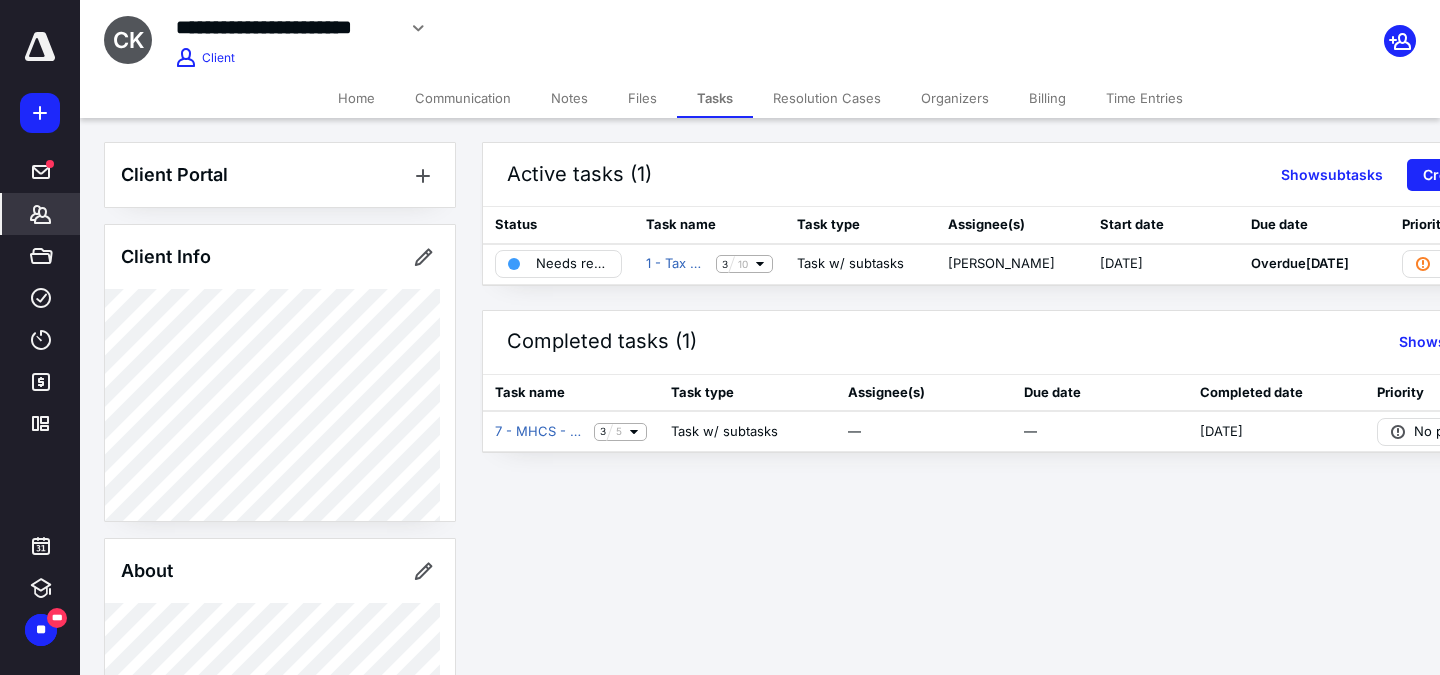 click on "*******" at bounding box center (41, 214) 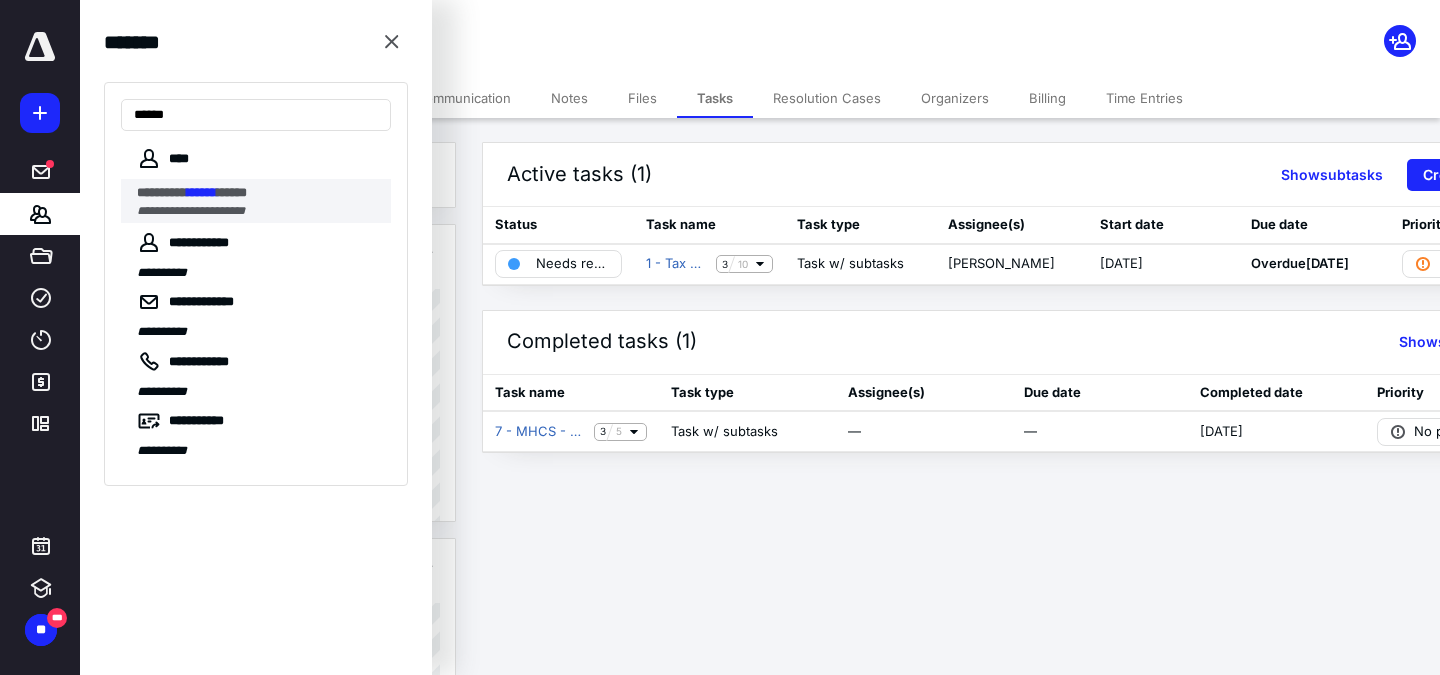 type on "******" 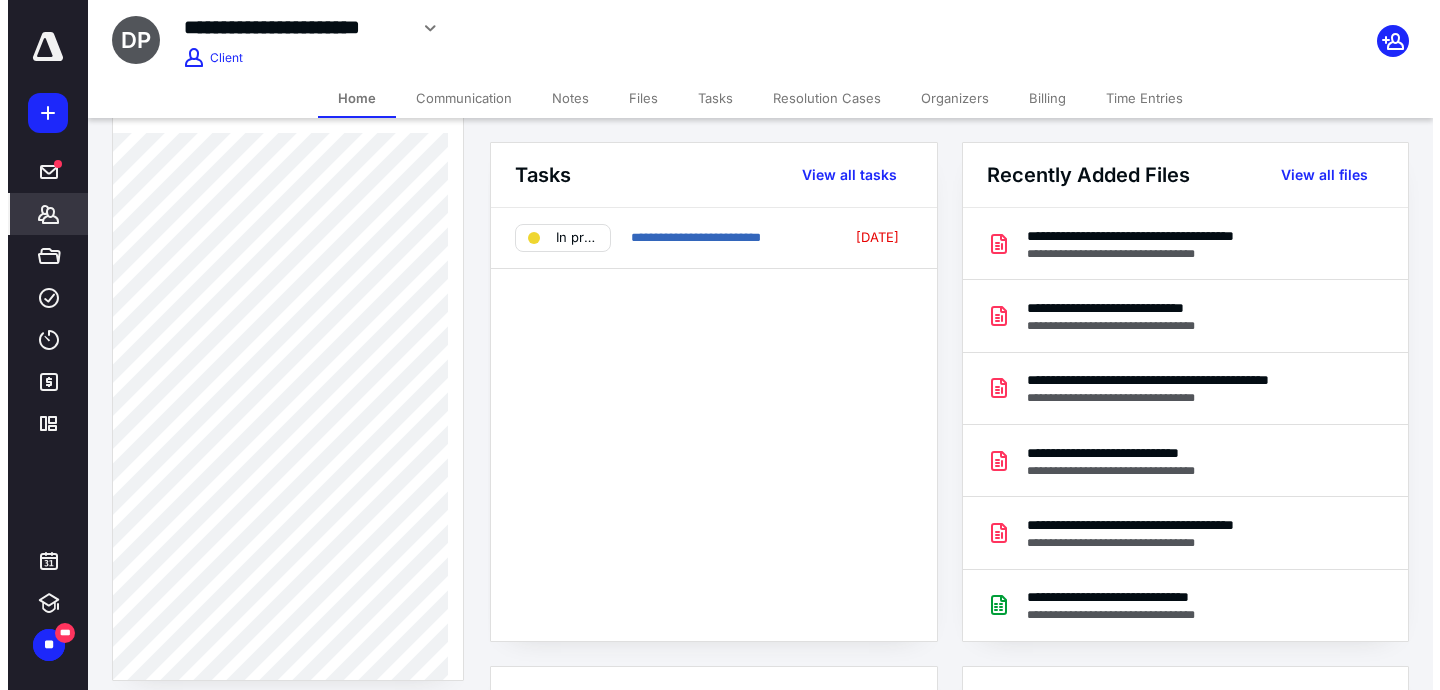 scroll, scrollTop: 0, scrollLeft: 0, axis: both 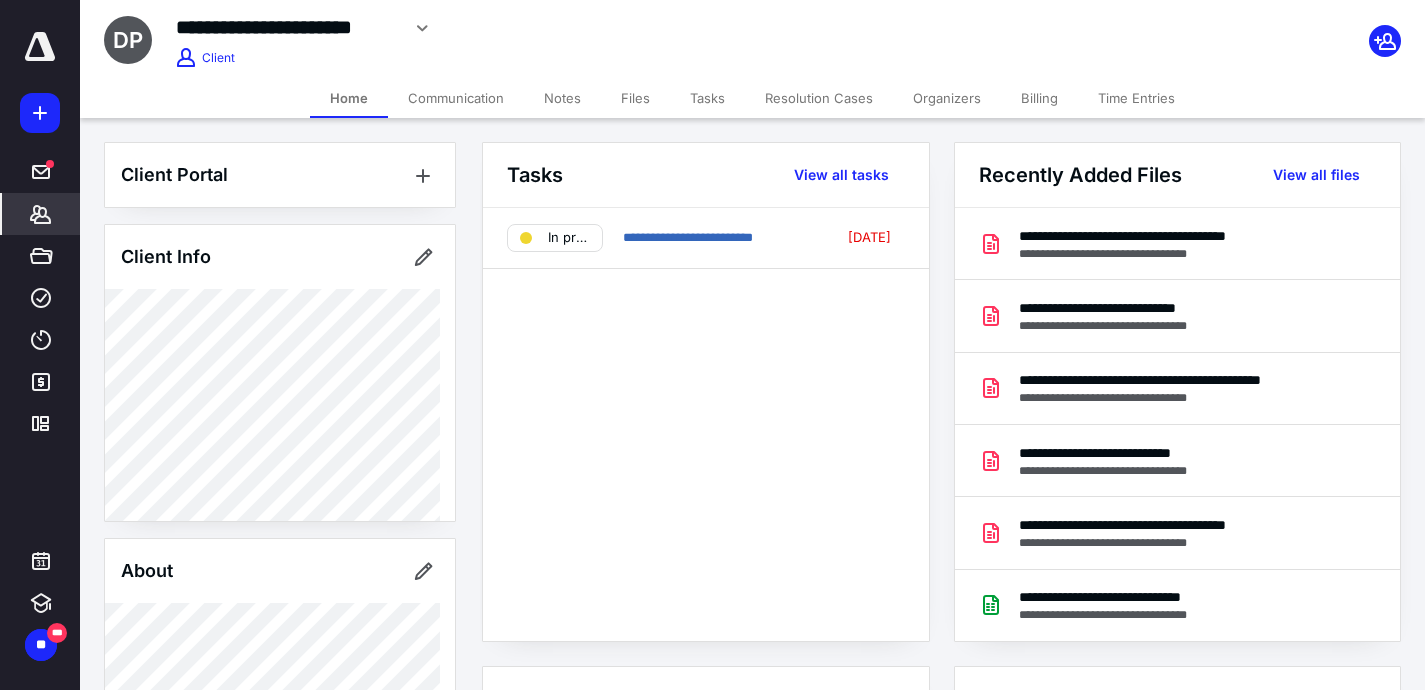 click on "Files" at bounding box center [635, 98] 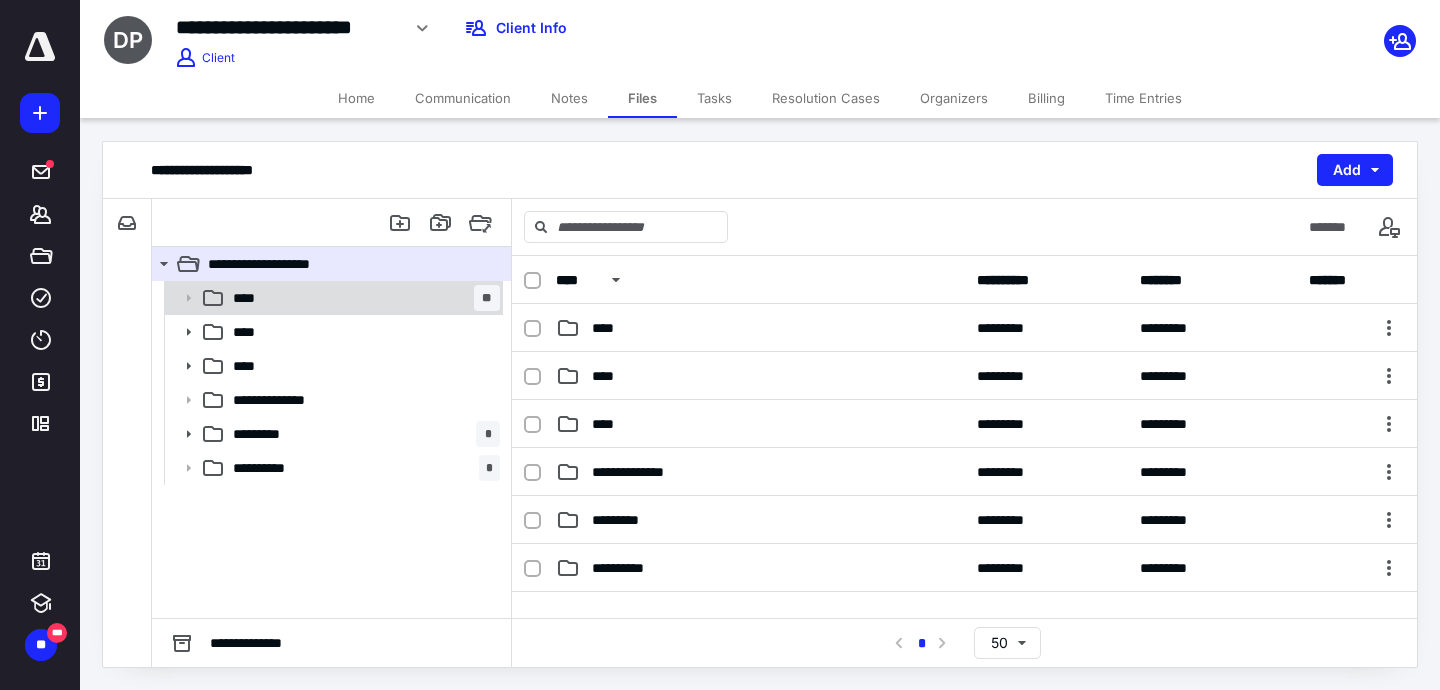 click on "**** **" at bounding box center (362, 298) 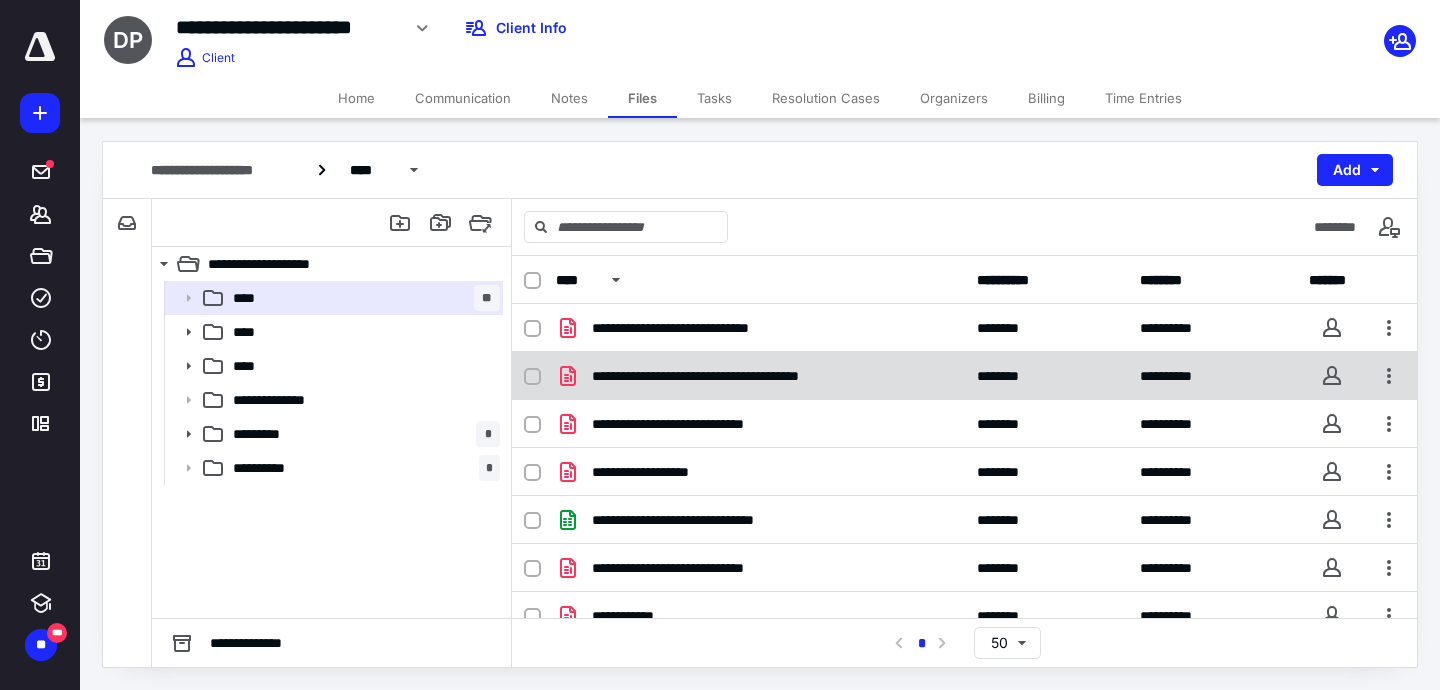 scroll, scrollTop: 214, scrollLeft: 0, axis: vertical 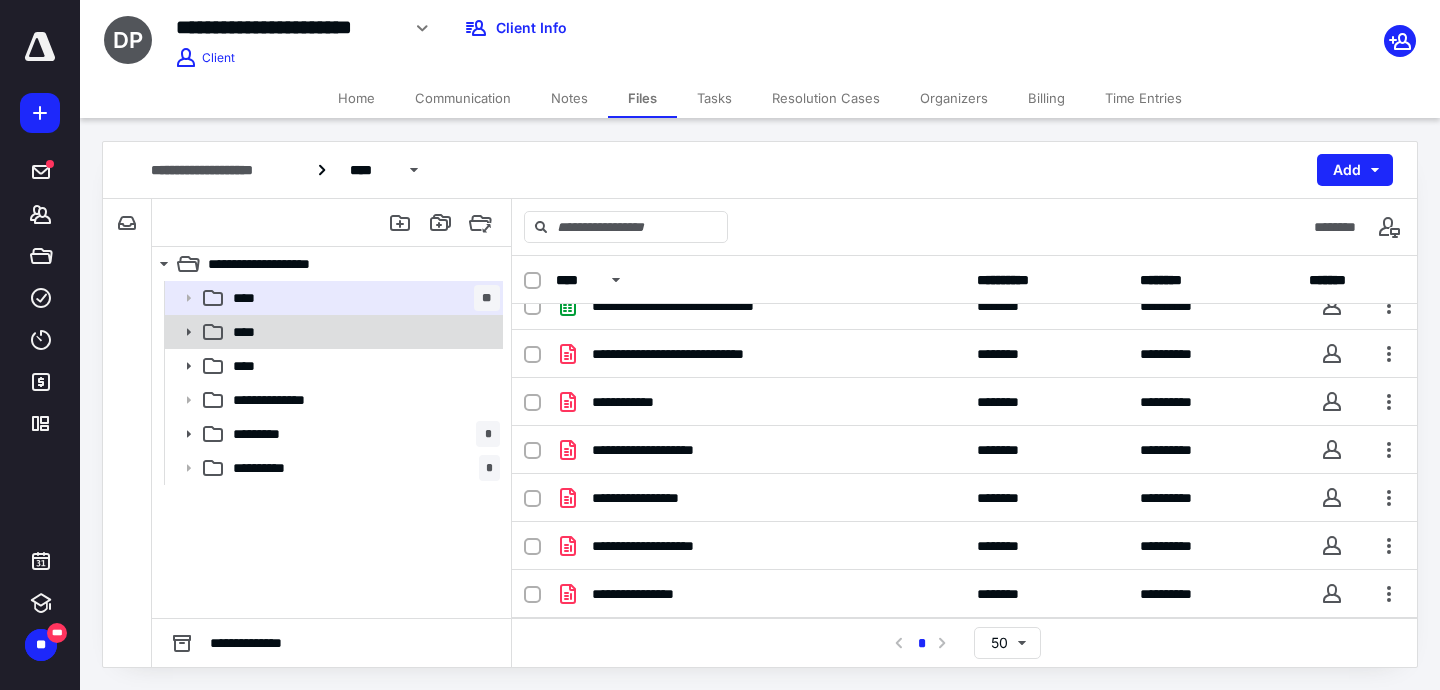 click on "****" at bounding box center [332, 332] 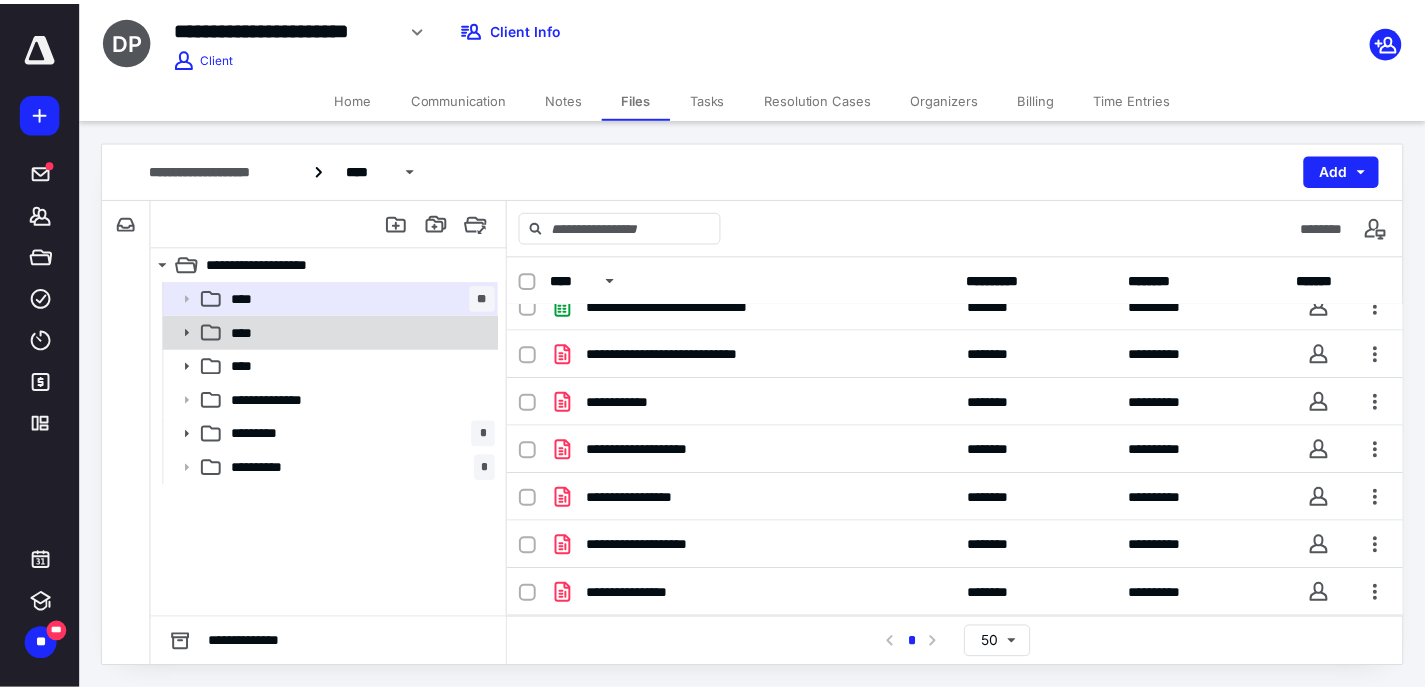 scroll, scrollTop: 0, scrollLeft: 0, axis: both 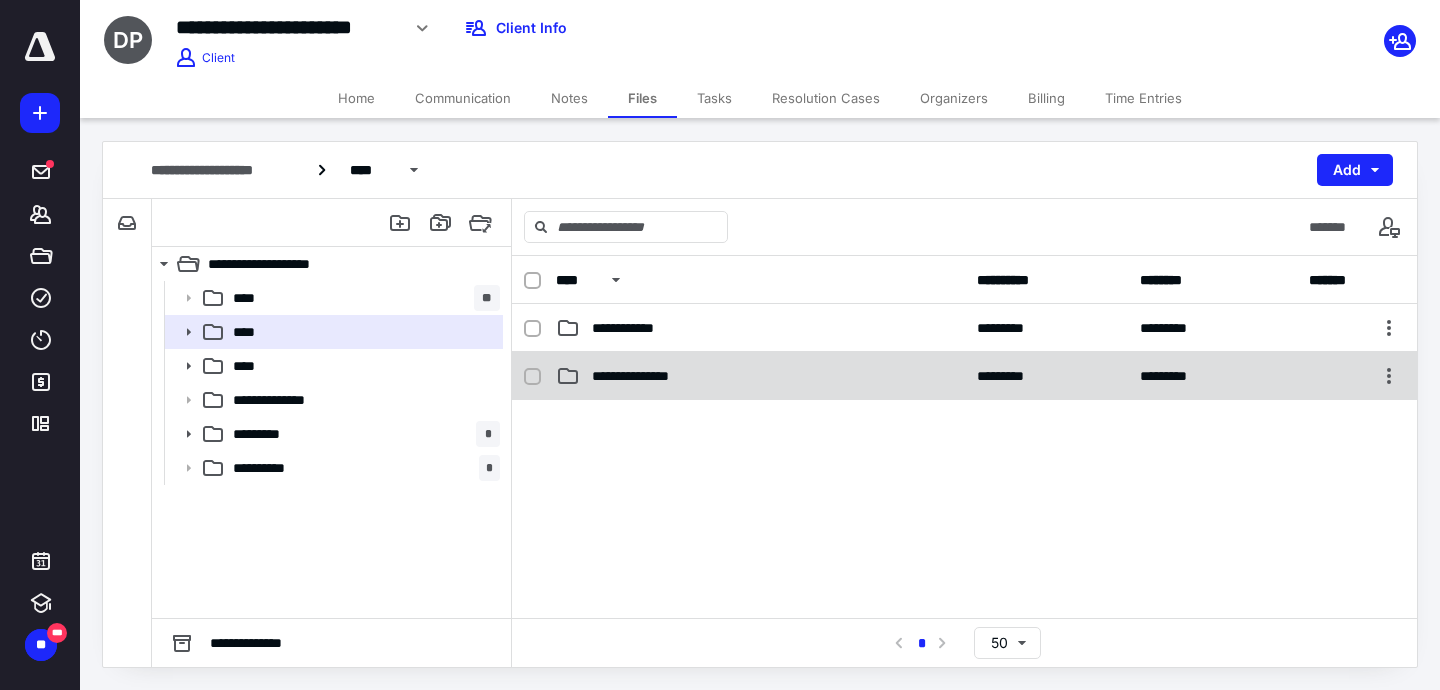click on "**********" at bounding box center [964, 376] 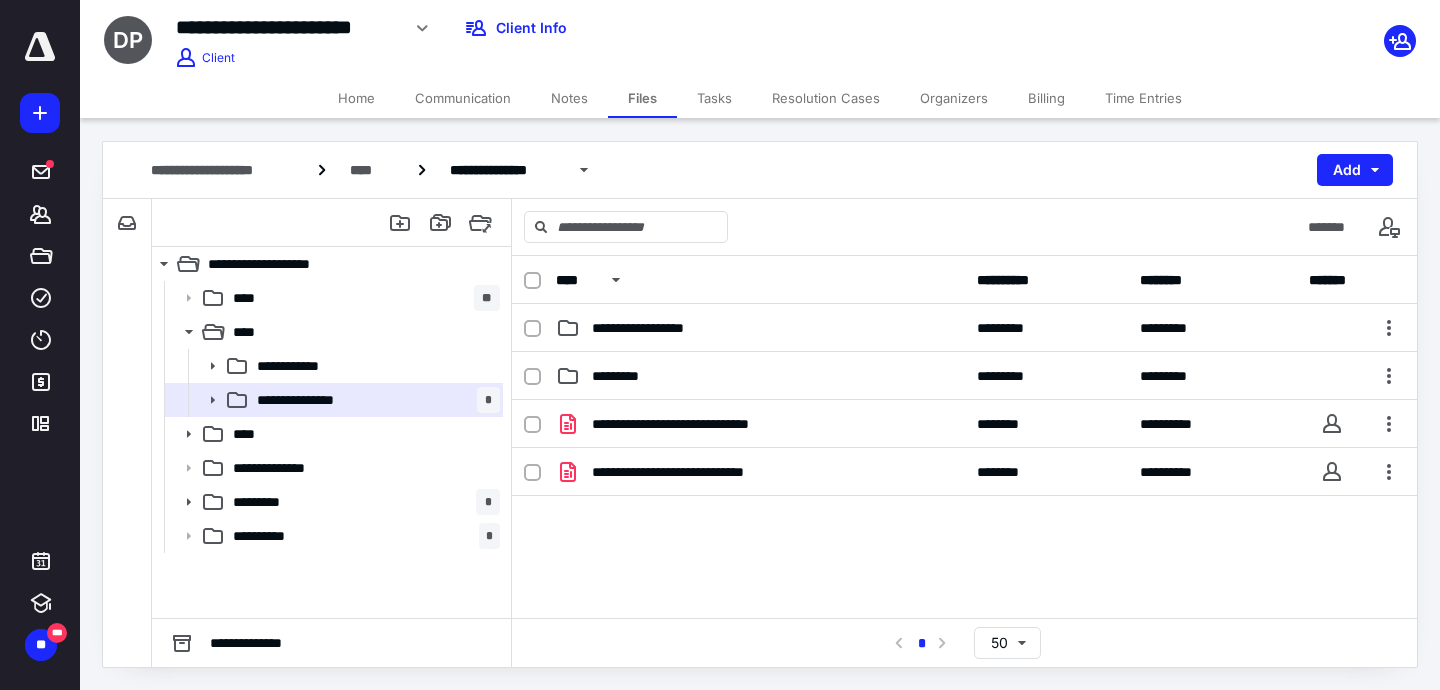click on "Tasks" at bounding box center [714, 98] 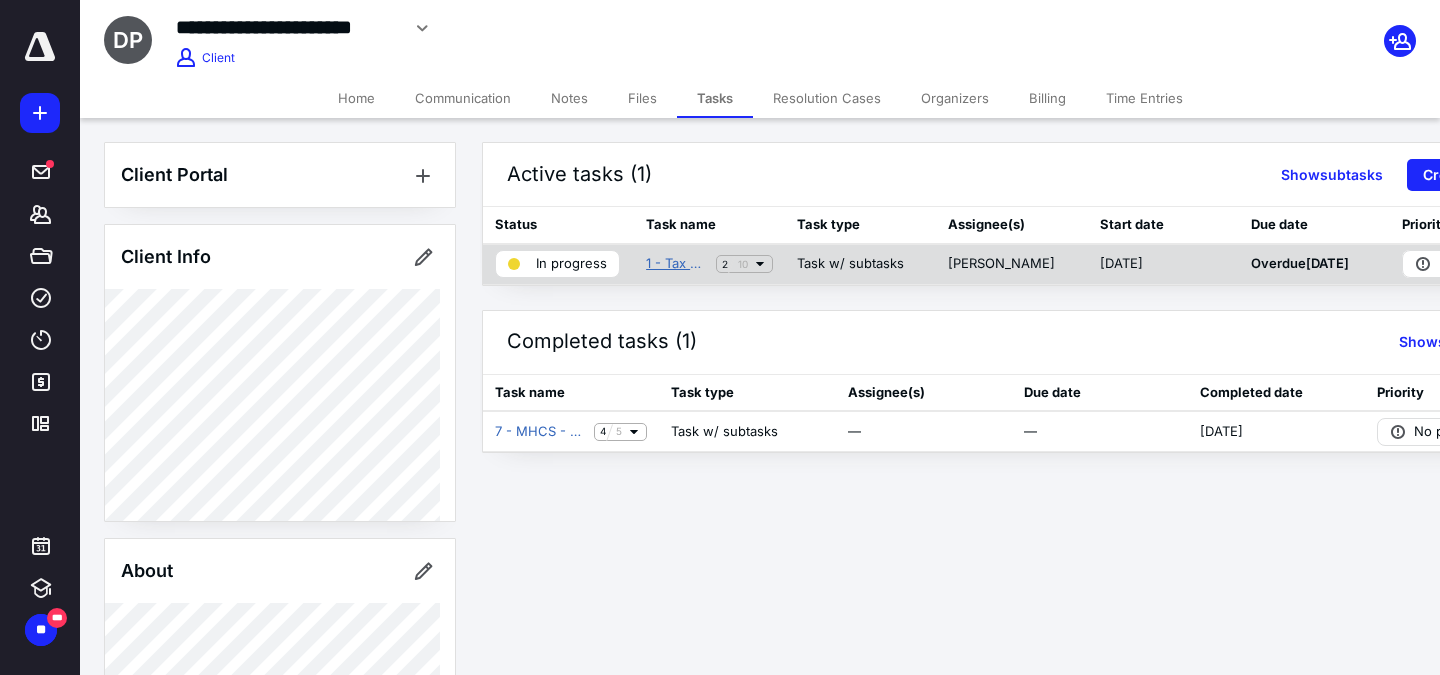 click on "1 - Tax Return Preparation" at bounding box center [677, 264] 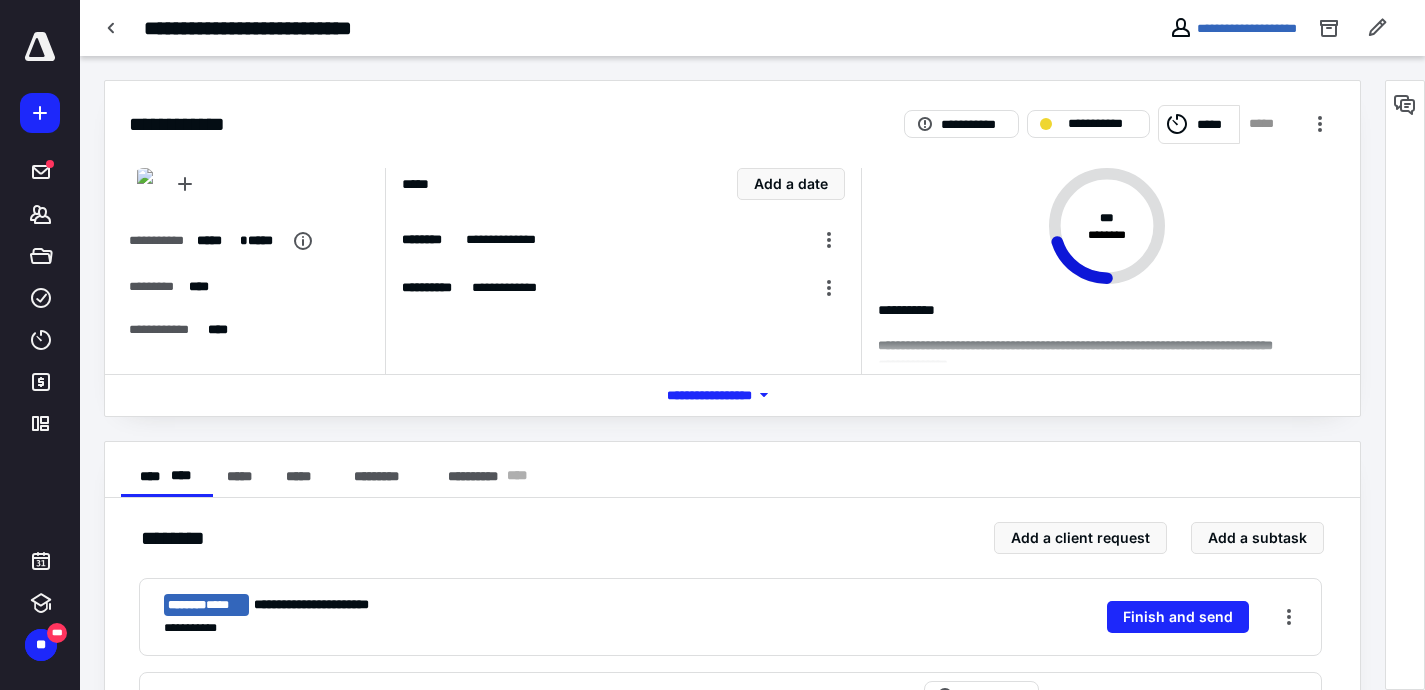 click on "**********" at bounding box center [547, 28] 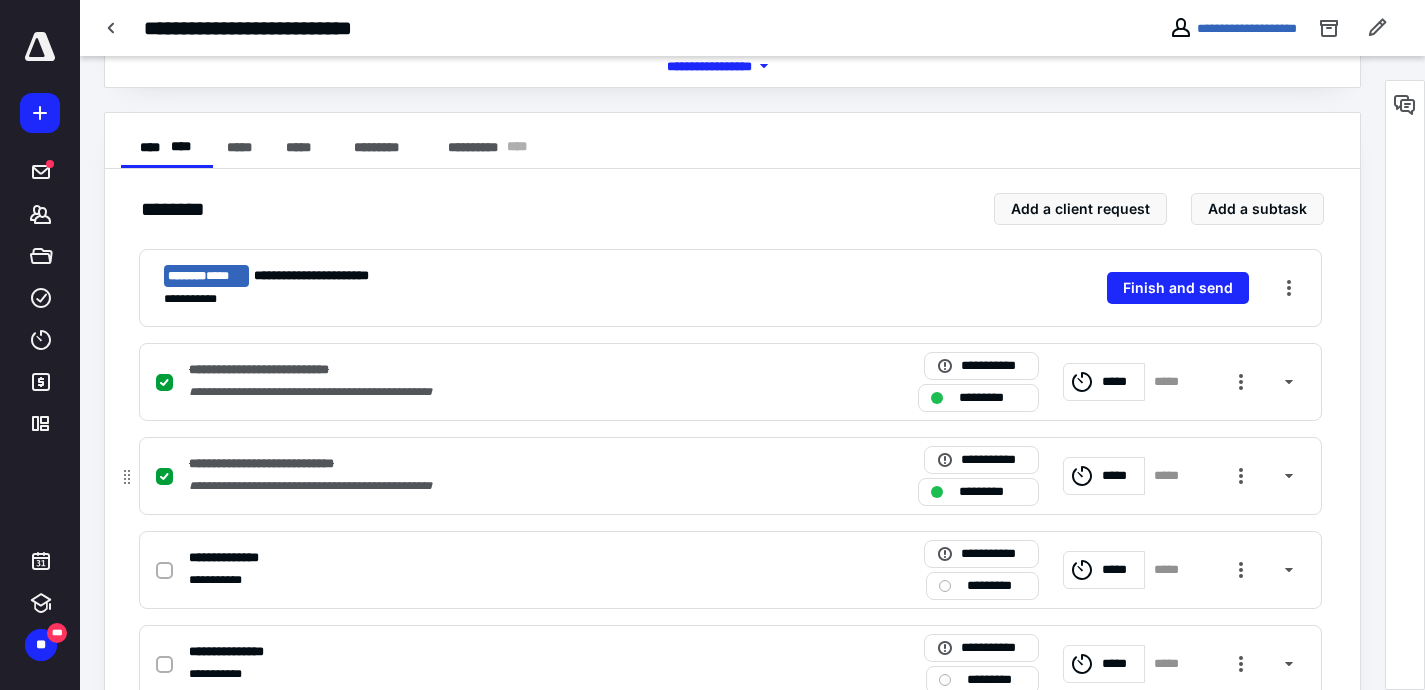 scroll, scrollTop: 0, scrollLeft: 0, axis: both 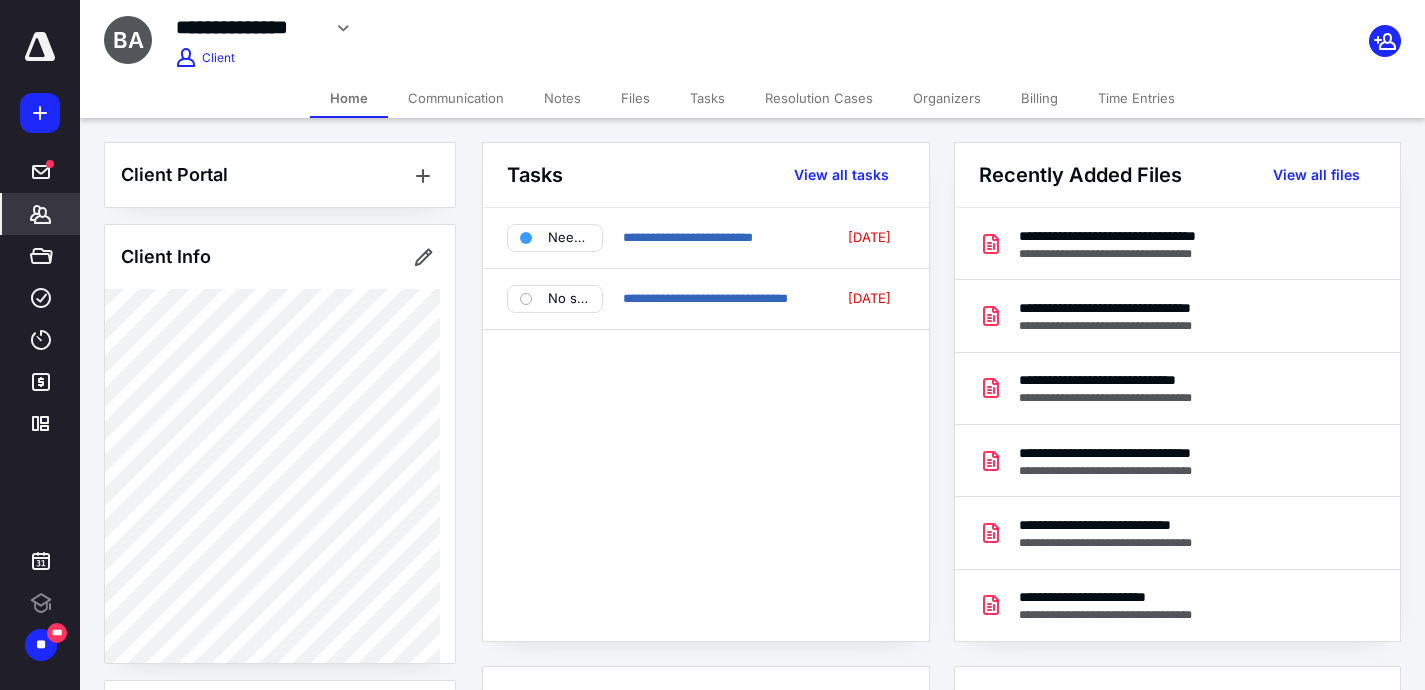 click on "Files" at bounding box center [635, 98] 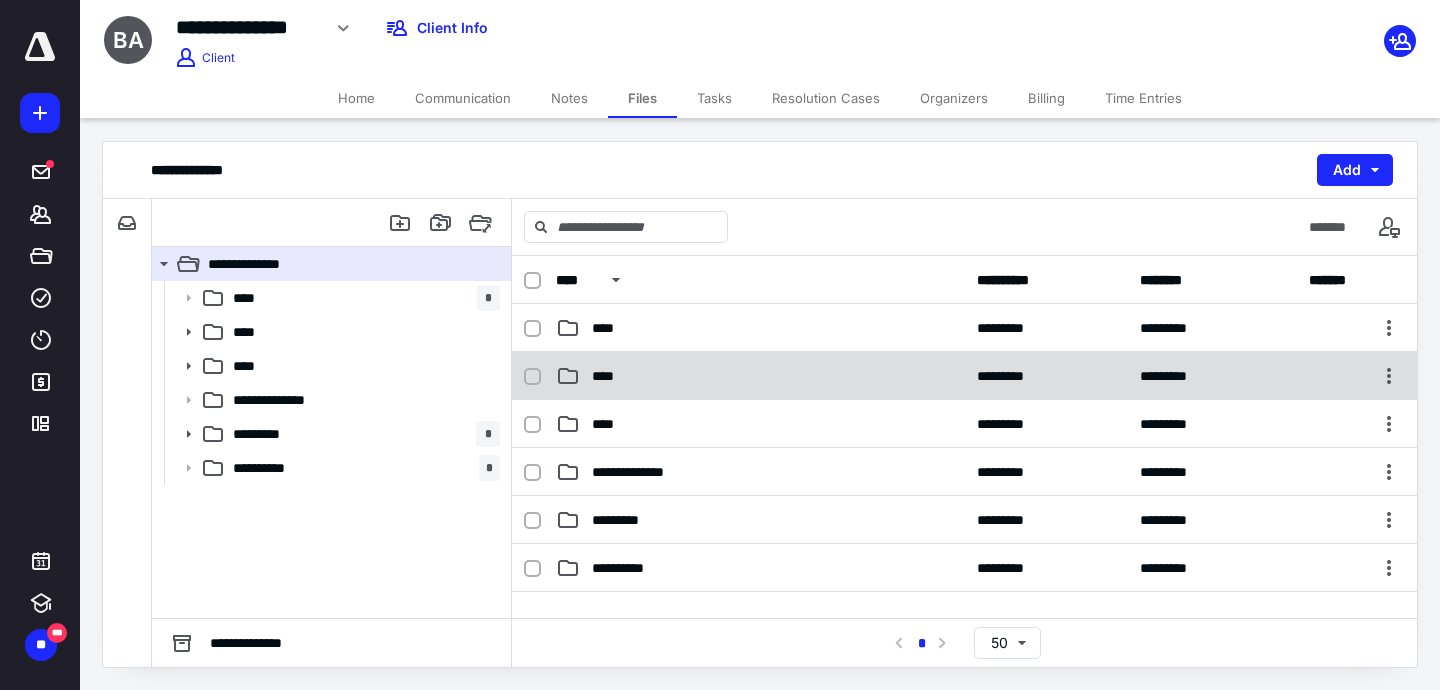 click on "****" at bounding box center (609, 376) 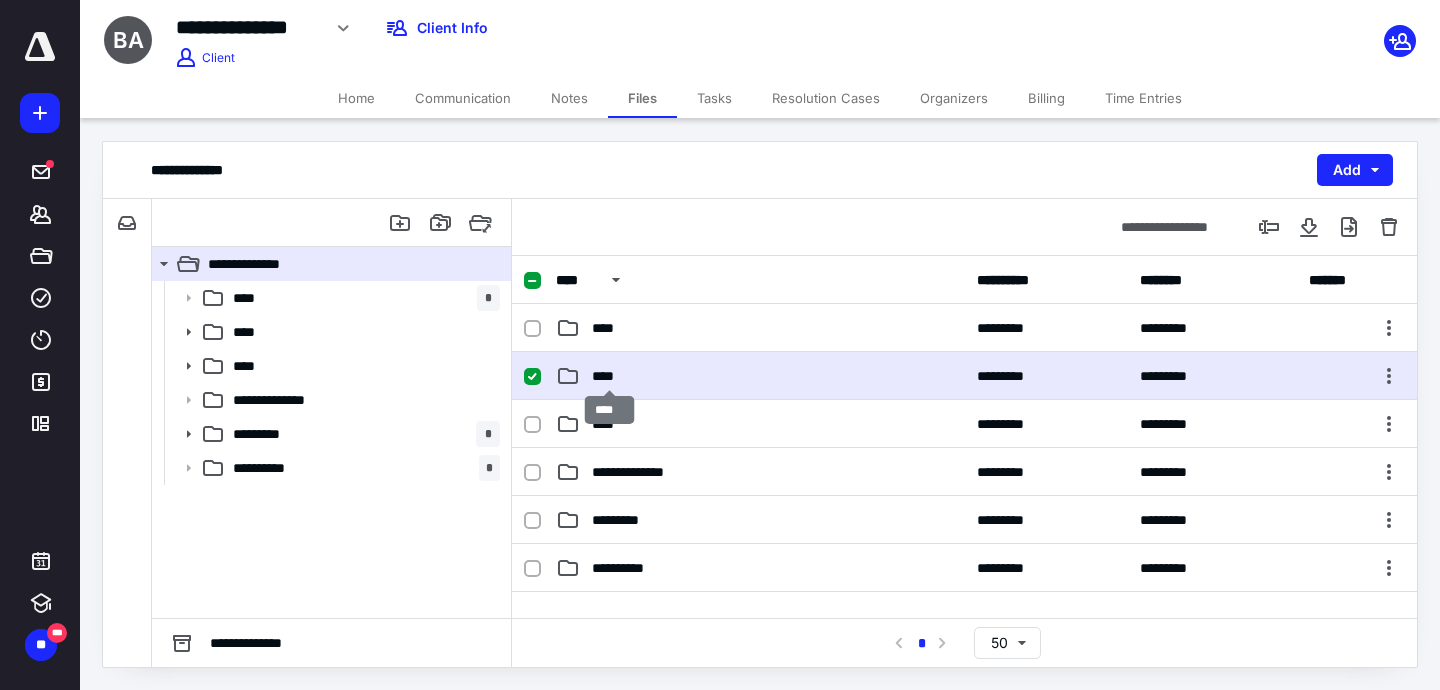 click on "****" at bounding box center (609, 376) 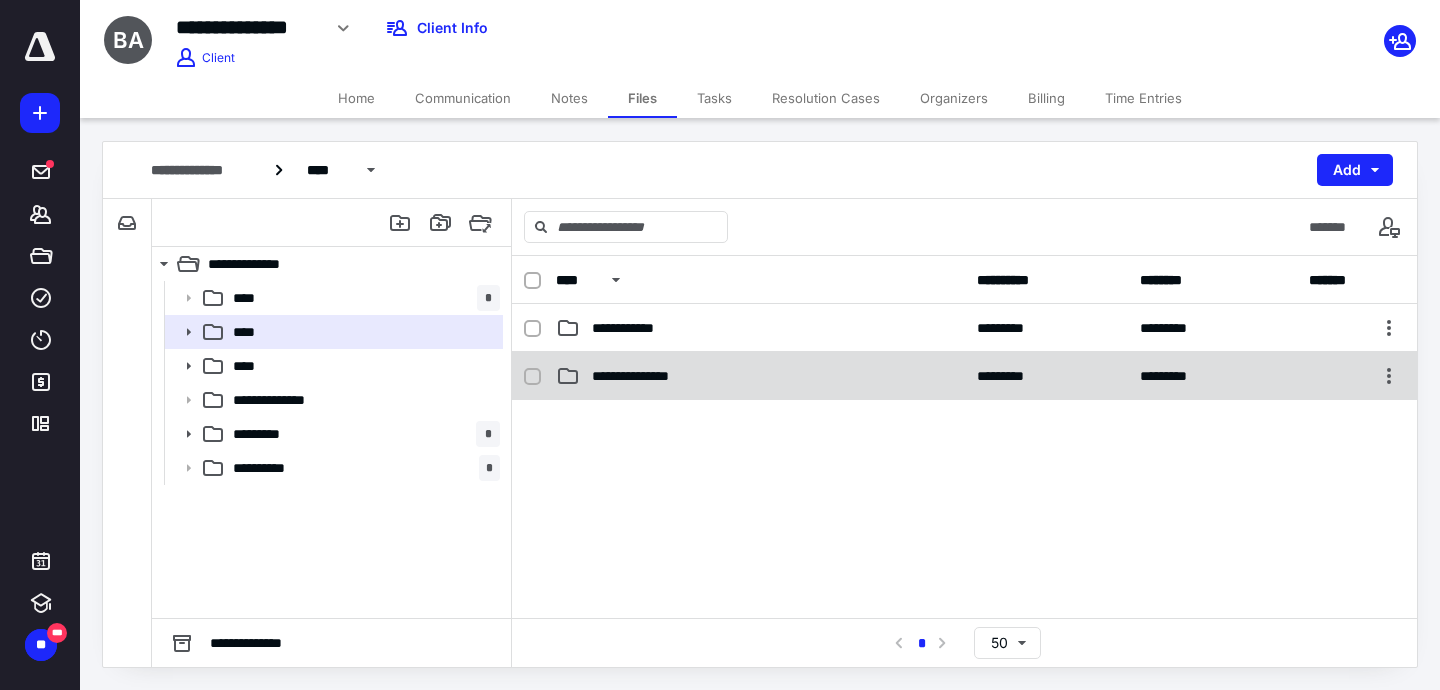 click on "**********" at bounding box center (644, 376) 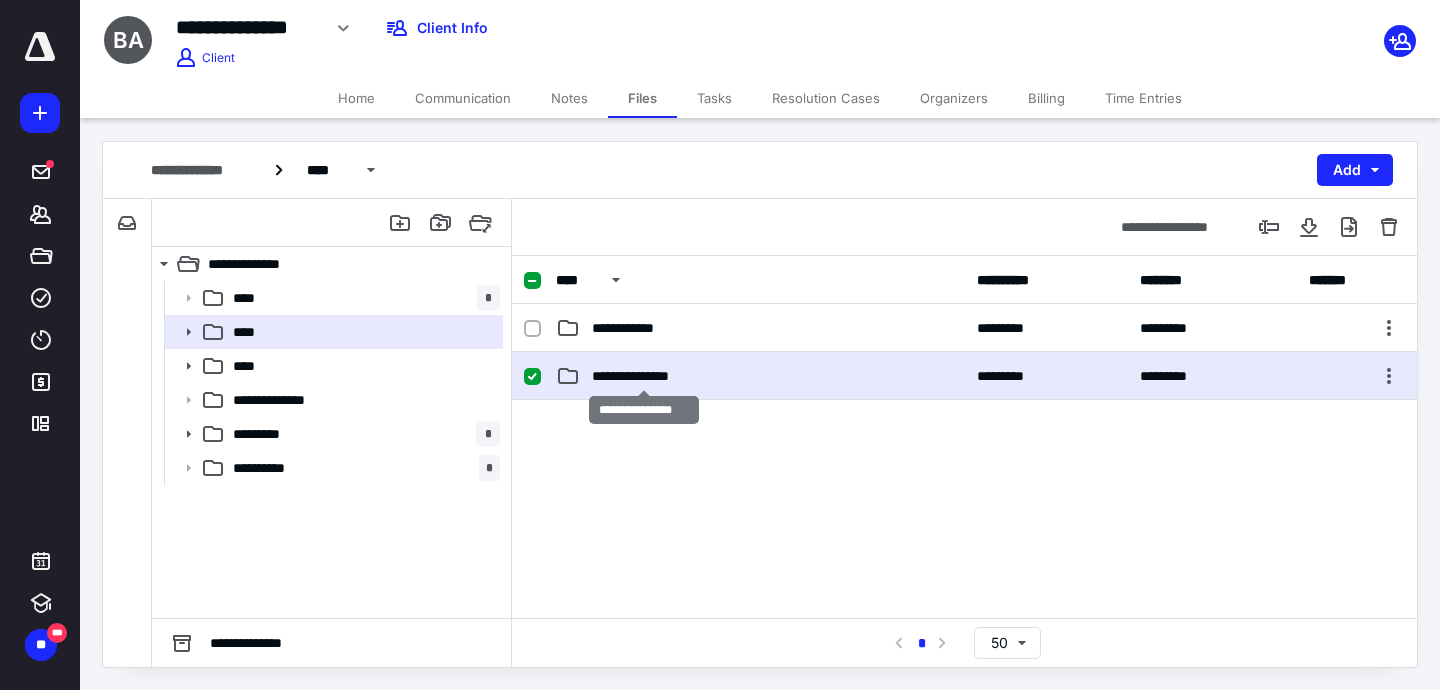 click on "**********" at bounding box center (644, 376) 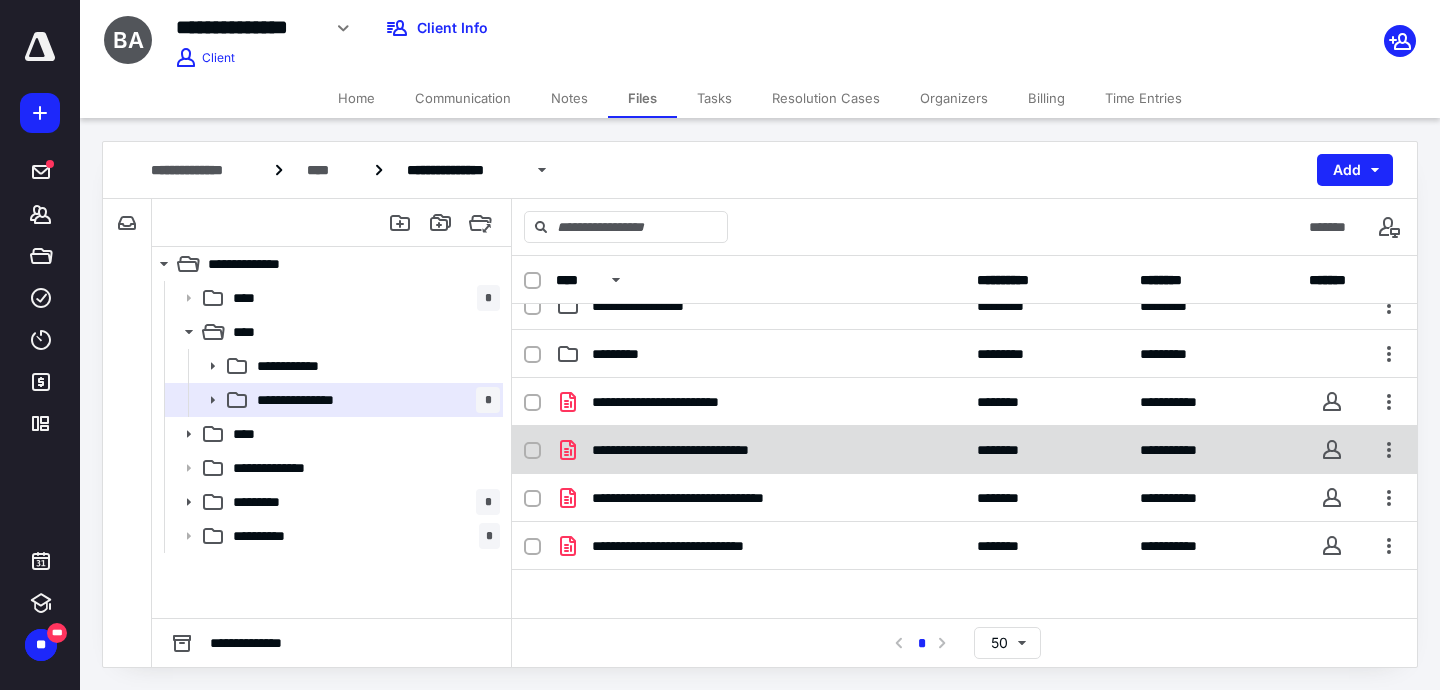 scroll, scrollTop: 0, scrollLeft: 0, axis: both 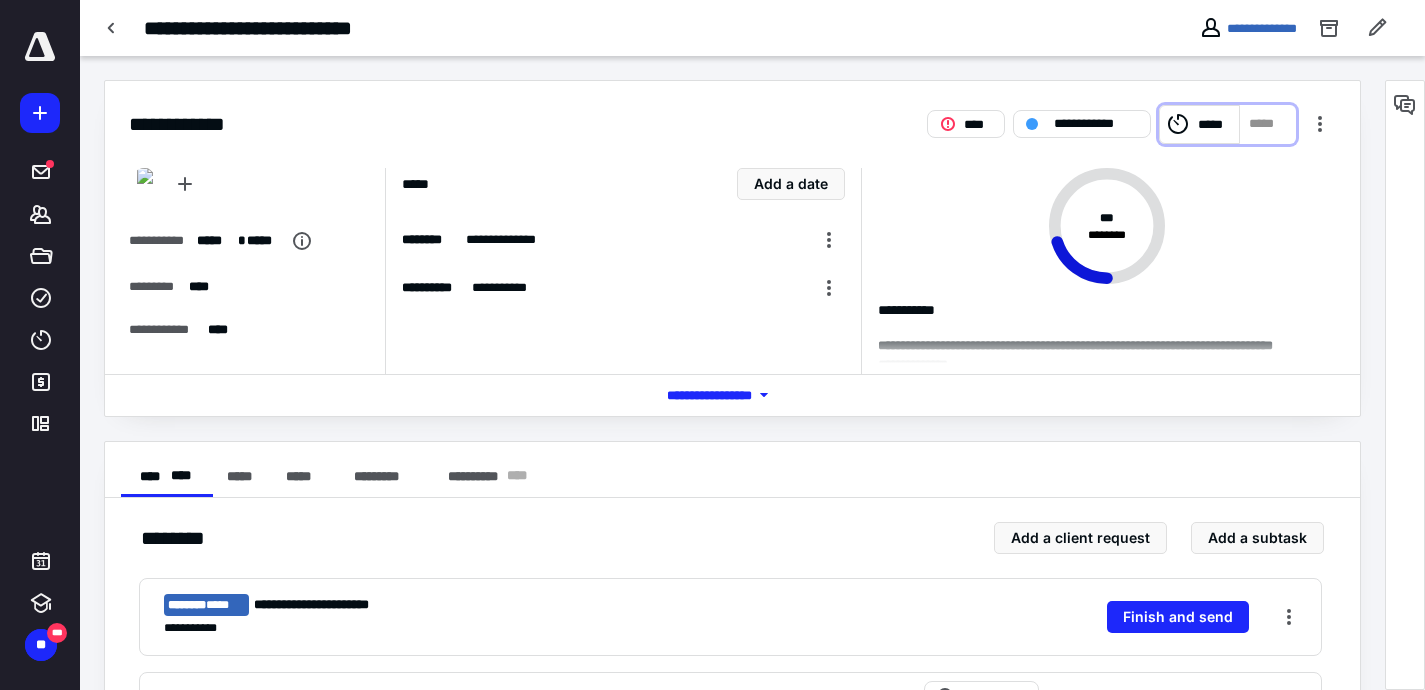 click on "*****" at bounding box center (1216, 125) 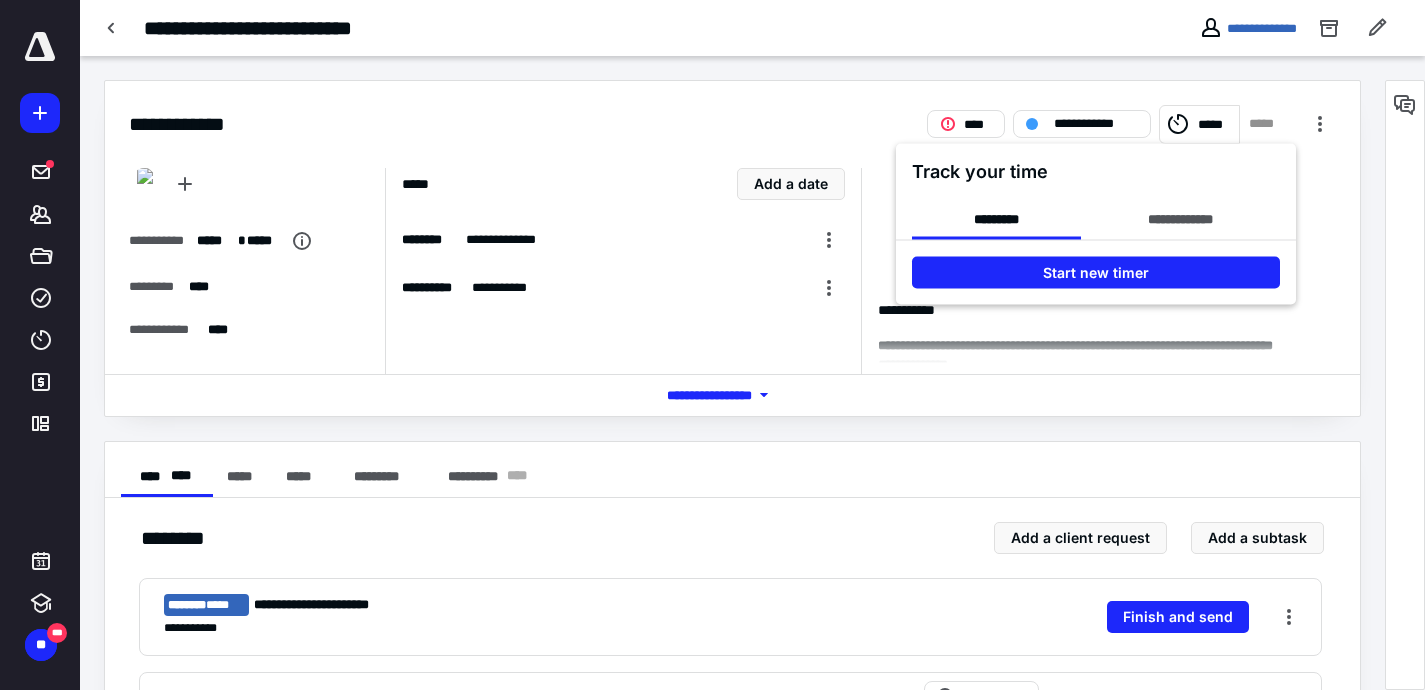 click at bounding box center (712, 345) 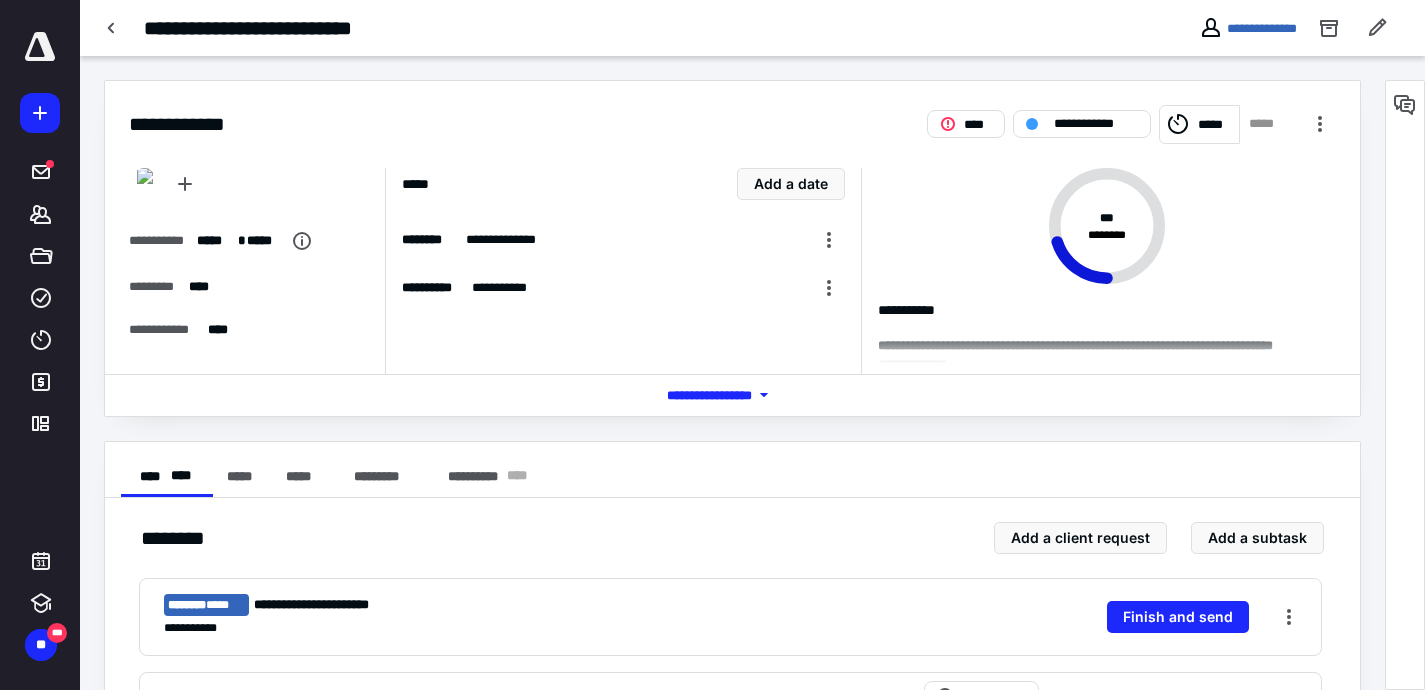 click on "**********" at bounding box center (732, 112) 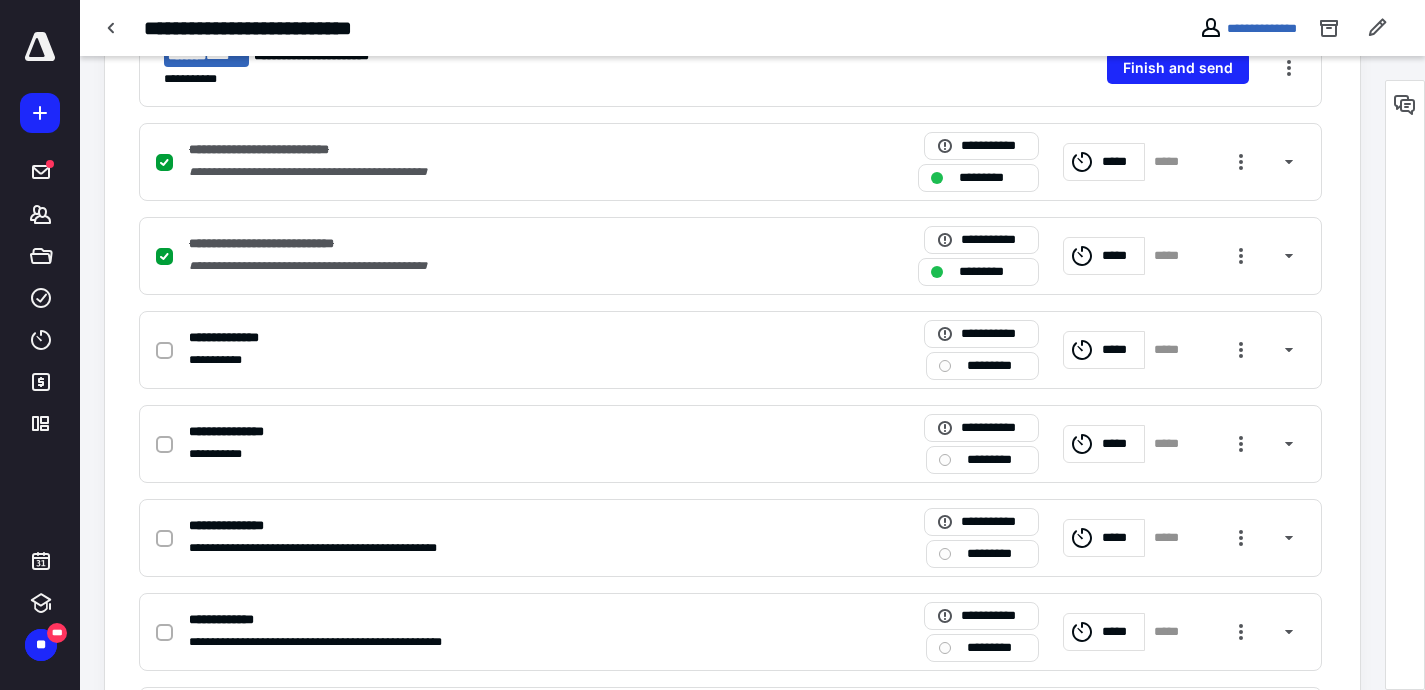 scroll, scrollTop: 550, scrollLeft: 0, axis: vertical 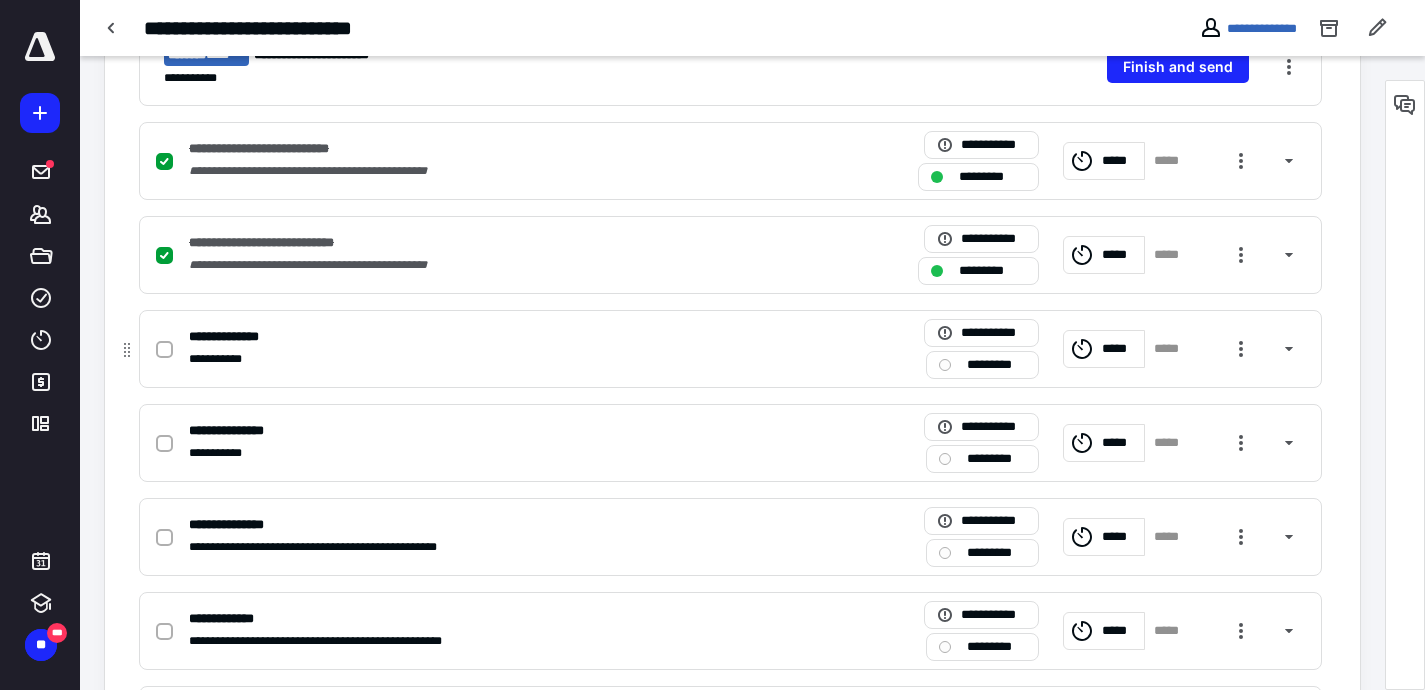 click 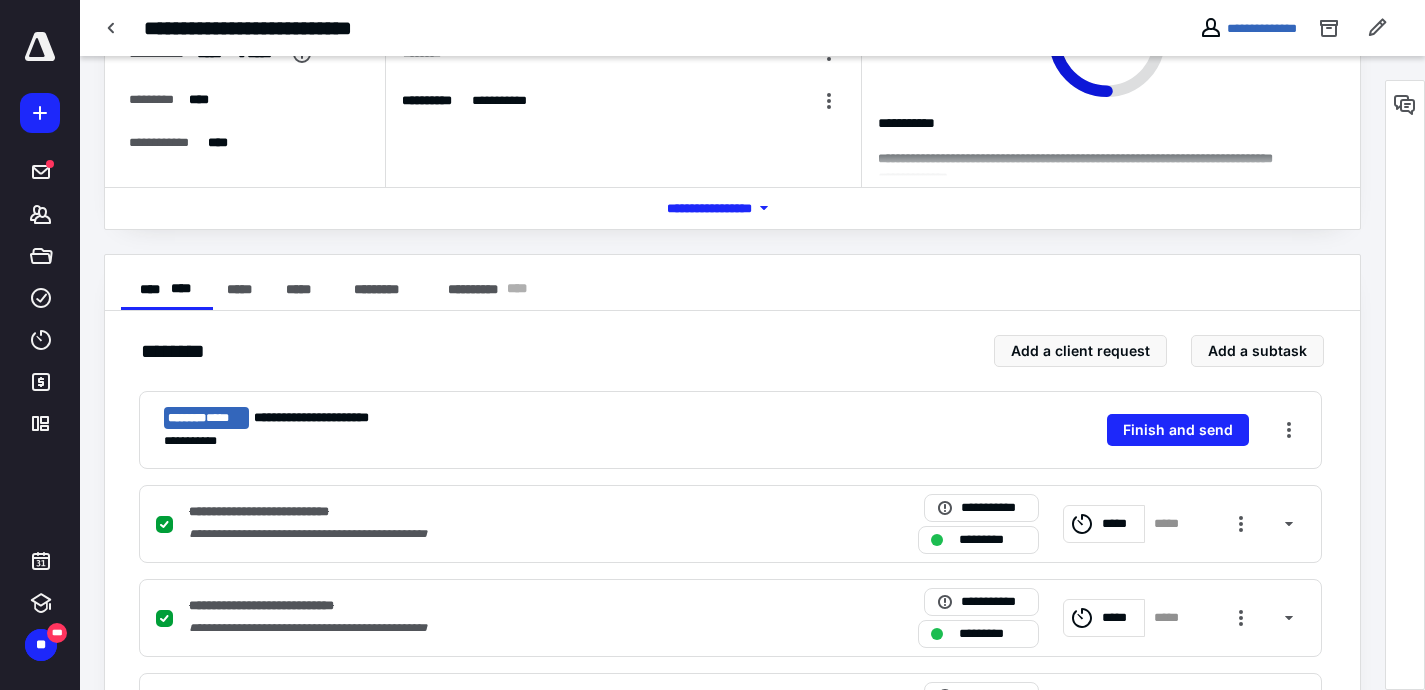 scroll, scrollTop: 209, scrollLeft: 0, axis: vertical 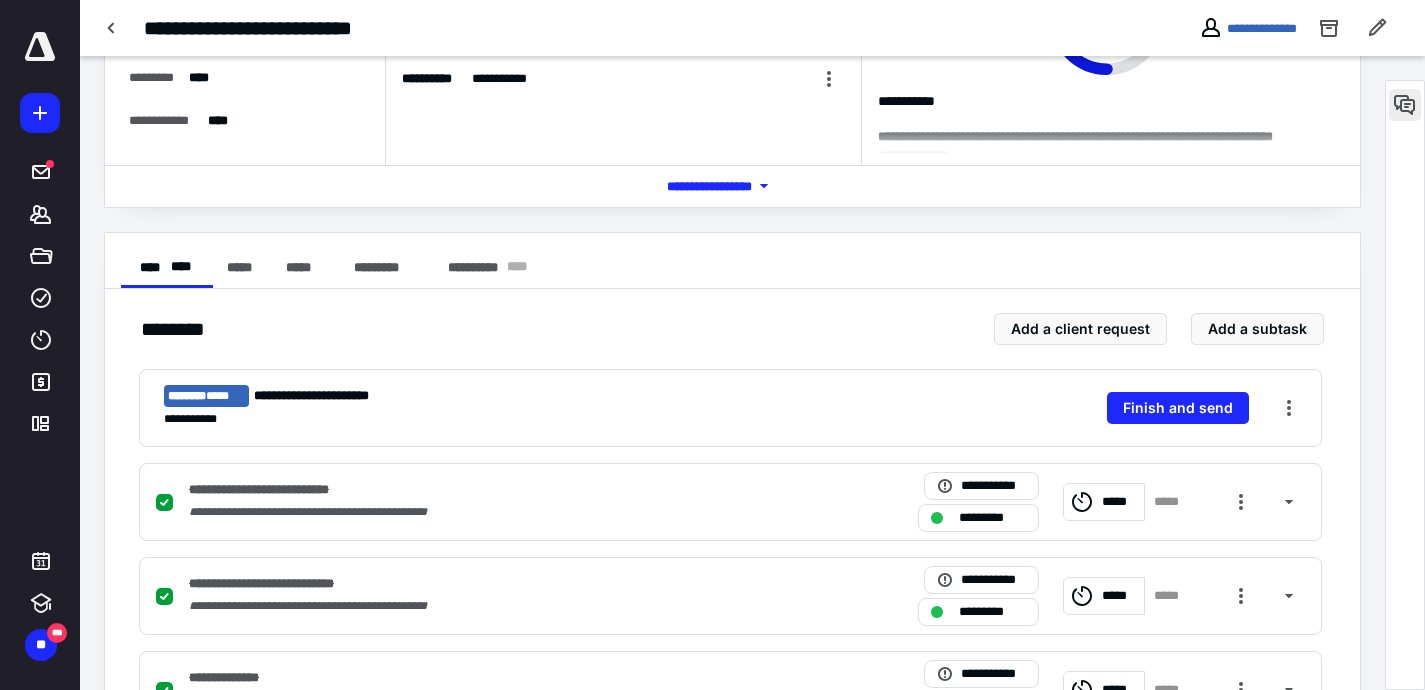 click at bounding box center (1405, 105) 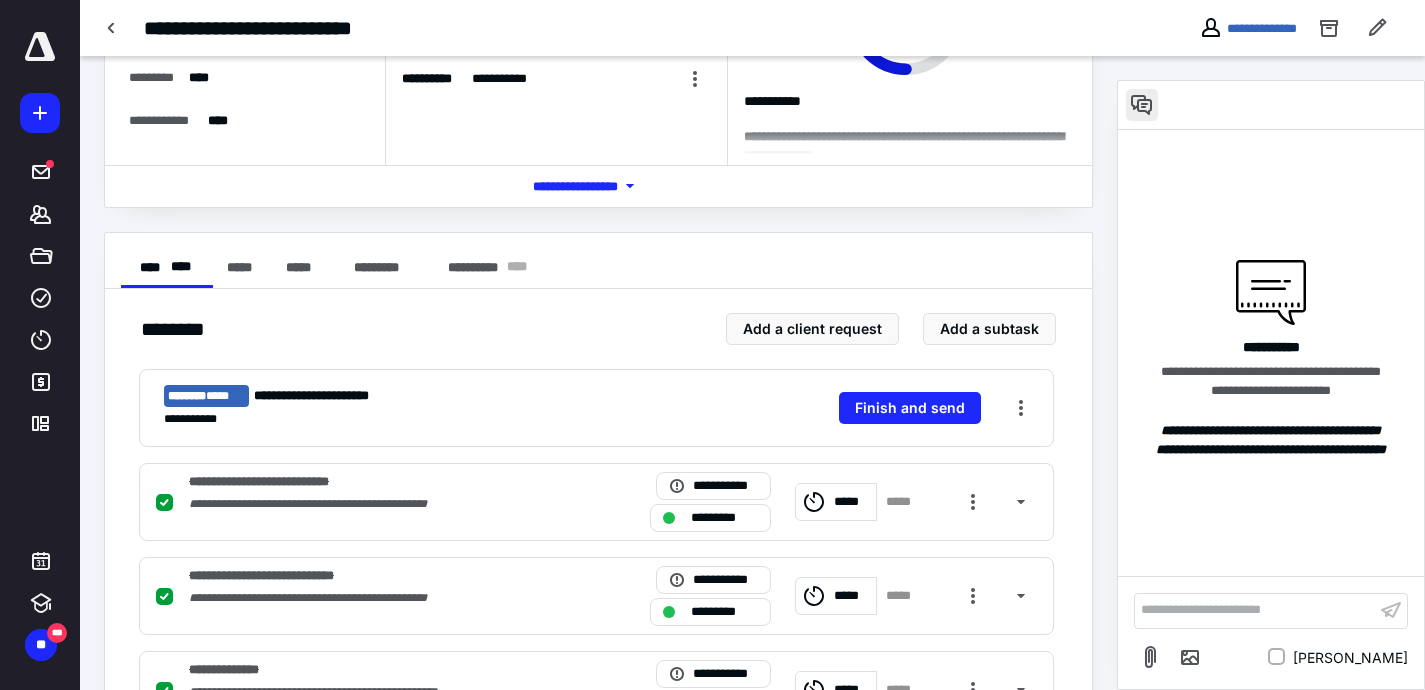 click at bounding box center (1142, 105) 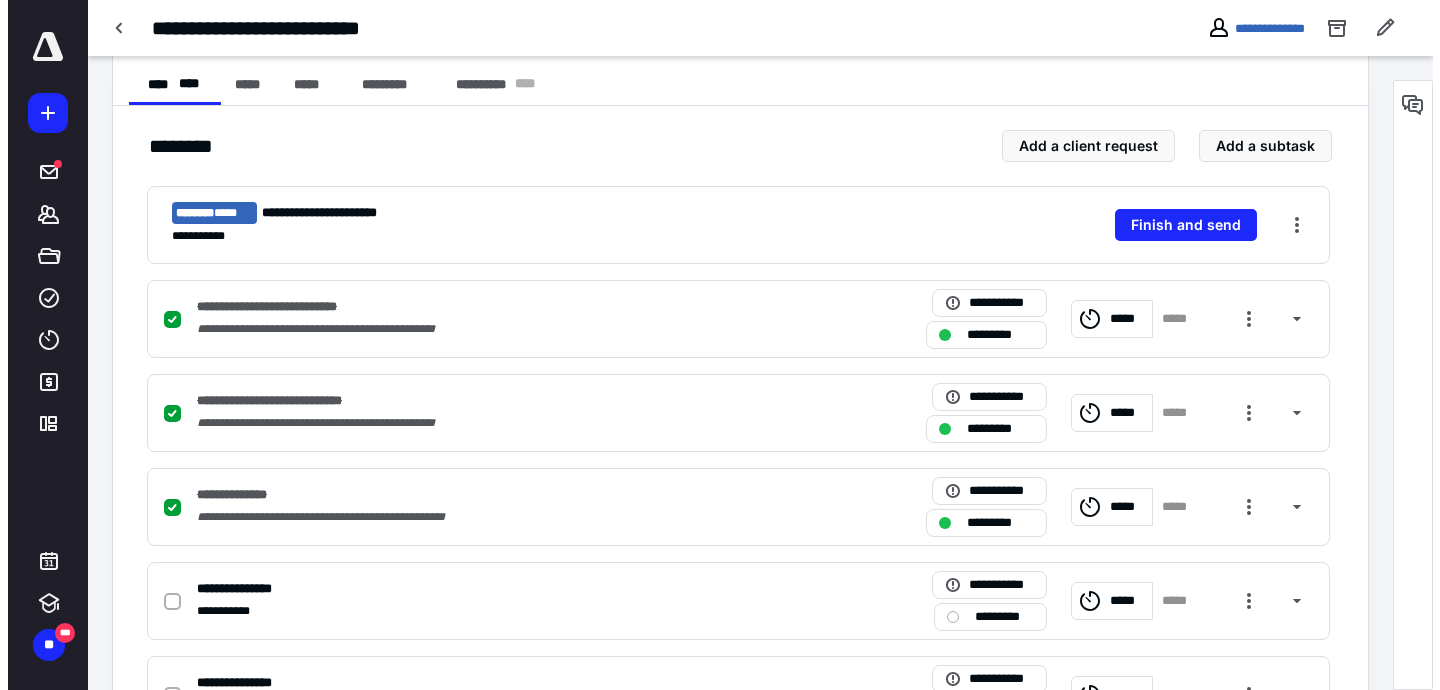 scroll, scrollTop: 0, scrollLeft: 0, axis: both 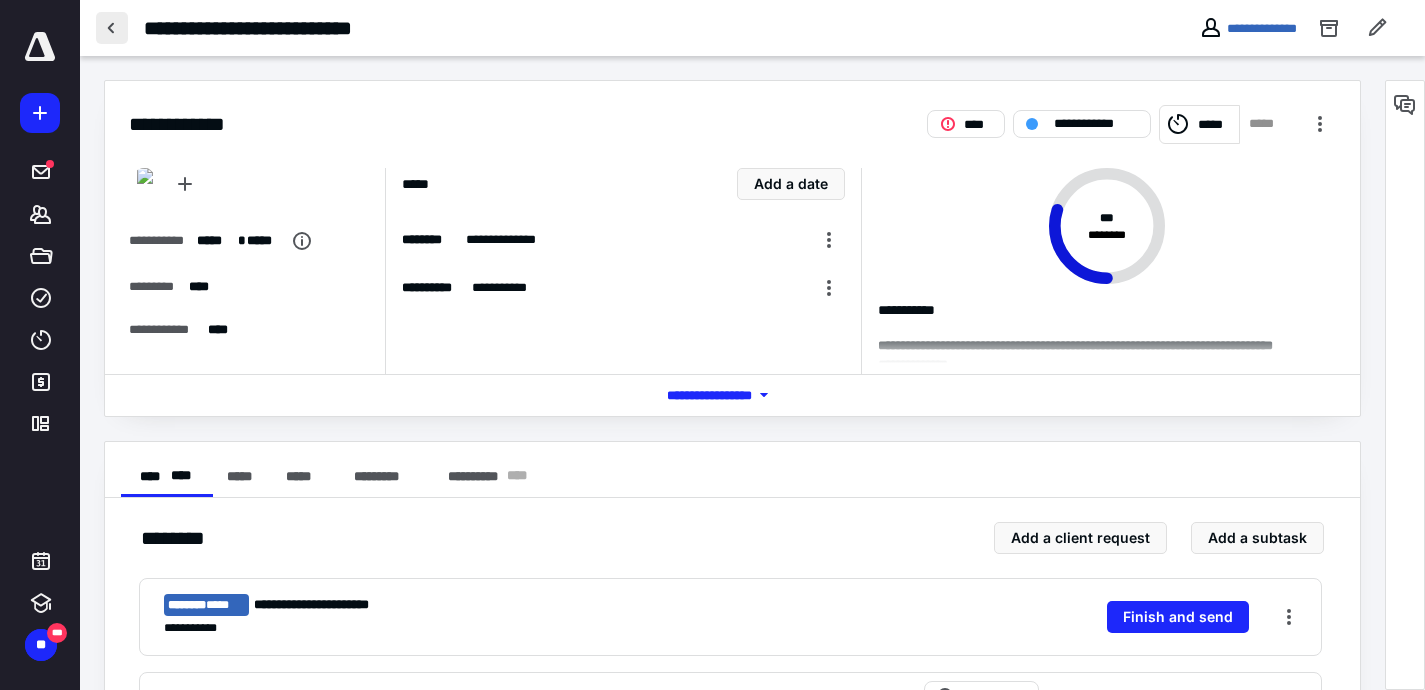 click at bounding box center [112, 28] 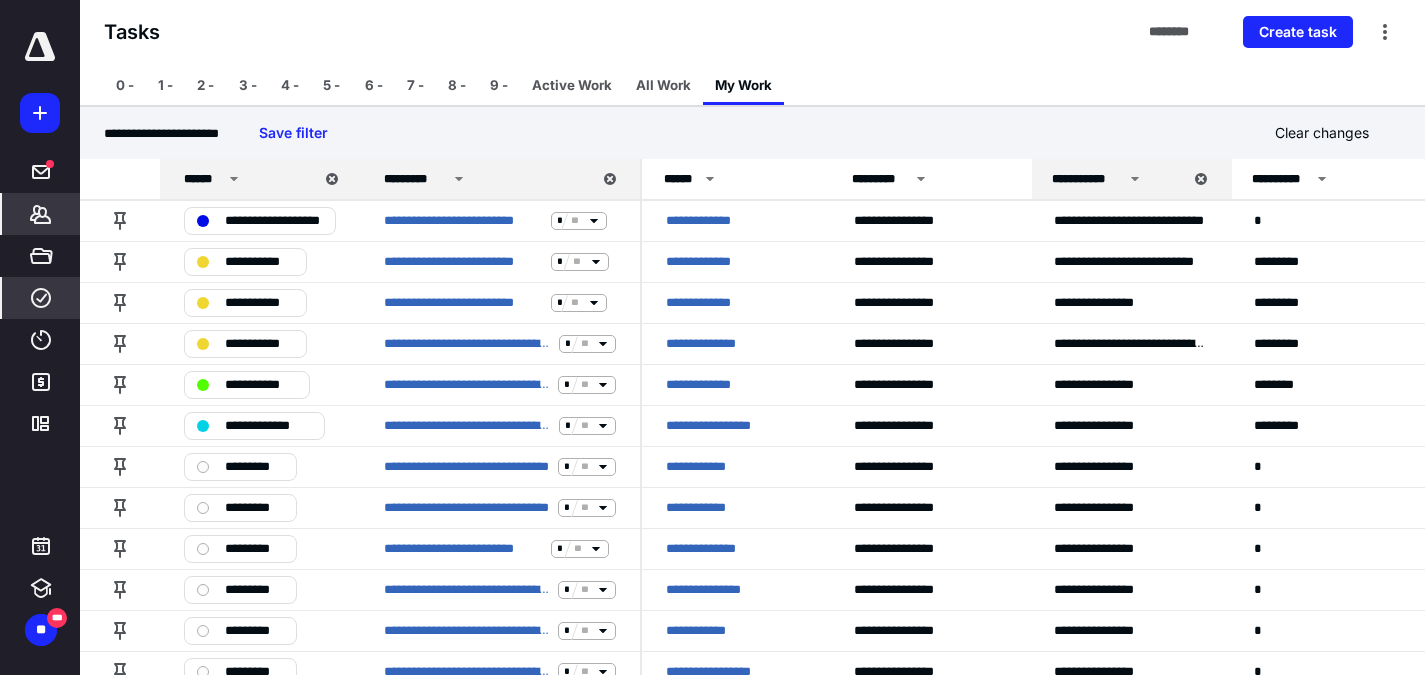 click 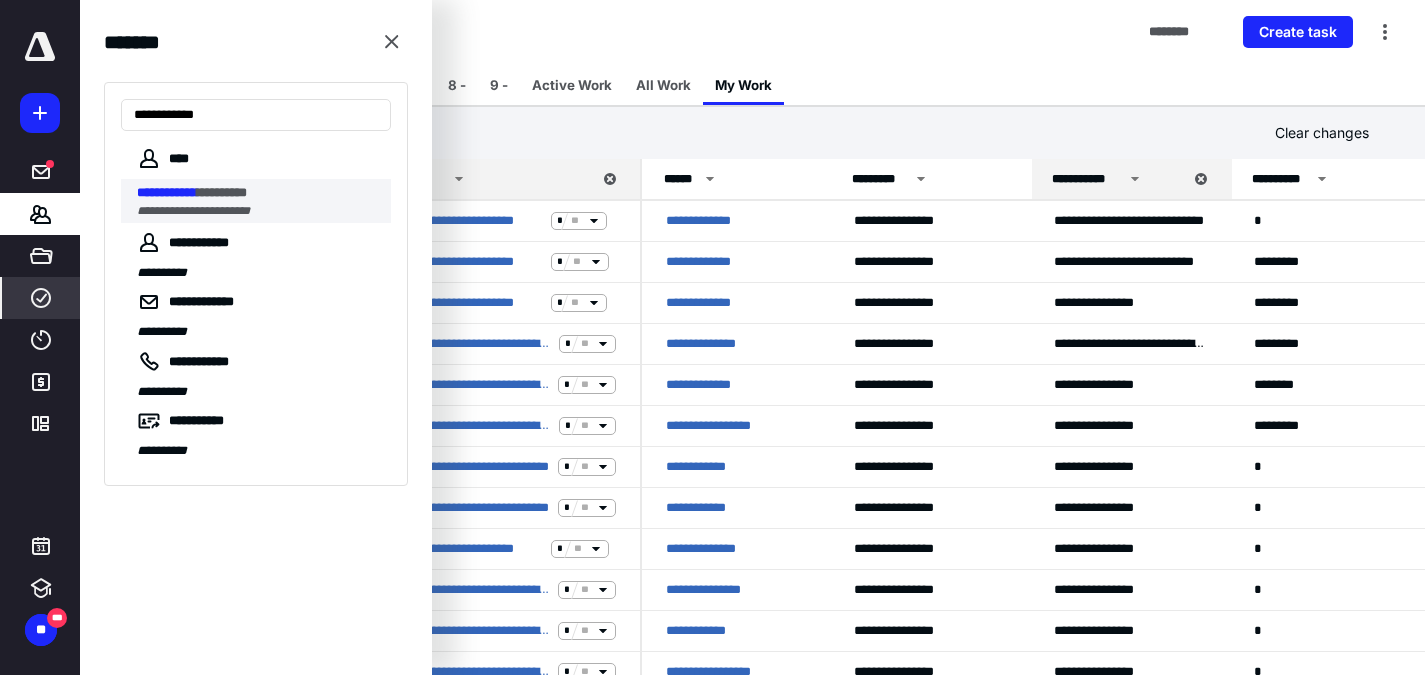 type on "**********" 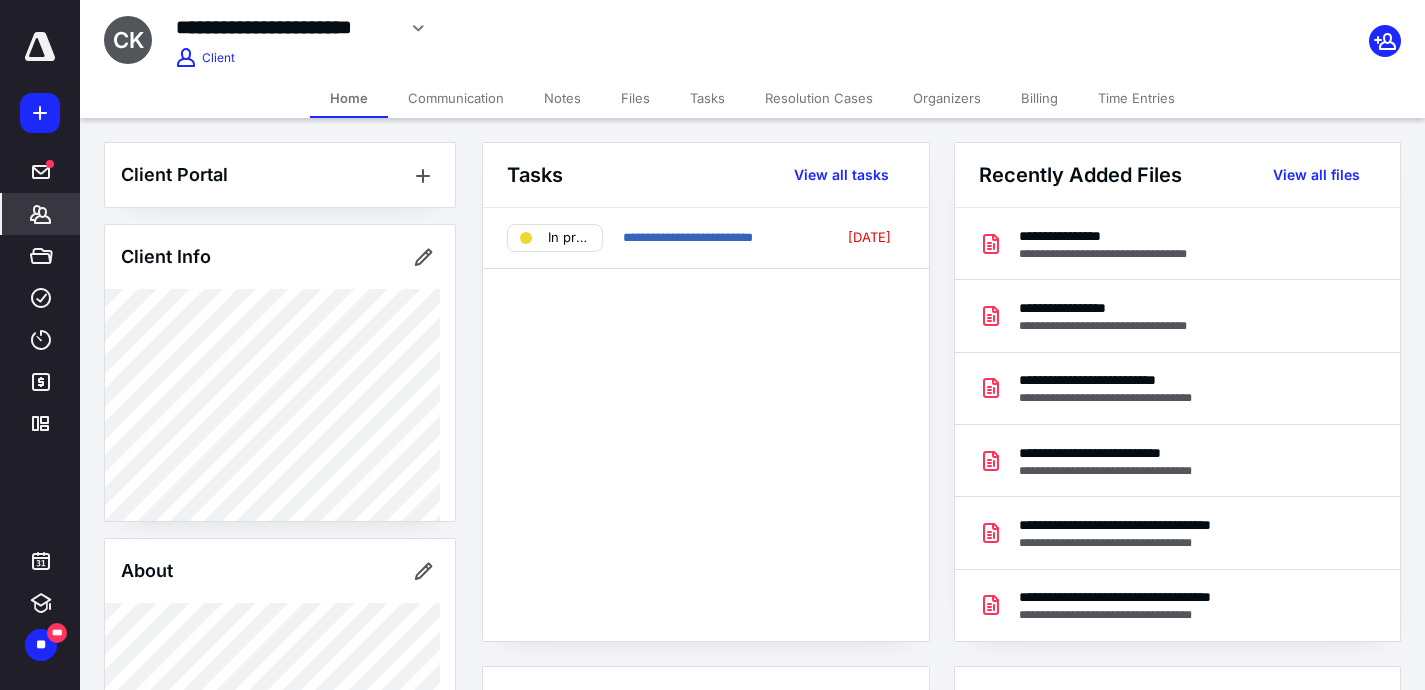 click on "Files" at bounding box center (635, 98) 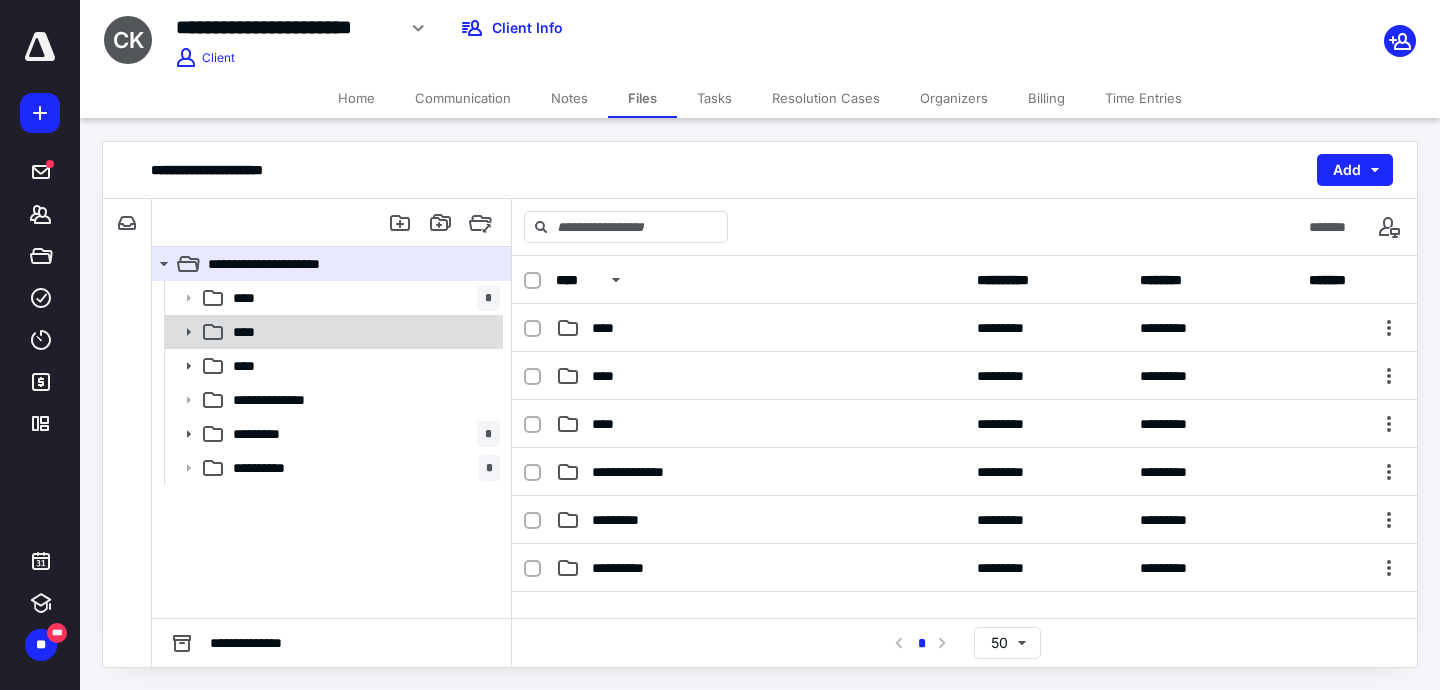 click on "****" at bounding box center [362, 332] 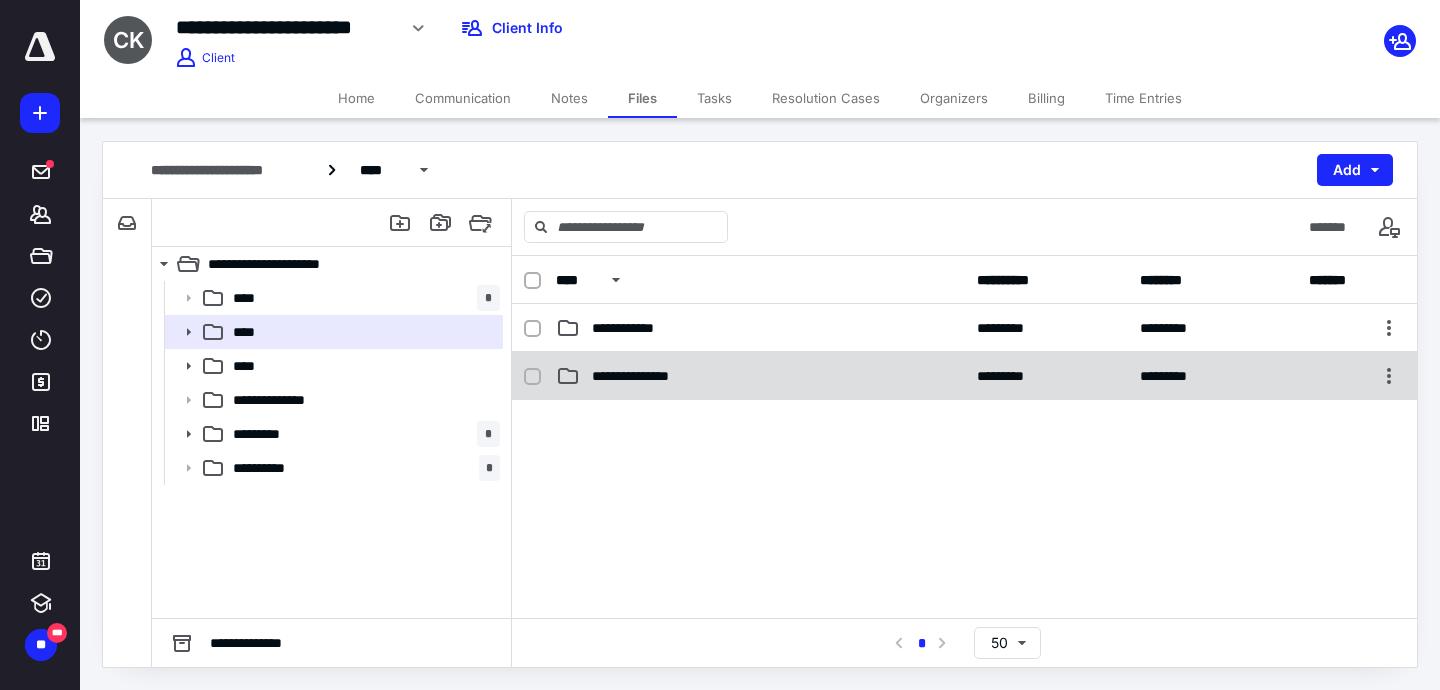 click on "**********" at bounding box center (644, 376) 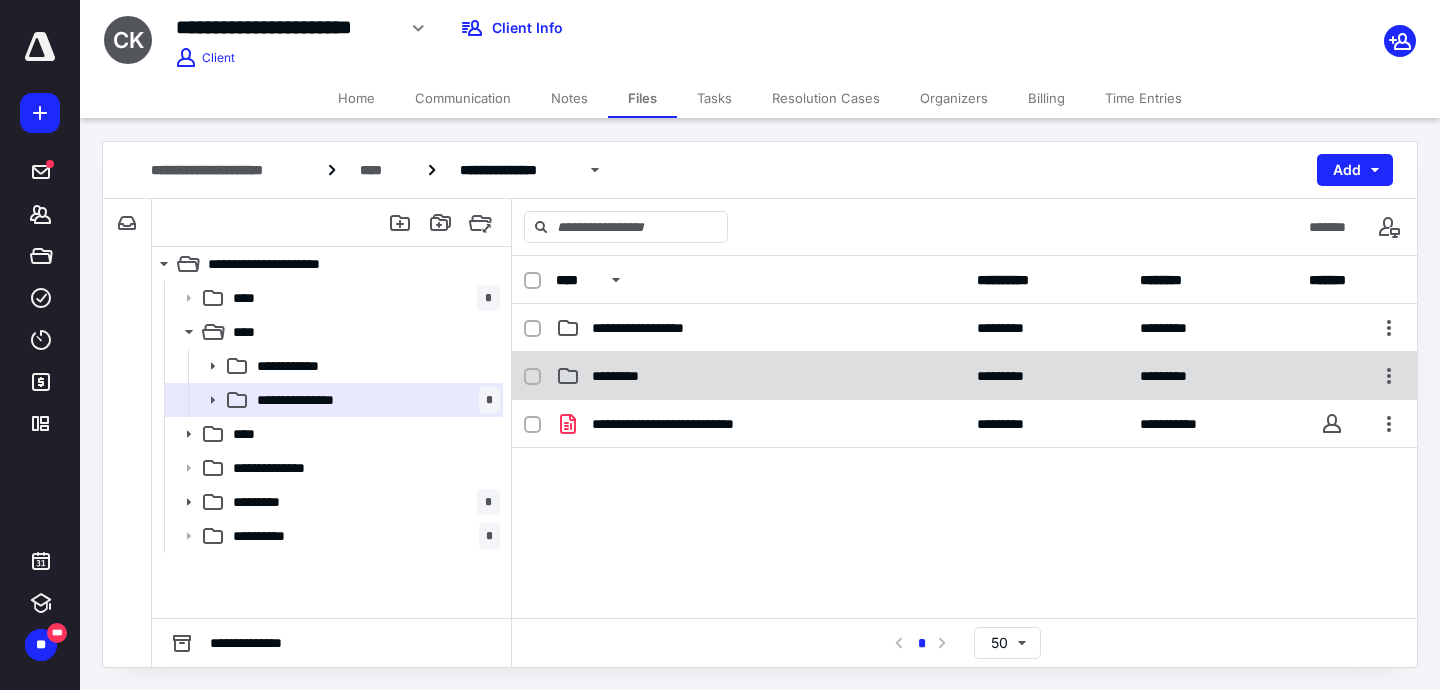click on "********* ********* *********" at bounding box center [964, 376] 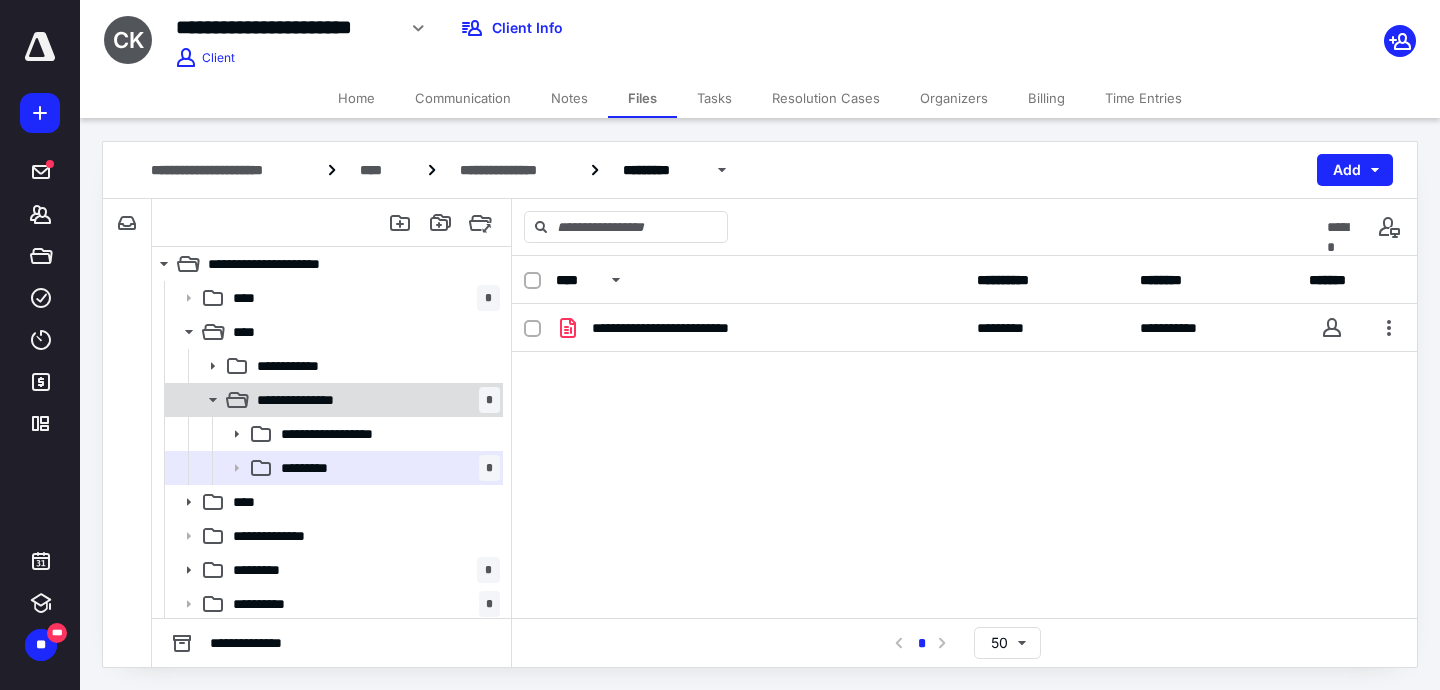 click on "**********" at bounding box center [374, 400] 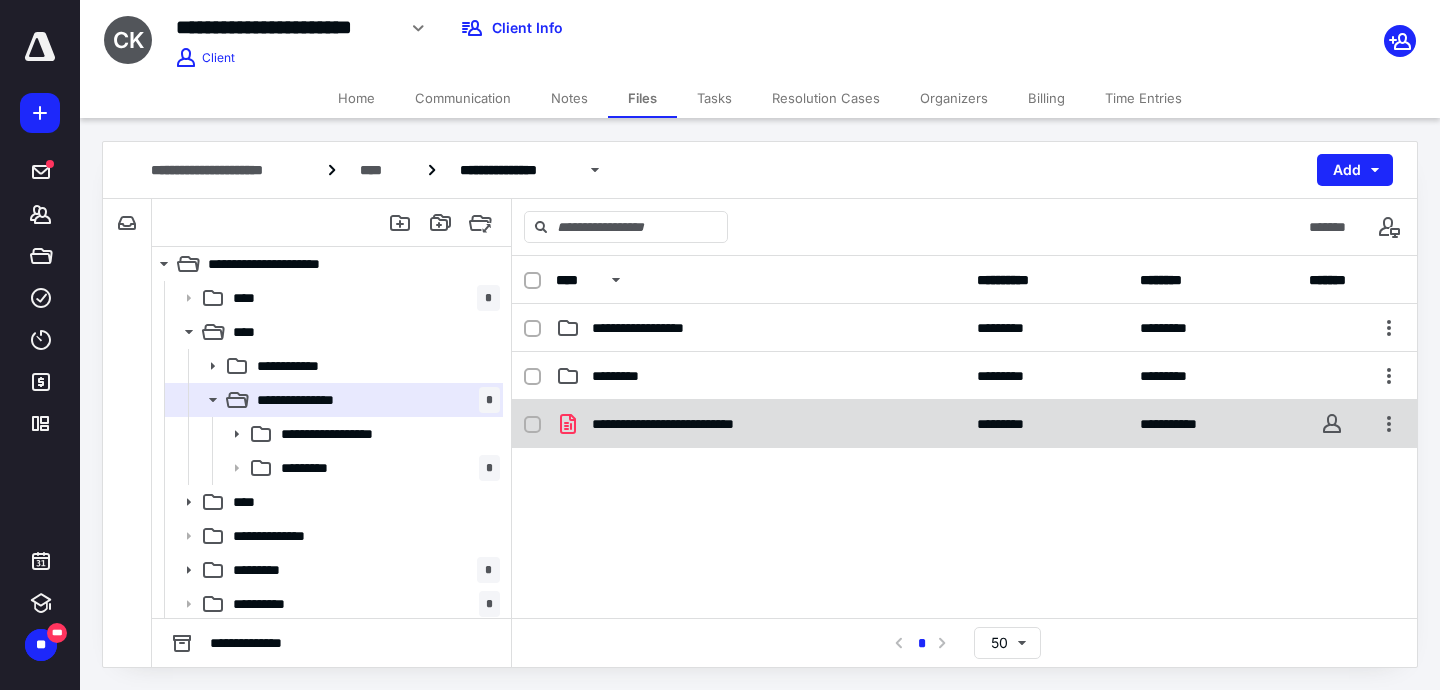 click on "**********" at bounding box center (692, 424) 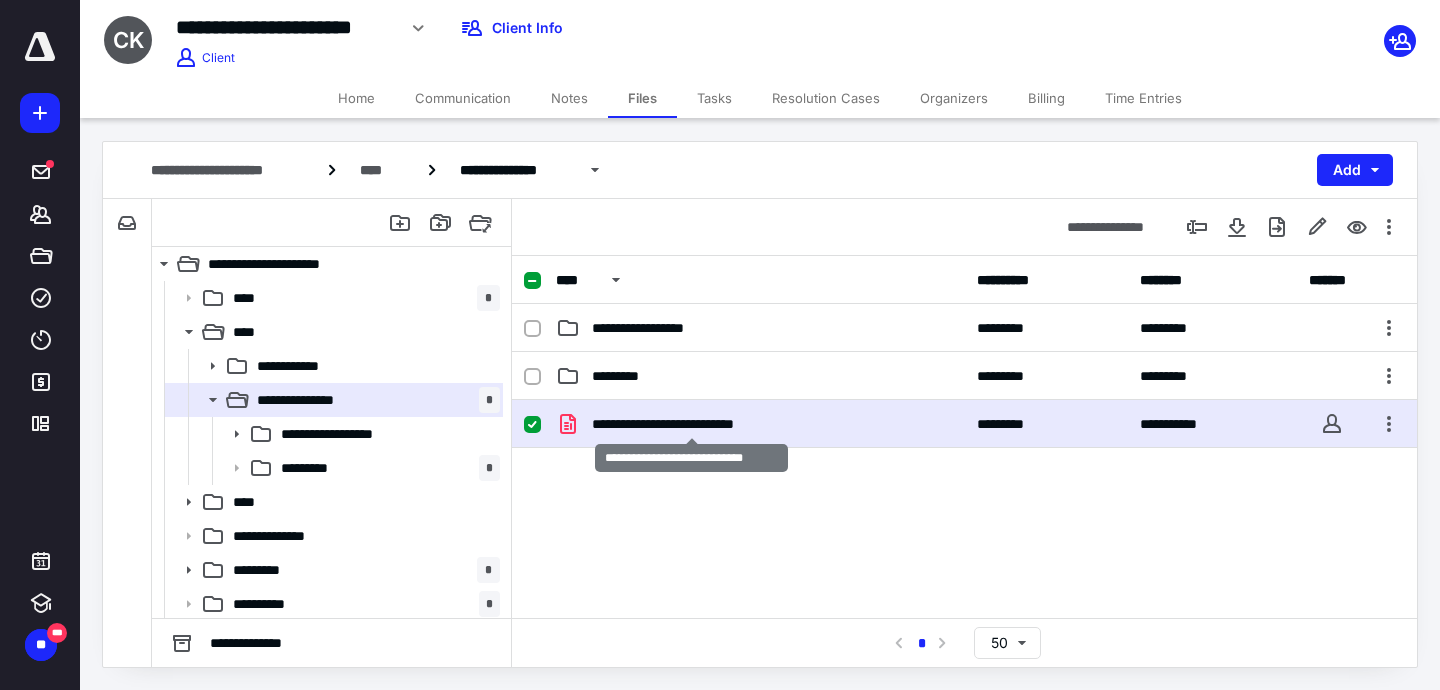 click on "**********" at bounding box center [692, 424] 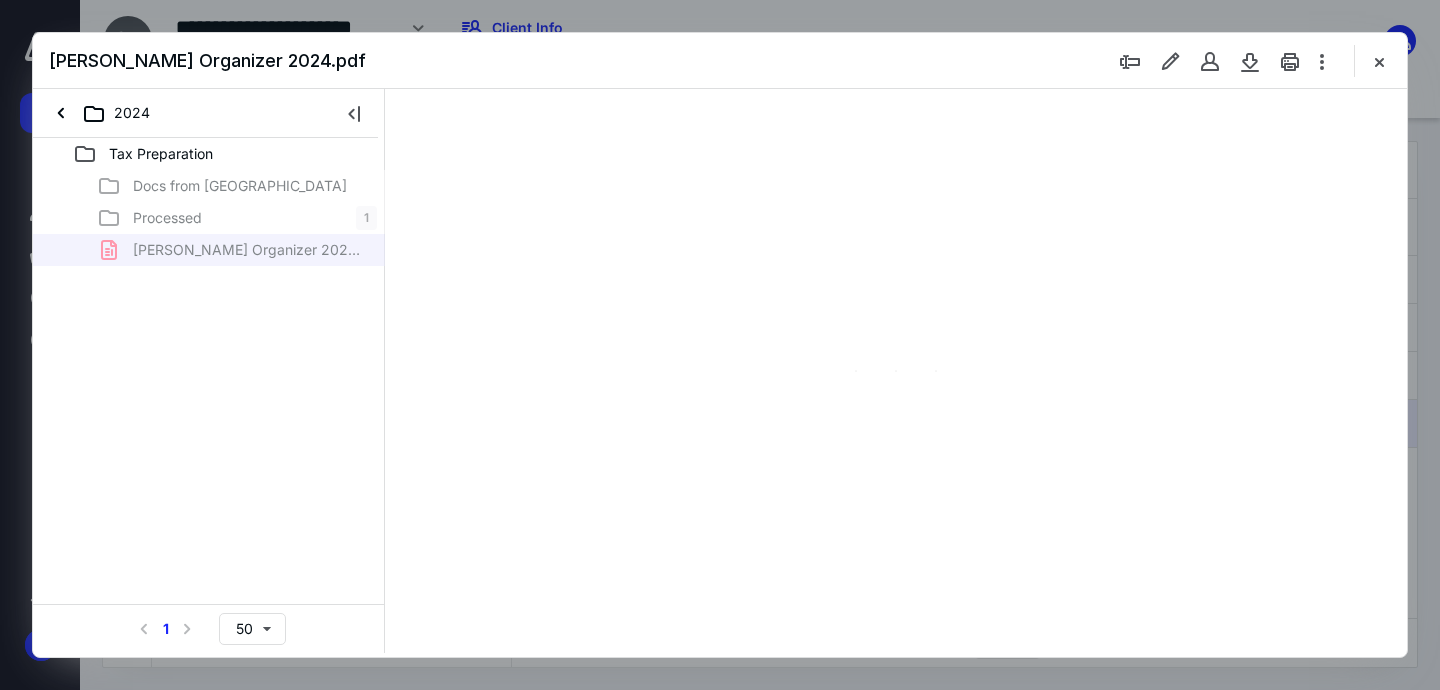 scroll, scrollTop: 0, scrollLeft: 0, axis: both 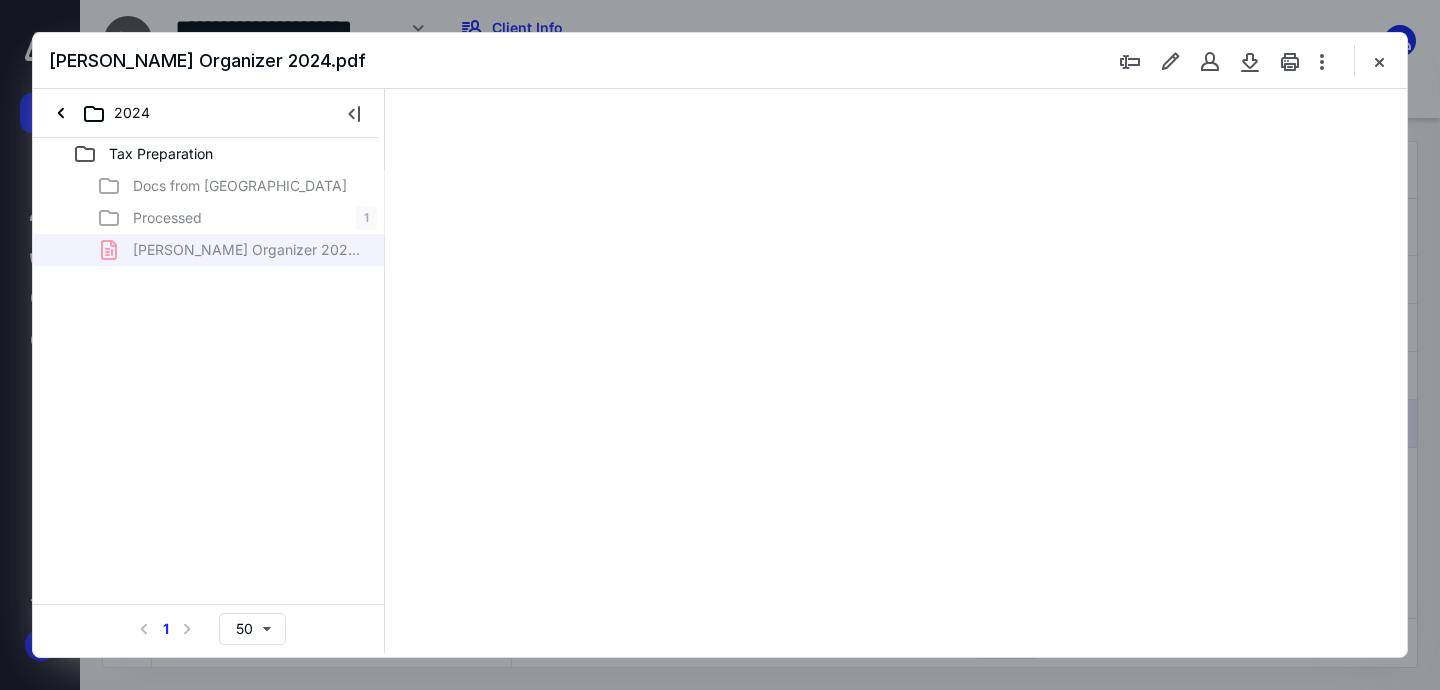 type on "163" 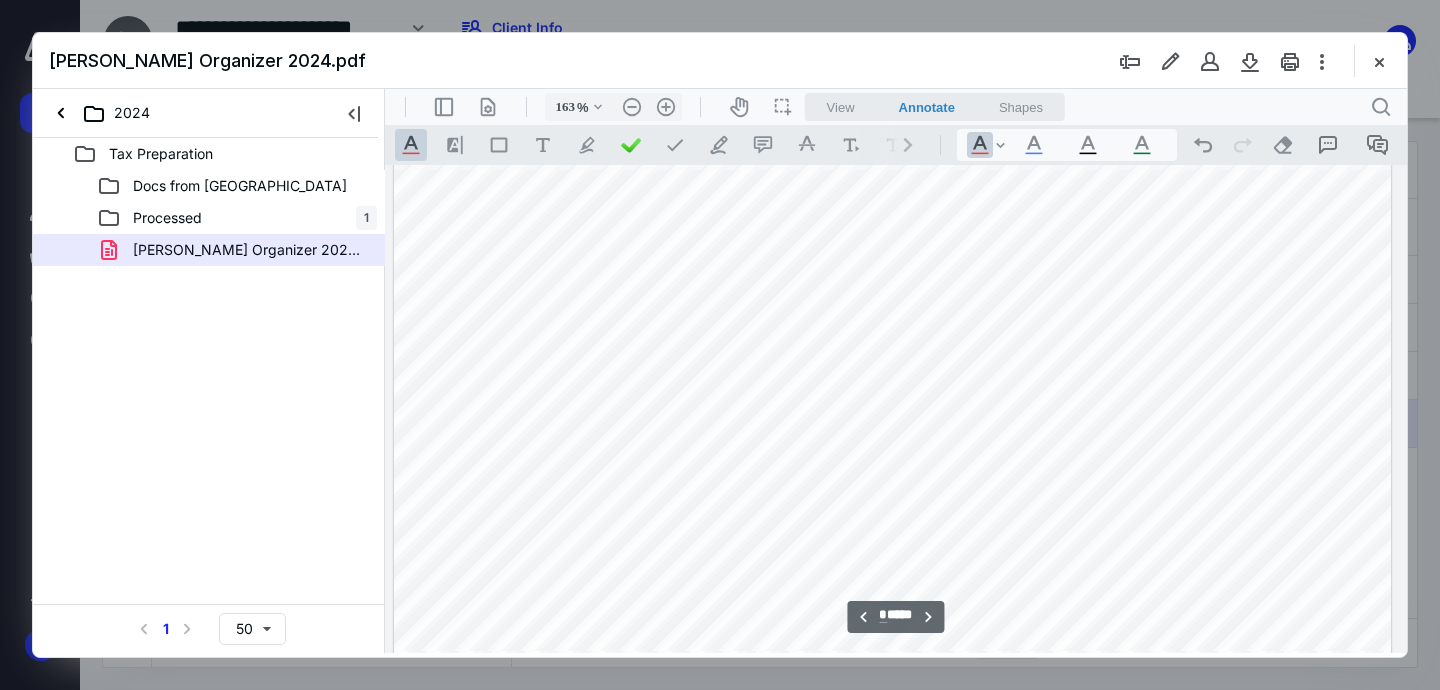 scroll, scrollTop: 4068, scrollLeft: 145, axis: both 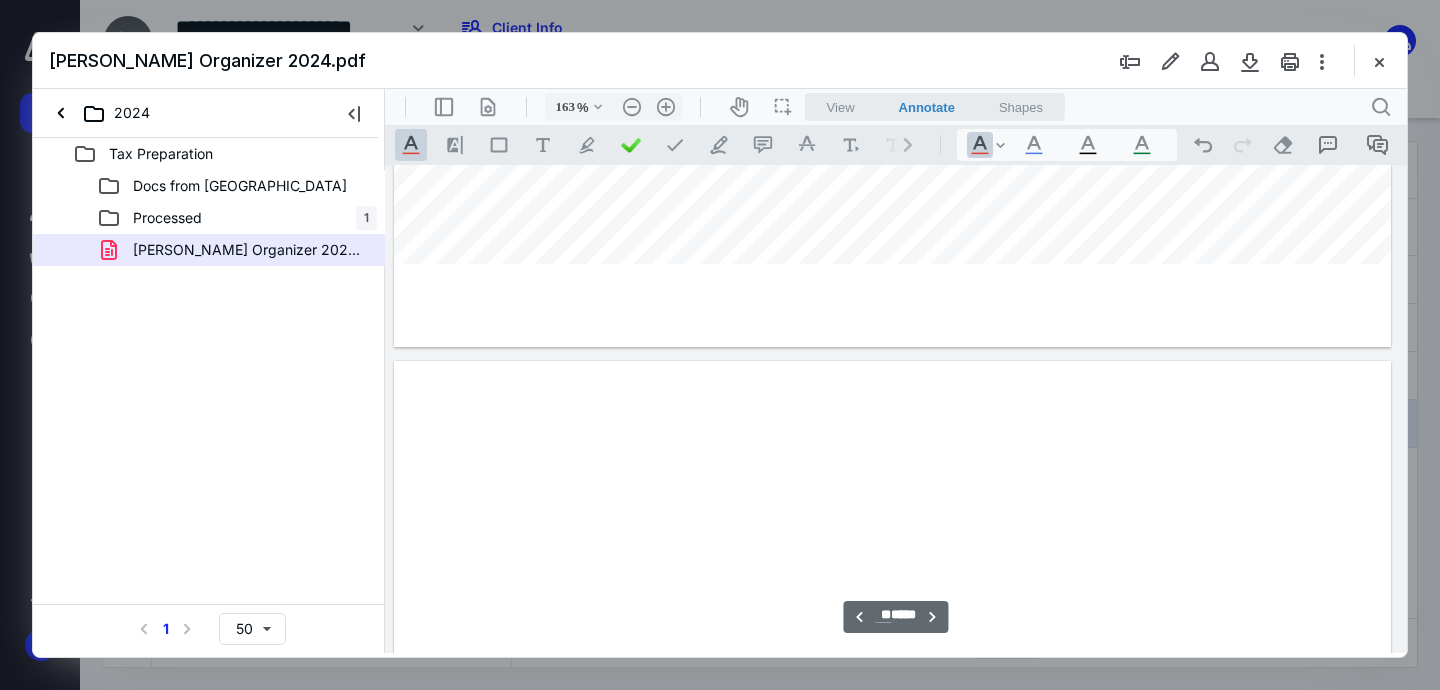 type on "**" 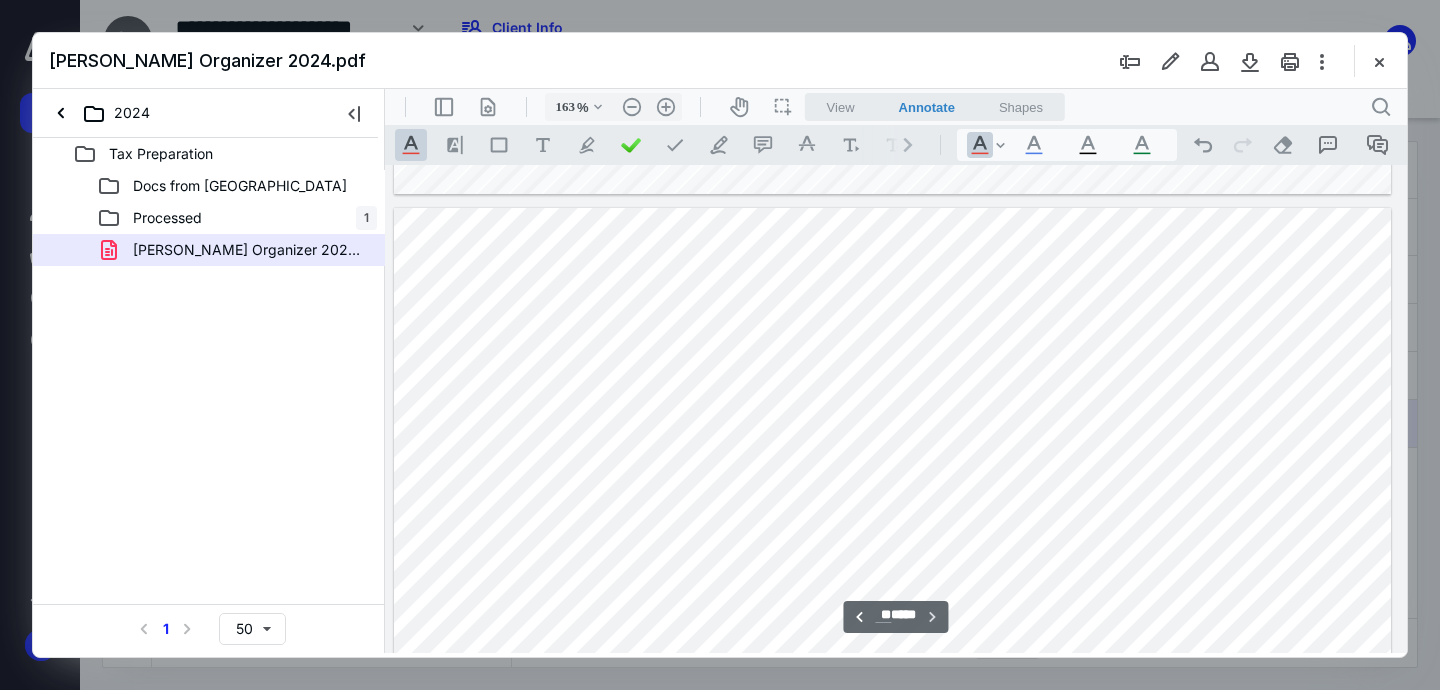 scroll, scrollTop: 28347, scrollLeft: 145, axis: both 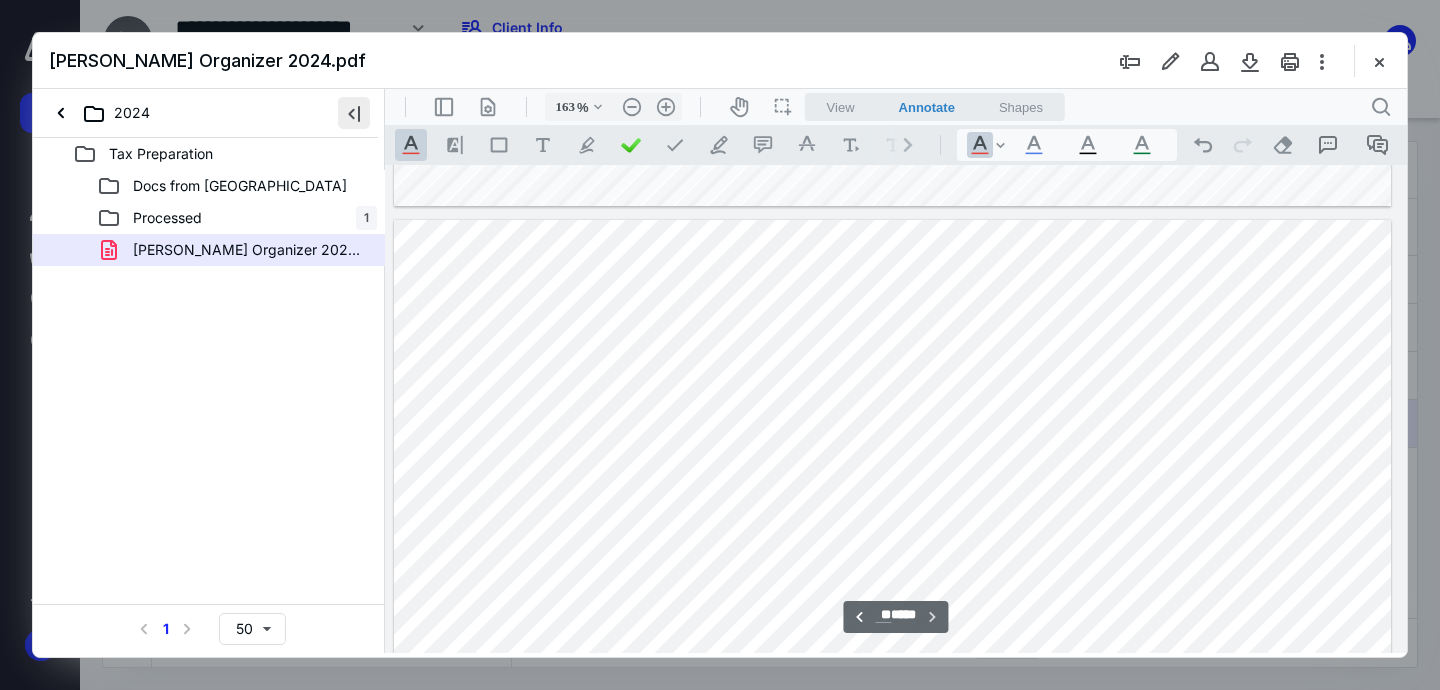 drag, startPoint x: 351, startPoint y: 121, endPoint x: 22, endPoint y: 65, distance: 333.73193 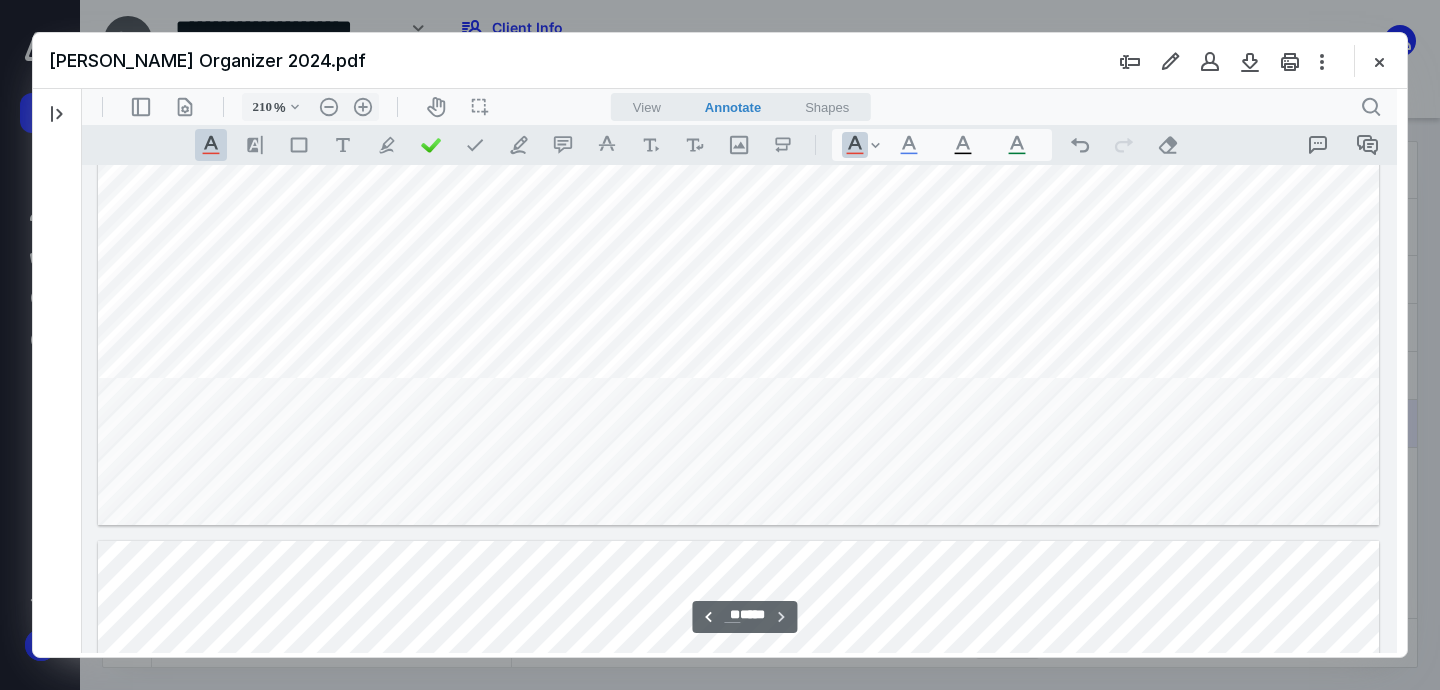 type on "211" 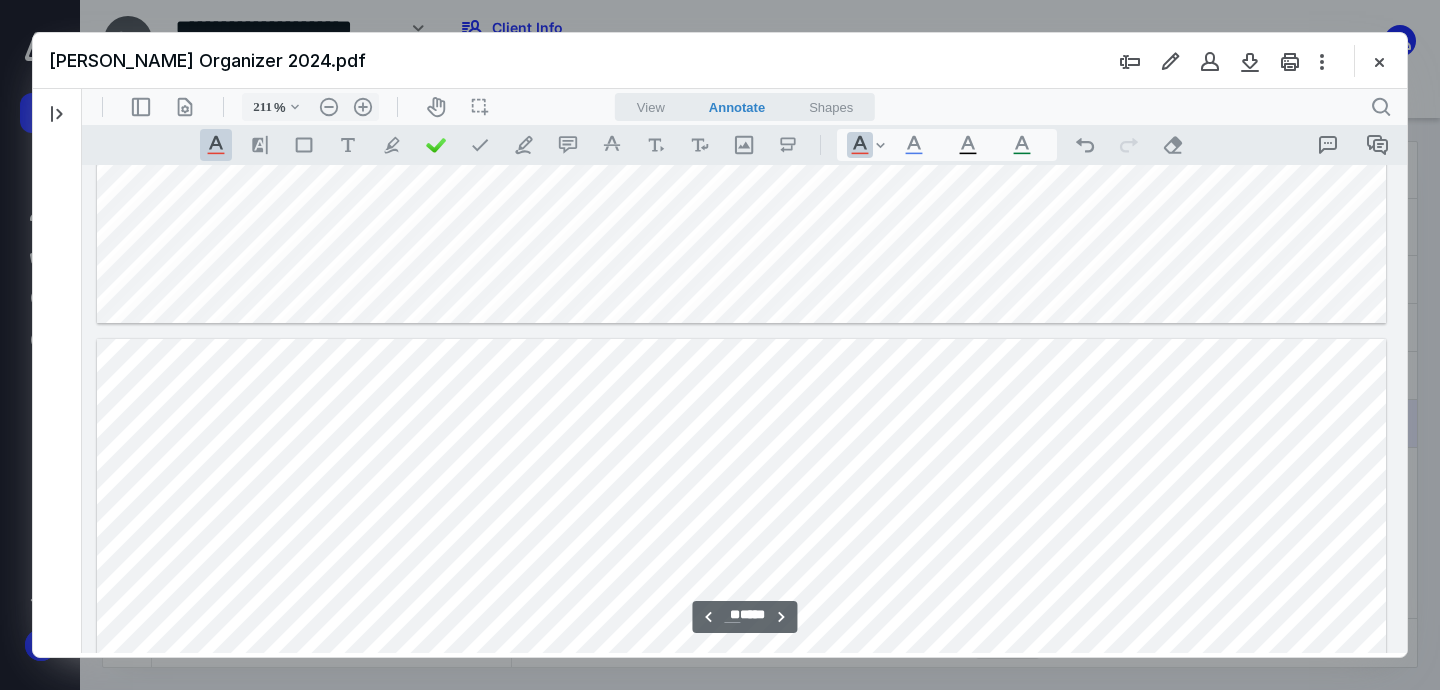 scroll, scrollTop: 33137, scrollLeft: 183, axis: both 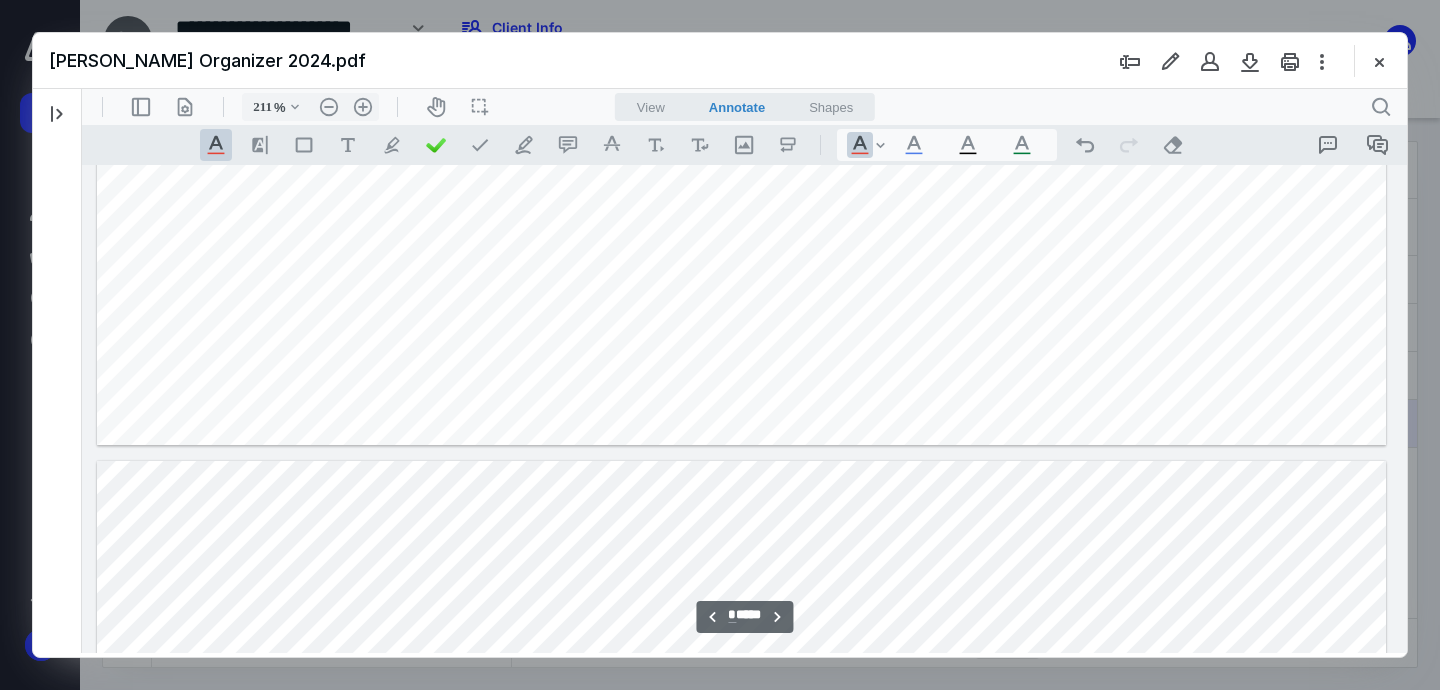 type on "*" 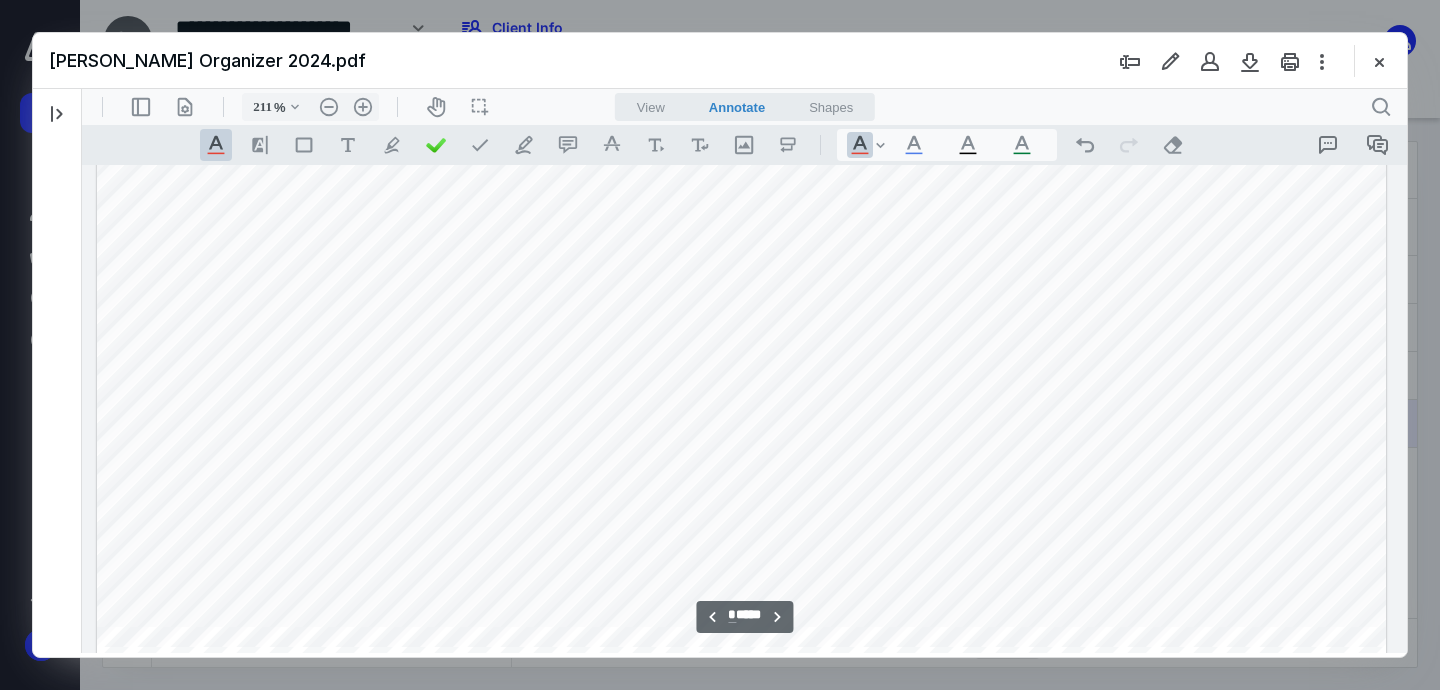 scroll, scrollTop: 12661, scrollLeft: 183, axis: both 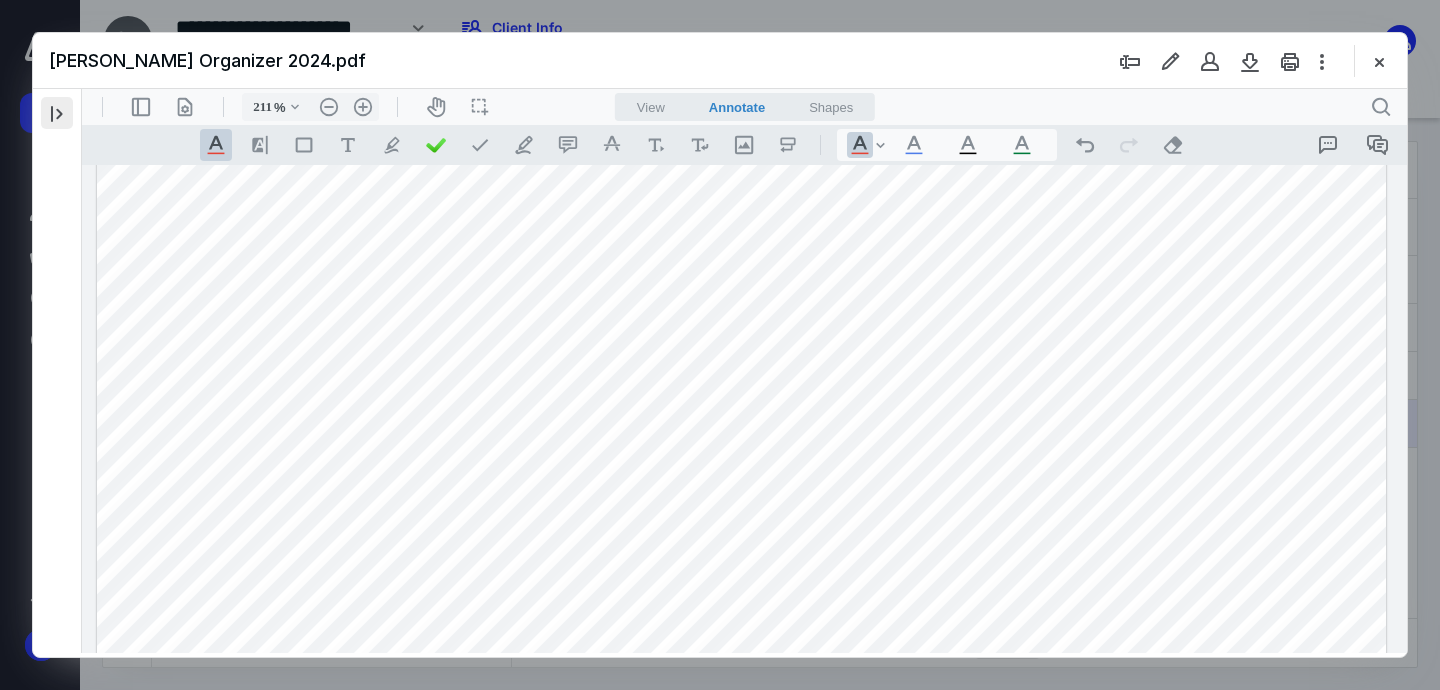 drag, startPoint x: 55, startPoint y: 126, endPoint x: 50, endPoint y: 53, distance: 73.171036 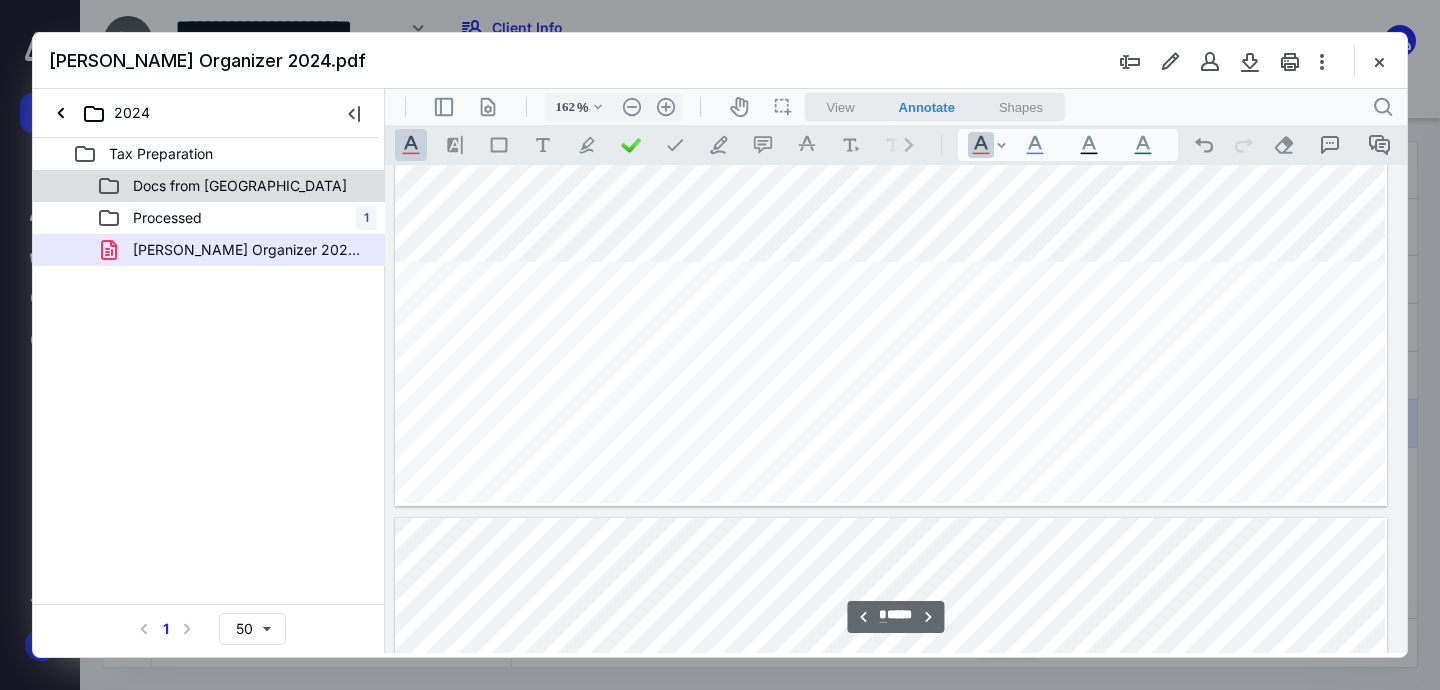 scroll, scrollTop: 9922, scrollLeft: 139, axis: both 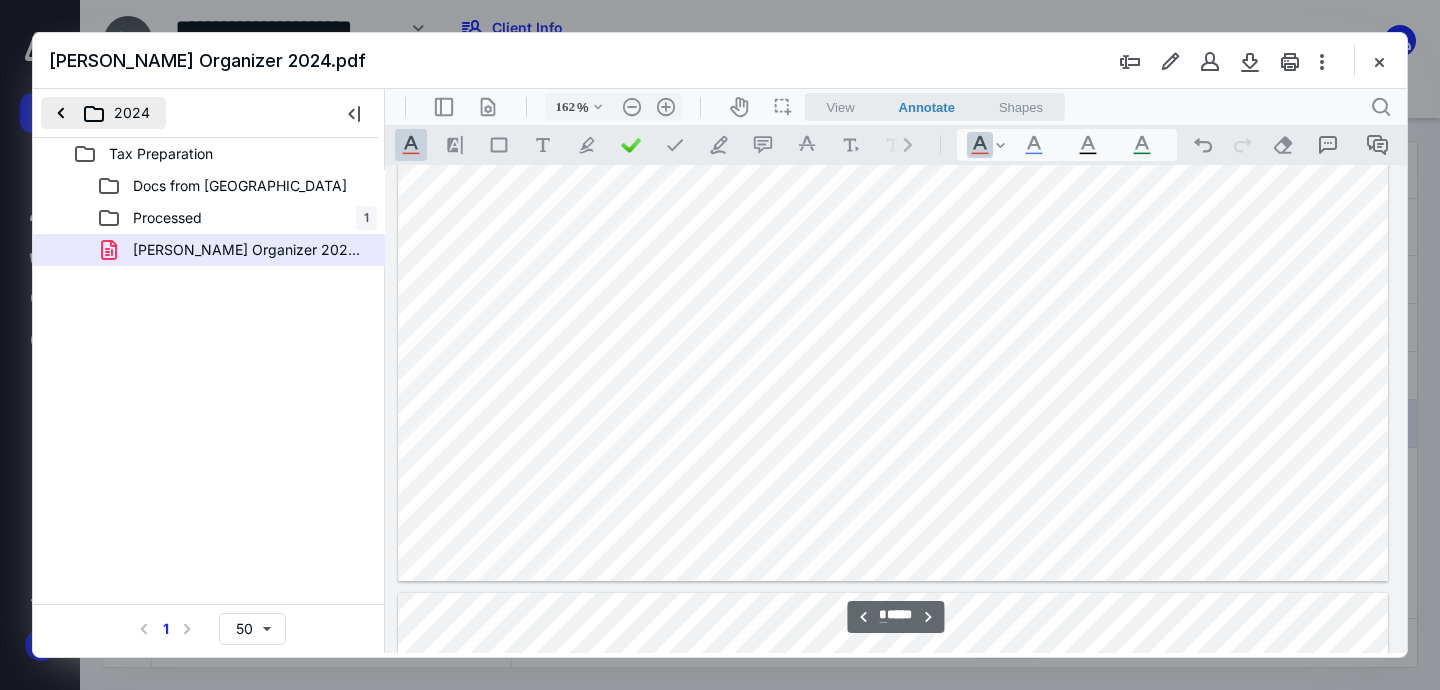 click on "2024" at bounding box center [103, 113] 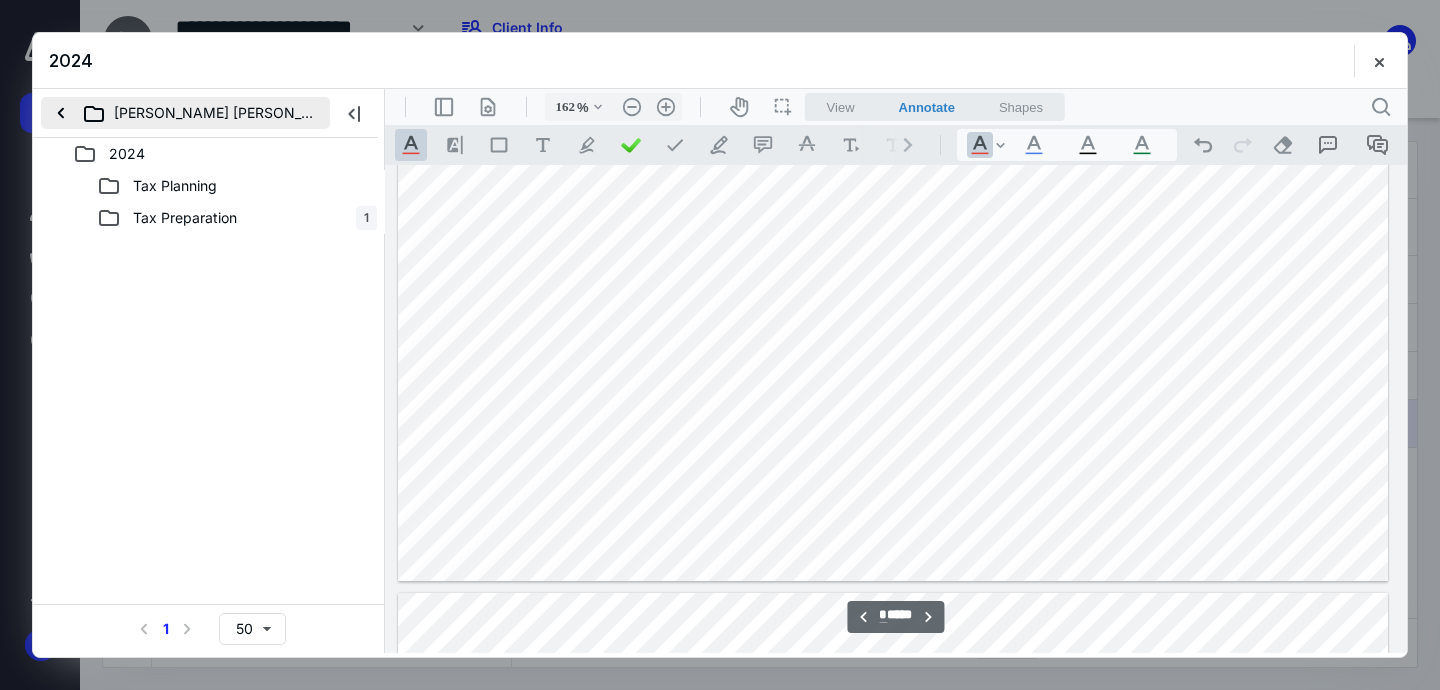 click on "Carroll Lynn Kesterson" at bounding box center [185, 113] 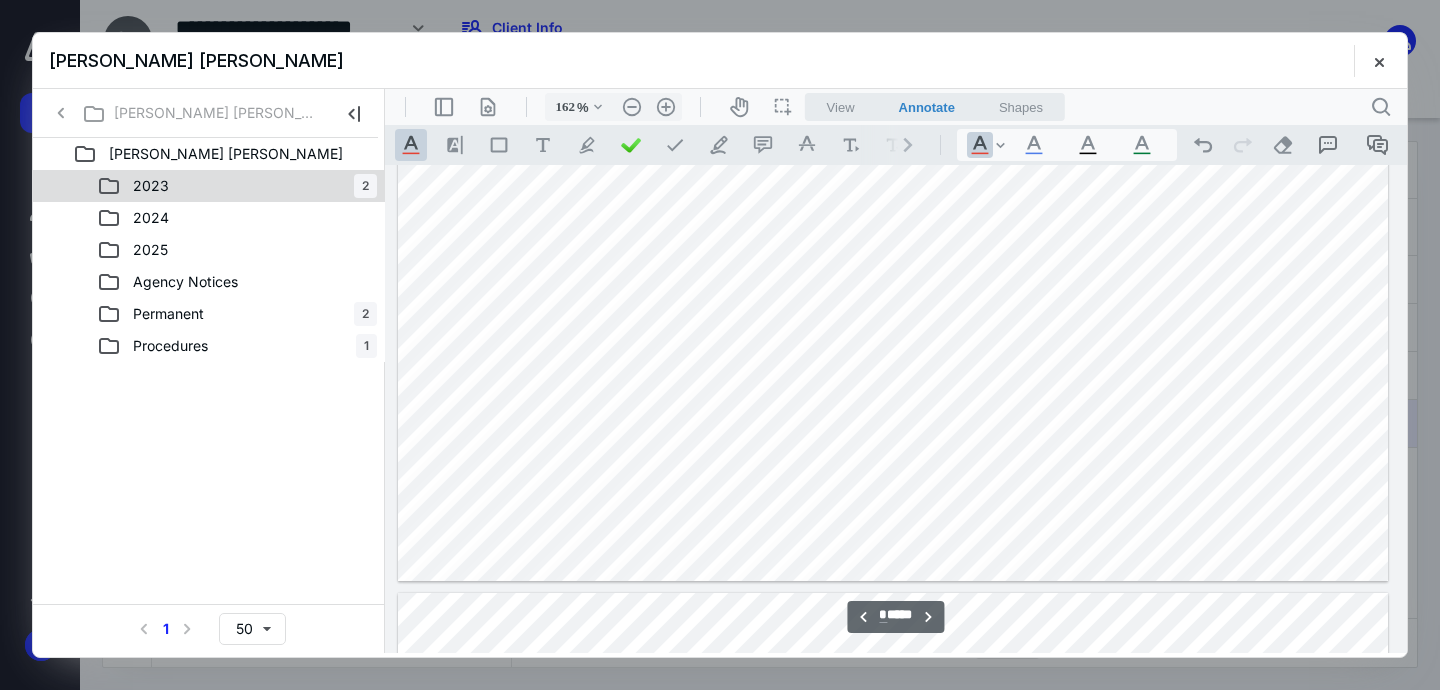 click on "2023" at bounding box center [151, 186] 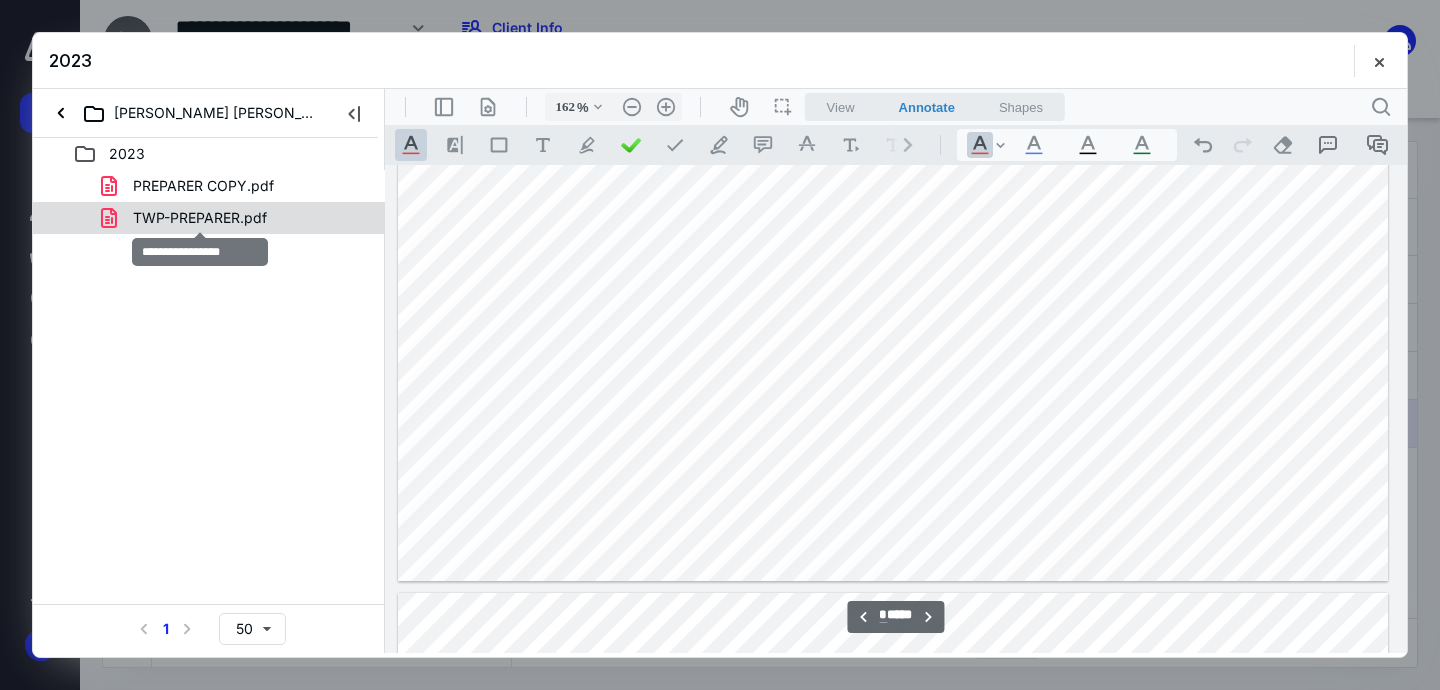 click on "TWP-PREPARER.pdf" at bounding box center (200, 218) 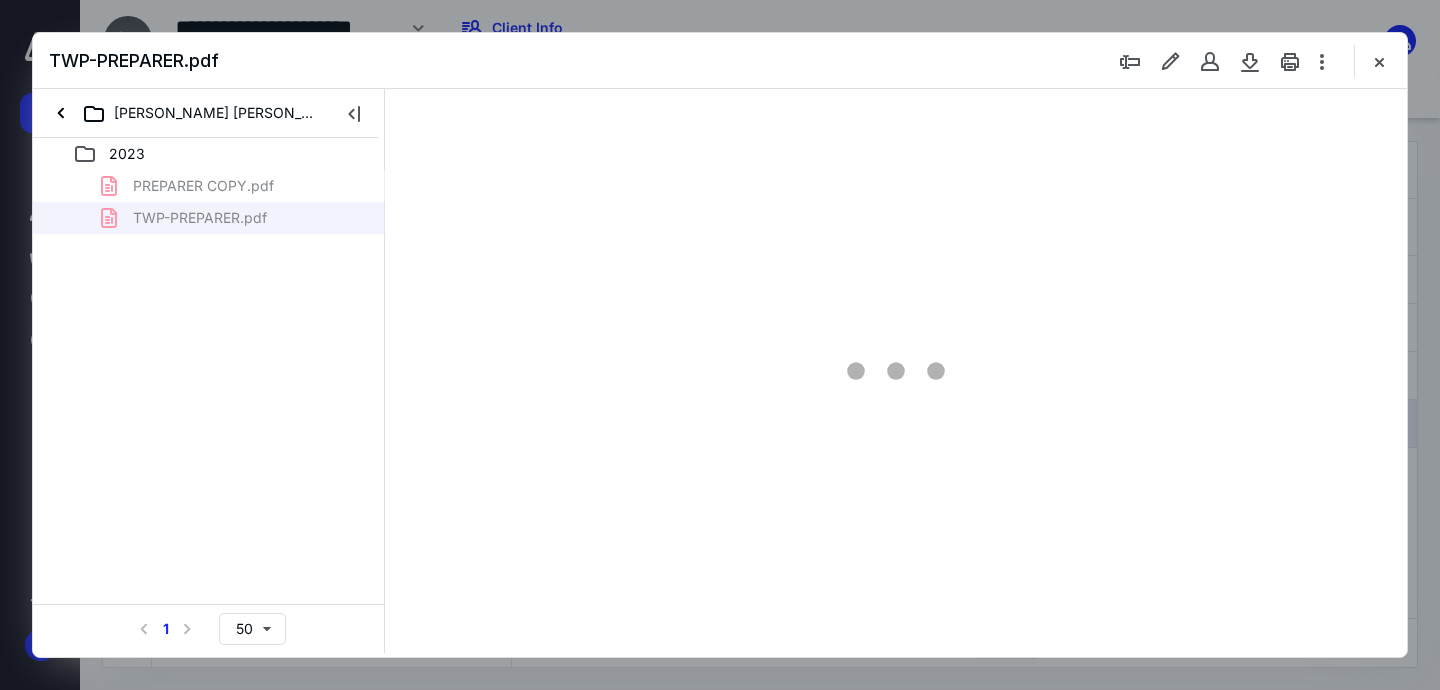 scroll, scrollTop: 83, scrollLeft: 145, axis: both 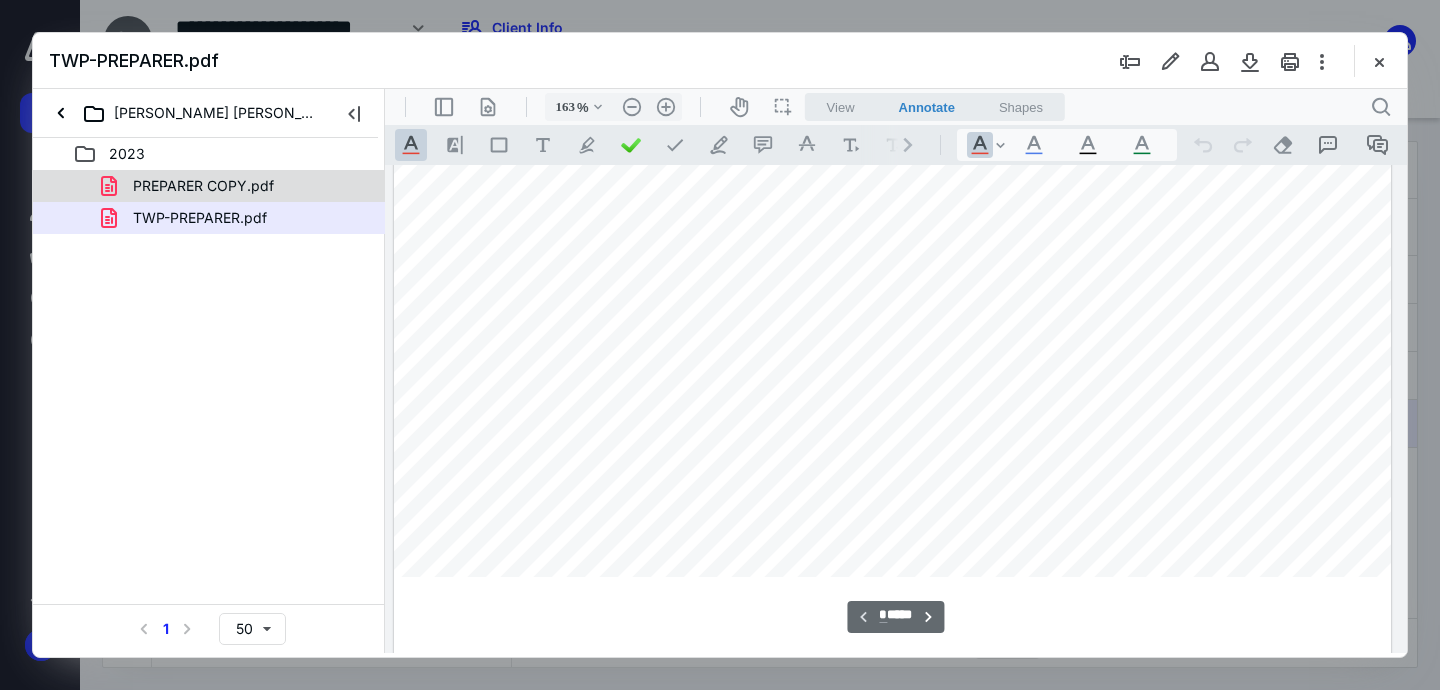 click on "PREPARER COPY.pdf" at bounding box center (203, 186) 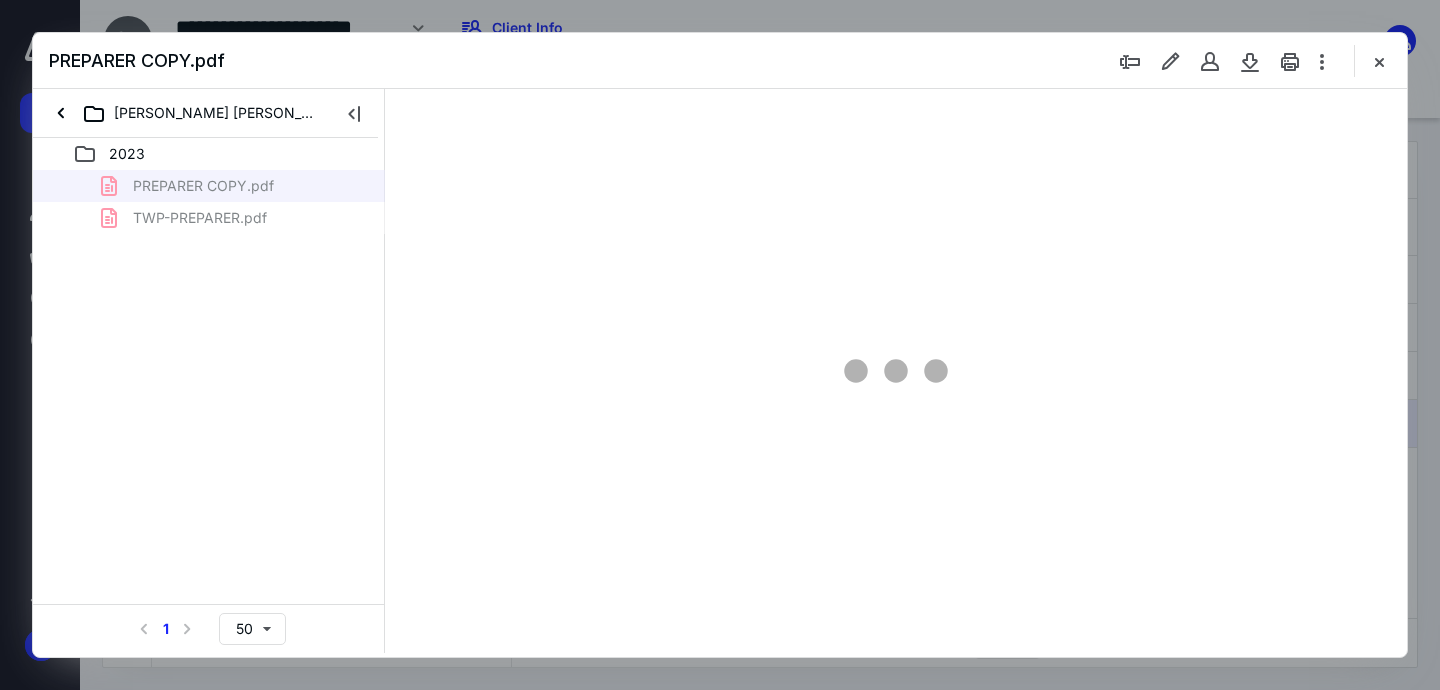 type on "163" 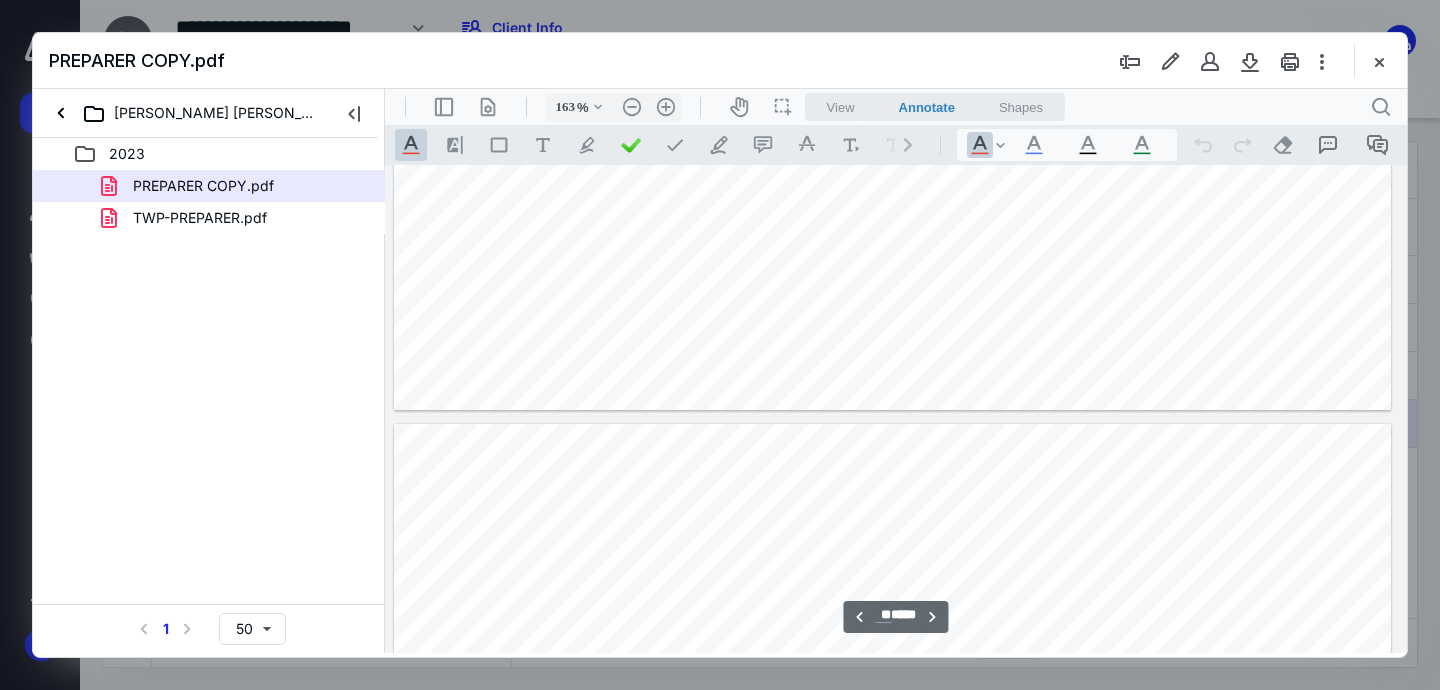 type on "**" 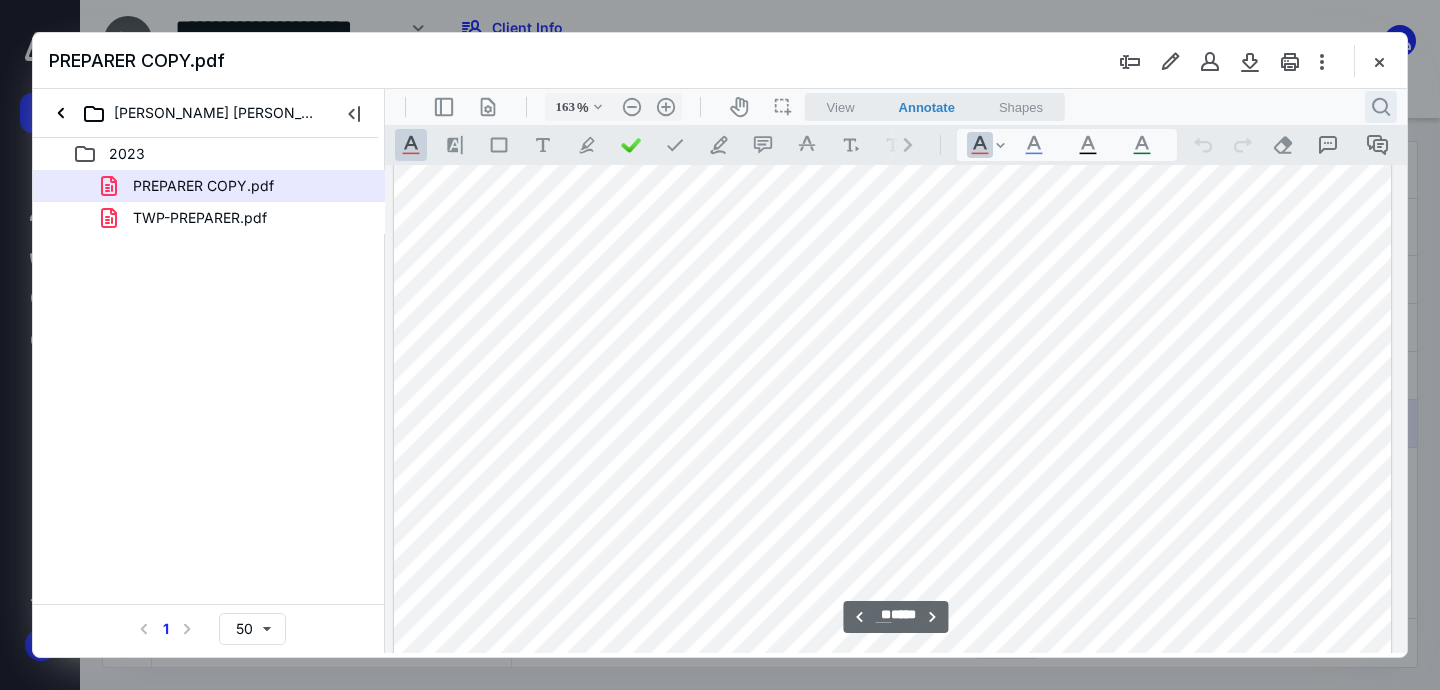 click on ".cls-1{fill:#abb0c4;} icon - header - search" at bounding box center [1381, 107] 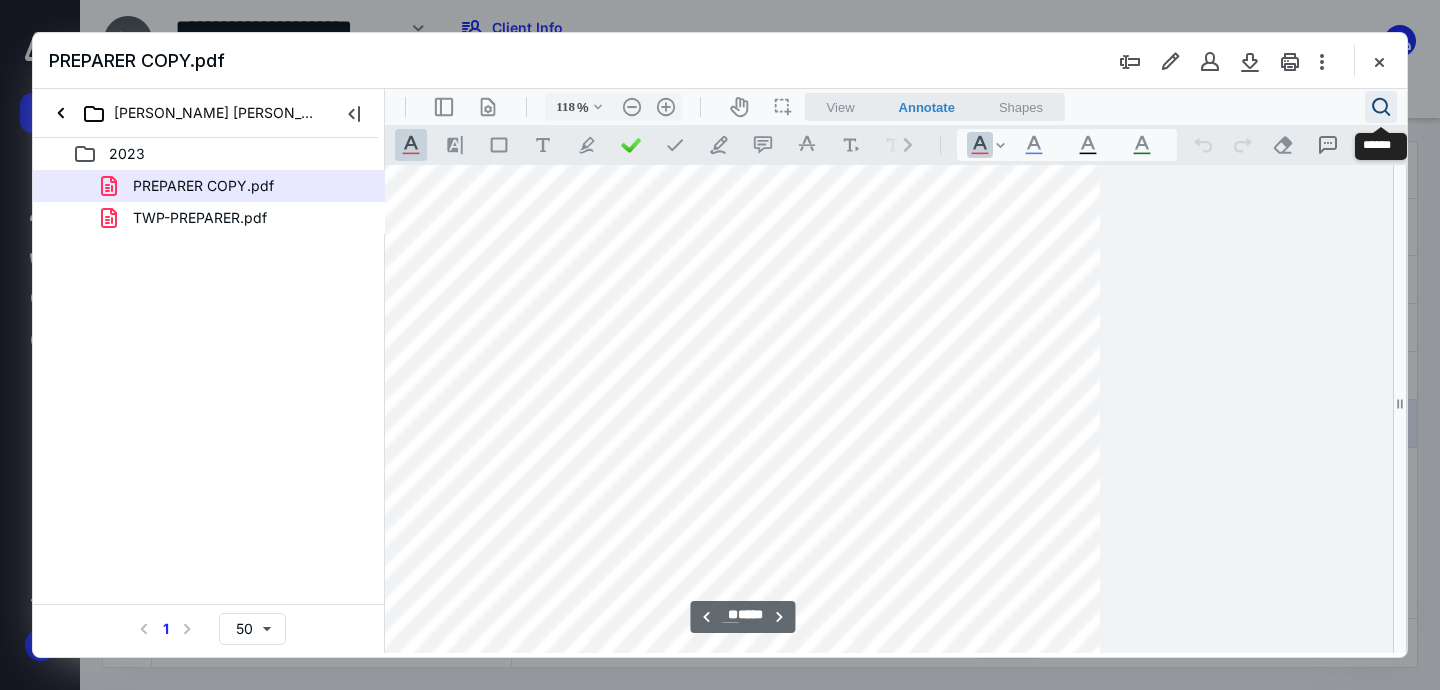 type on "113" 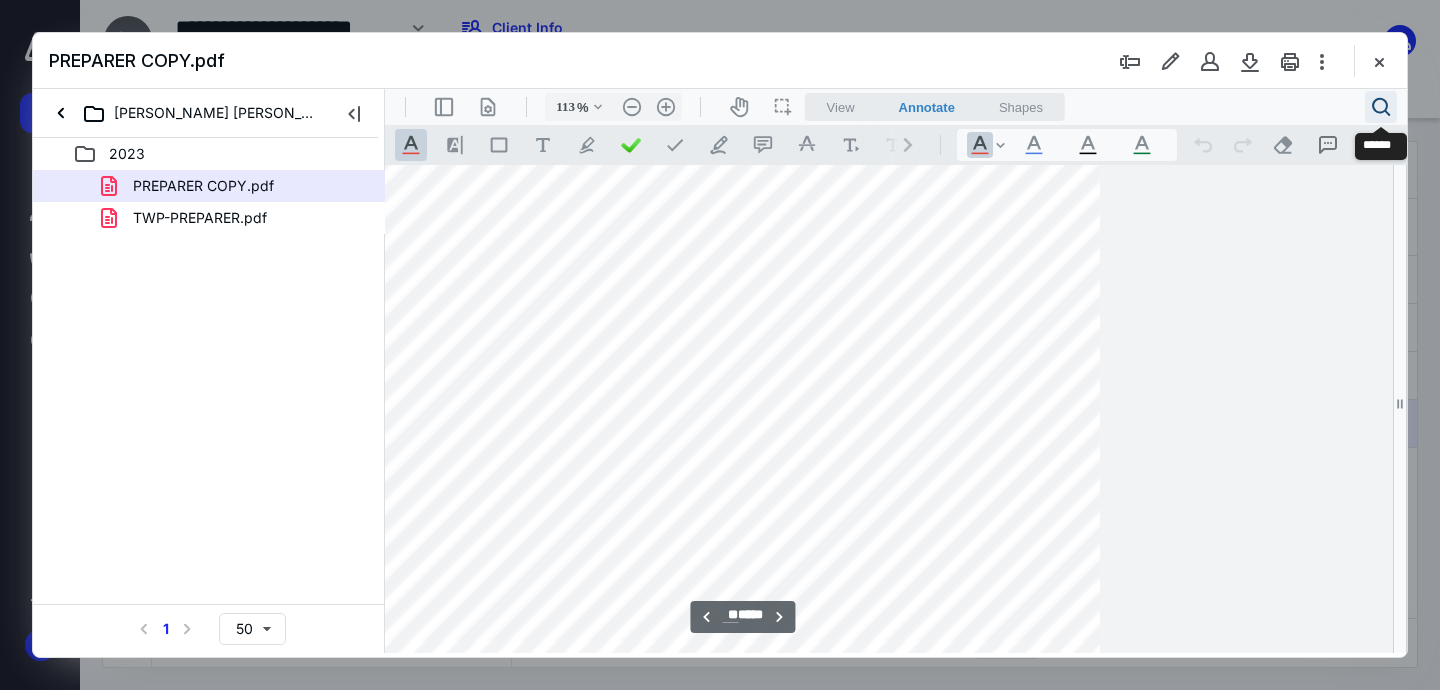 scroll, scrollTop: 10176, scrollLeft: 95, axis: both 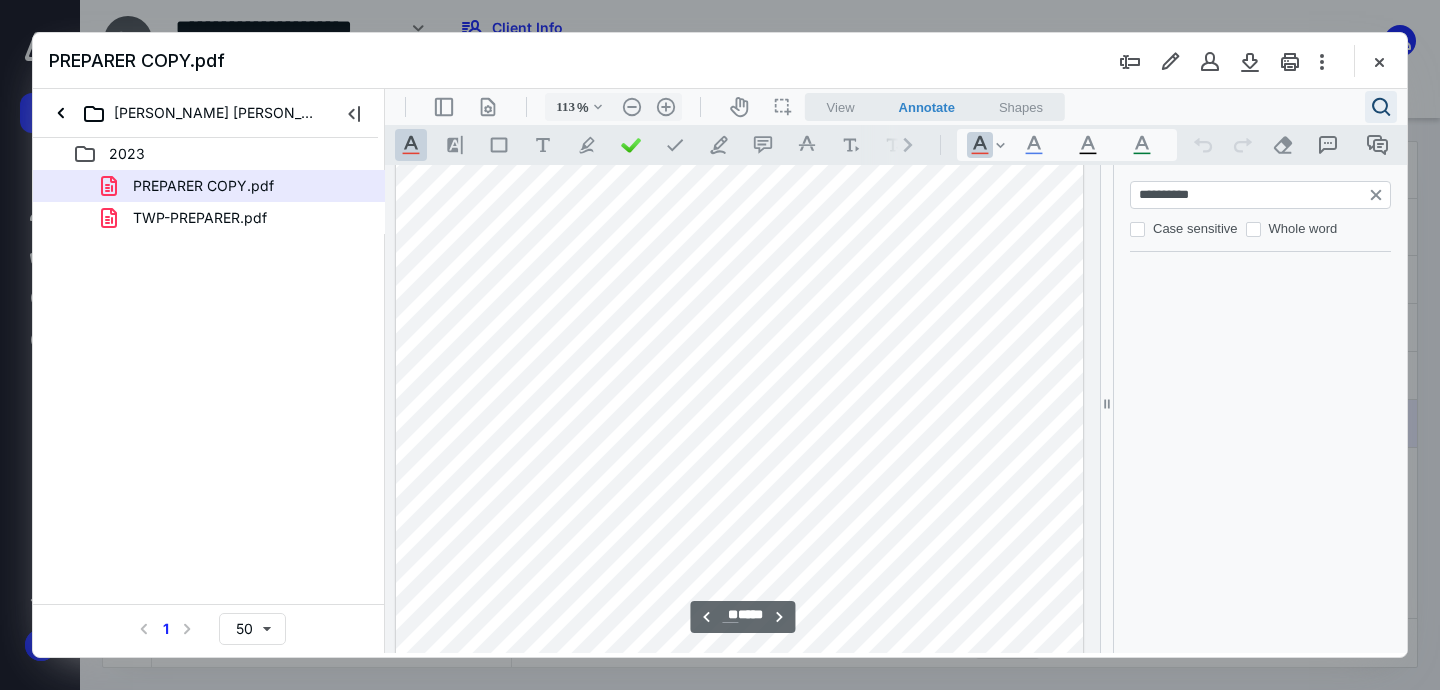 type on "**********" 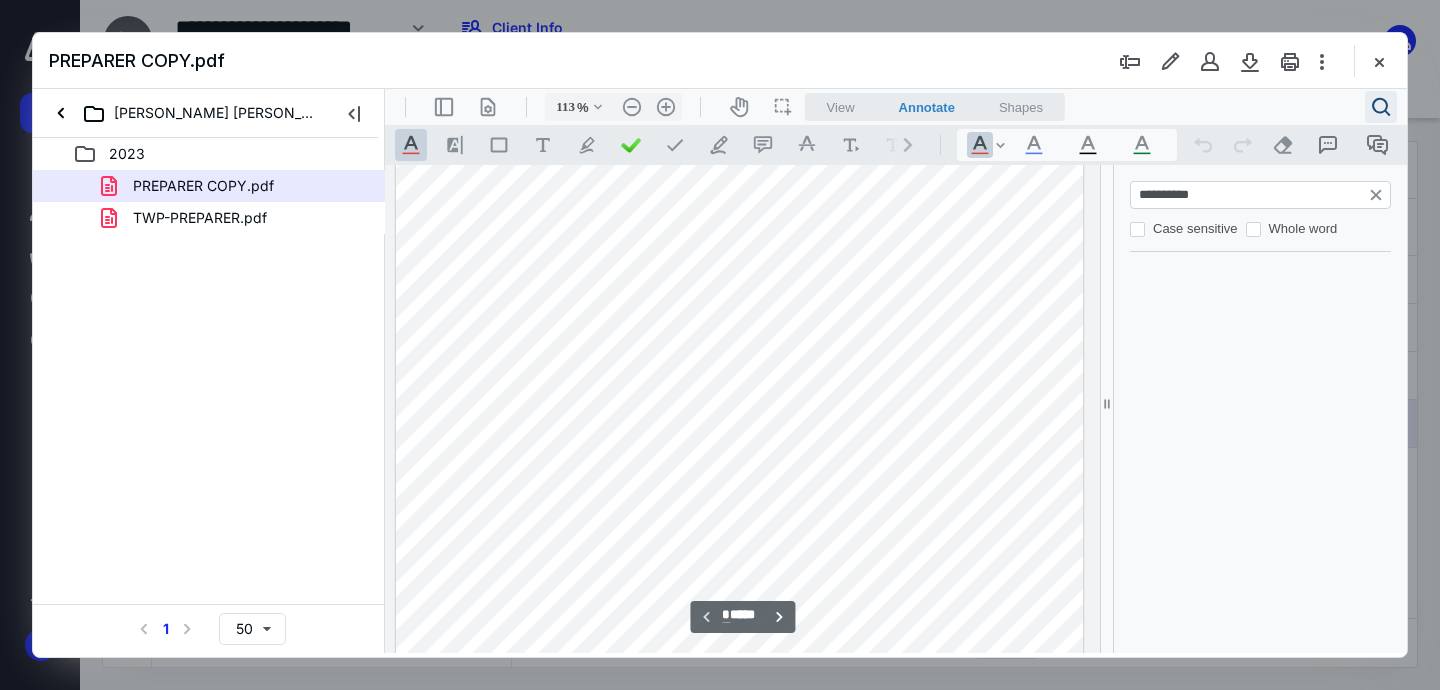scroll, scrollTop: 0, scrollLeft: 87, axis: horizontal 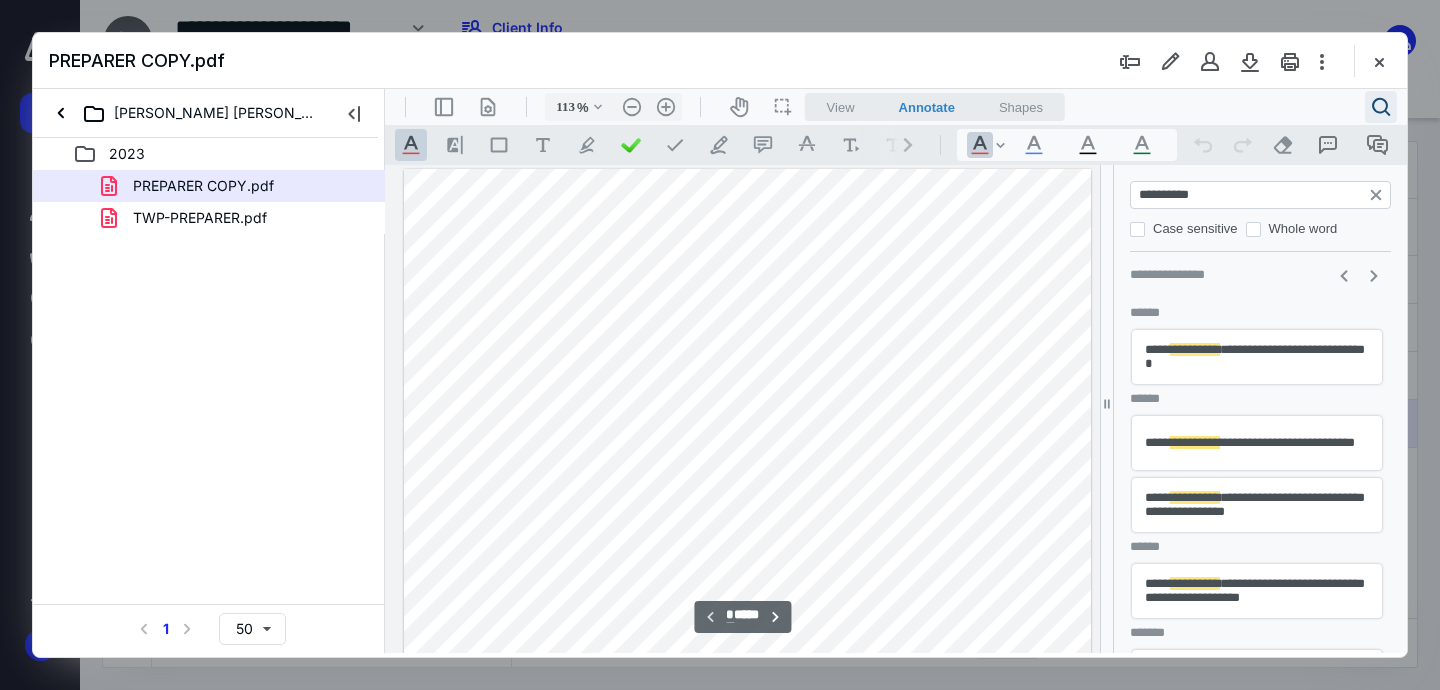 click on ".cls-1{fill:#abb0c4;} icon - header - search" at bounding box center (1381, 107) 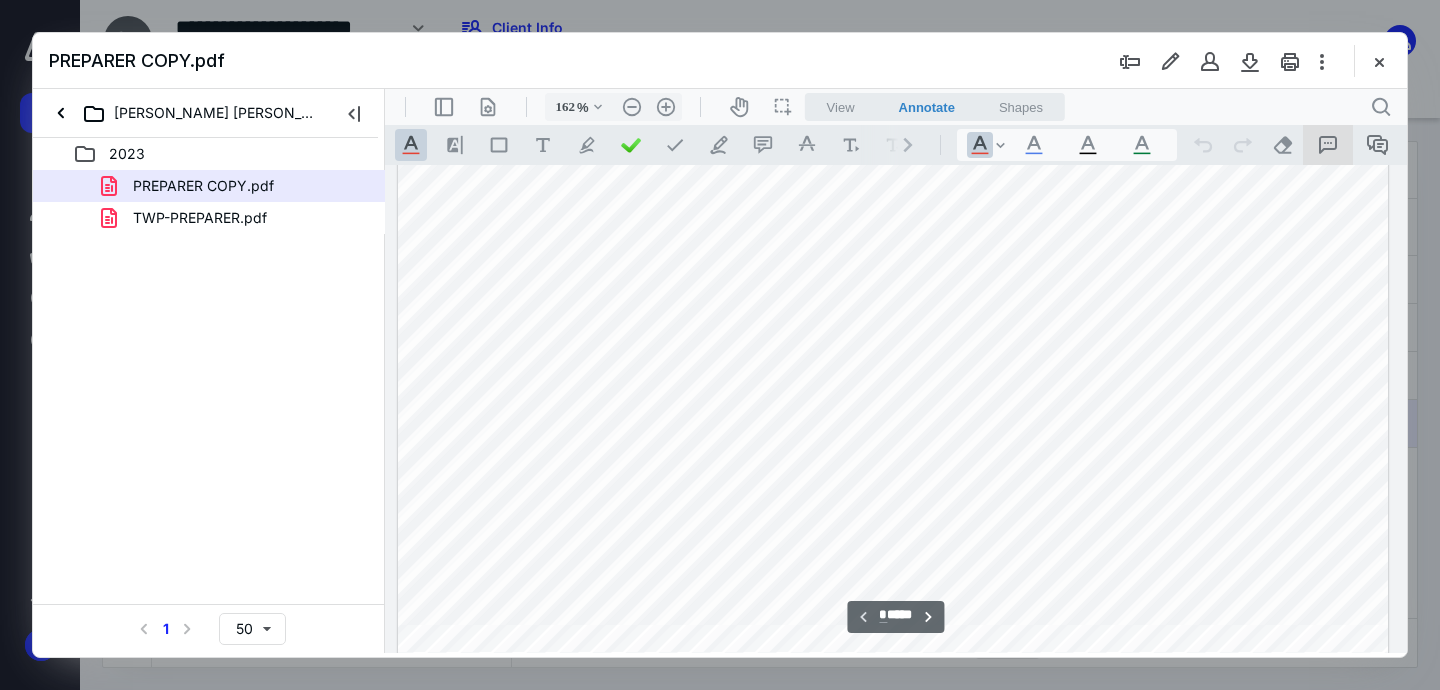 scroll, scrollTop: 101, scrollLeft: 139, axis: both 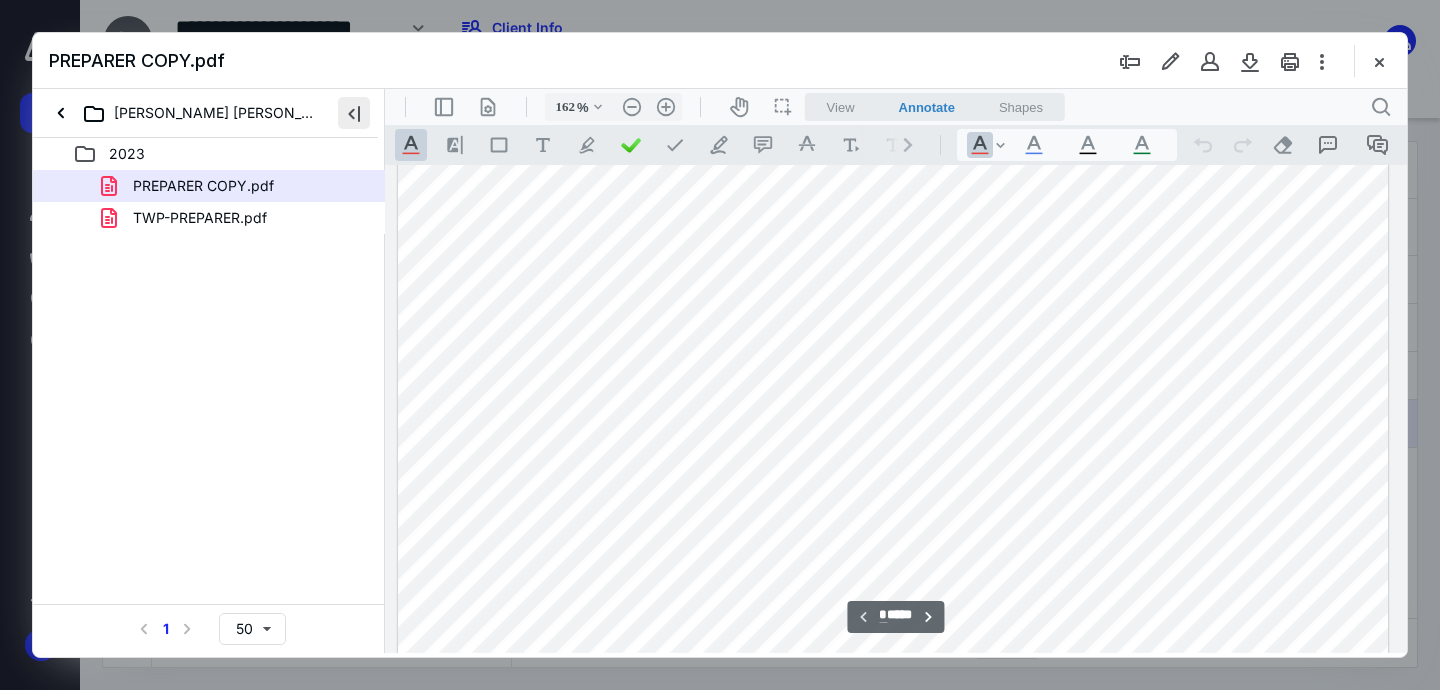 drag, startPoint x: 346, startPoint y: 120, endPoint x: 3, endPoint y: 31, distance: 354.35858 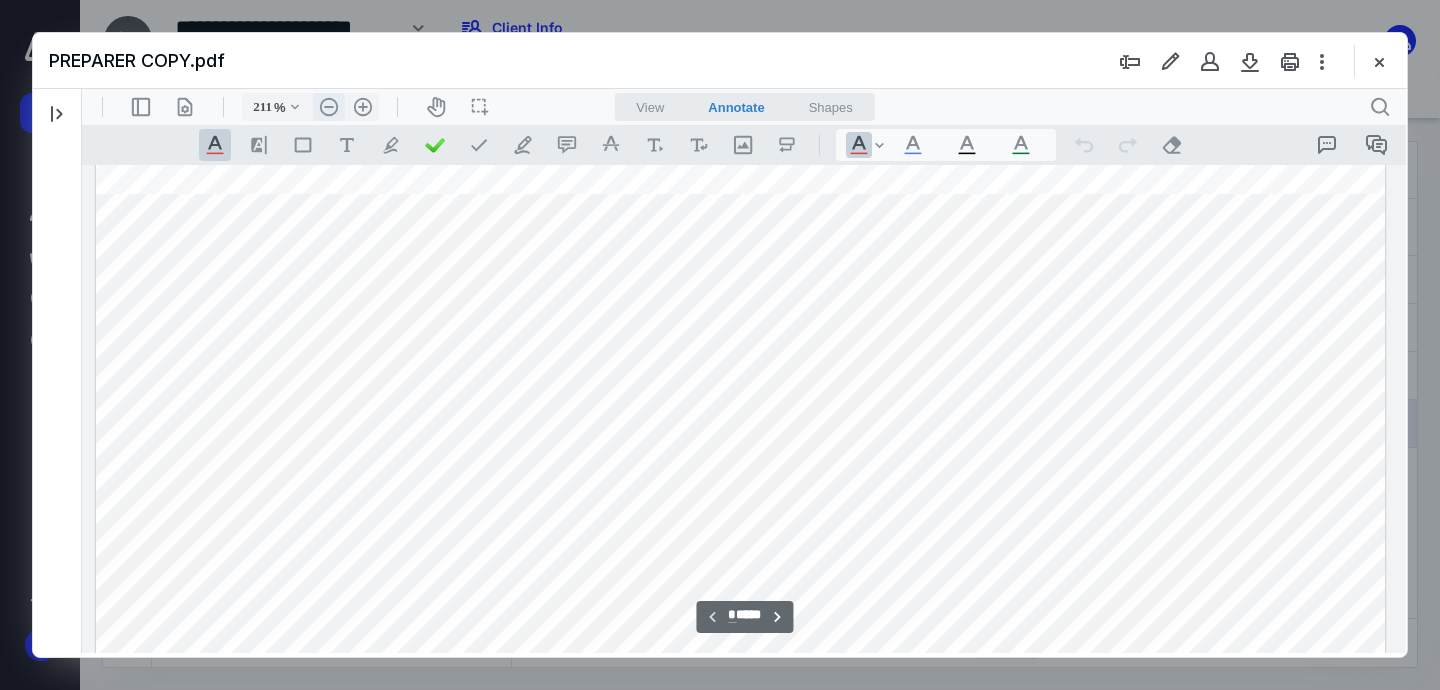 scroll, scrollTop: 103, scrollLeft: 183, axis: both 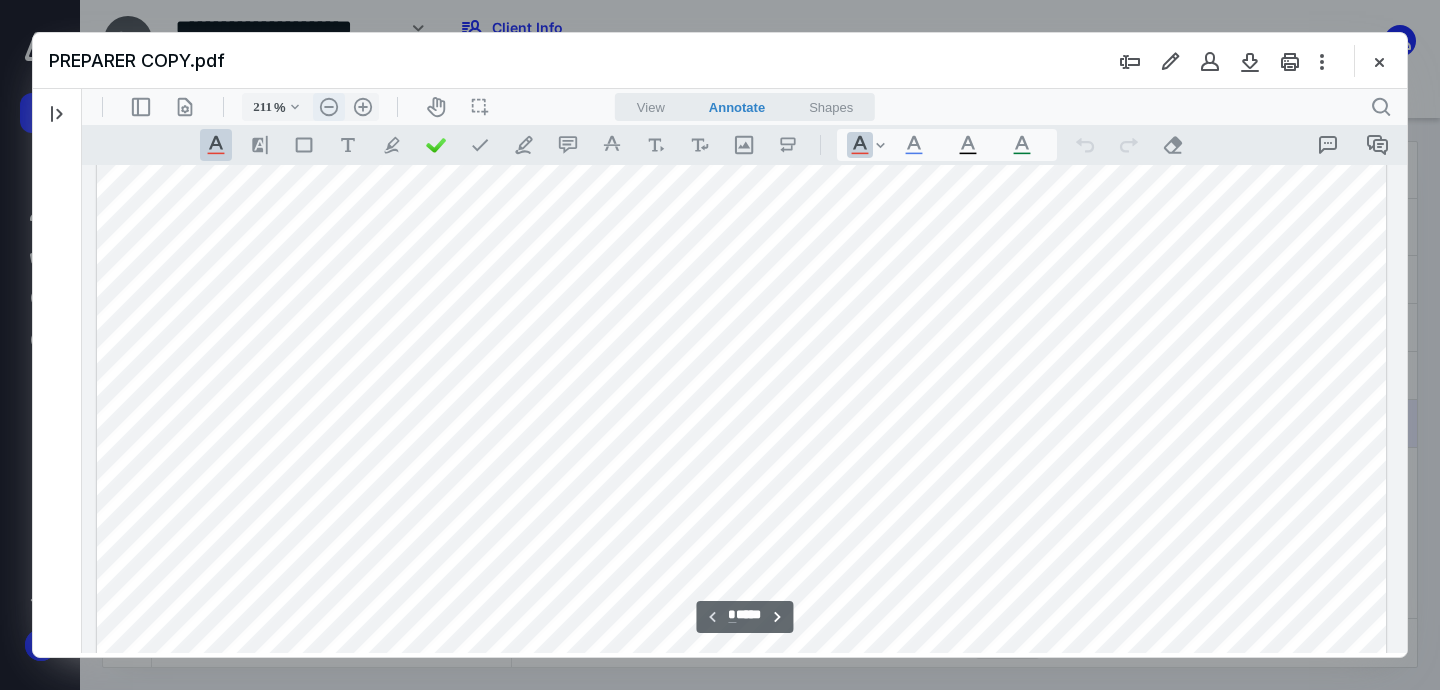 click on ".cls-1{fill:#abb0c4;} icon - header - zoom - out - line" at bounding box center [329, 107] 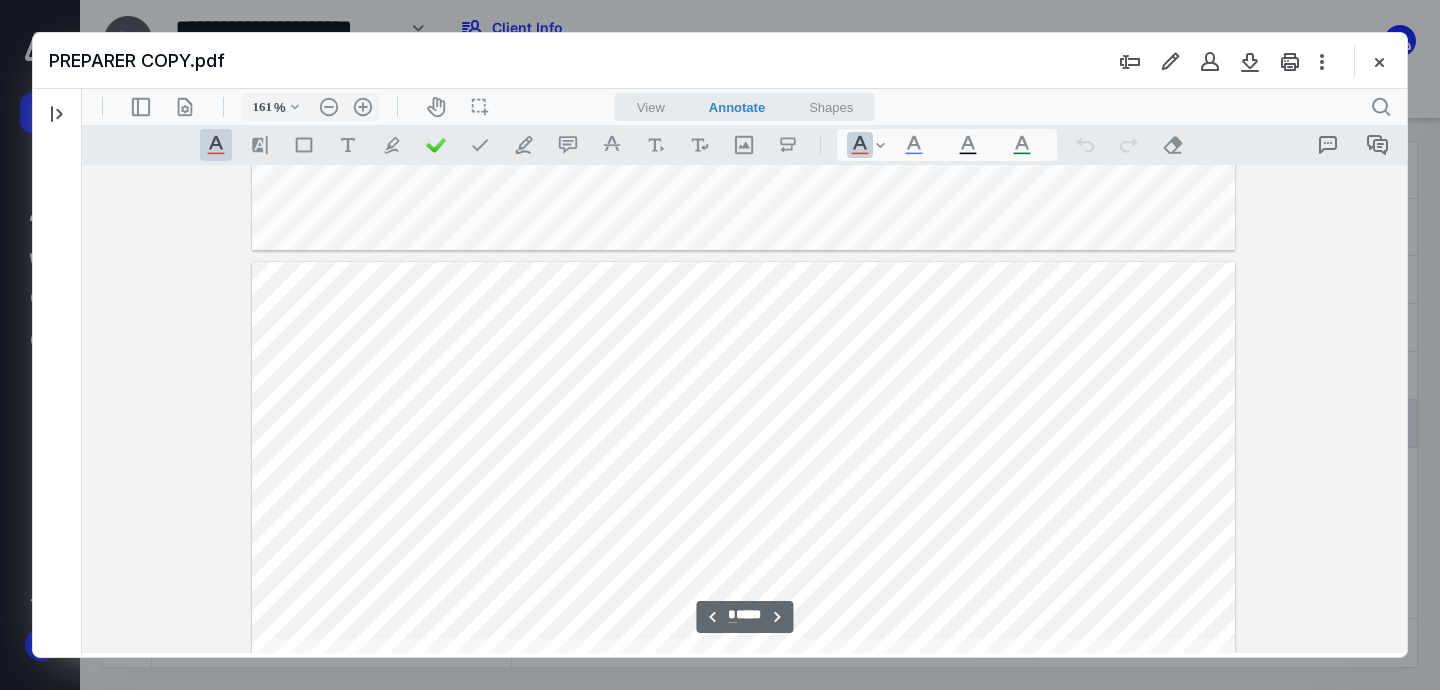 scroll, scrollTop: 1230, scrollLeft: 0, axis: vertical 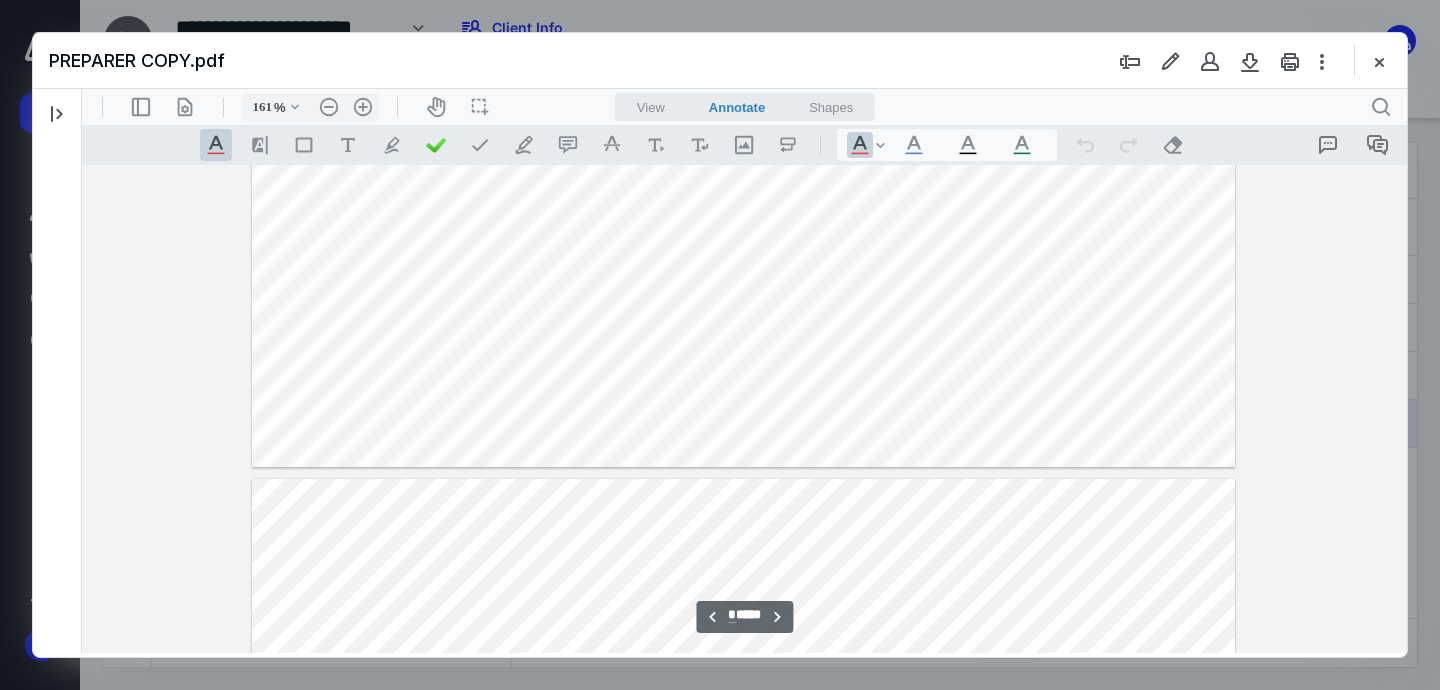 type on "*" 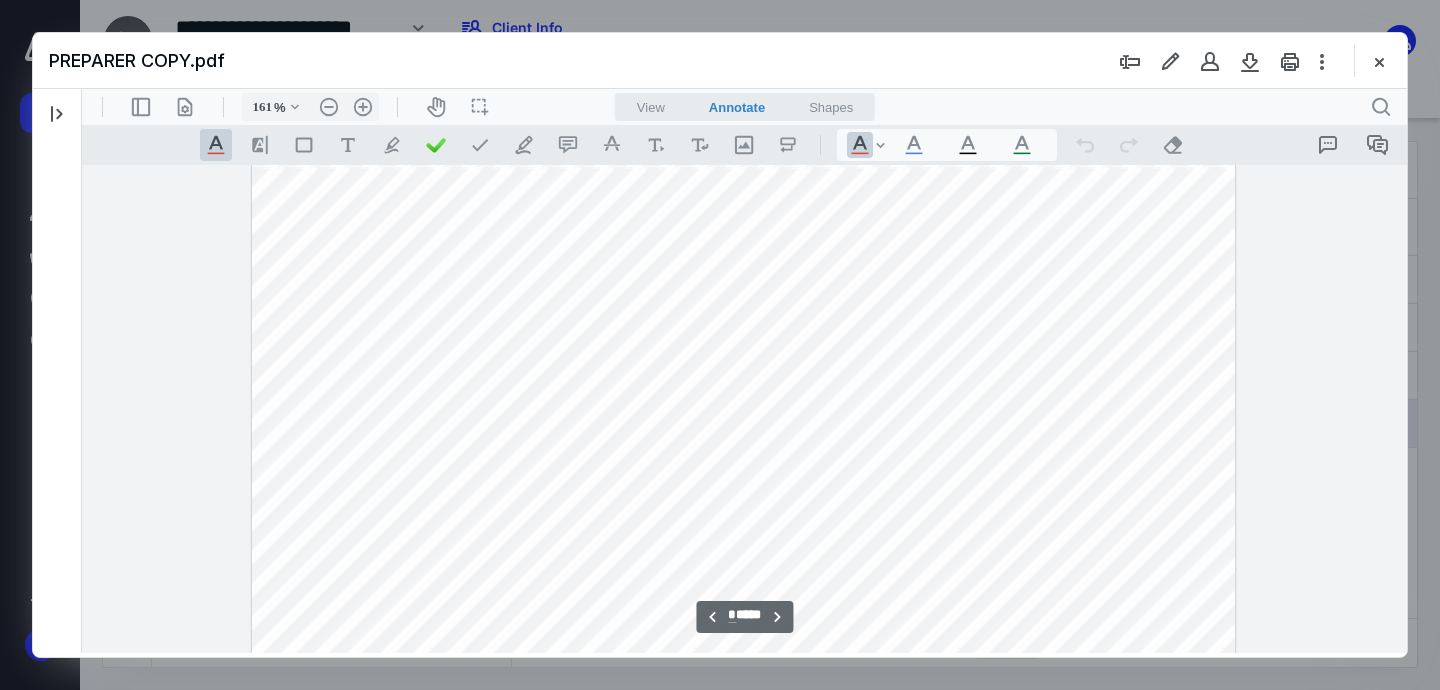 scroll, scrollTop: 4561, scrollLeft: 0, axis: vertical 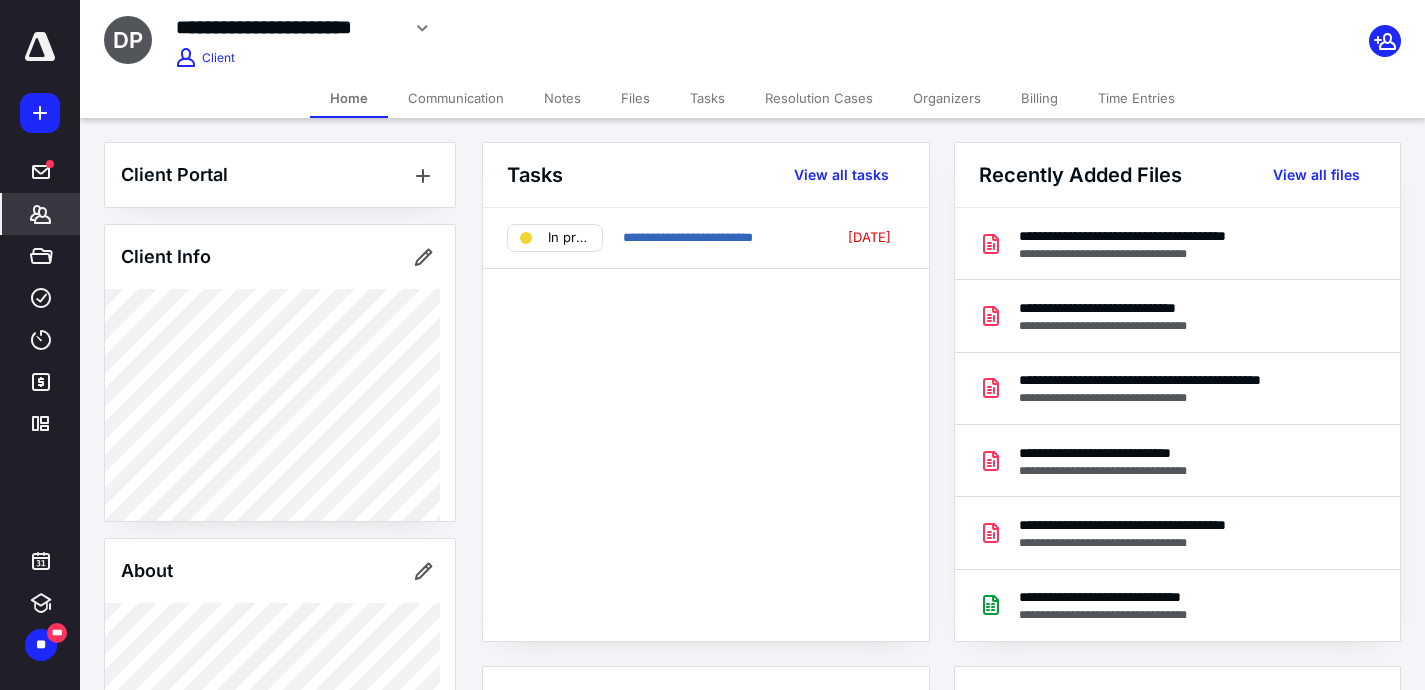 click on "Files" at bounding box center [635, 98] 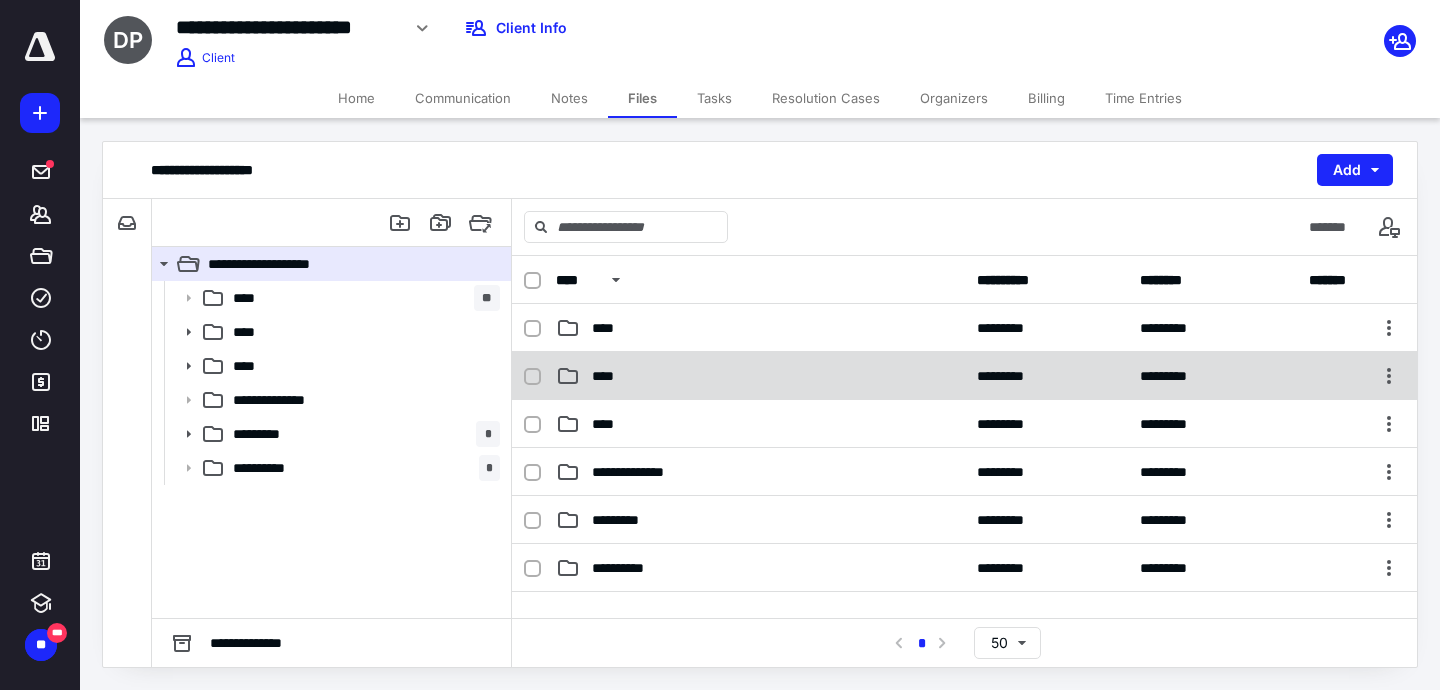 click on "****" at bounding box center (760, 376) 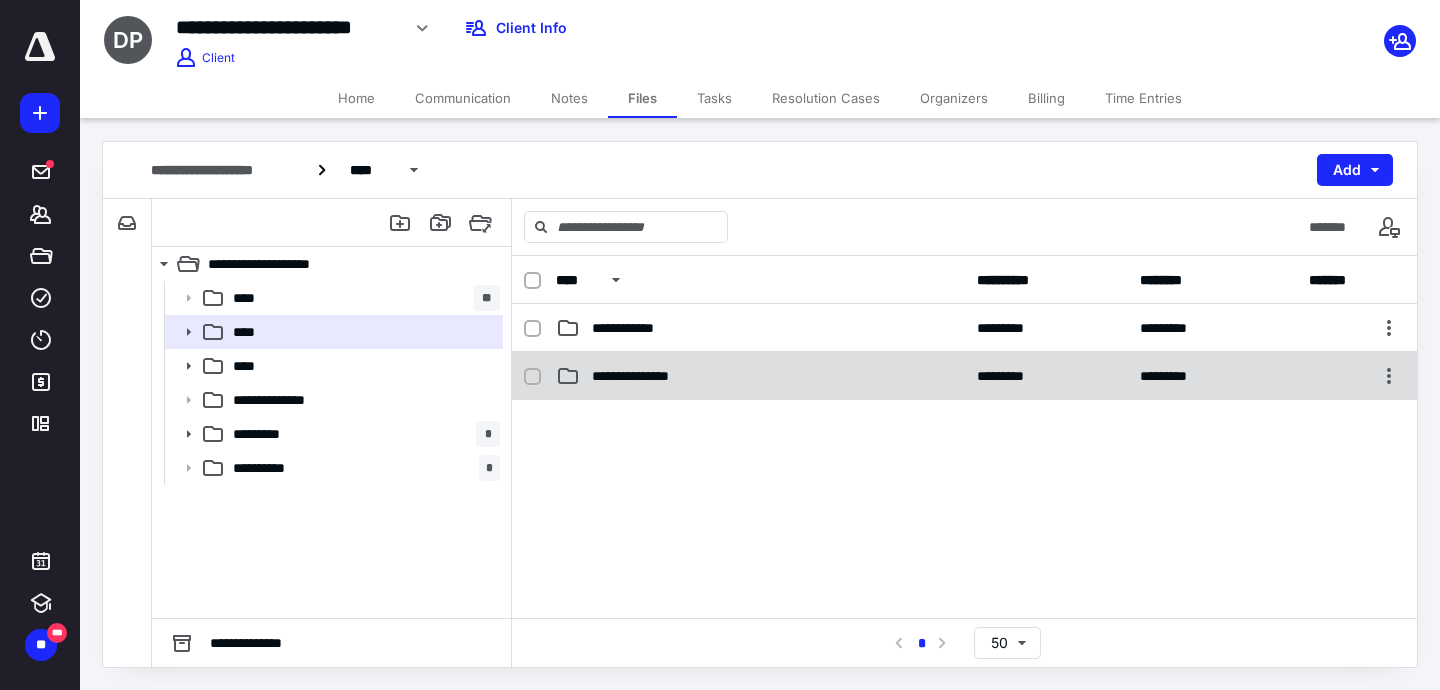click on "**********" at bounding box center [964, 376] 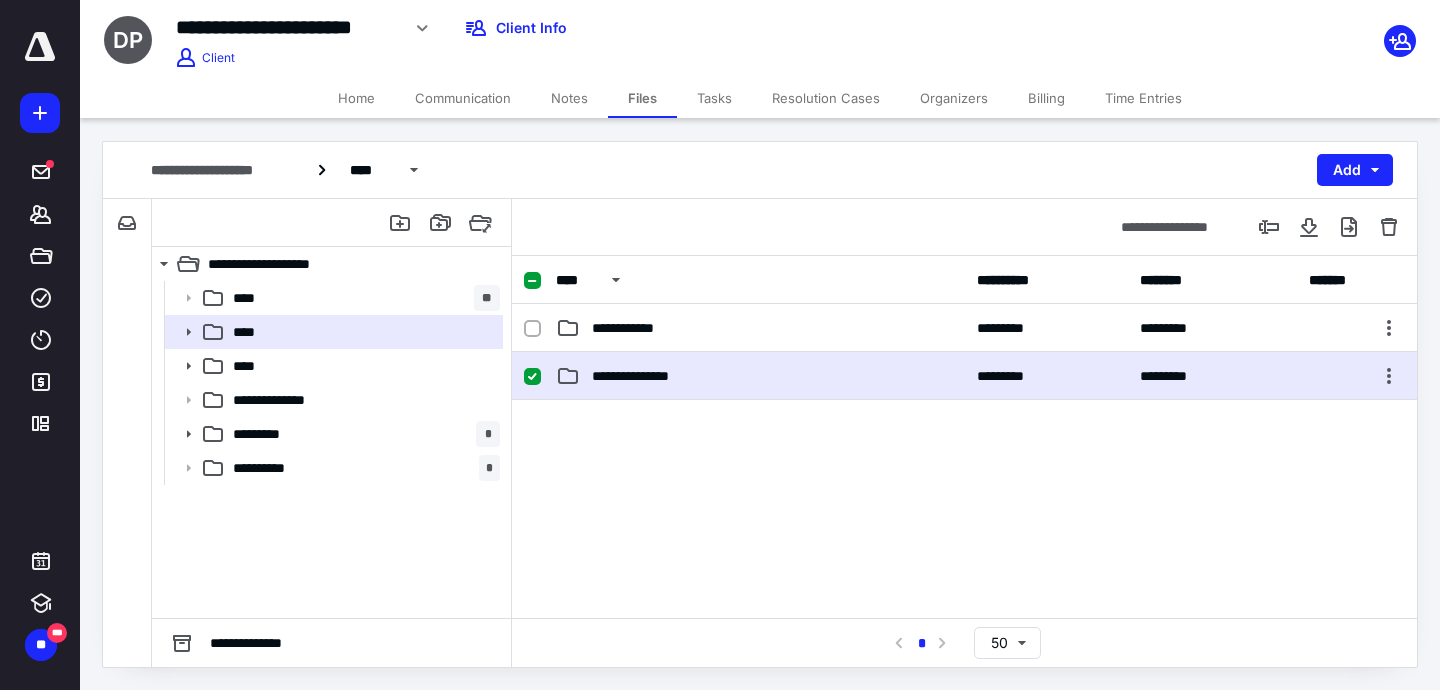 click on "**********" at bounding box center [964, 376] 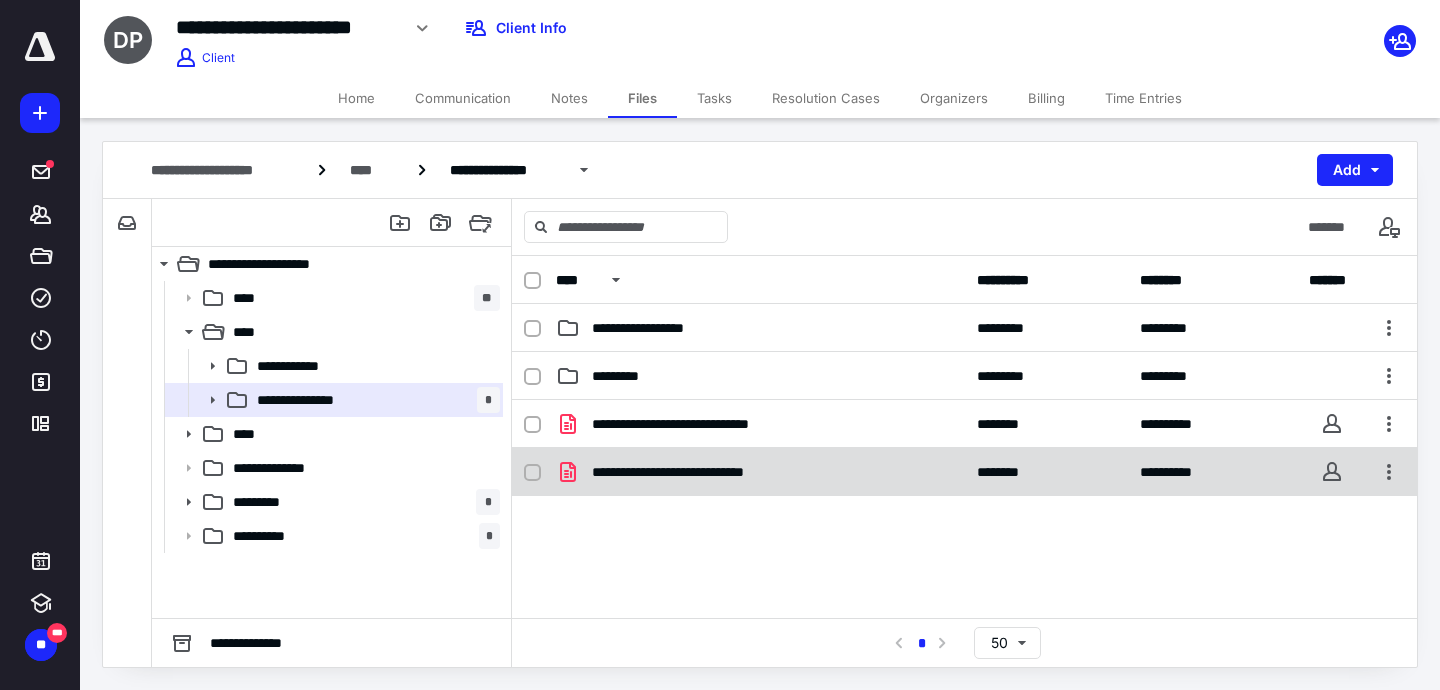 click on "**********" at bounding box center [964, 472] 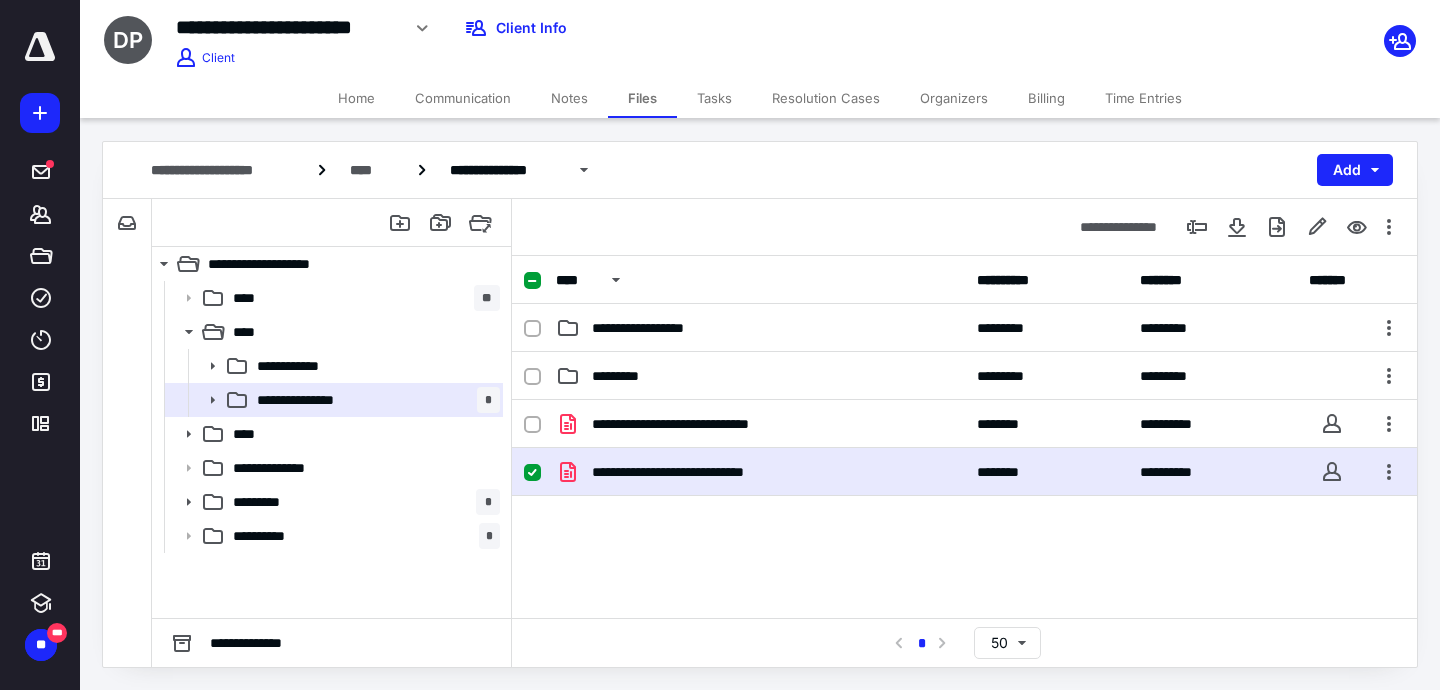 click on "**********" at bounding box center [964, 472] 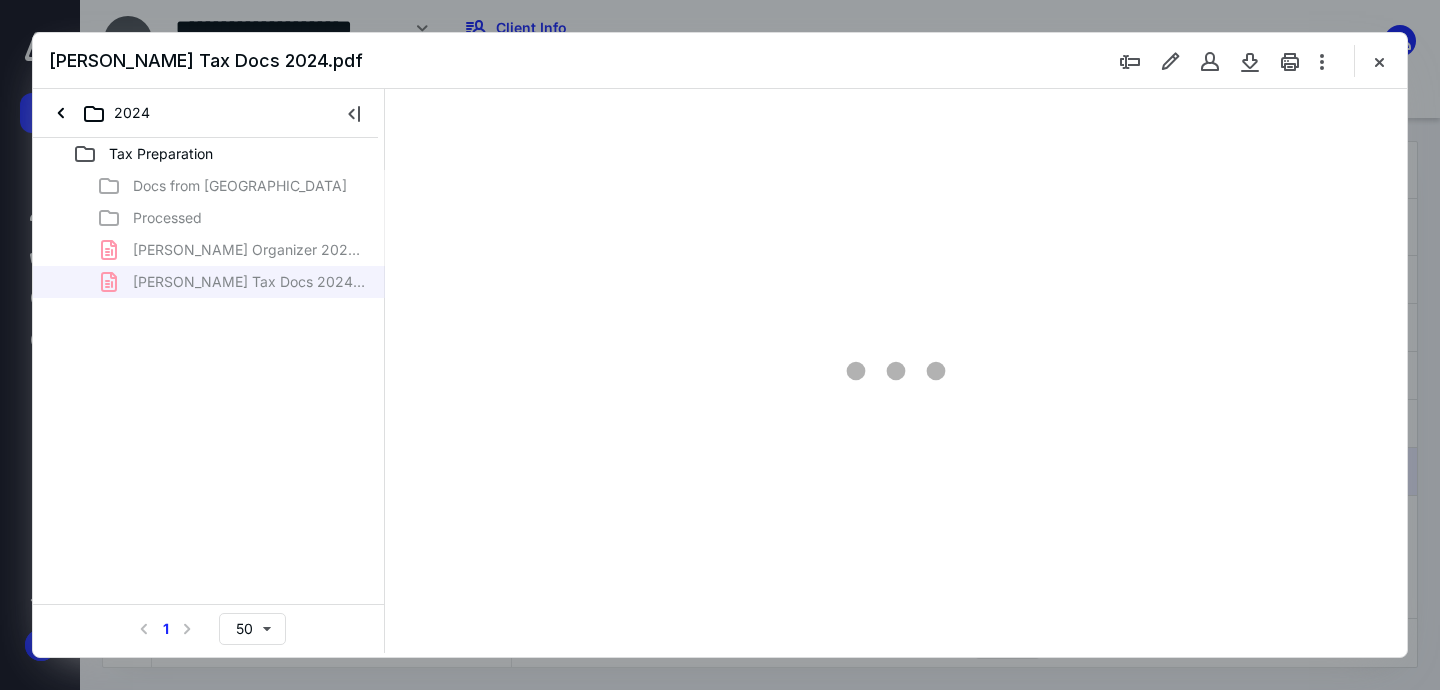 scroll, scrollTop: 0, scrollLeft: 0, axis: both 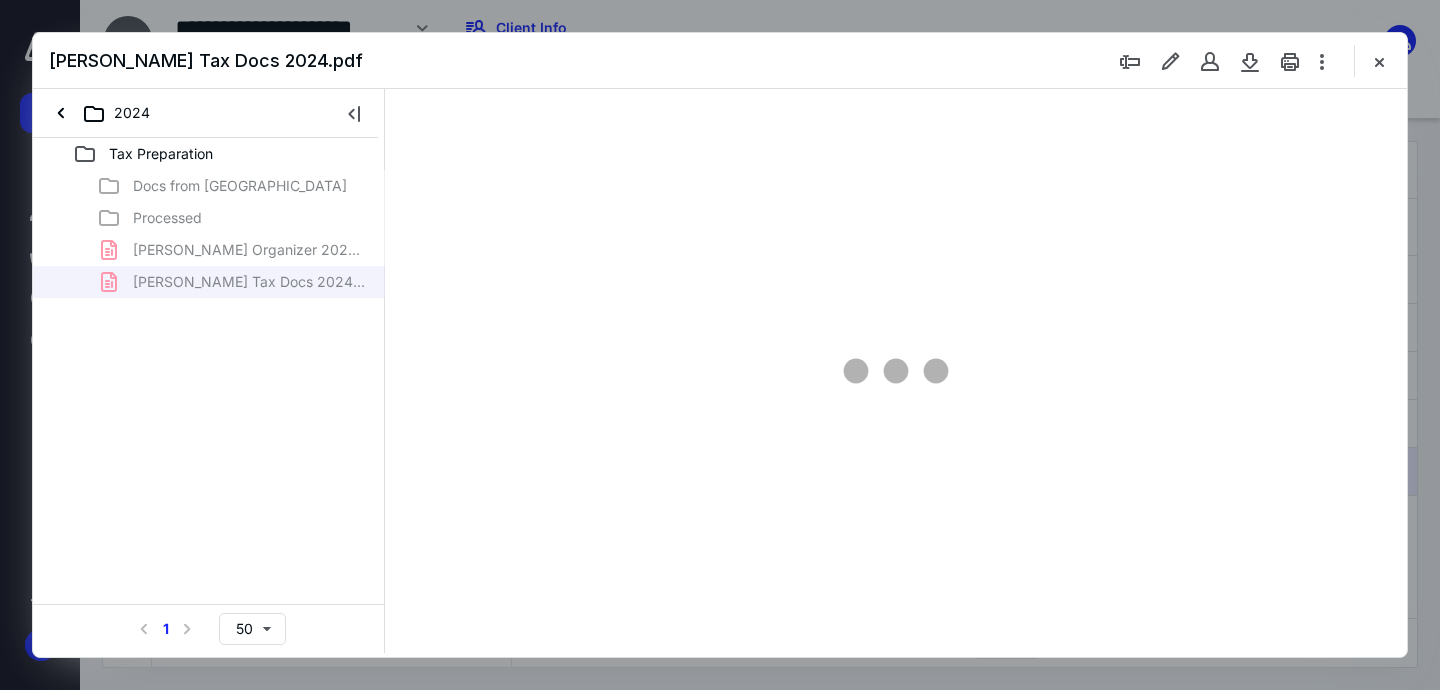 type on "83" 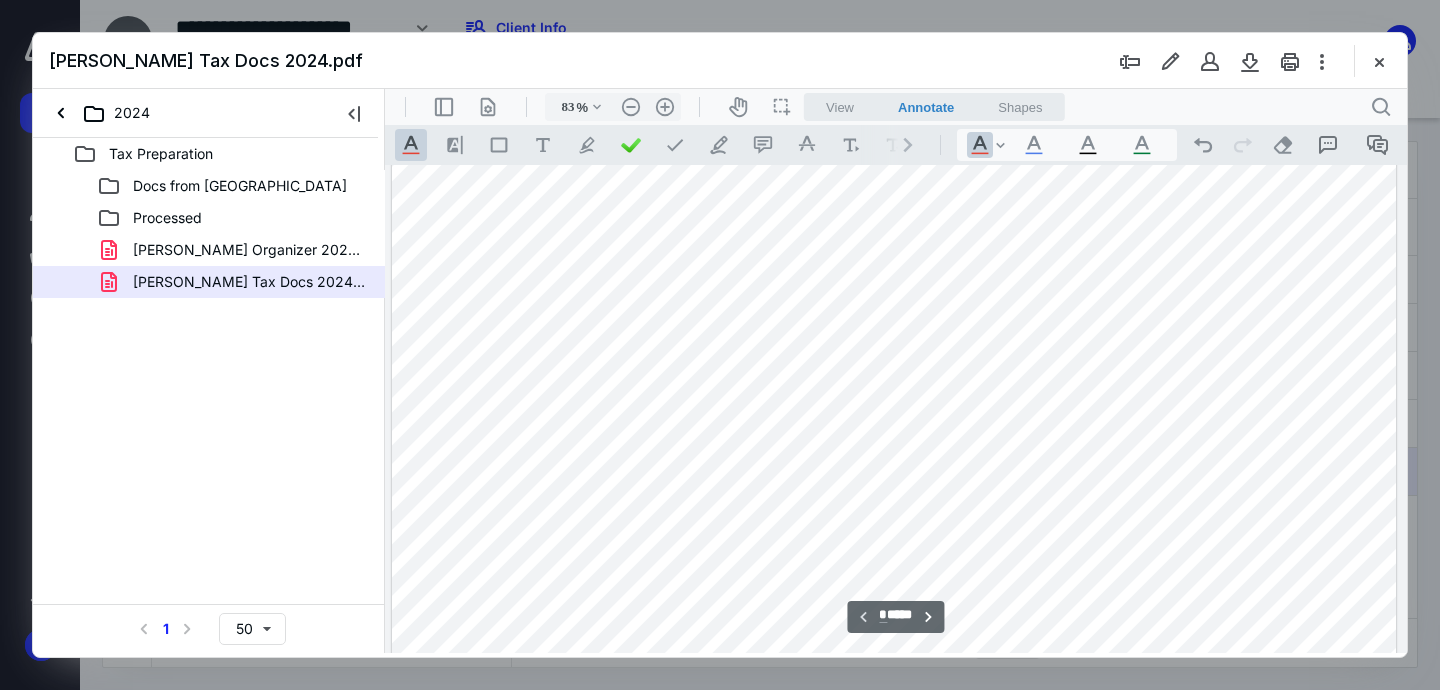 scroll, scrollTop: 0, scrollLeft: 0, axis: both 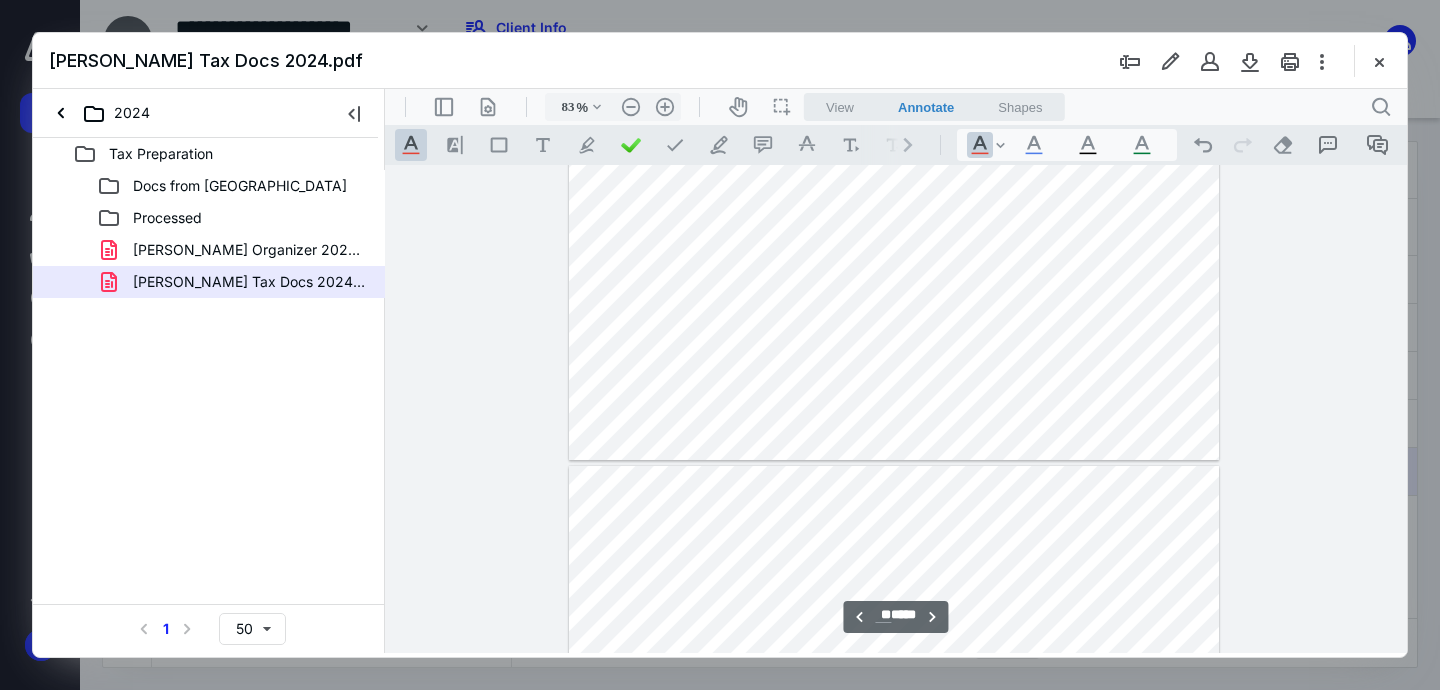 type on "**" 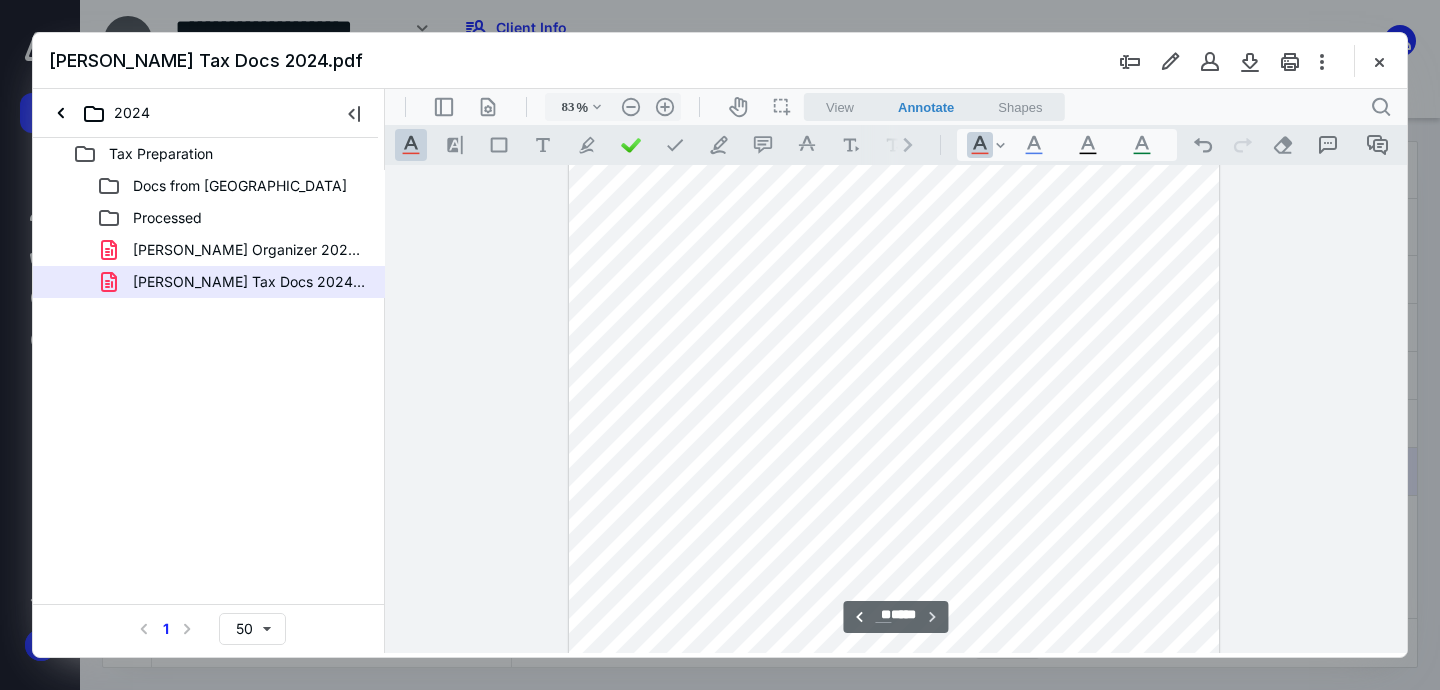 scroll, scrollTop: 10060, scrollLeft: 0, axis: vertical 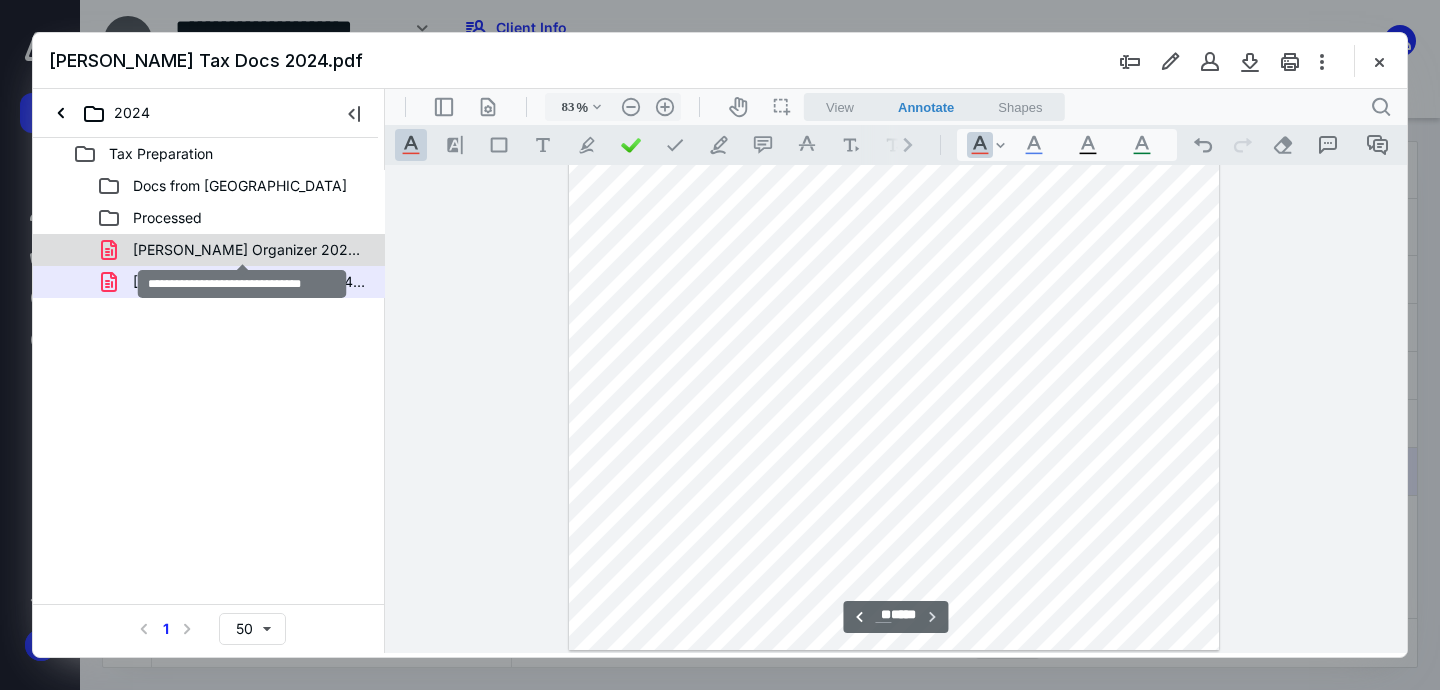 click on "Pitsenbarger Organizer 2024.pdf" at bounding box center (249, 250) 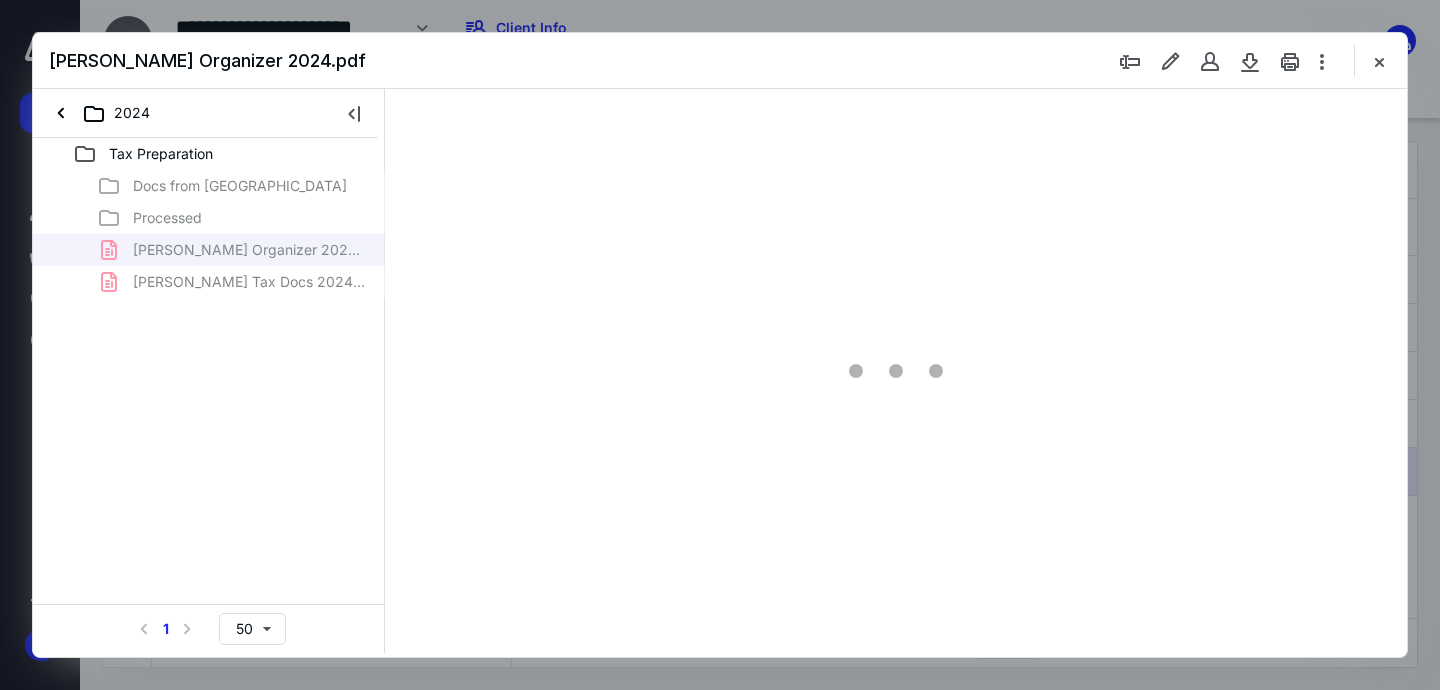 type on "163" 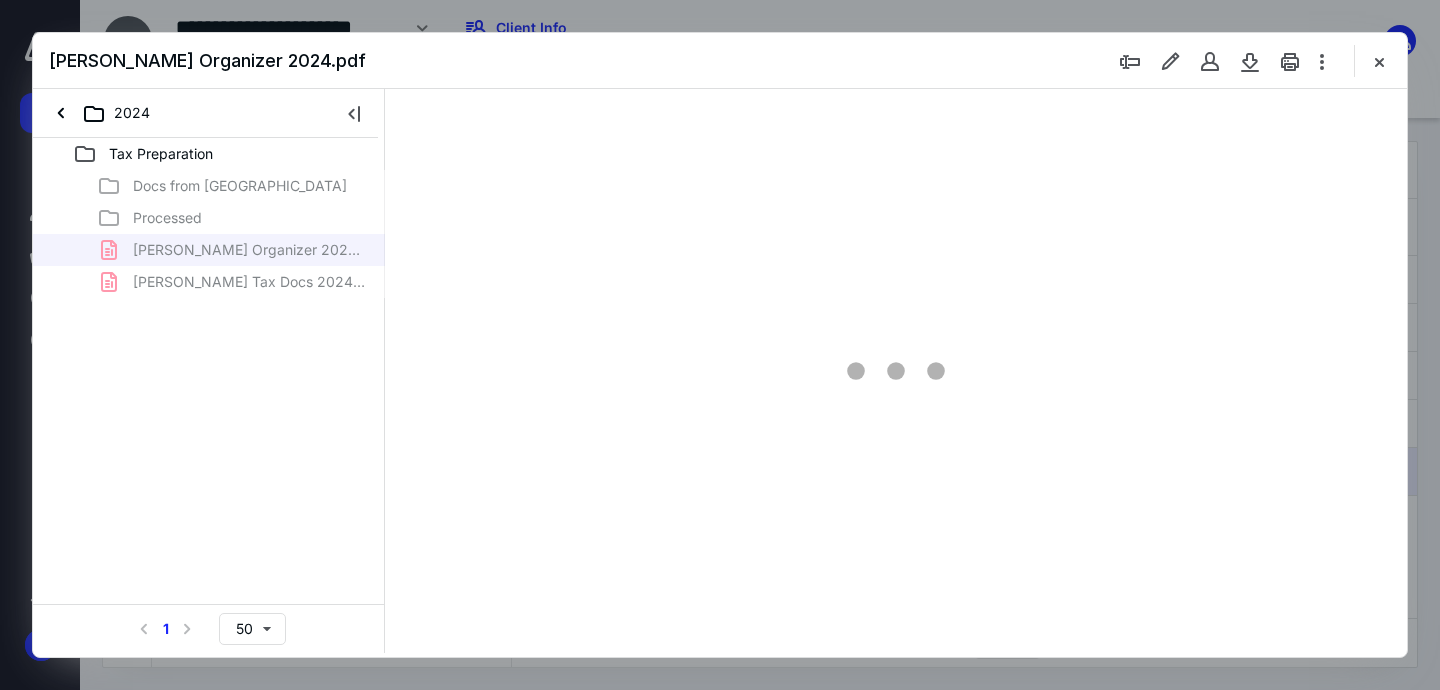 scroll, scrollTop: 83, scrollLeft: 145, axis: both 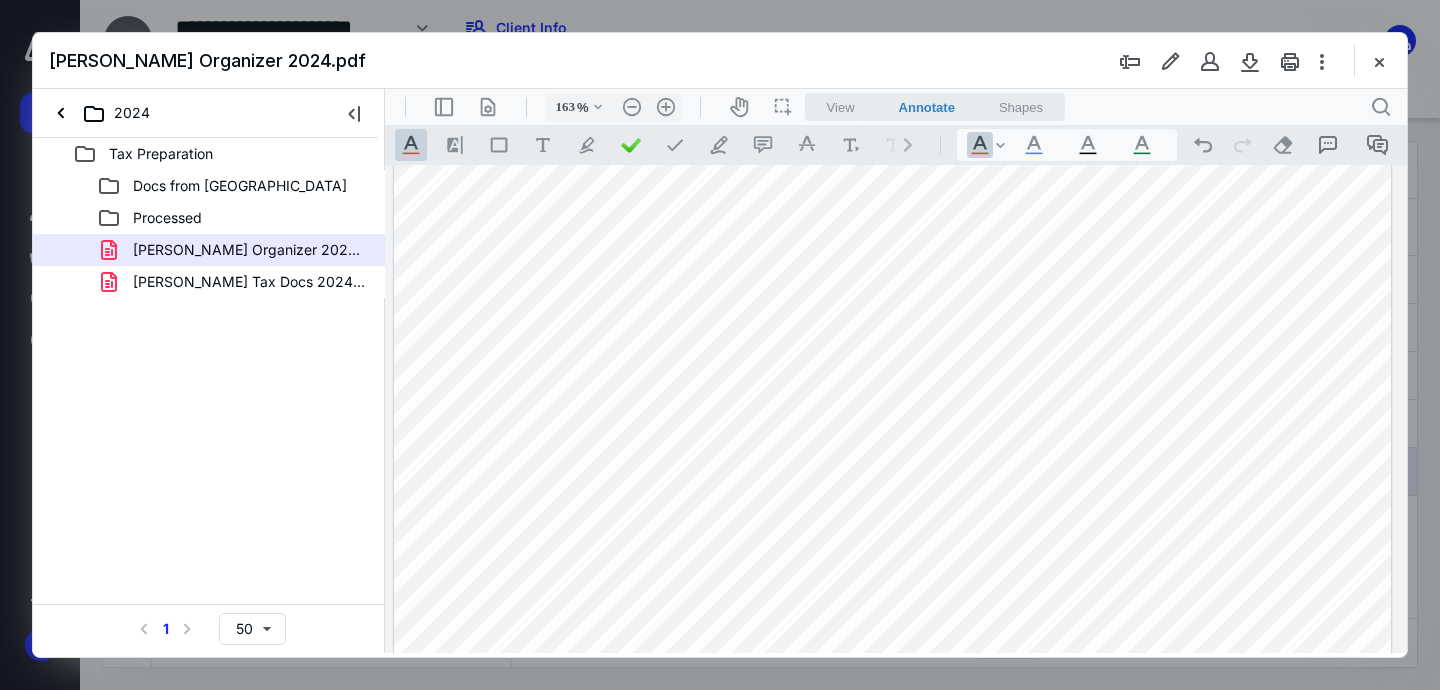 click on "Tax Preparation Docs from Cornbelt Processed Pitsenbarger Organizer 2024.pdf Pitsenbarger Tax Docs 2024.pdf Select a page number for more results 1 50" at bounding box center [209, 395] 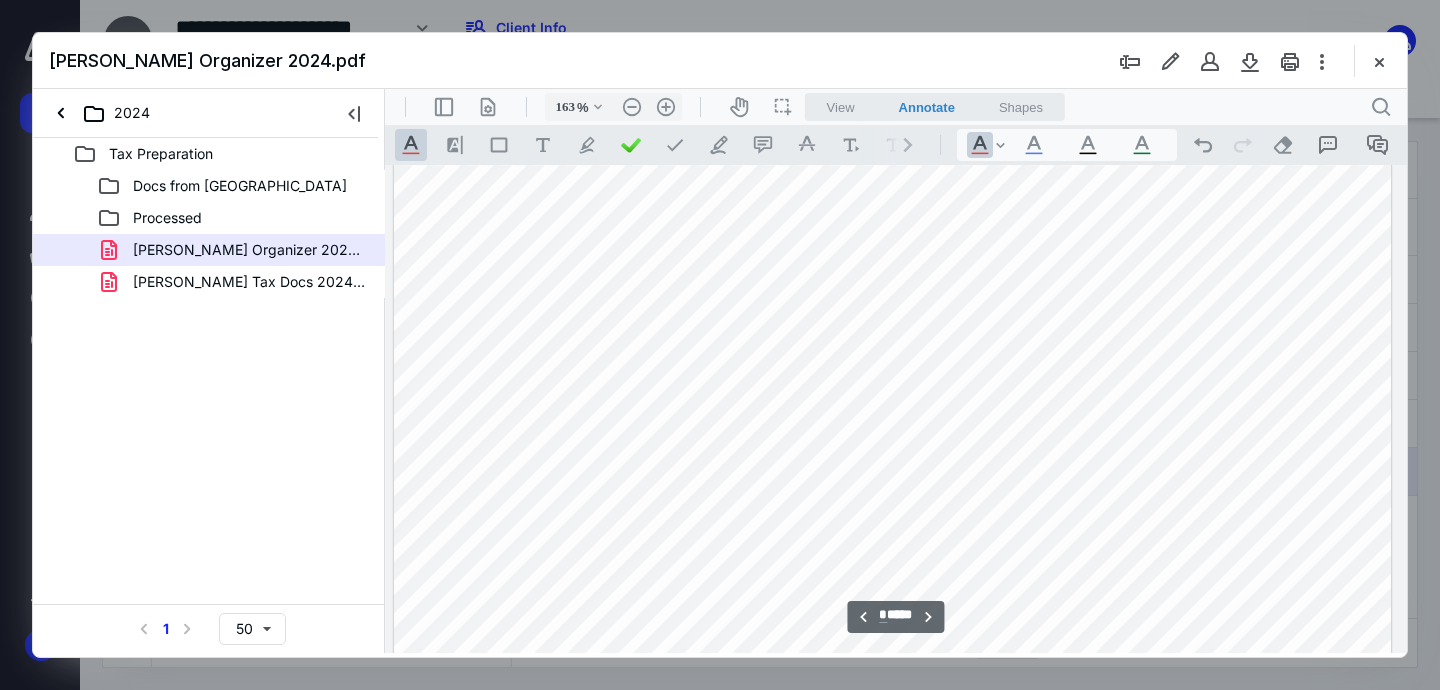 scroll, scrollTop: 9710, scrollLeft: 145, axis: both 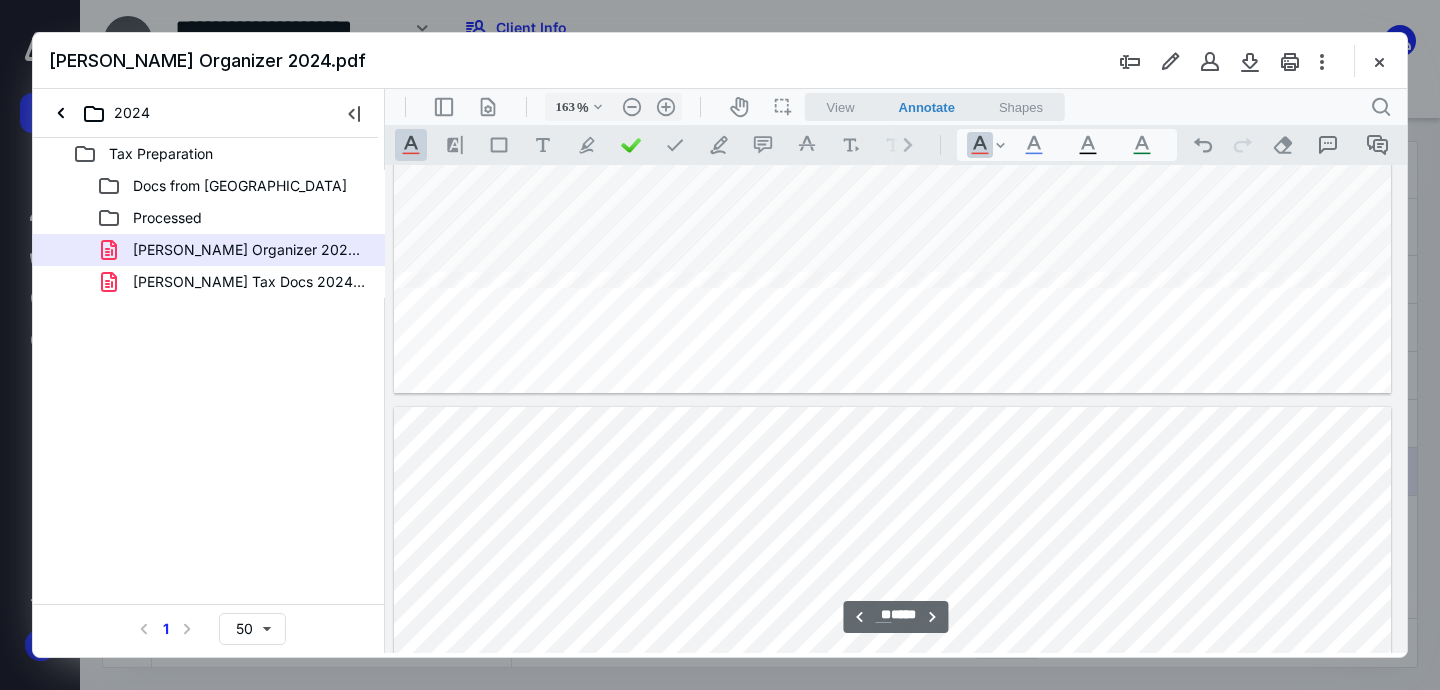 type on "**" 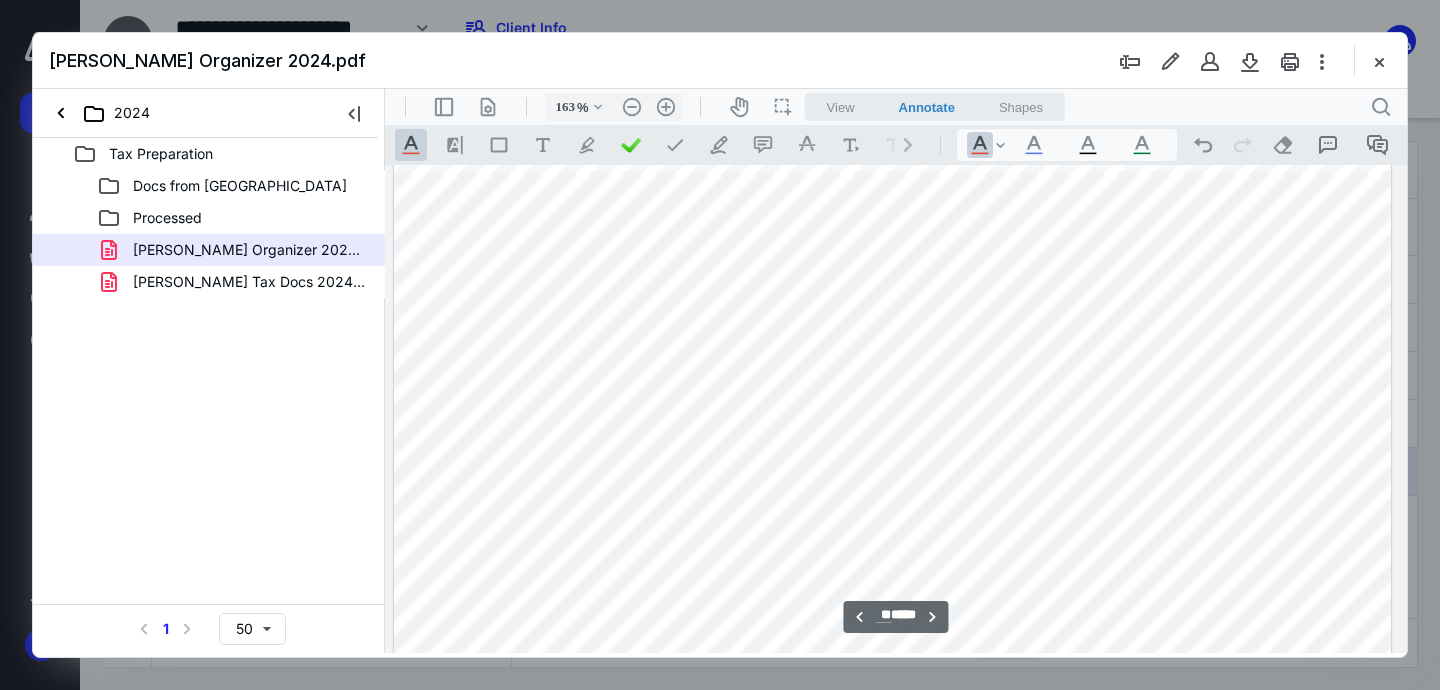 scroll, scrollTop: 26967, scrollLeft: 145, axis: both 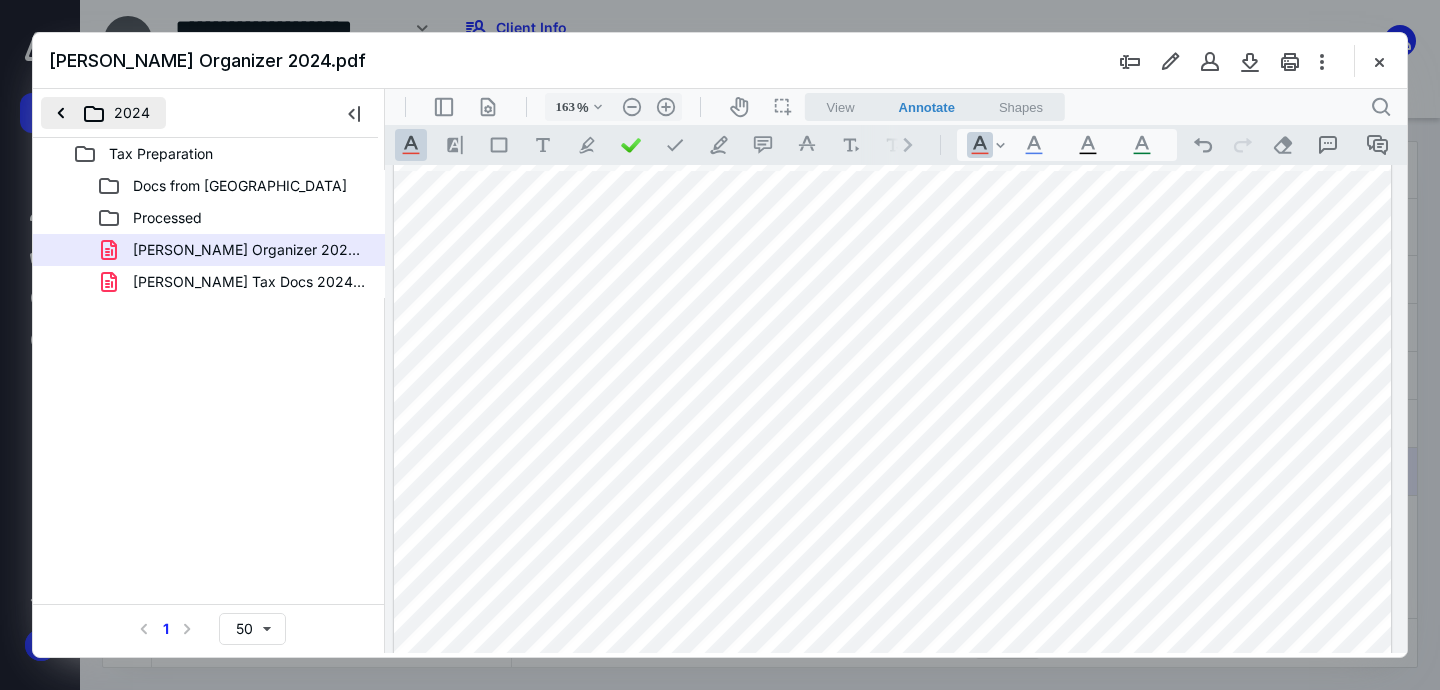 click on "2024" at bounding box center [103, 113] 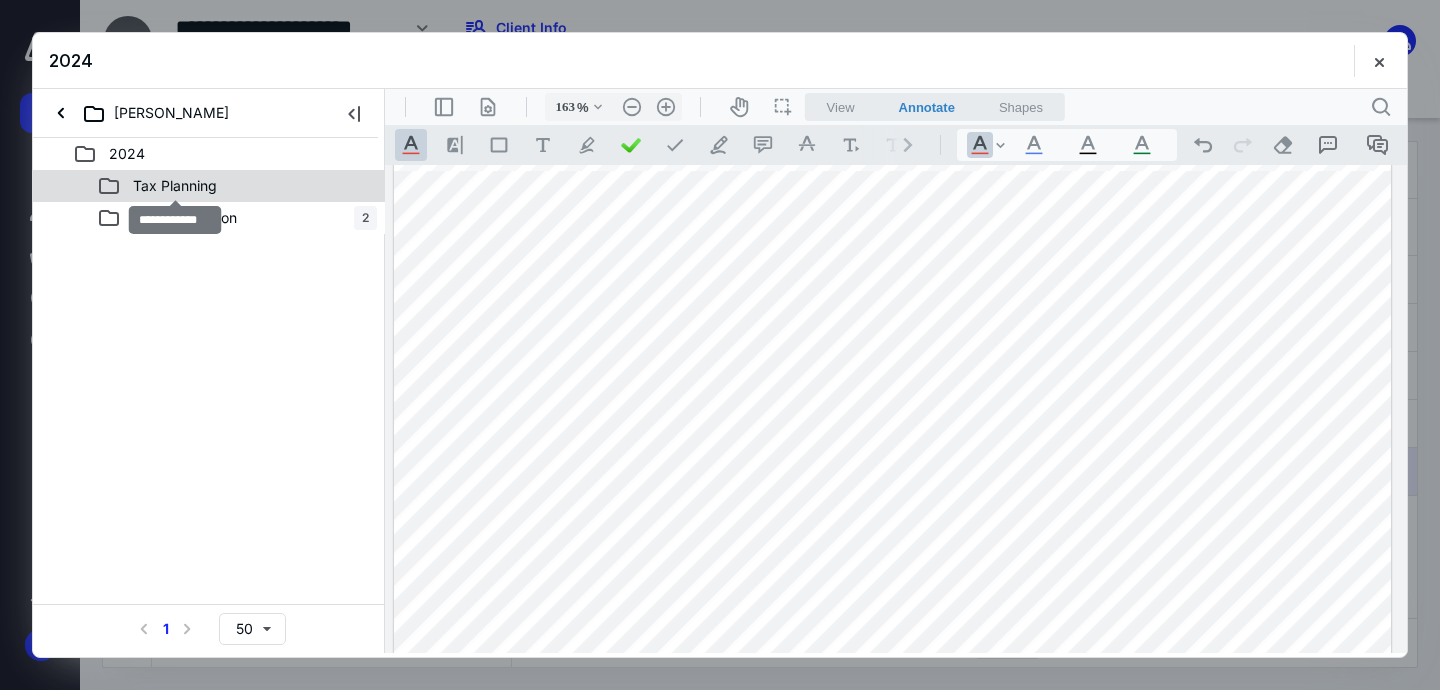 click on "Tax Planning" at bounding box center [175, 186] 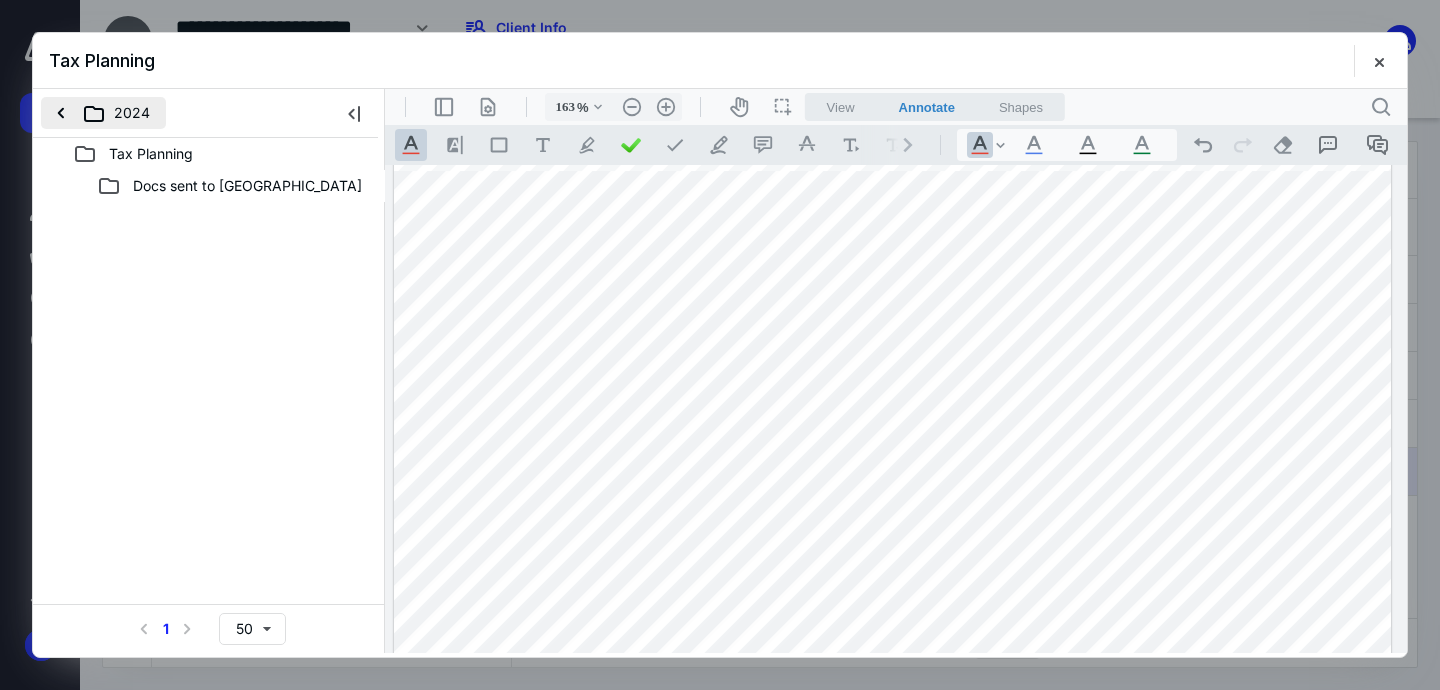 click on "2024" at bounding box center (103, 113) 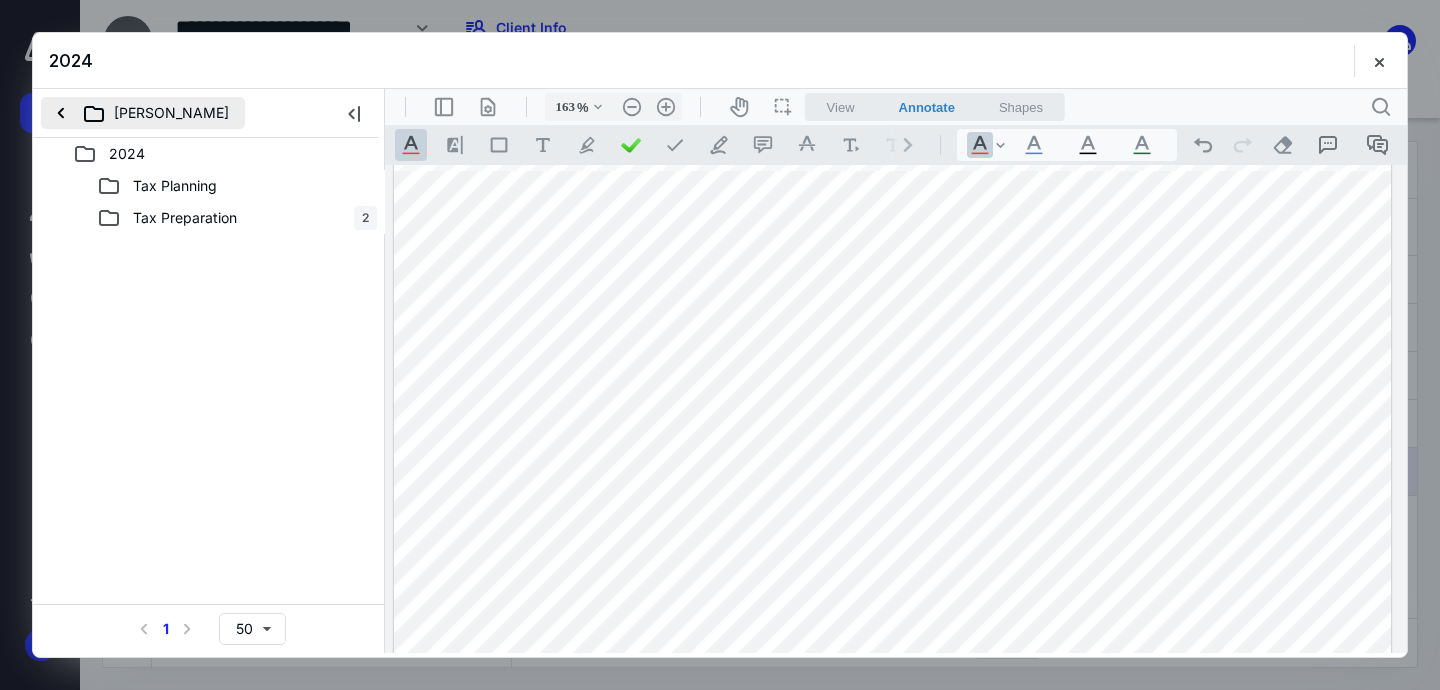 click on "Darlene Pitsenbarger" at bounding box center (143, 113) 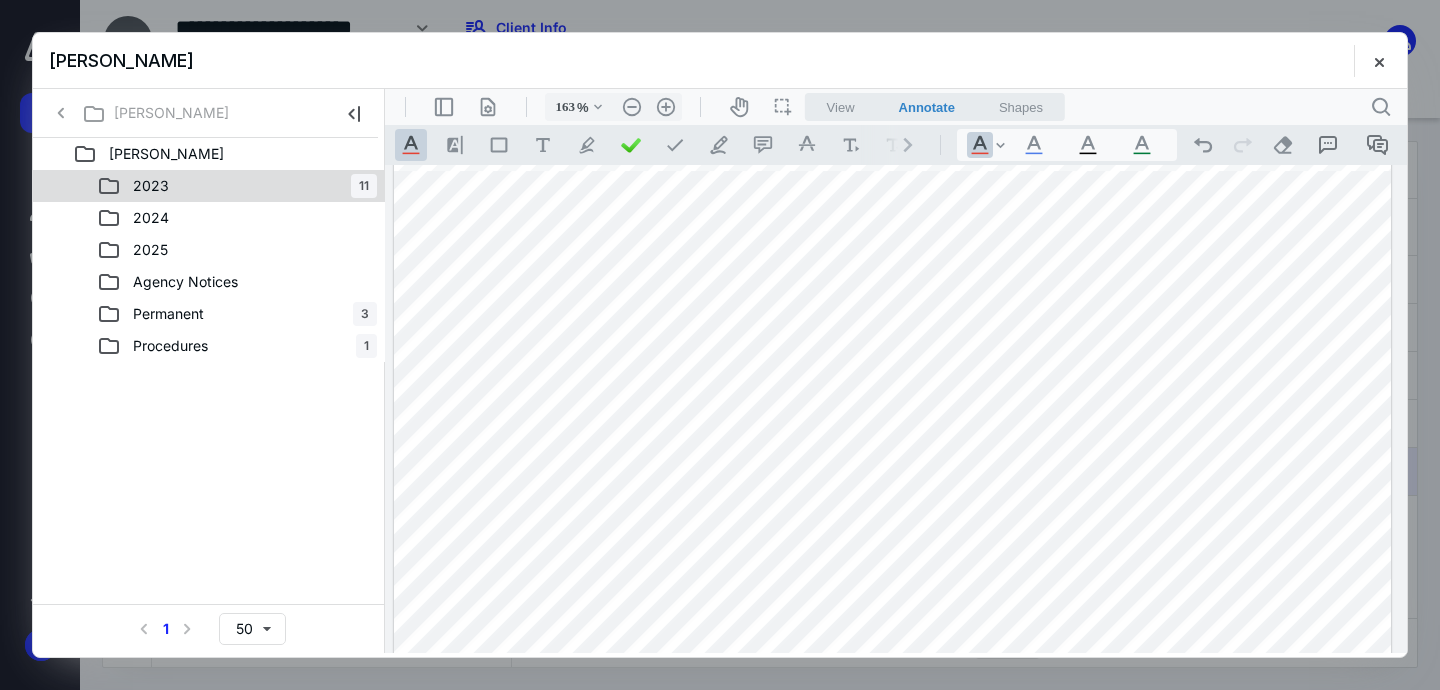 click on "2023" at bounding box center [151, 186] 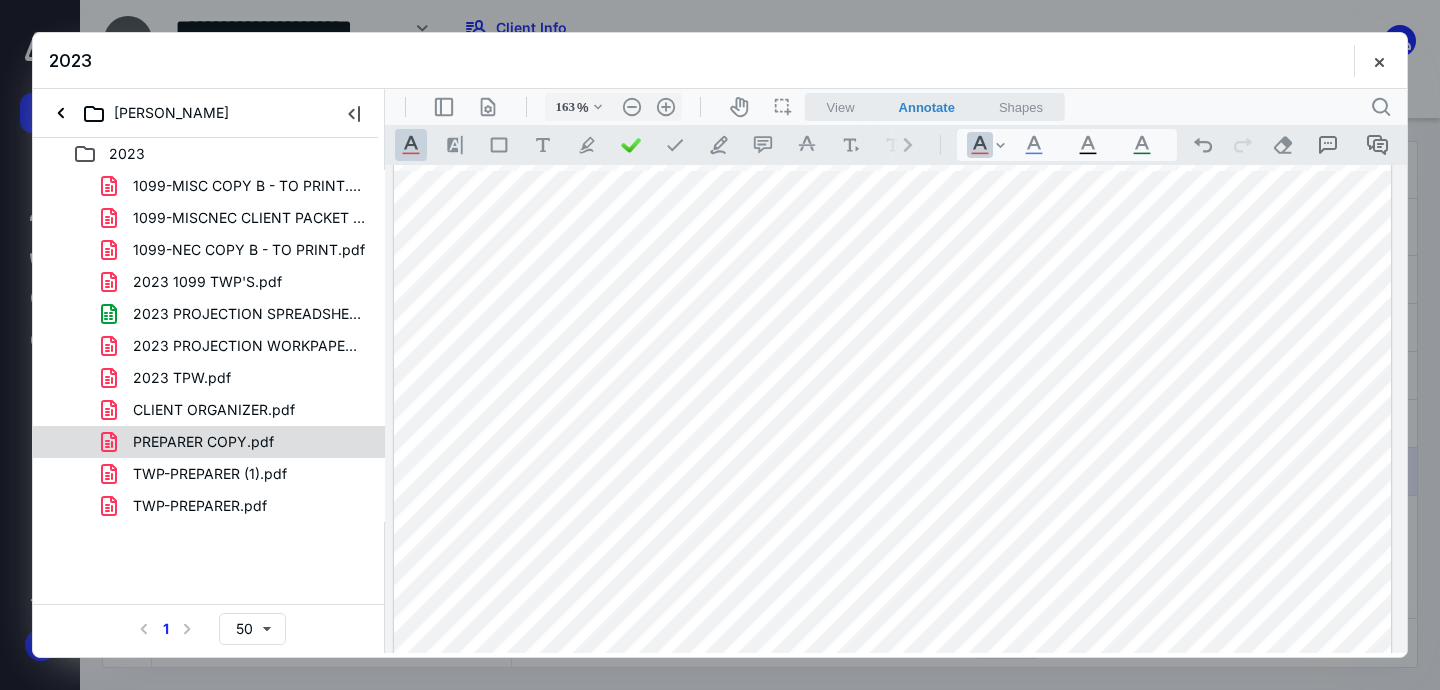 click on "PREPARER COPY.pdf" at bounding box center [209, 442] 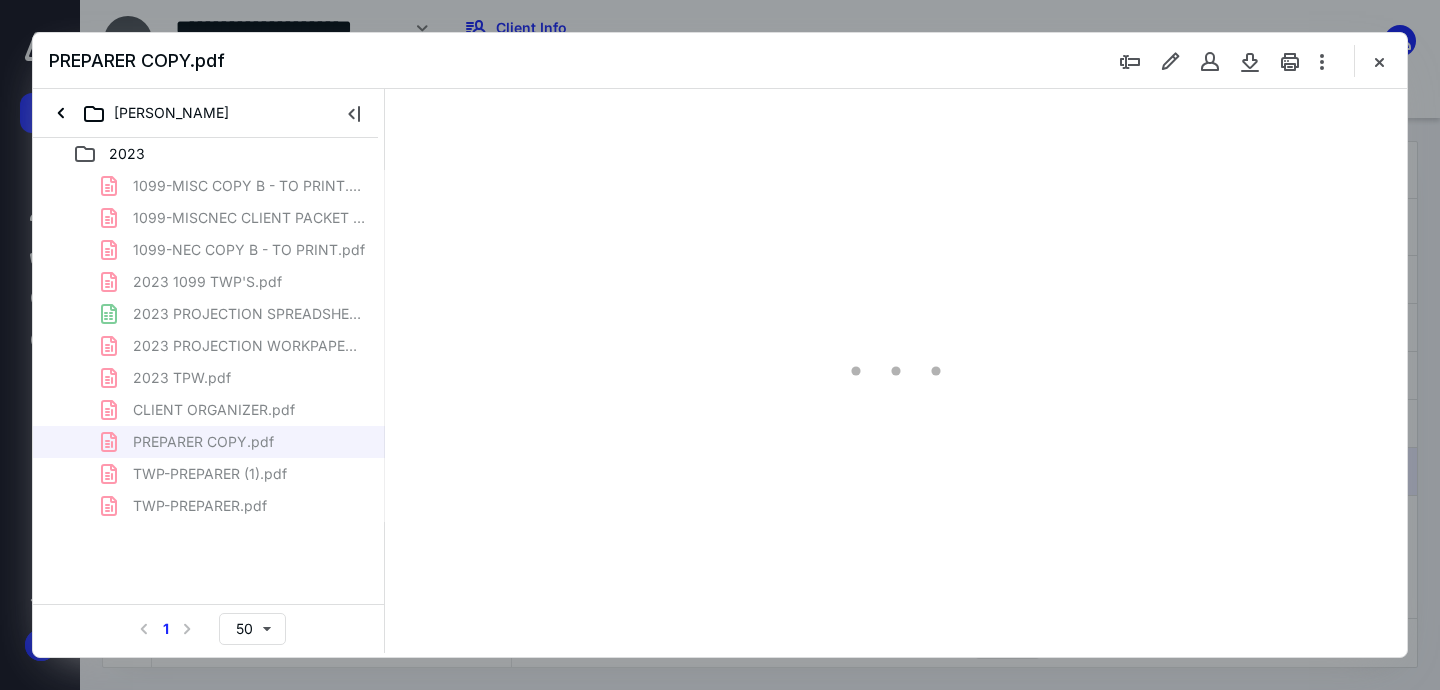 type on "163" 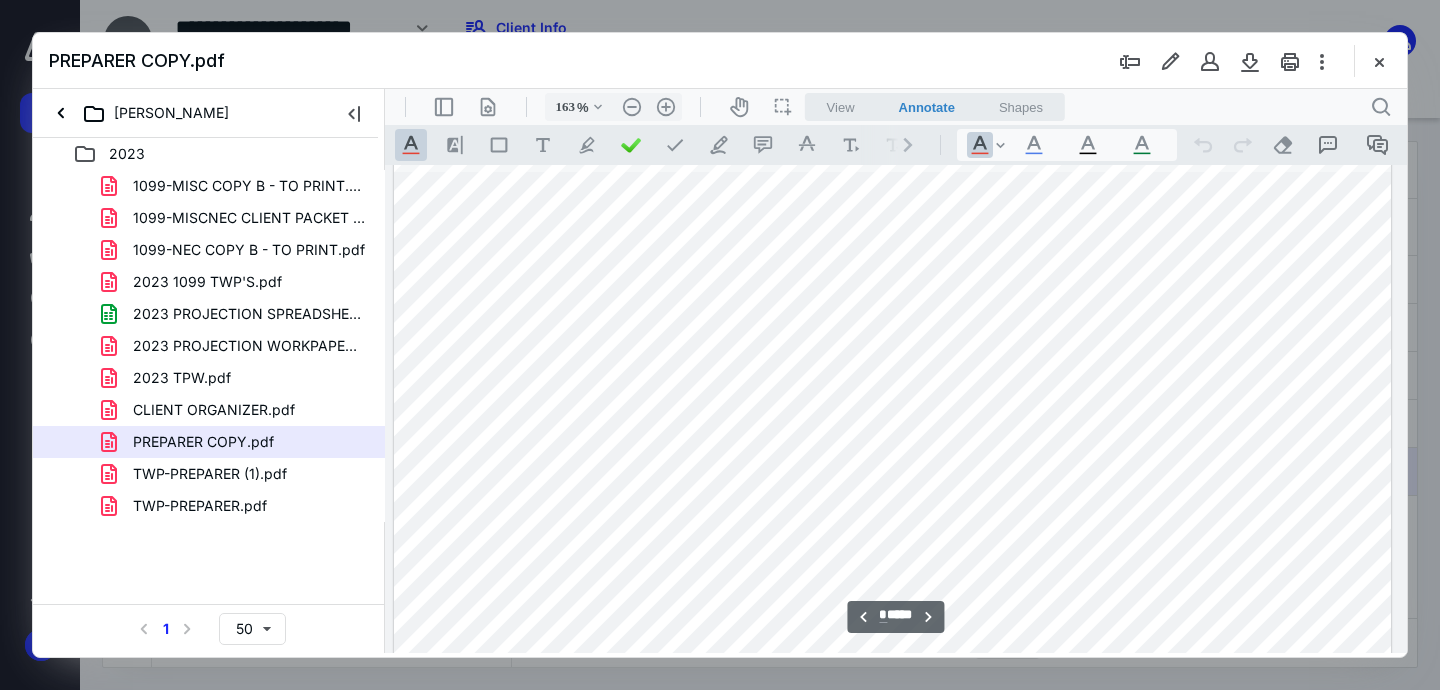 scroll, scrollTop: 2681, scrollLeft: 145, axis: both 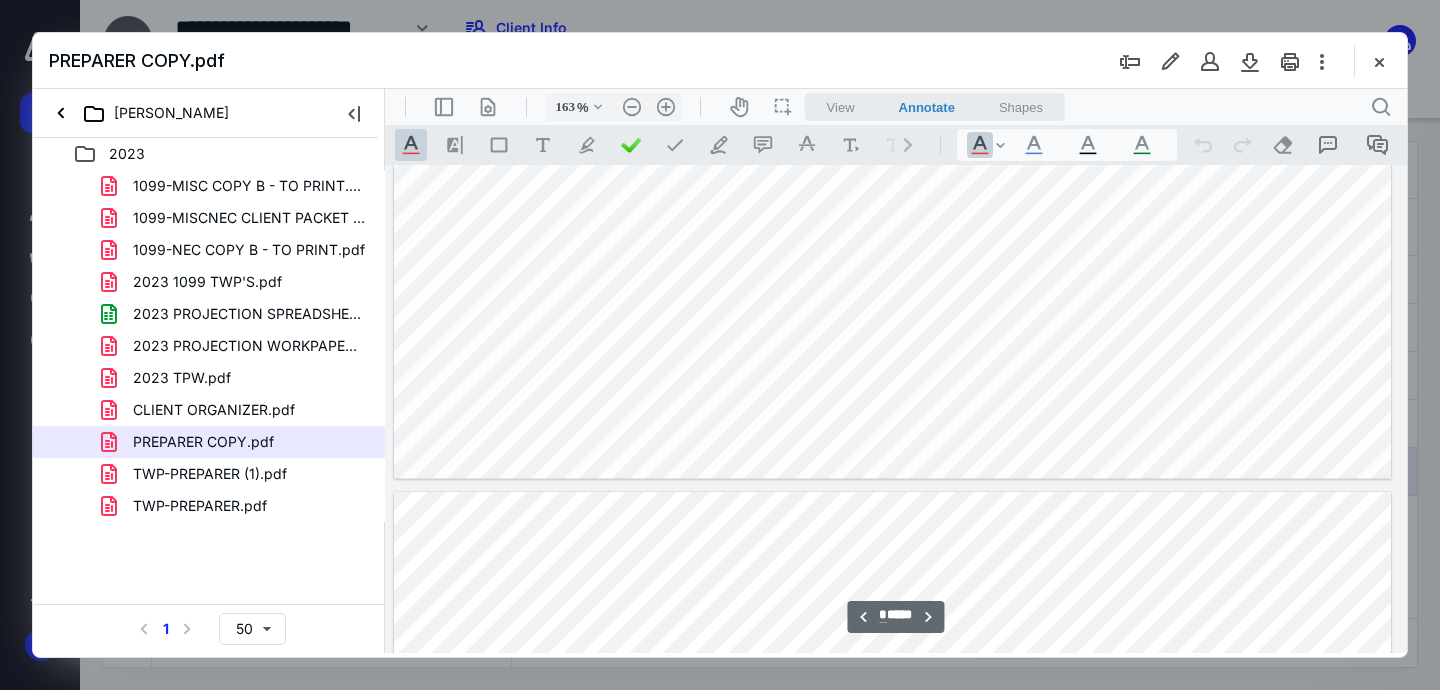 type on "*" 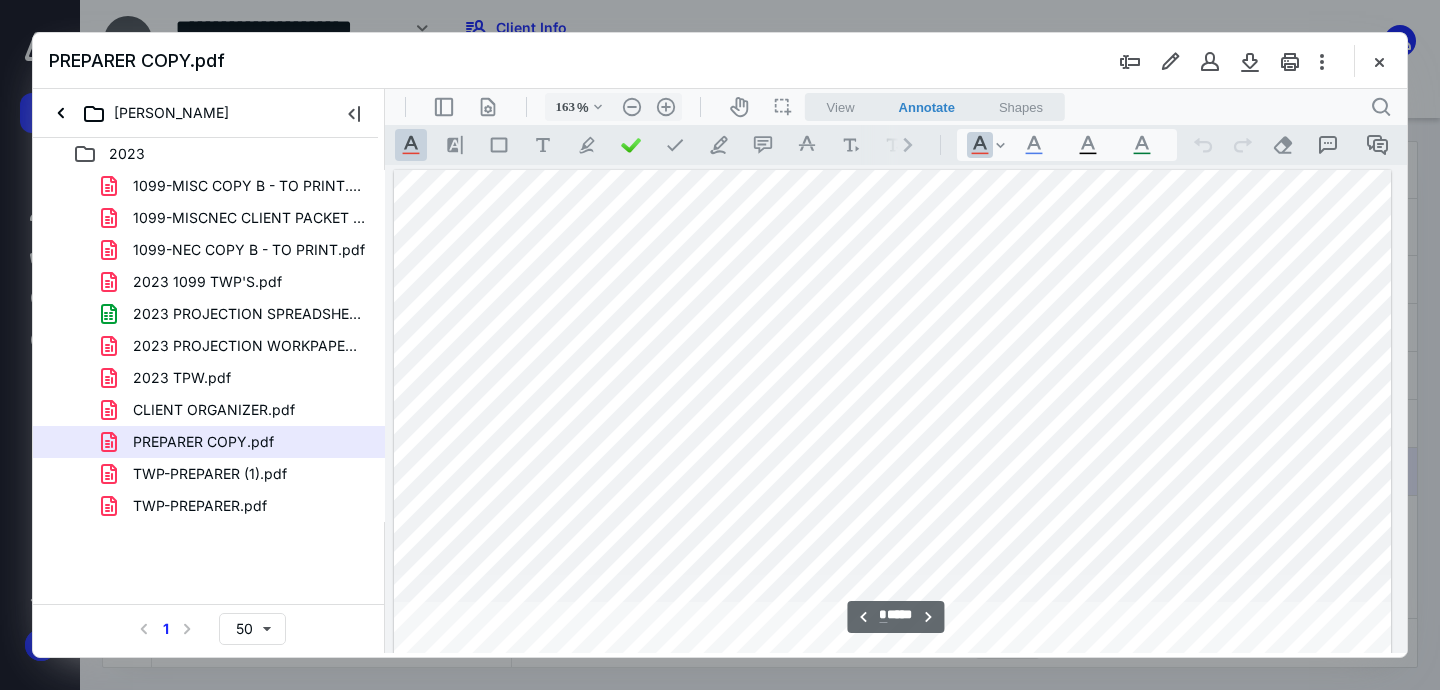 scroll, scrollTop: 3934, scrollLeft: 145, axis: both 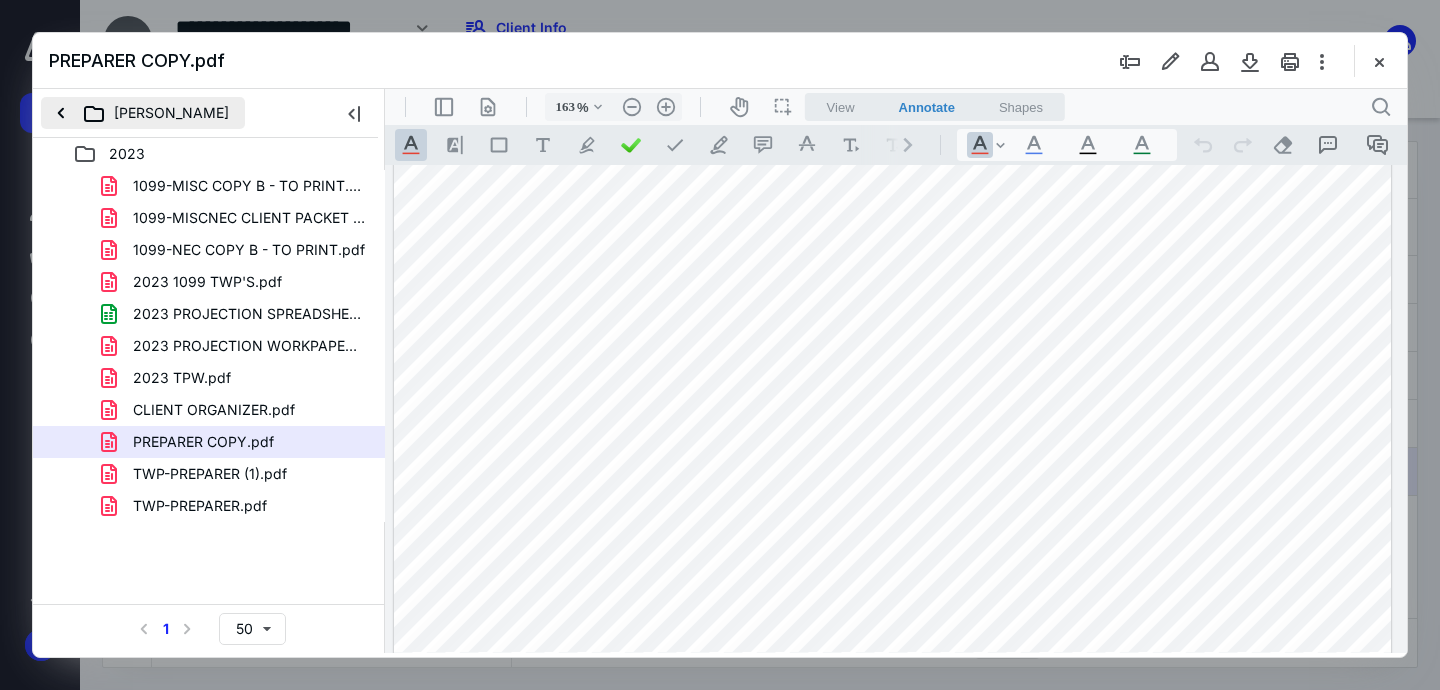 click on "Darlene Pitsenbarger" at bounding box center [143, 113] 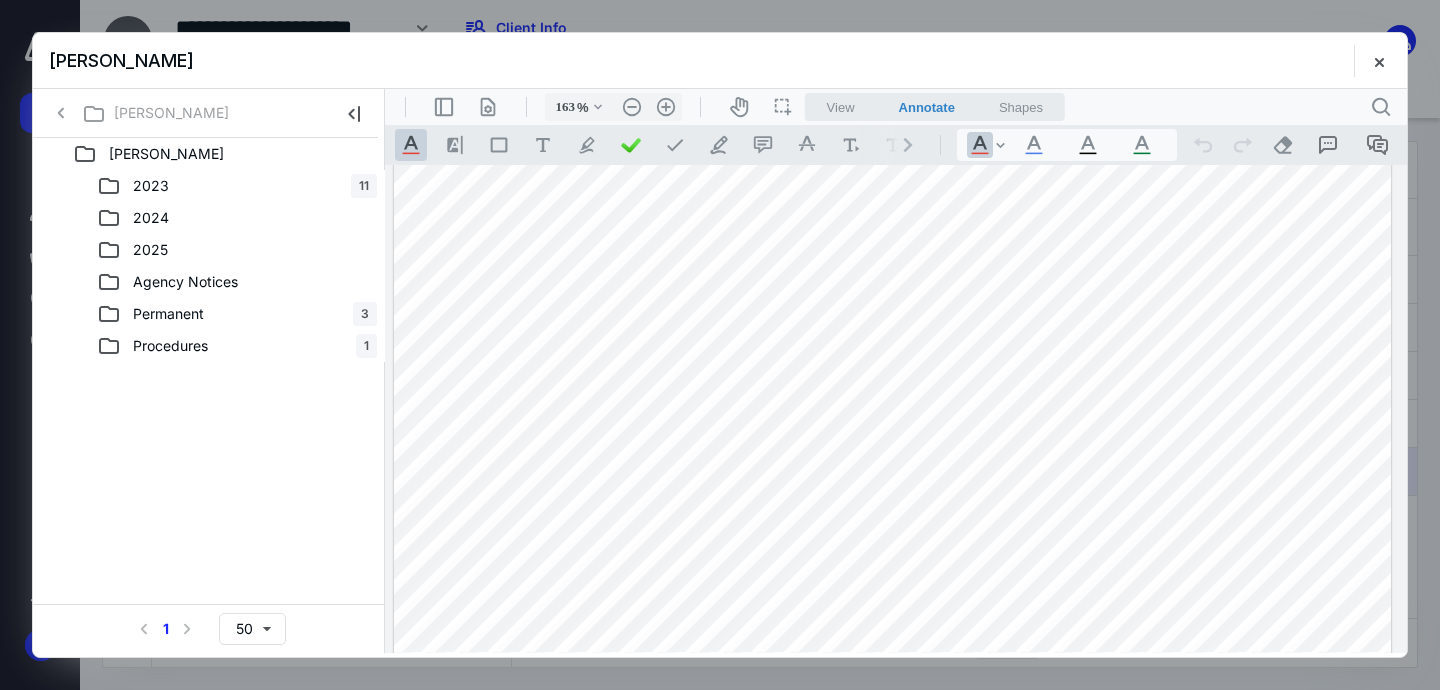 click 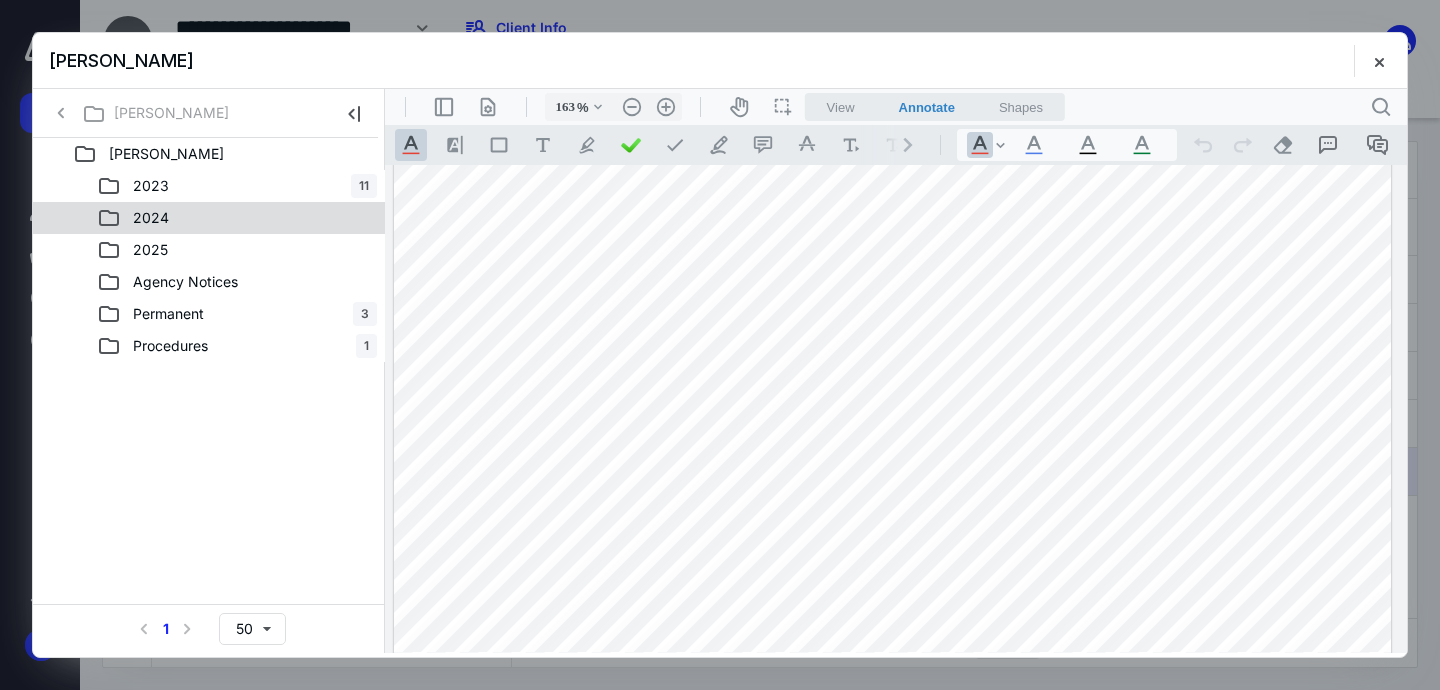 click on "2024" at bounding box center (151, 218) 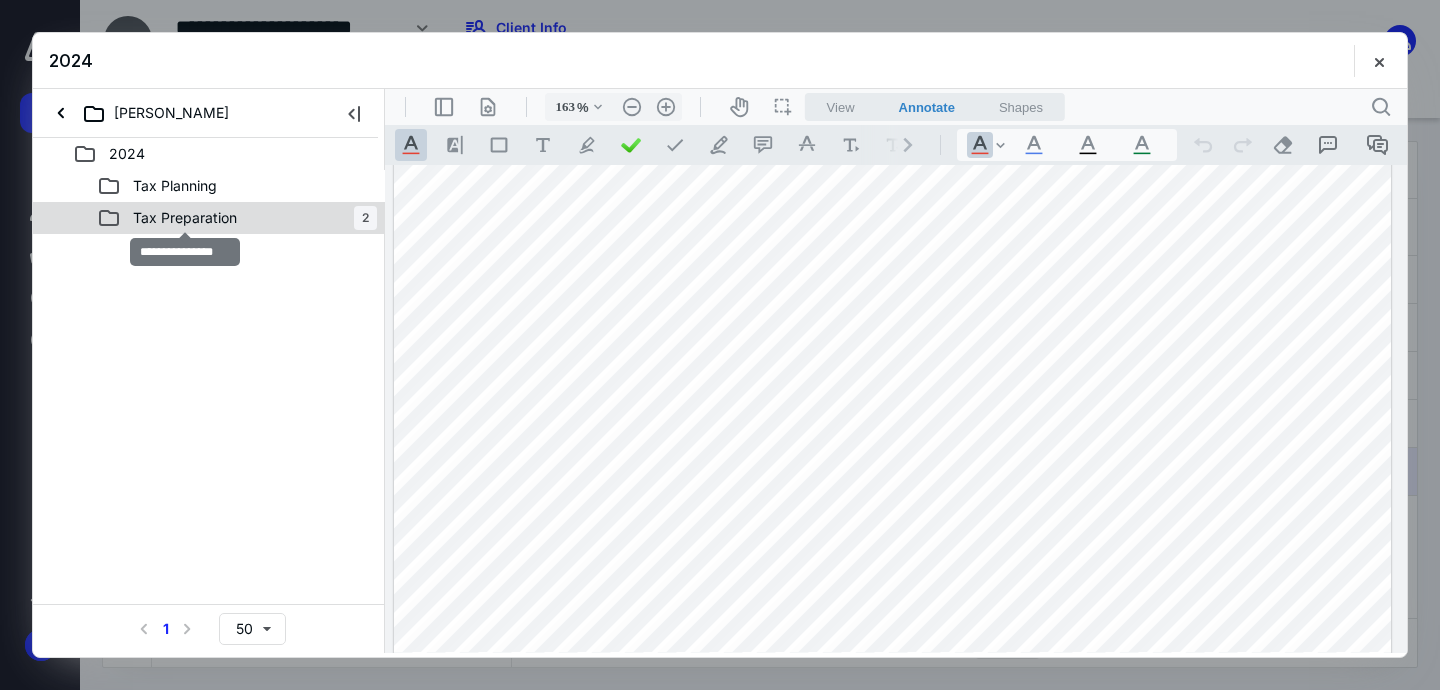 click on "Tax Preparation" at bounding box center (185, 218) 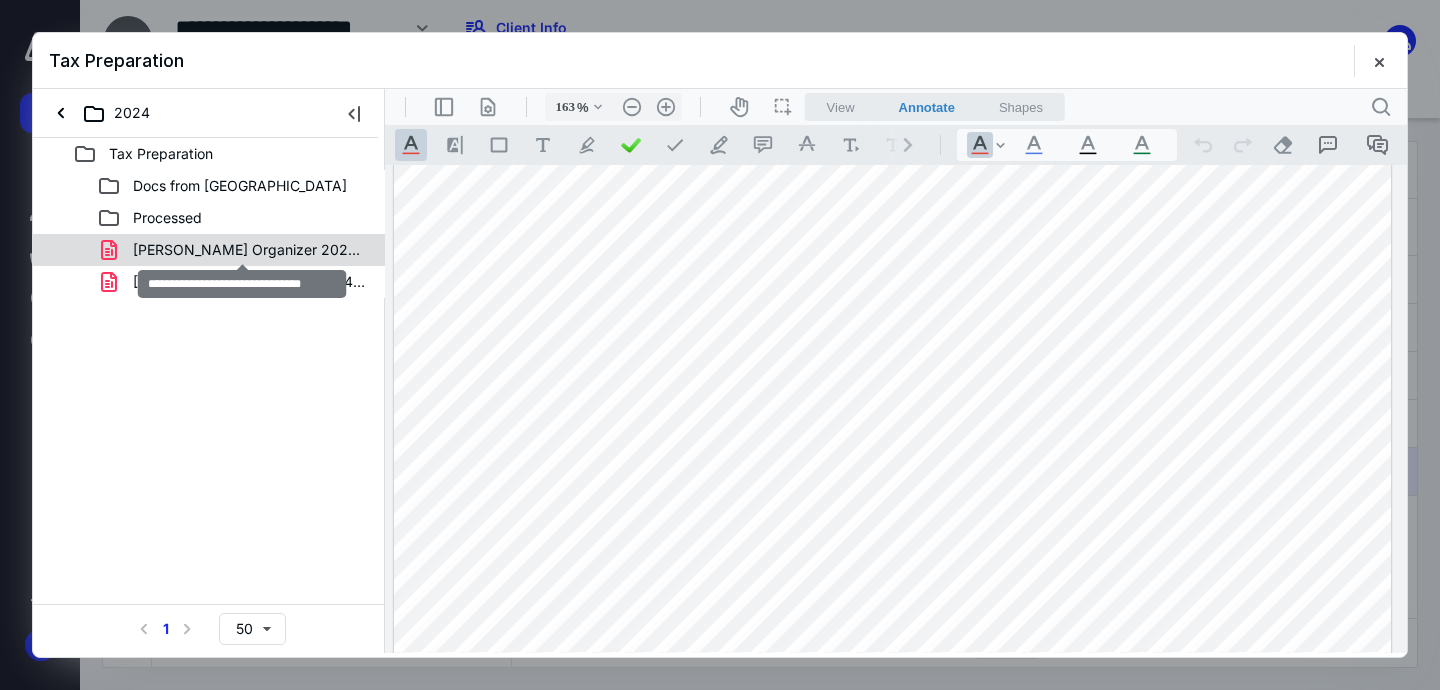 click on "Pitsenbarger Organizer 2024.pdf" at bounding box center [249, 250] 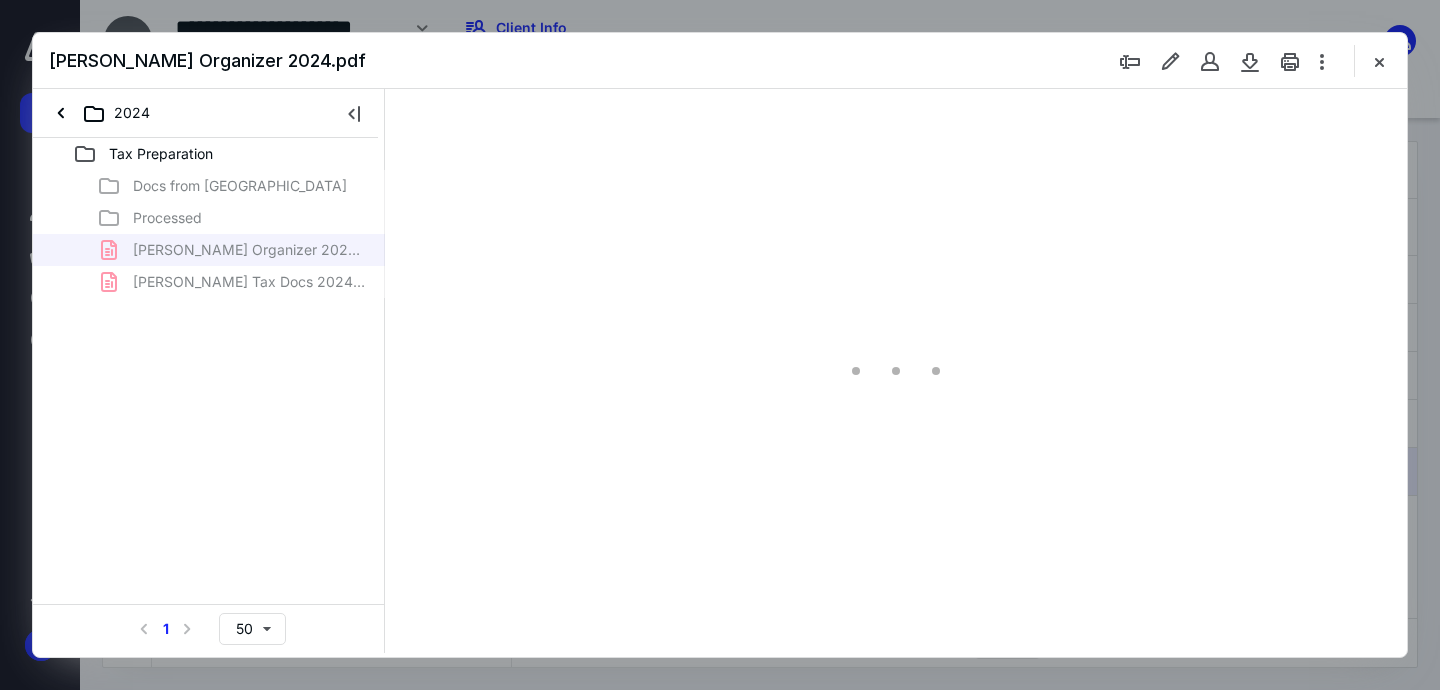 type on "163" 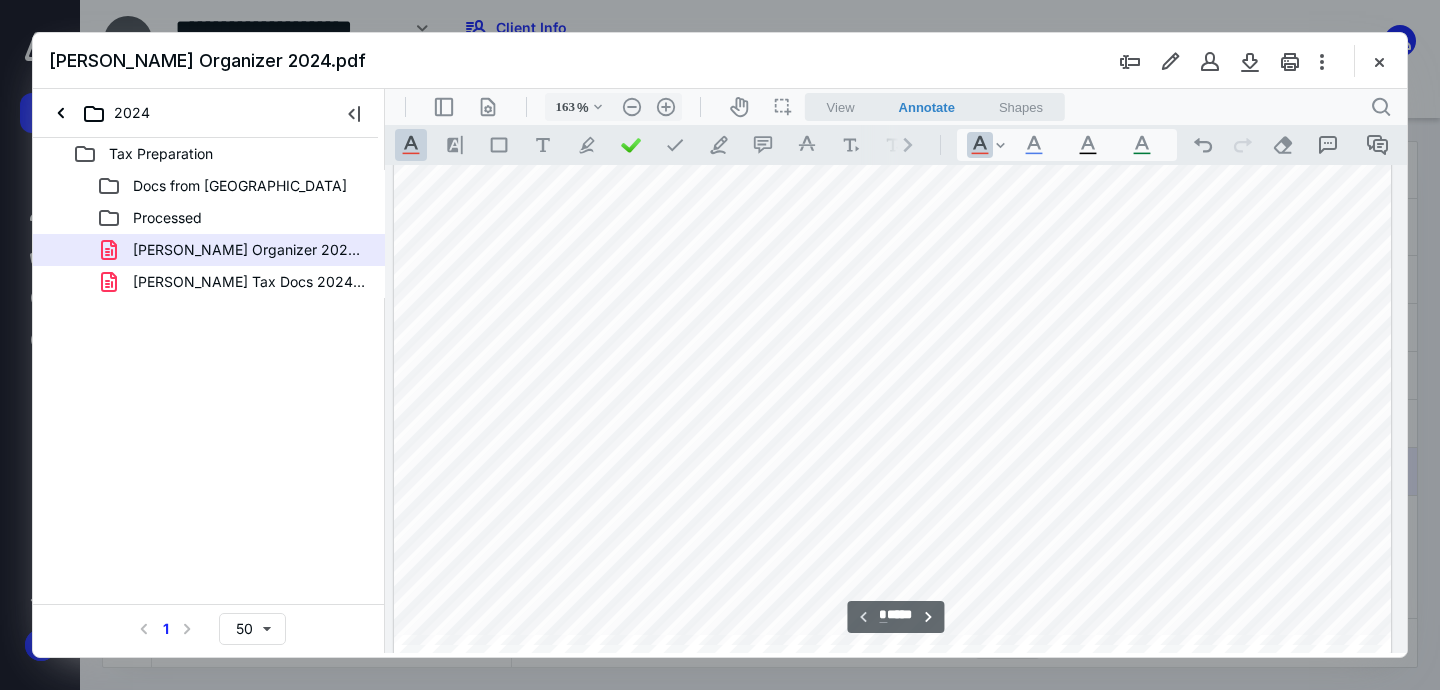 scroll, scrollTop: 441, scrollLeft: 145, axis: both 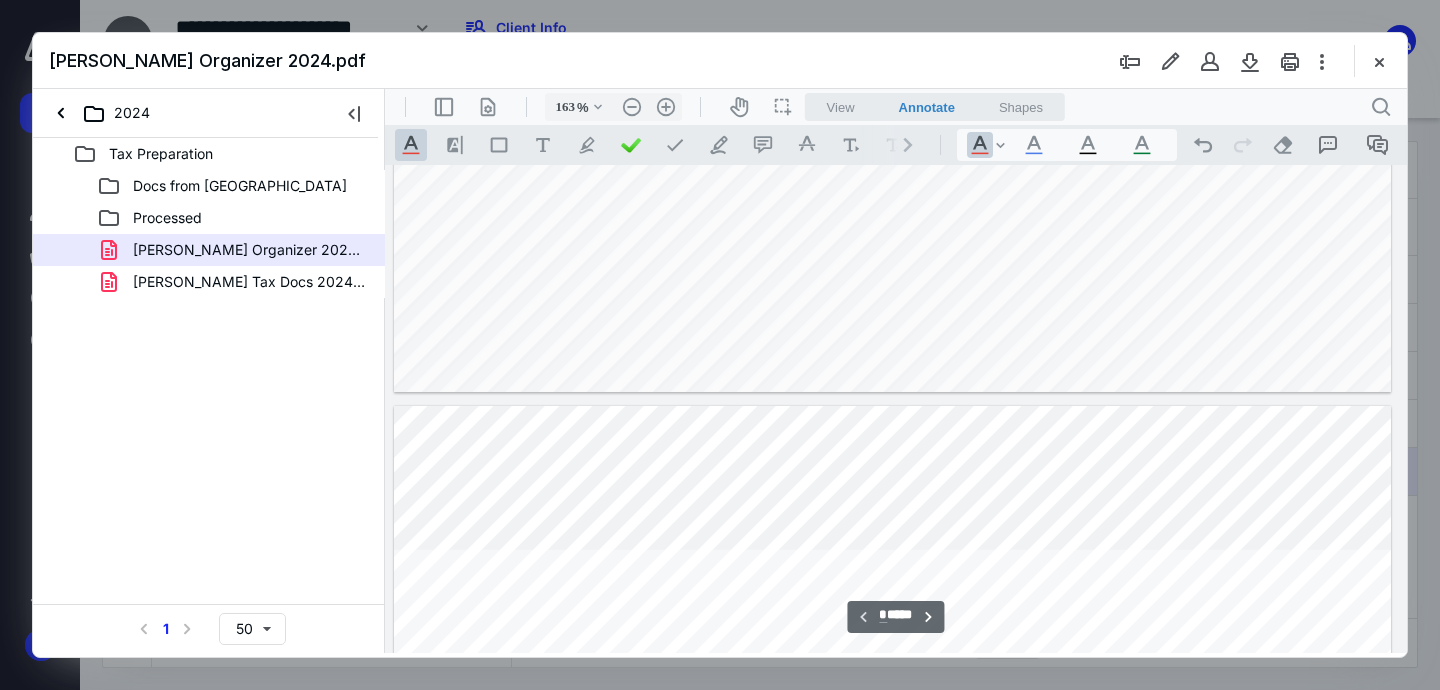 type on "*" 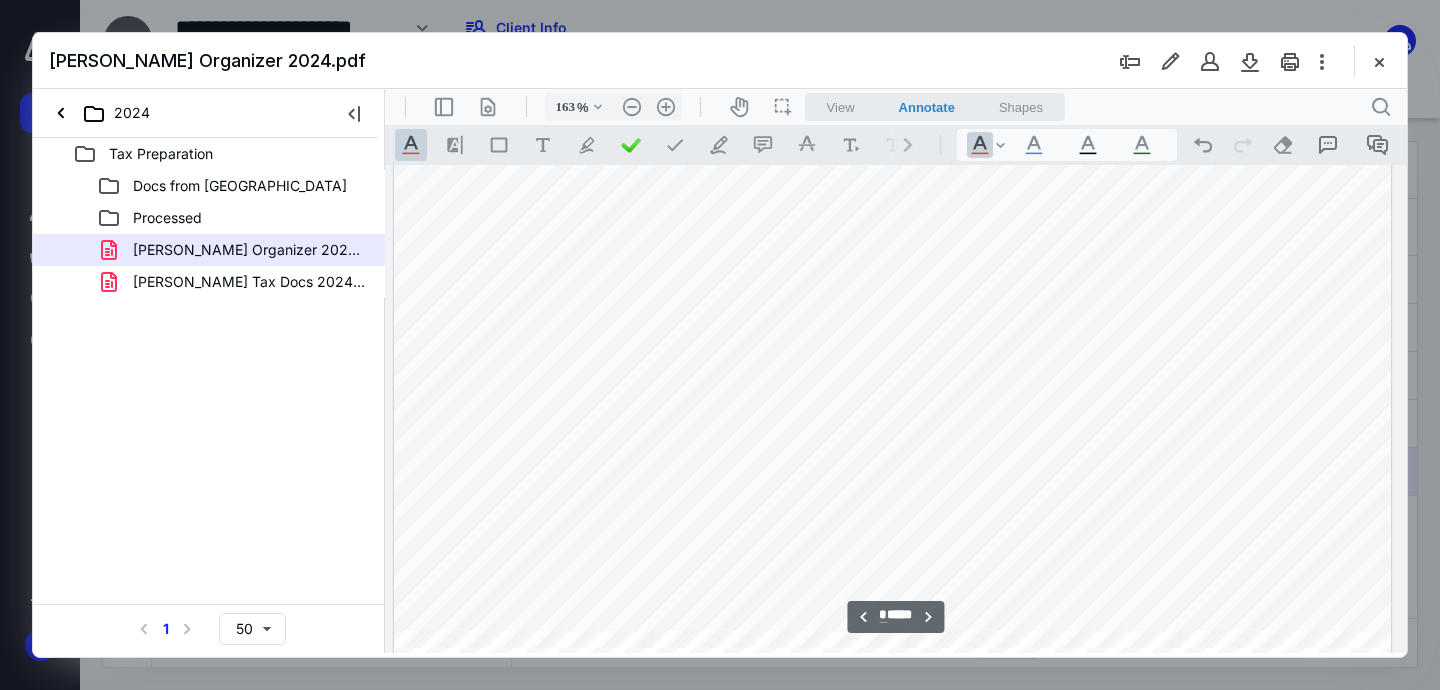 scroll, scrollTop: 1563, scrollLeft: 145, axis: both 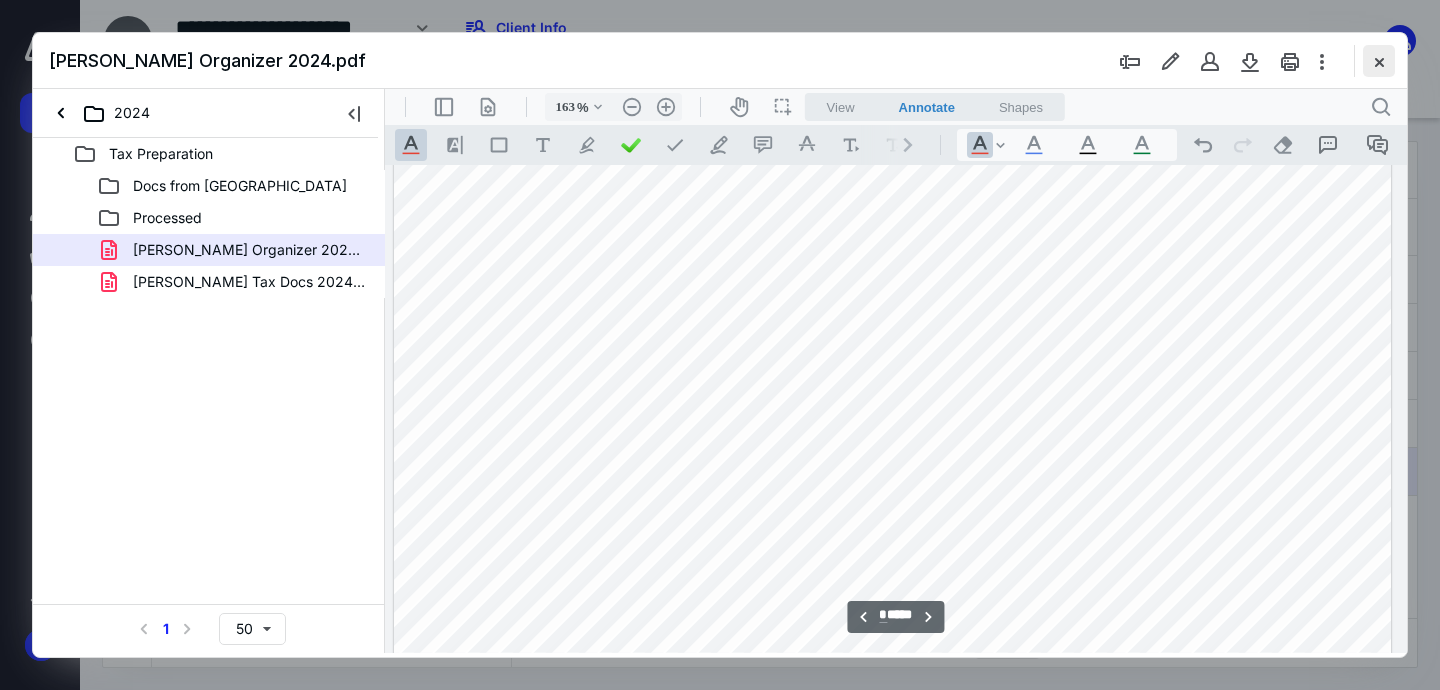 click at bounding box center (1379, 61) 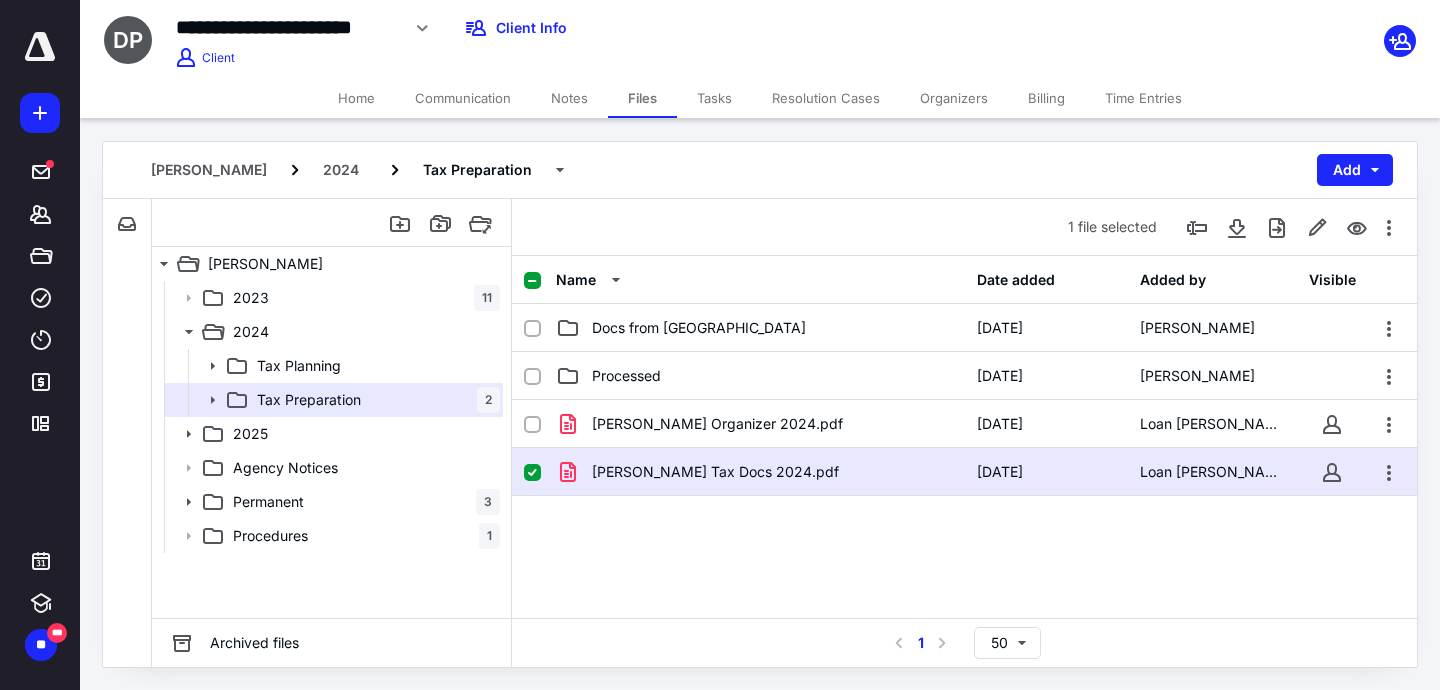 click on "Home" at bounding box center (356, 98) 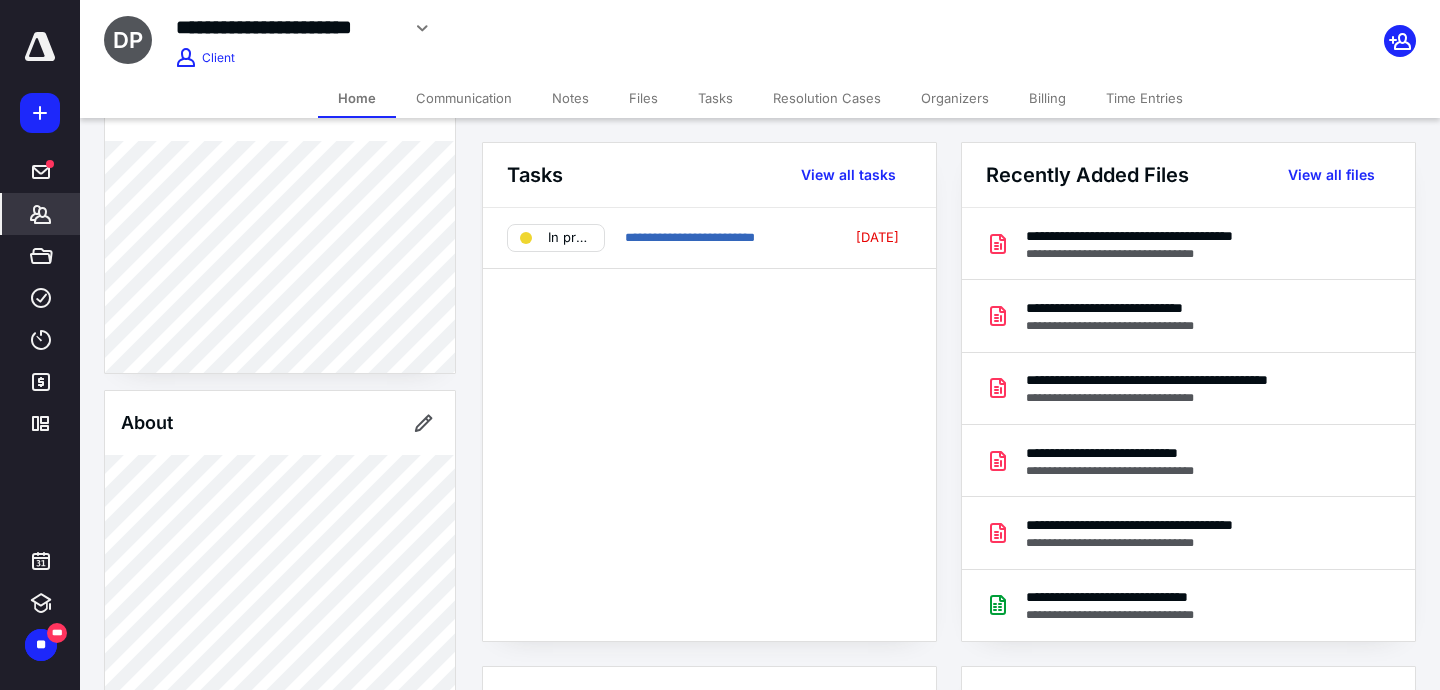 scroll, scrollTop: 0, scrollLeft: 0, axis: both 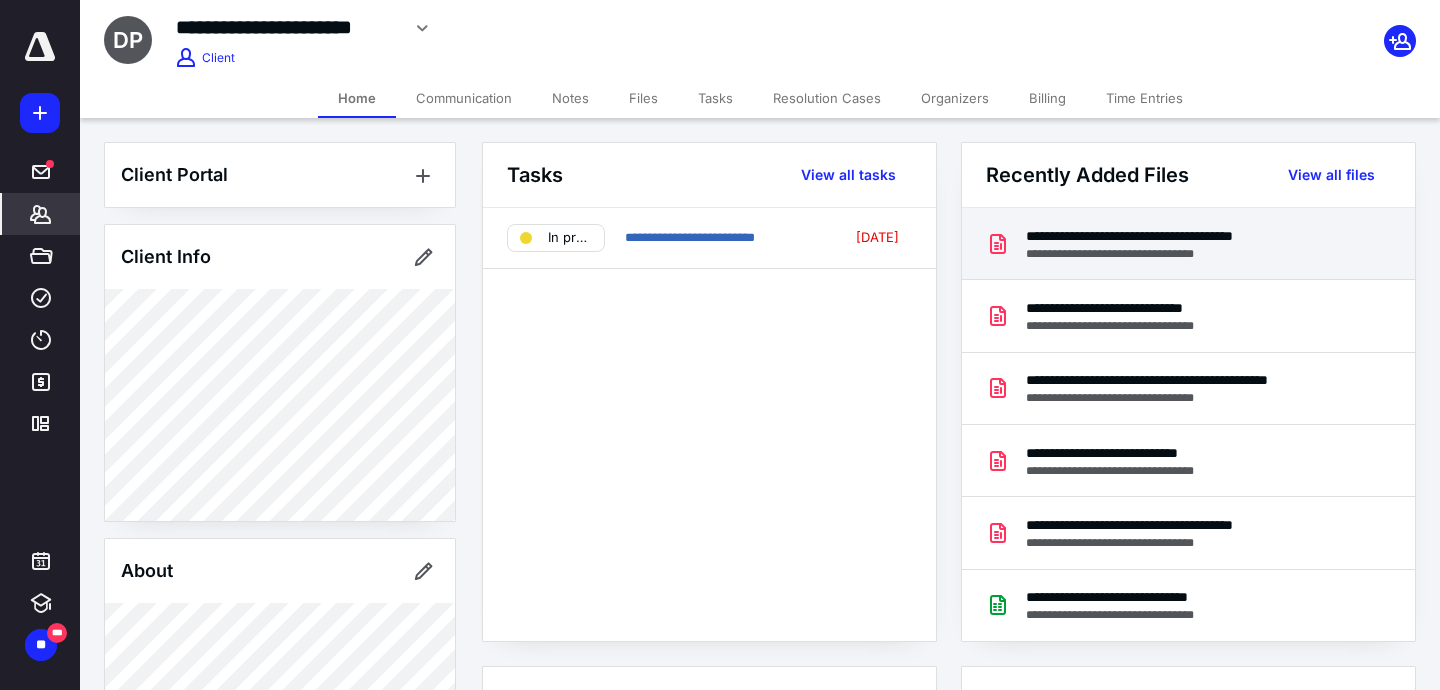 click on "**********" at bounding box center (1188, 244) 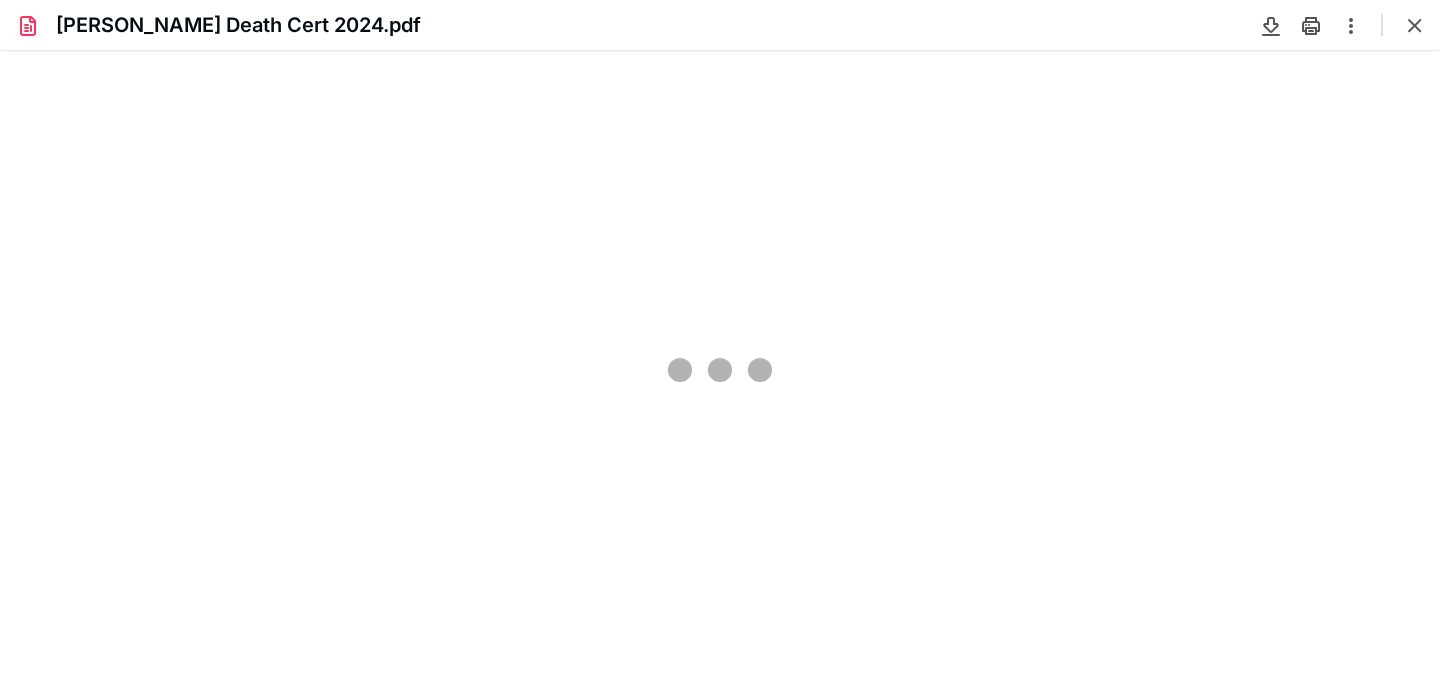 scroll, scrollTop: 0, scrollLeft: 0, axis: both 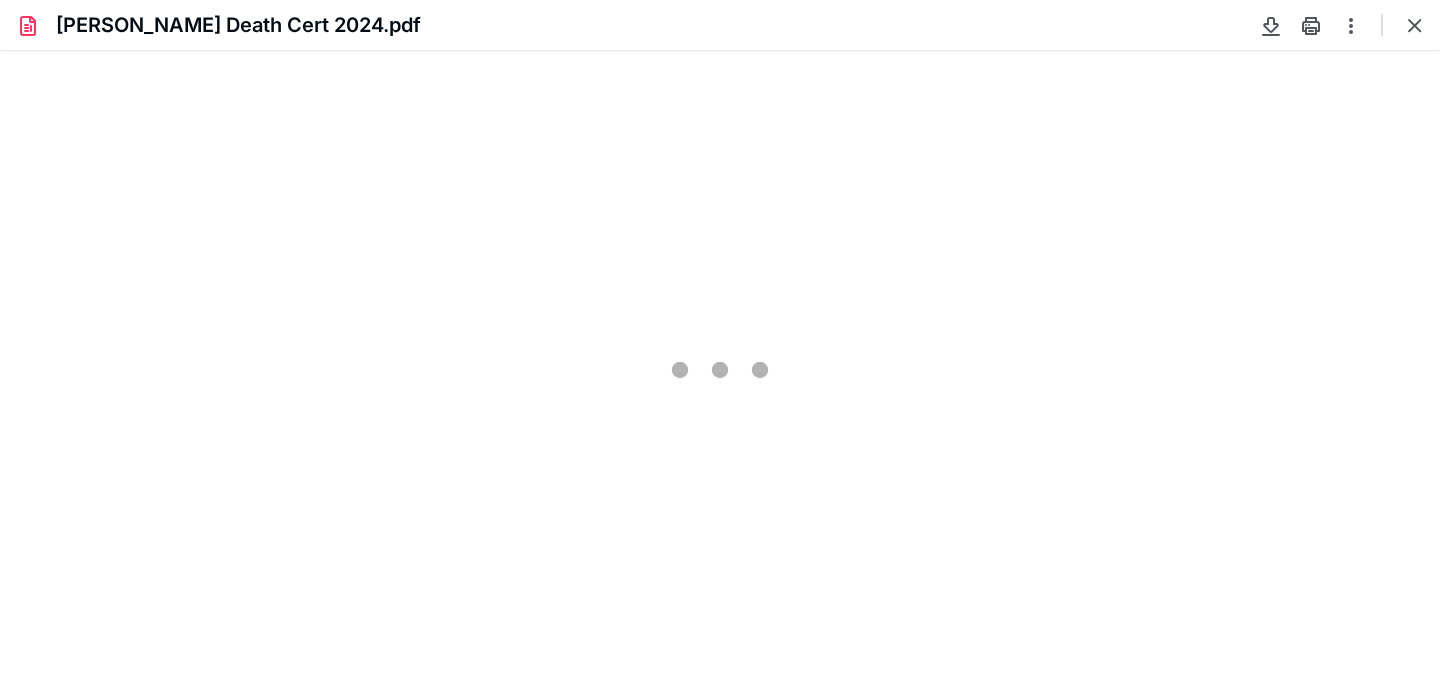type on "231" 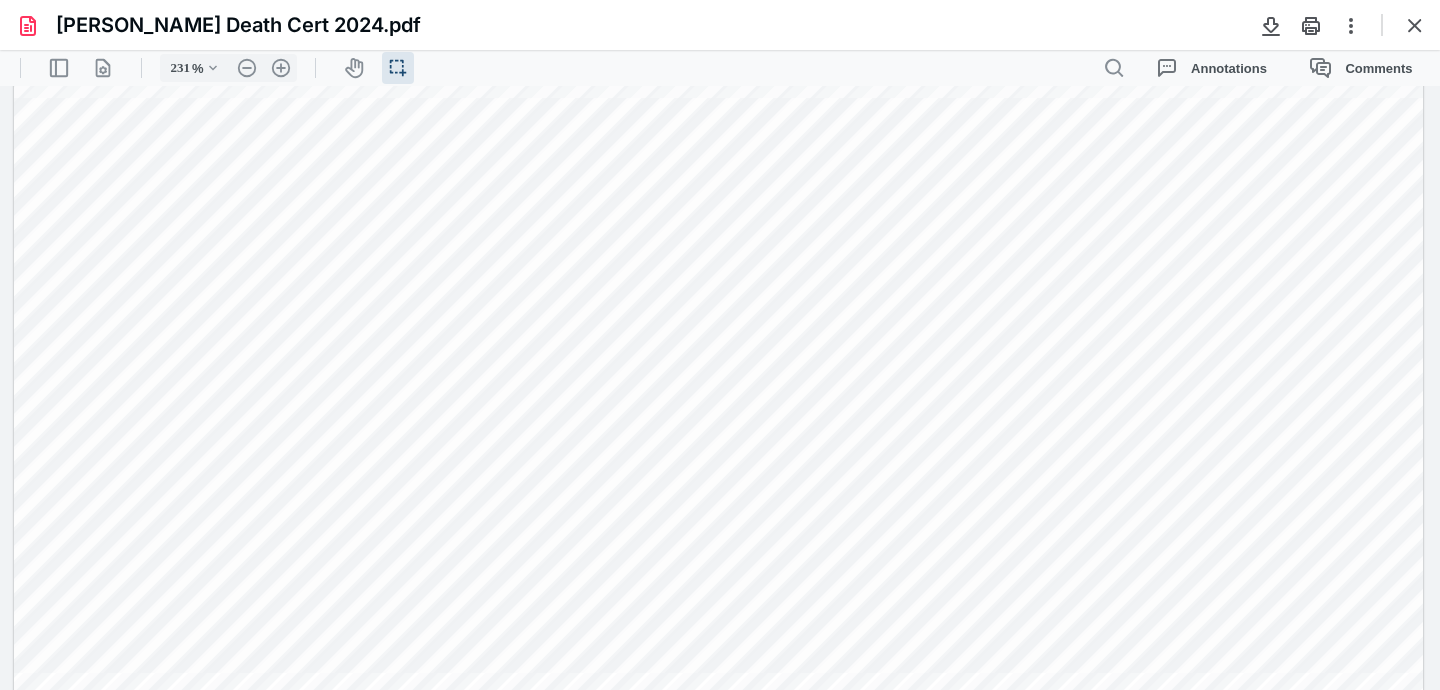scroll, scrollTop: 188, scrollLeft: 0, axis: vertical 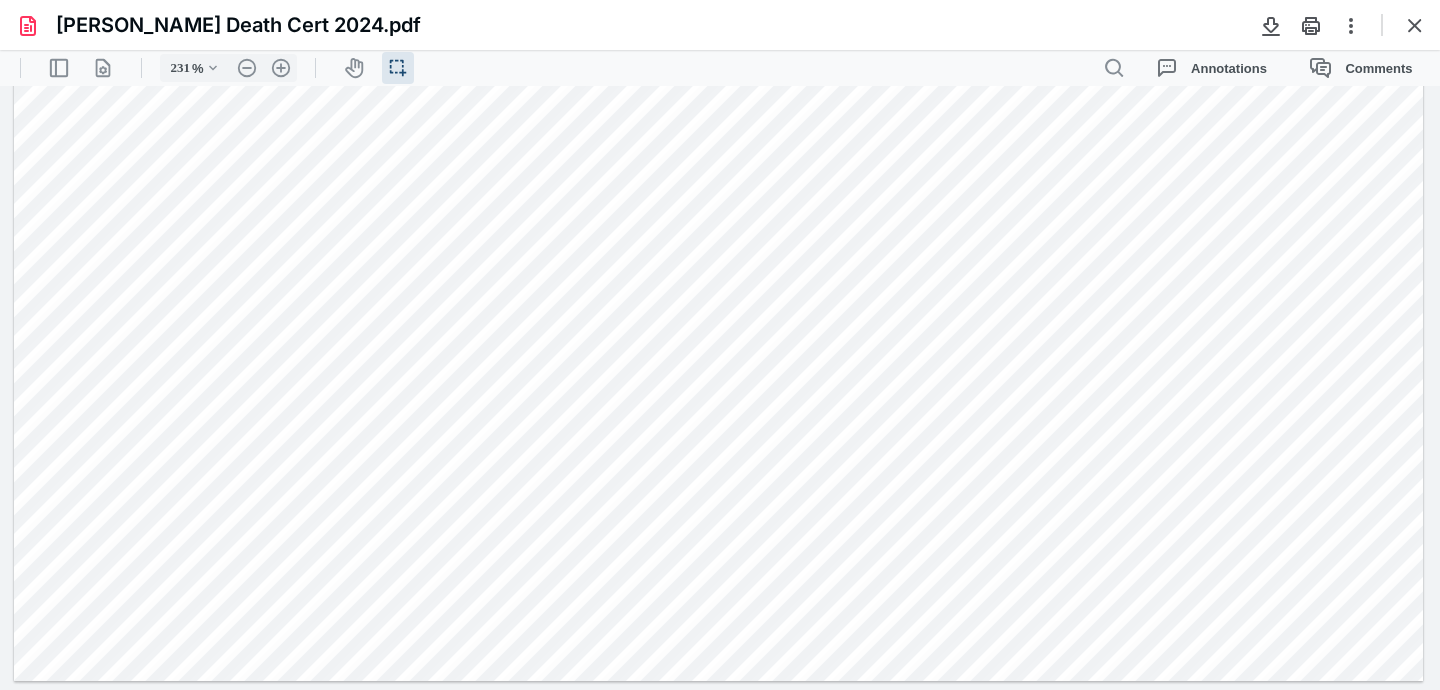 click on "Pitsenbarger, Darlene Death Cert 2024.pdf" at bounding box center [720, 25] 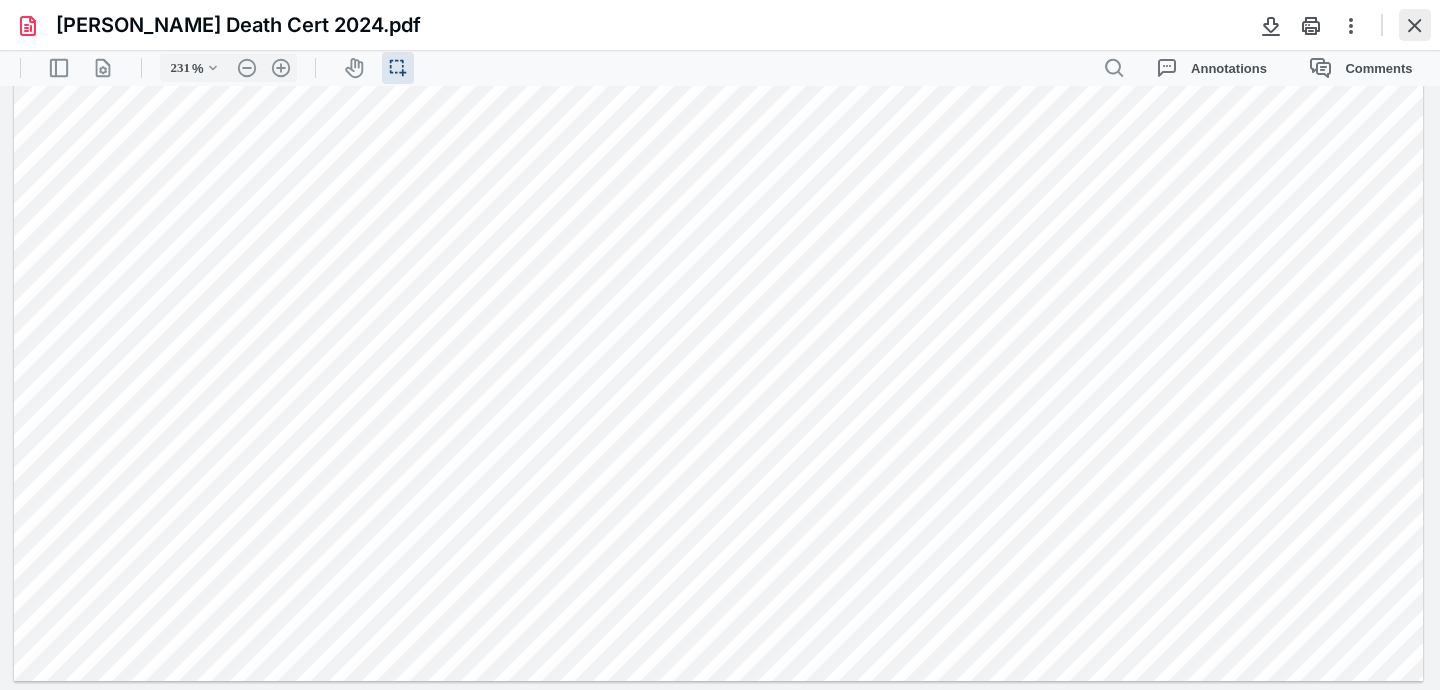 click at bounding box center (1415, 25) 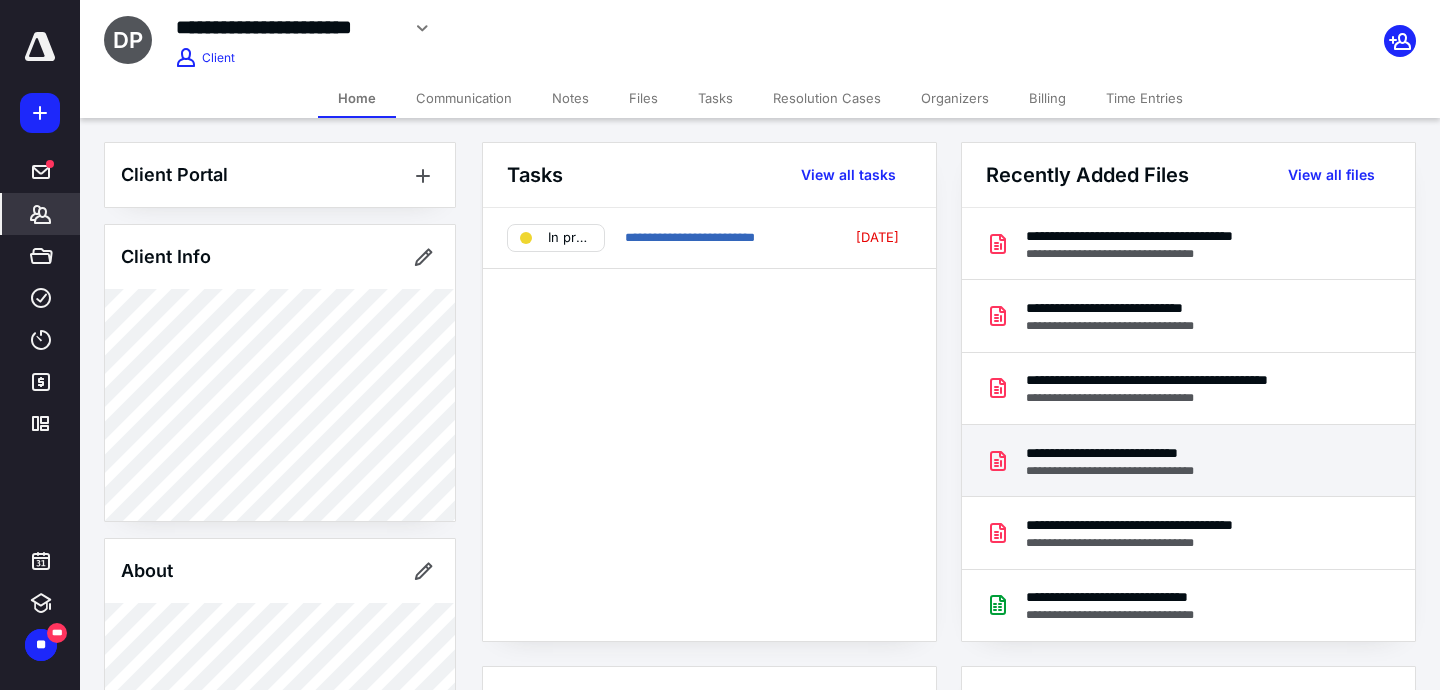 click on "**********" at bounding box center (1133, 453) 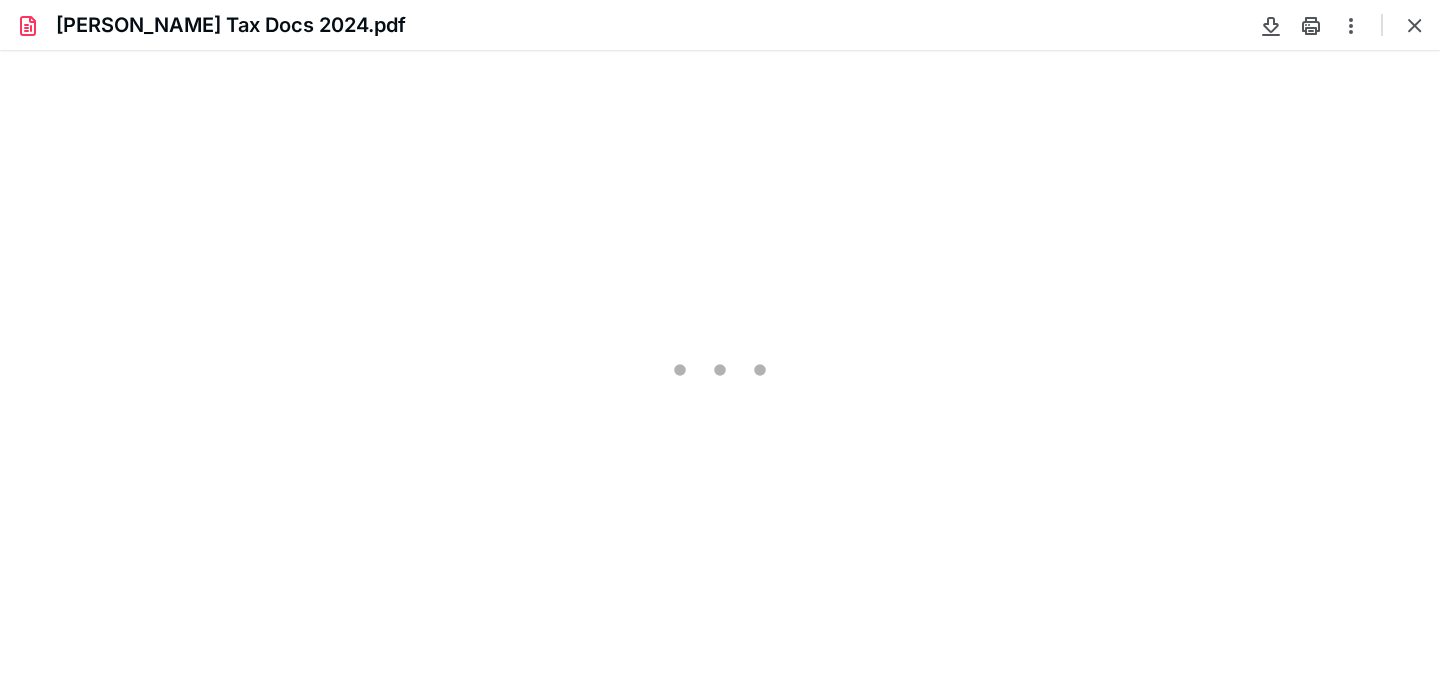 scroll, scrollTop: 0, scrollLeft: 0, axis: both 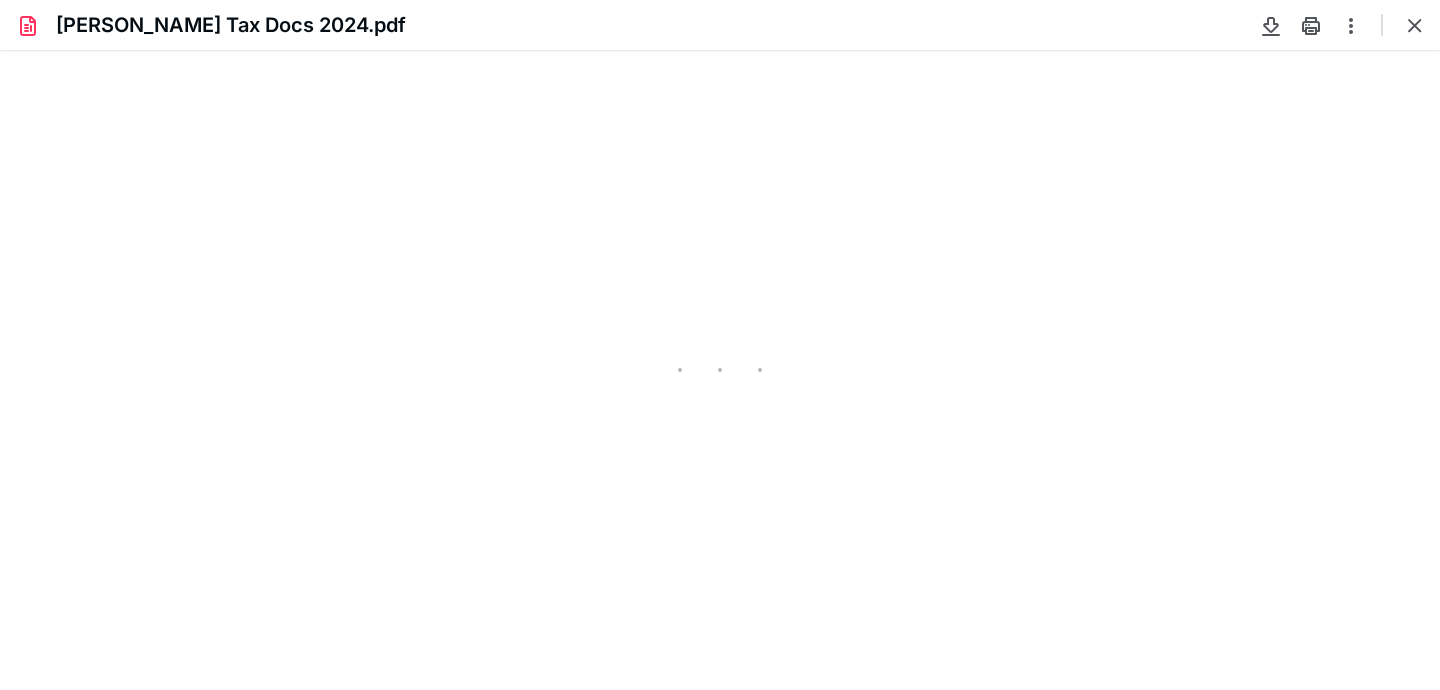 type on "116" 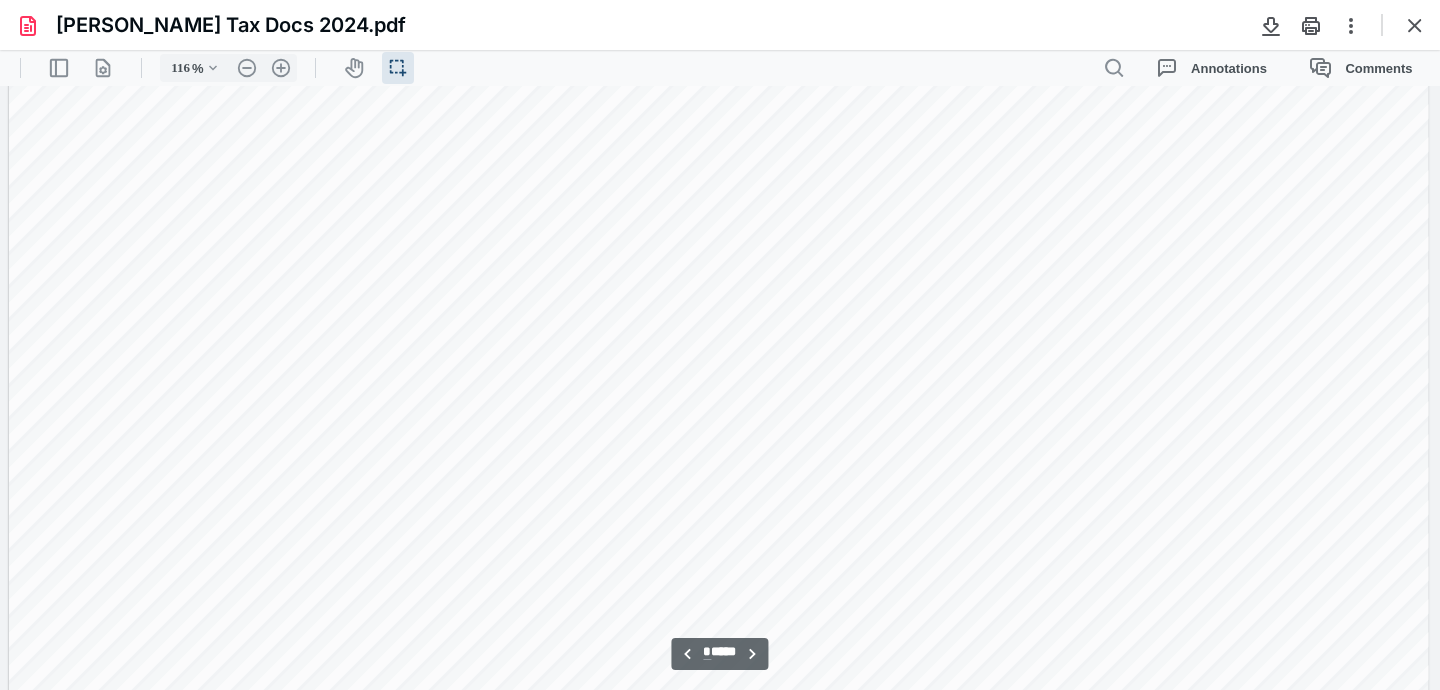 type on "*" 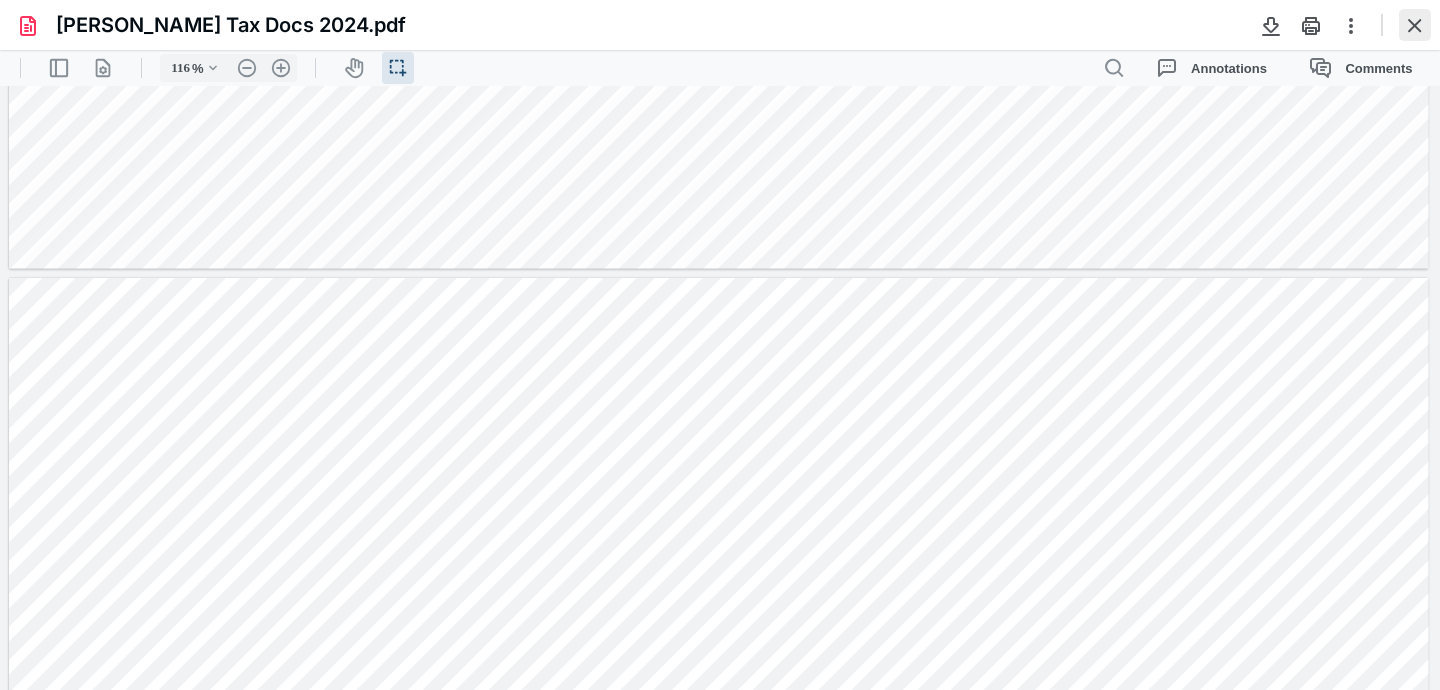 click at bounding box center [1415, 25] 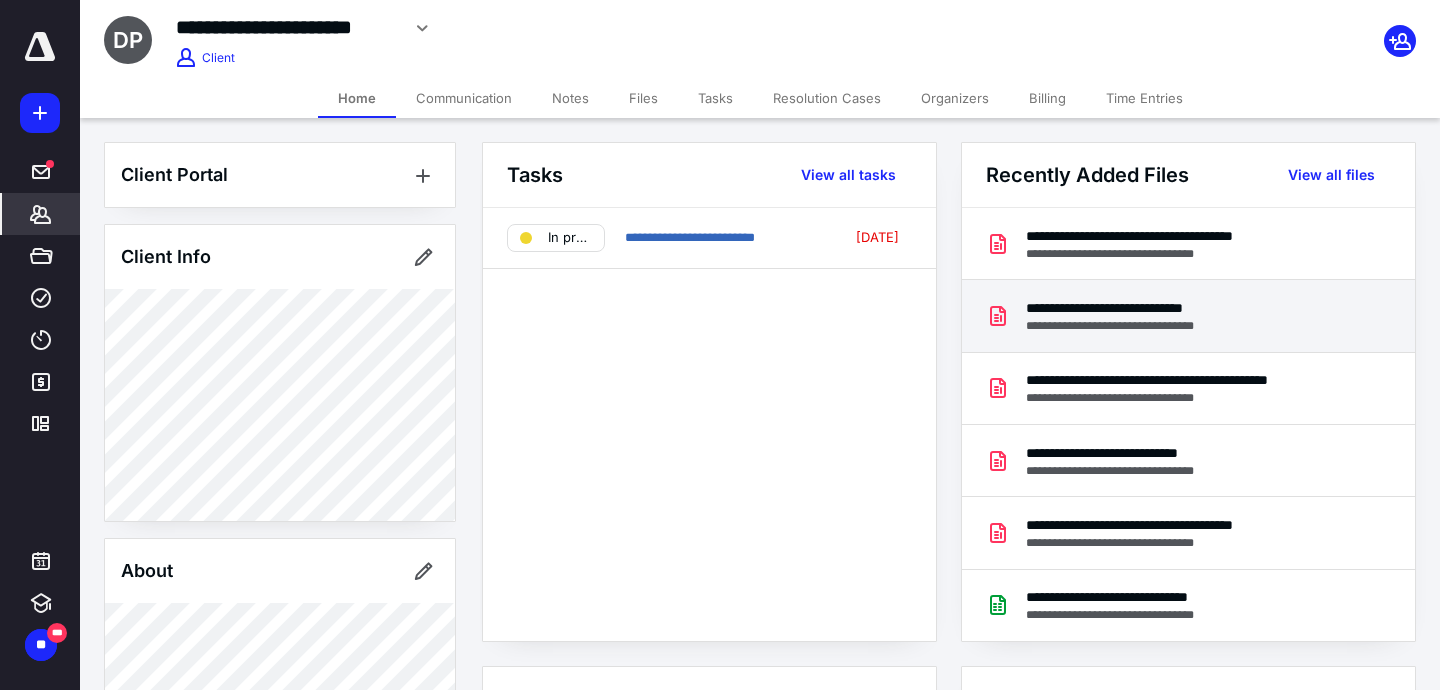 click on "**********" at bounding box center (1135, 326) 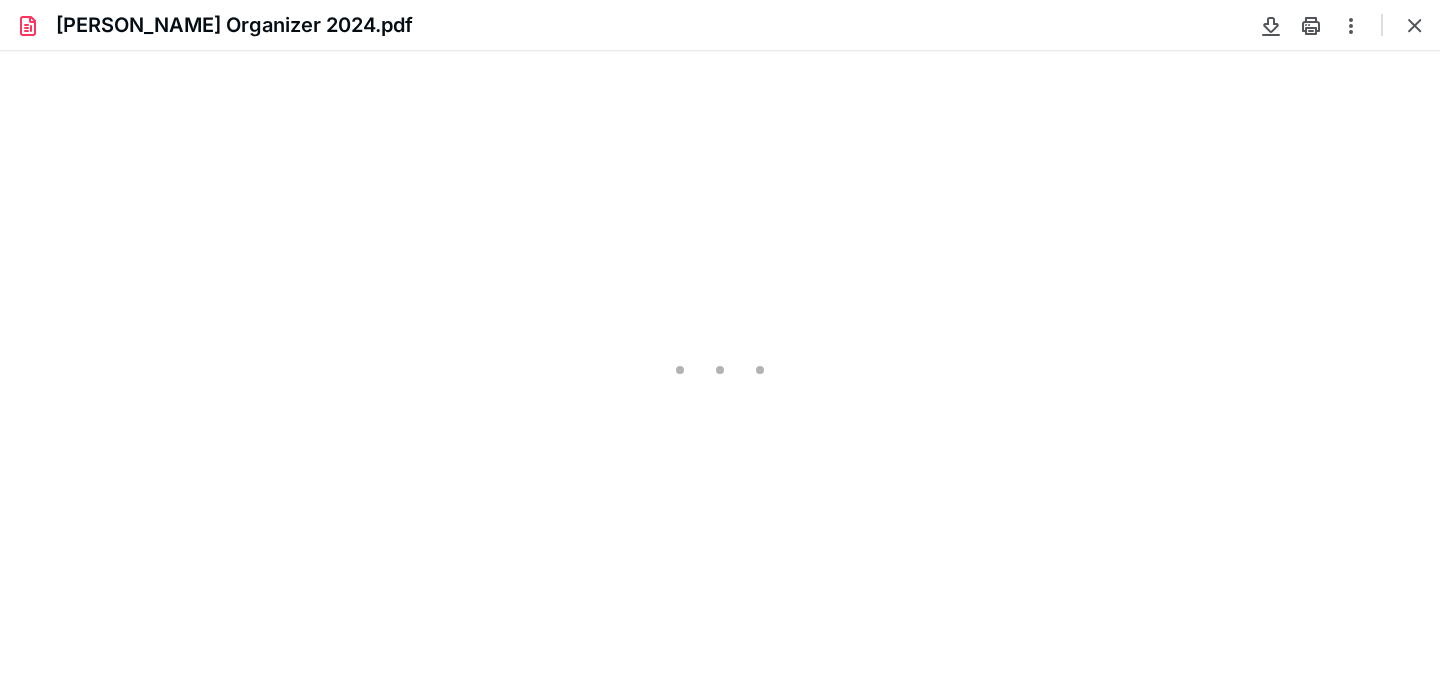 scroll, scrollTop: 0, scrollLeft: 0, axis: both 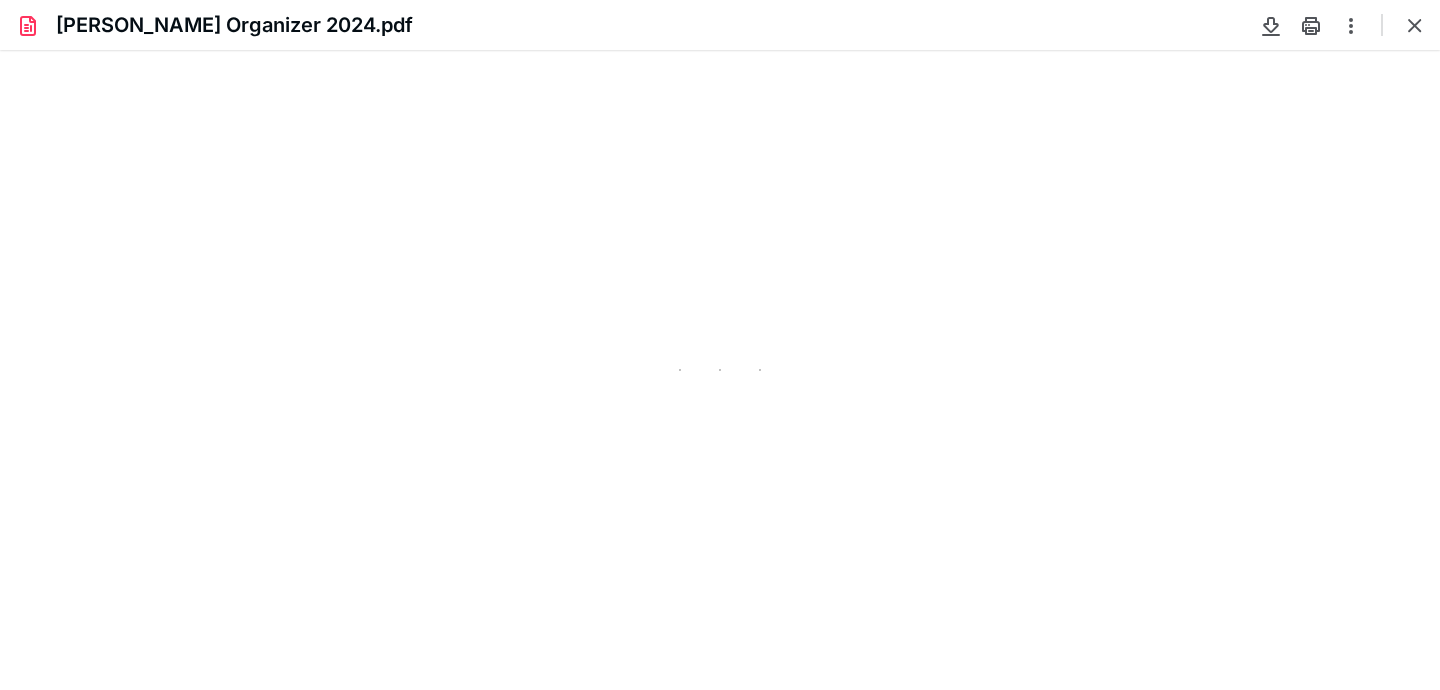 type on "231" 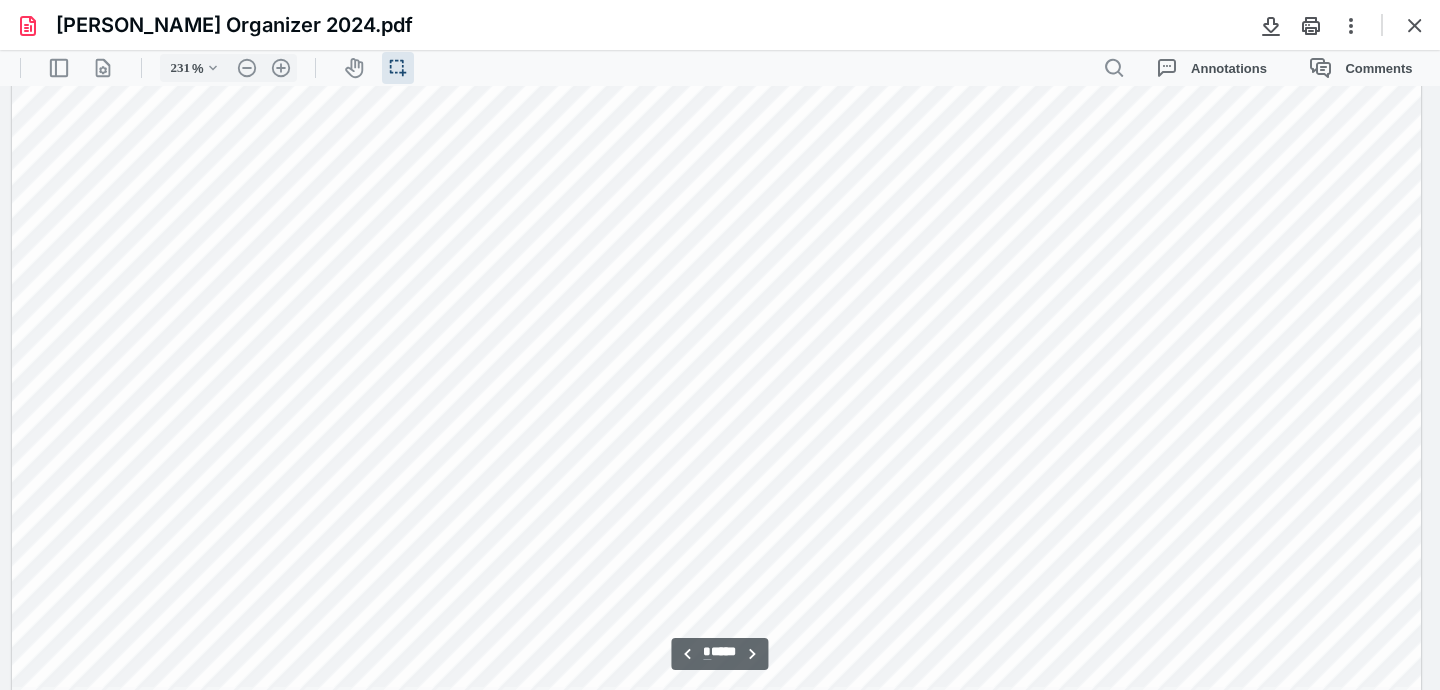scroll, scrollTop: 13110, scrollLeft: 204, axis: both 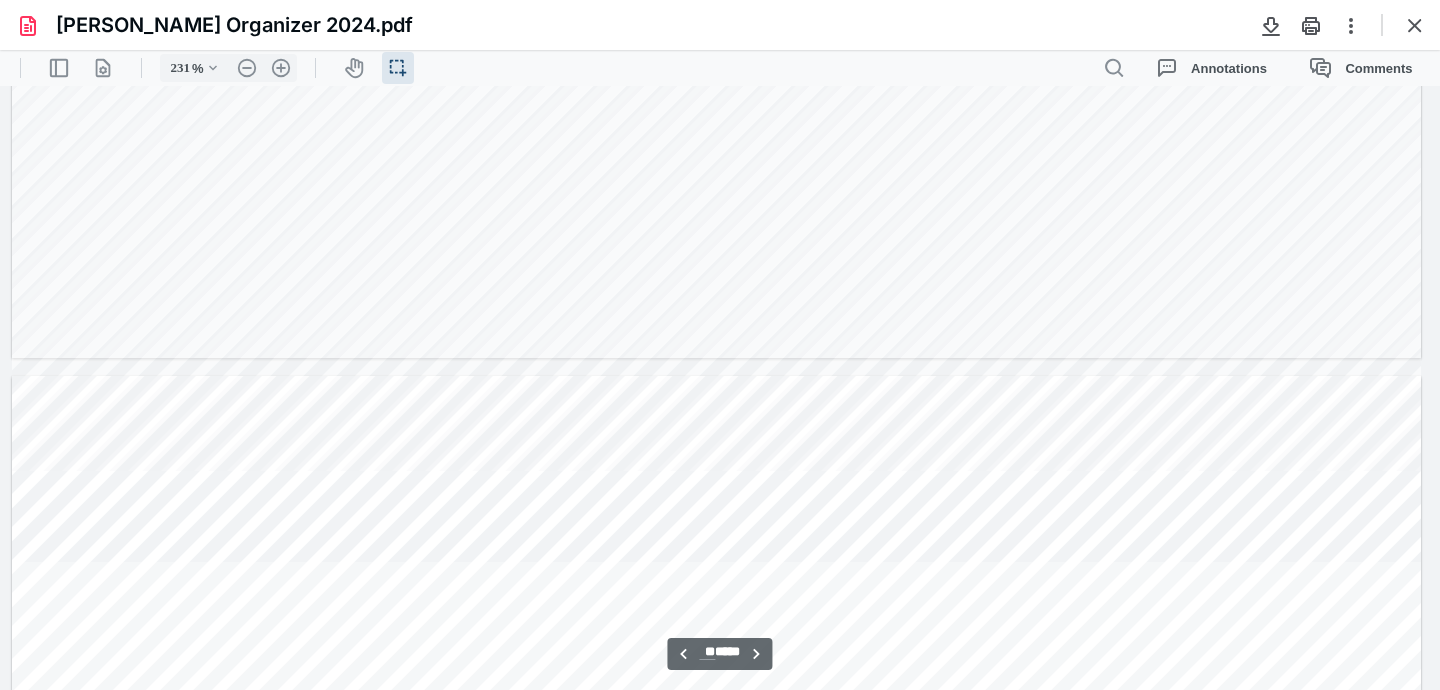 type on "**" 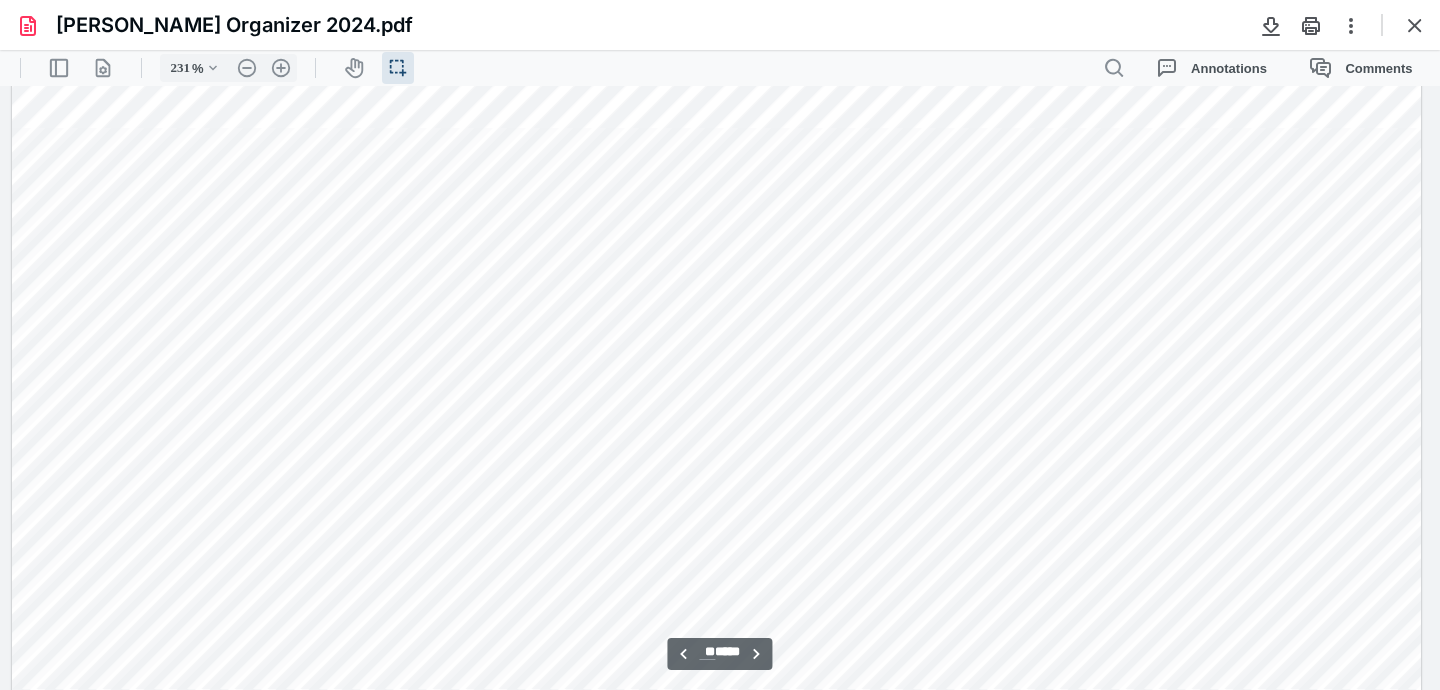 scroll, scrollTop: 29611, scrollLeft: 204, axis: both 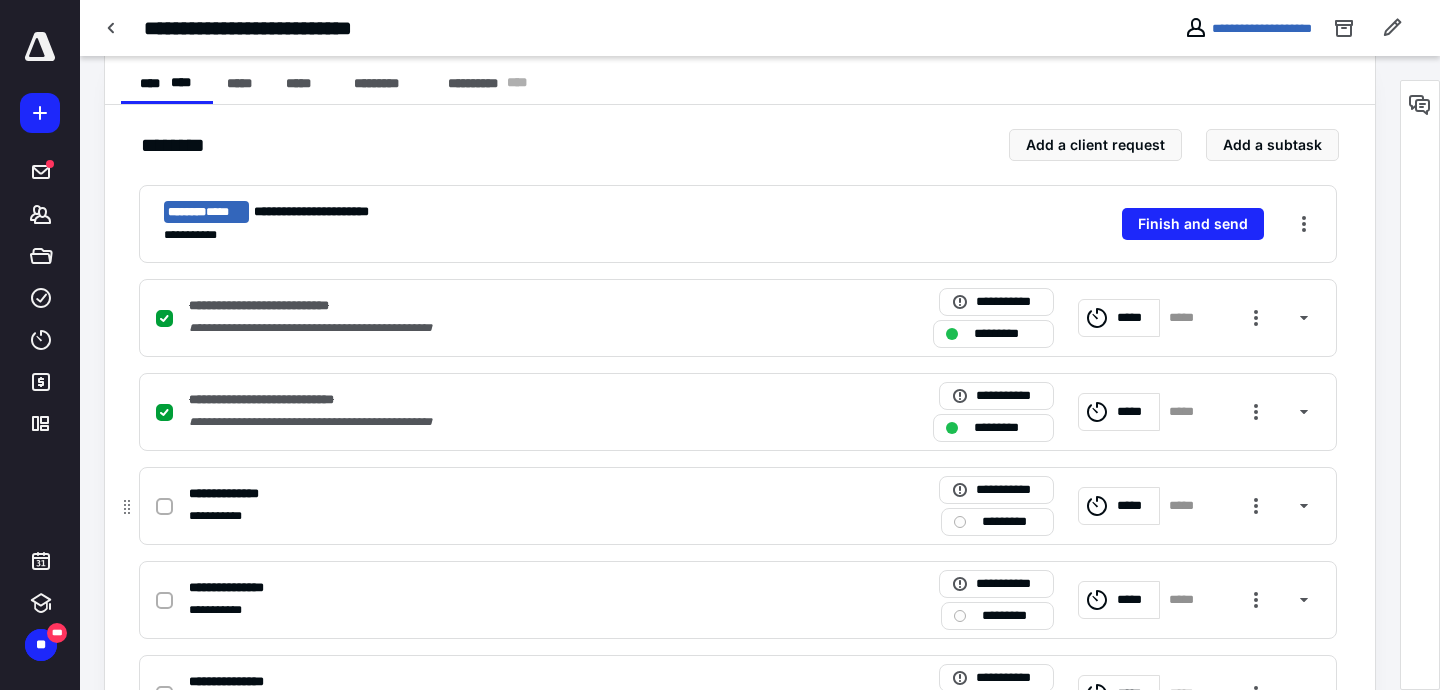 click at bounding box center (164, 507) 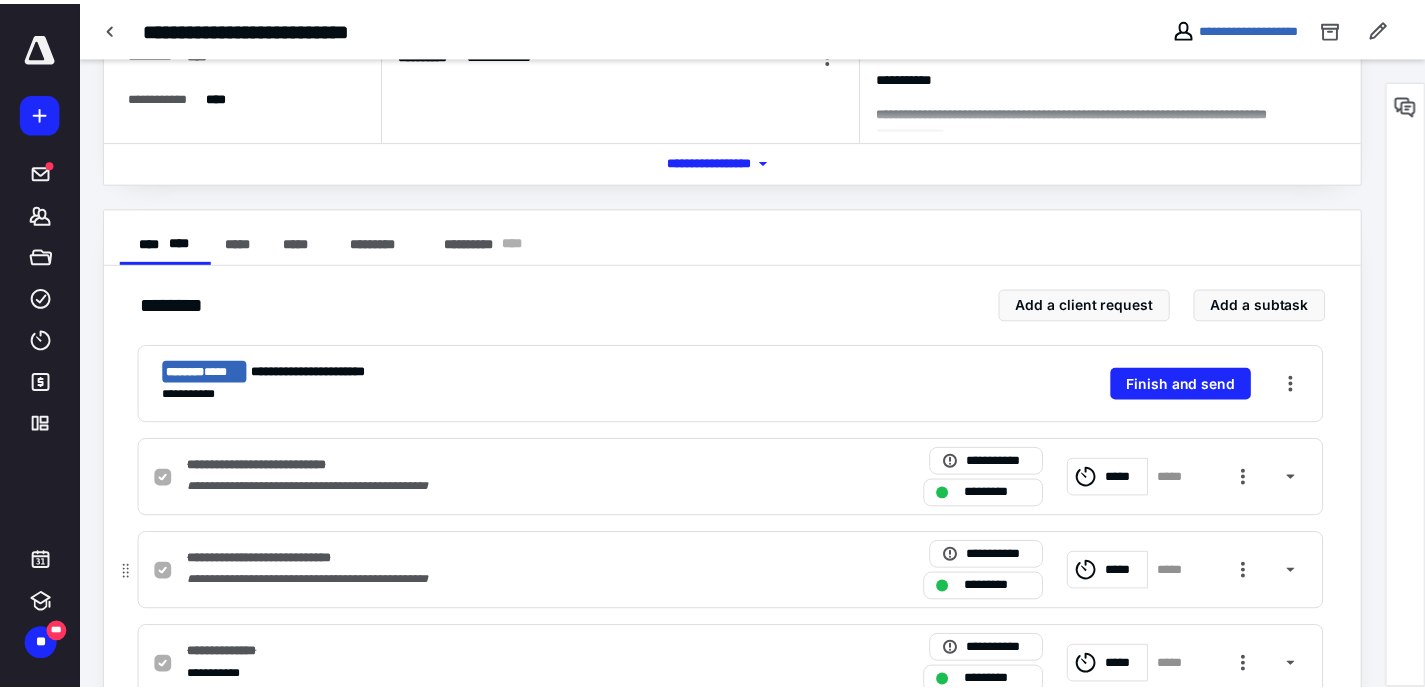 scroll, scrollTop: 0, scrollLeft: 0, axis: both 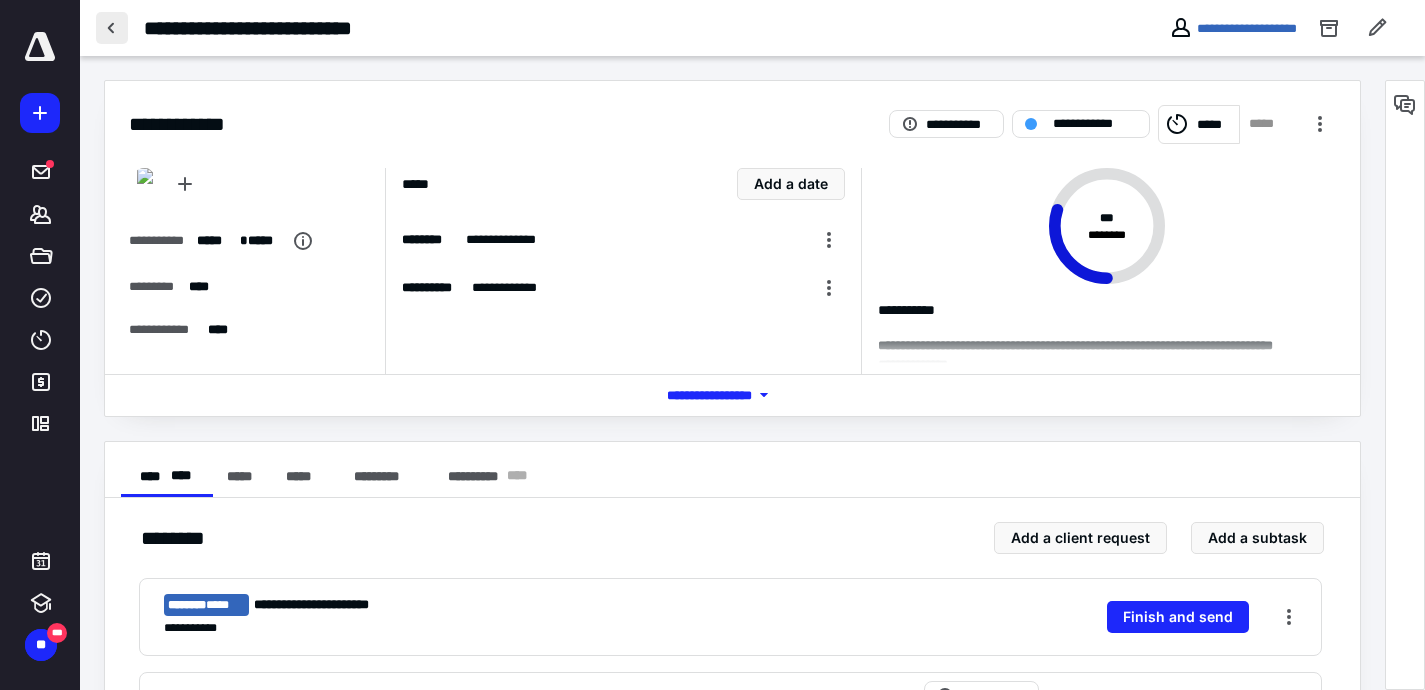 click at bounding box center [112, 28] 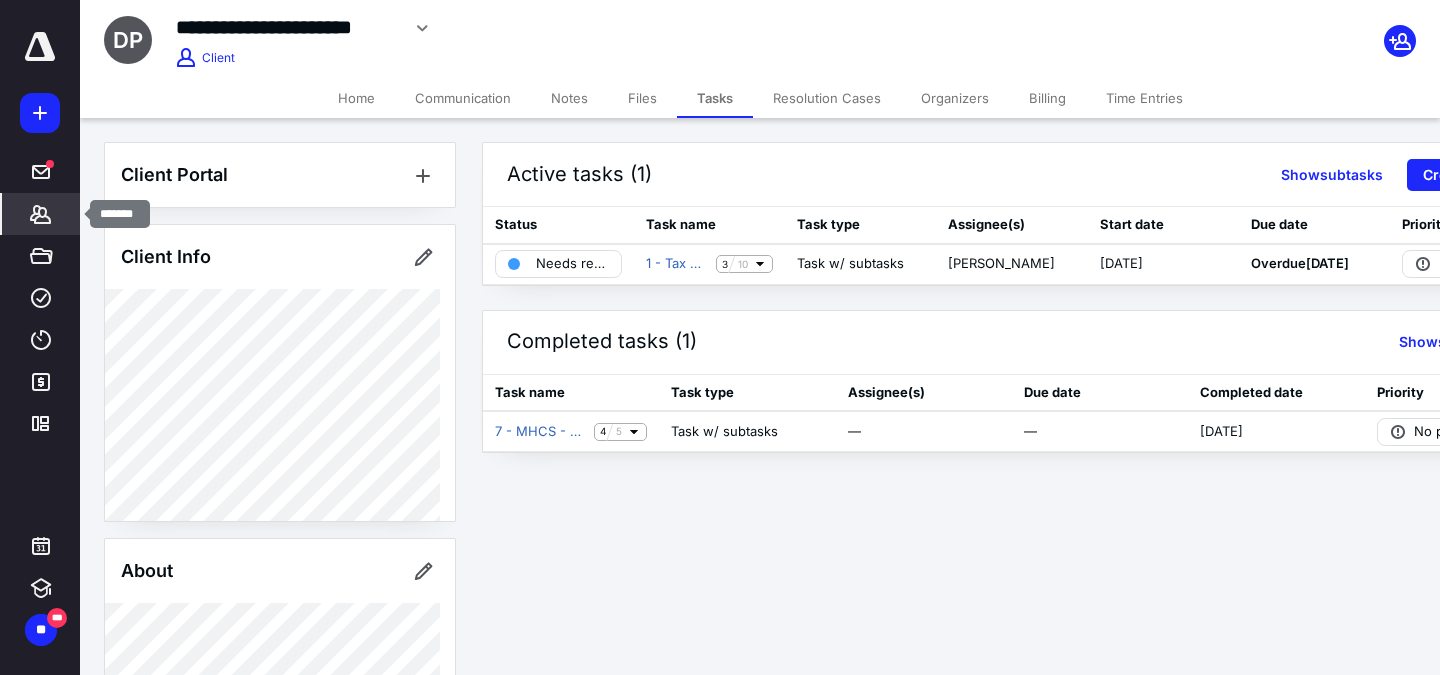 click 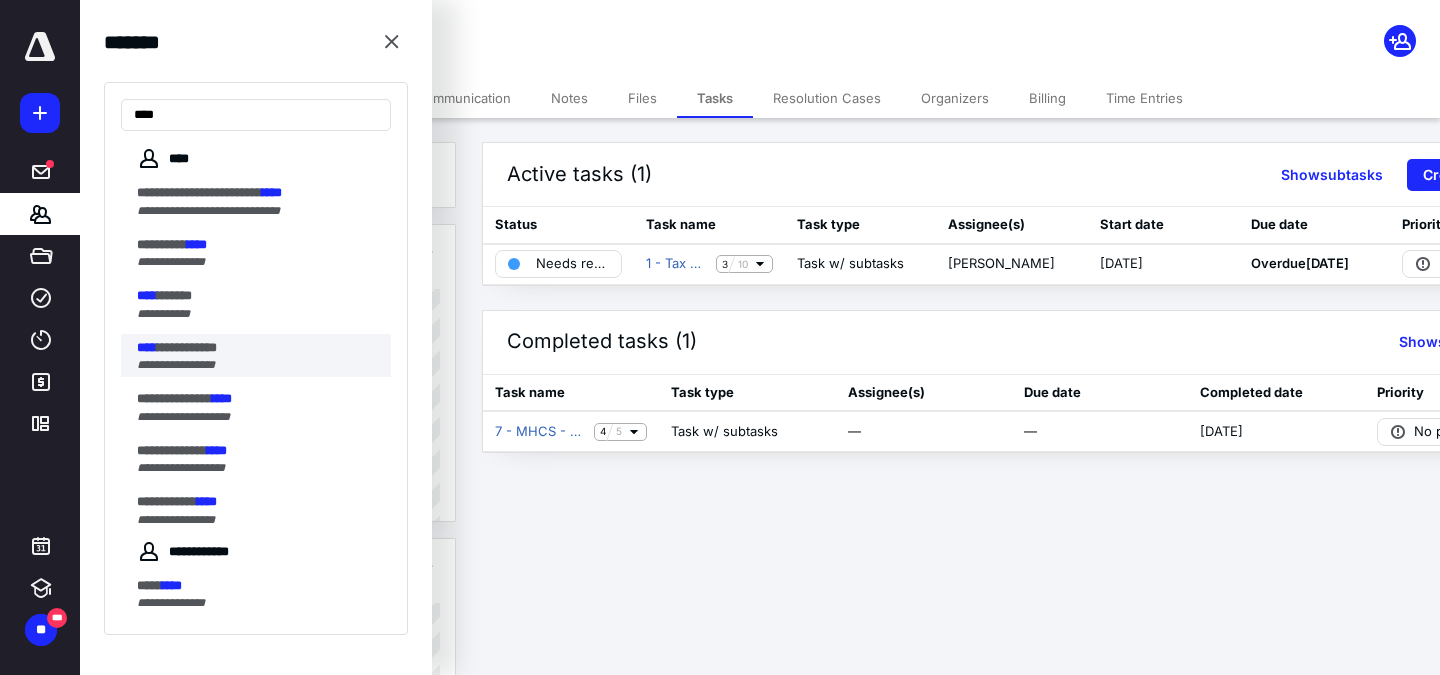 type on "****" 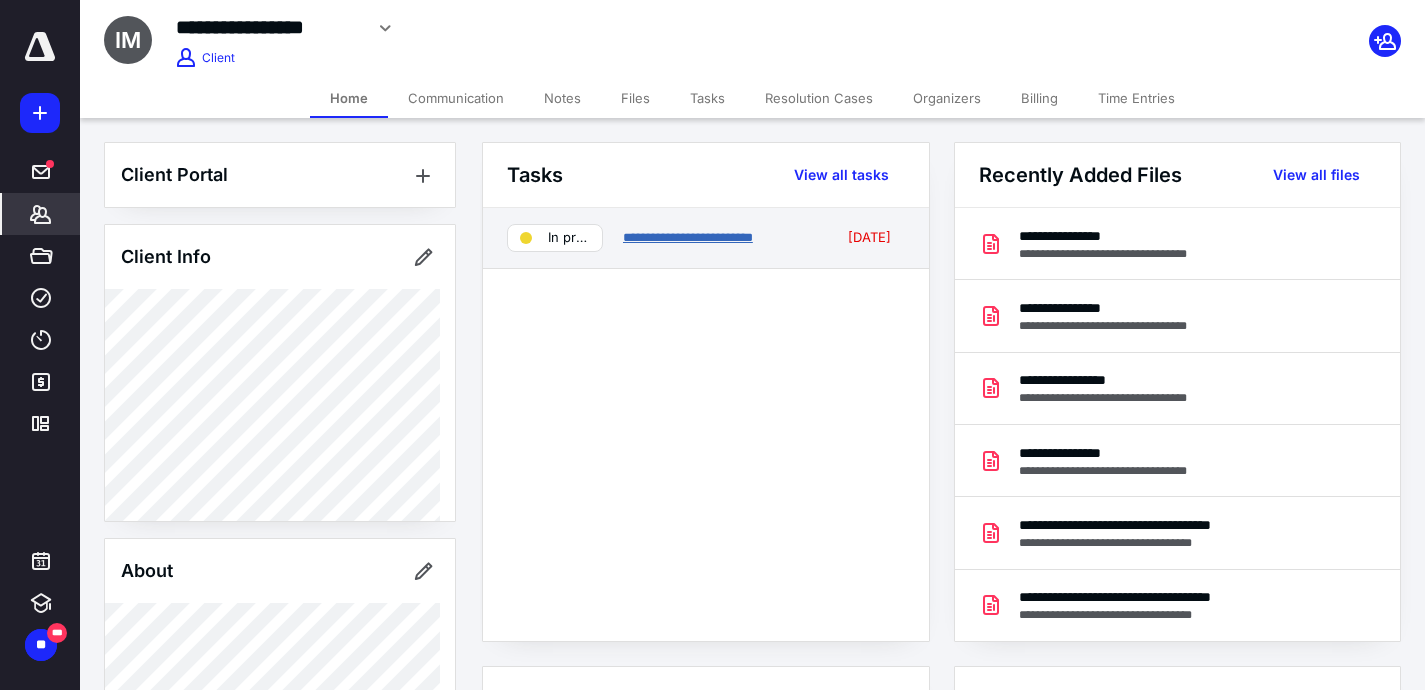 click on "**********" at bounding box center (688, 237) 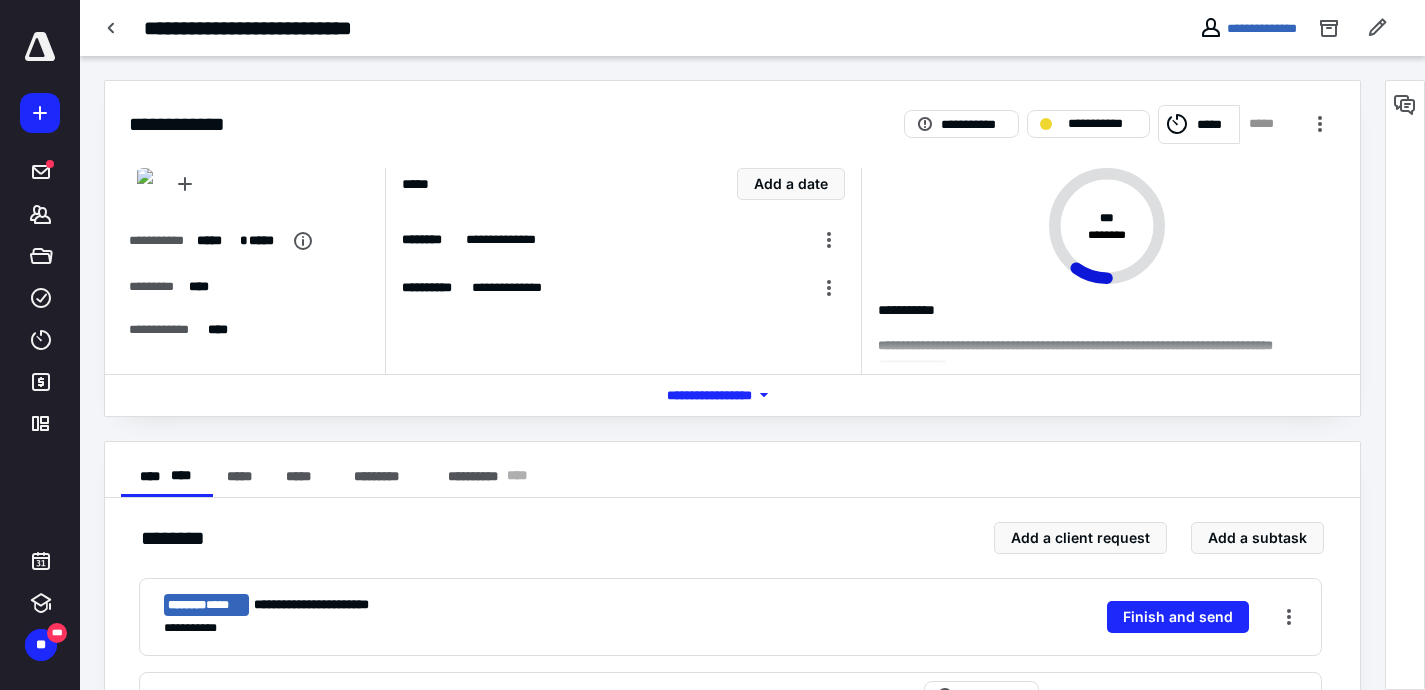 click on "**********" at bounding box center (547, 28) 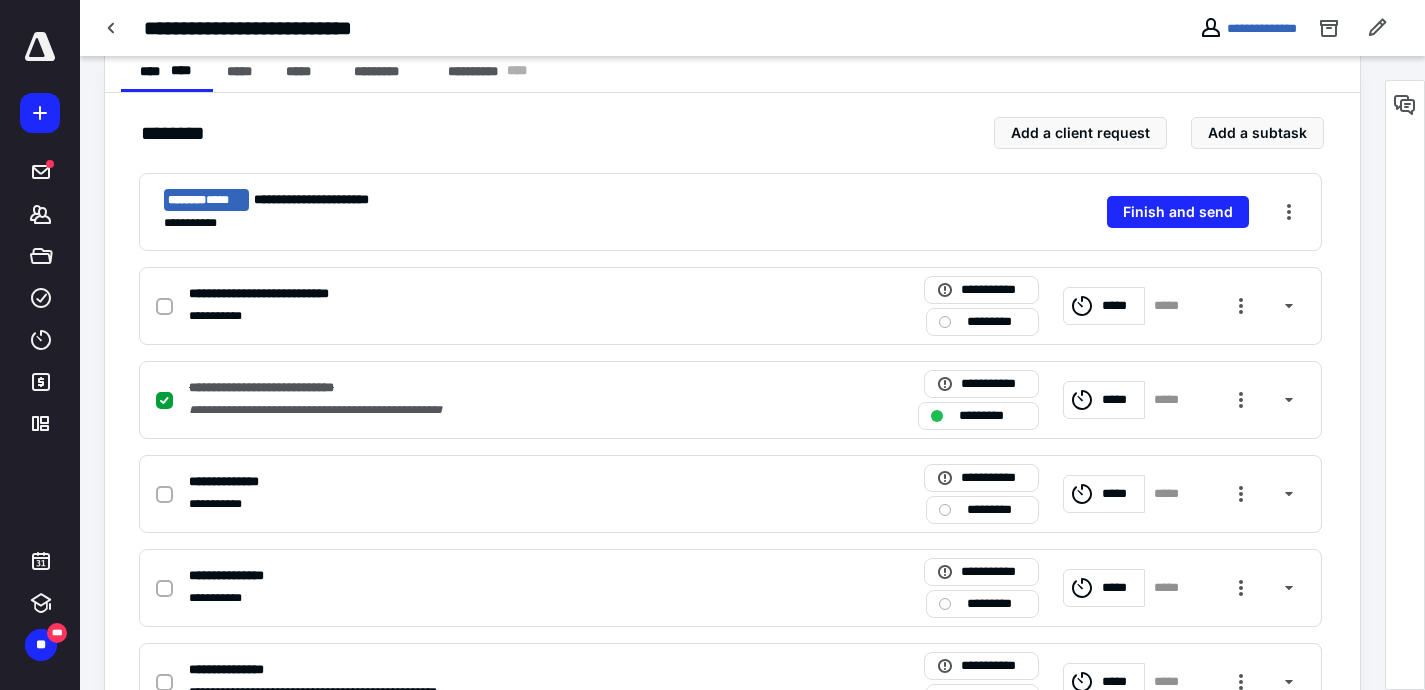 scroll, scrollTop: 406, scrollLeft: 0, axis: vertical 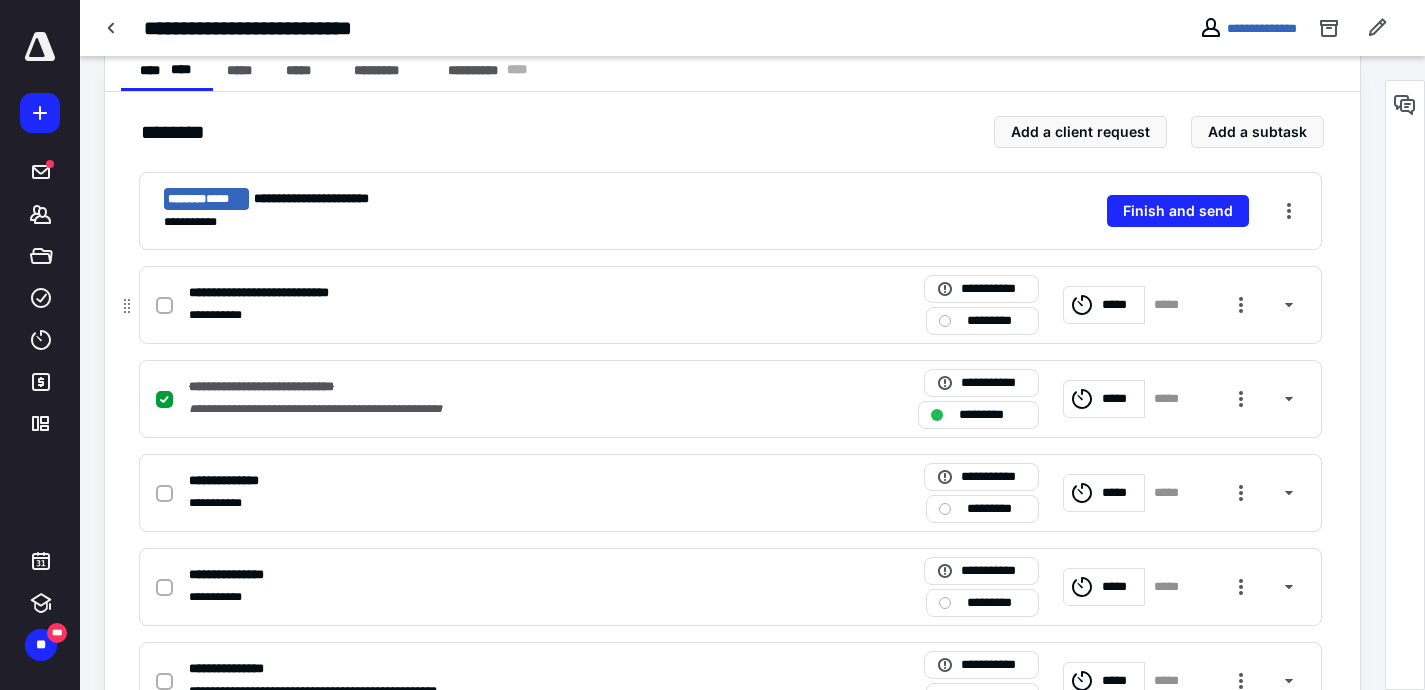 click at bounding box center [164, 306] 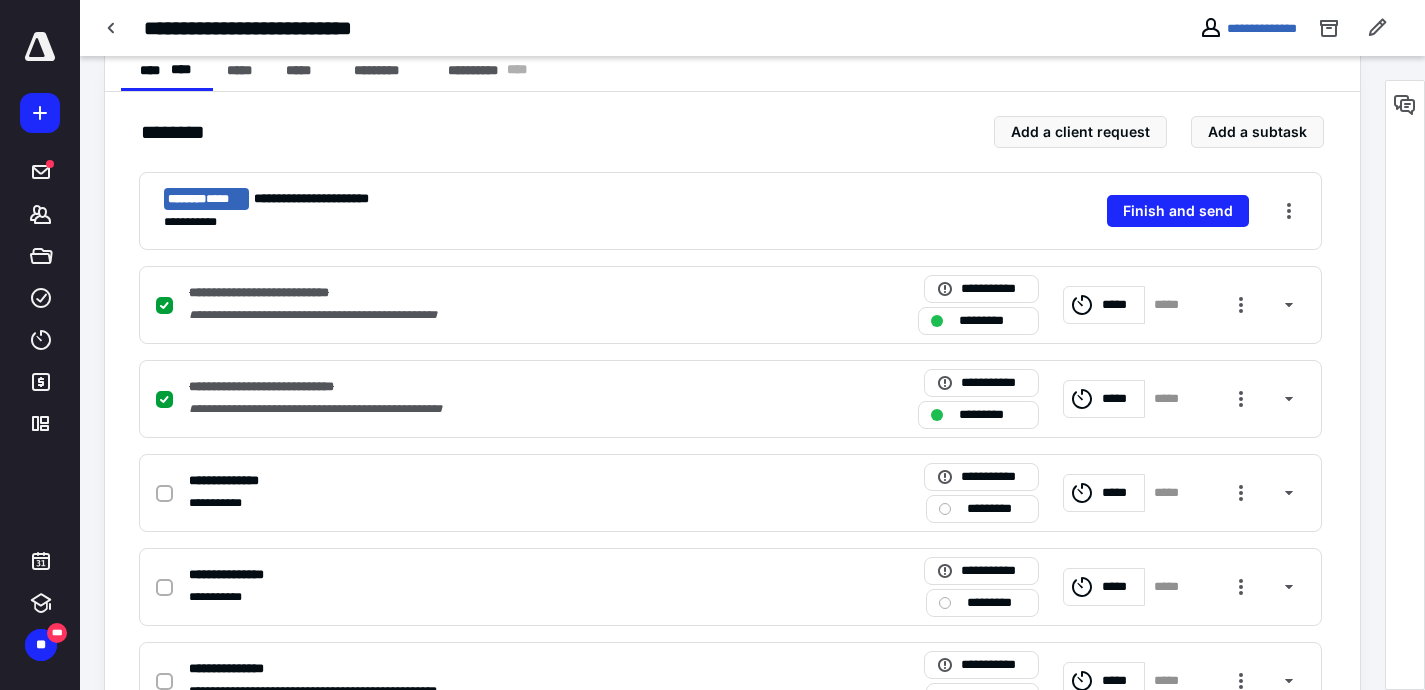 checkbox on "true" 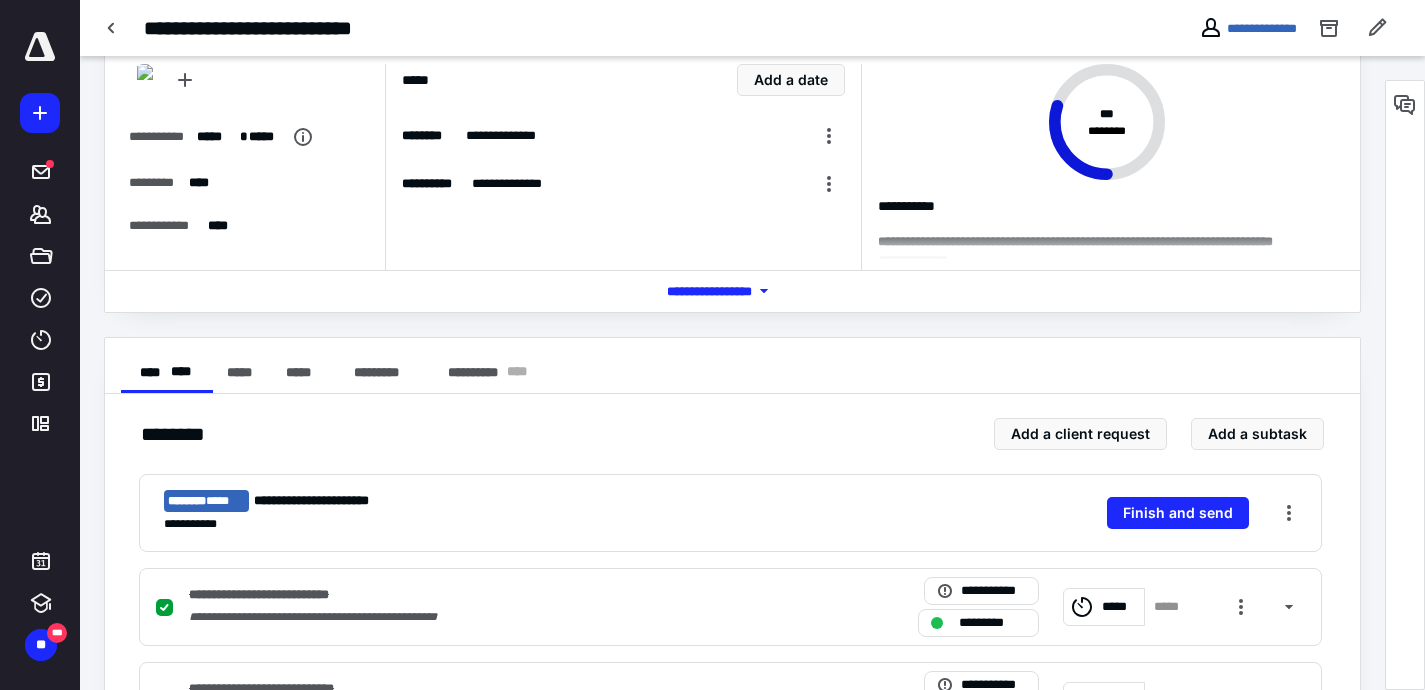 scroll, scrollTop: 0, scrollLeft: 0, axis: both 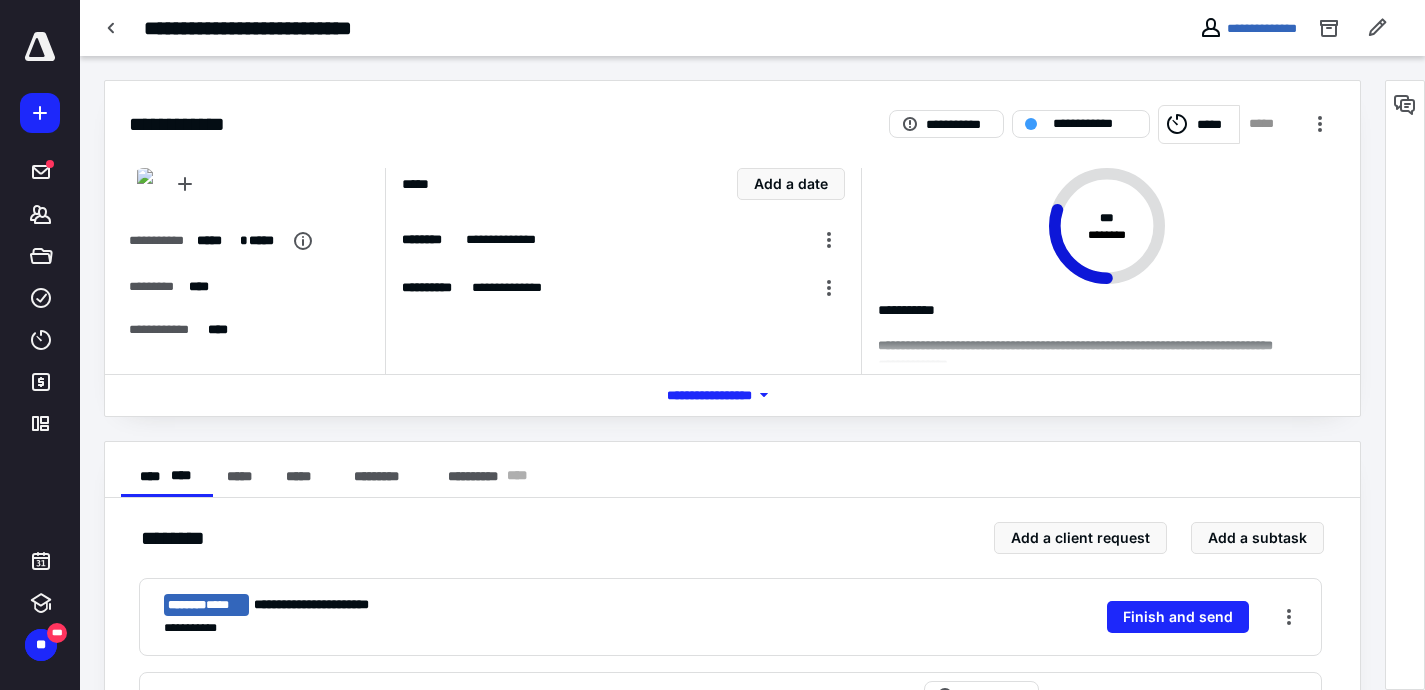 click at bounding box center [112, 28] 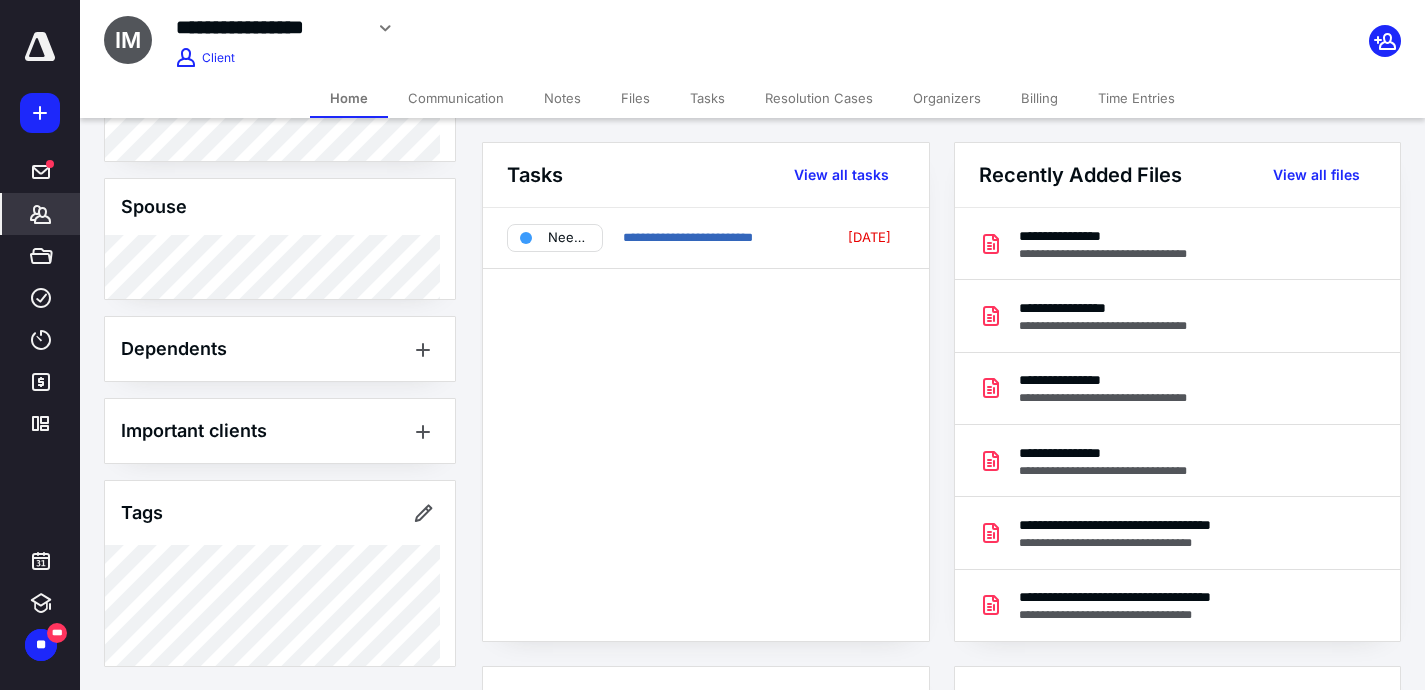 scroll, scrollTop: 0, scrollLeft: 0, axis: both 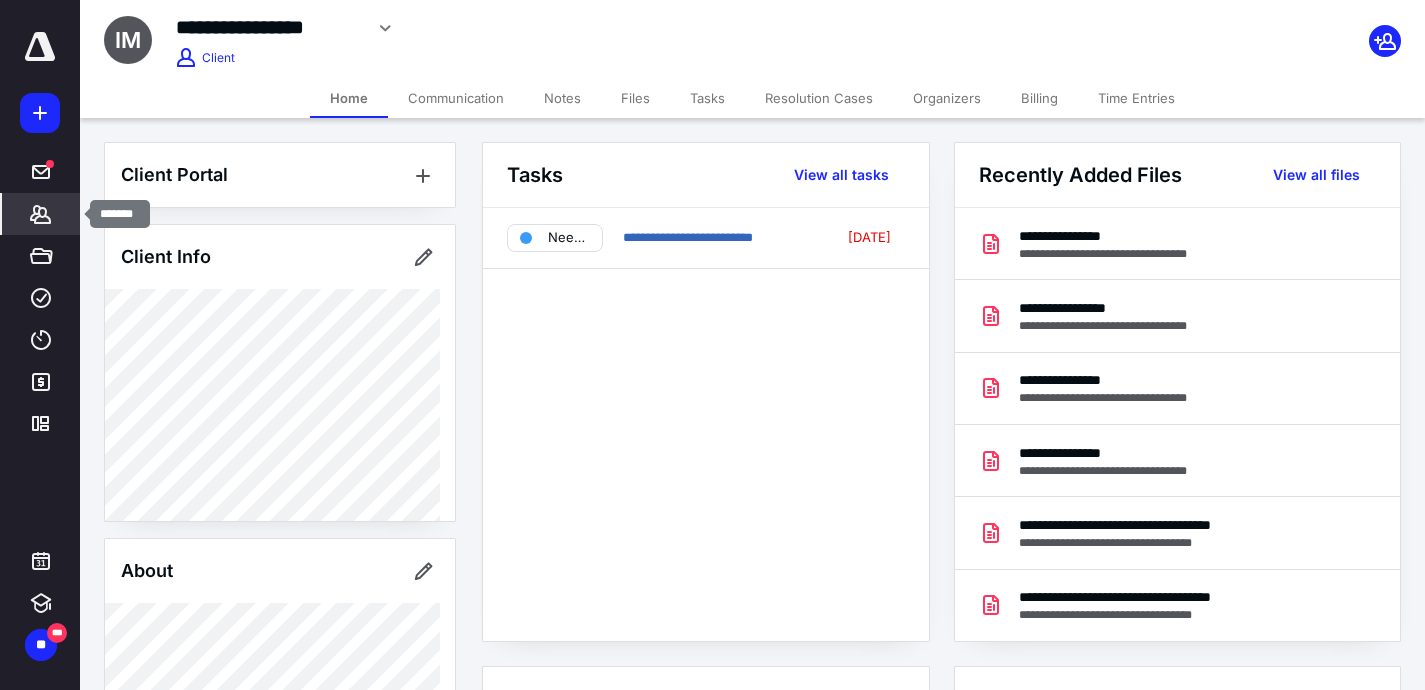 click on "*******" at bounding box center (41, 214) 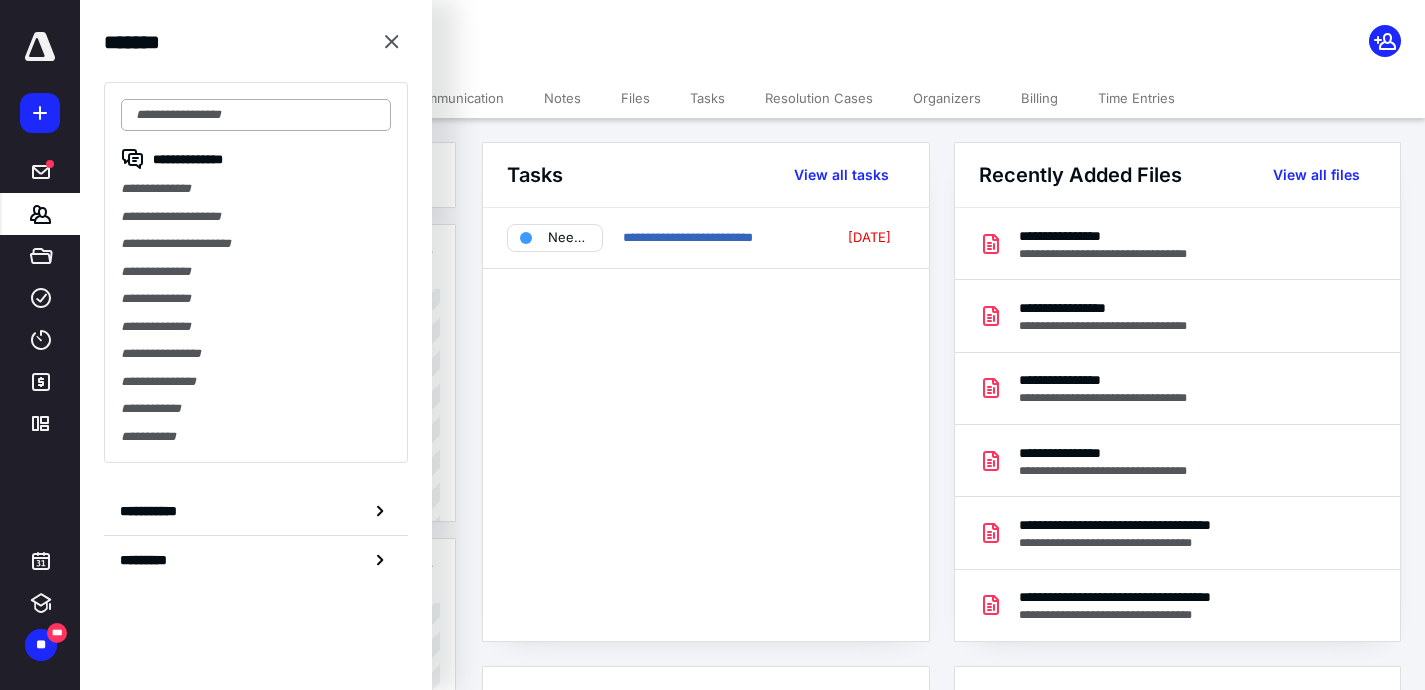 click at bounding box center (256, 115) 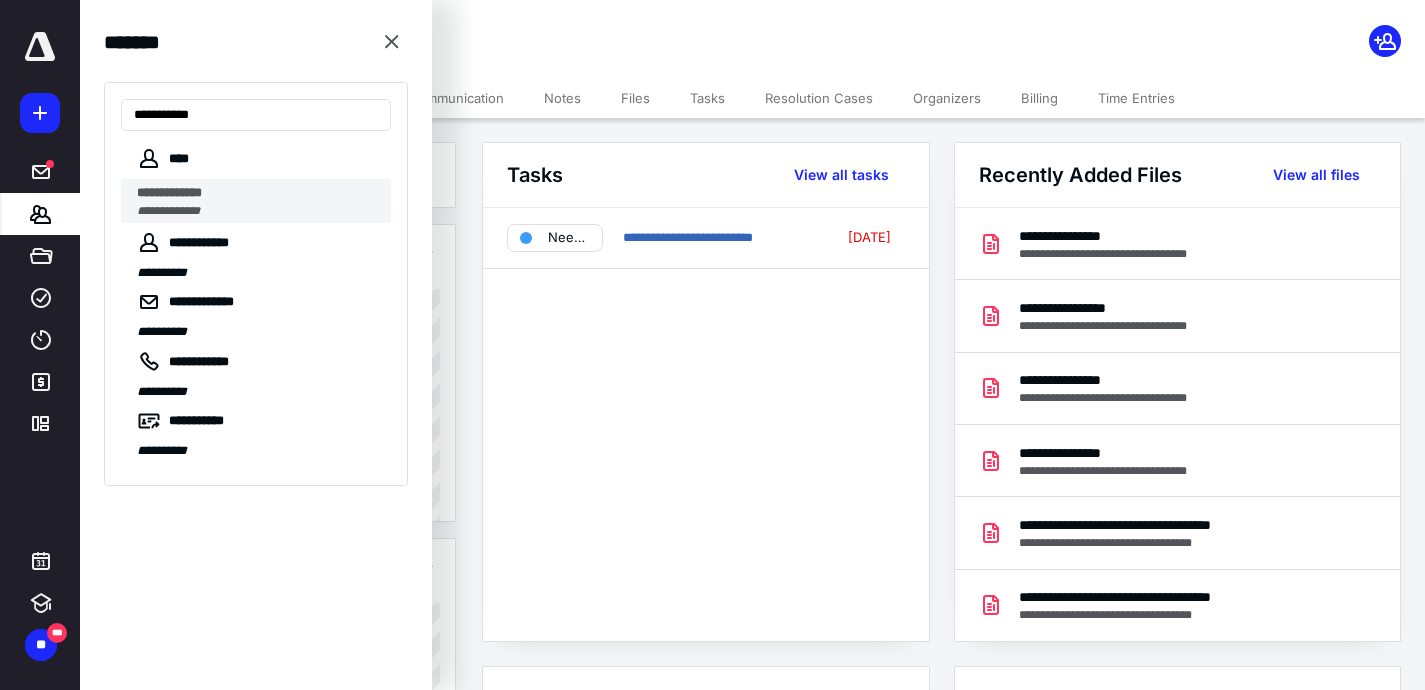type on "**********" 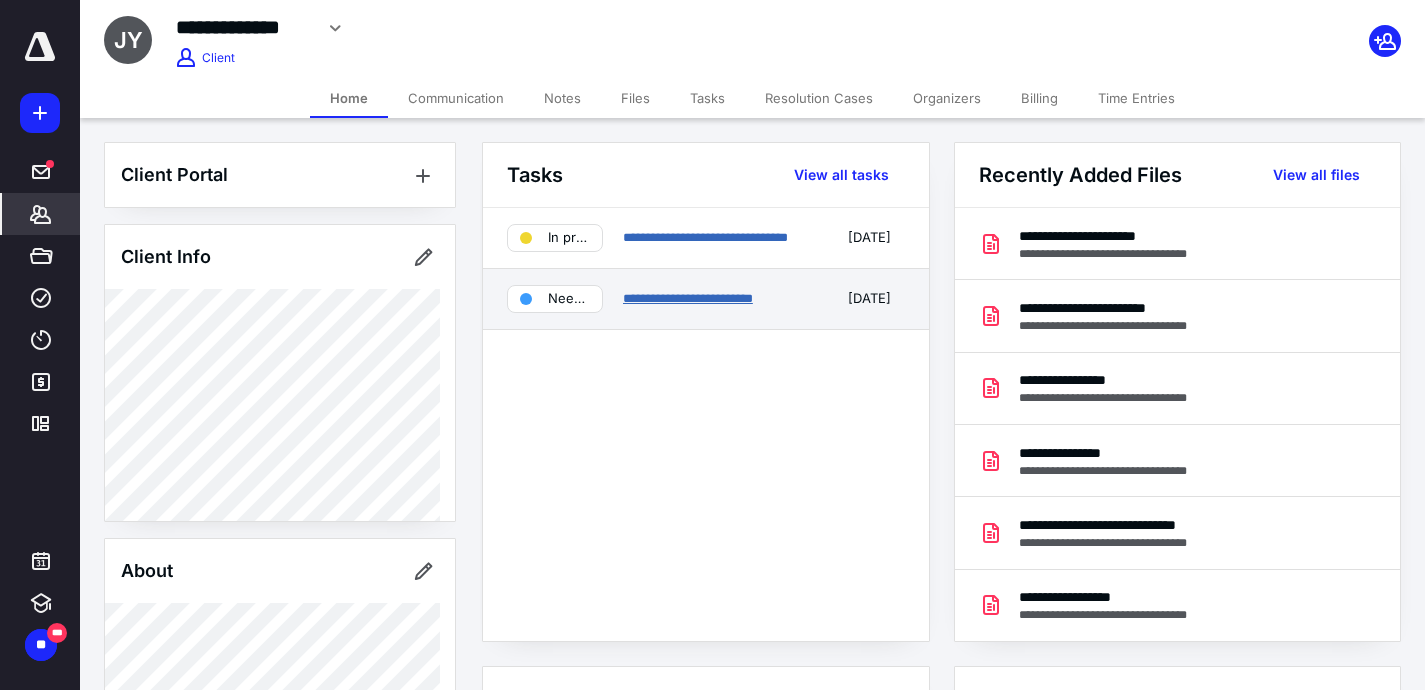 click on "**********" at bounding box center (688, 298) 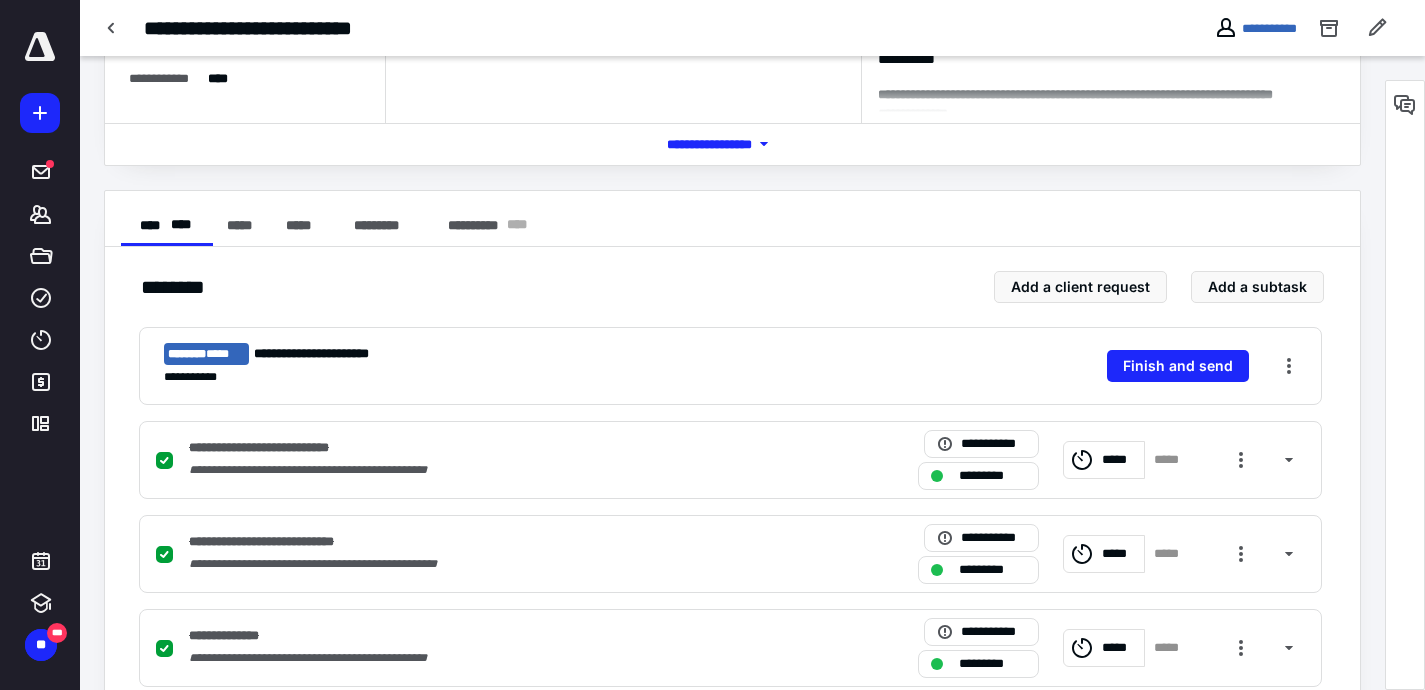 scroll, scrollTop: 0, scrollLeft: 0, axis: both 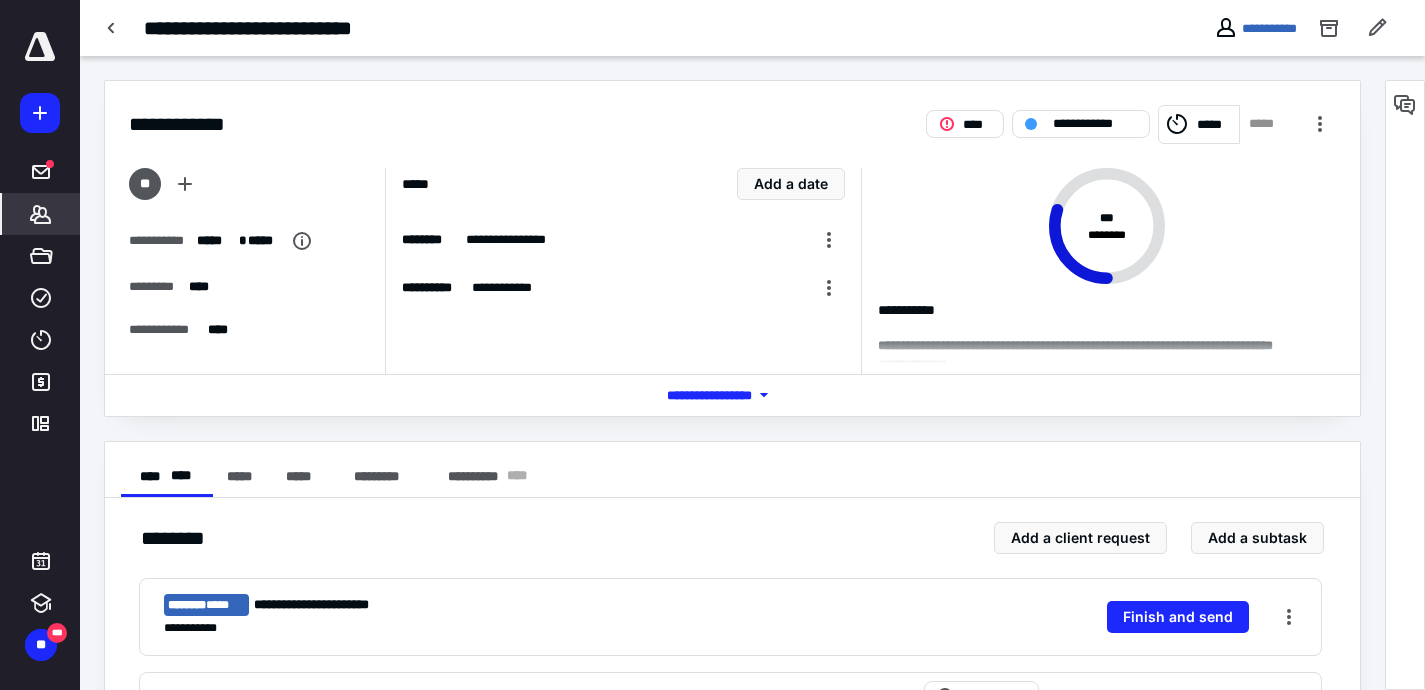 click 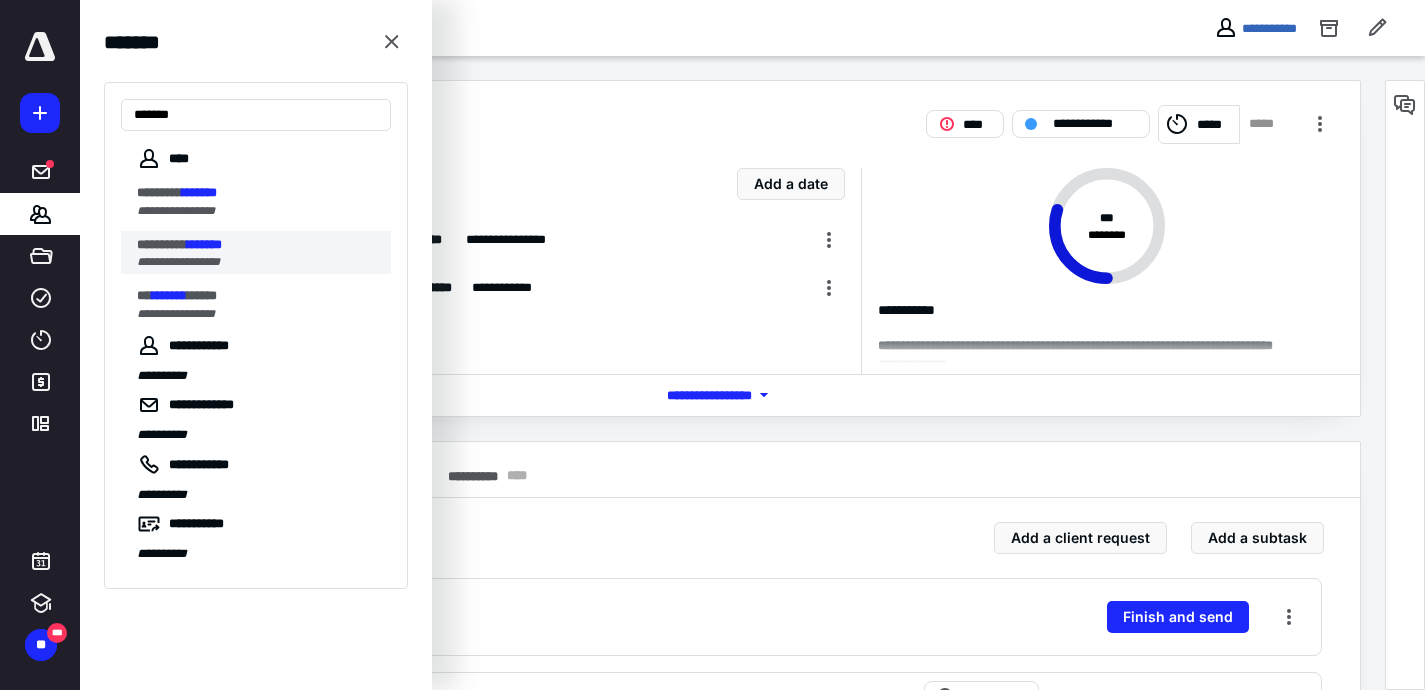 type on "*******" 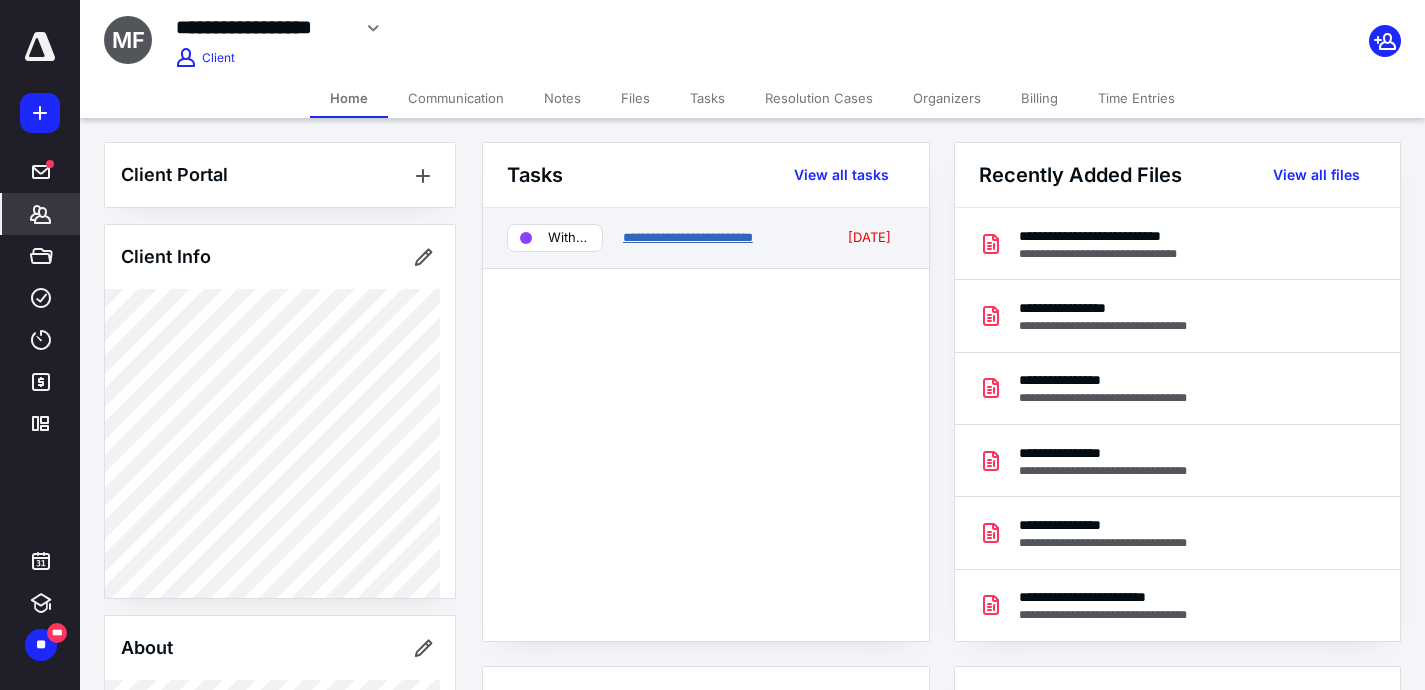 click on "**********" at bounding box center [688, 237] 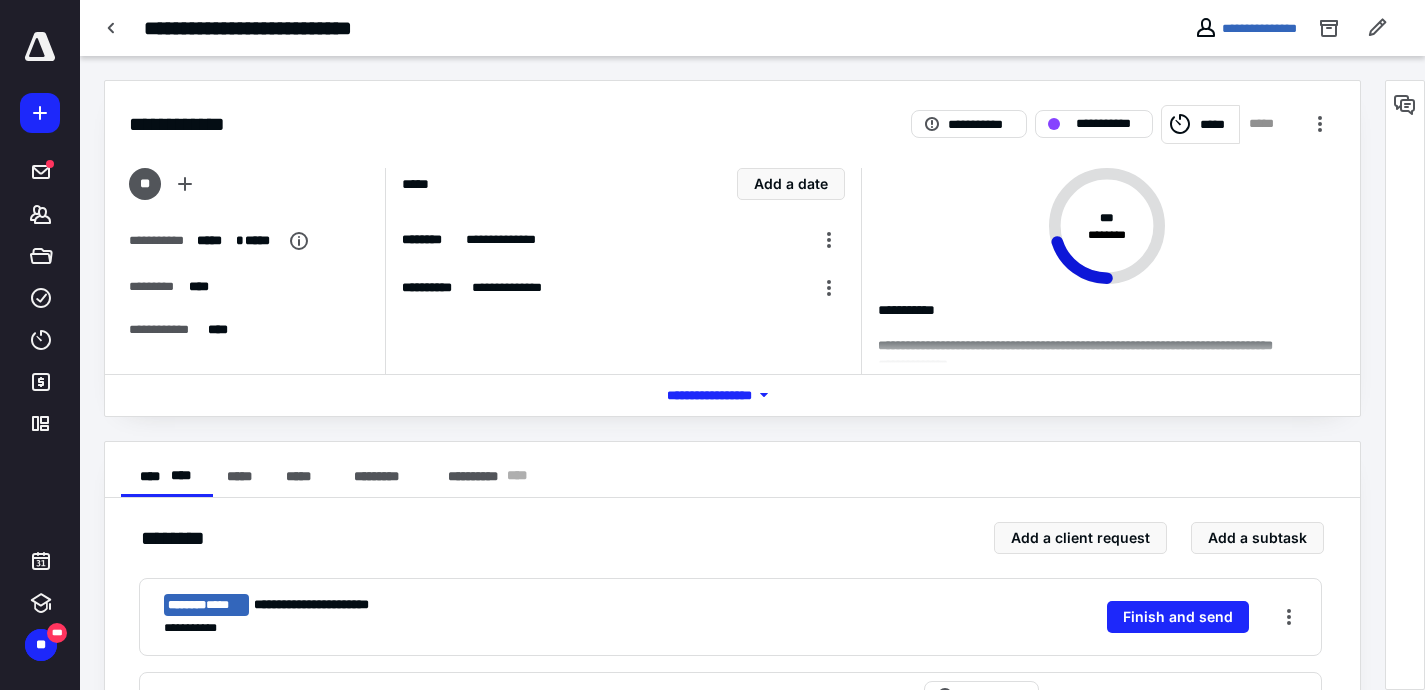 click on "**********" at bounding box center (752, 28) 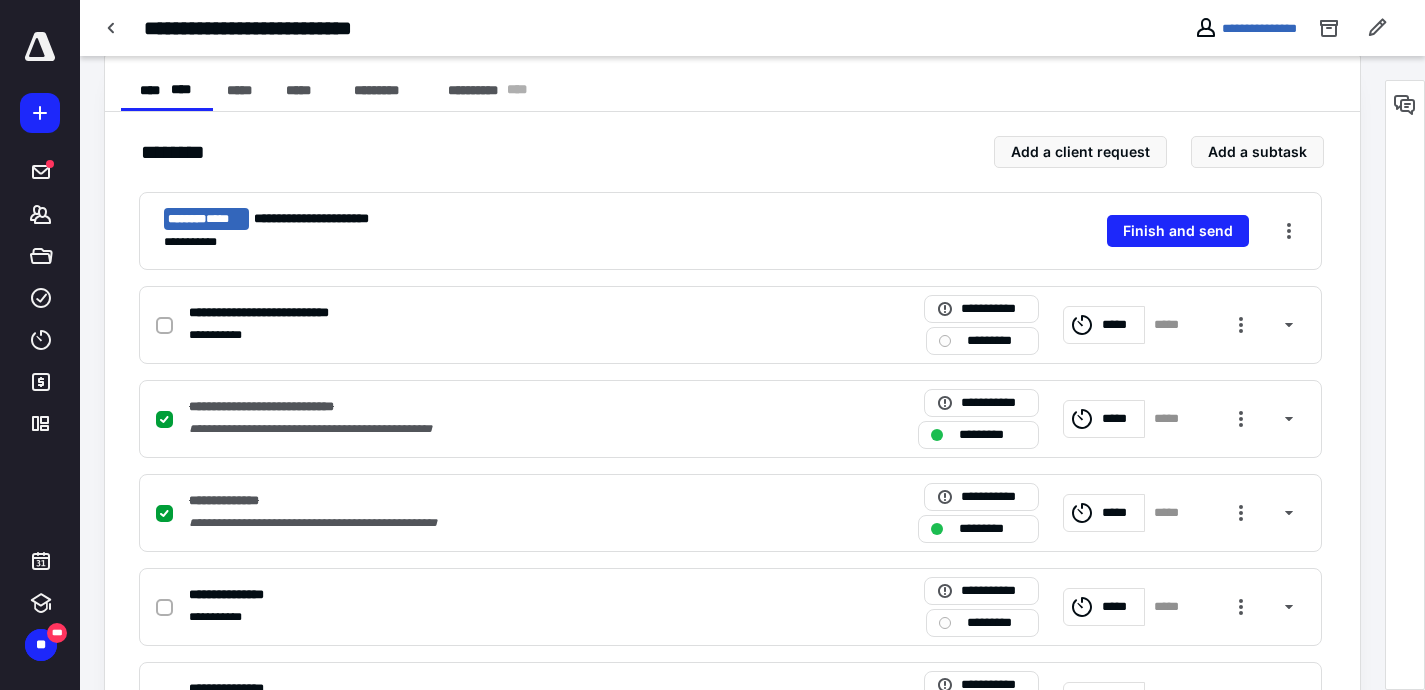 scroll, scrollTop: 393, scrollLeft: 0, axis: vertical 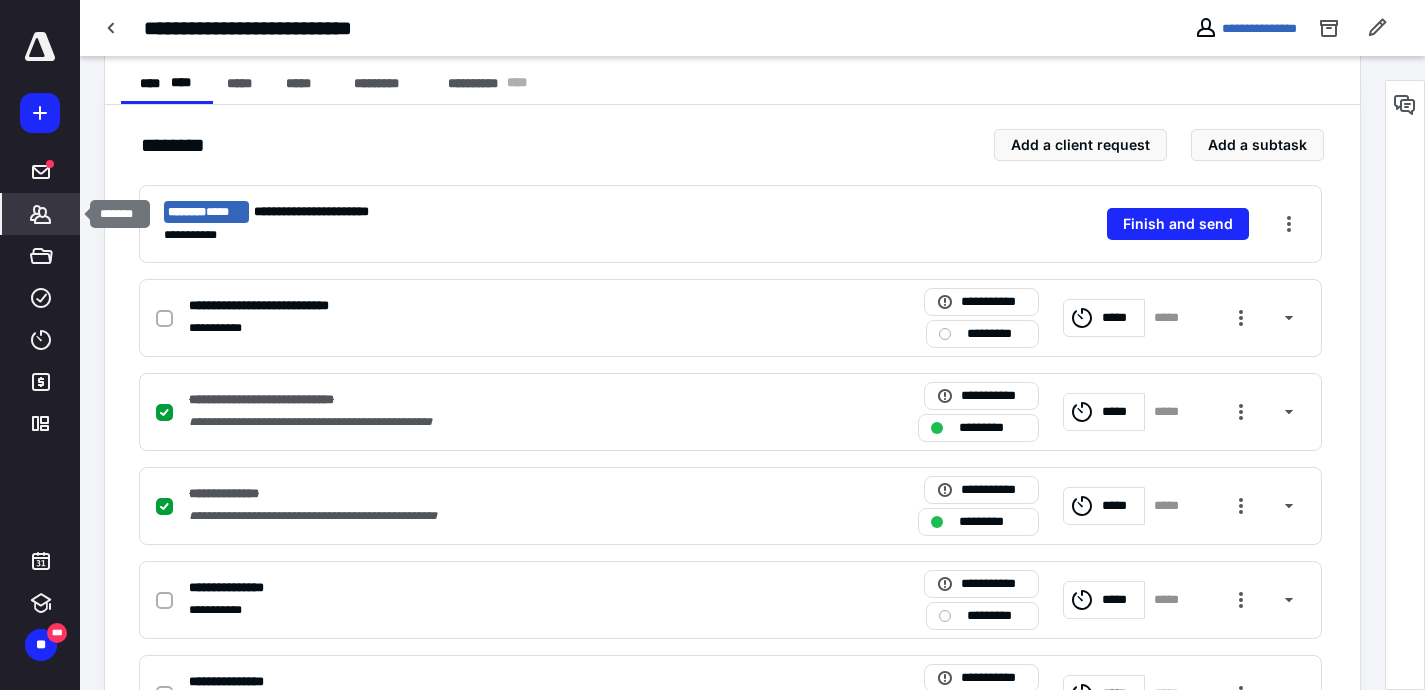 click on "*******" at bounding box center [41, 214] 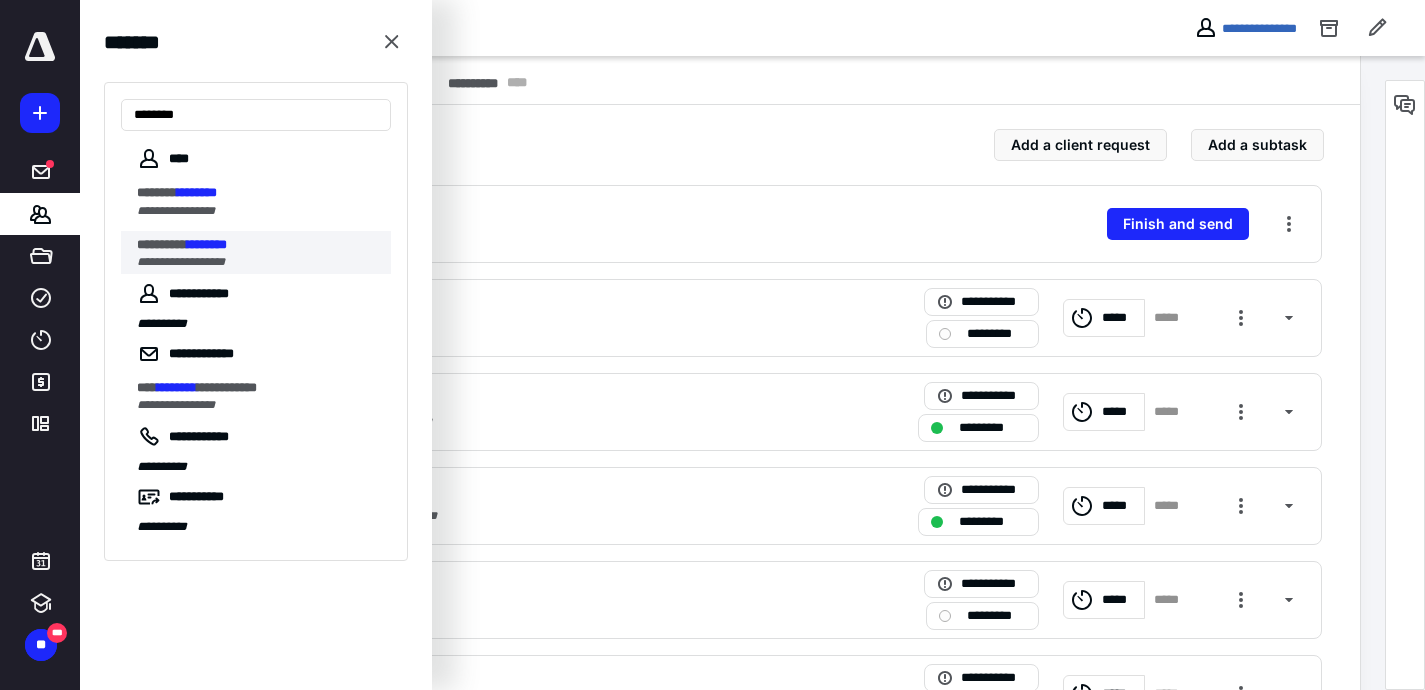 type on "********" 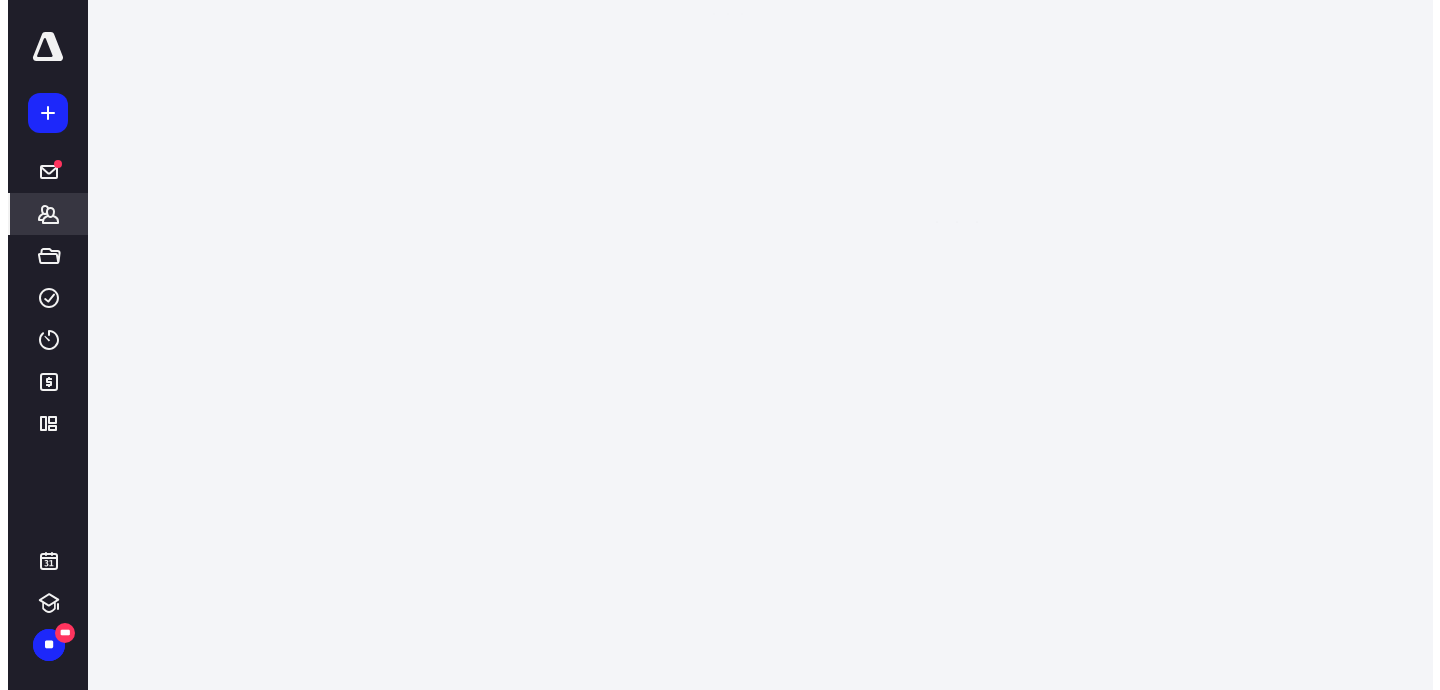 scroll, scrollTop: 0, scrollLeft: 0, axis: both 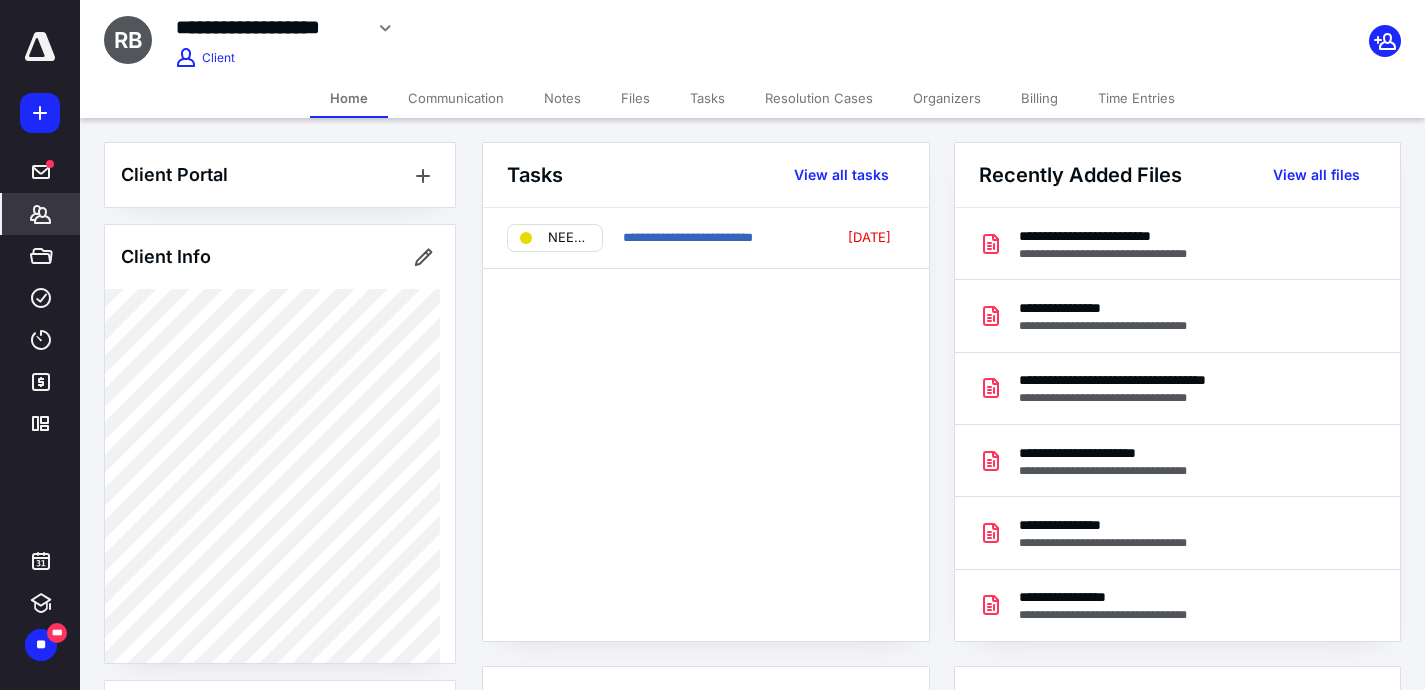 click on "Communication" at bounding box center [456, 98] 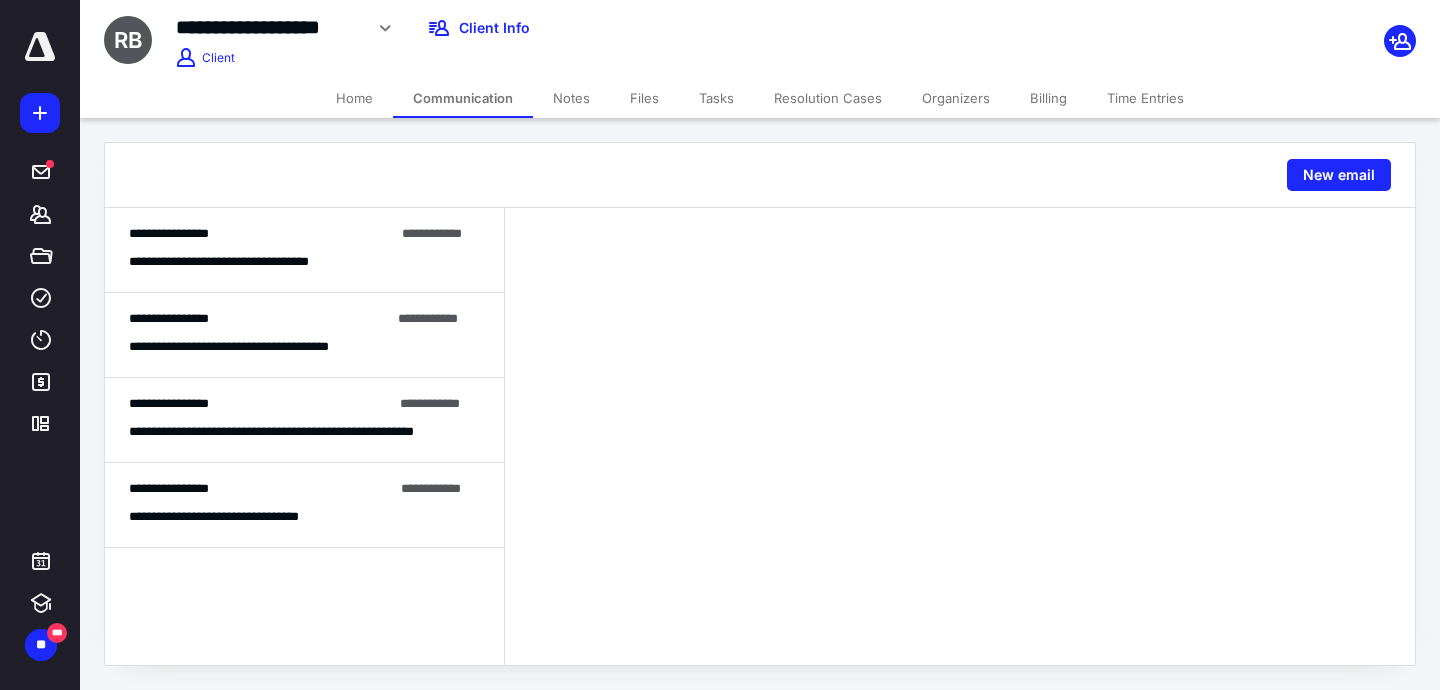 click on "**********" at bounding box center (304, 262) 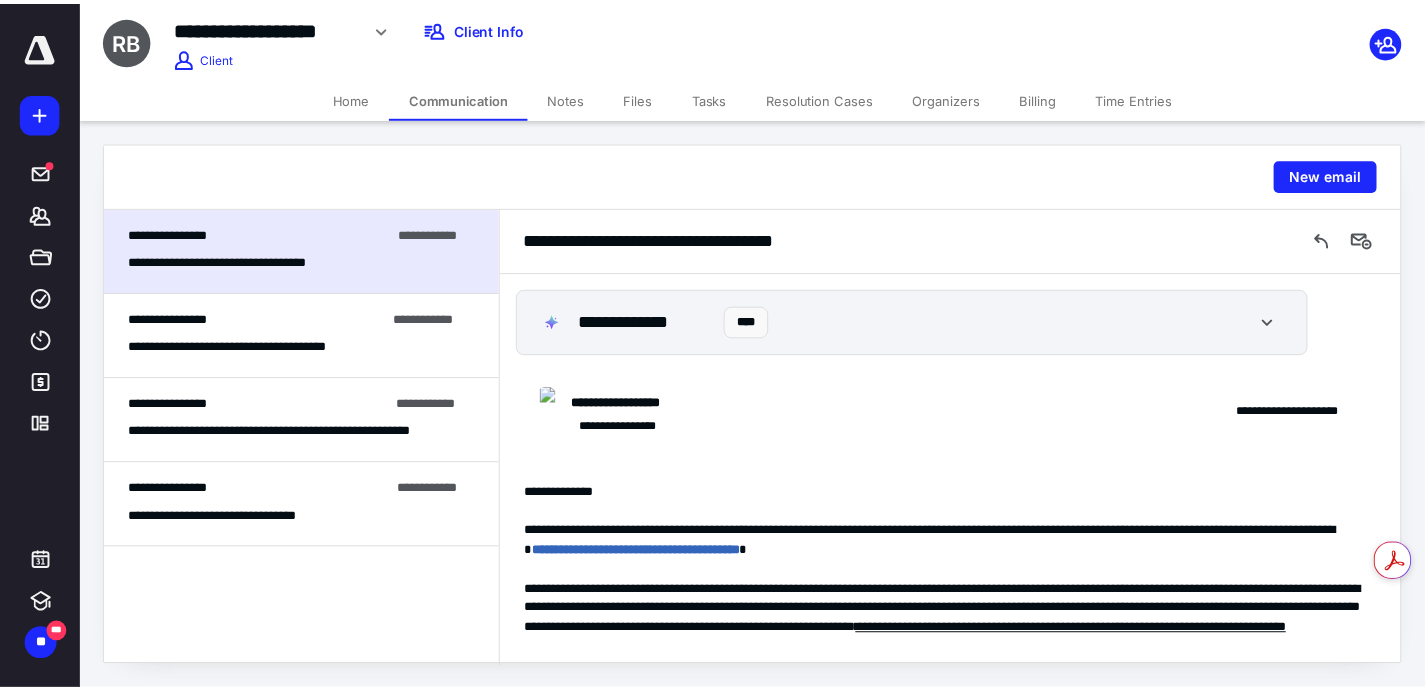 scroll, scrollTop: 387, scrollLeft: 0, axis: vertical 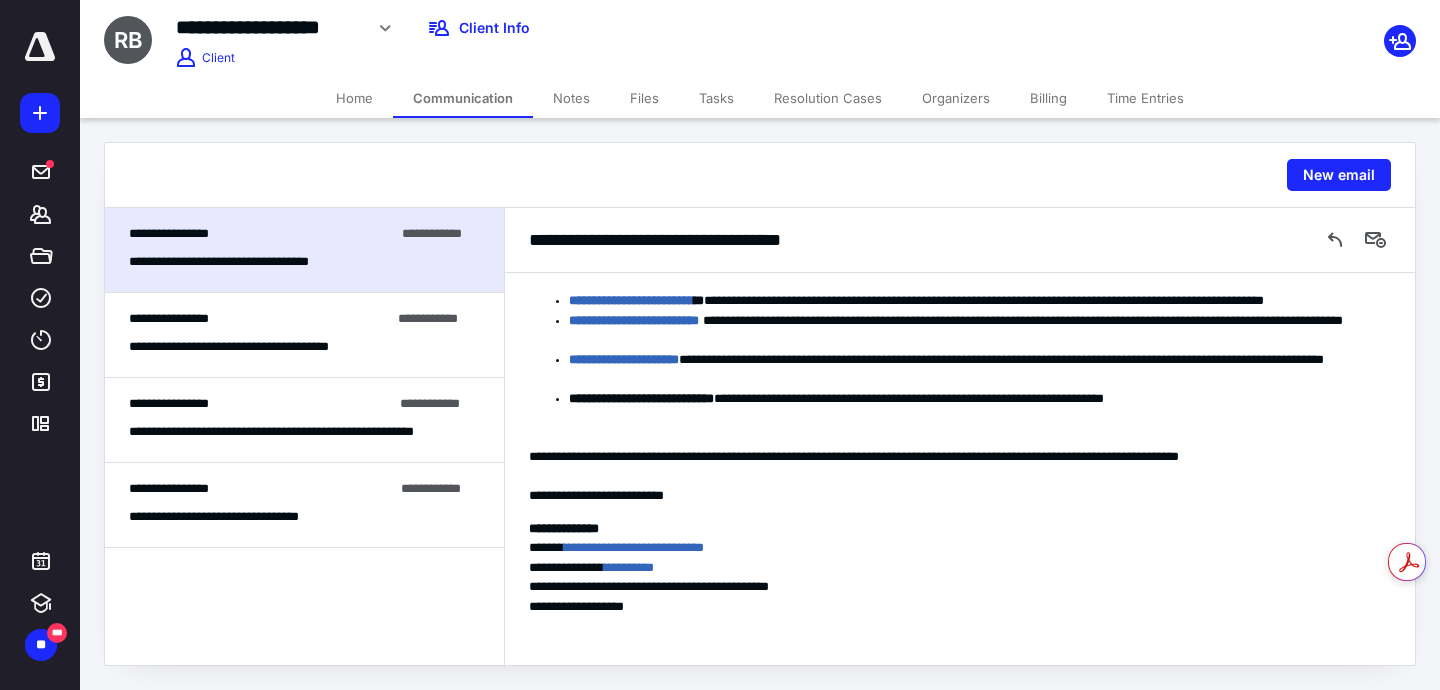 click on "Home" at bounding box center (354, 98) 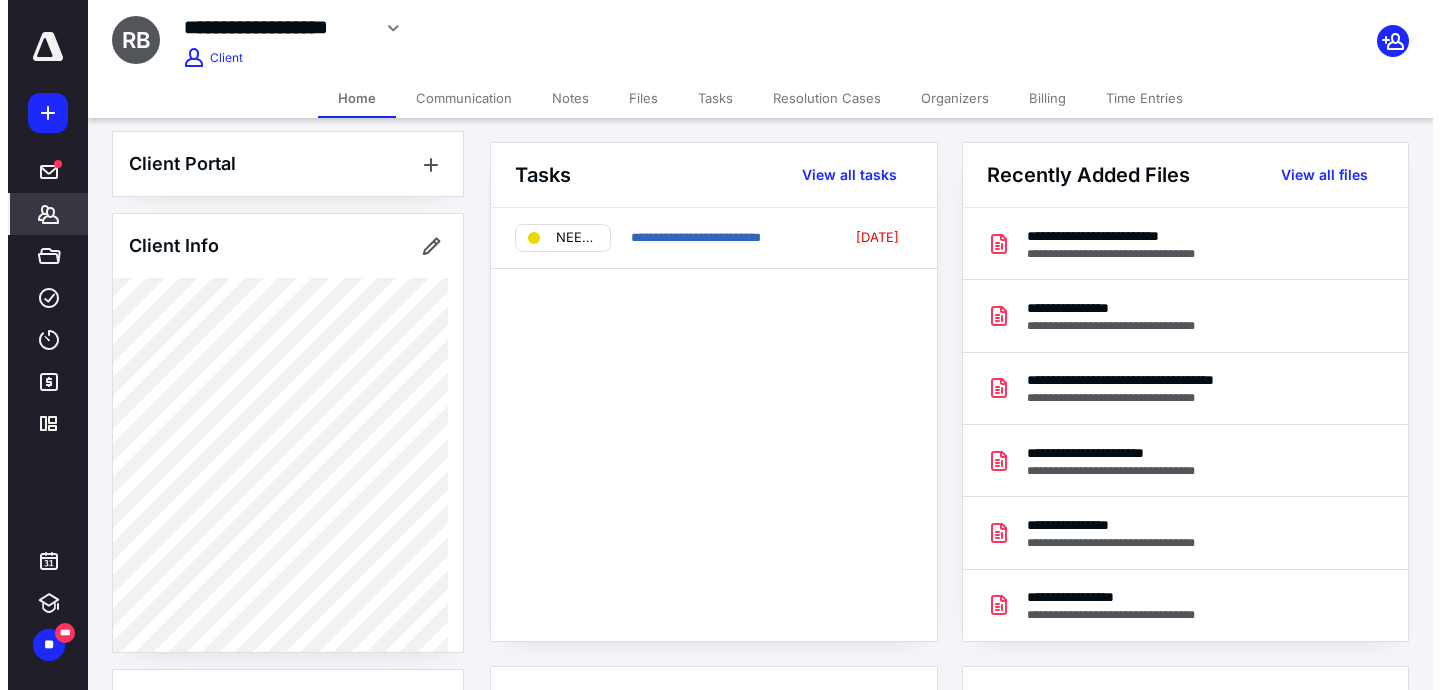 scroll, scrollTop: 0, scrollLeft: 0, axis: both 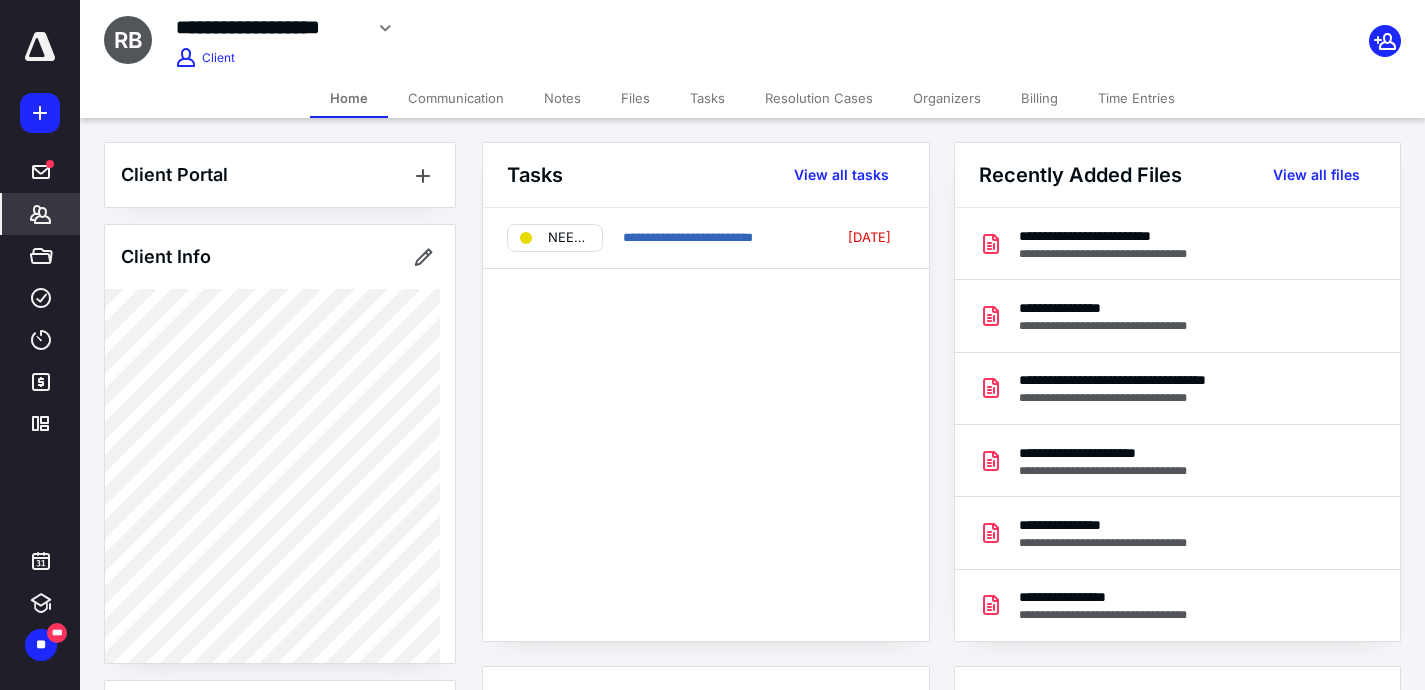 click on "Files" at bounding box center [635, 98] 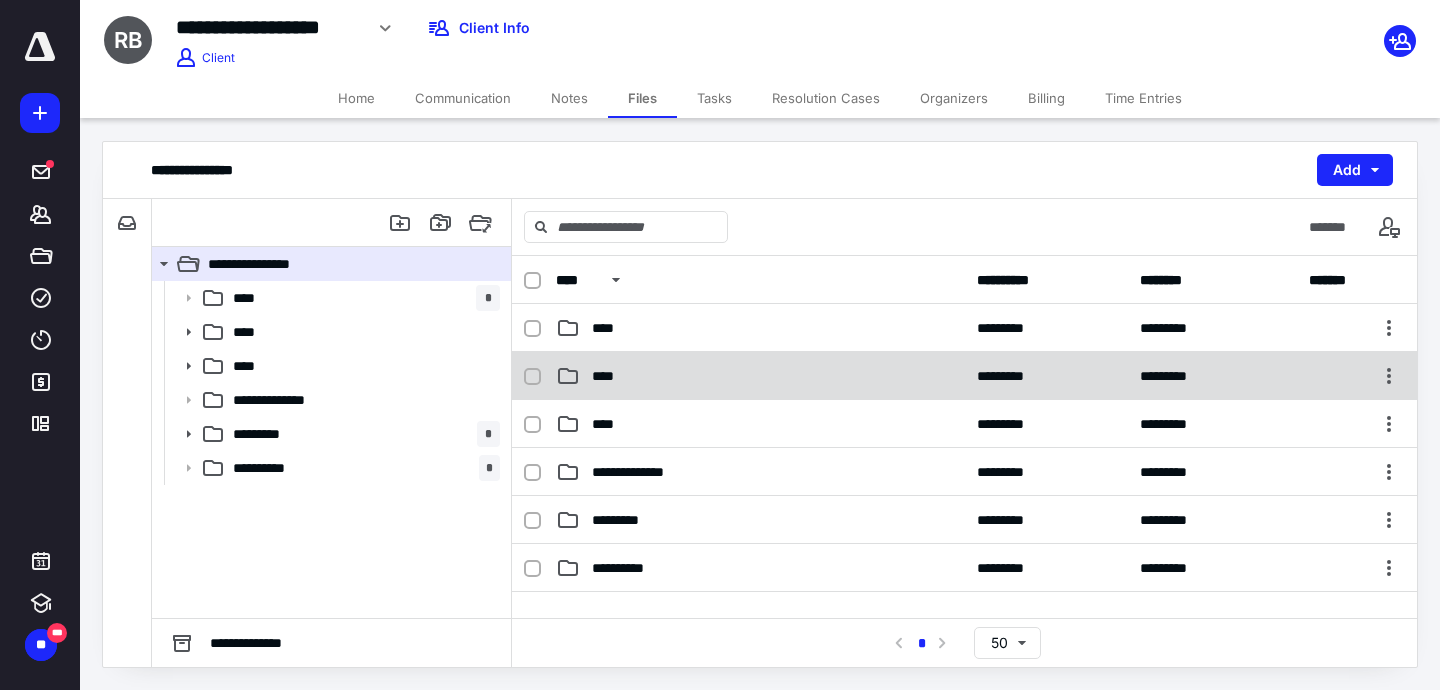 click on "**** ********* *********" at bounding box center [964, 376] 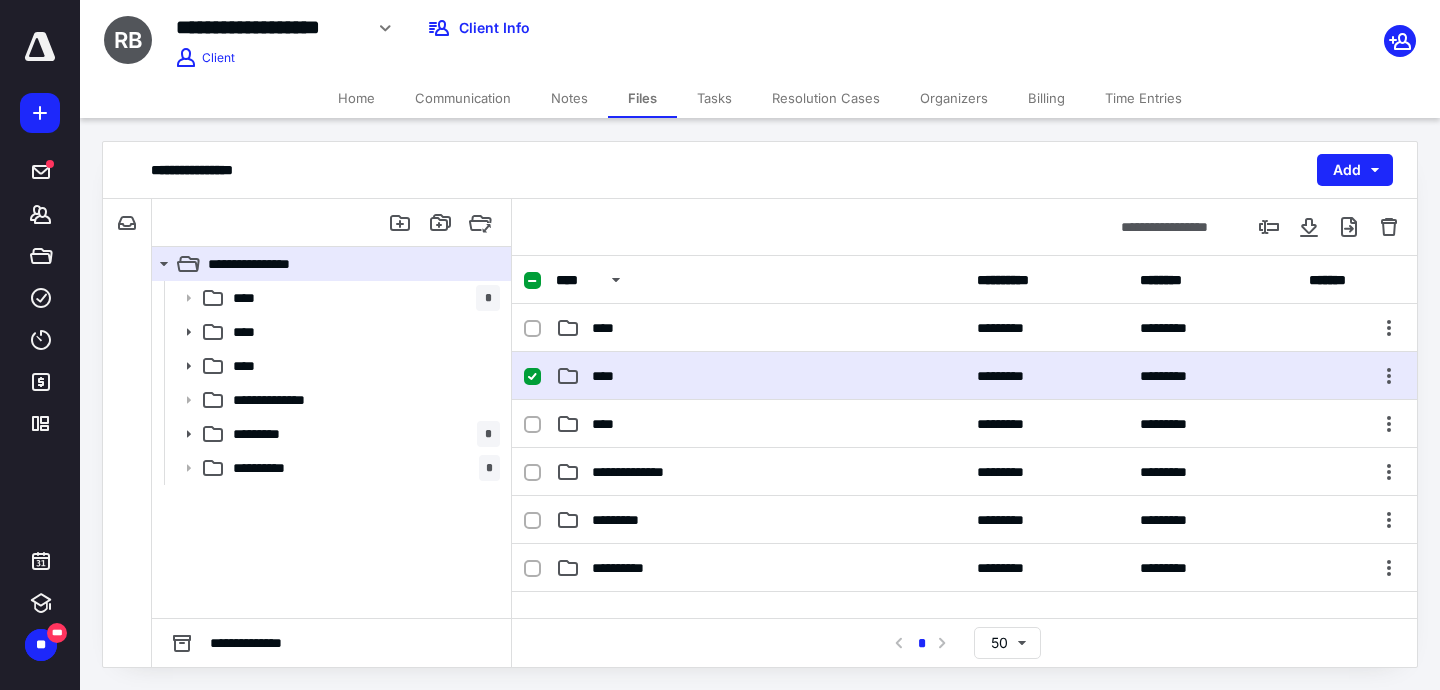 click on "**** ********* *********" at bounding box center [964, 376] 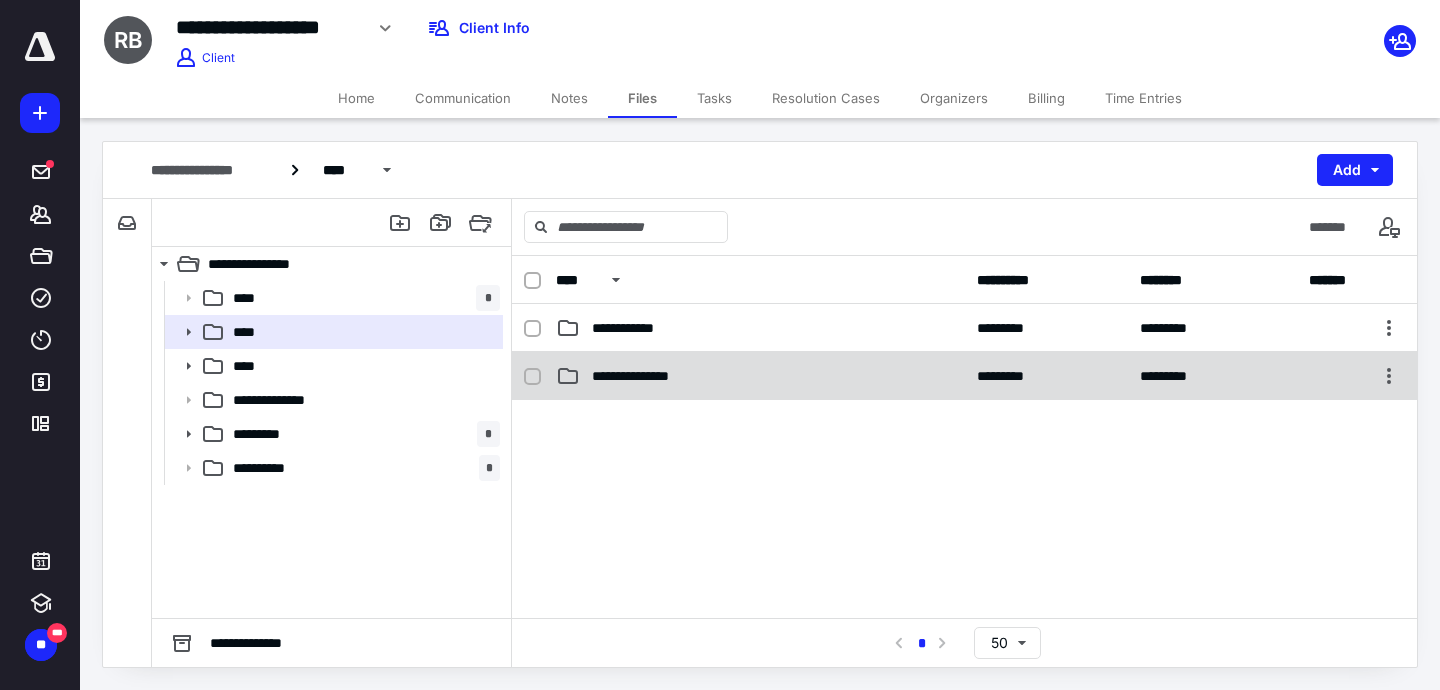 click on "**********" at bounding box center [644, 376] 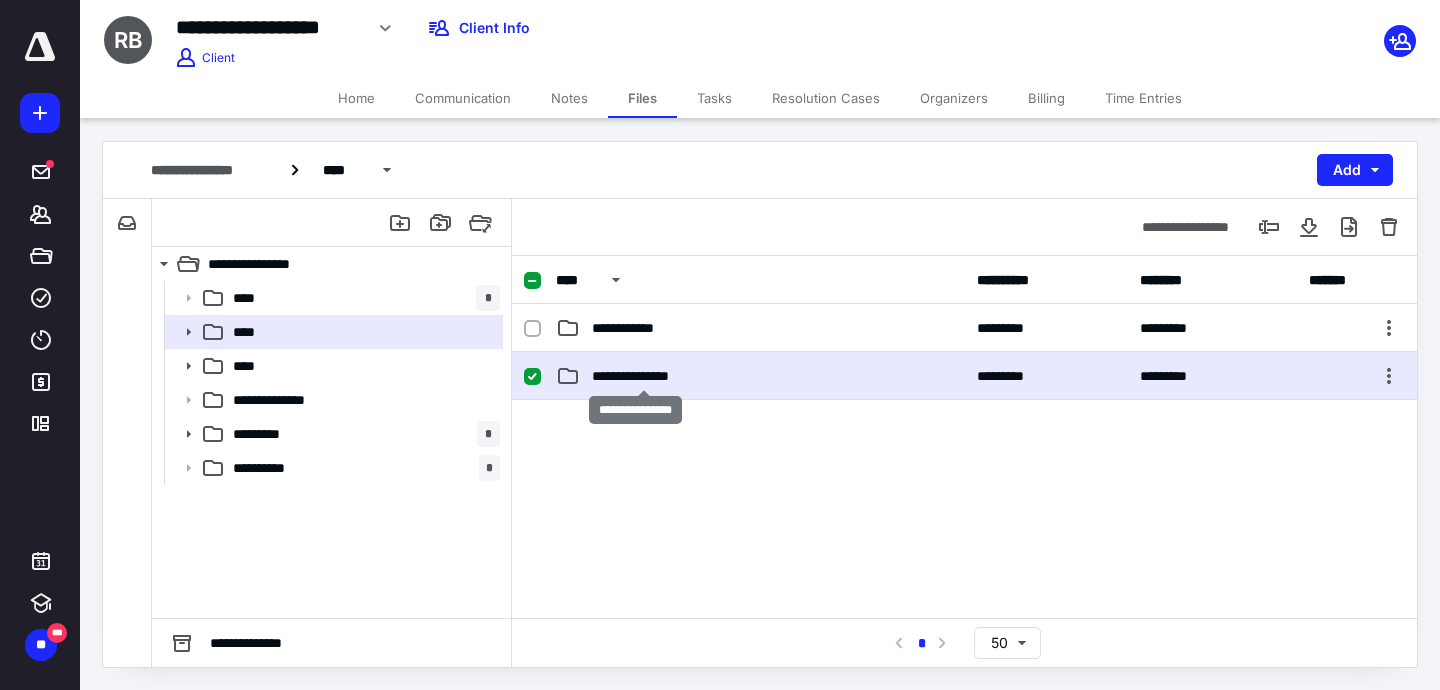 click on "**********" at bounding box center [644, 376] 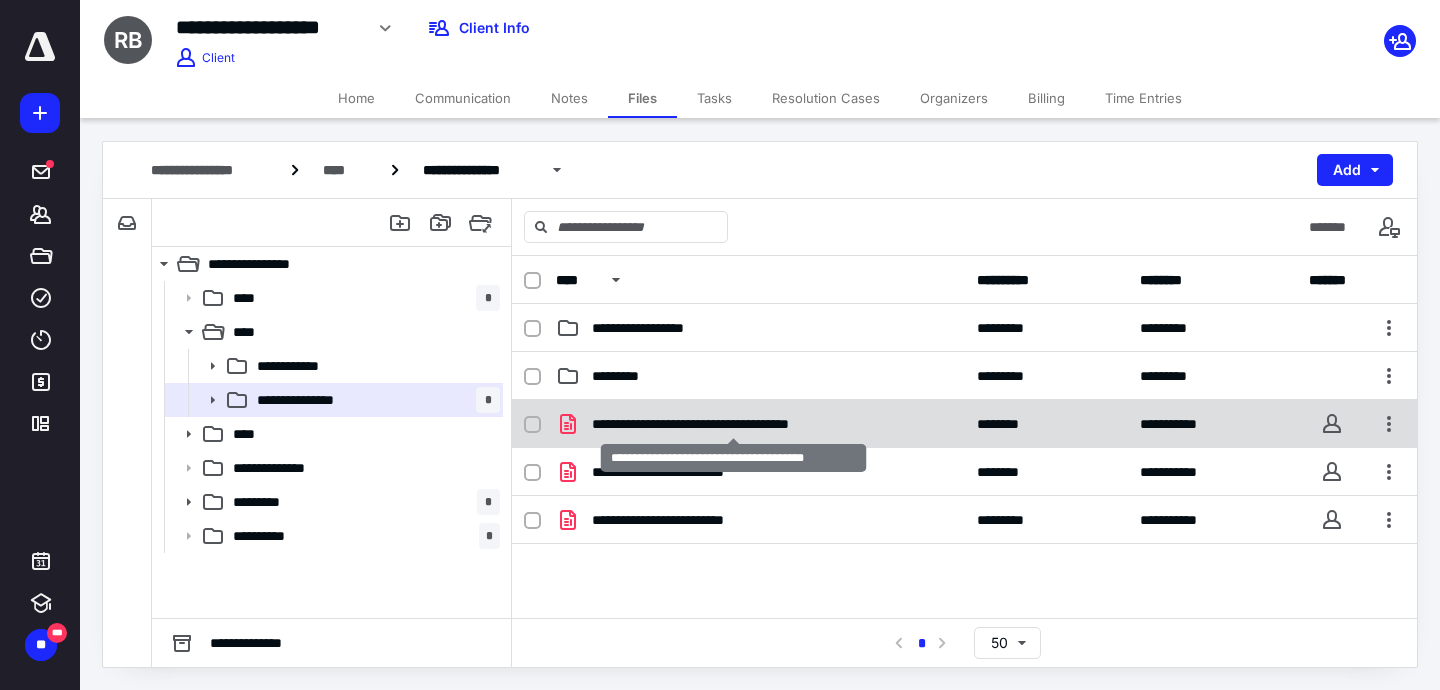 click on "**********" at bounding box center (733, 424) 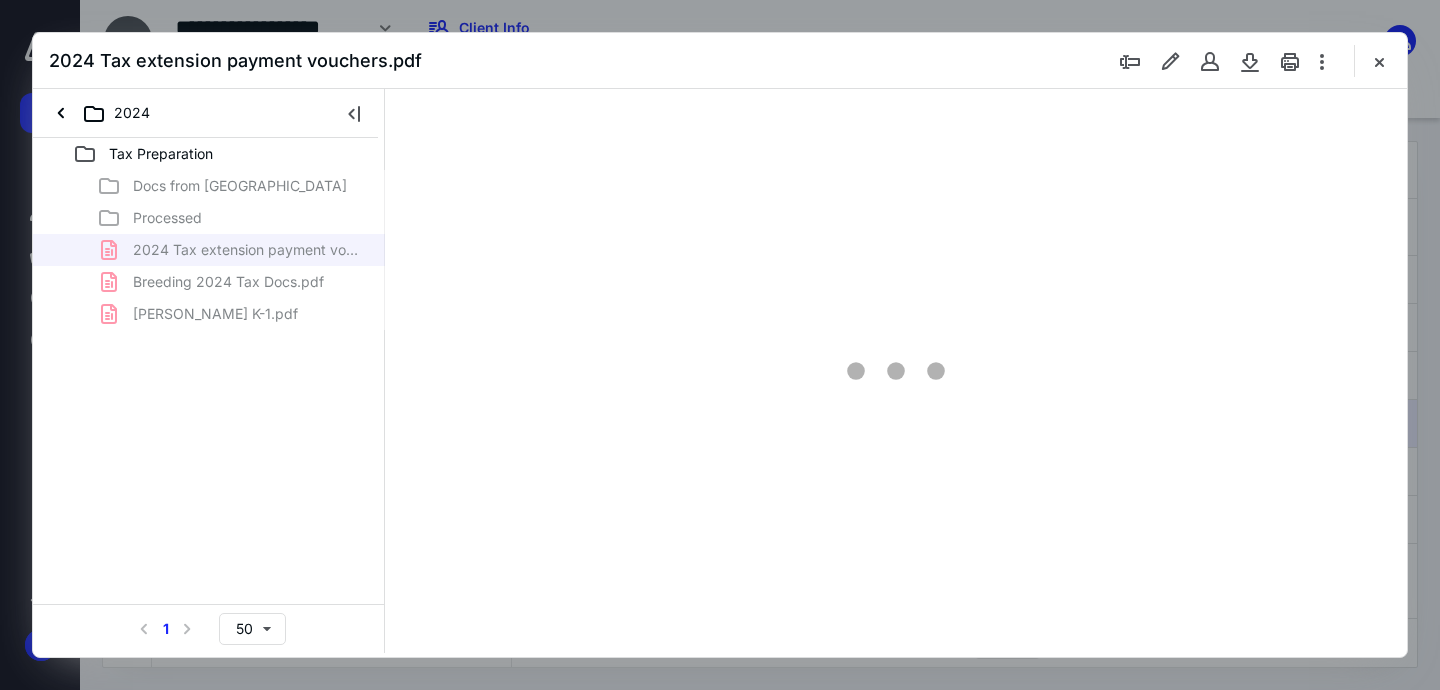 scroll, scrollTop: 0, scrollLeft: 0, axis: both 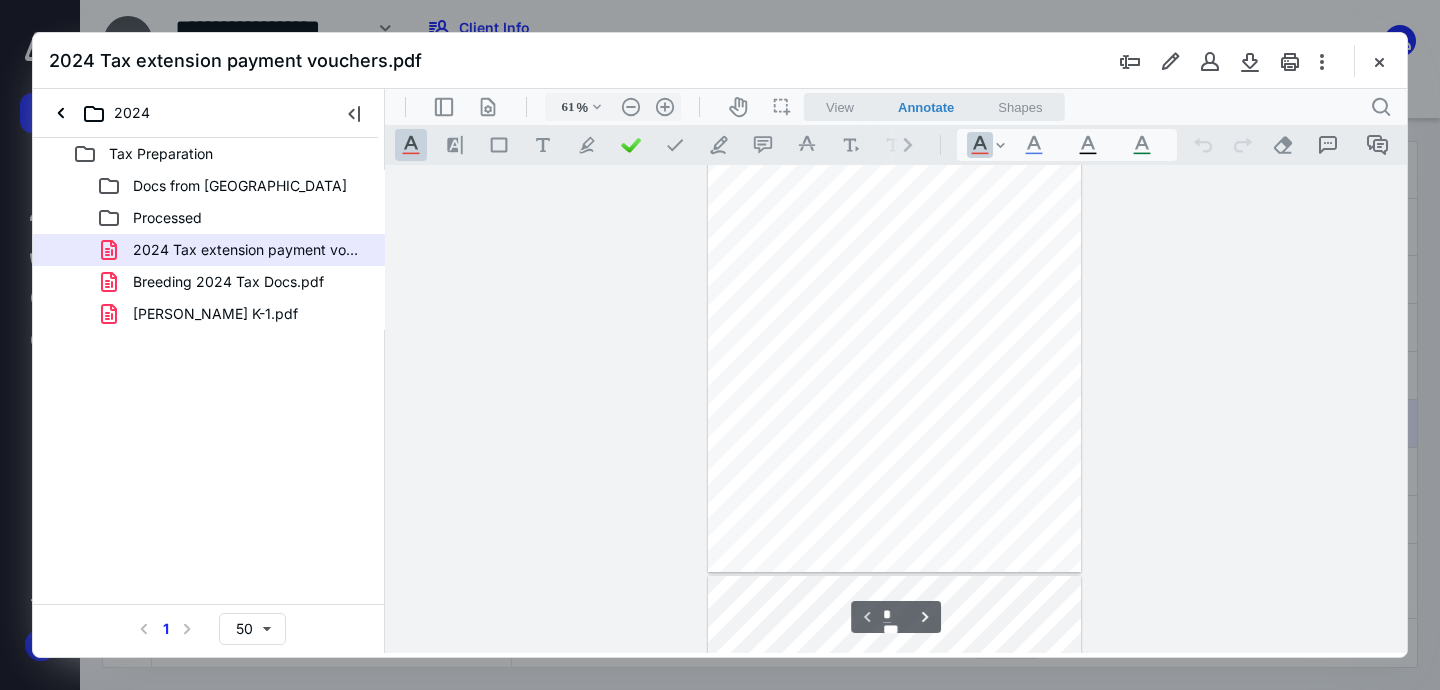type on "162" 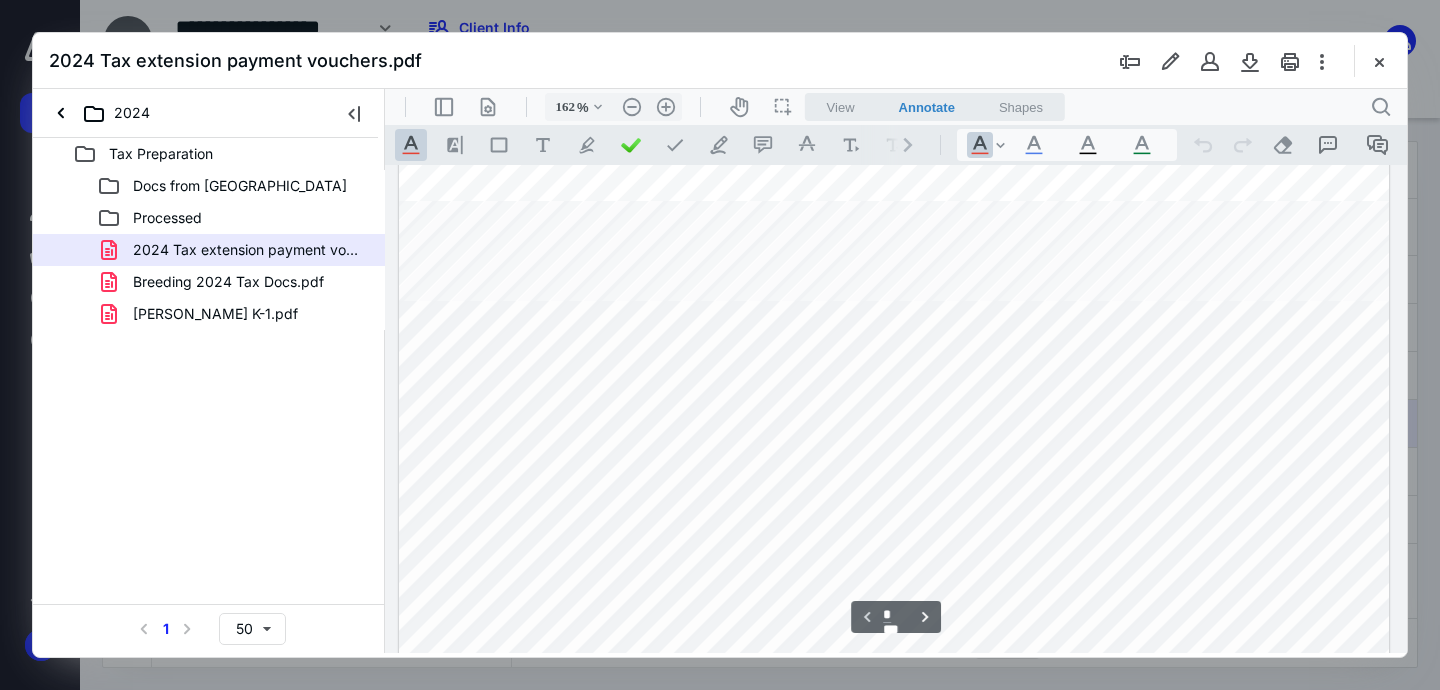 scroll, scrollTop: 0, scrollLeft: 0, axis: both 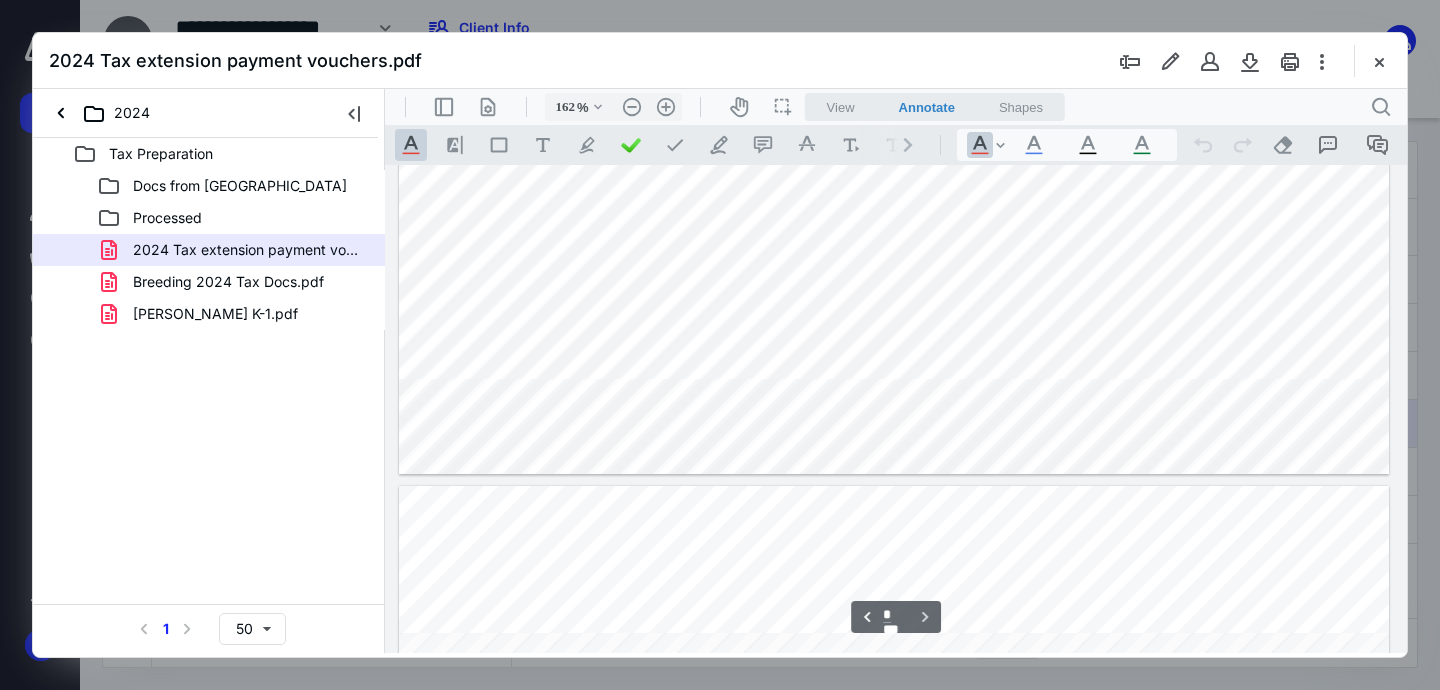 type on "*" 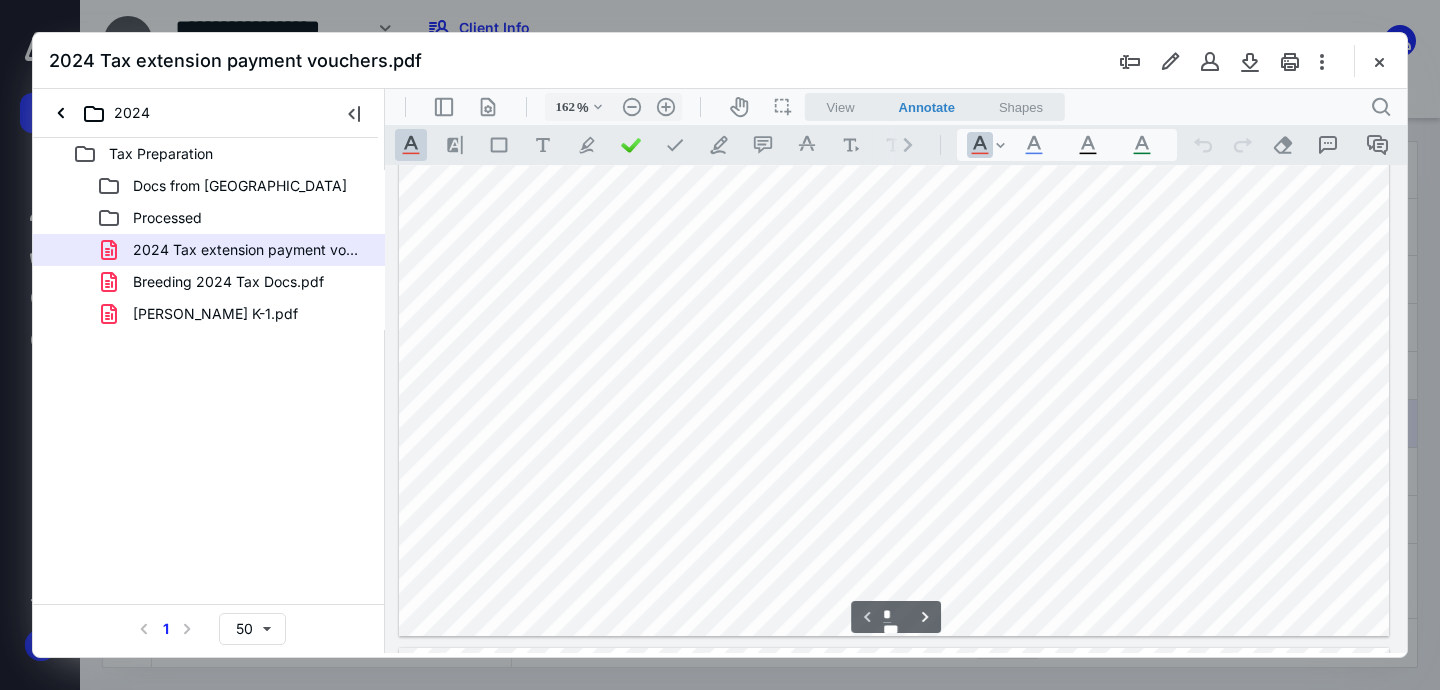 scroll, scrollTop: 831, scrollLeft: 0, axis: vertical 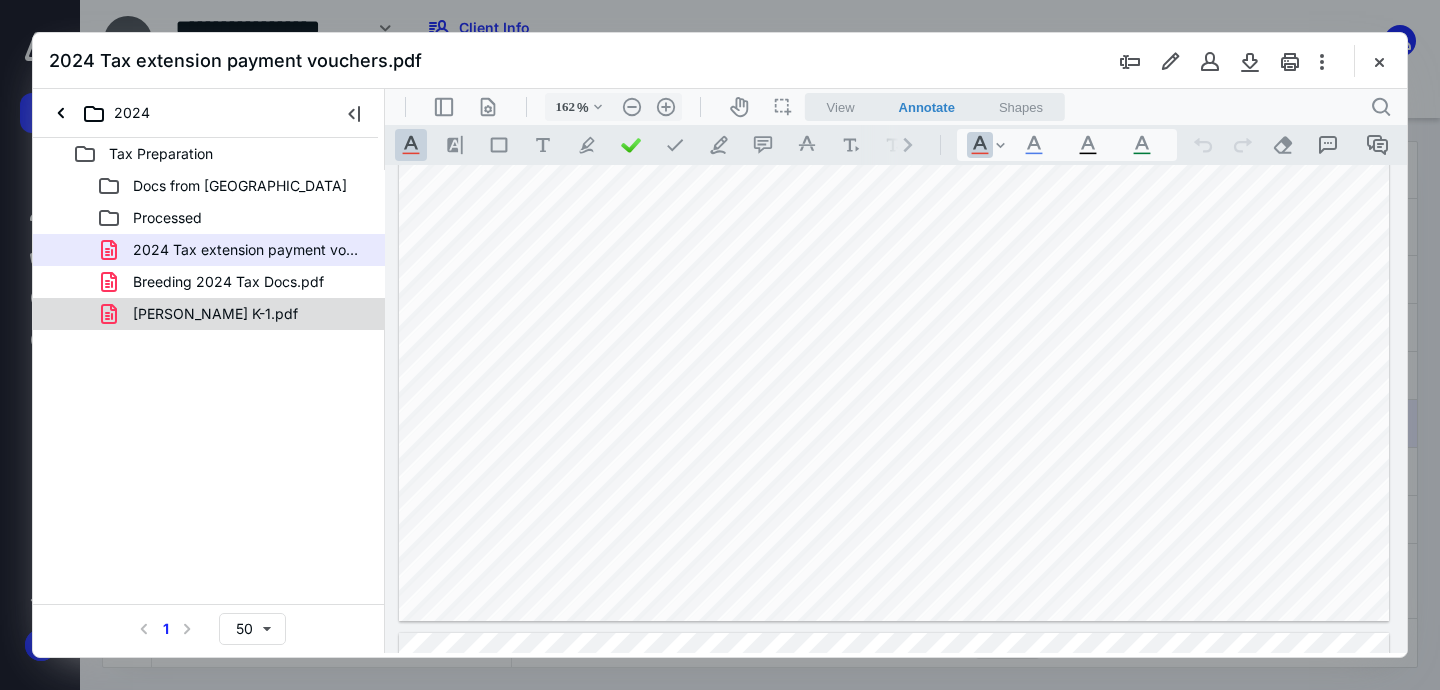 click on "[PERSON_NAME] K-1.pdf" at bounding box center [215, 314] 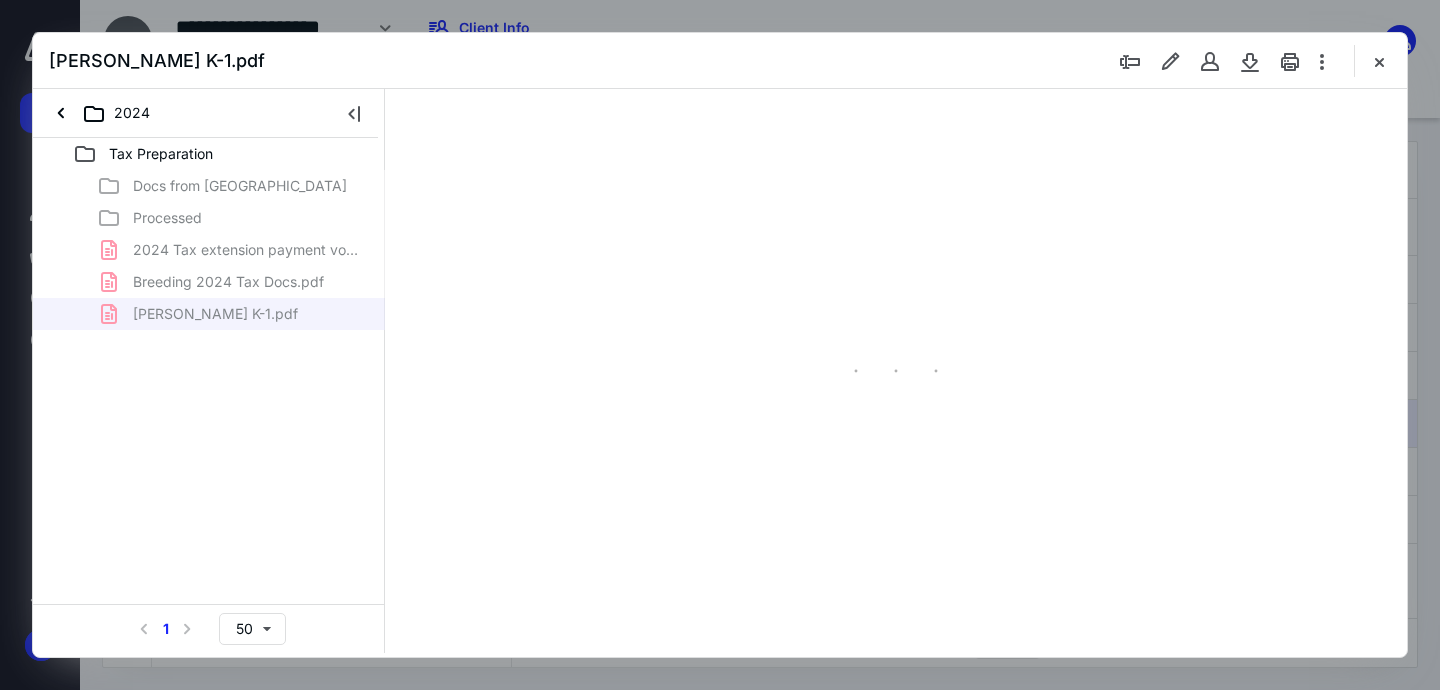 type on "163" 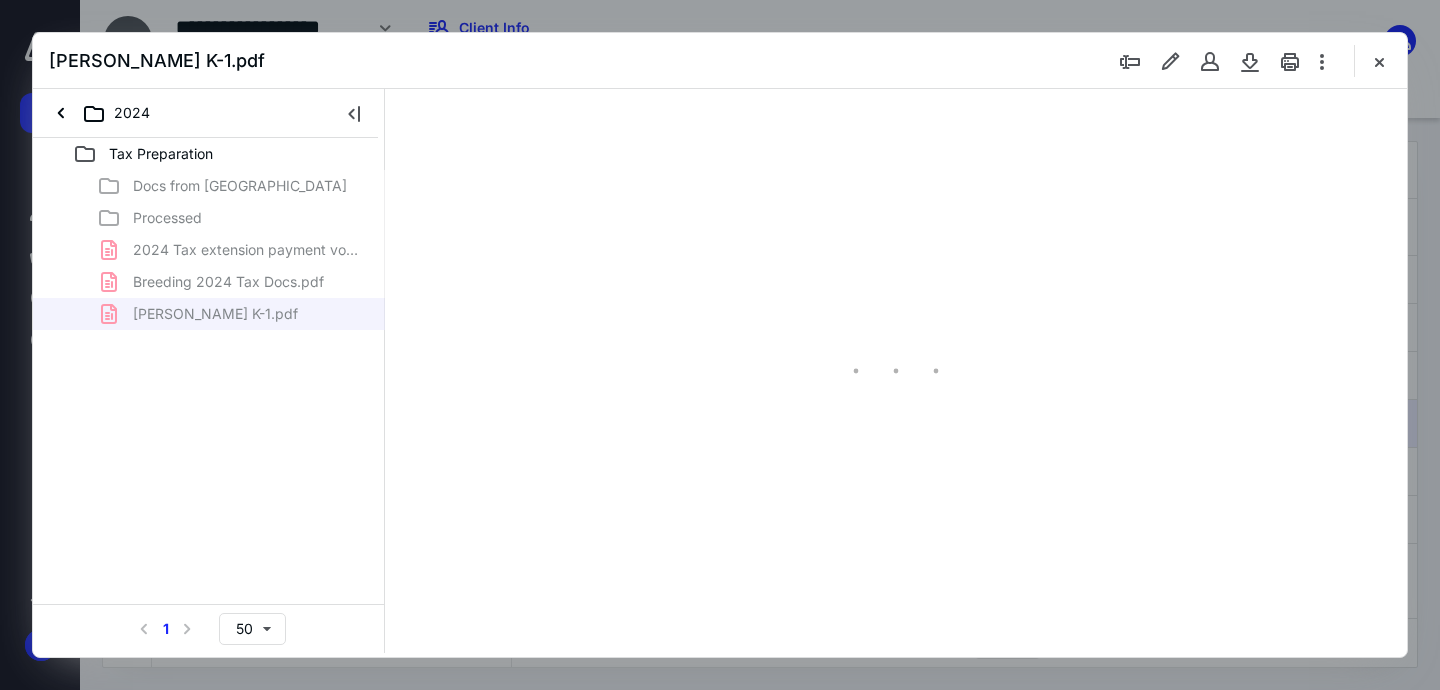 scroll, scrollTop: 83, scrollLeft: 0, axis: vertical 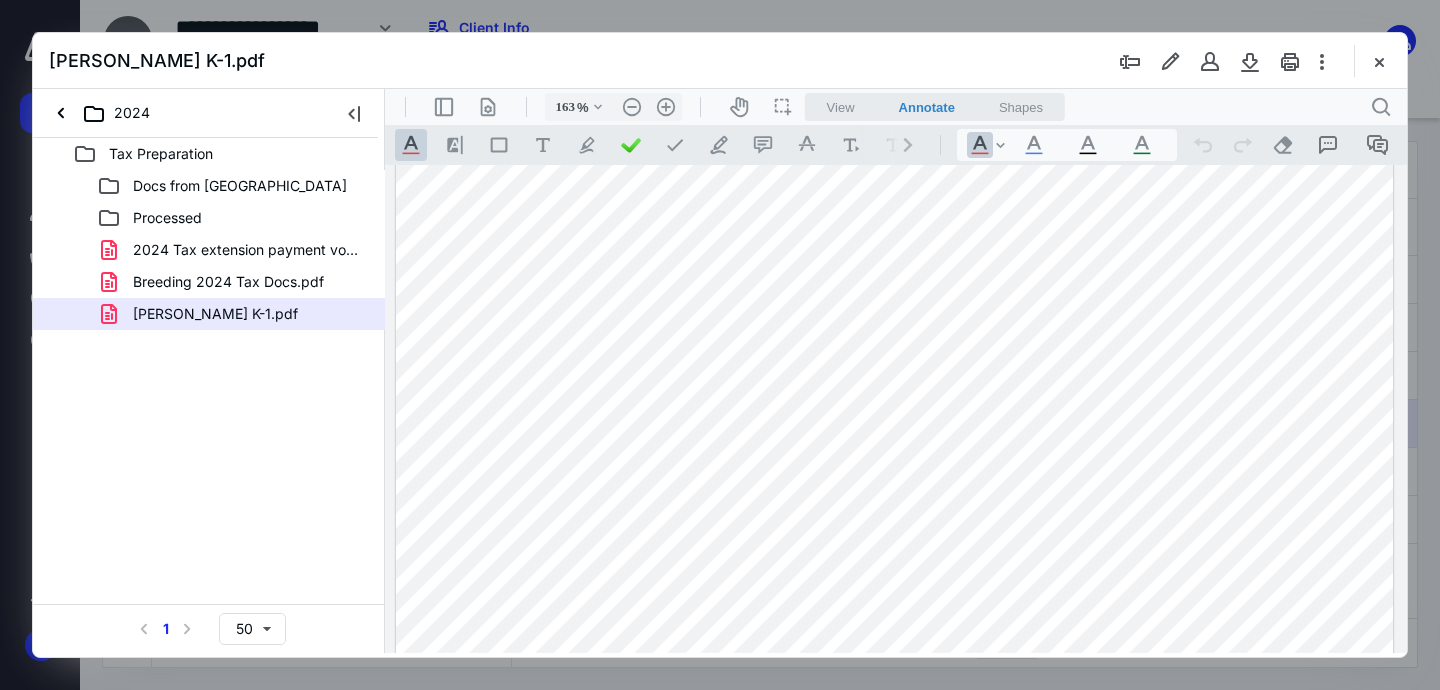 click at bounding box center (894, 314) 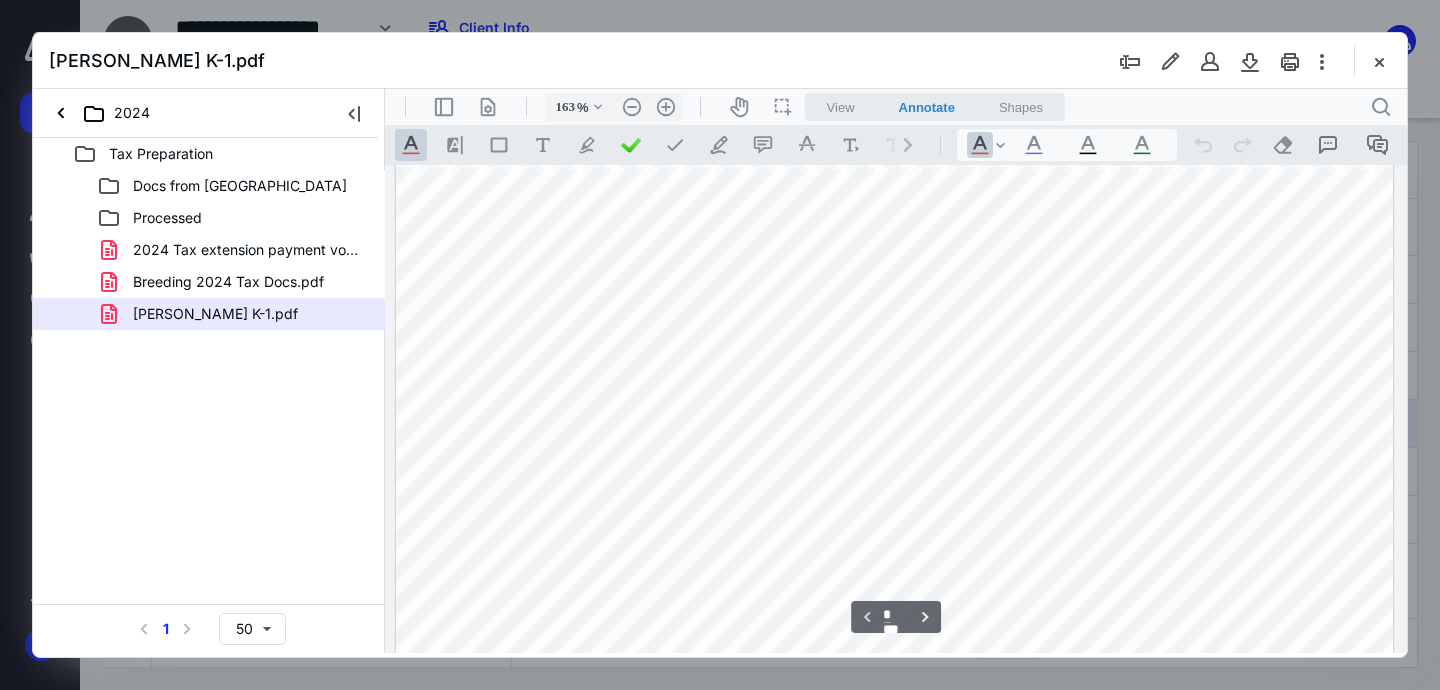 scroll, scrollTop: 50, scrollLeft: 0, axis: vertical 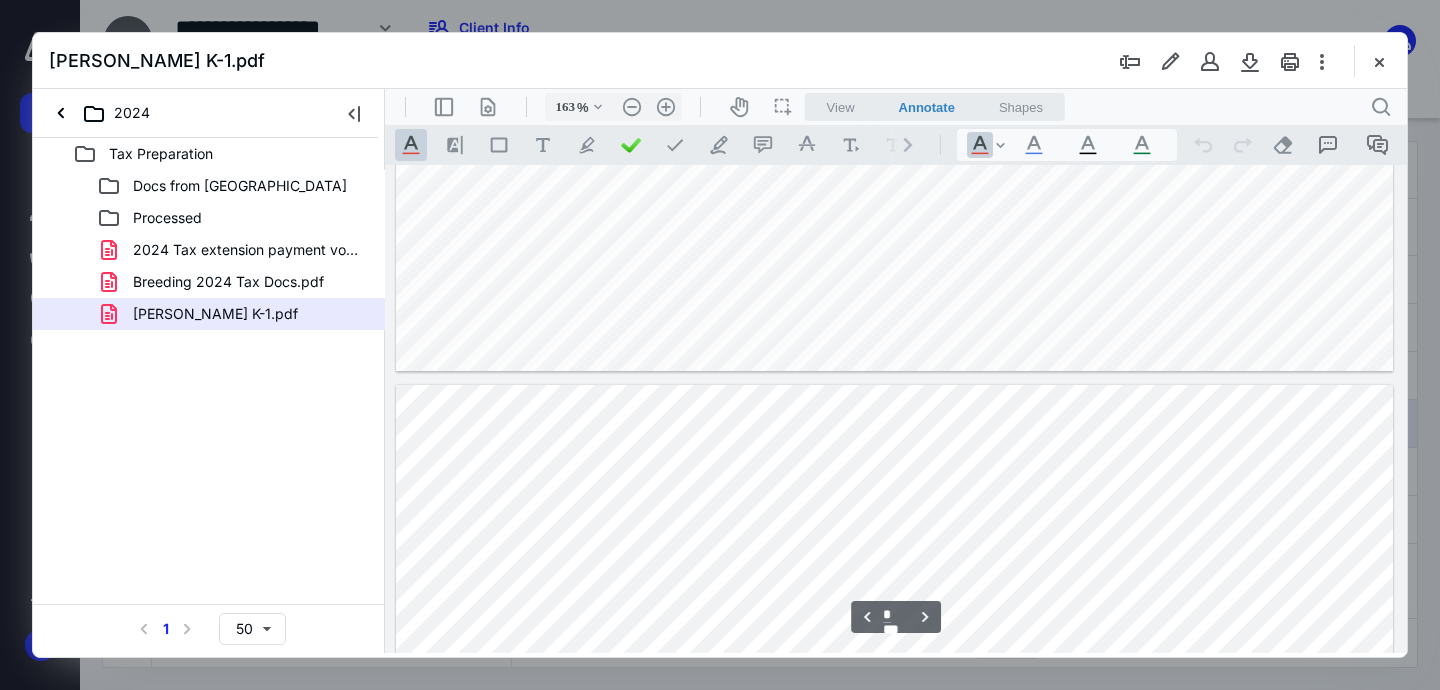 type on "*" 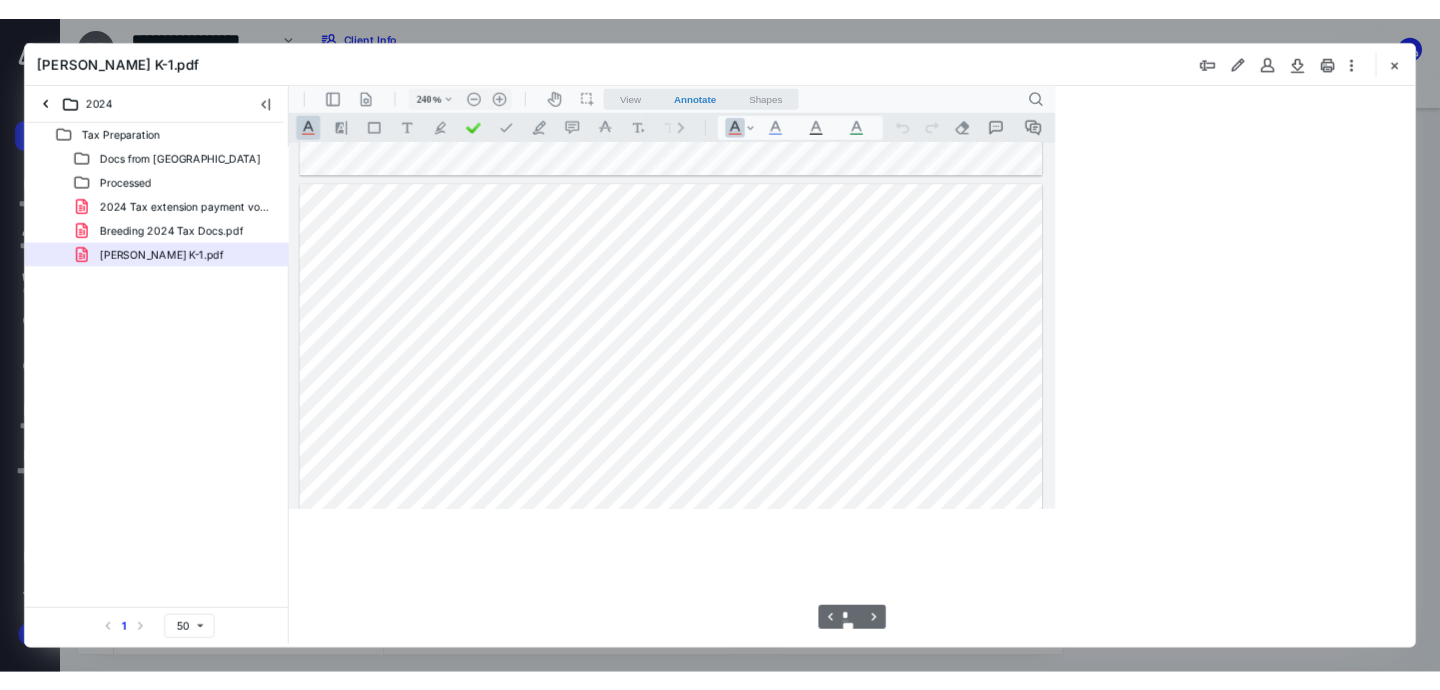 scroll, scrollTop: 1855, scrollLeft: 0, axis: vertical 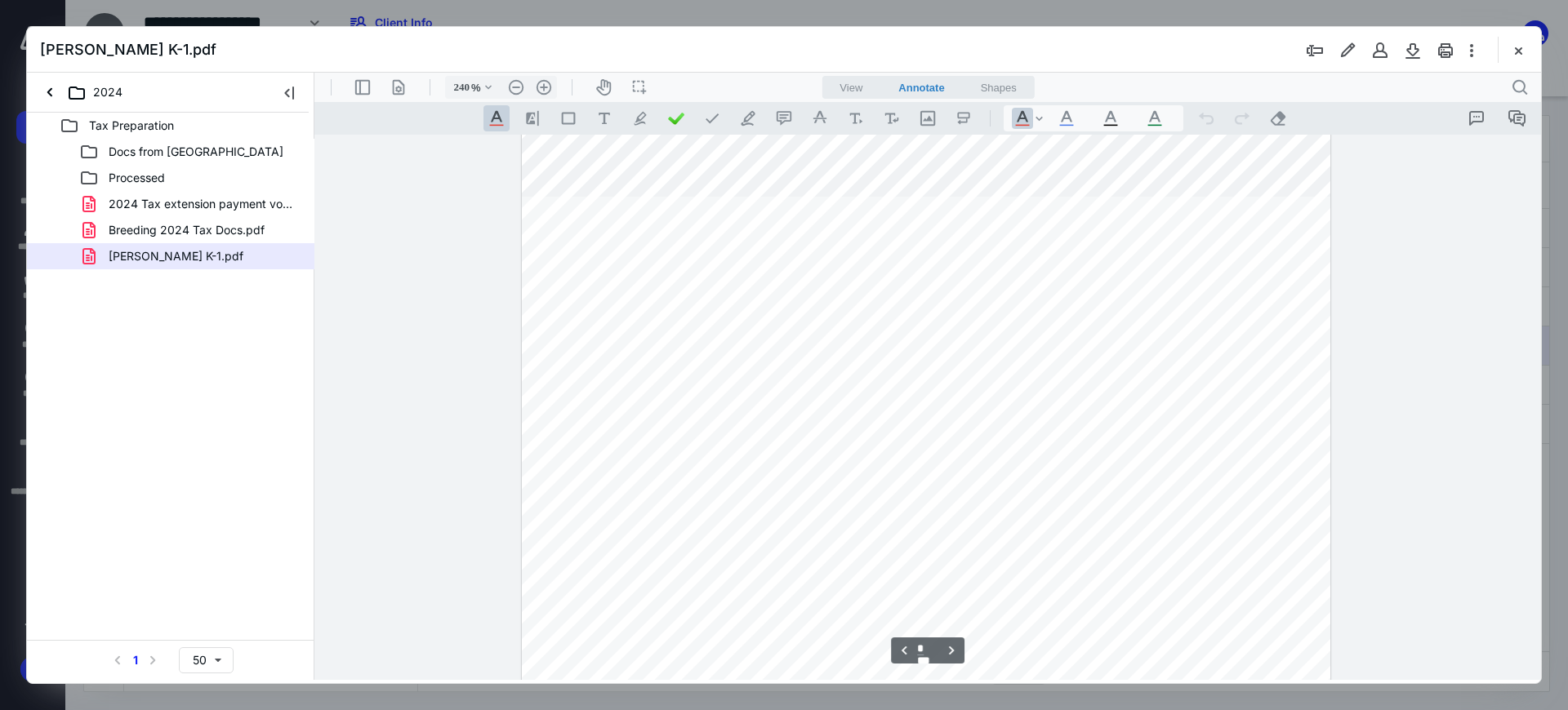 type on "162" 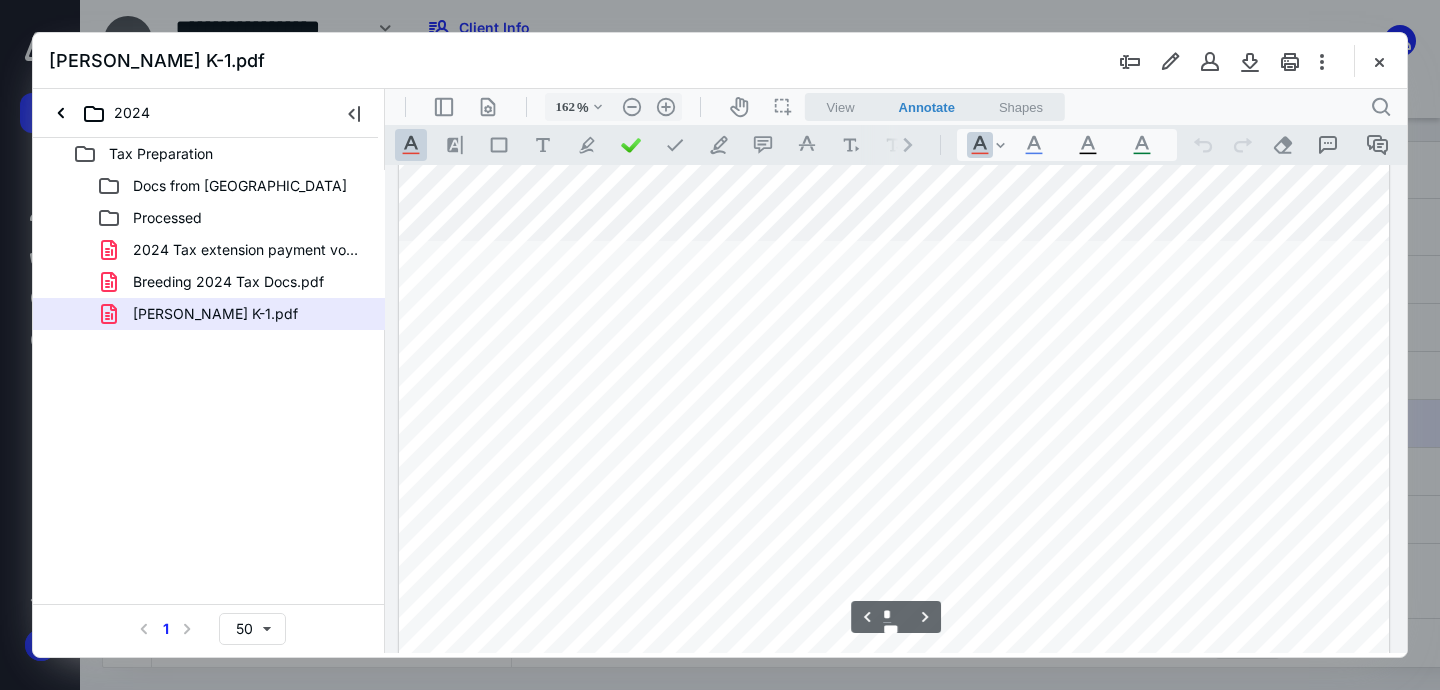 scroll, scrollTop: 1231, scrollLeft: 0, axis: vertical 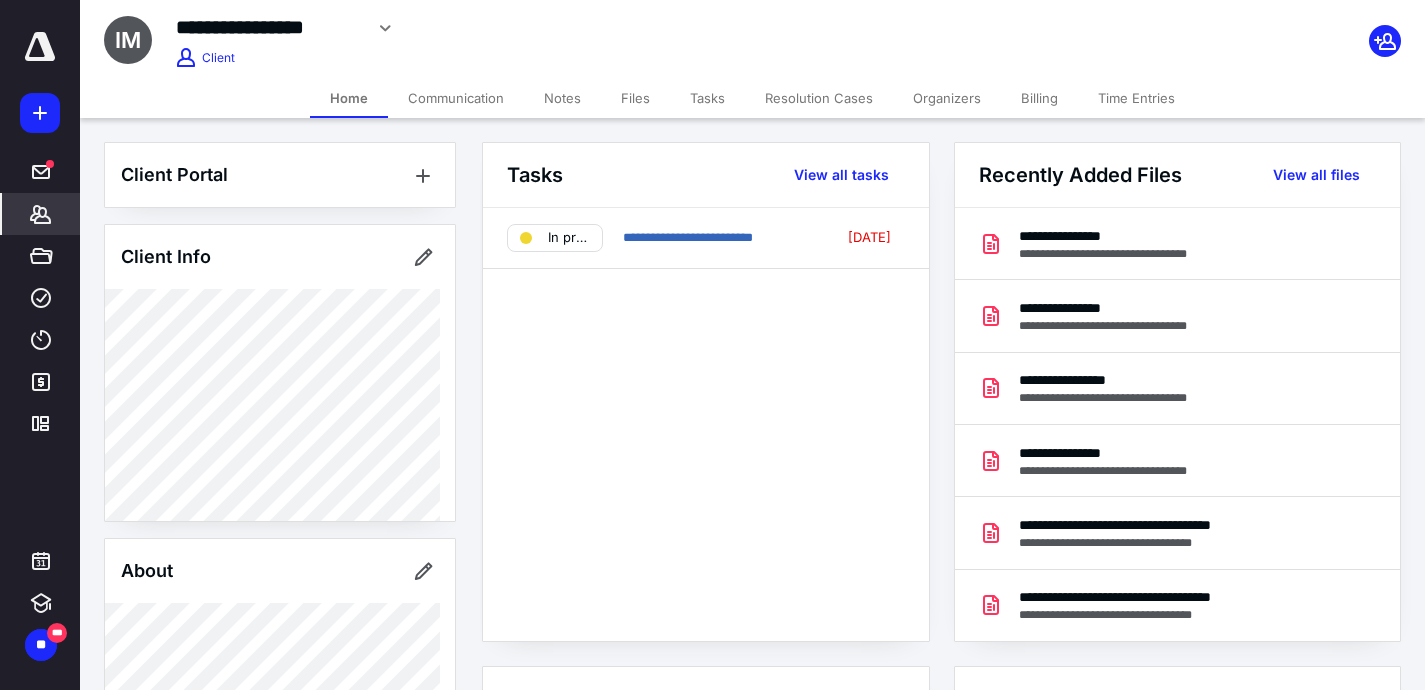 click on "Organizers" at bounding box center (947, 98) 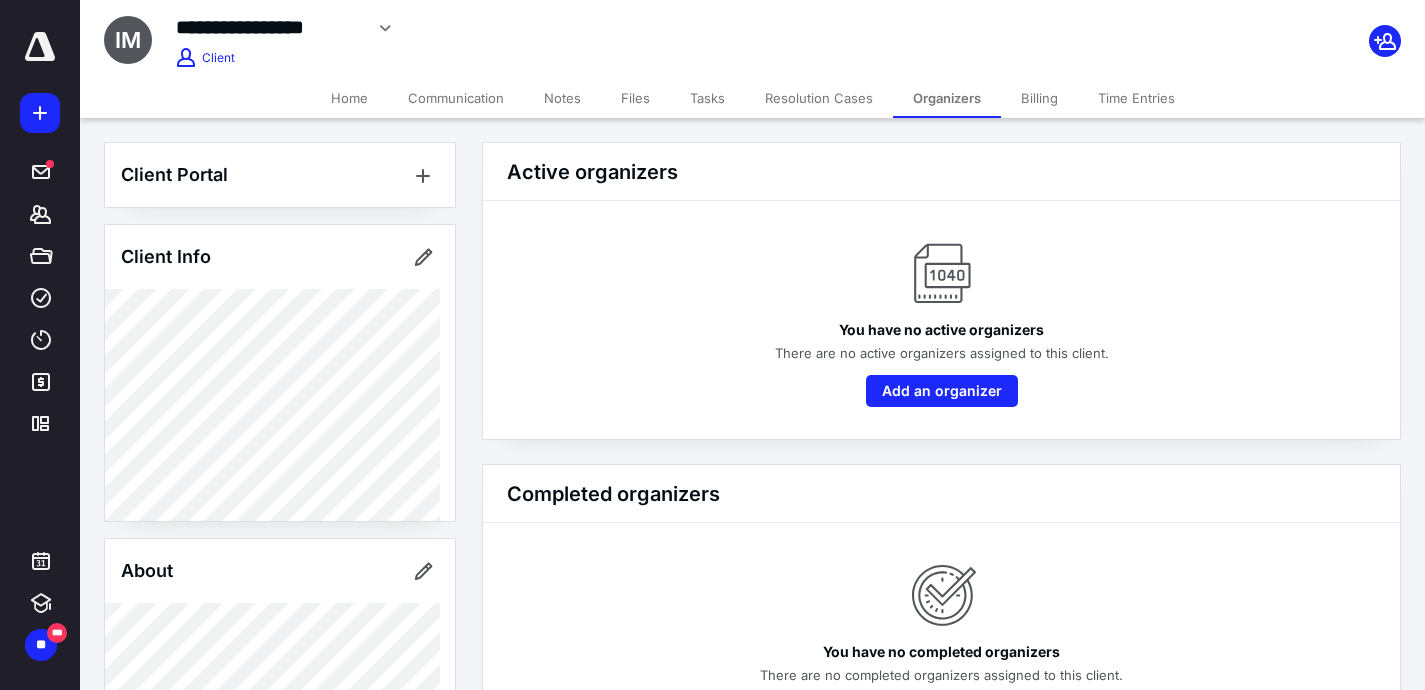 click on "Files" at bounding box center [635, 98] 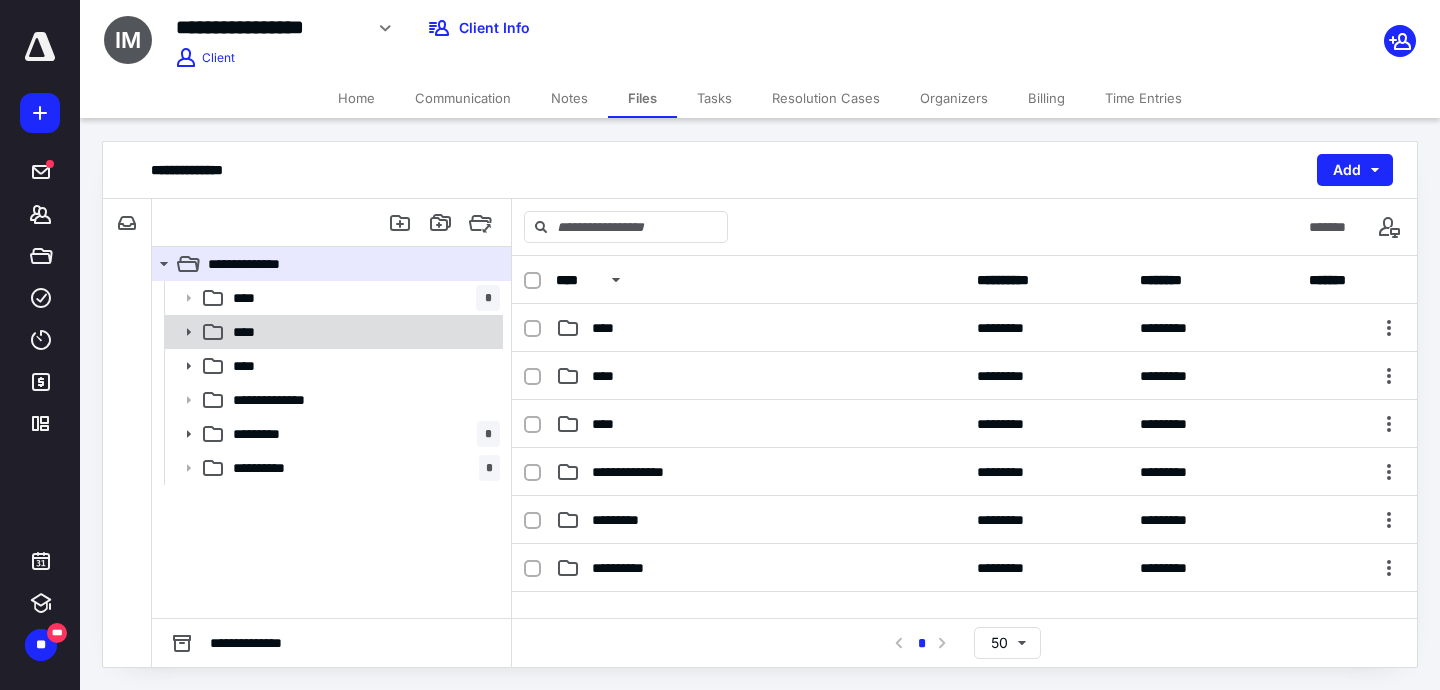 click on "****" at bounding box center [332, 332] 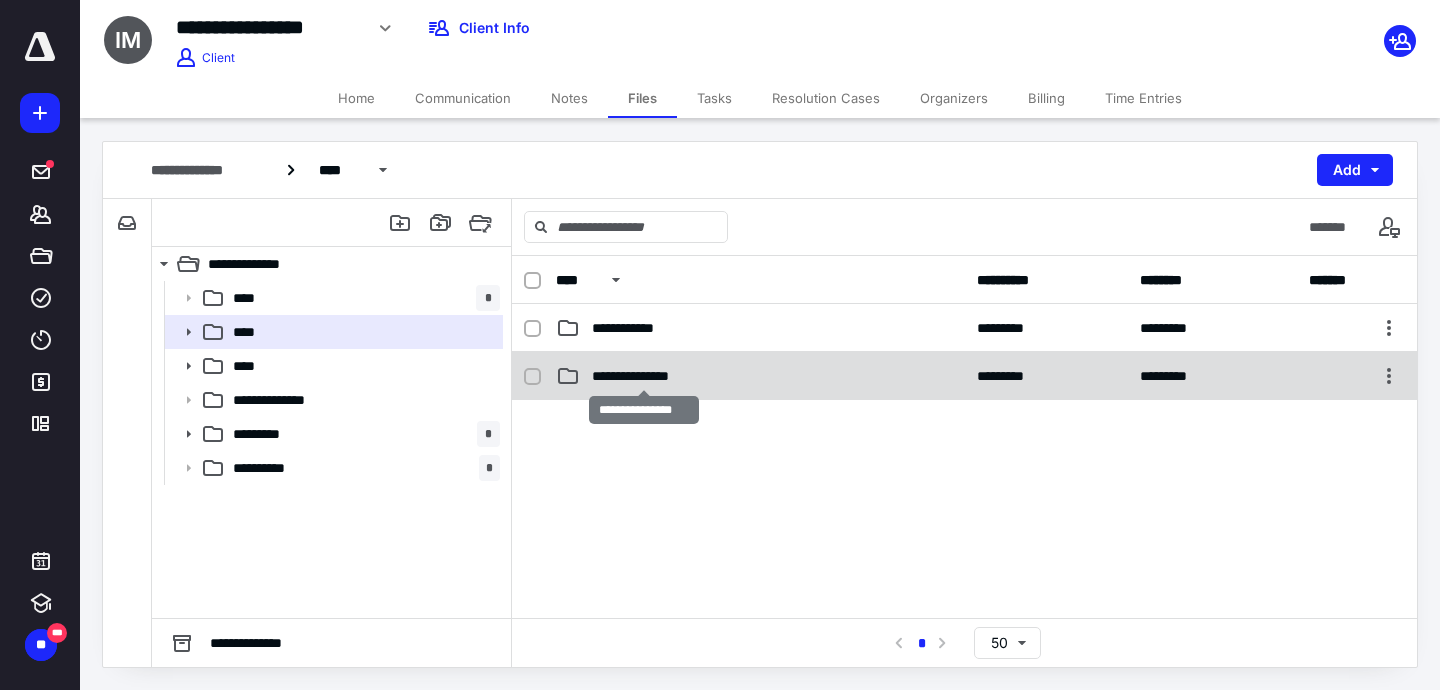 click on "**********" at bounding box center [644, 376] 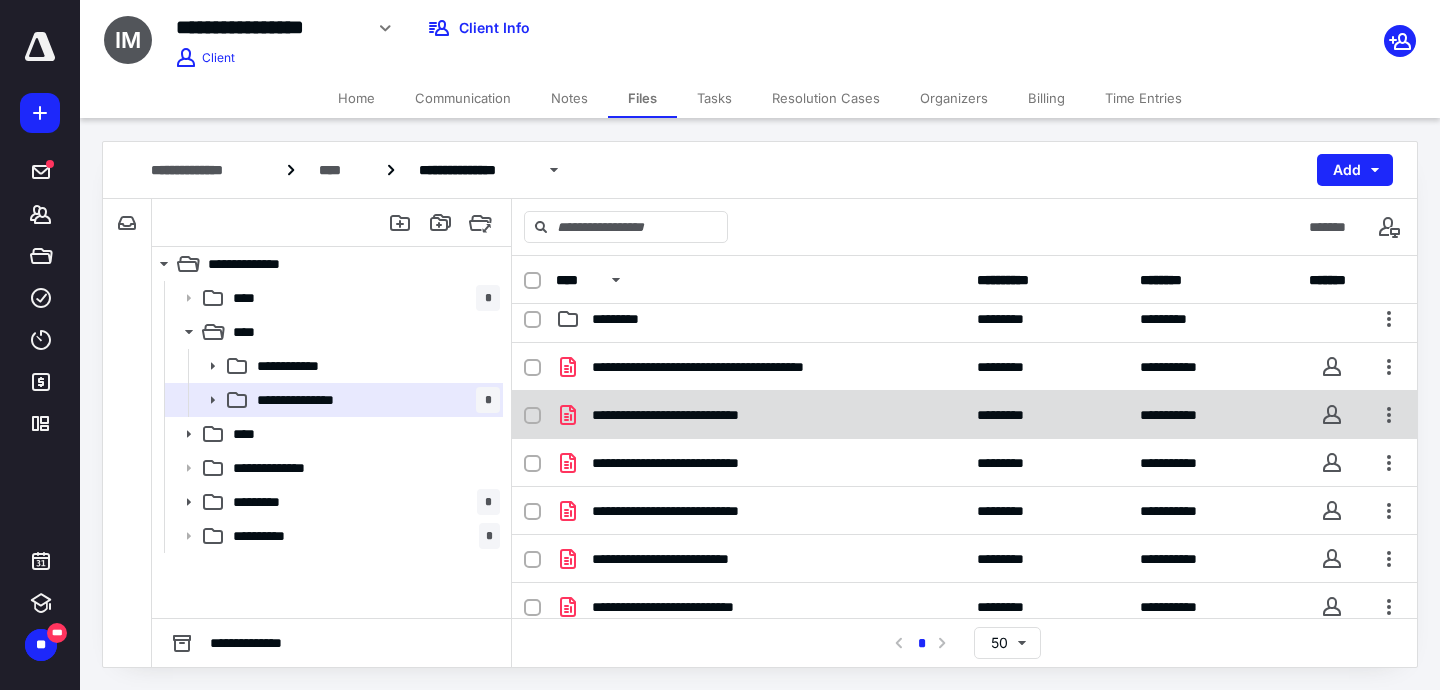 scroll, scrollTop: 82, scrollLeft: 0, axis: vertical 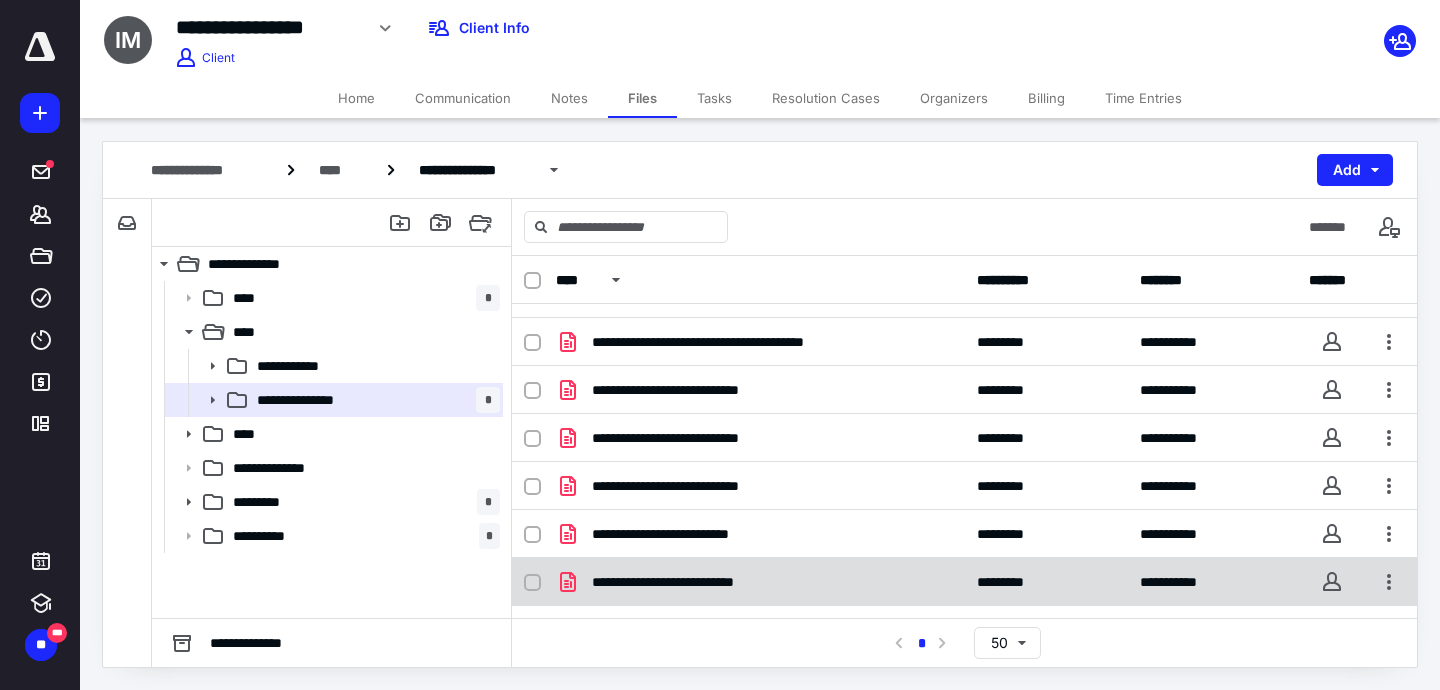 click on "**********" at bounding box center [697, 582] 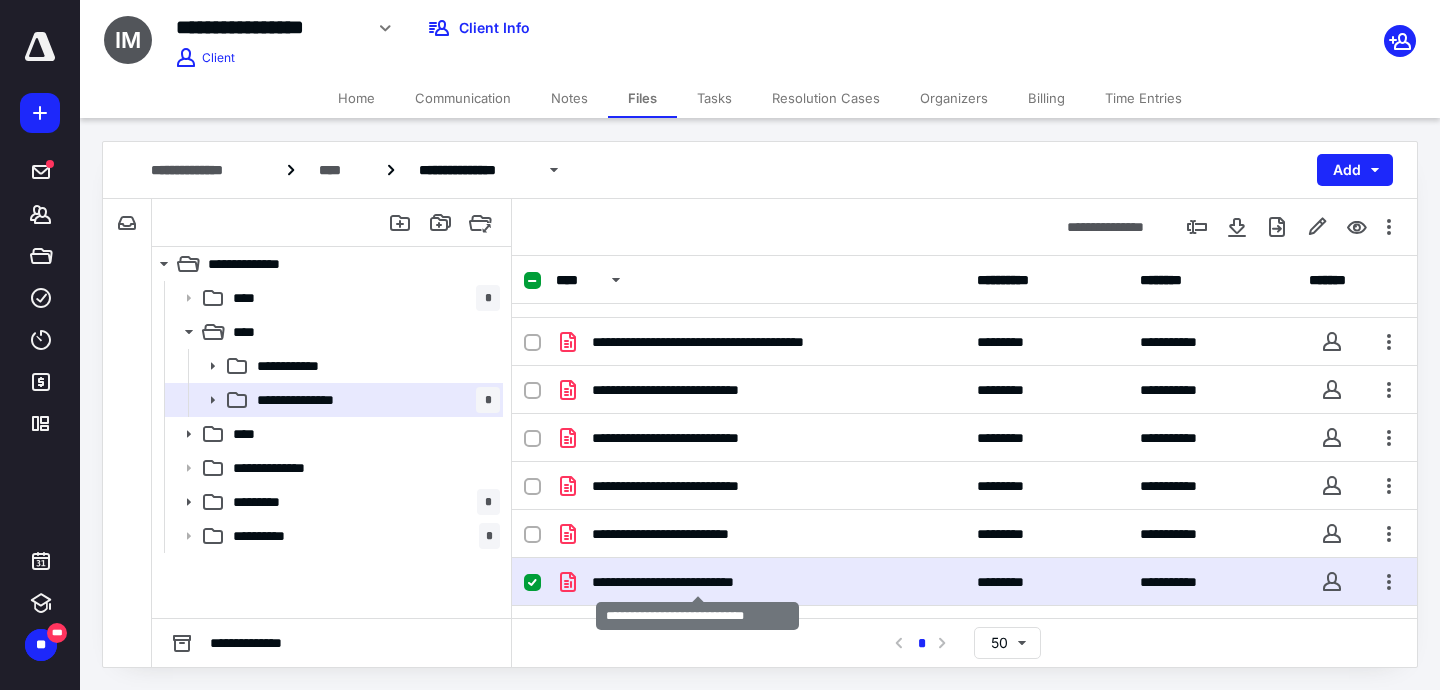 click on "**********" at bounding box center [697, 582] 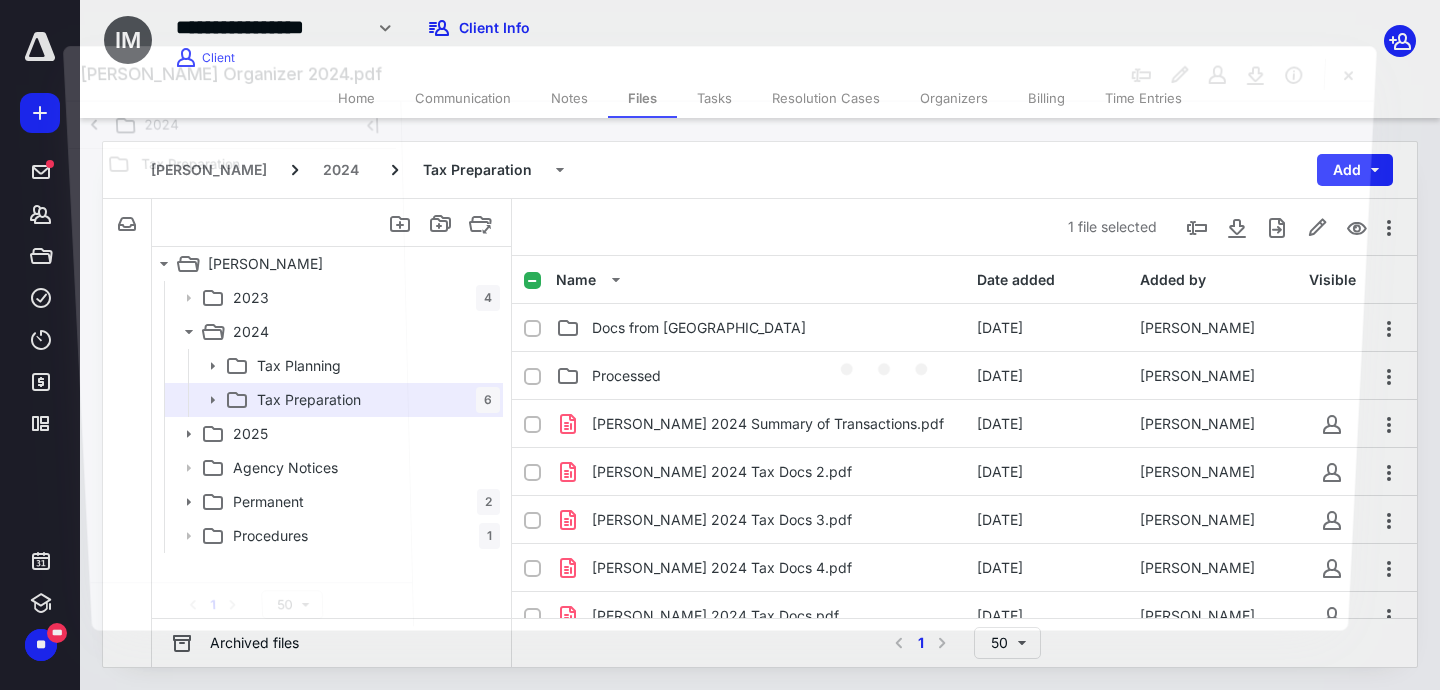 scroll, scrollTop: 82, scrollLeft: 0, axis: vertical 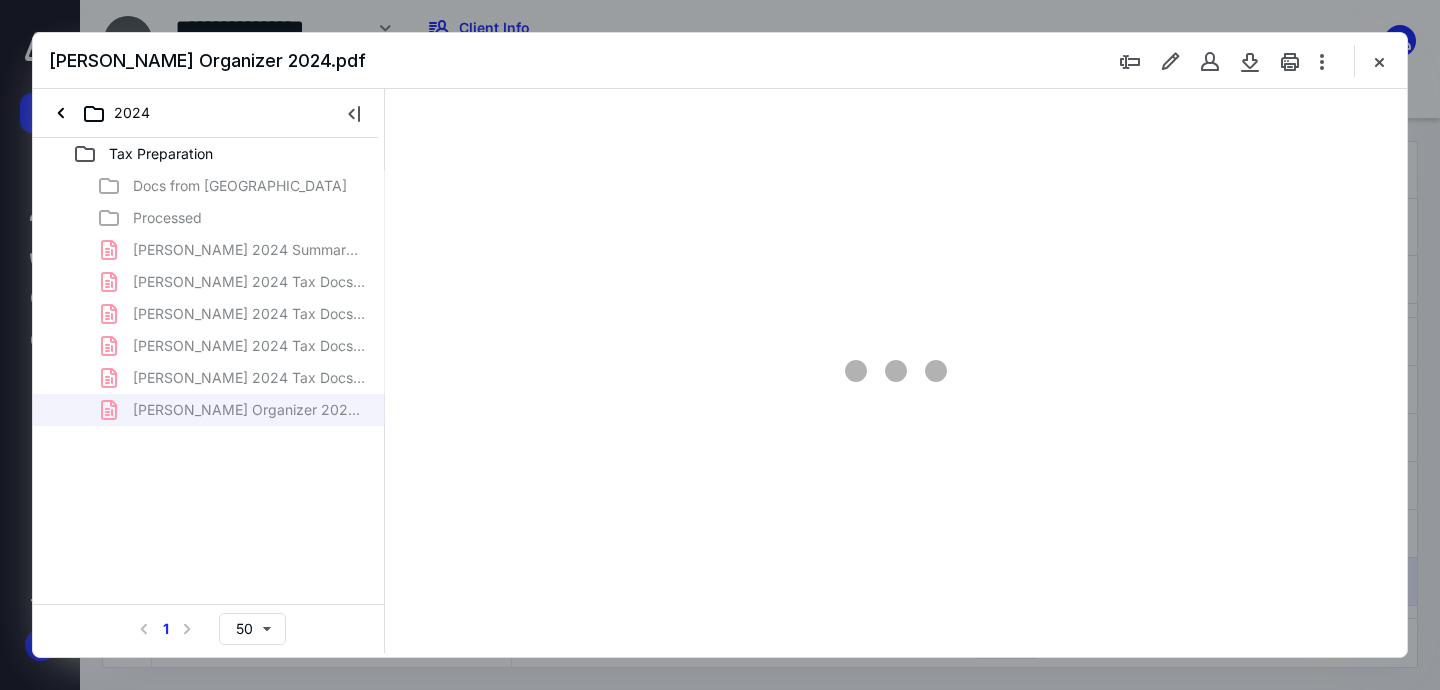 type on "163" 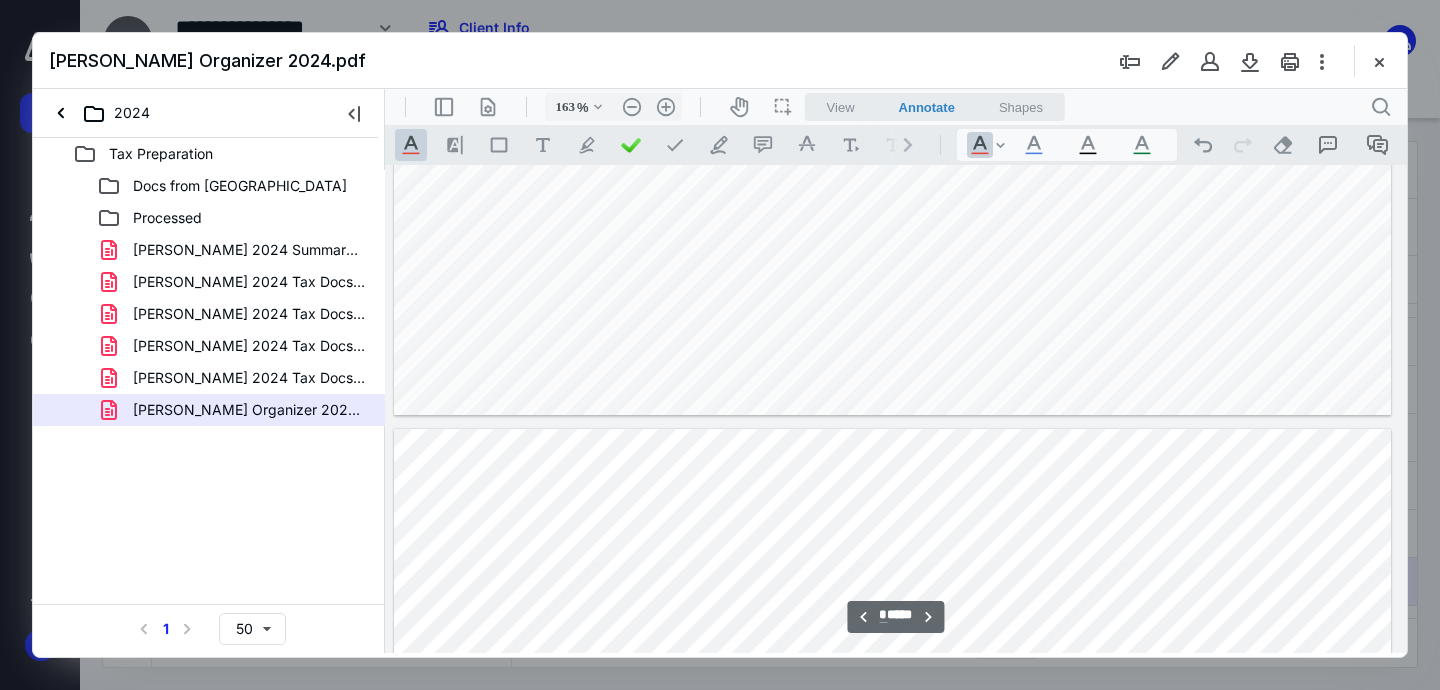 scroll, scrollTop: 323, scrollLeft: 145, axis: both 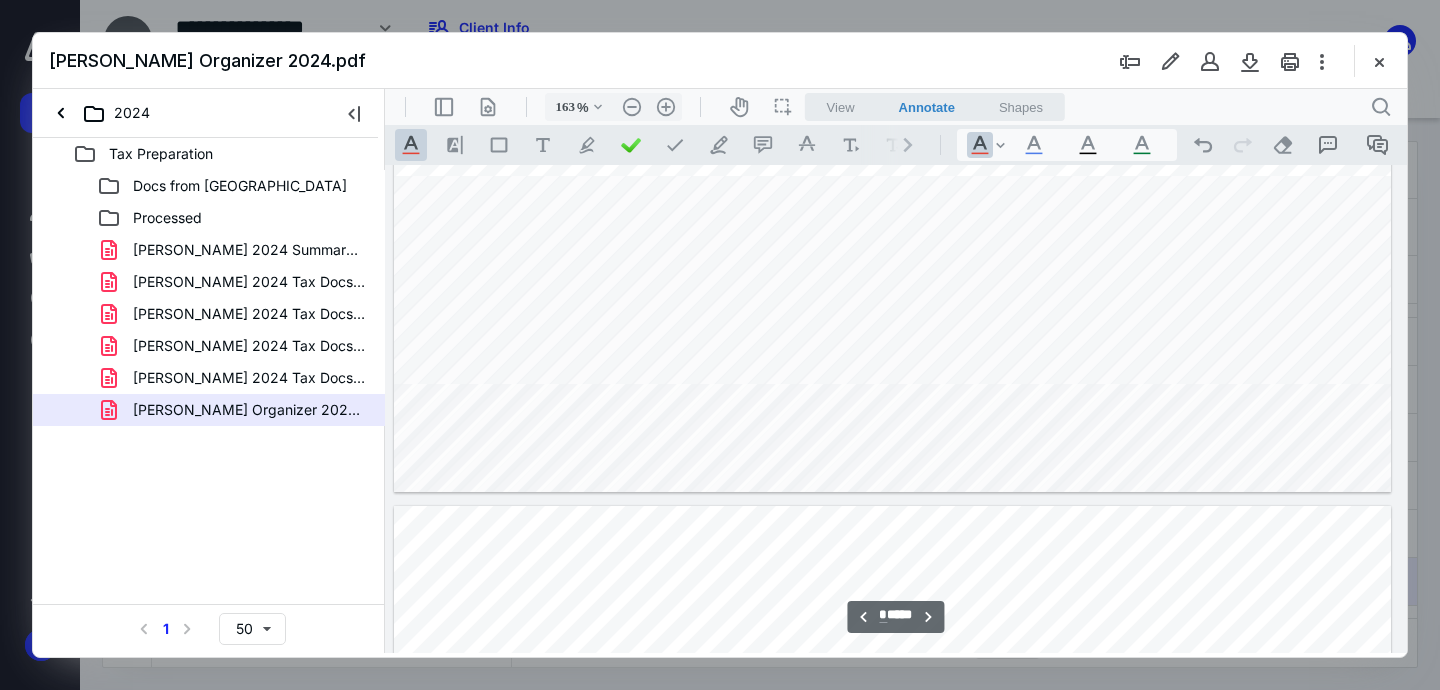type on "*" 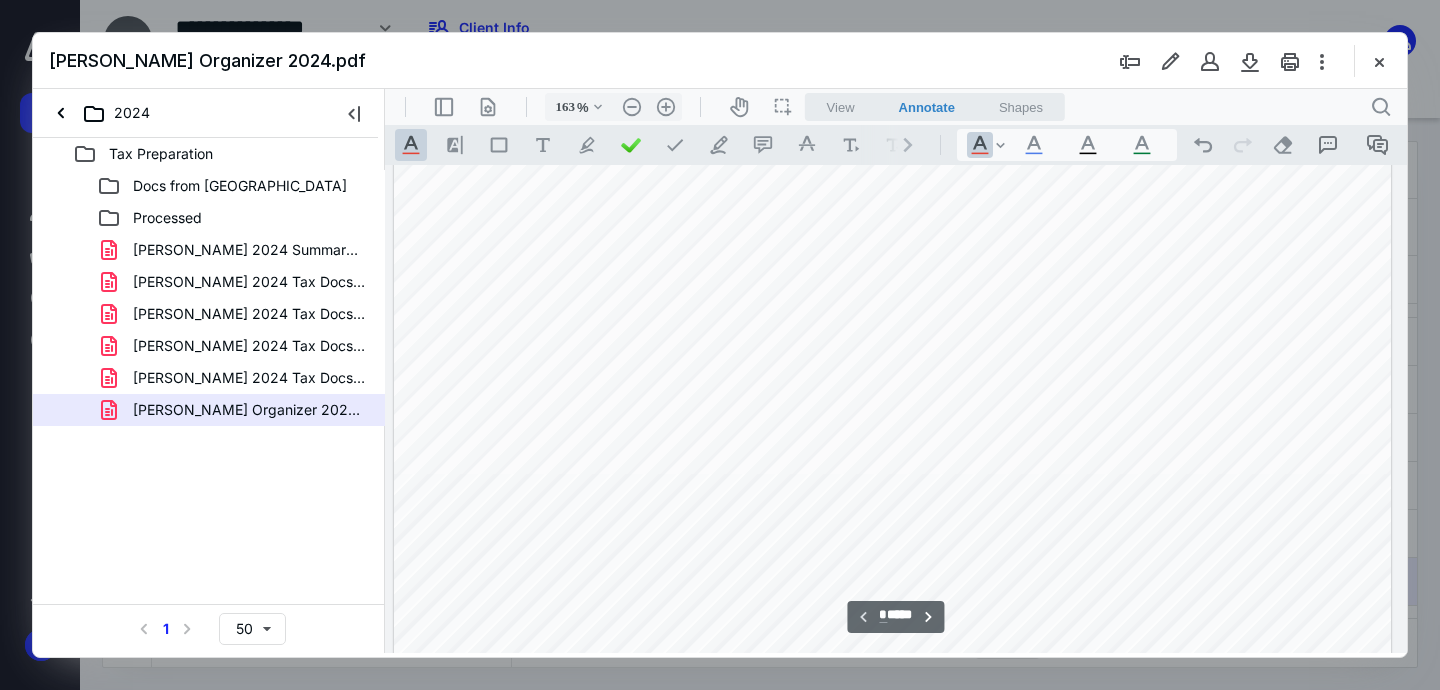 scroll, scrollTop: 0, scrollLeft: 145, axis: horizontal 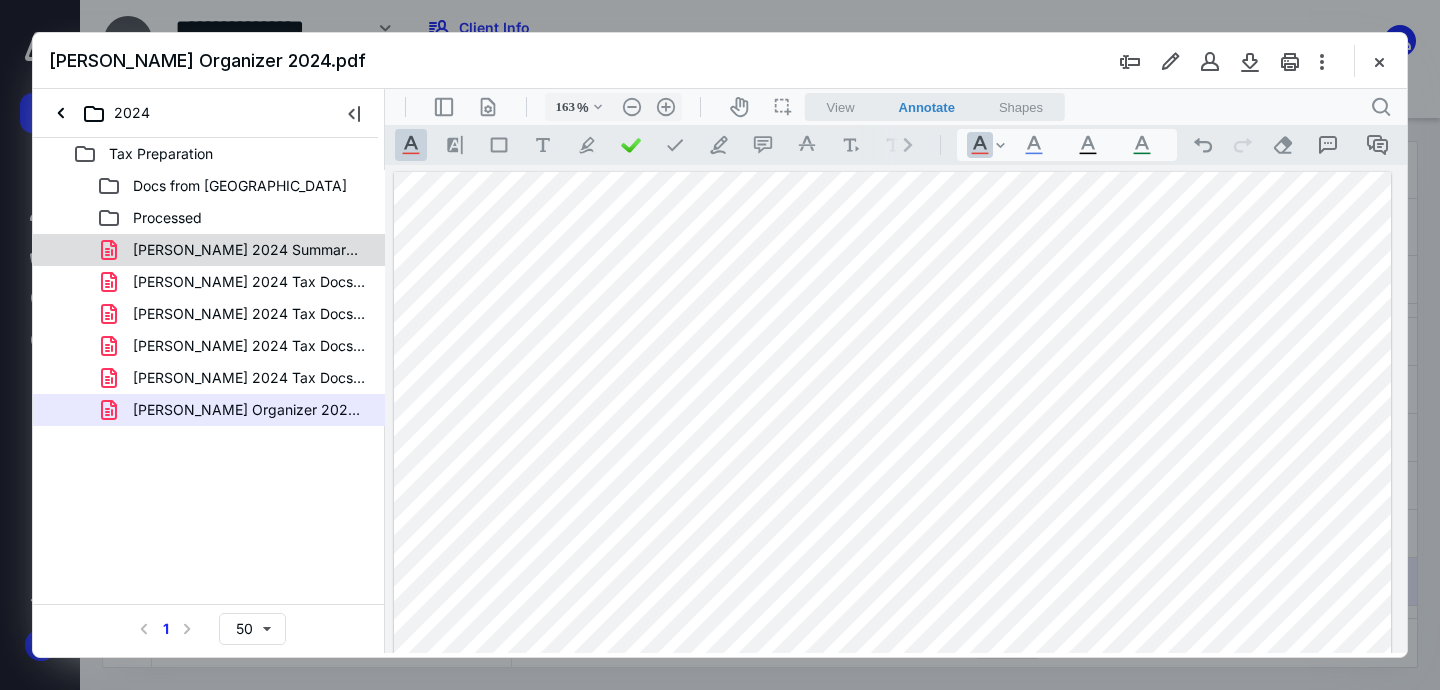 click on "[PERSON_NAME] 2024 Summary of Transactions.pdf" at bounding box center [237, 250] 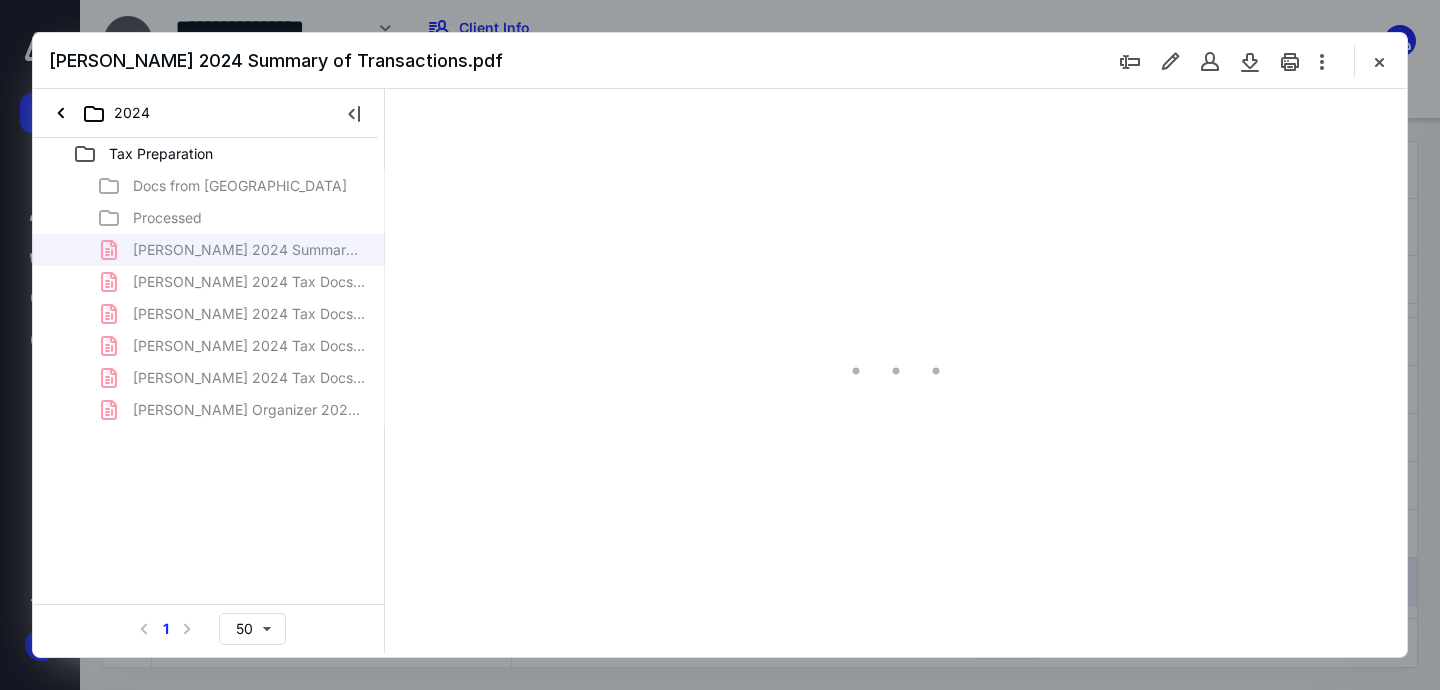 type on "163" 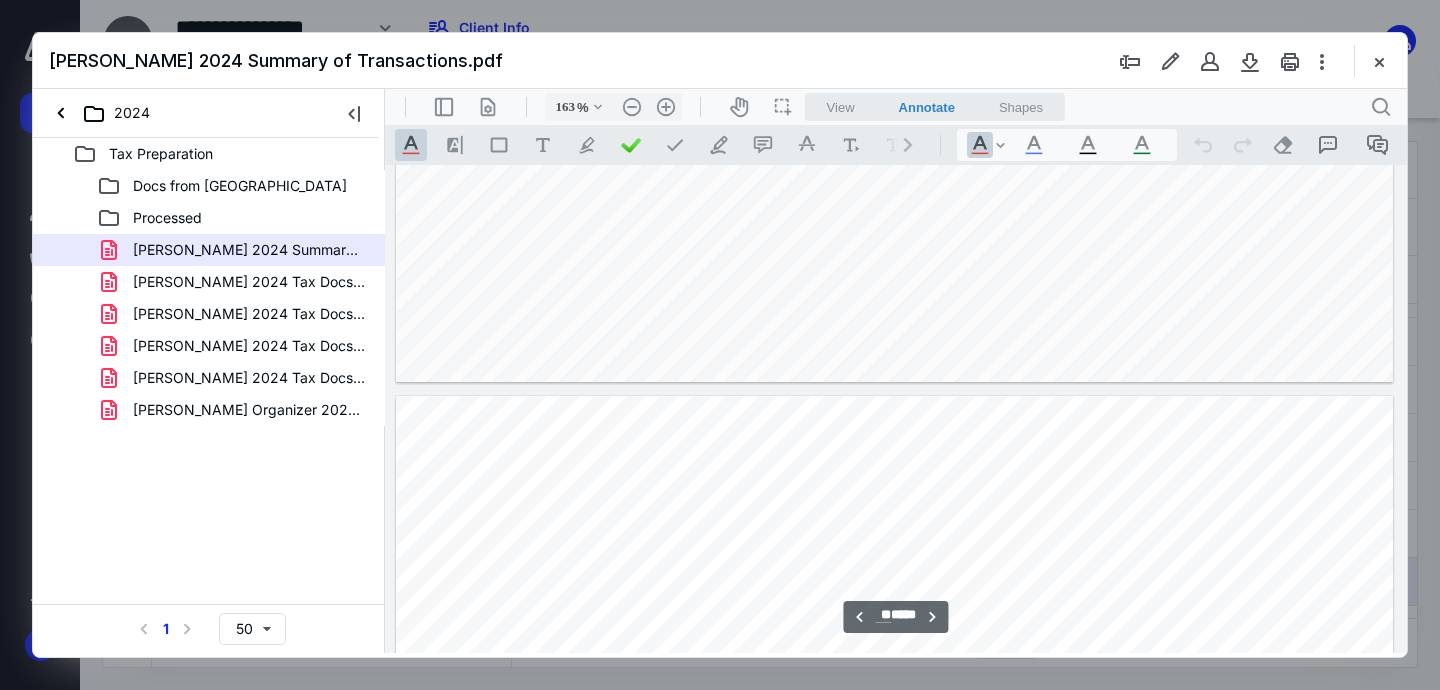 scroll, scrollTop: 25101, scrollLeft: 0, axis: vertical 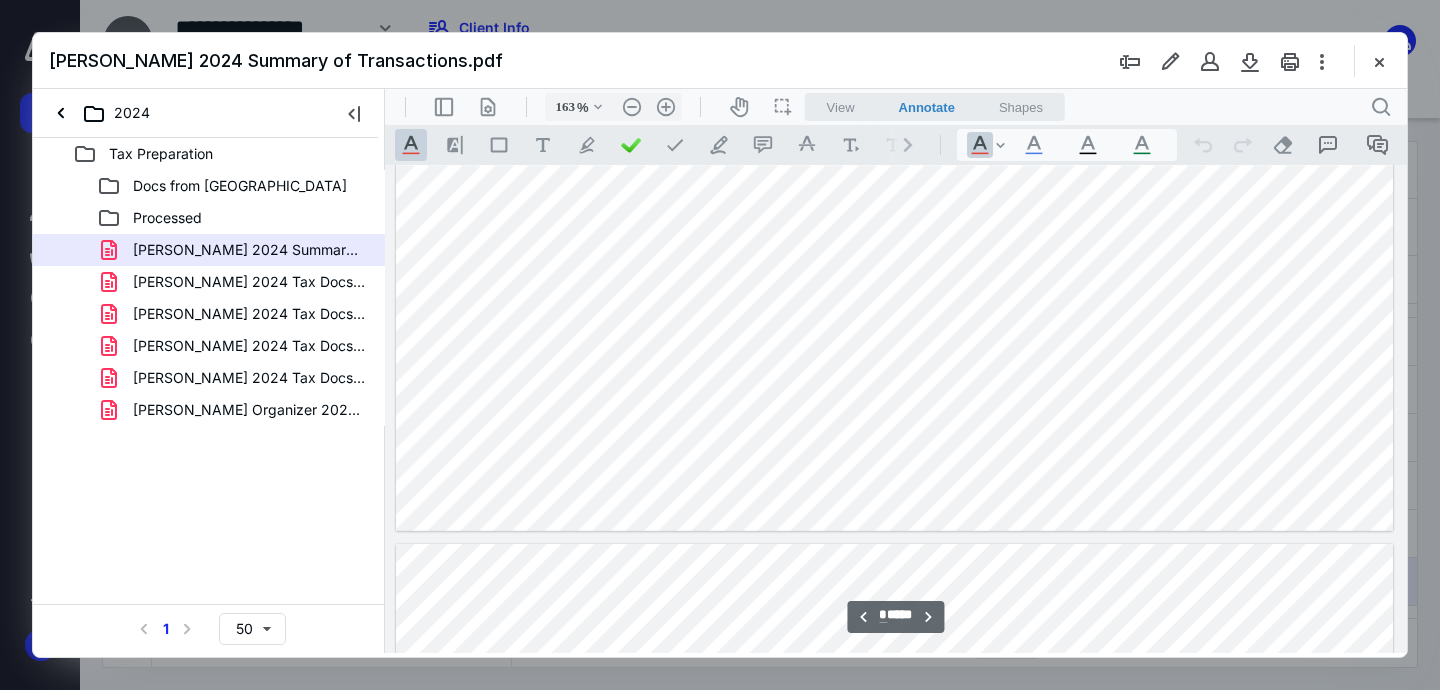 drag, startPoint x: 1402, startPoint y: 263, endPoint x: 1793, endPoint y: 277, distance: 391.25055 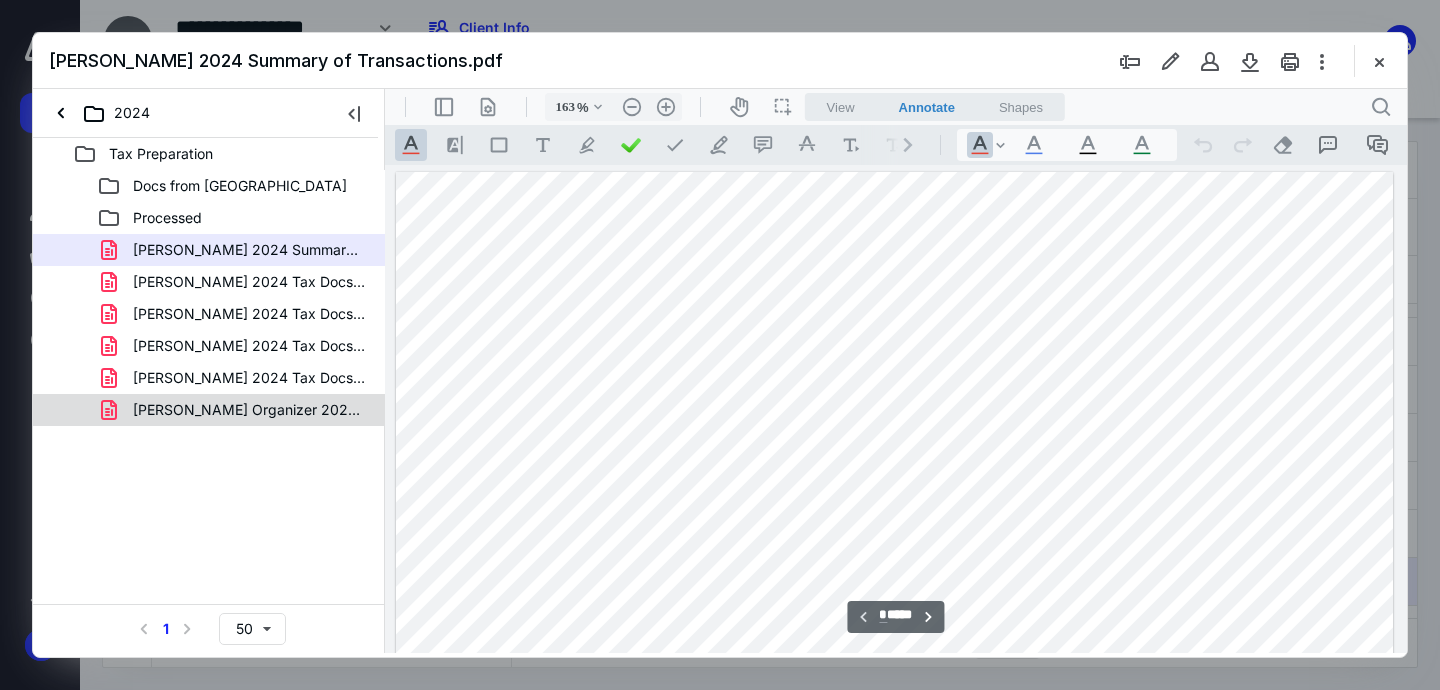click on "[PERSON_NAME] Organizer 2024.pdf" at bounding box center [209, 410] 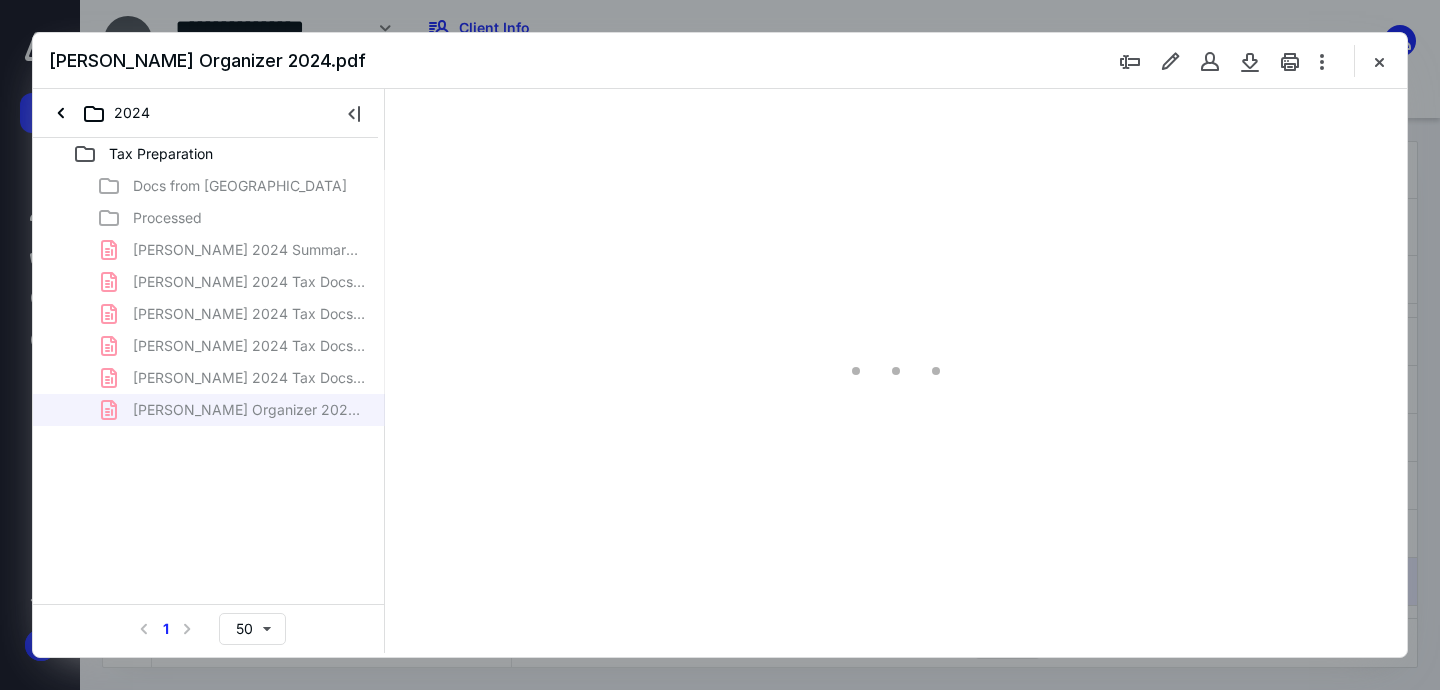 type on "163" 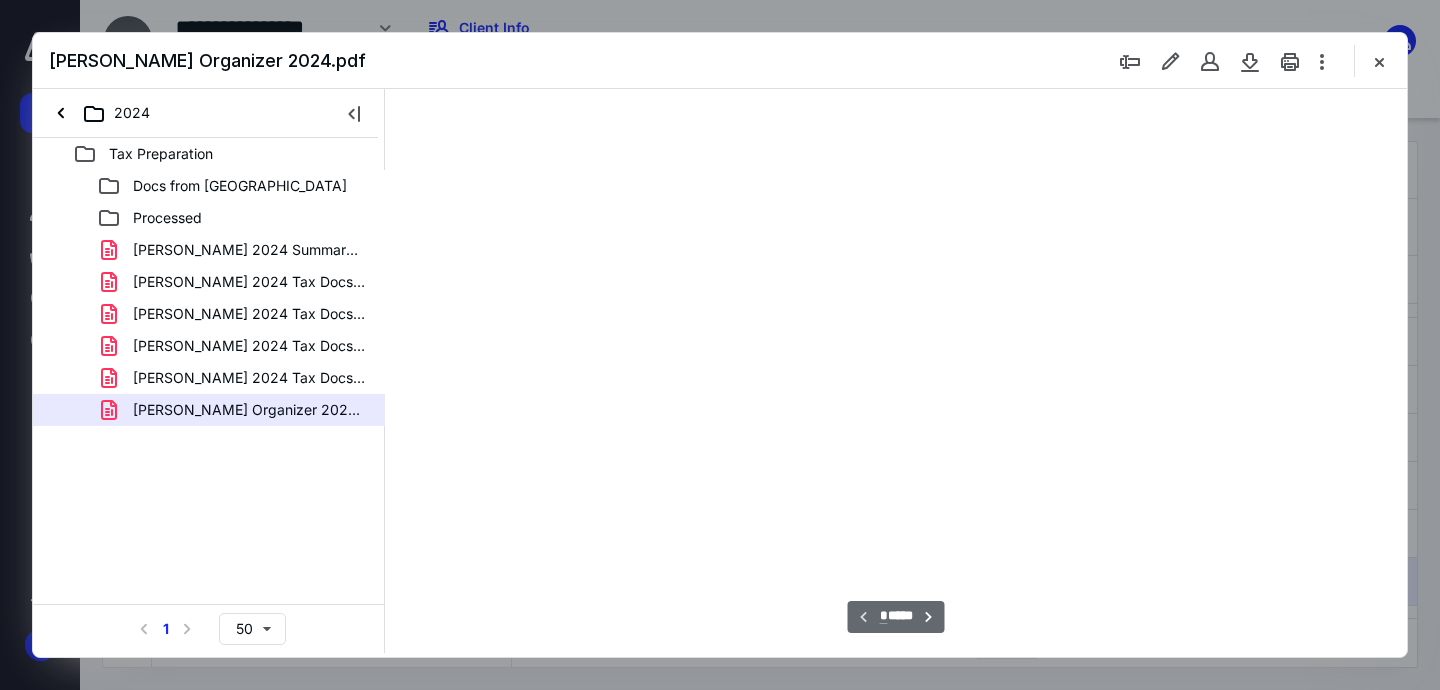 scroll, scrollTop: 83, scrollLeft: 145, axis: both 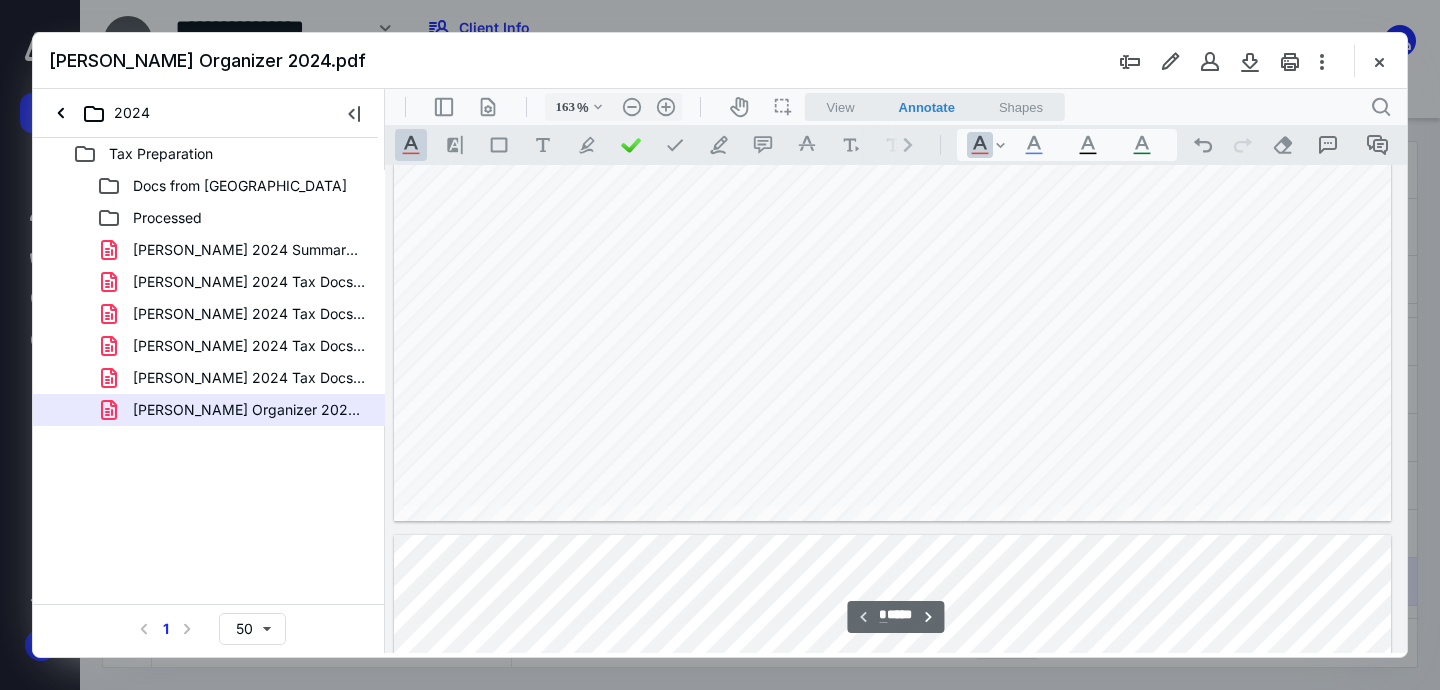 type on "*" 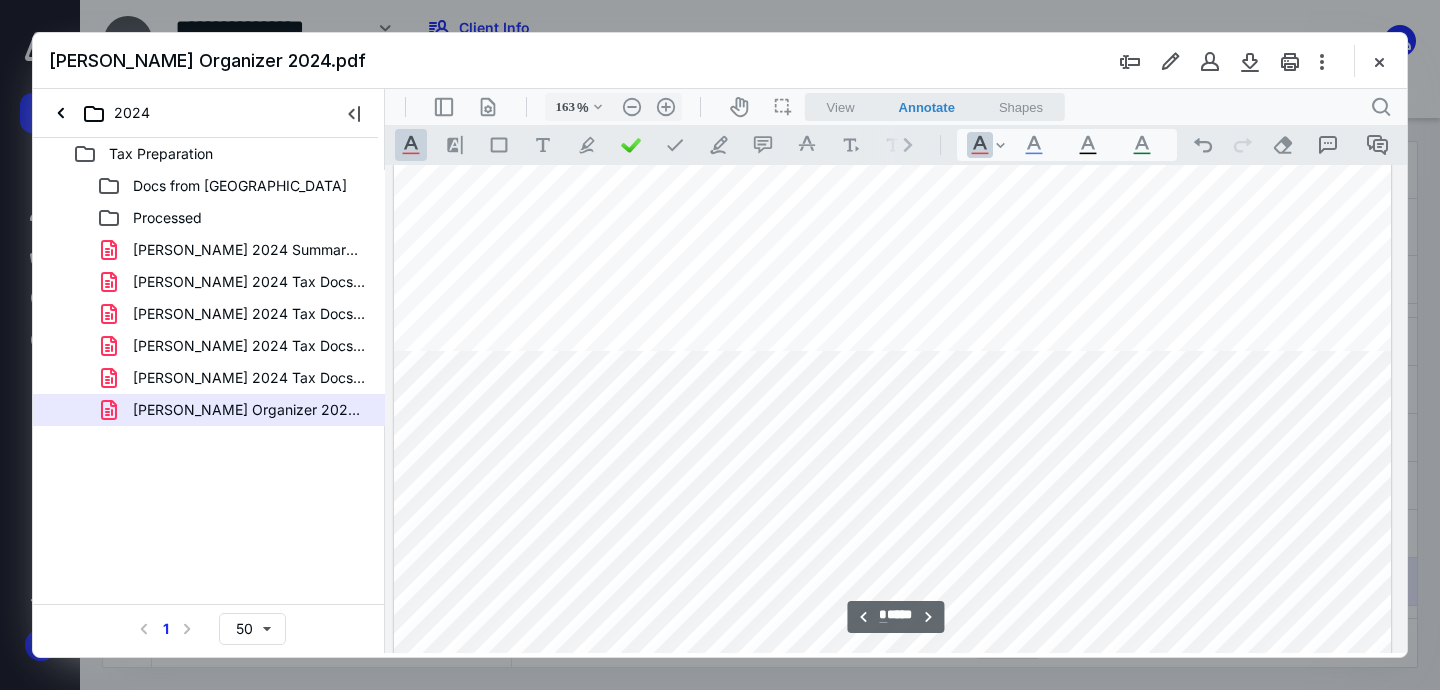 scroll, scrollTop: 1337, scrollLeft: 145, axis: both 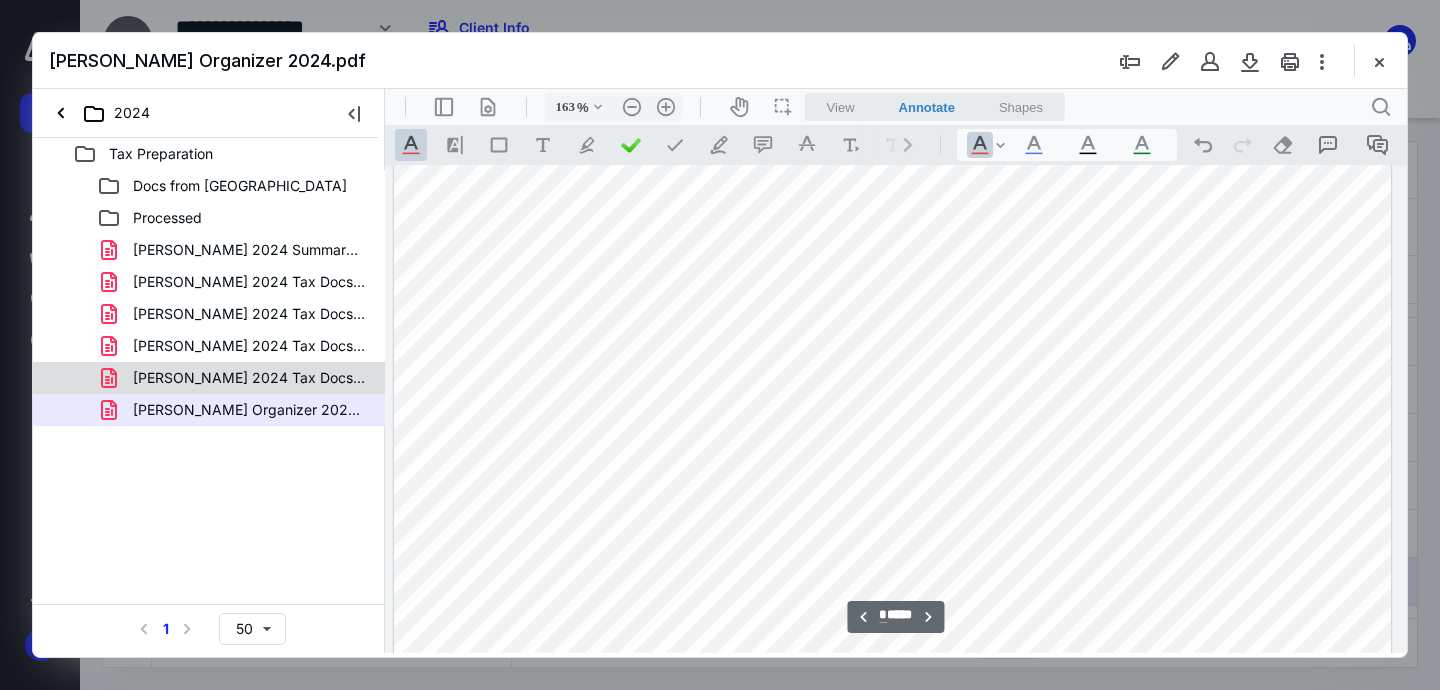 click on "[PERSON_NAME] 2024 Tax Docs.pdf" at bounding box center (249, 378) 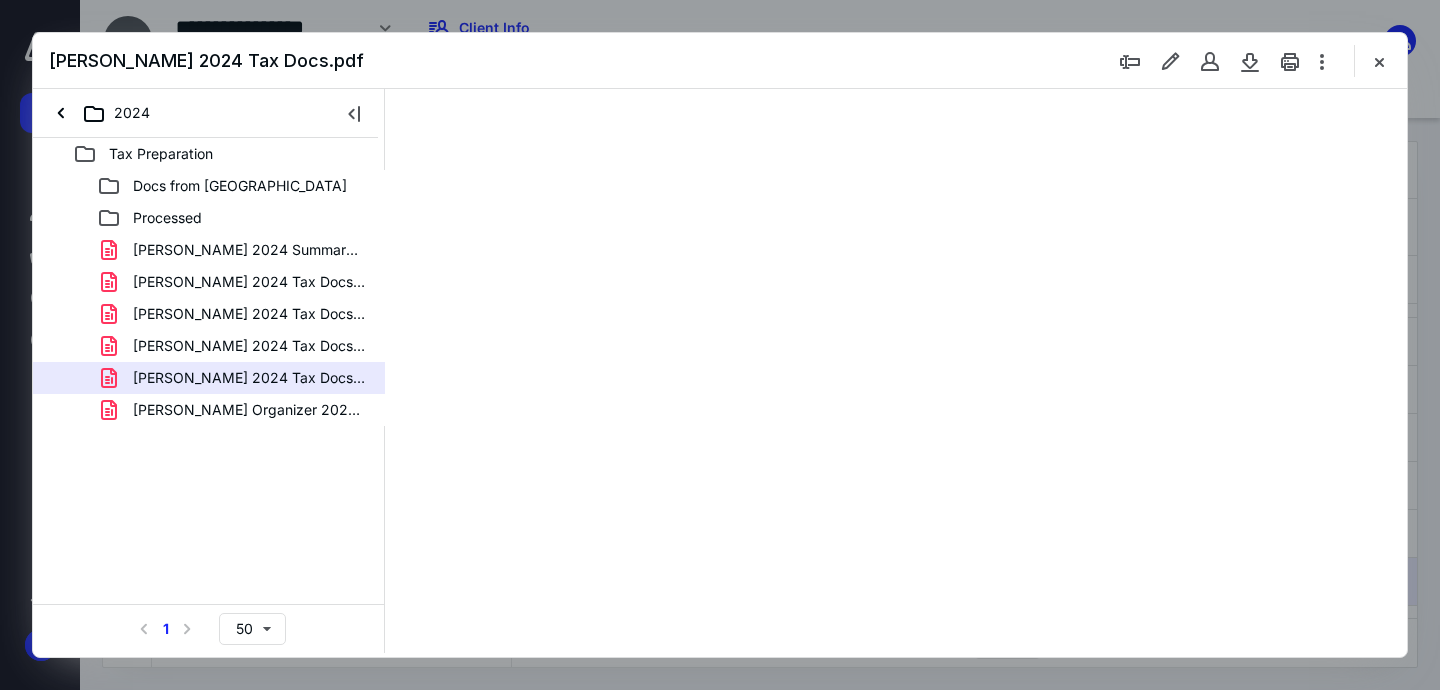 type on "163" 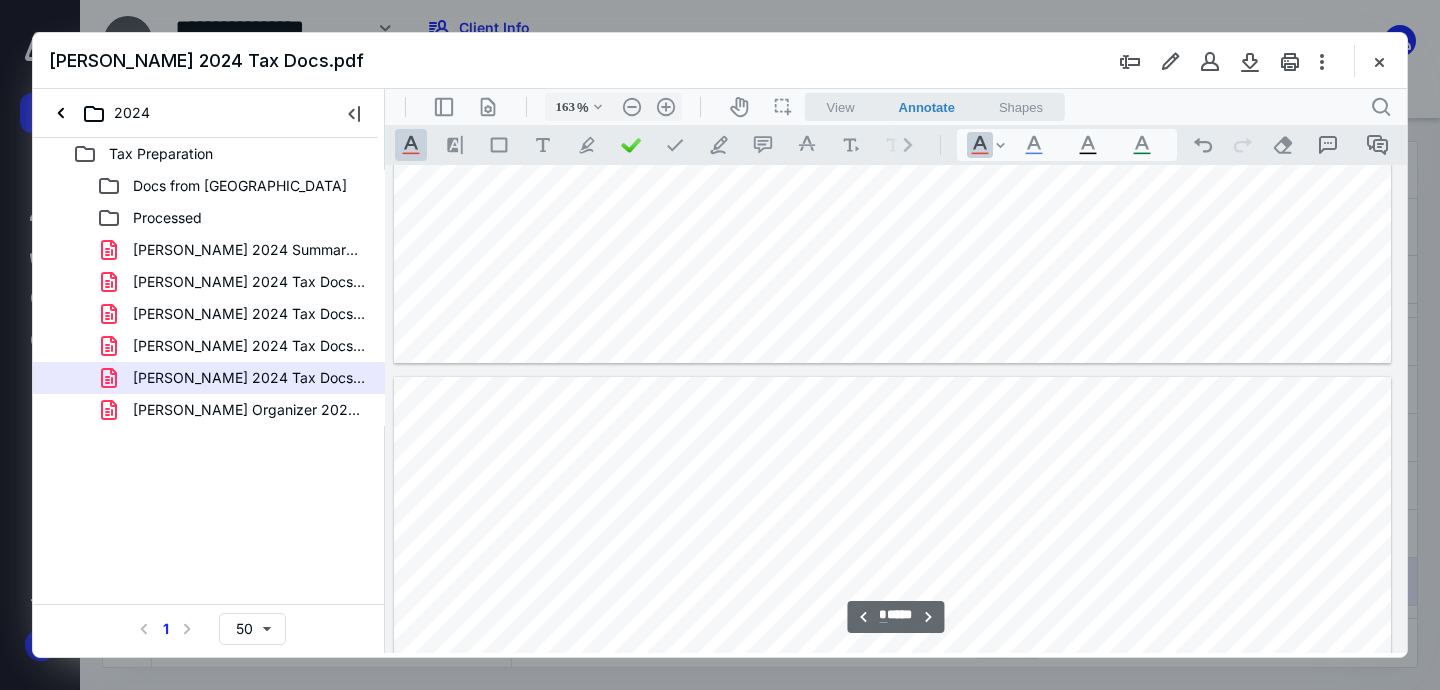 type on "**" 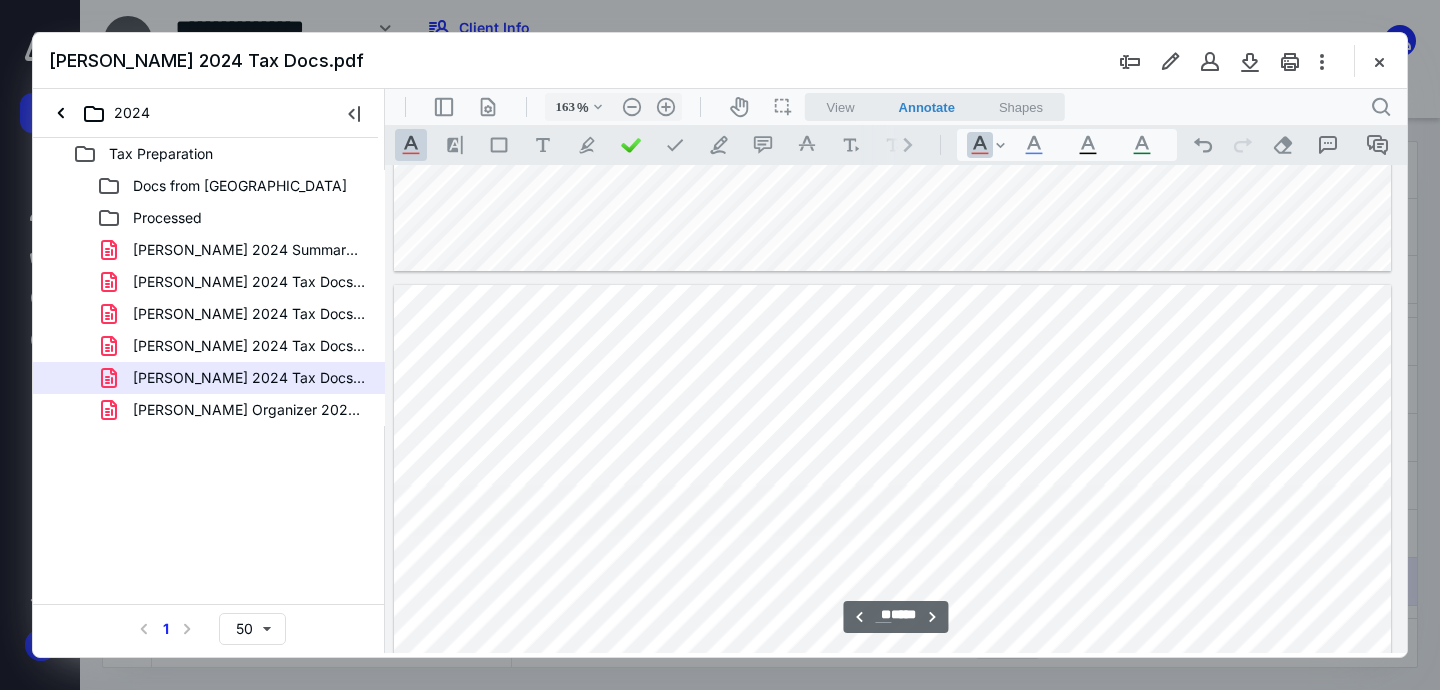 scroll, scrollTop: 12529, scrollLeft: 145, axis: both 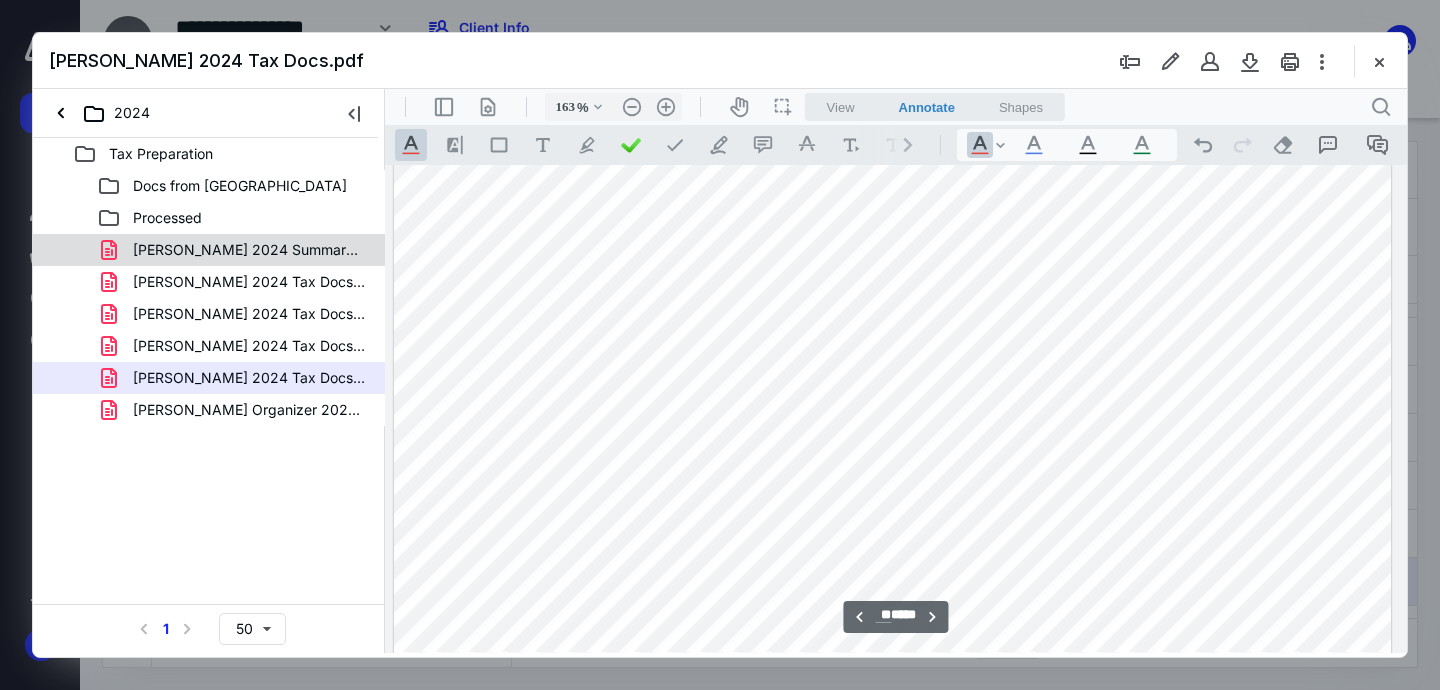 click on "[PERSON_NAME] 2024 Summary of Transactions.pdf" at bounding box center [249, 250] 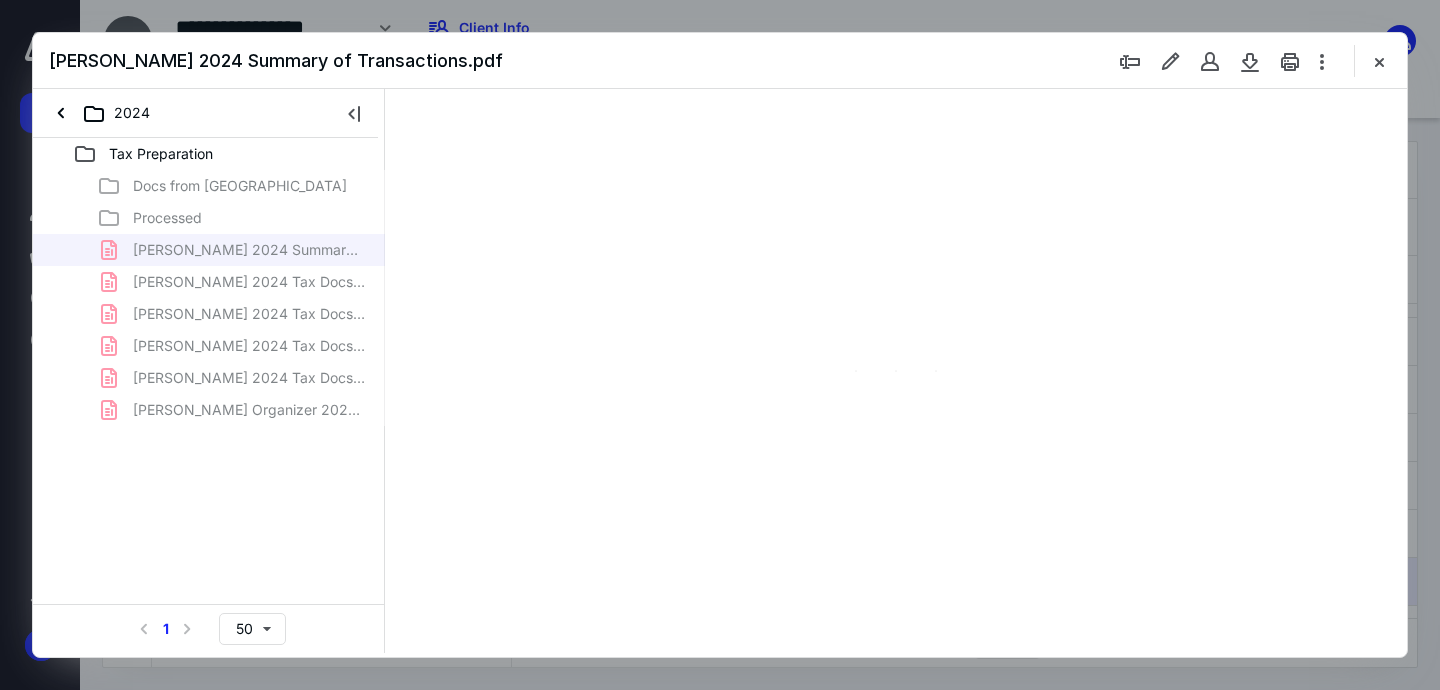 click on "Docs from Cornbelt Processed [PERSON_NAME] 2024 Summary of Transactions.pdf [PERSON_NAME] 2024 Tax Docs 2.pdf [PERSON_NAME] 2024 Tax Docs 3.pdf [PERSON_NAME] 2024 Tax Docs 4.pdf [PERSON_NAME] 2024 Tax Docs.pdf [PERSON_NAME] Organizer 2024.pdf" at bounding box center [209, 298] 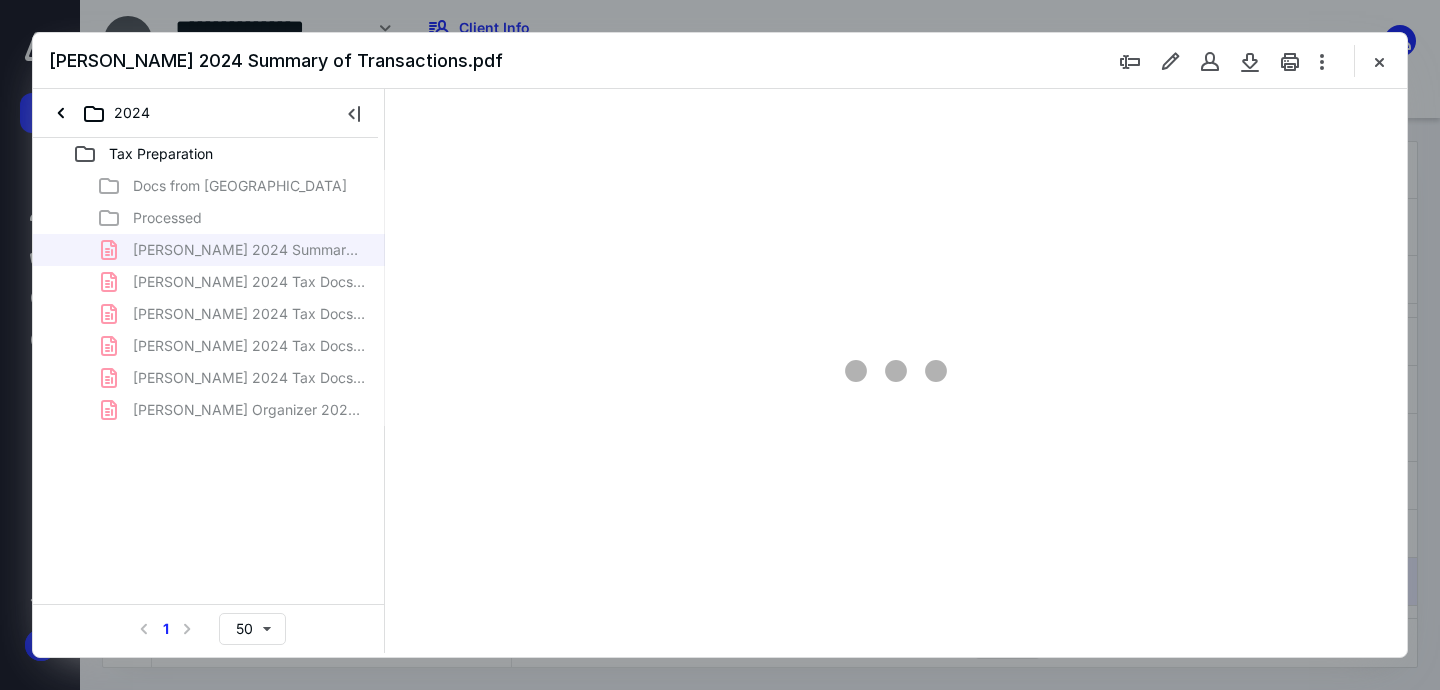 scroll, scrollTop: 83, scrollLeft: 0, axis: vertical 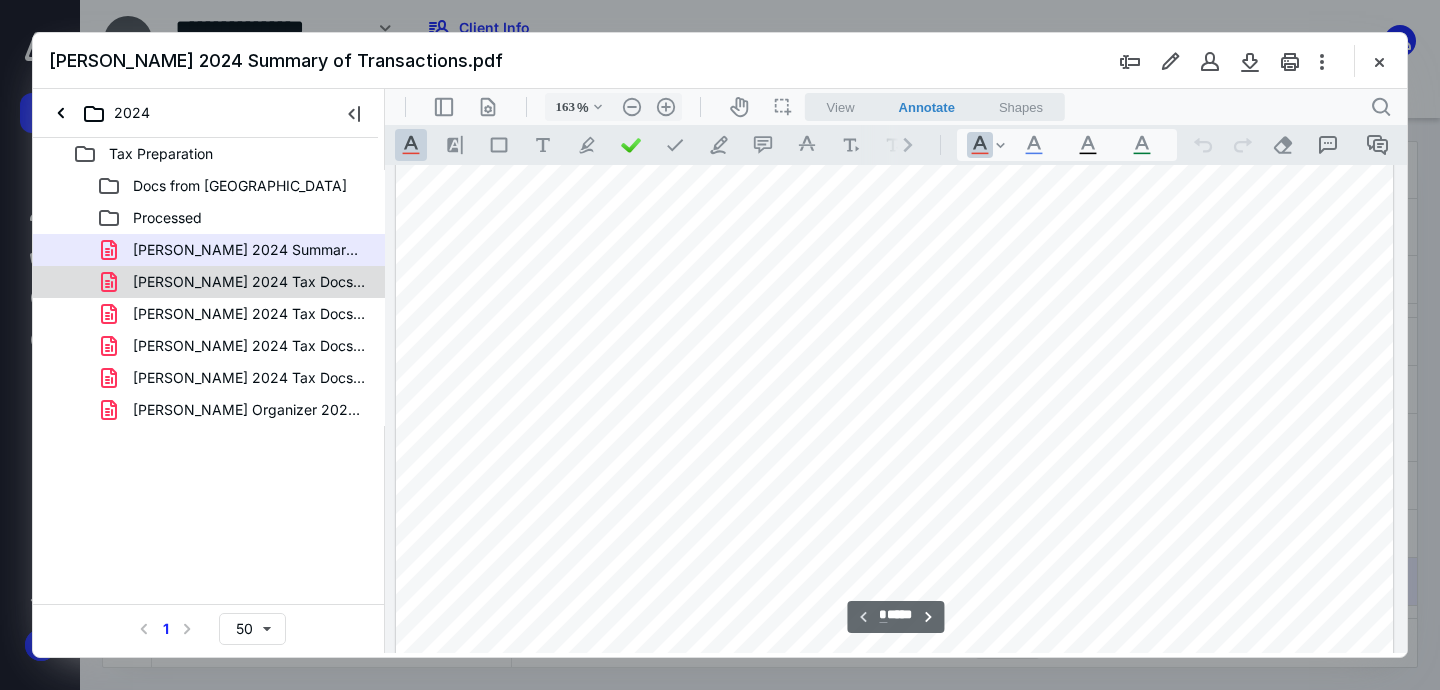 click on "[PERSON_NAME] 2024 Tax Docs 2.pdf" at bounding box center [249, 282] 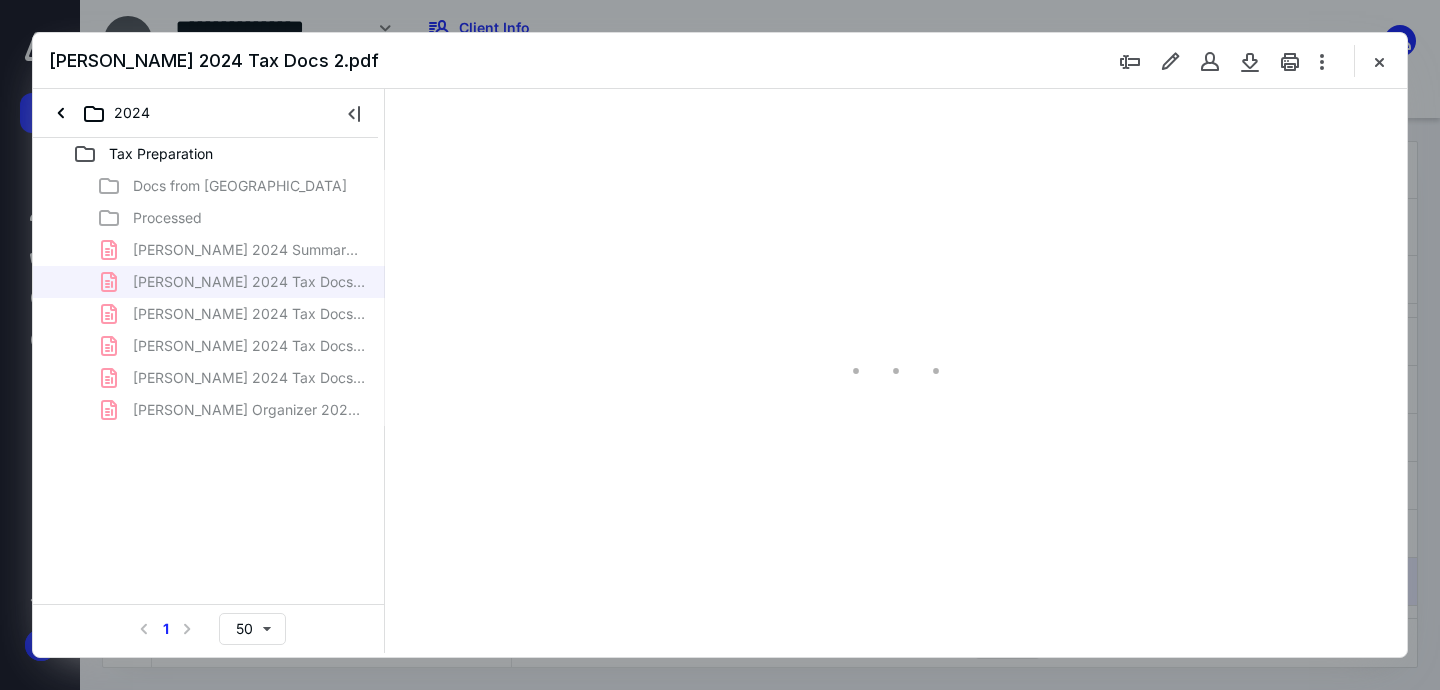 type on "163" 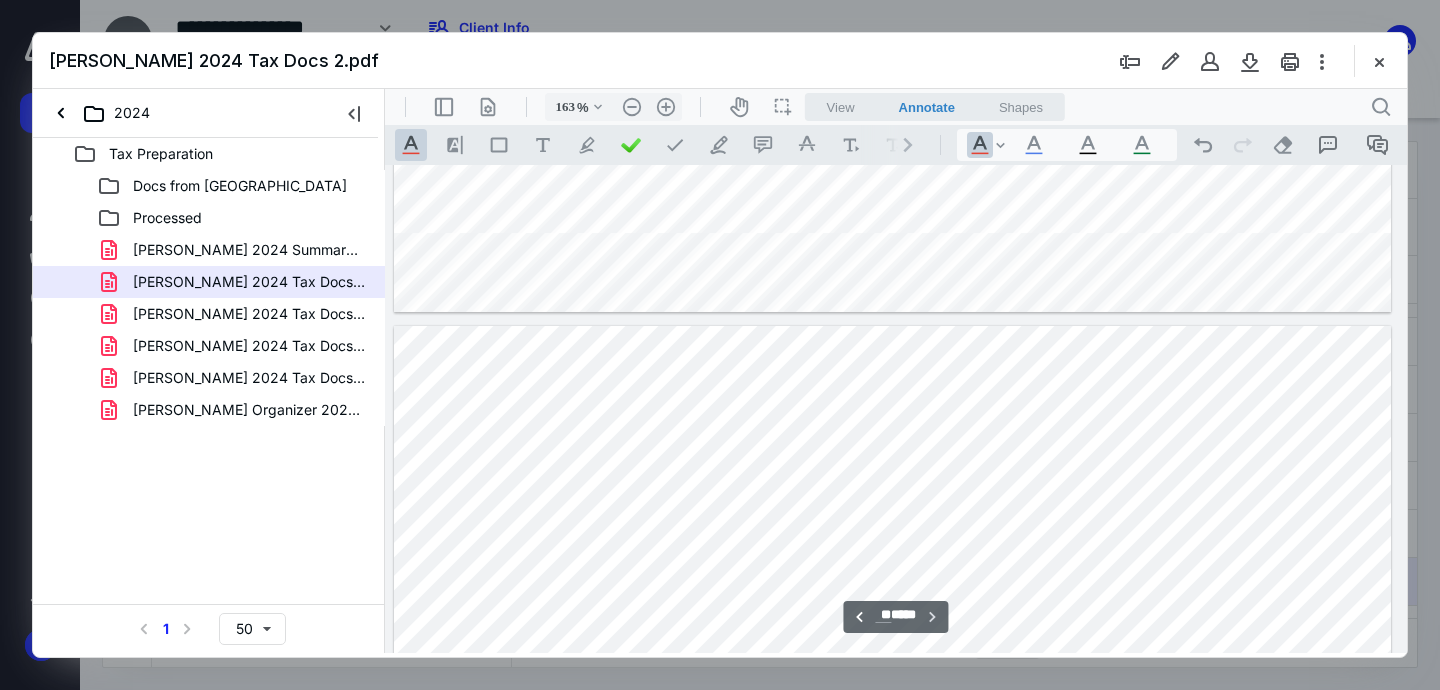 scroll, scrollTop: 43103, scrollLeft: 145, axis: both 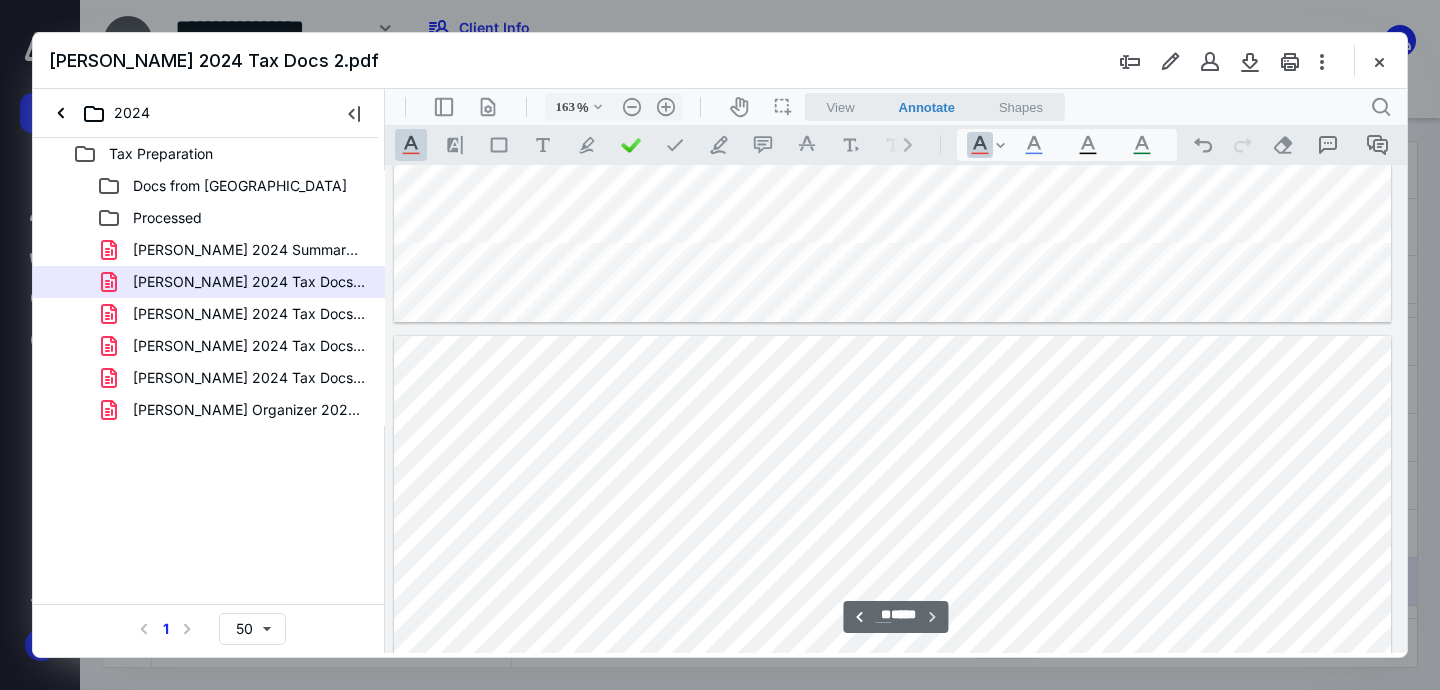 type on "**" 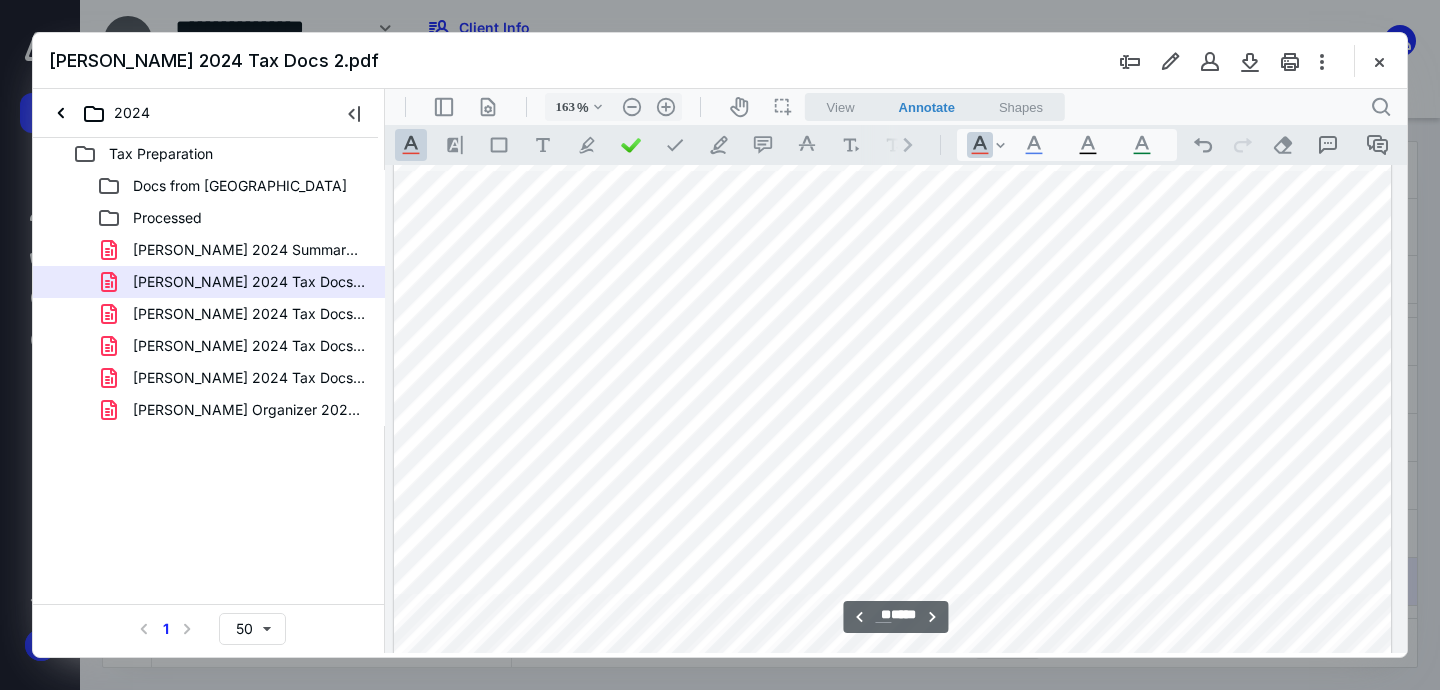 scroll, scrollTop: 41829, scrollLeft: 145, axis: both 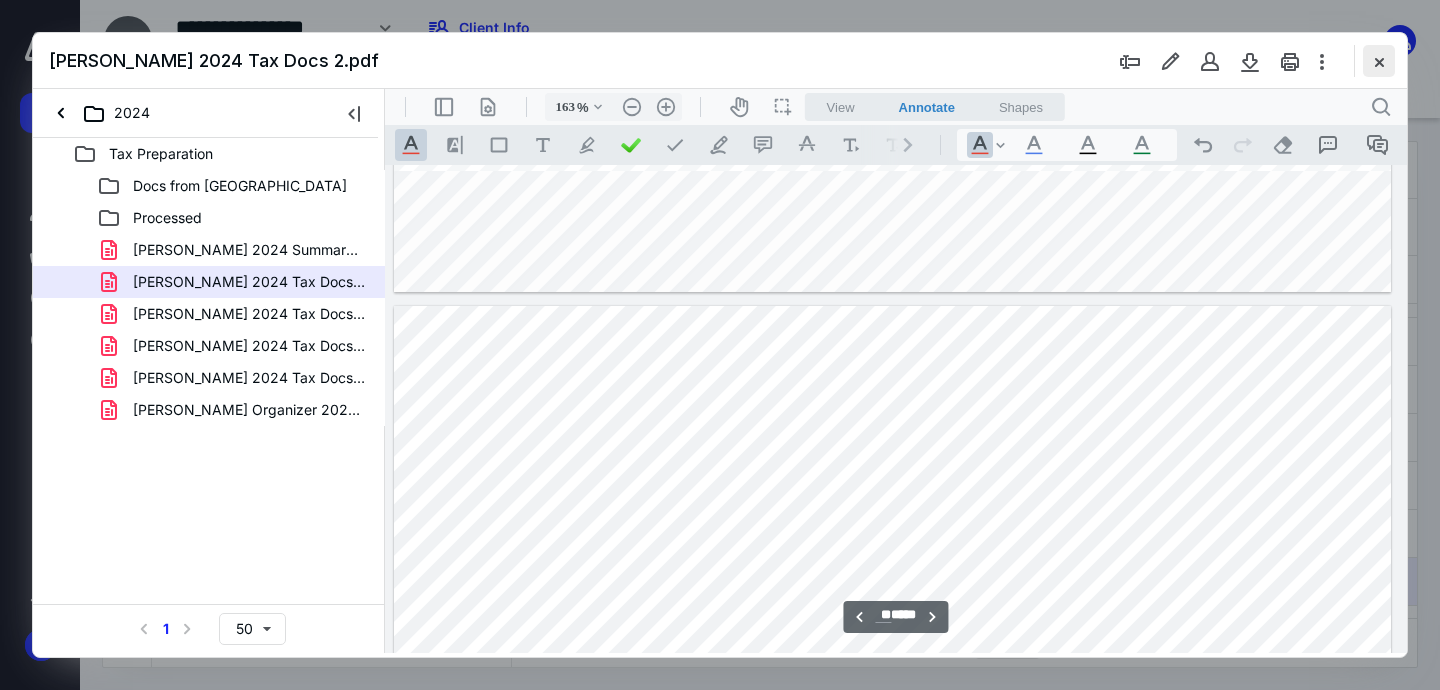 click at bounding box center [1379, 61] 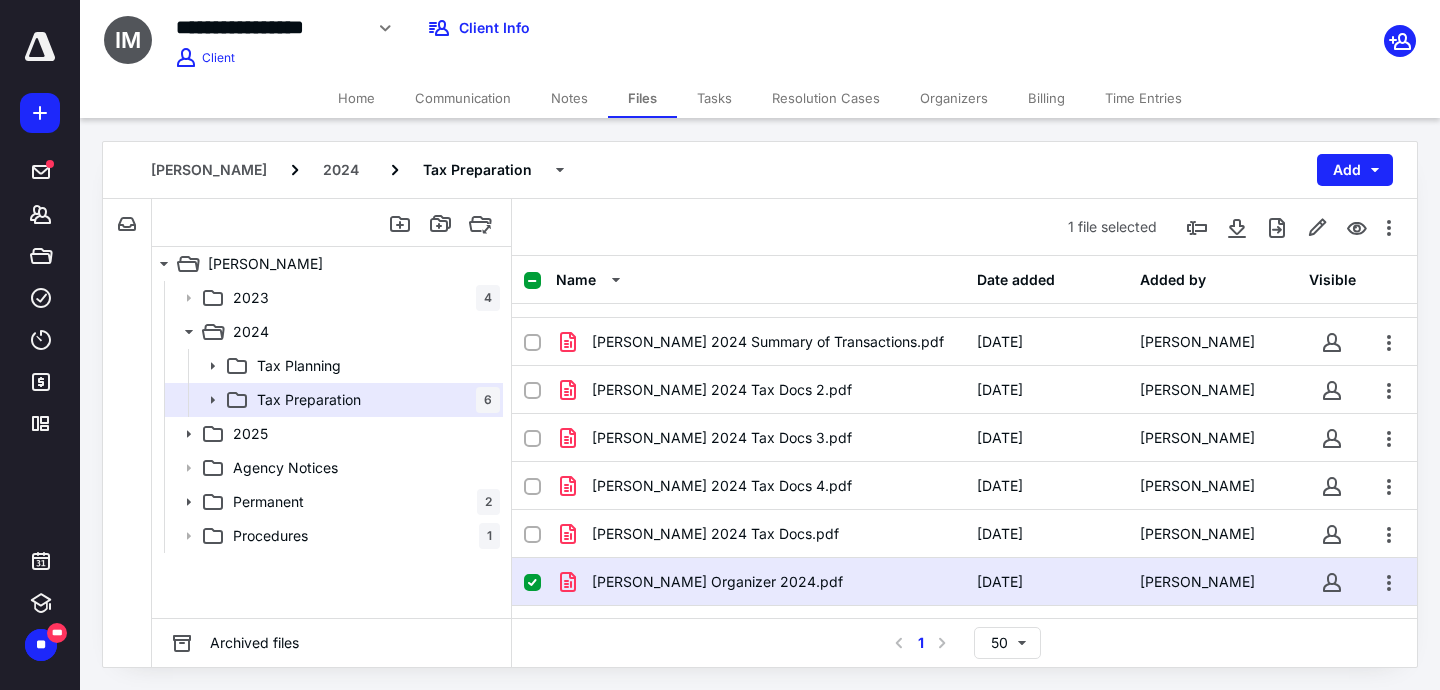 click 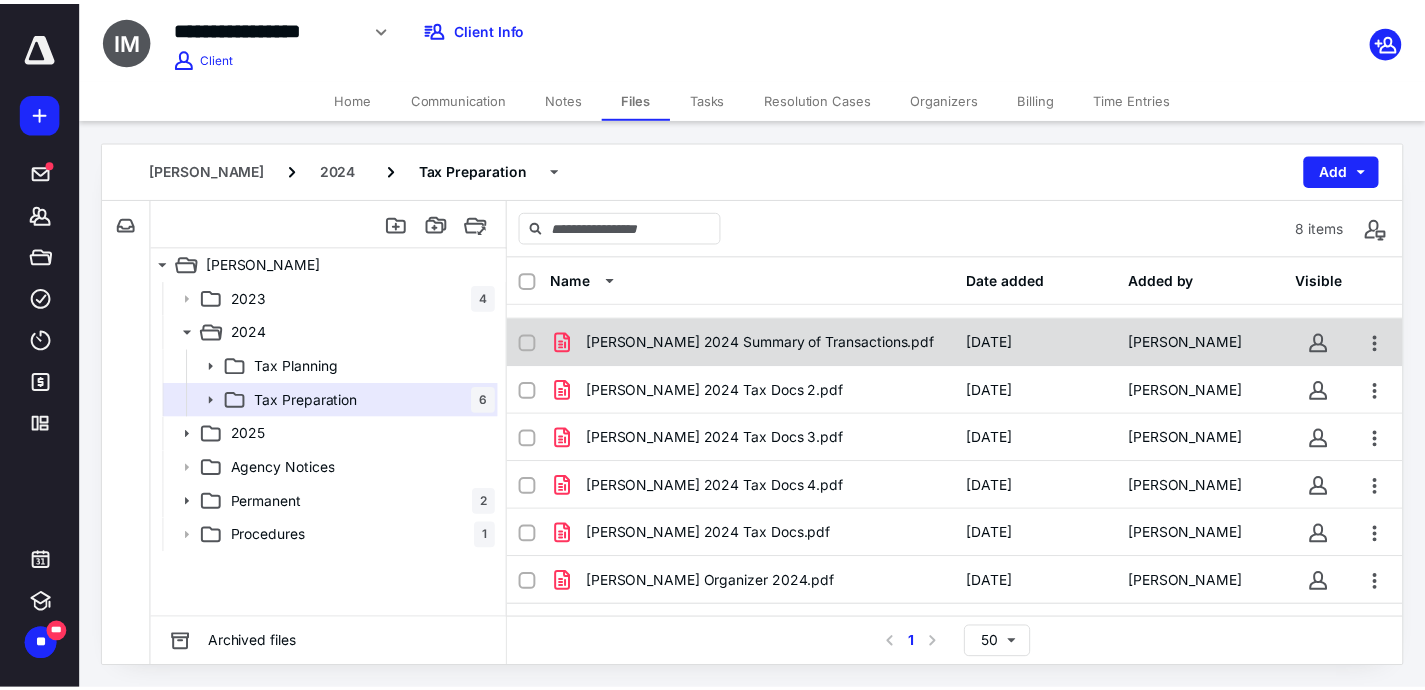 scroll, scrollTop: 0, scrollLeft: 0, axis: both 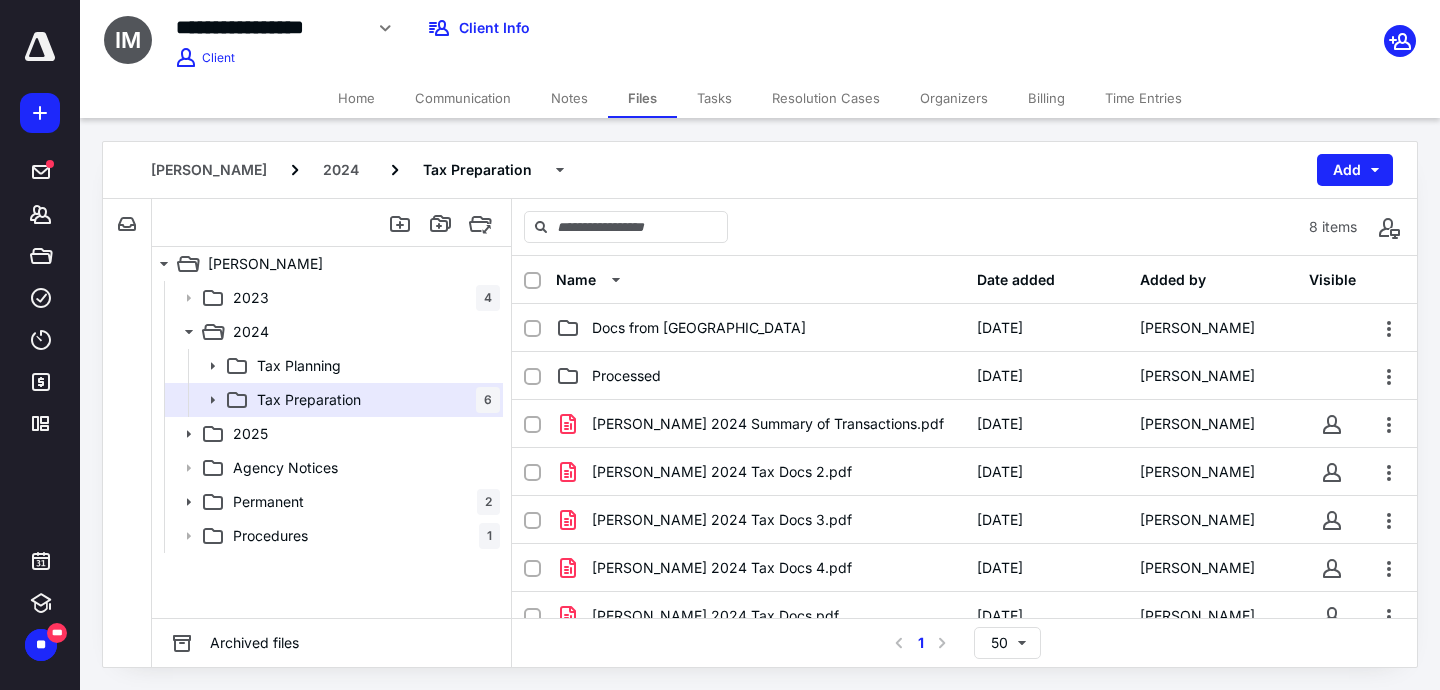 click on "Home" at bounding box center (356, 98) 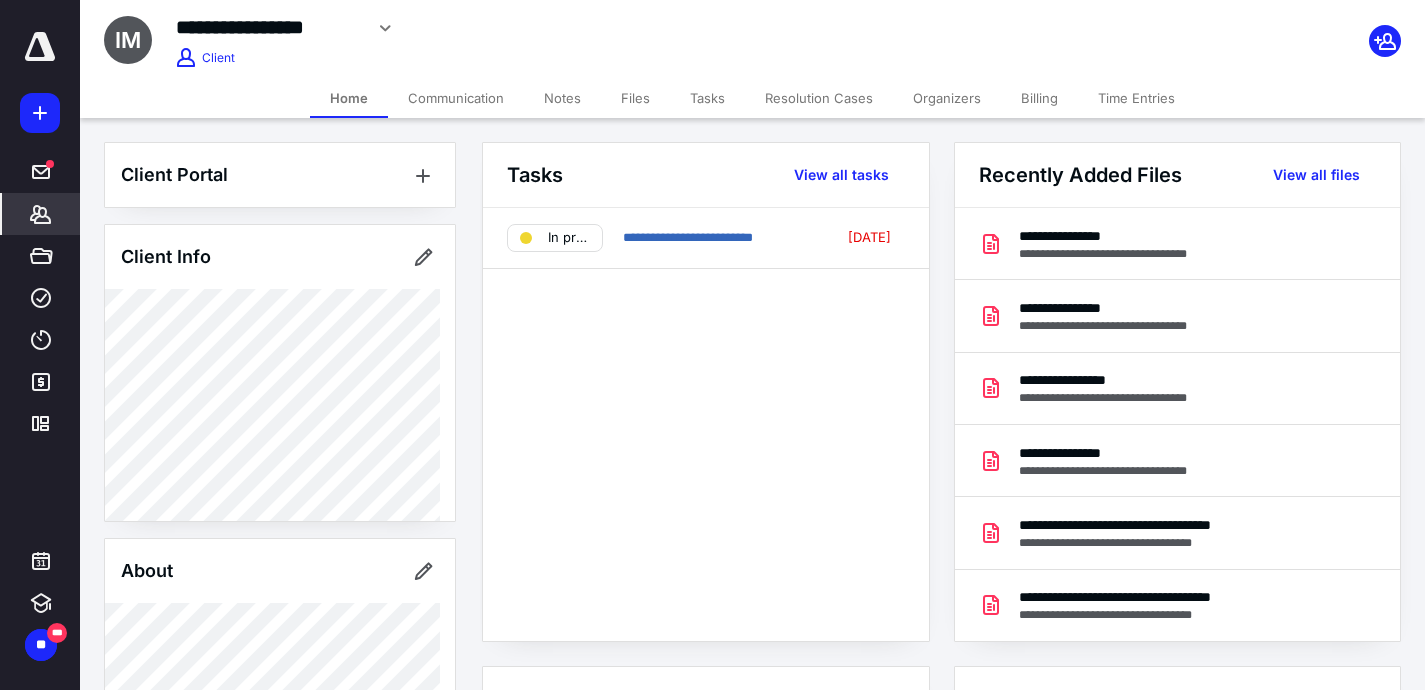 click on "Tasks" at bounding box center [707, 98] 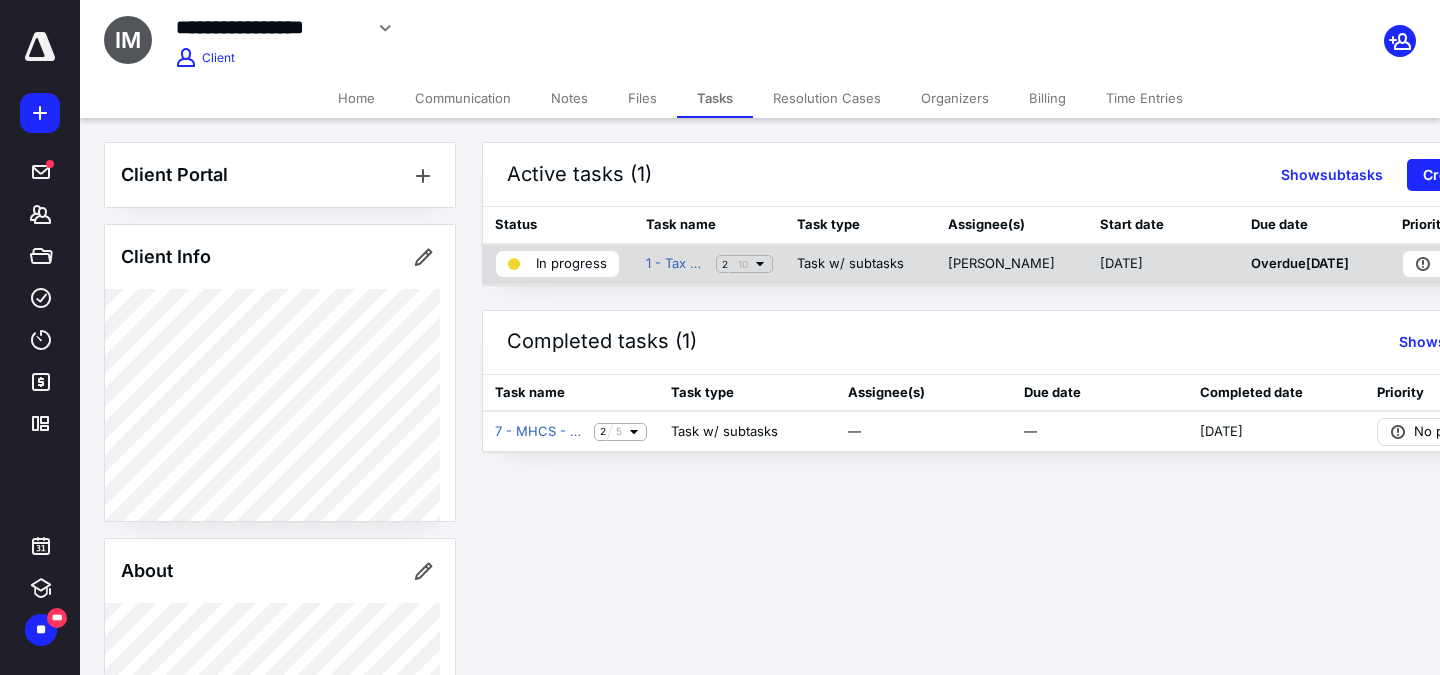 click on "1 - Tax Return Preparation 2 10" at bounding box center (709, 264) 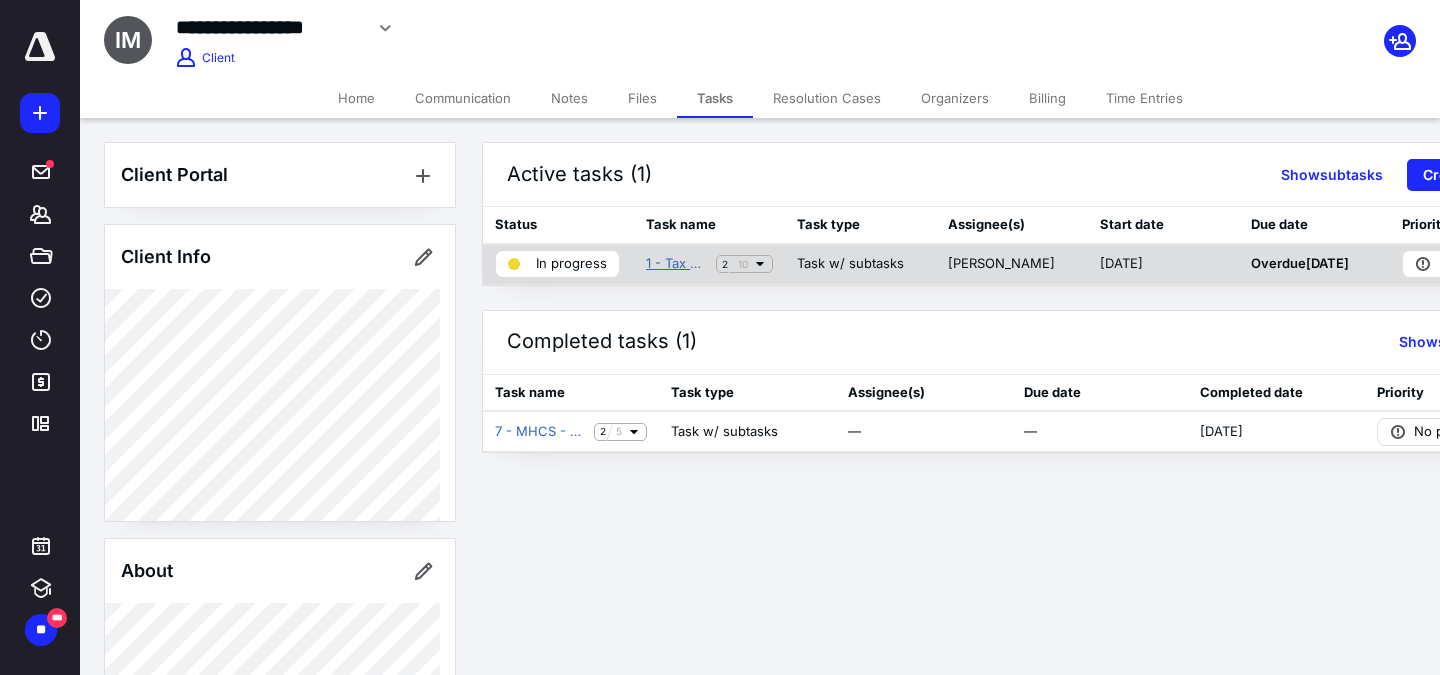 click on "1 - Tax Return Preparation" at bounding box center (677, 264) 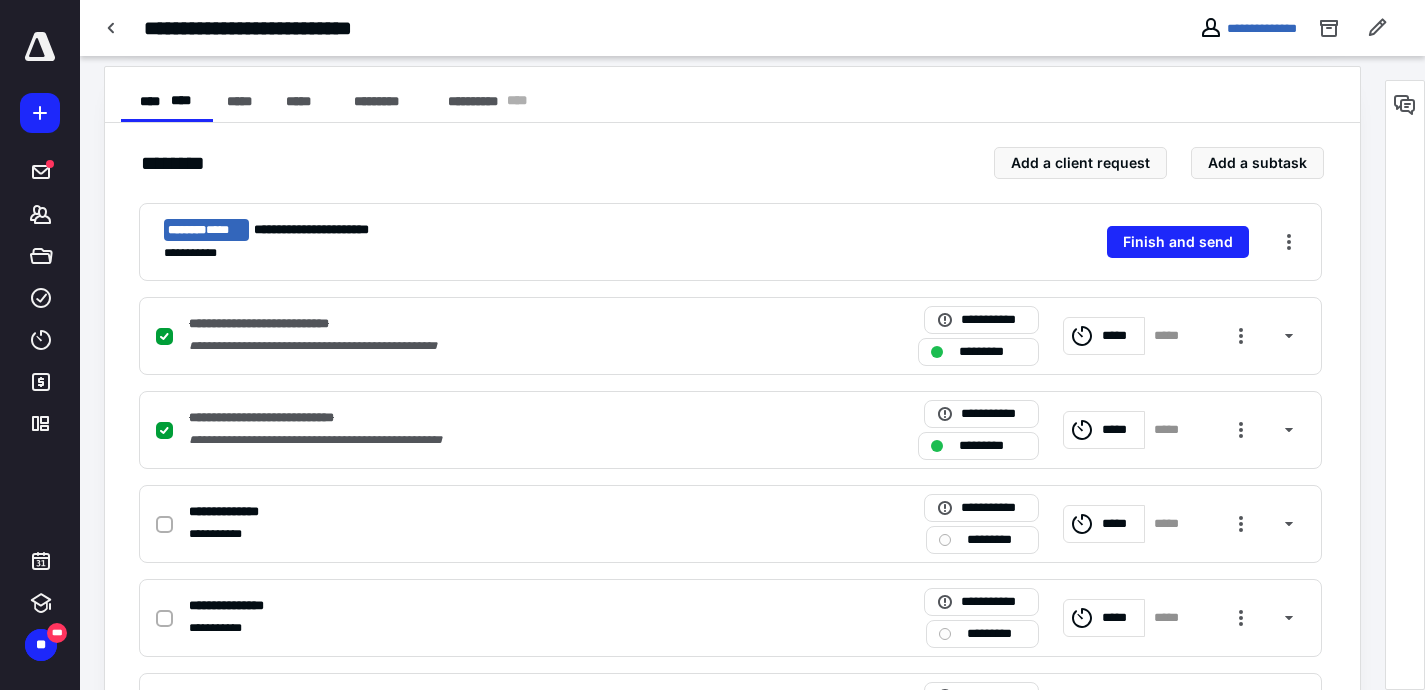 scroll, scrollTop: 389, scrollLeft: 0, axis: vertical 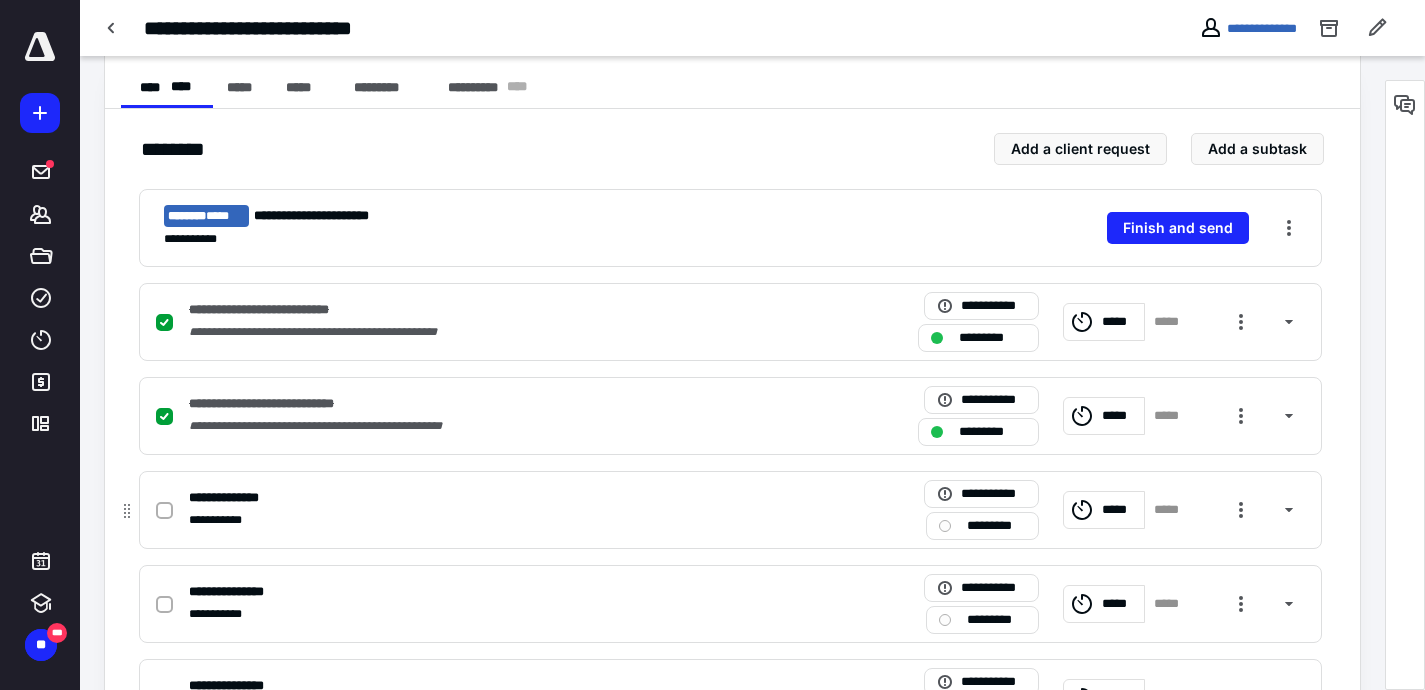 click at bounding box center (164, 511) 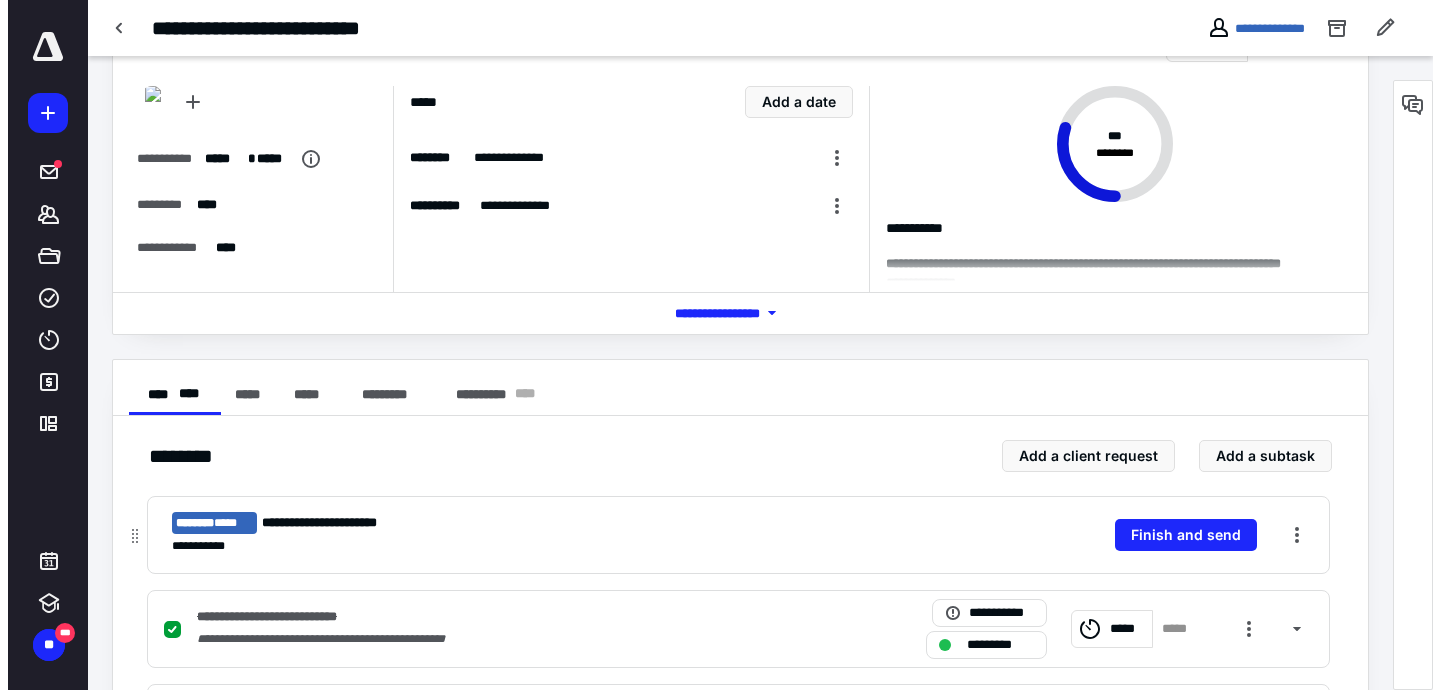 scroll, scrollTop: 0, scrollLeft: 0, axis: both 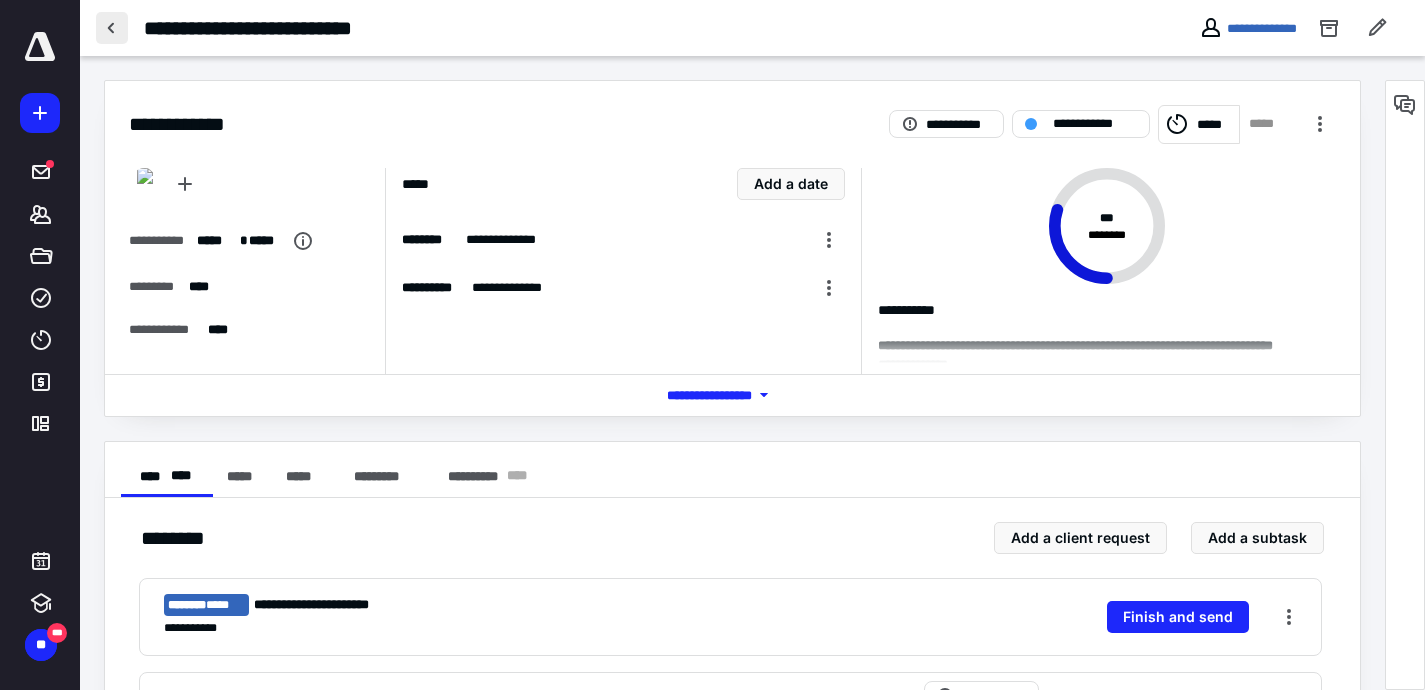 click at bounding box center [112, 28] 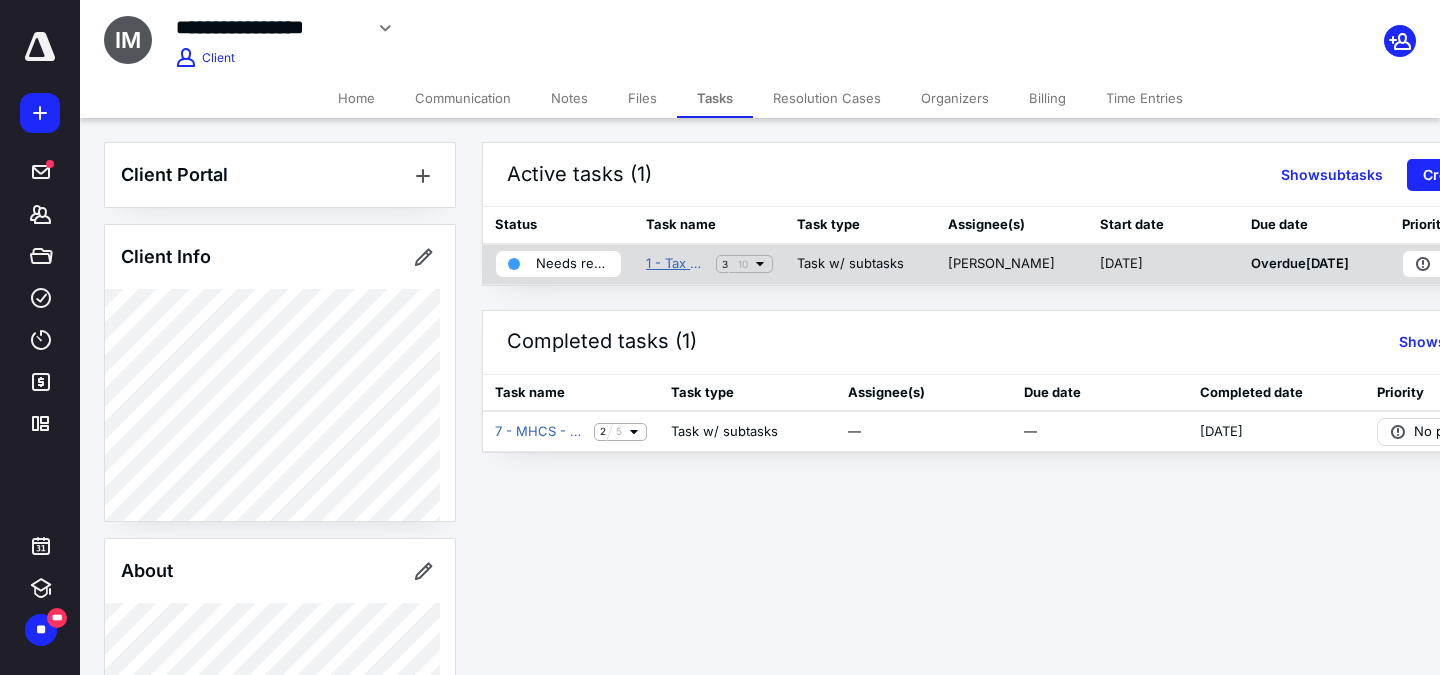 click on "1 - Tax Return Preparation" at bounding box center [677, 264] 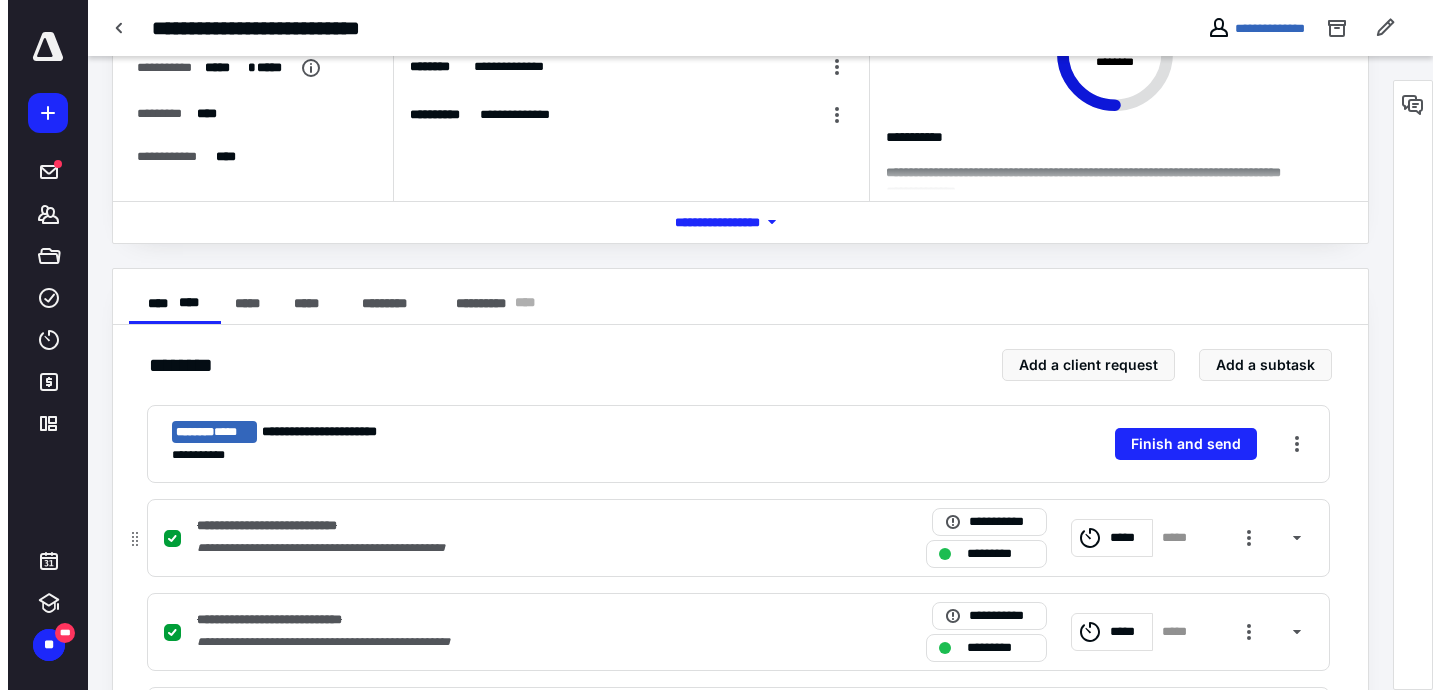 scroll, scrollTop: 0, scrollLeft: 0, axis: both 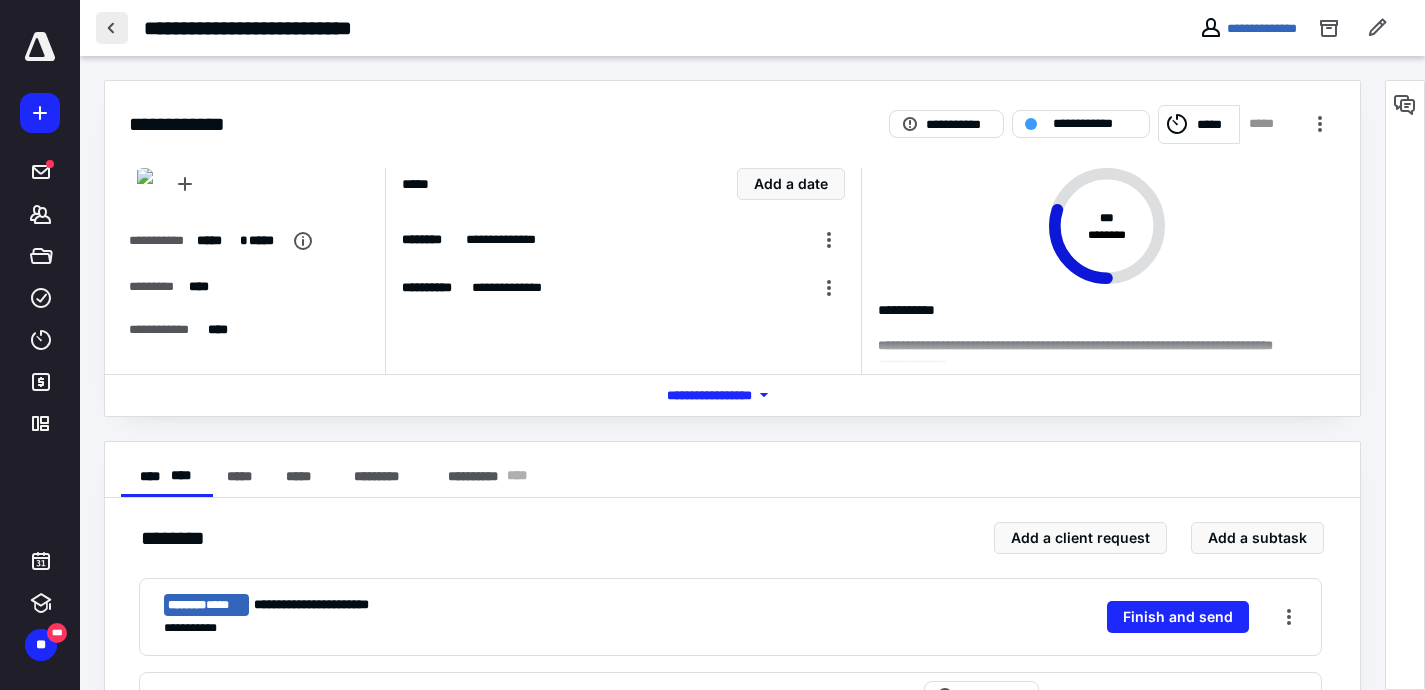 click at bounding box center (112, 28) 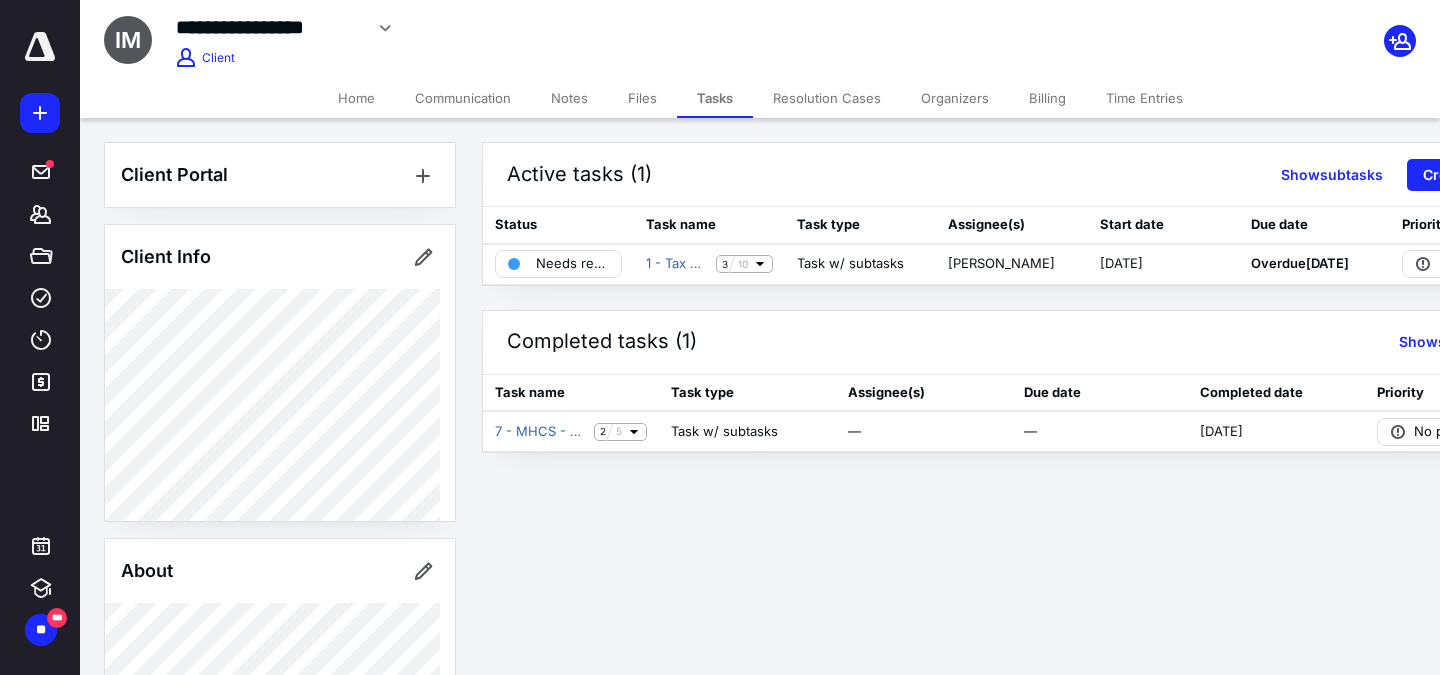 click on "Active   tasks   (1) Show  subtasks Create task Status Task name Task type Assignee(s) Start date Due date Priority Needs review 1 - Tax Return Preparation 3 10 Task w/ subtasks Adam Carr 3/25/2025 Overdue  4/15/2025 No priority Completed   tasks   (1) Show  subtasks Task name Task type Assignee(s) Due date Completed date Priority 7 - MHCS - Welcome Call Campaign 2 5 Task w/ subtasks — — 3/27/2025 No priority" at bounding box center [960, 297] 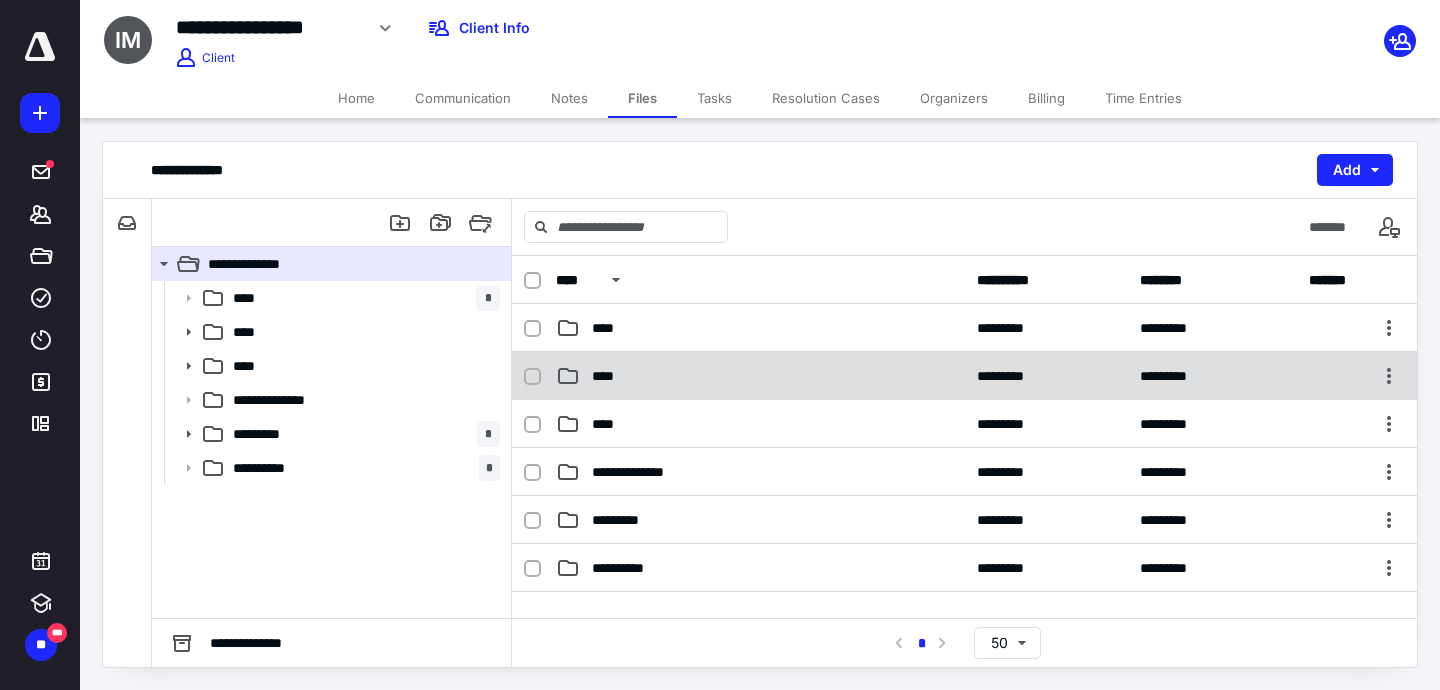 click on "****" at bounding box center [609, 376] 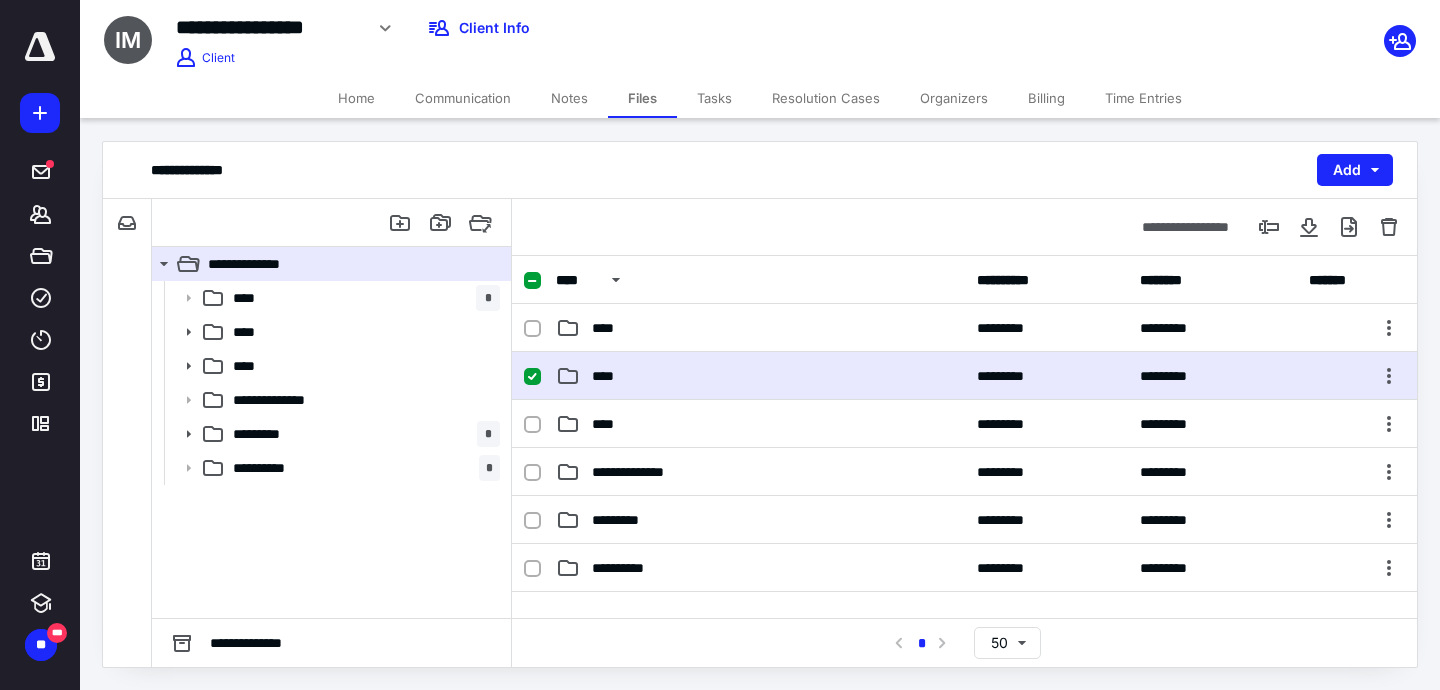 click on "****" at bounding box center [609, 376] 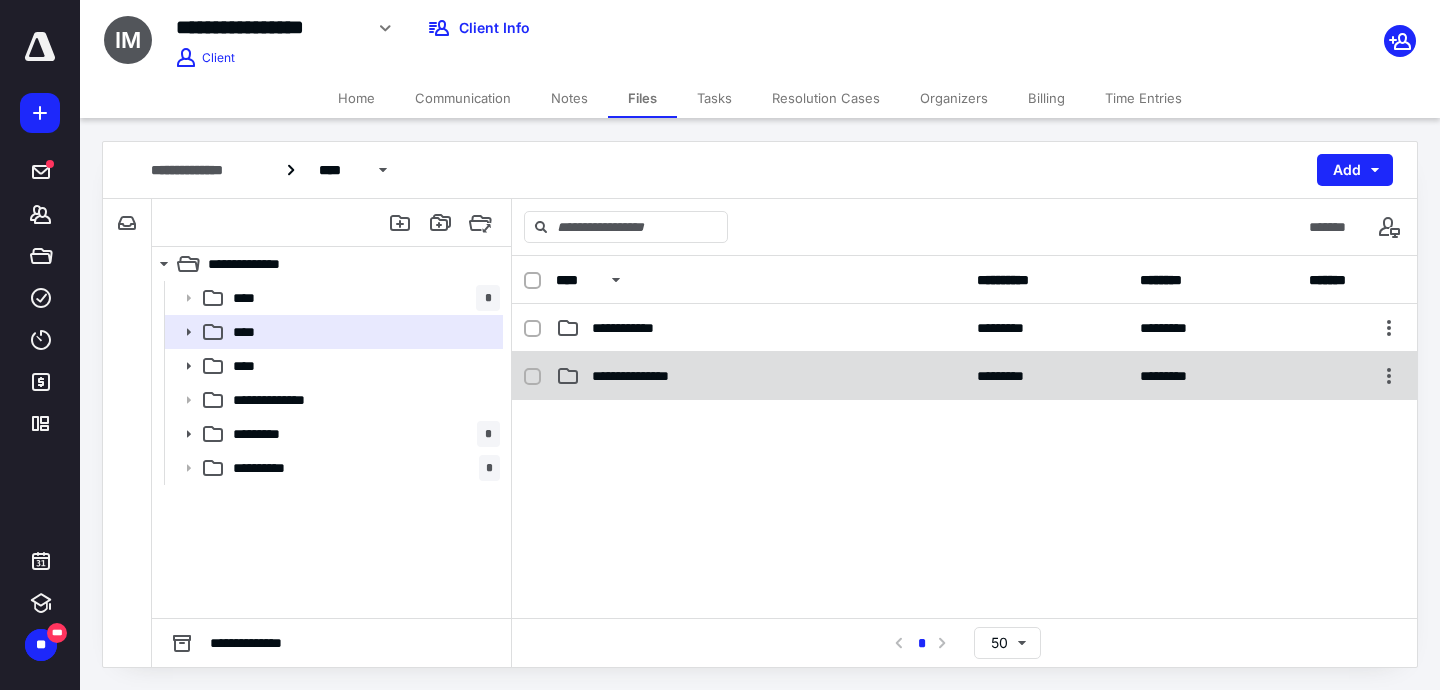 click on "**********" at bounding box center (644, 376) 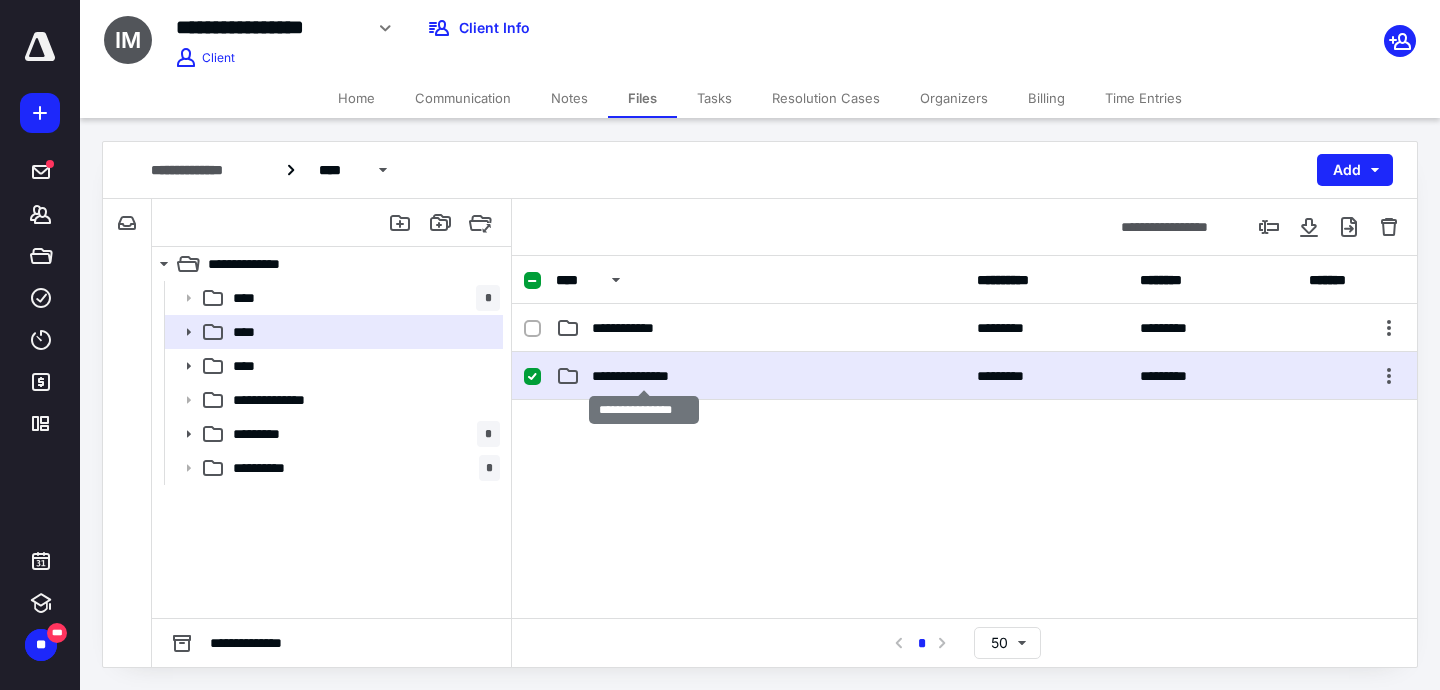 click on "**********" at bounding box center [644, 376] 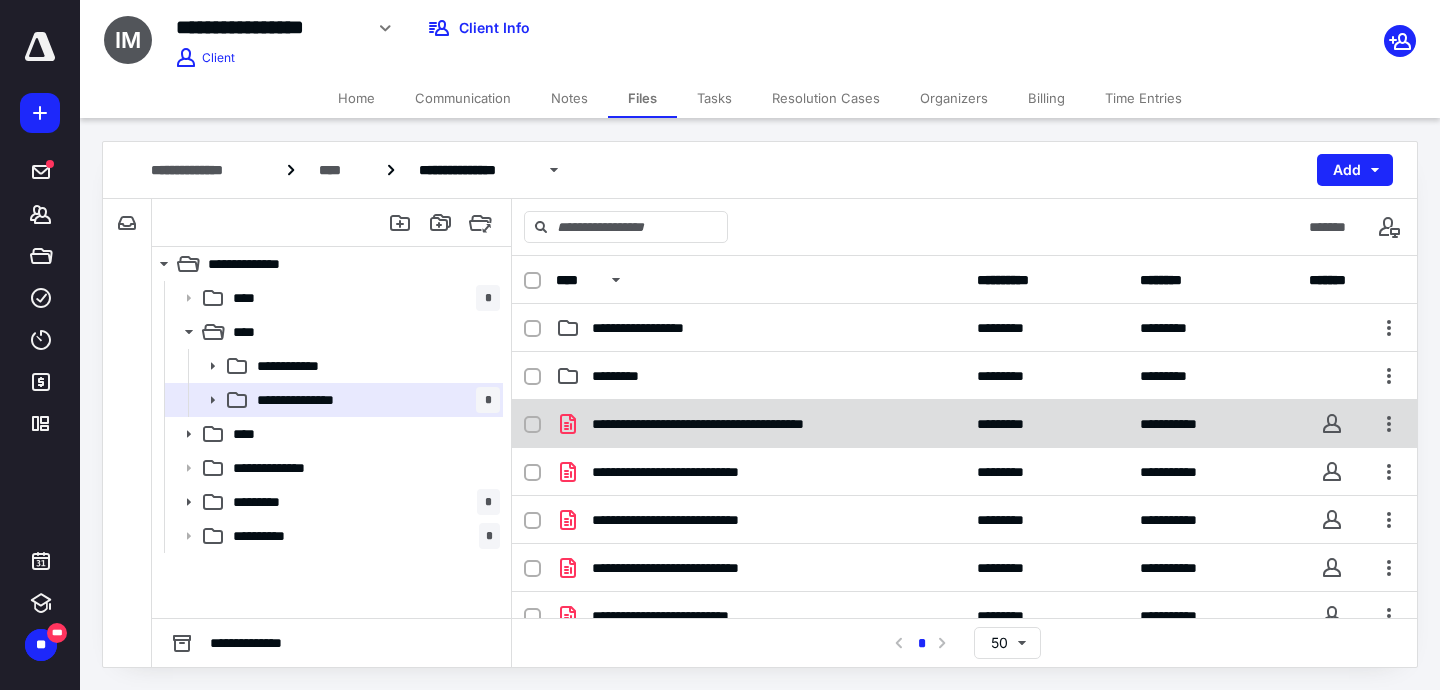 click 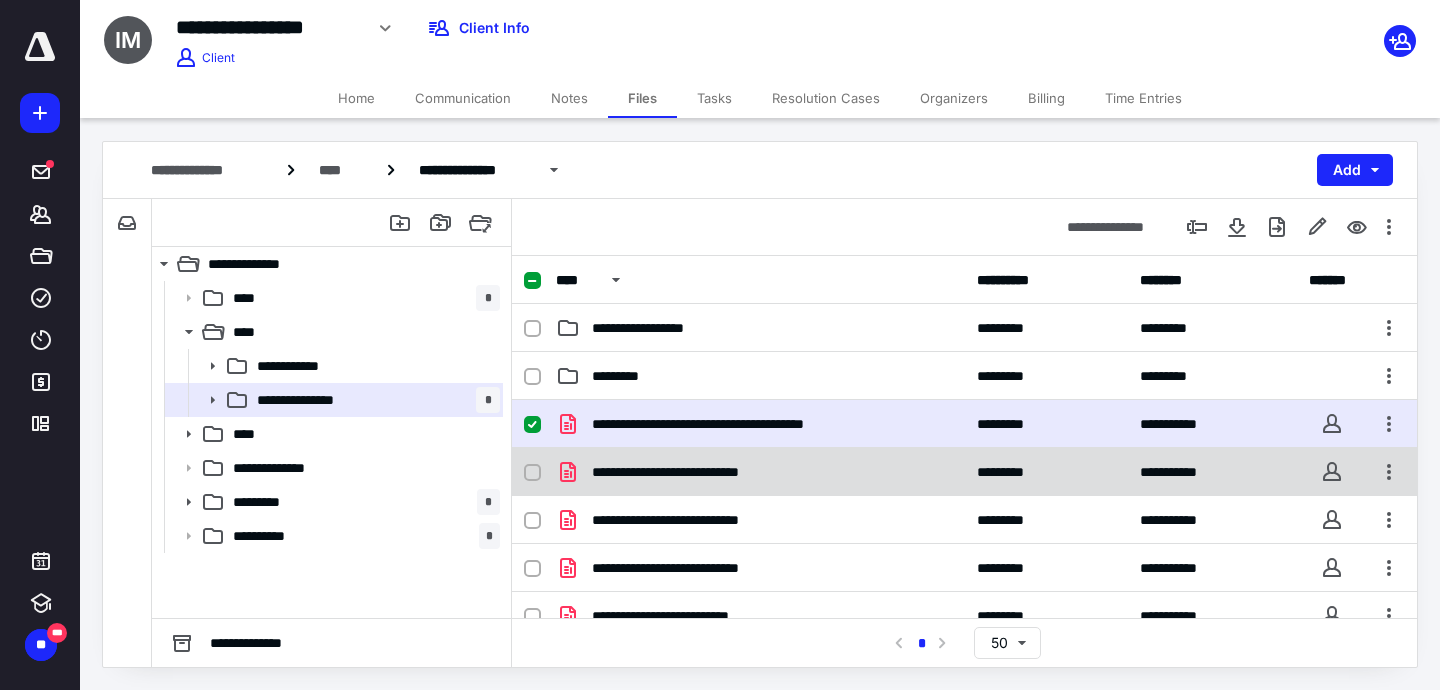 scroll, scrollTop: 82, scrollLeft: 0, axis: vertical 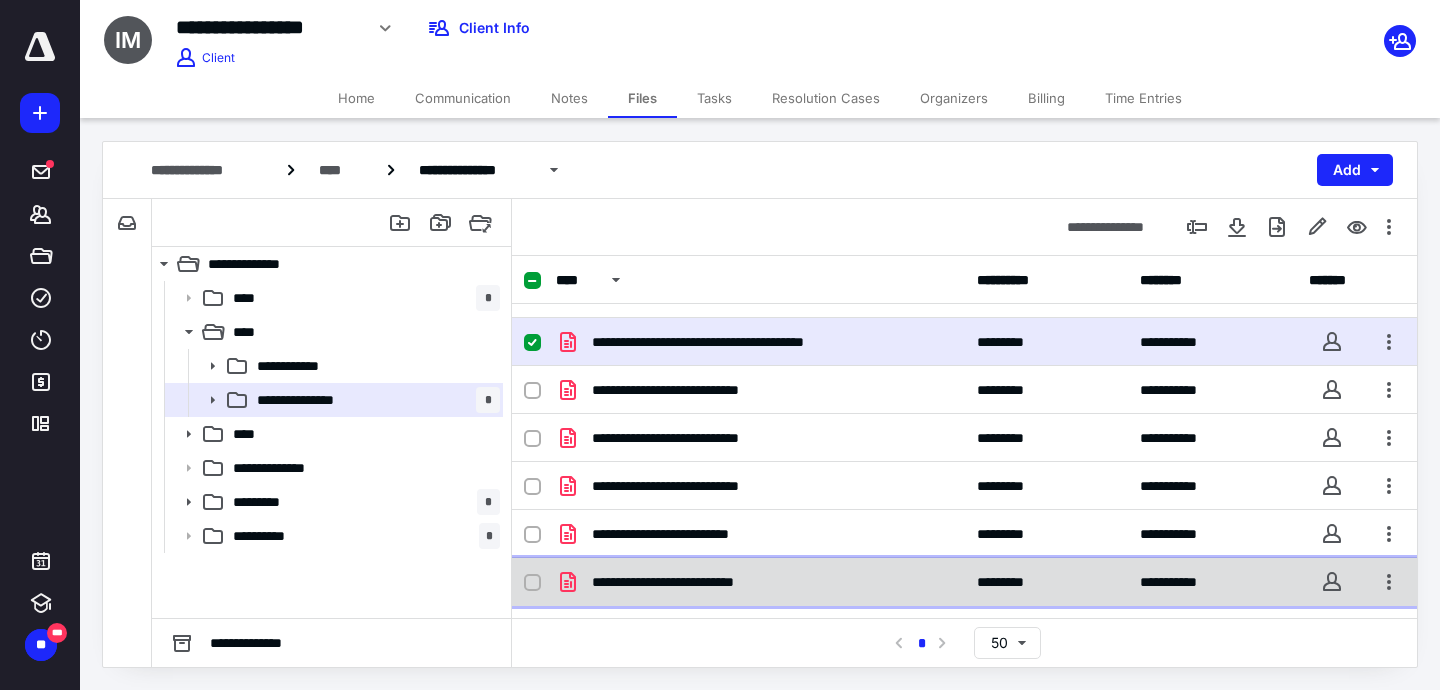 click 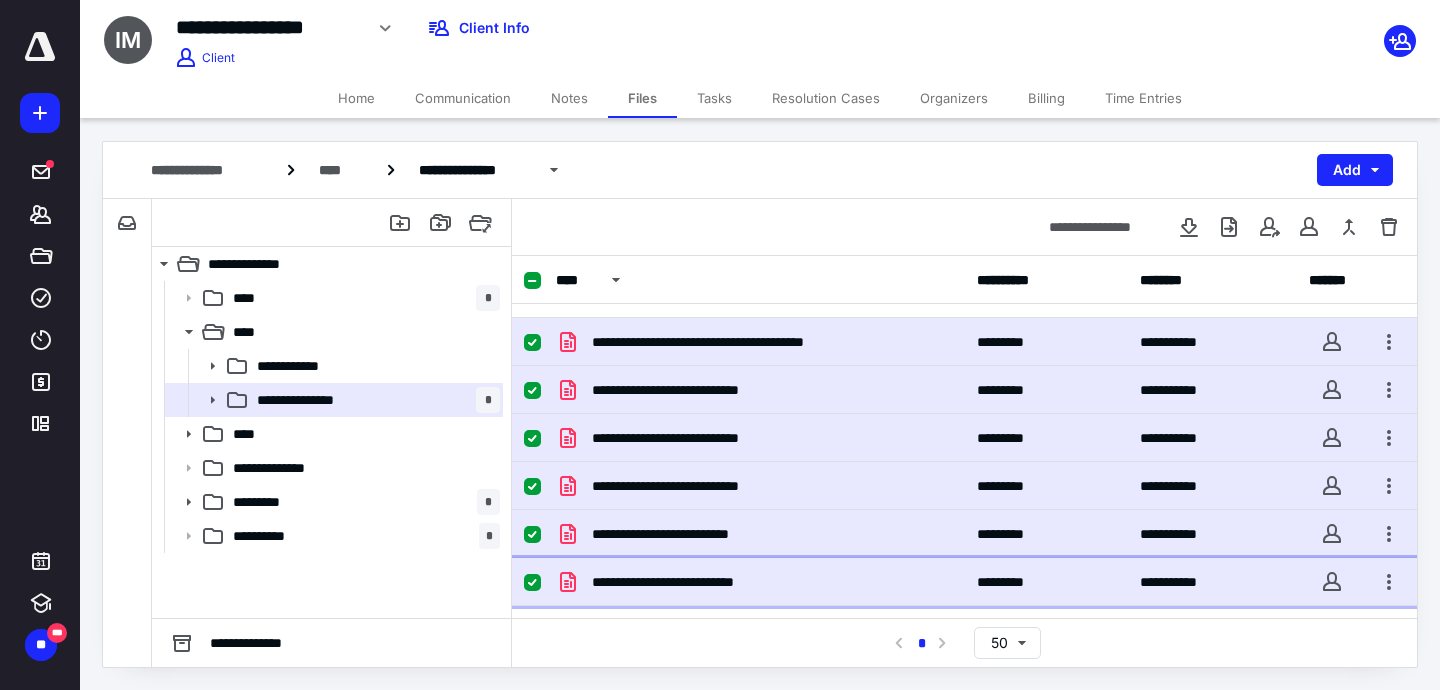 scroll, scrollTop: 0, scrollLeft: 0, axis: both 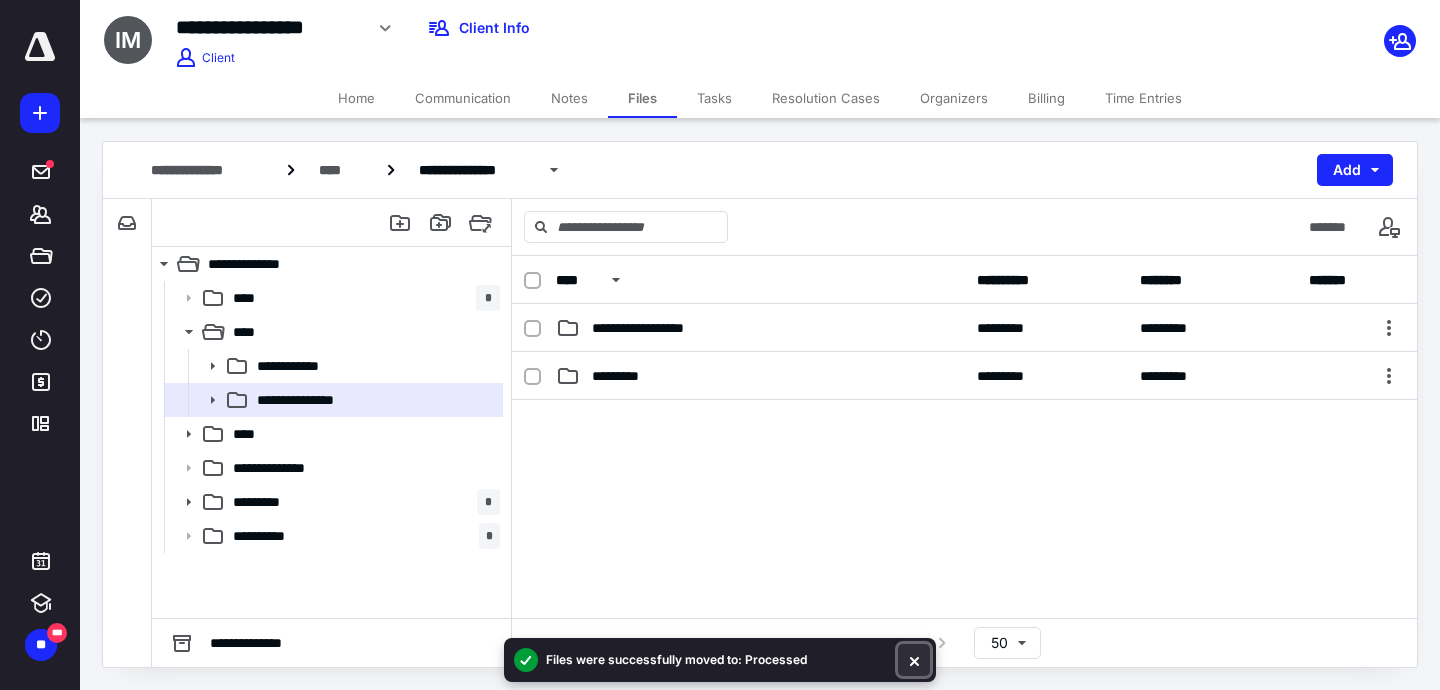 click at bounding box center (914, 660) 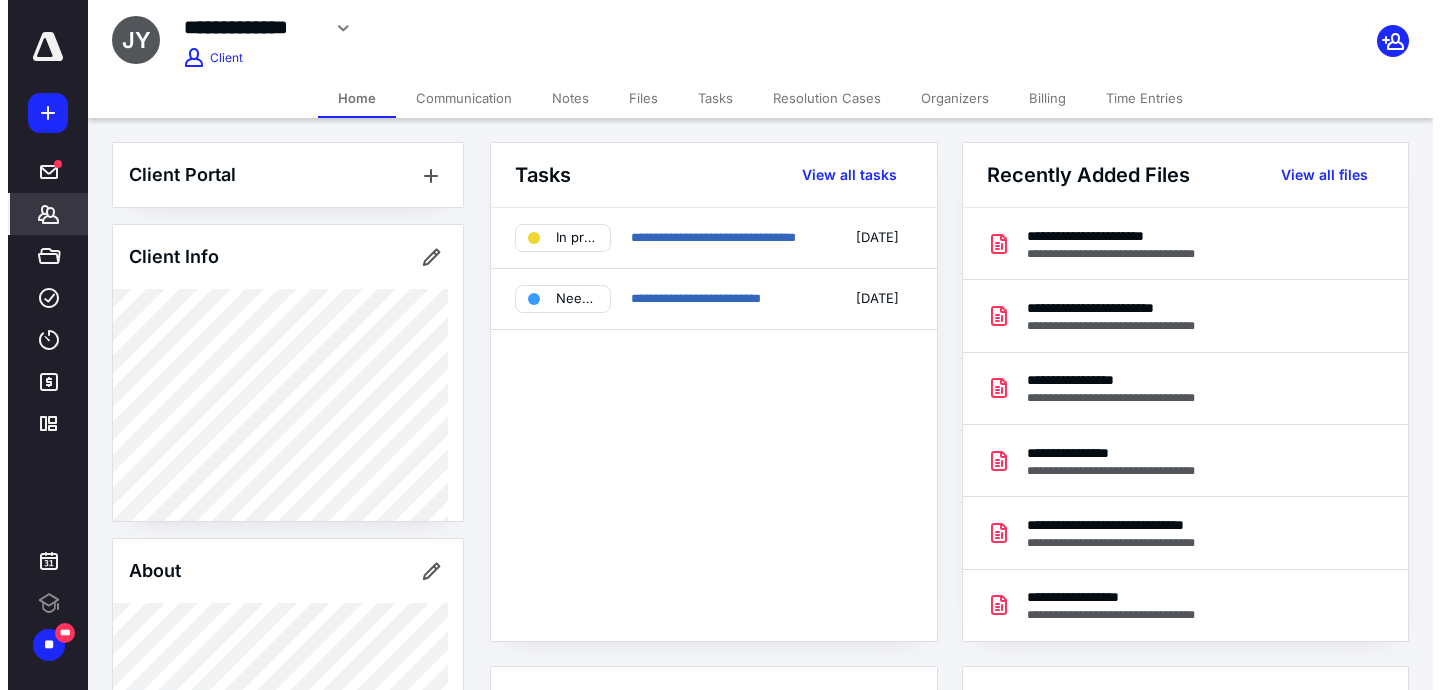scroll, scrollTop: 0, scrollLeft: 0, axis: both 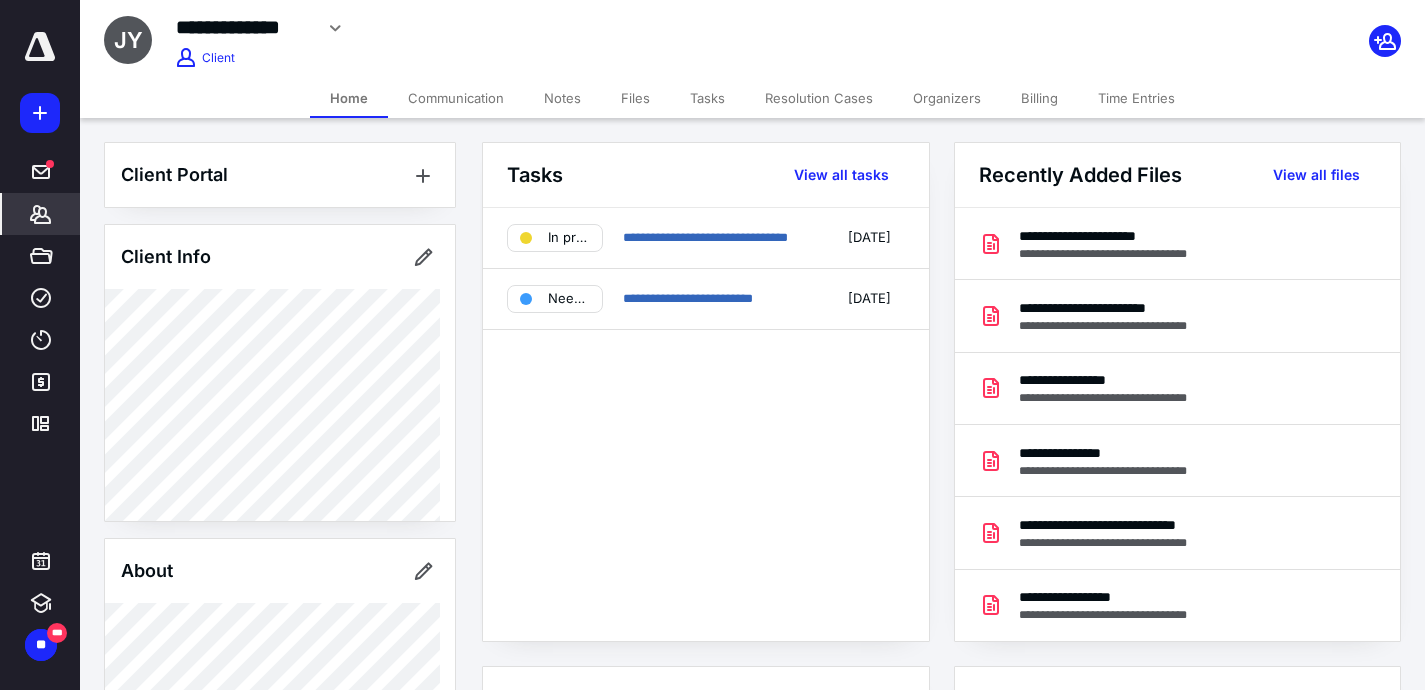 click on "**********" at bounding box center [752, 39] 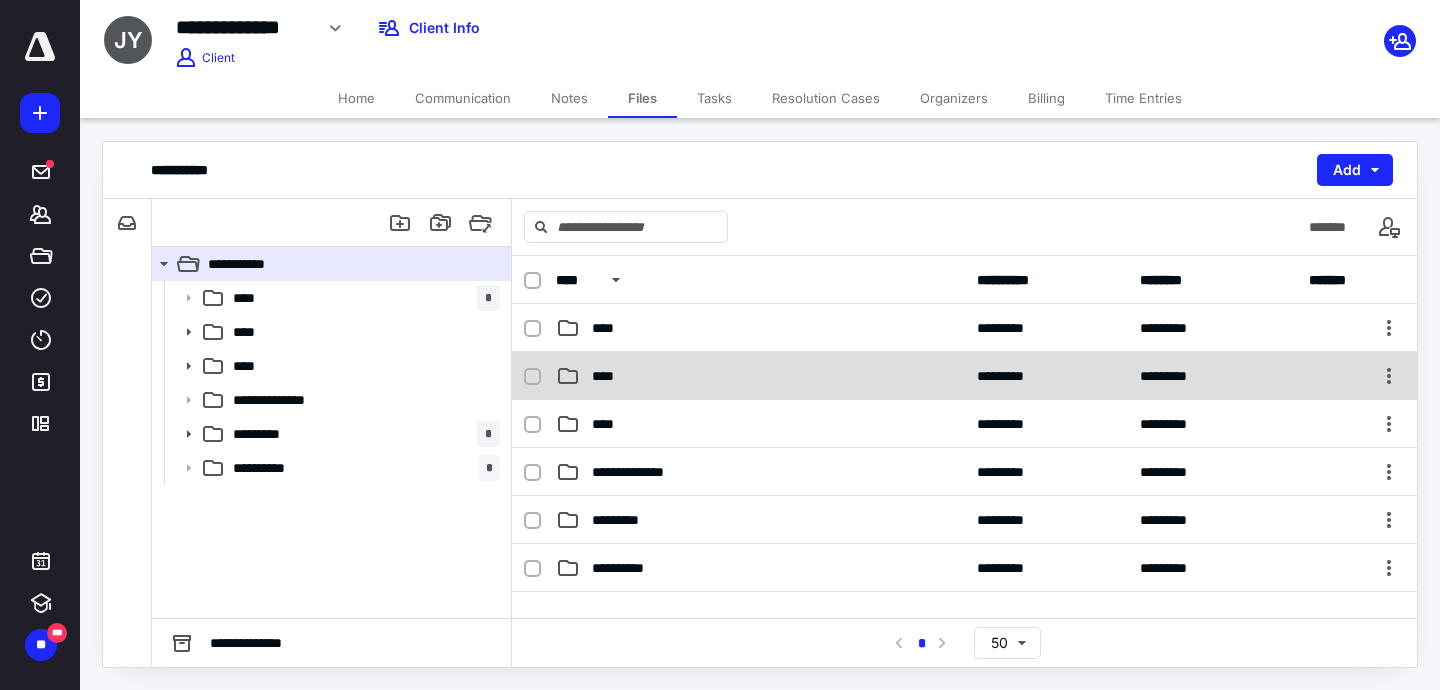 click on "****" at bounding box center (609, 376) 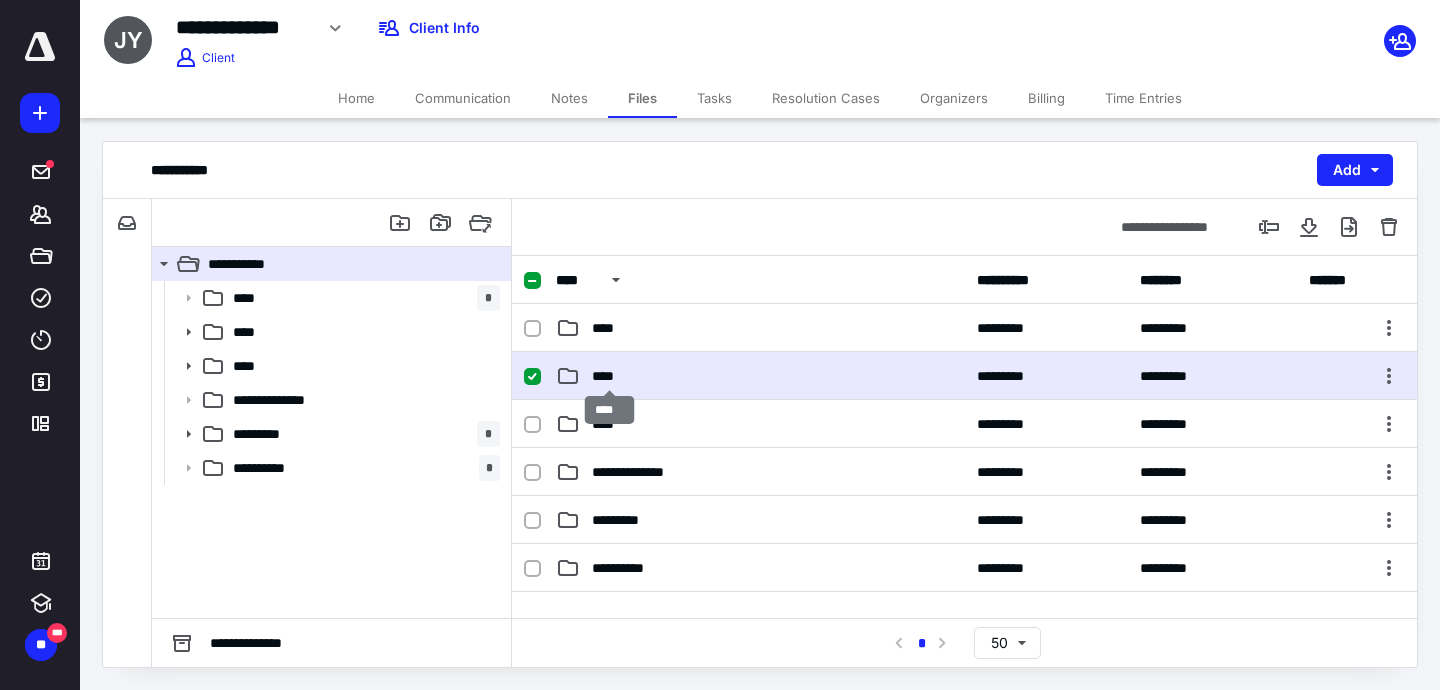click on "****" at bounding box center [609, 376] 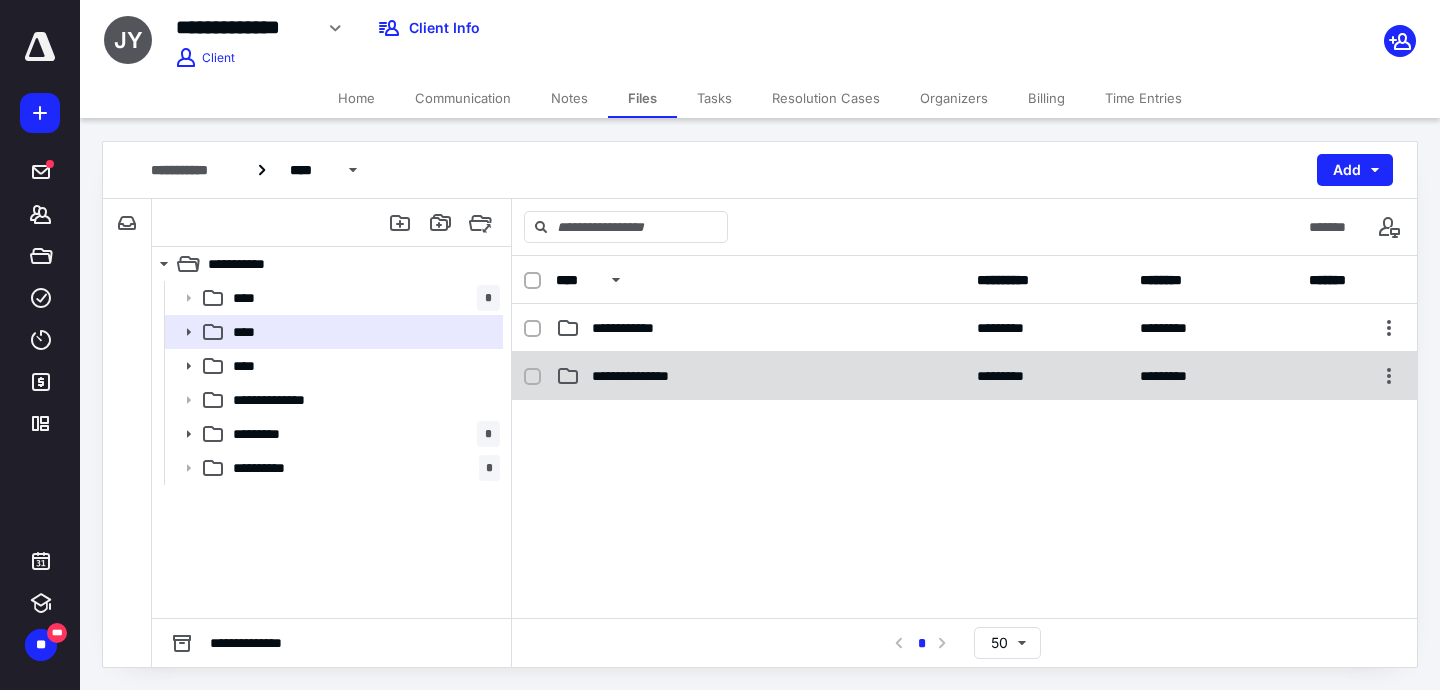 click on "**********" at bounding box center (644, 376) 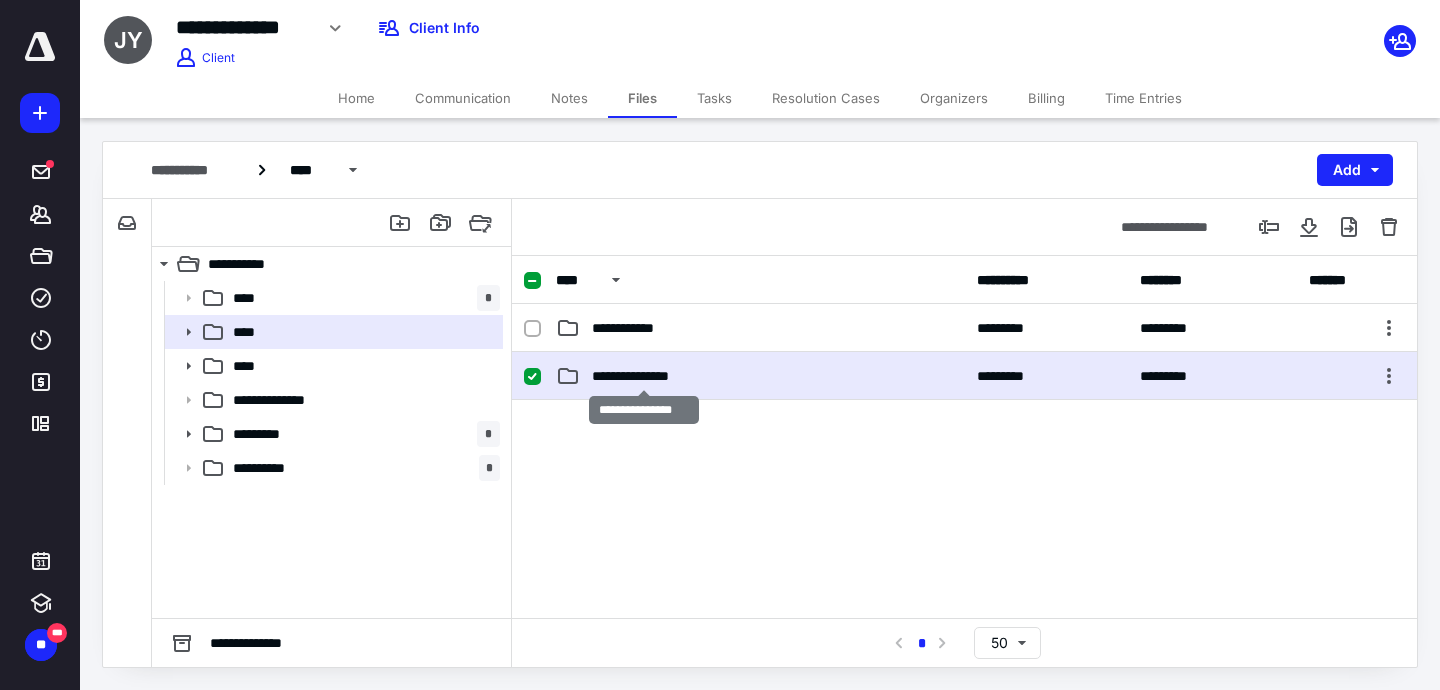click on "**********" at bounding box center [644, 376] 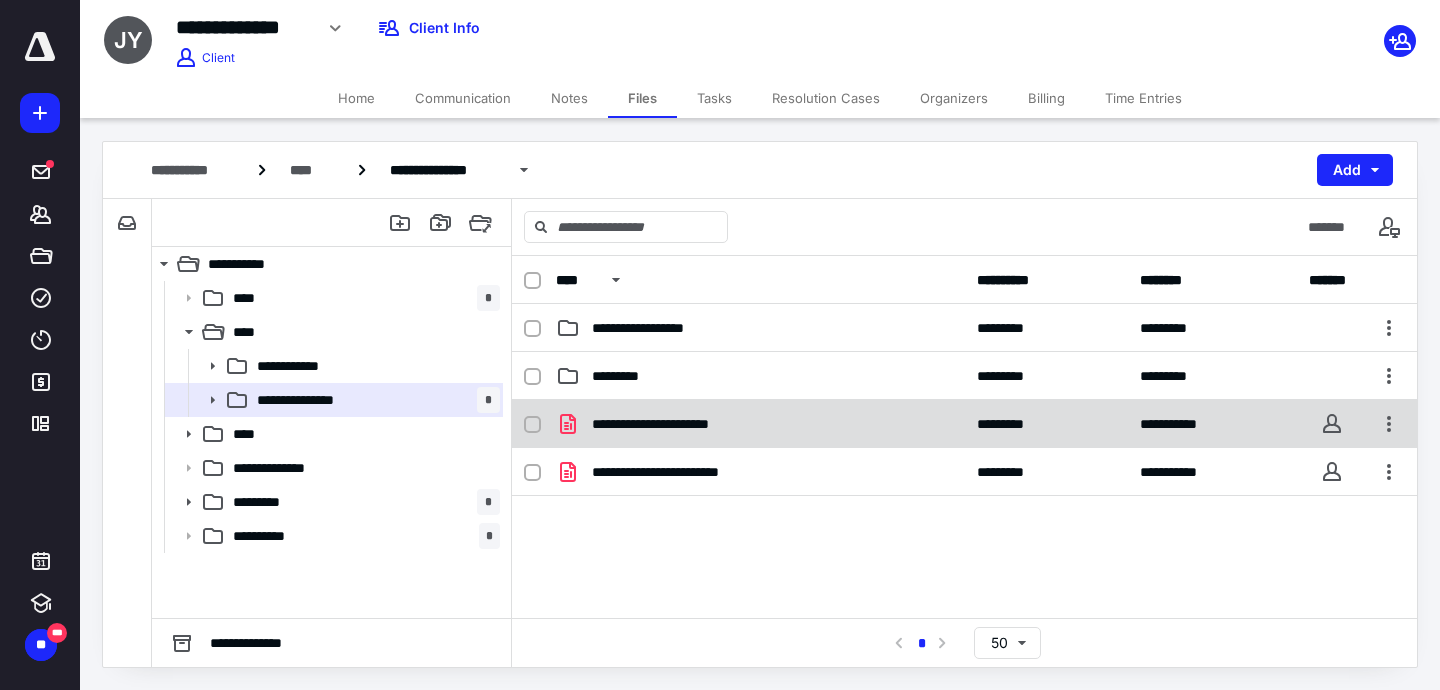 click on "**********" at bounding box center (678, 424) 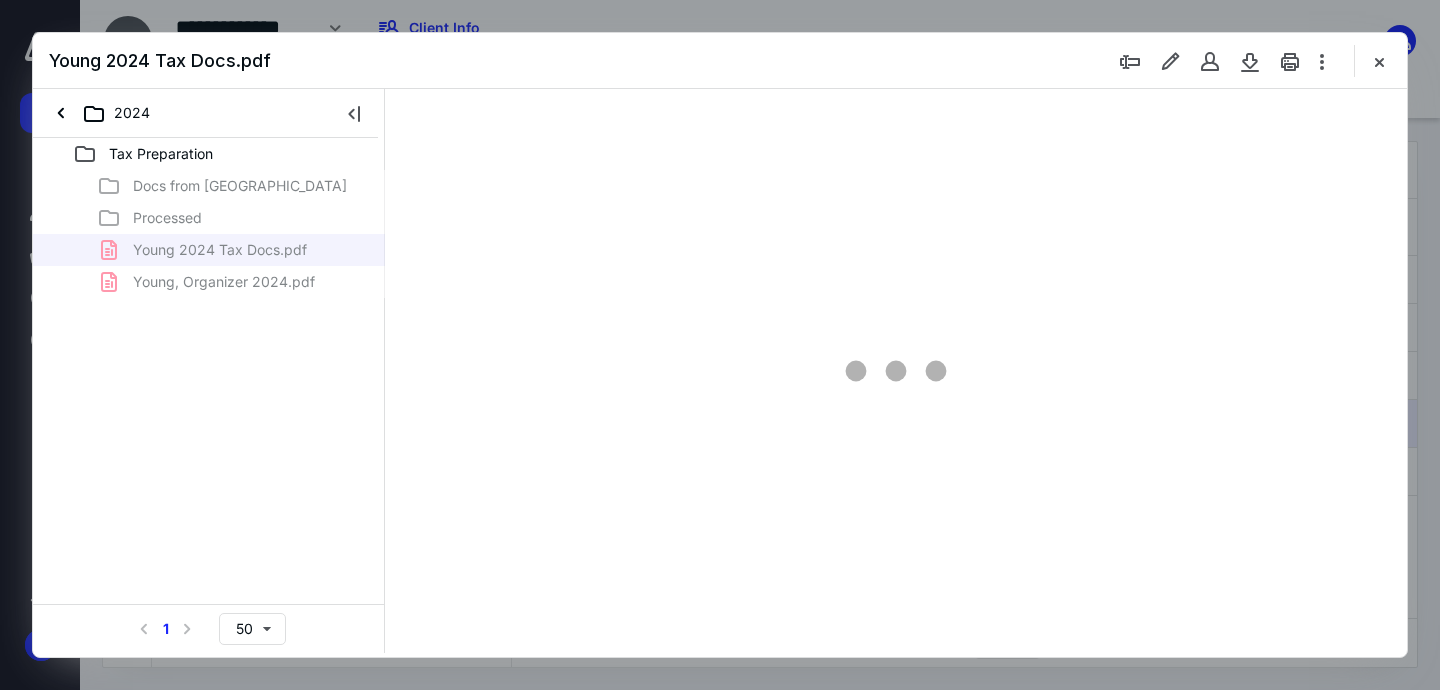 scroll, scrollTop: 0, scrollLeft: 0, axis: both 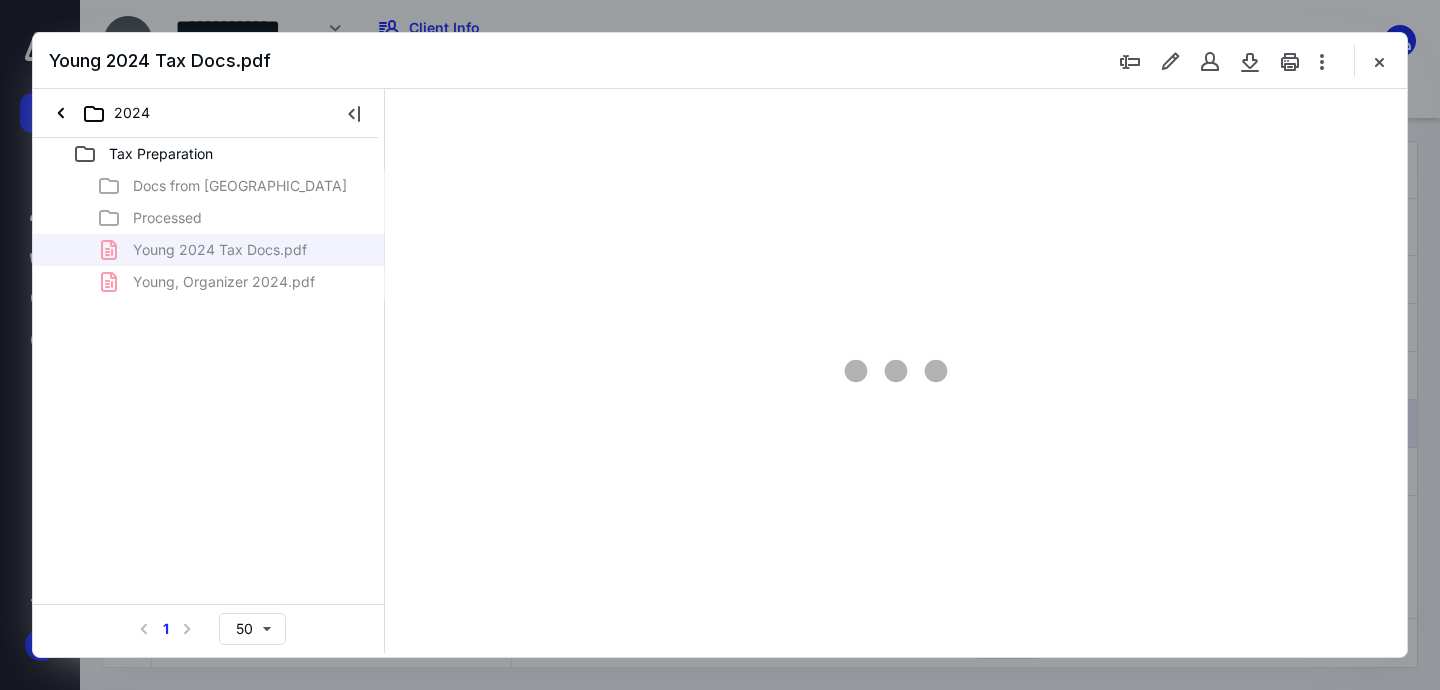 type on "163" 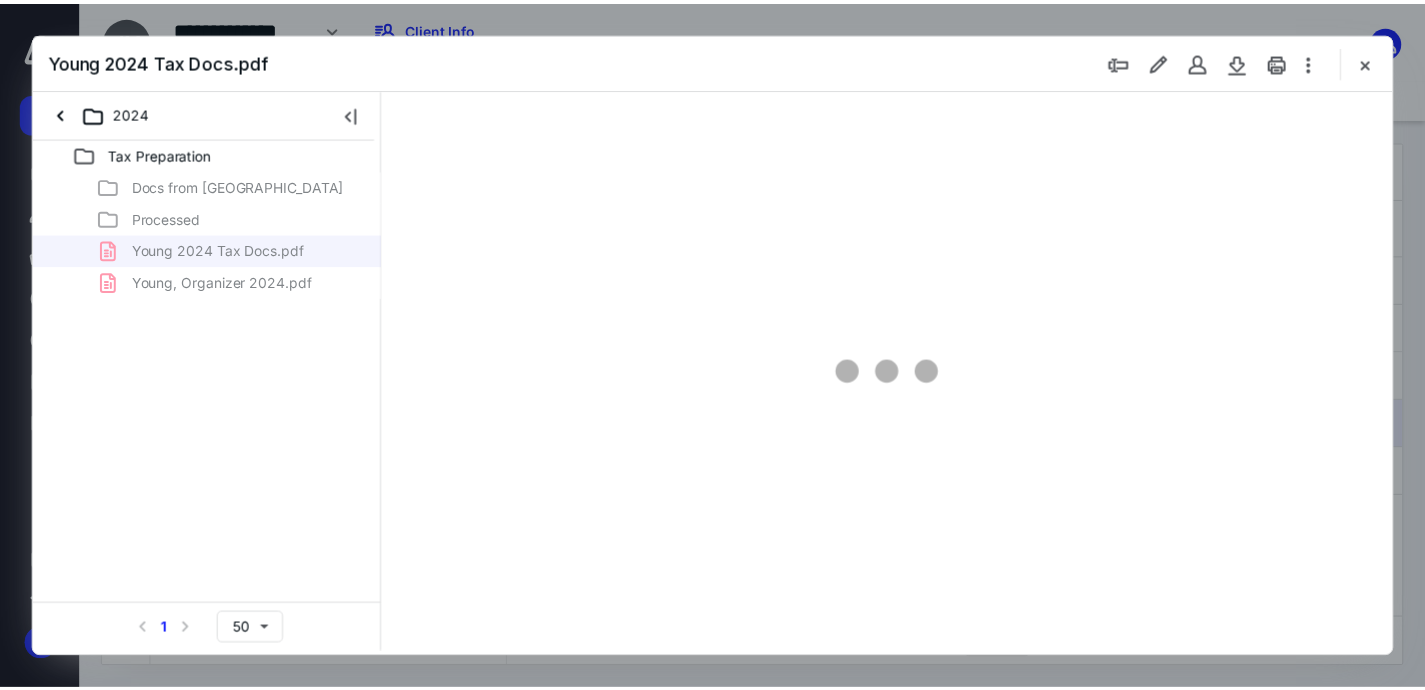 scroll, scrollTop: 83, scrollLeft: 145, axis: both 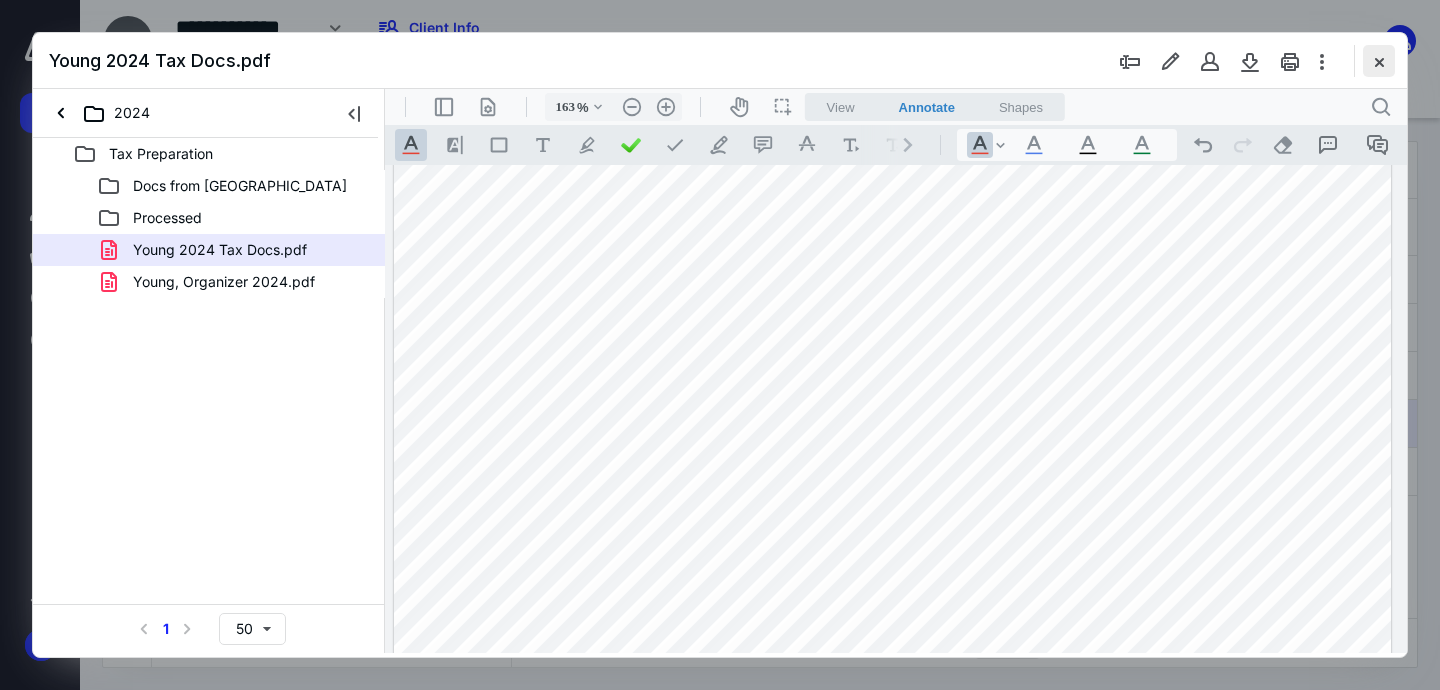 click at bounding box center [1379, 61] 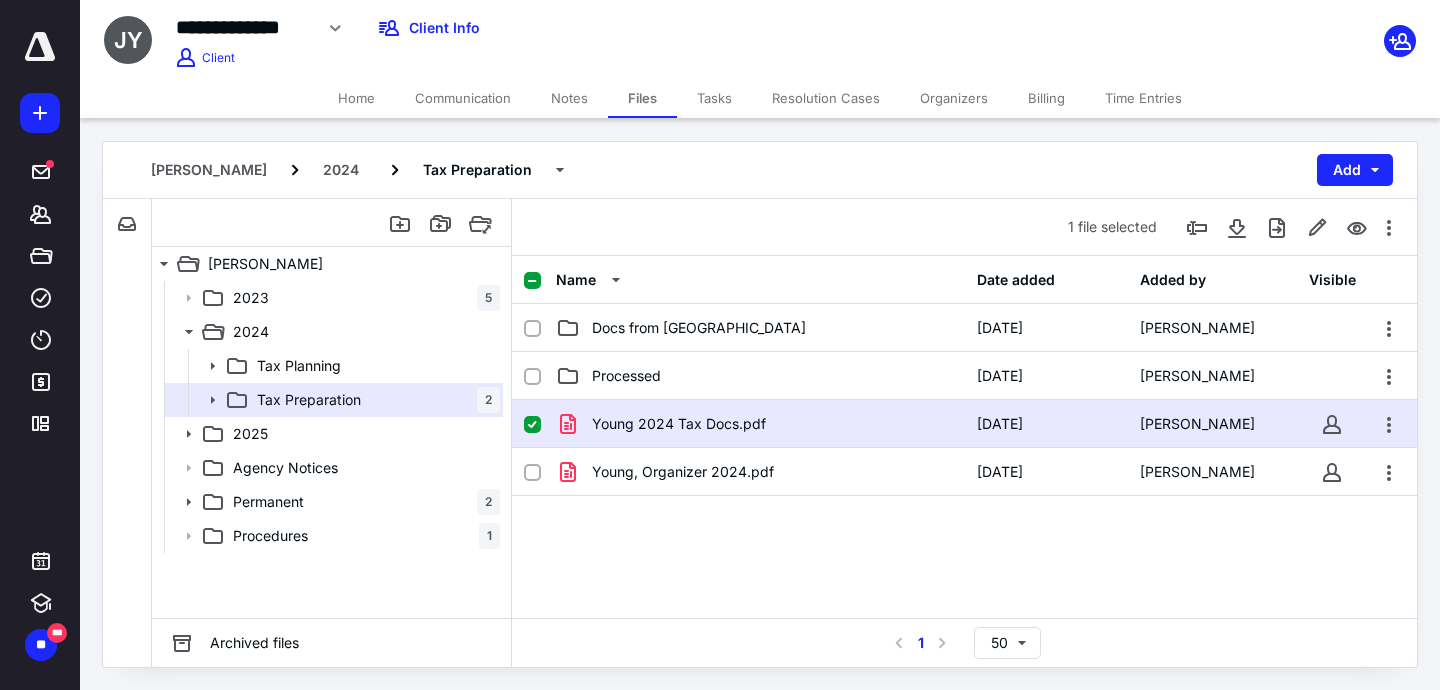 click 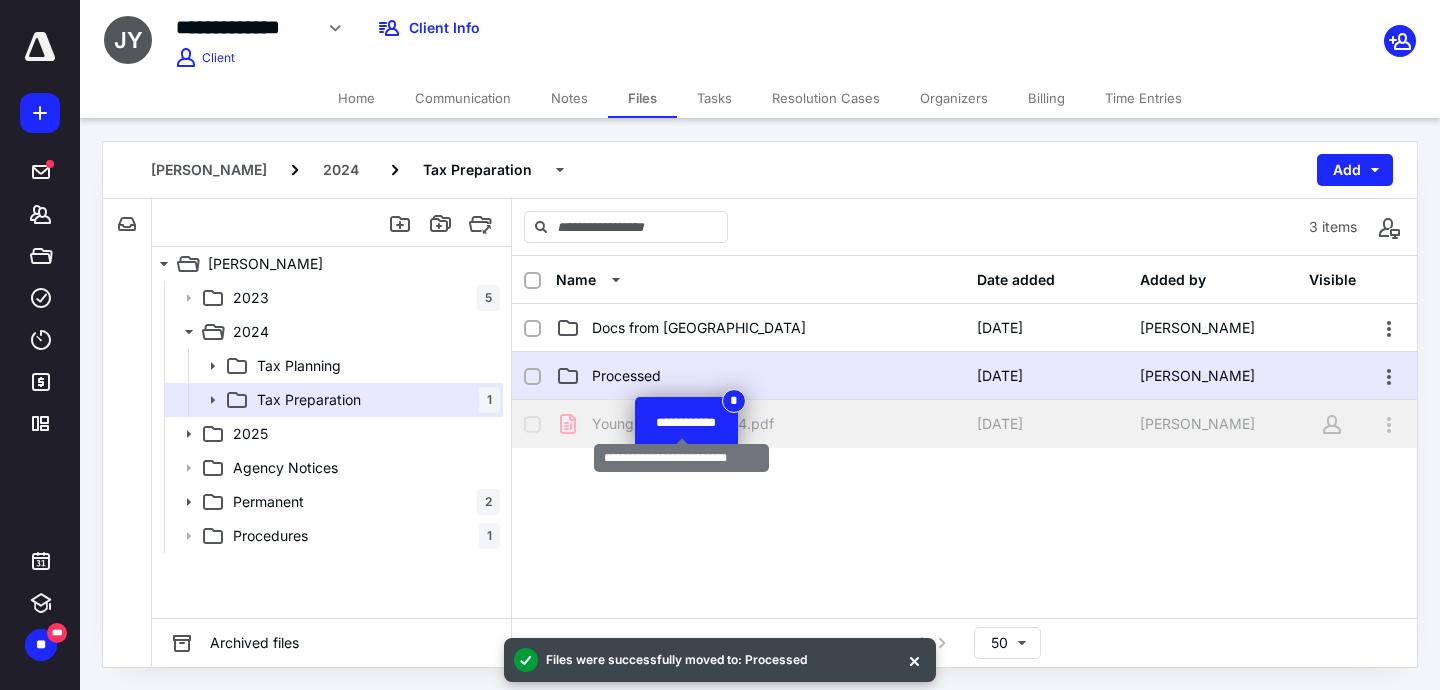 drag, startPoint x: 635, startPoint y: 428, endPoint x: 634, endPoint y: 396, distance: 32.01562 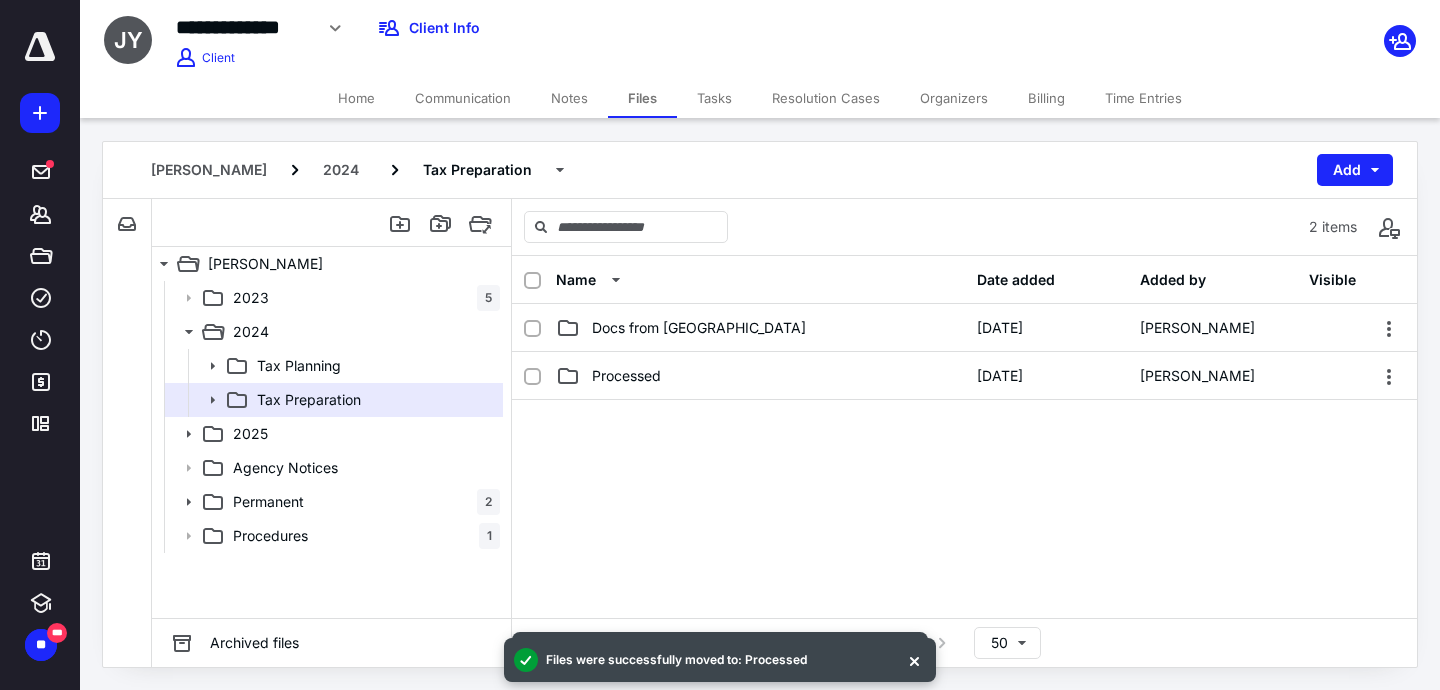 click on "Tasks" at bounding box center [714, 98] 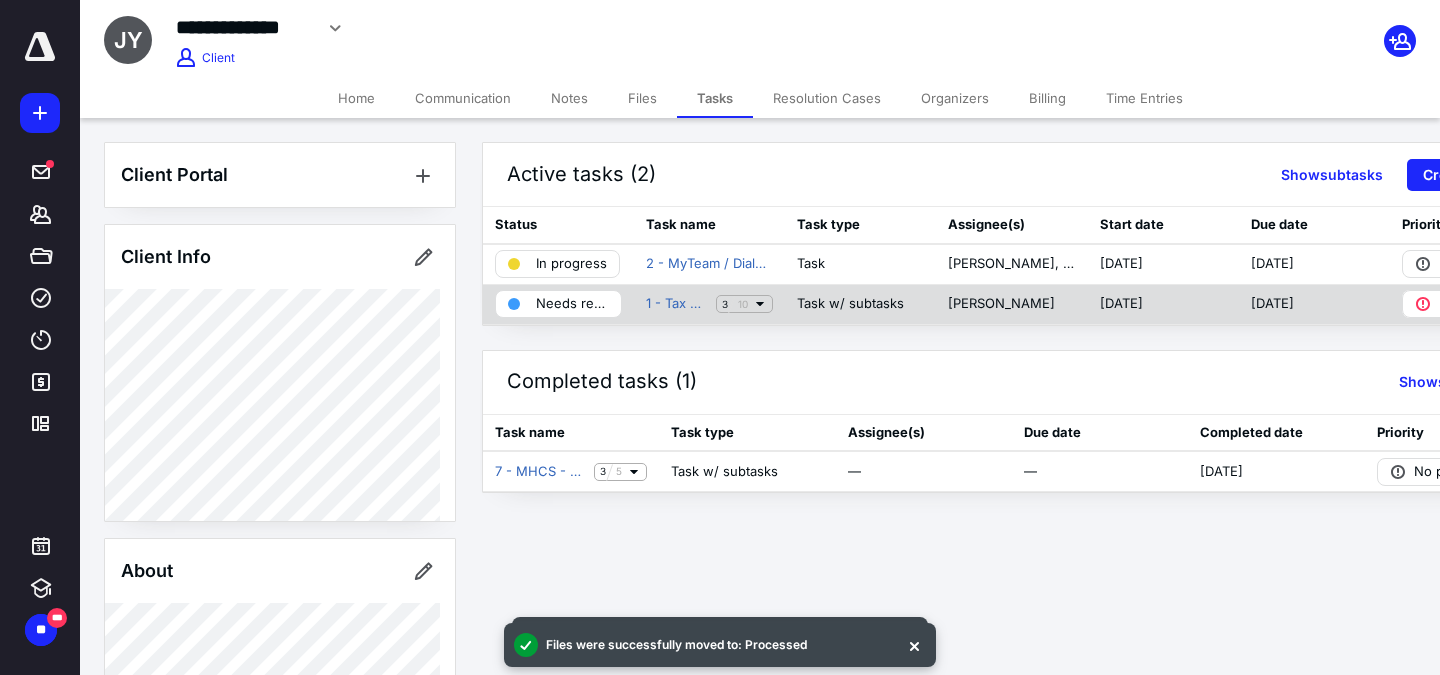 click on "1 - Tax Return Preparation 3 10" at bounding box center [709, 304] 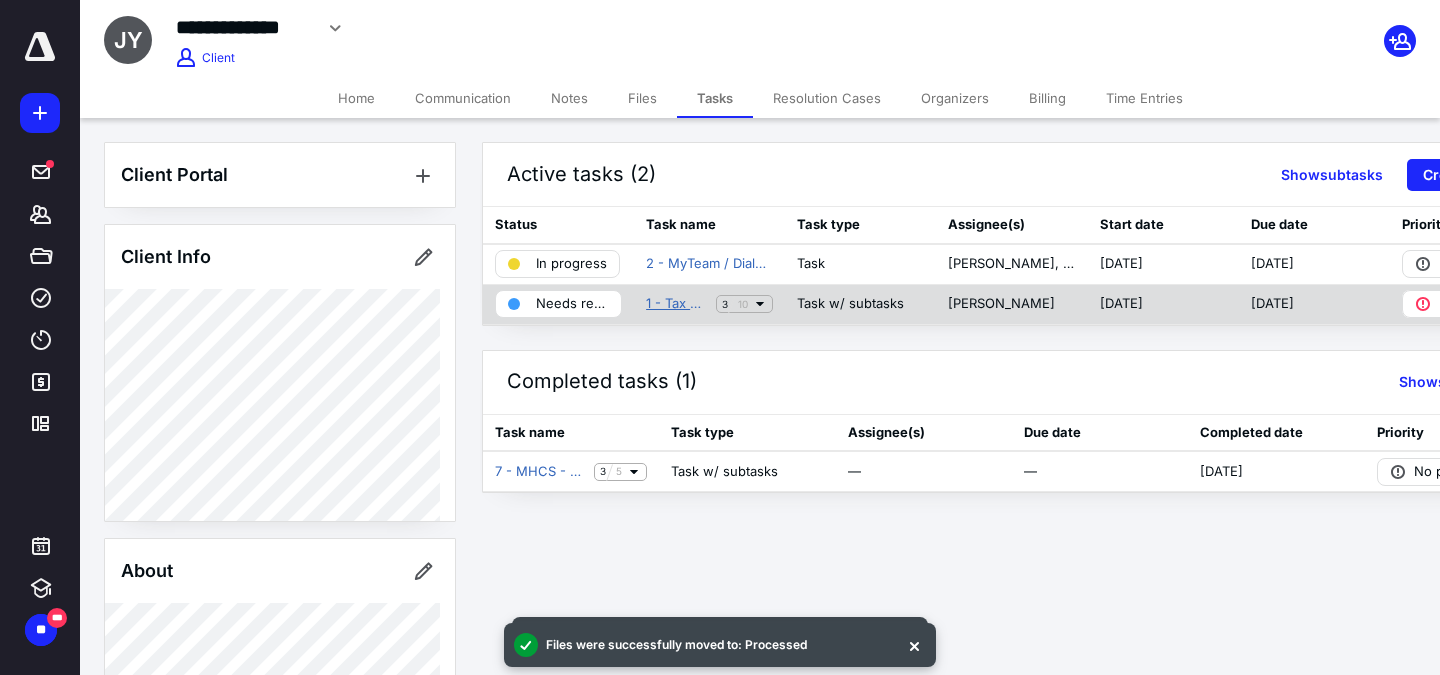 click on "1 - Tax Return Preparation" at bounding box center (677, 304) 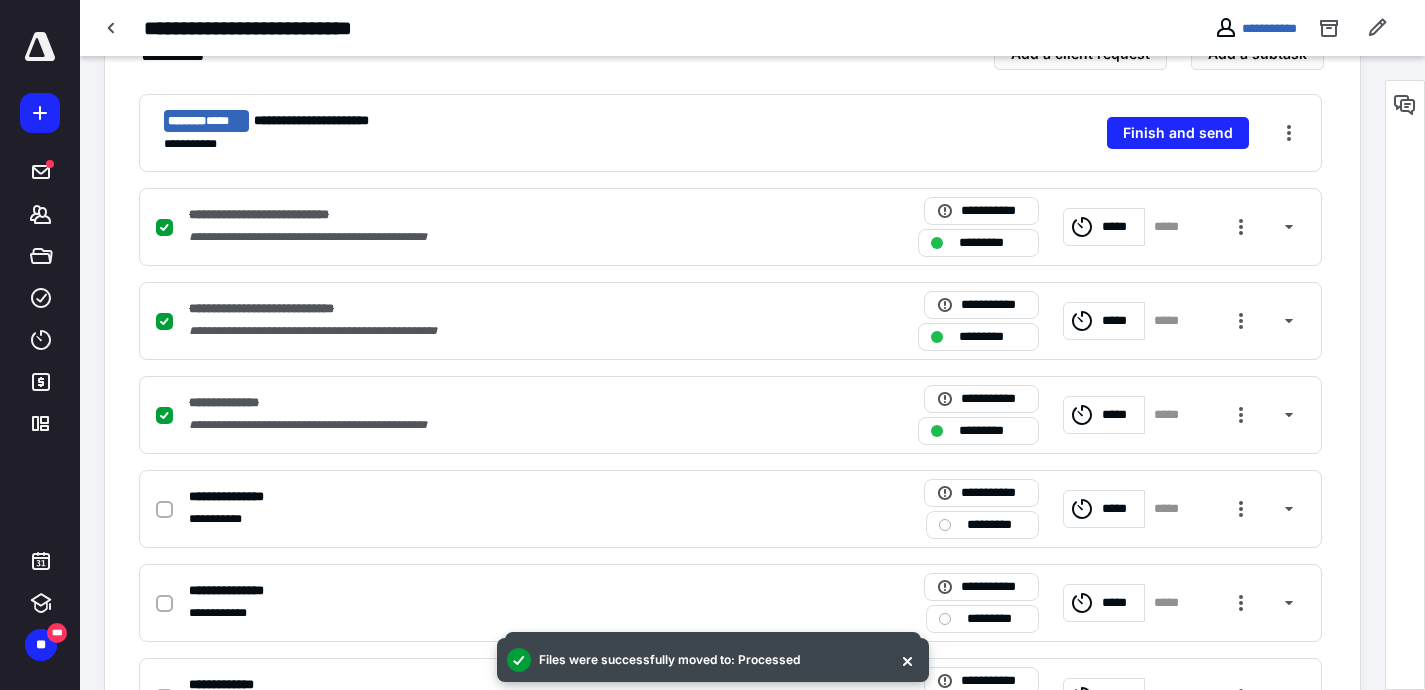 scroll, scrollTop: 491, scrollLeft: 0, axis: vertical 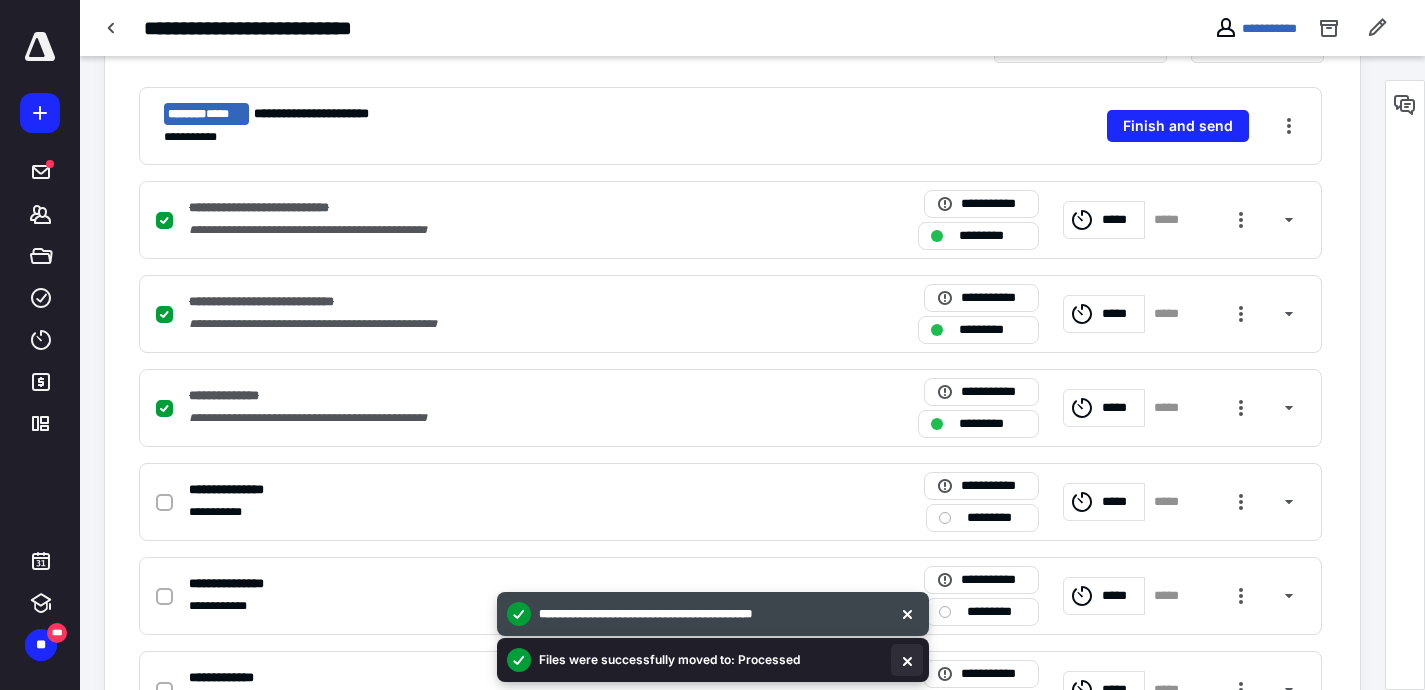 click at bounding box center (907, 660) 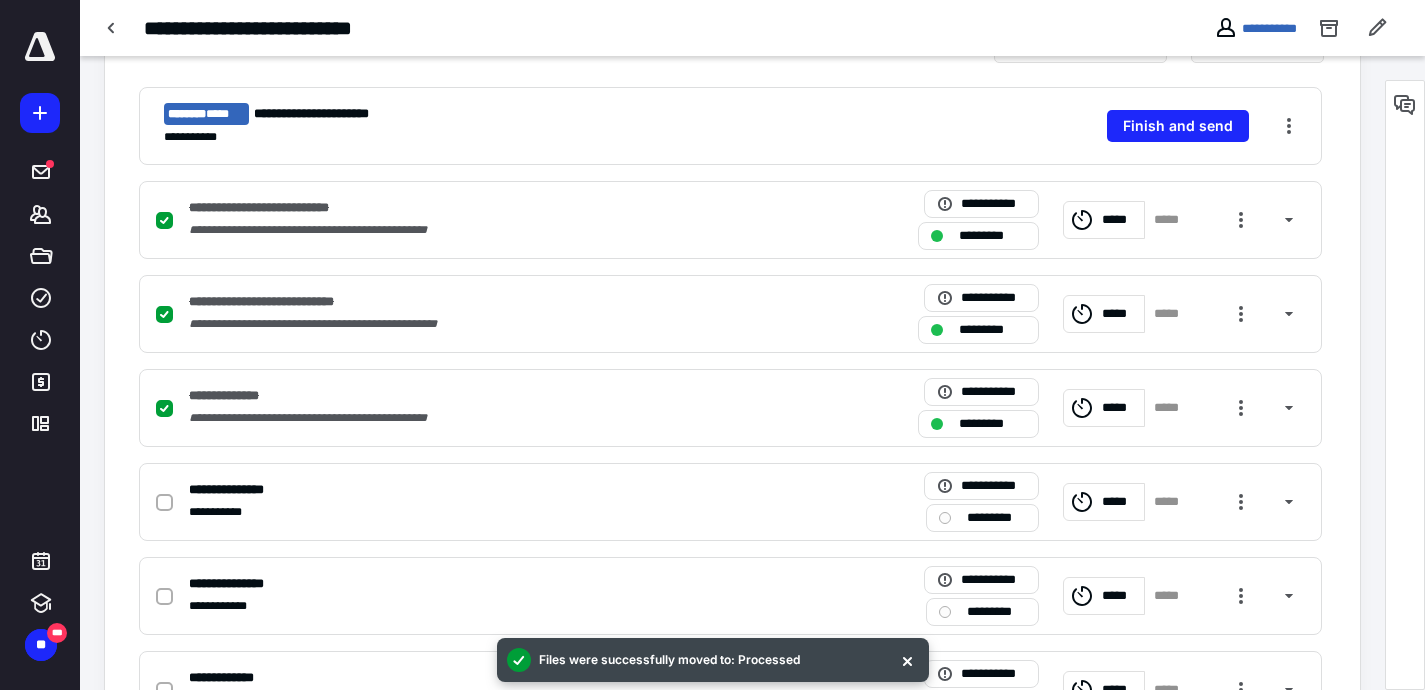 click at bounding box center [907, 660] 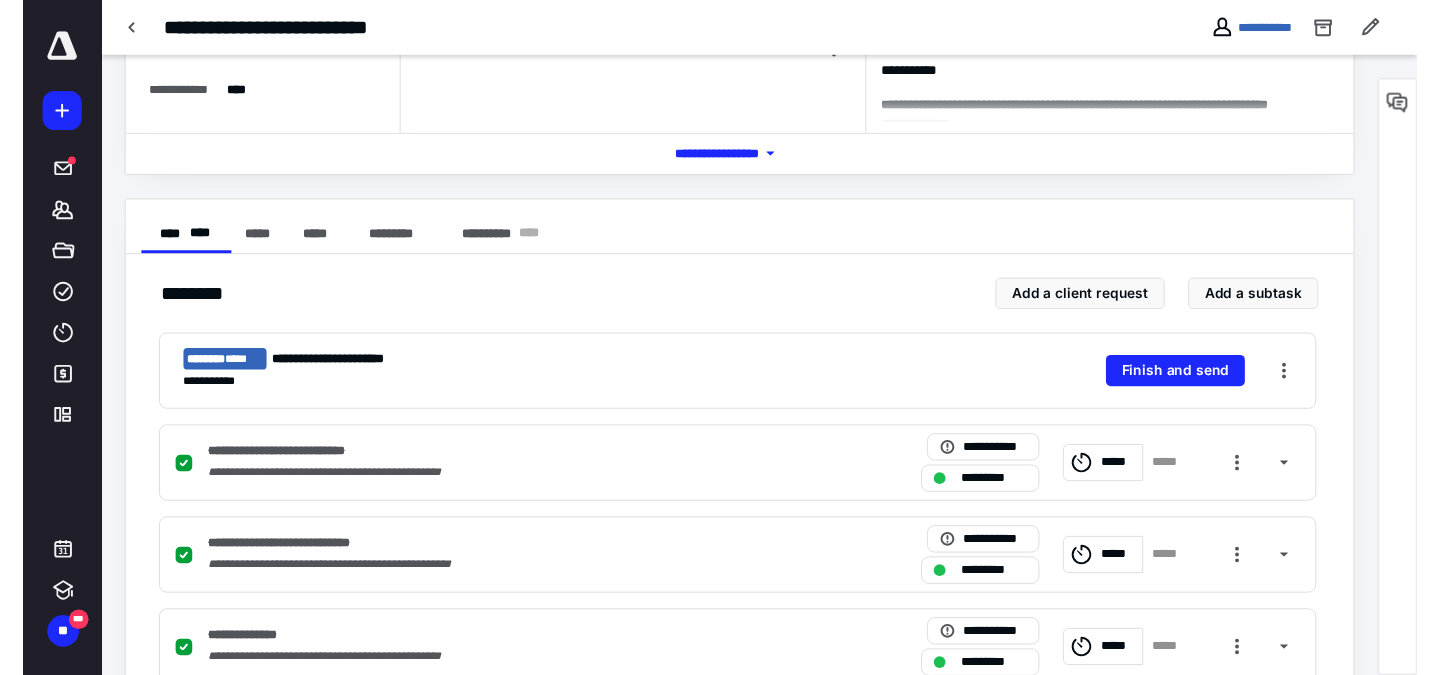 scroll, scrollTop: 0, scrollLeft: 0, axis: both 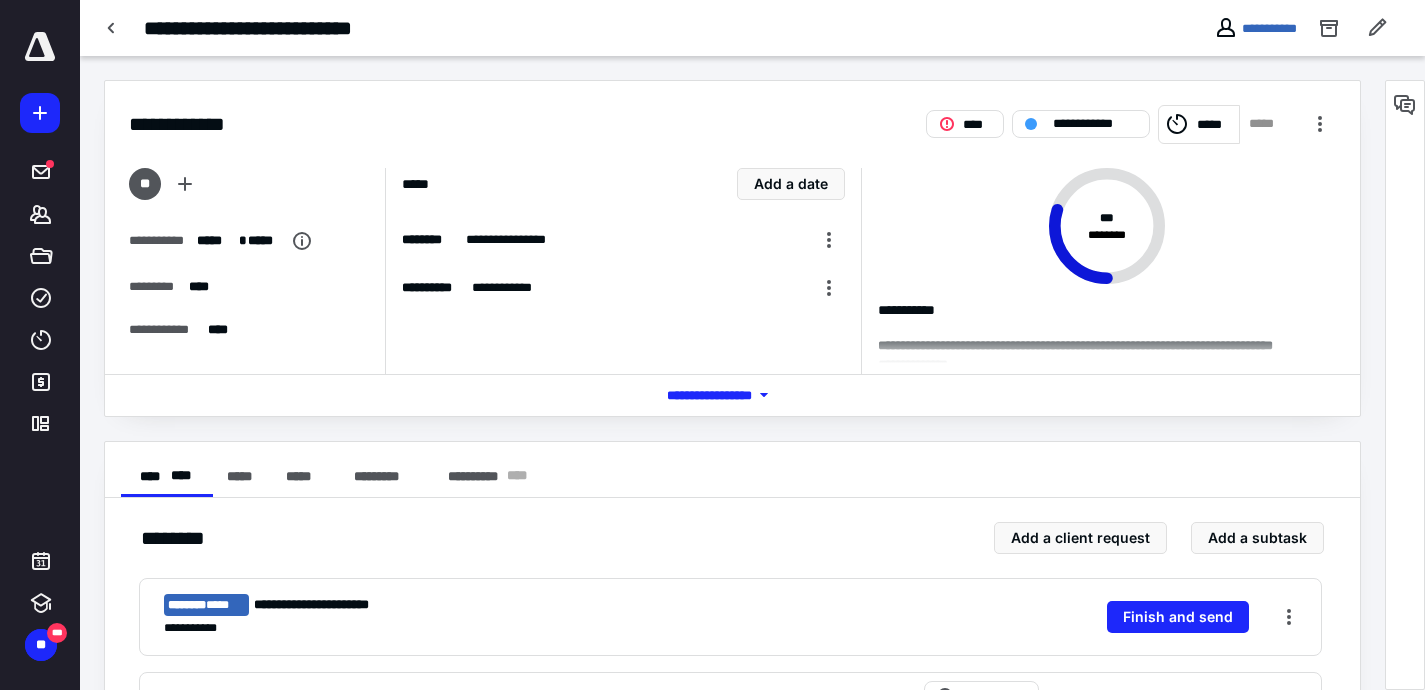 click at bounding box center [112, 28] 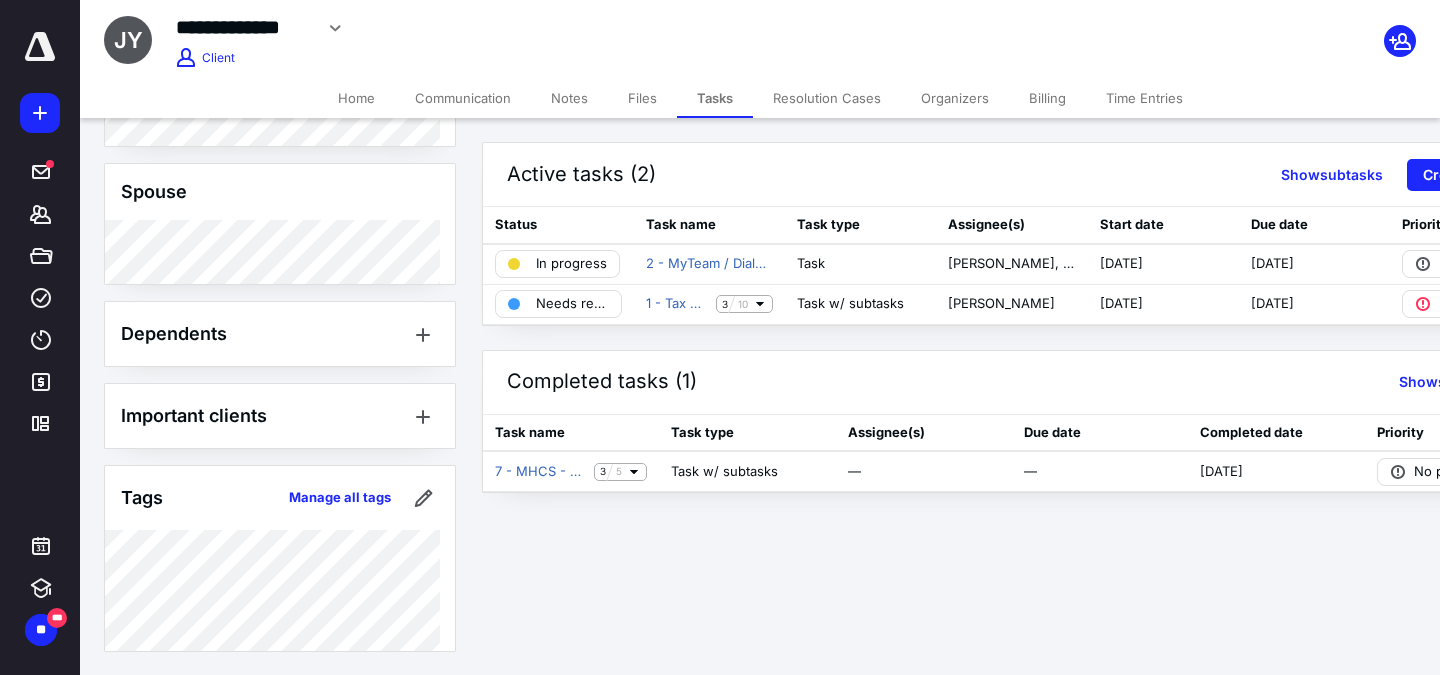 scroll, scrollTop: 0, scrollLeft: 0, axis: both 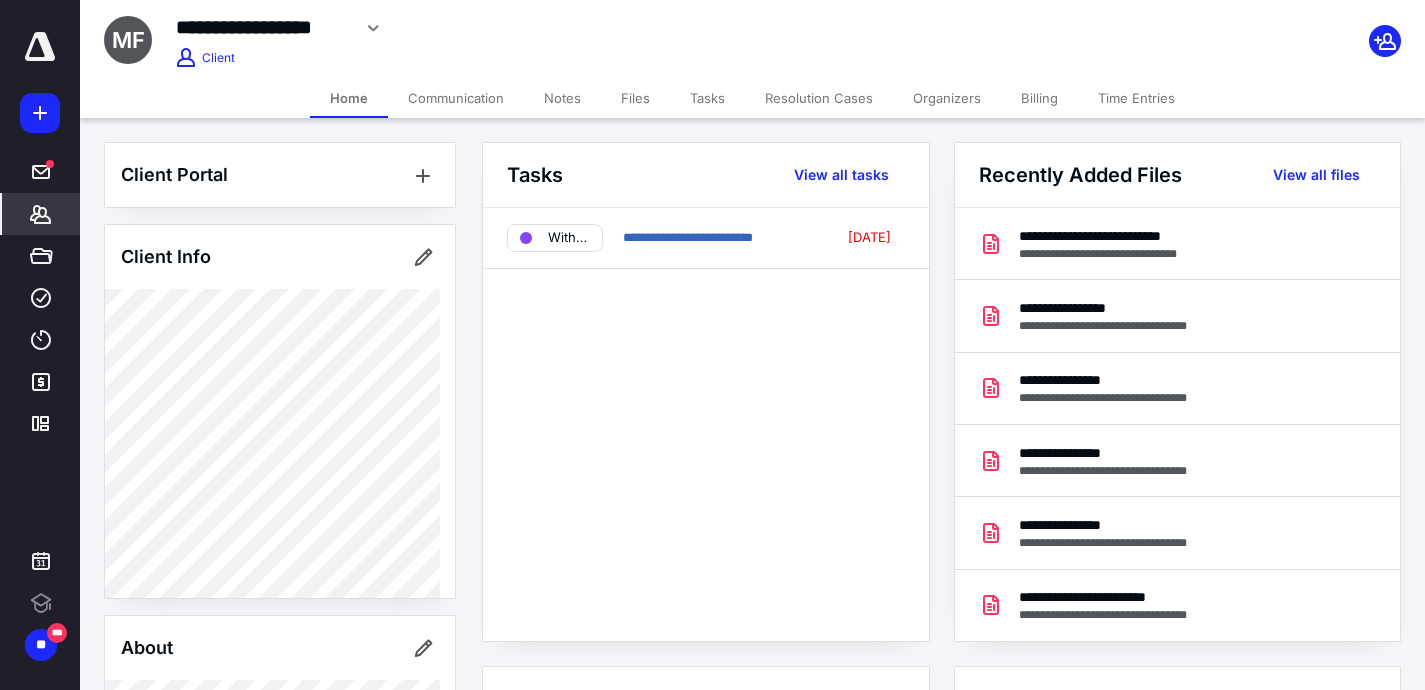 click on "Files" at bounding box center [635, 98] 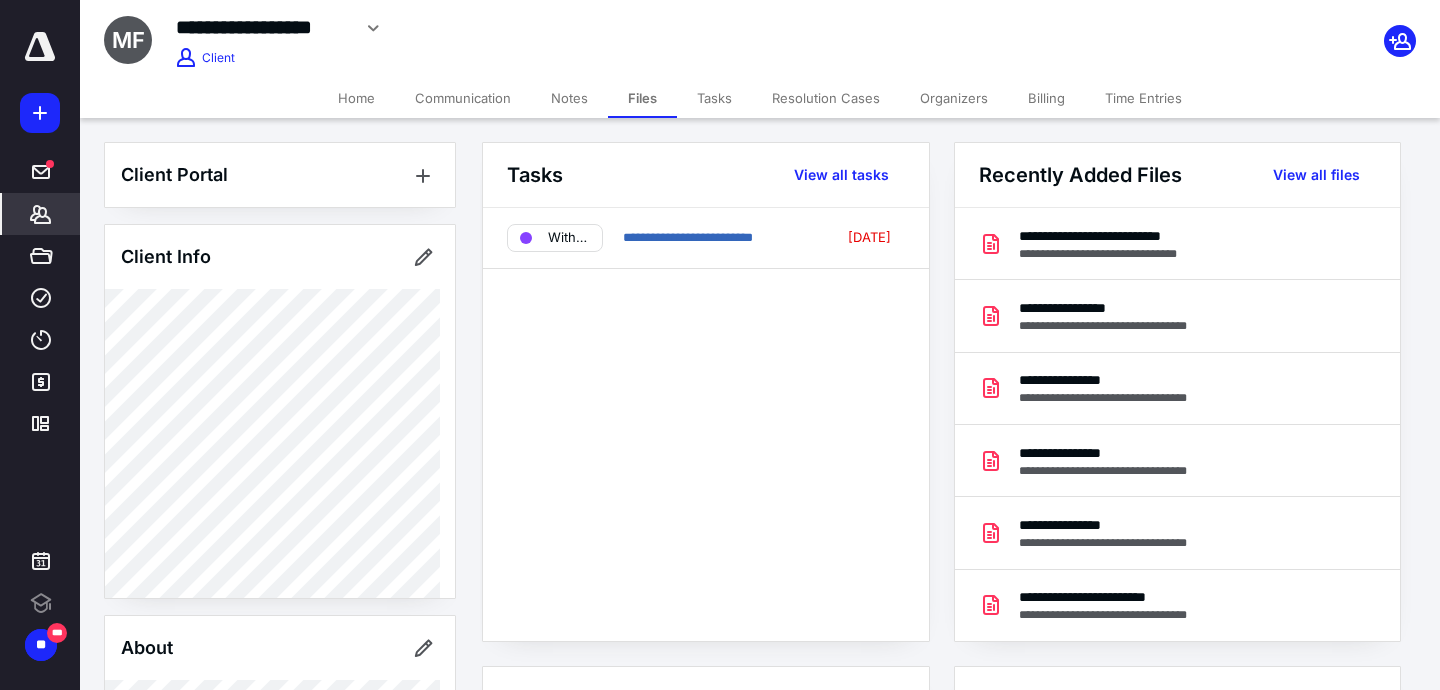 scroll, scrollTop: 0, scrollLeft: 0, axis: both 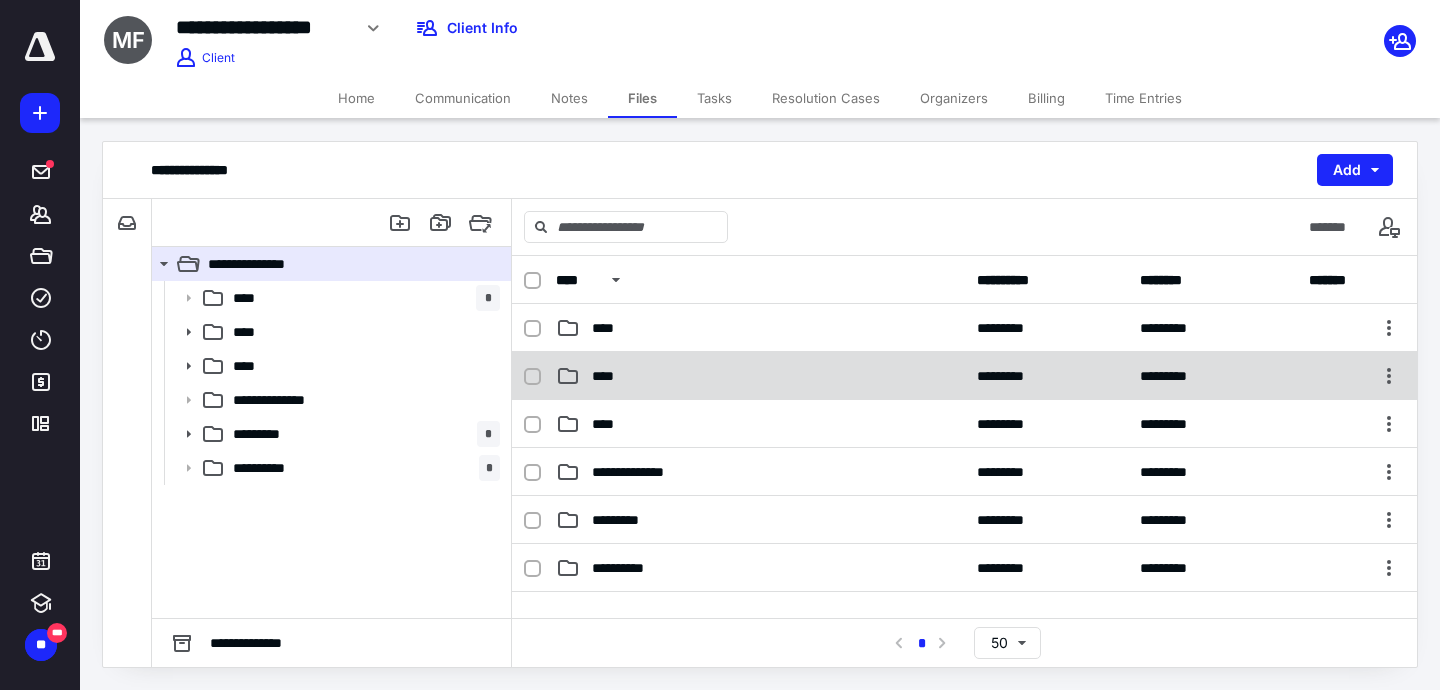 click on "****" at bounding box center (609, 376) 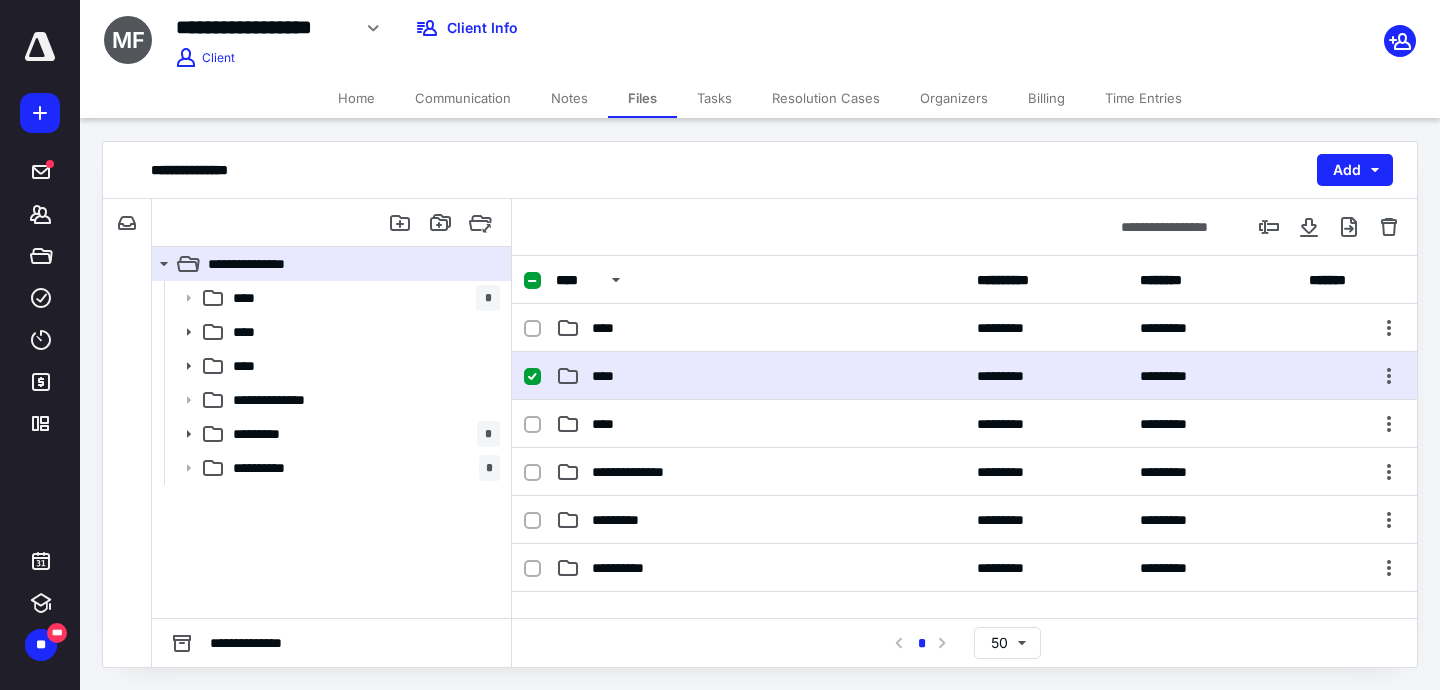 click on "****" at bounding box center [609, 376] 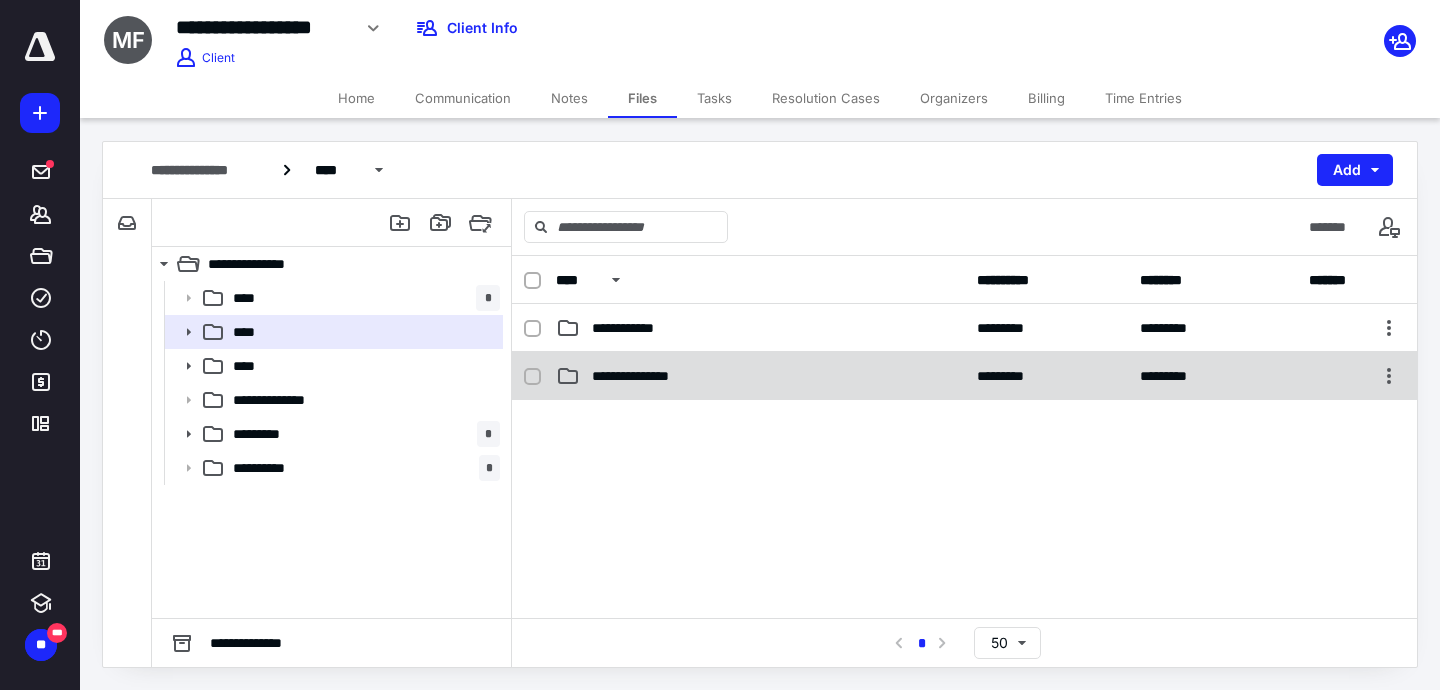 click on "**********" at bounding box center [964, 376] 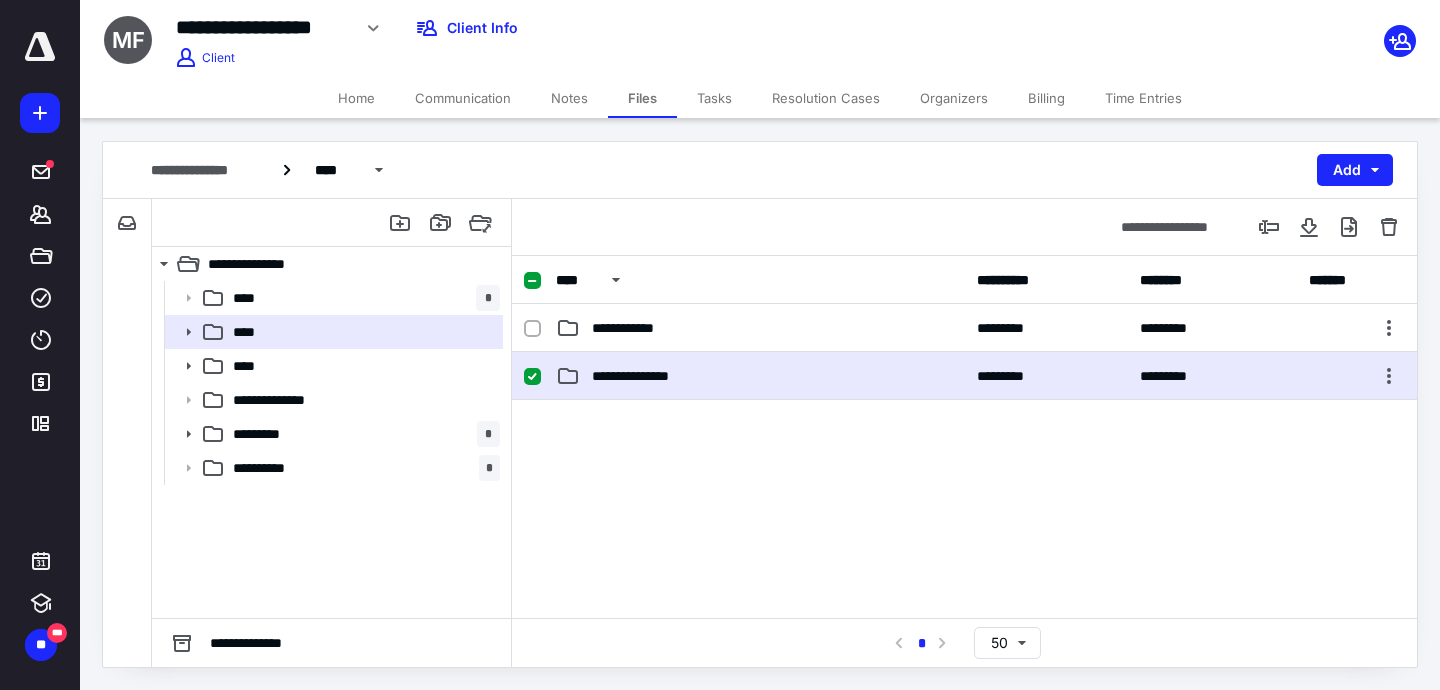 click on "**********" at bounding box center (964, 376) 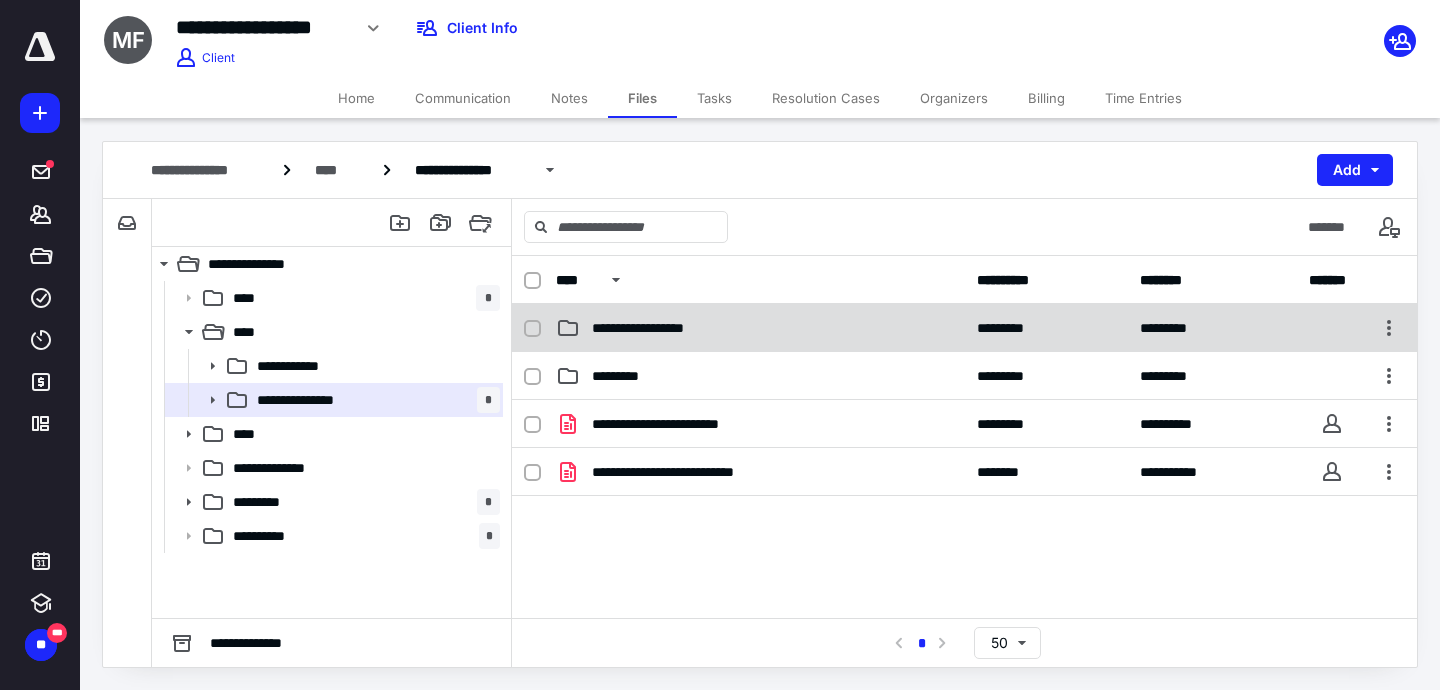 click on "**********" at bounding box center (964, 328) 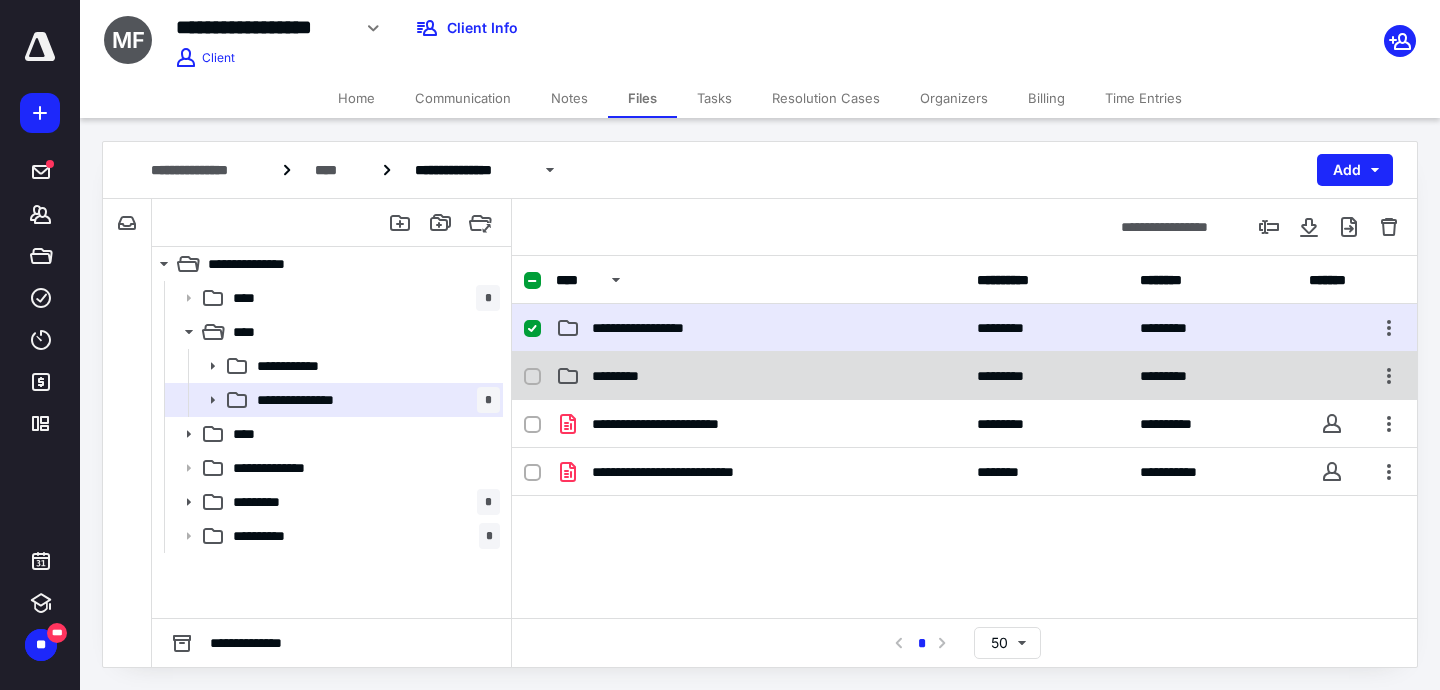 click on "*********" at bounding box center (627, 376) 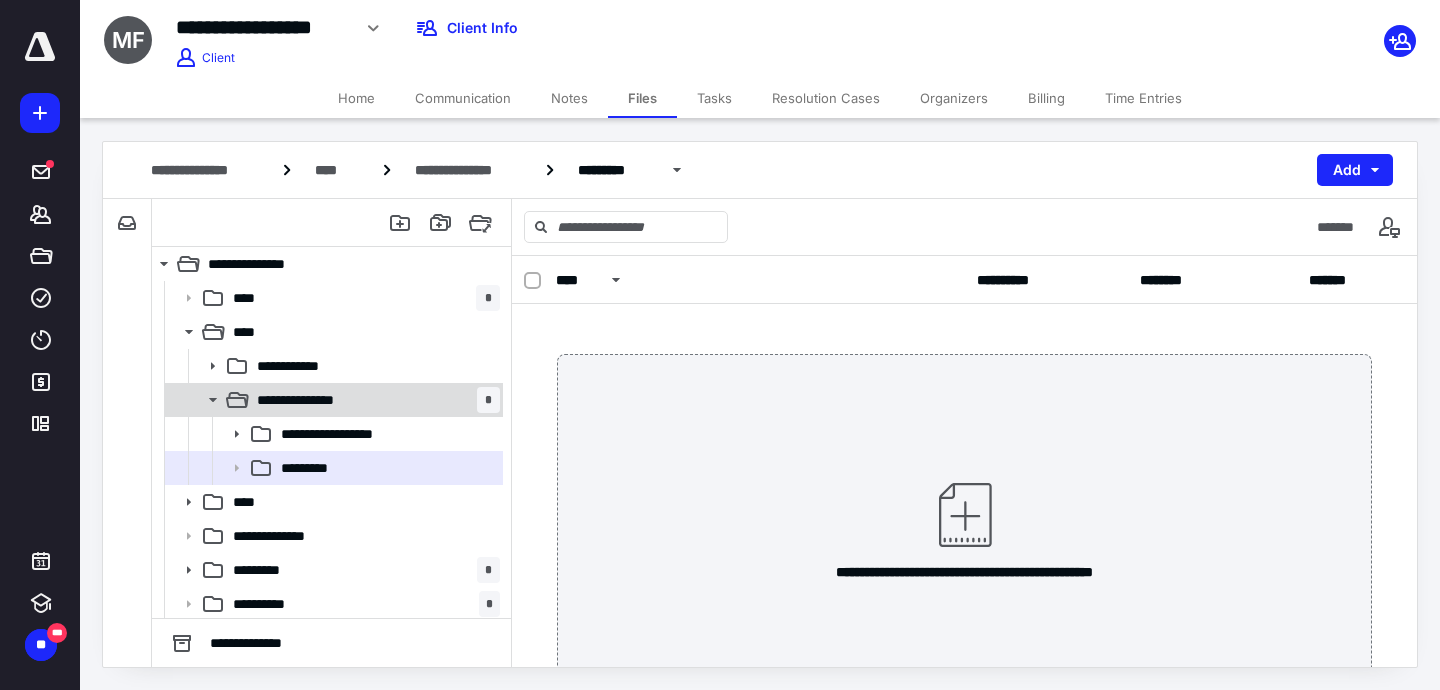 click on "**********" at bounding box center [309, 400] 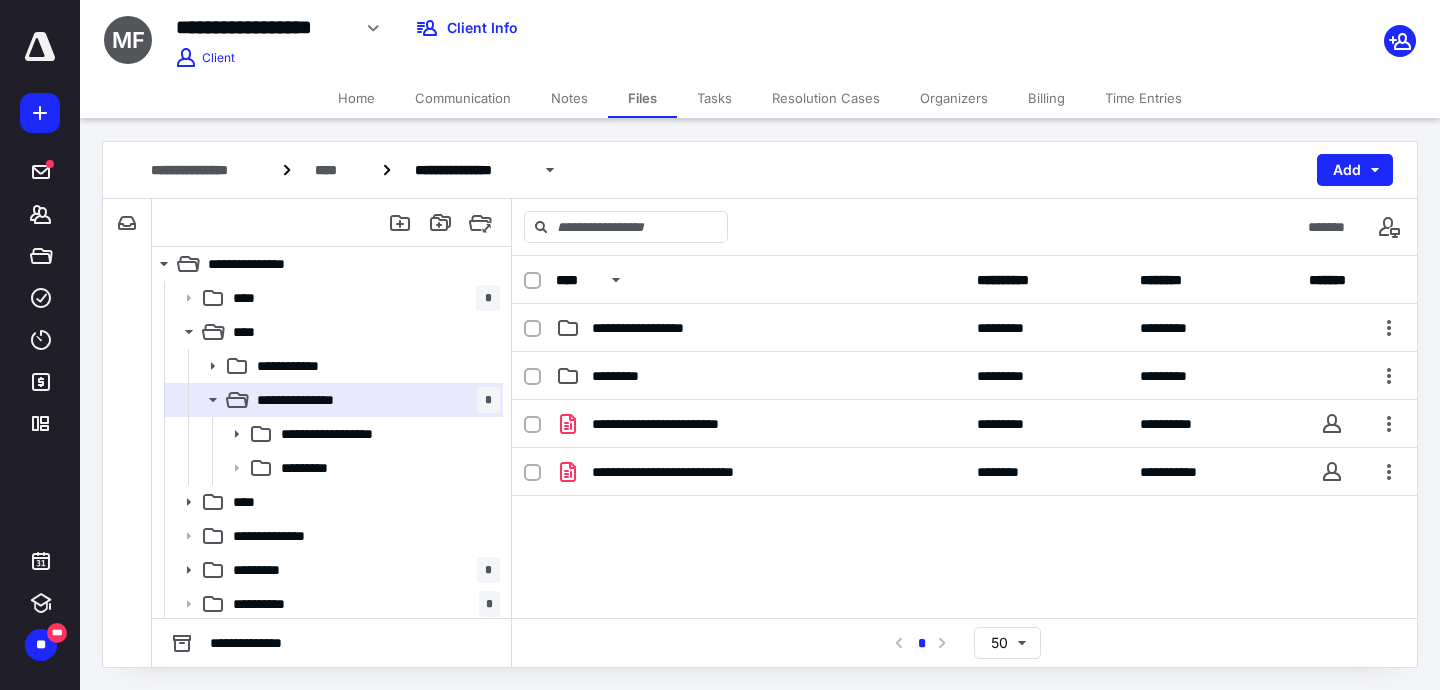 click on "Organizers" at bounding box center (954, 98) 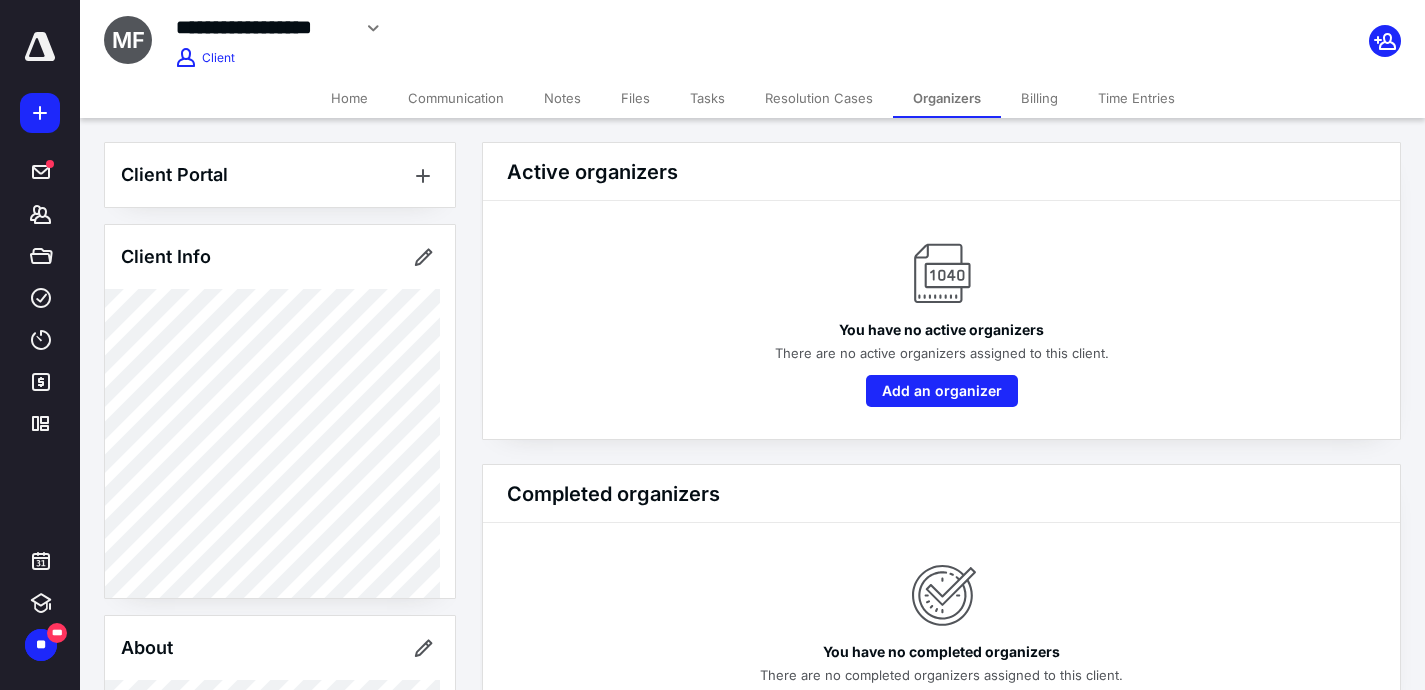 click on "Communication" at bounding box center [456, 98] 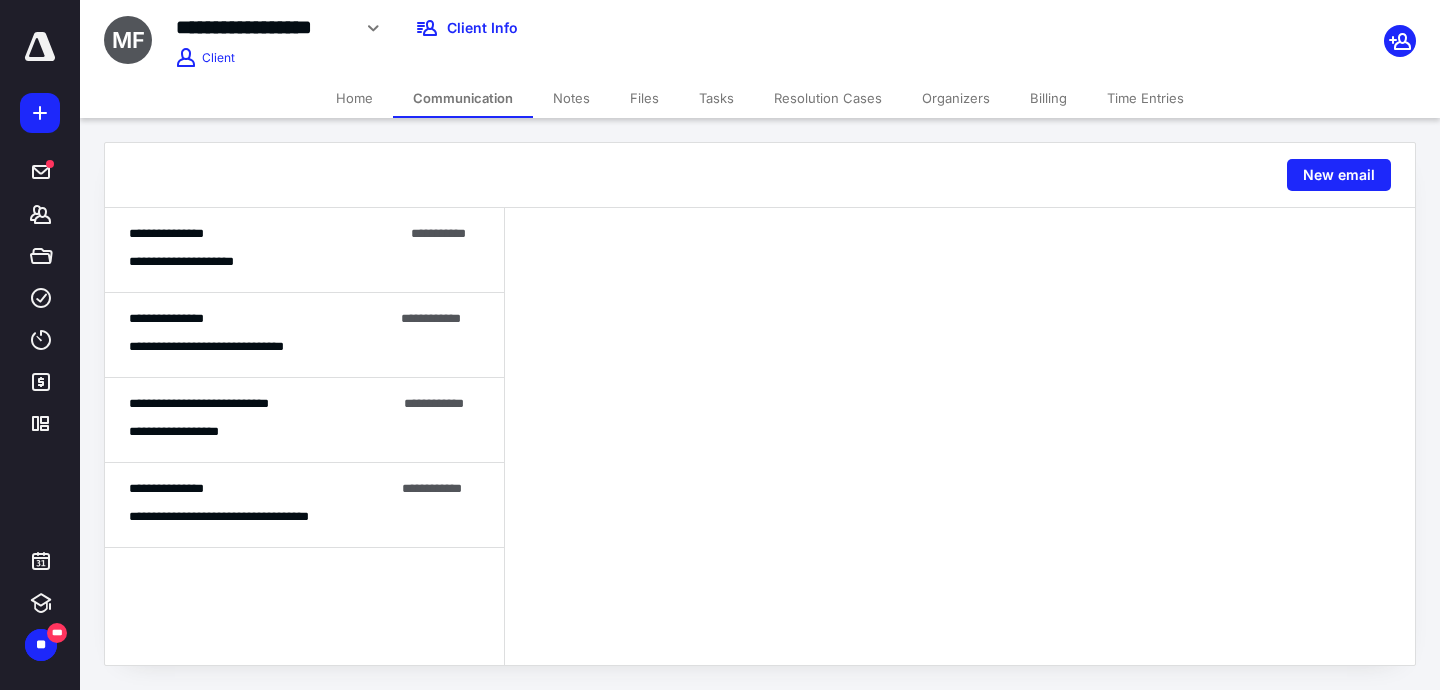 click on "Files" at bounding box center (644, 98) 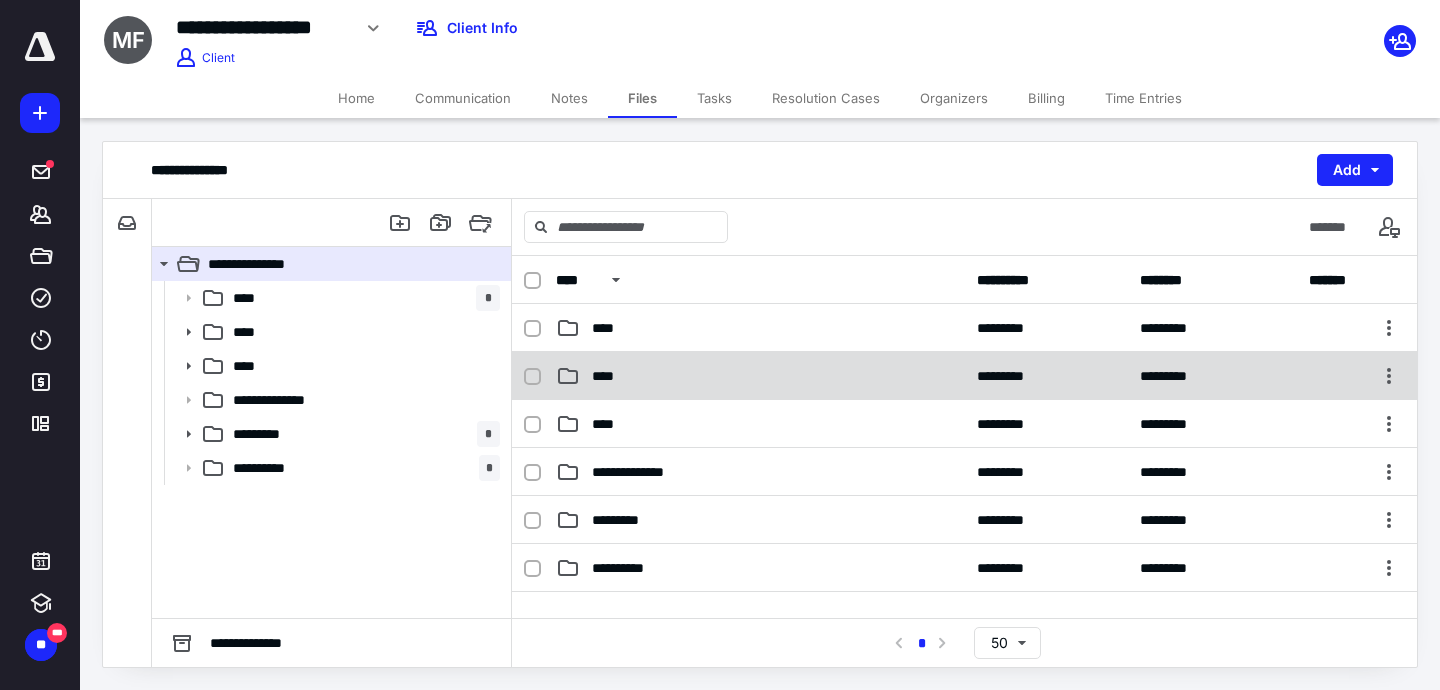click on "****" at bounding box center [609, 376] 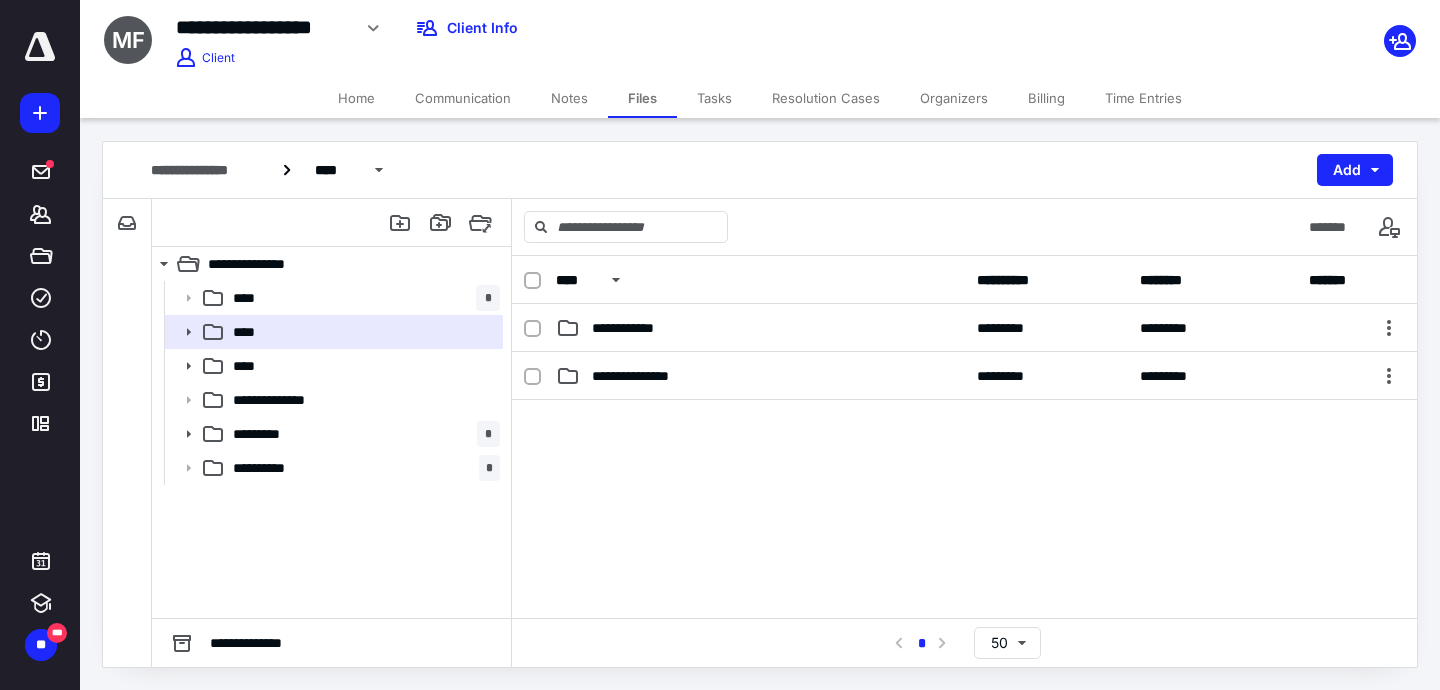 click at bounding box center [964, 550] 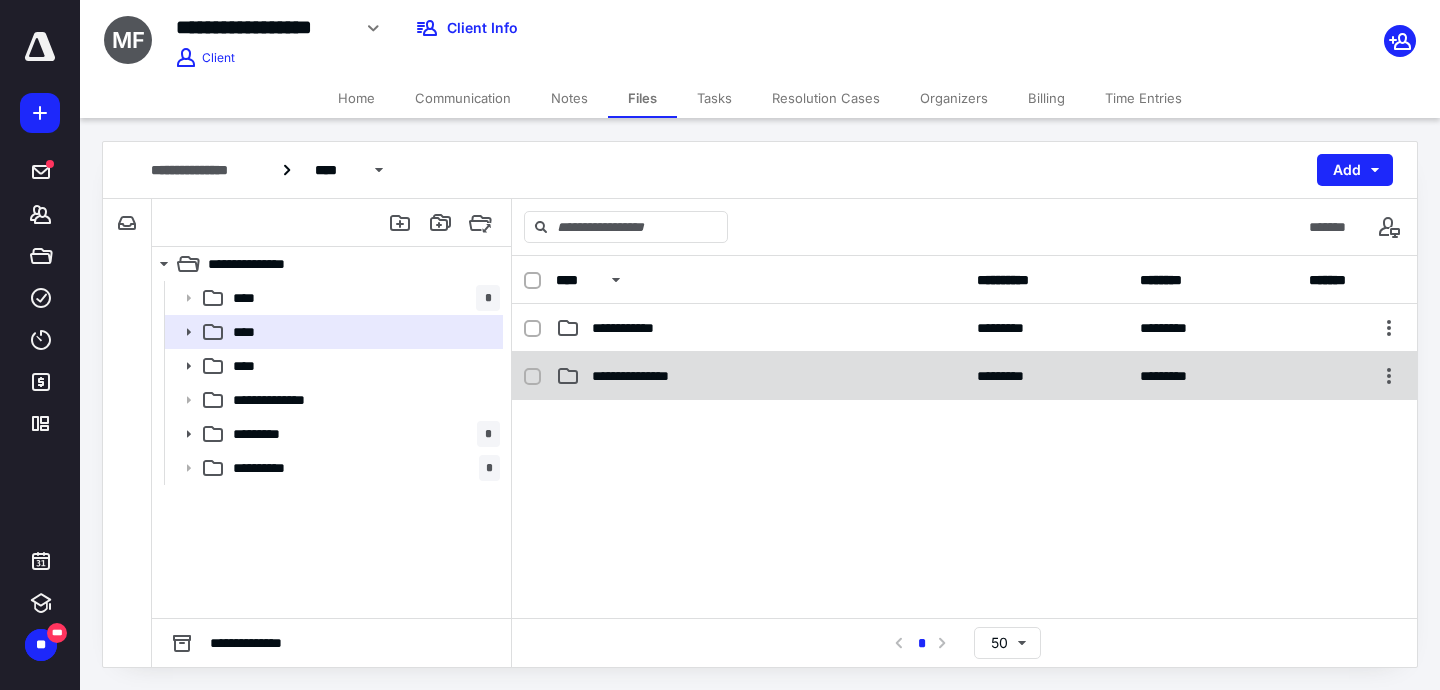 click on "**********" at bounding box center [760, 376] 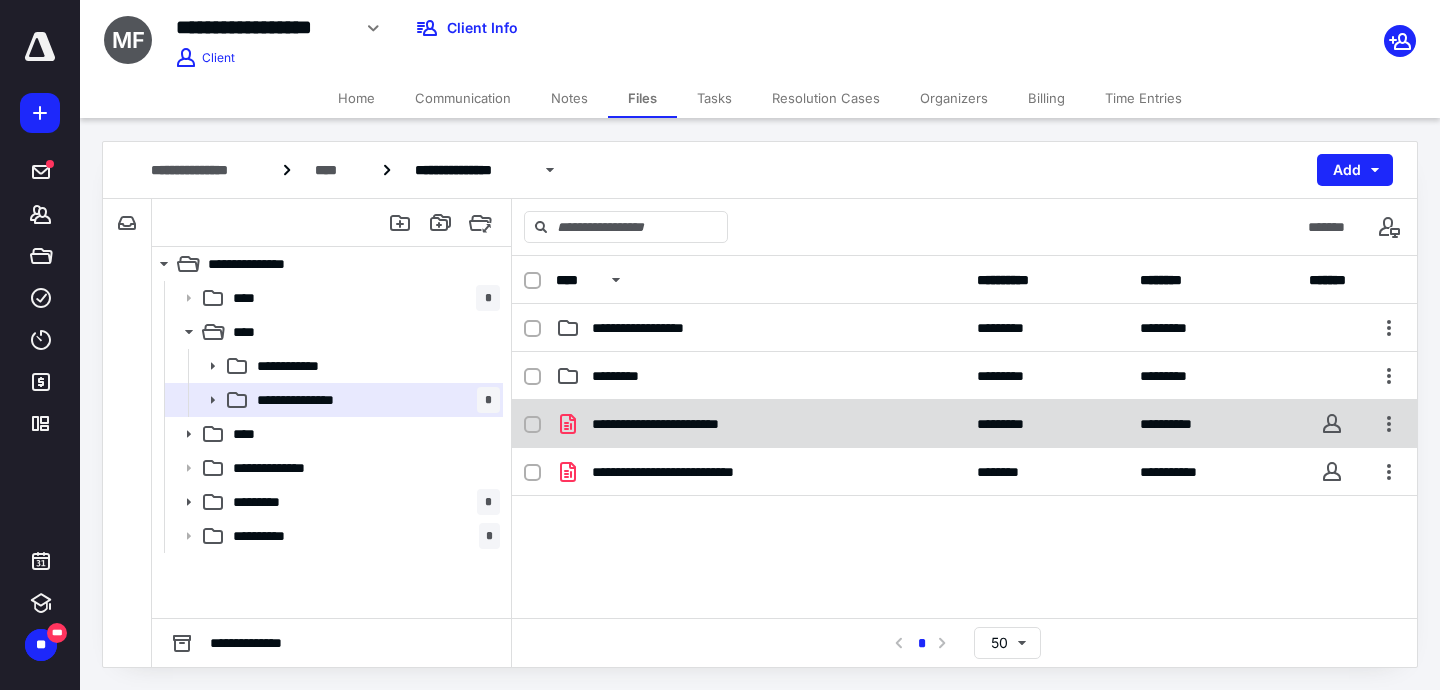 click on "**********" at bounding box center (682, 424) 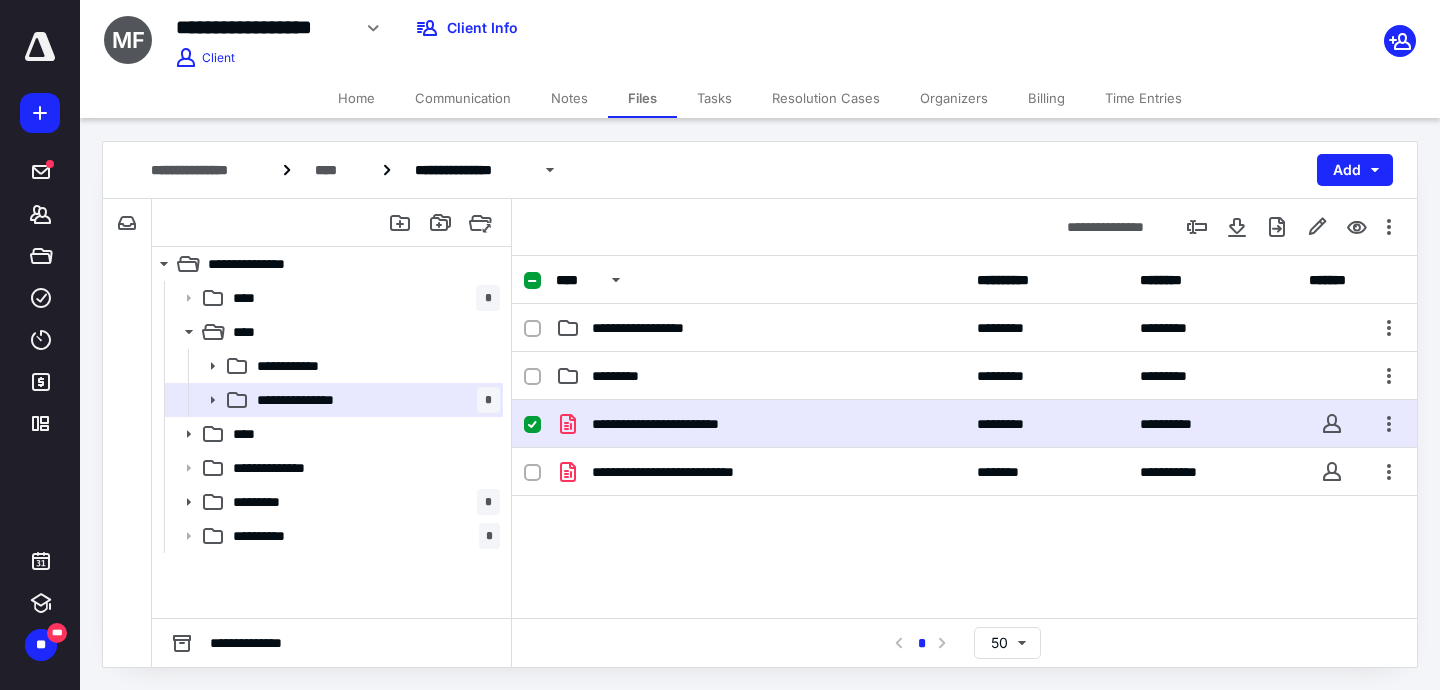 click on "**********" at bounding box center [760, 39] 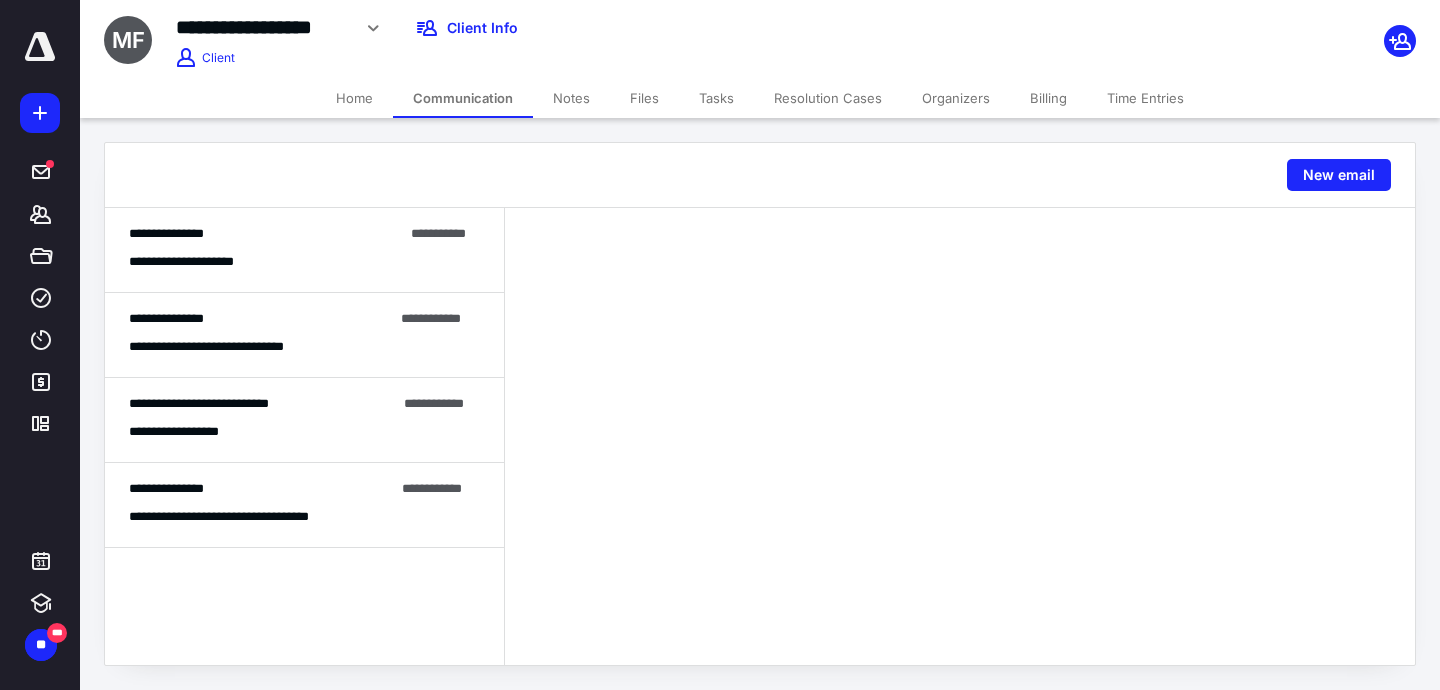 click on "**********" at bounding box center [304, 262] 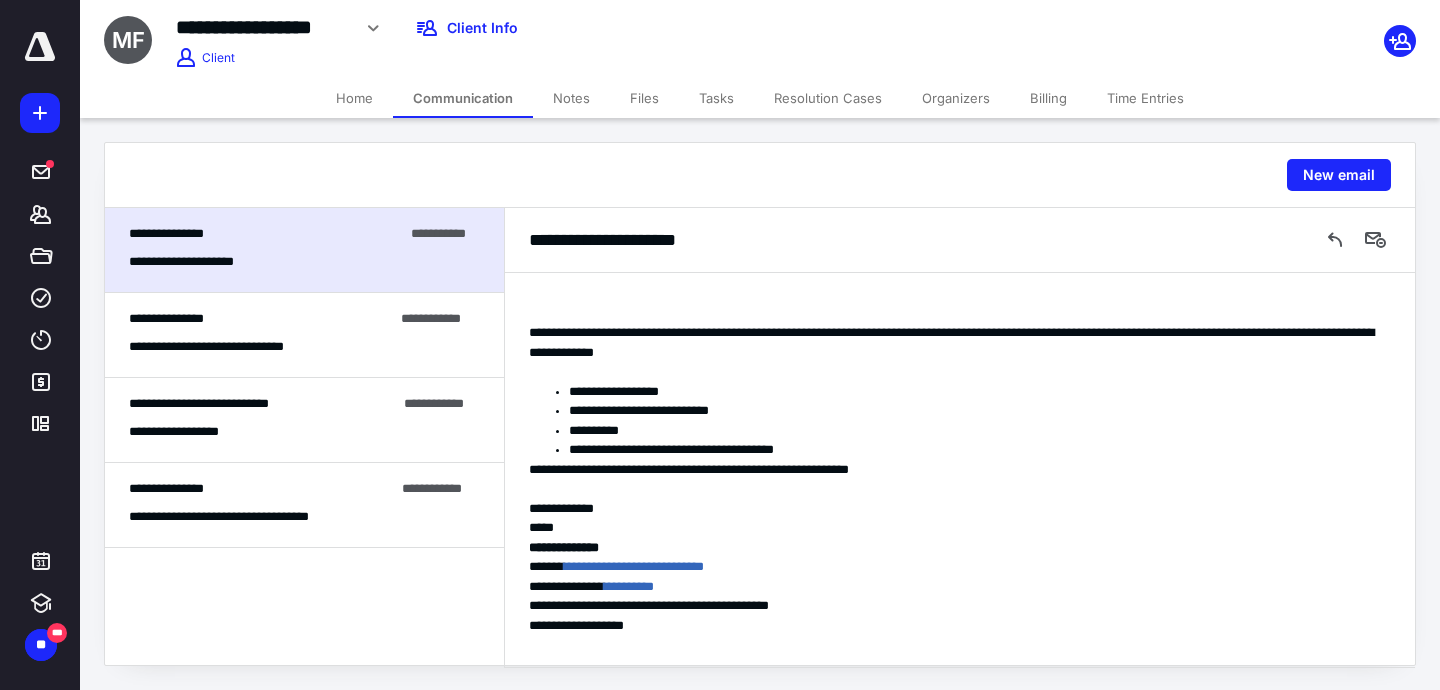 scroll, scrollTop: 152, scrollLeft: 0, axis: vertical 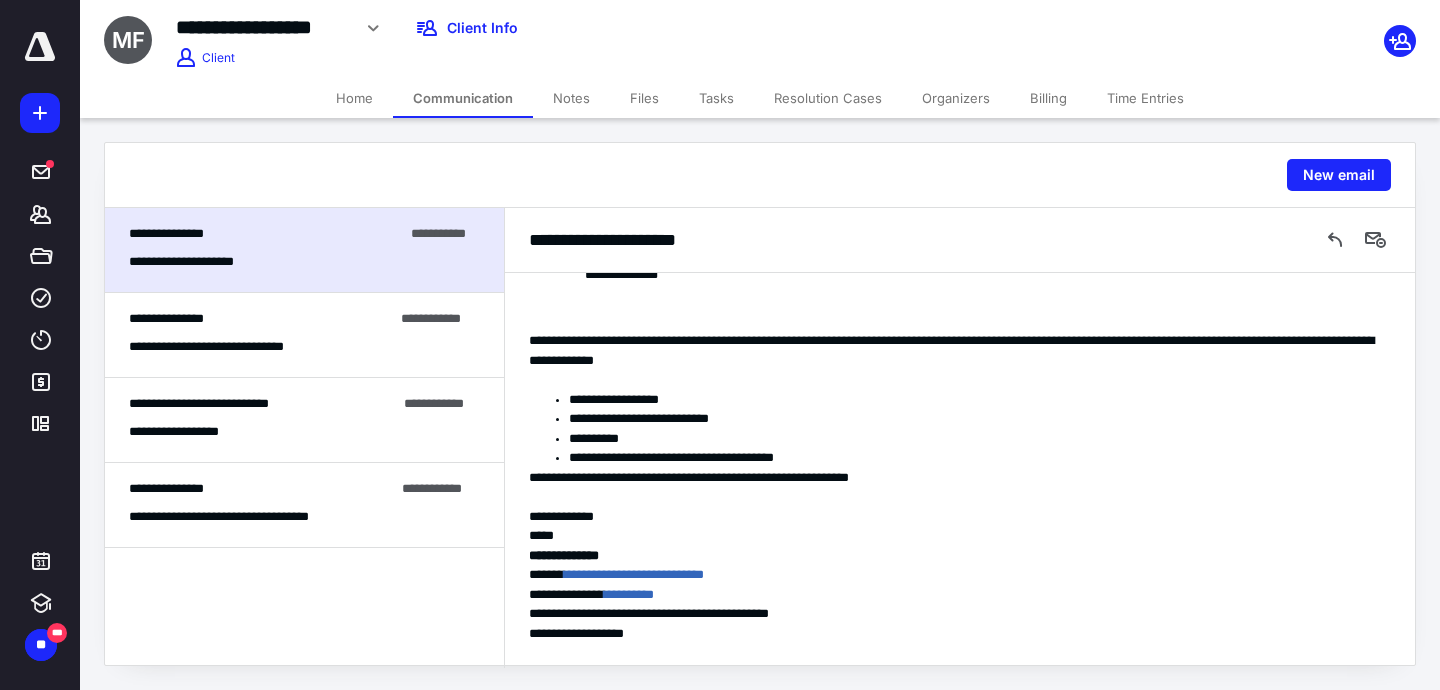 click on "**********" at bounding box center (304, 335) 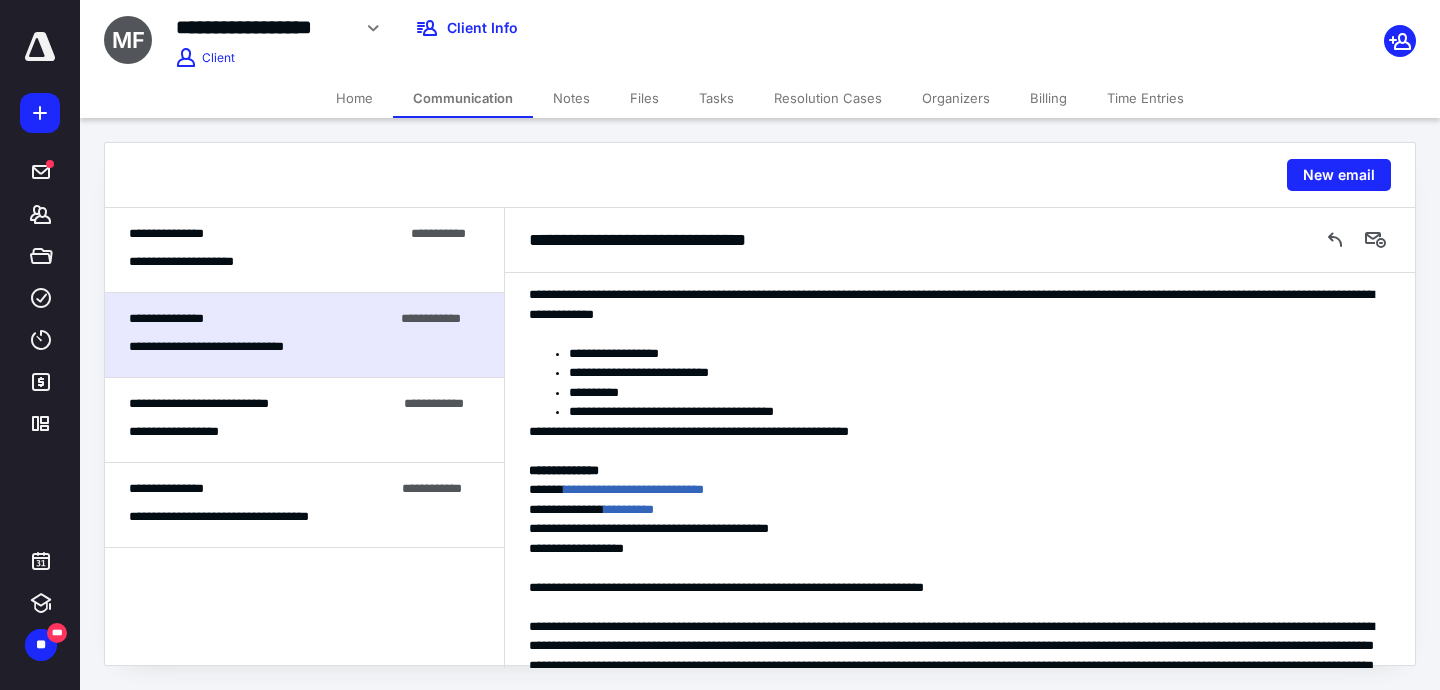 scroll, scrollTop: 277, scrollLeft: 0, axis: vertical 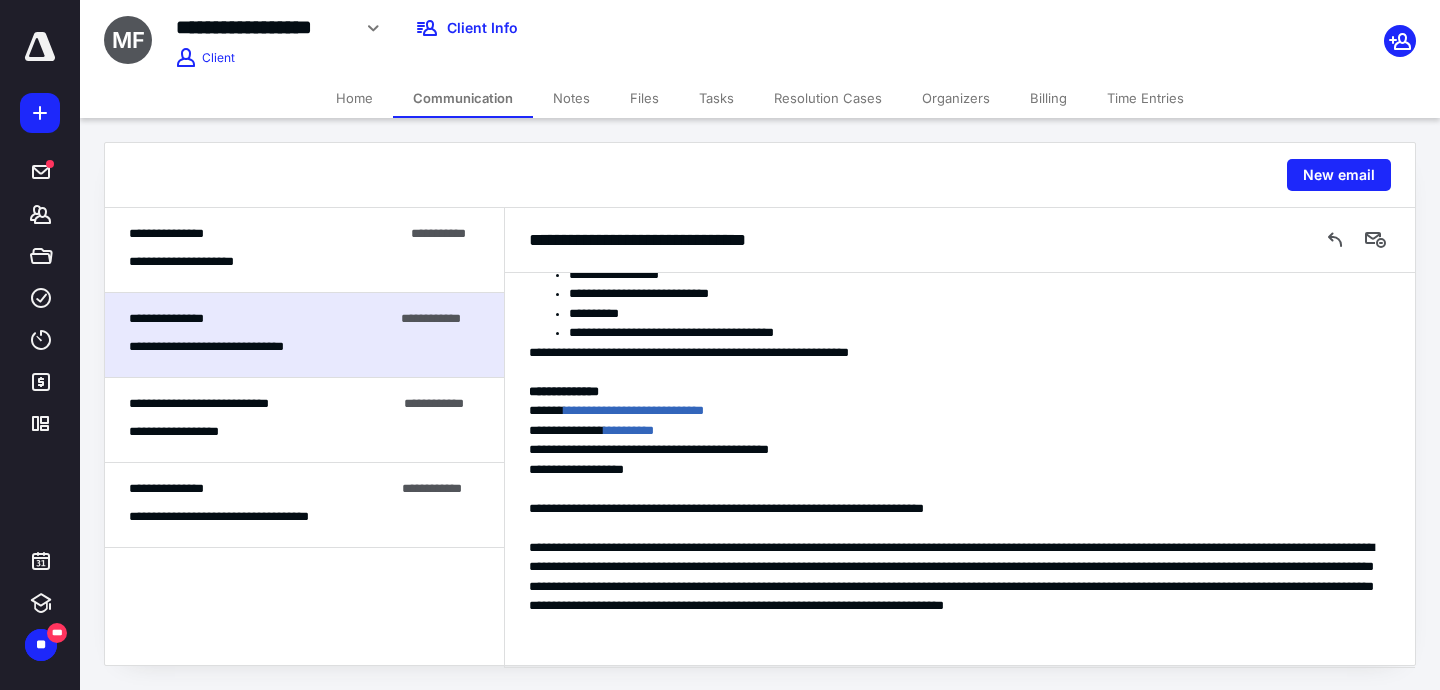 click on "**********" at bounding box center (304, 250) 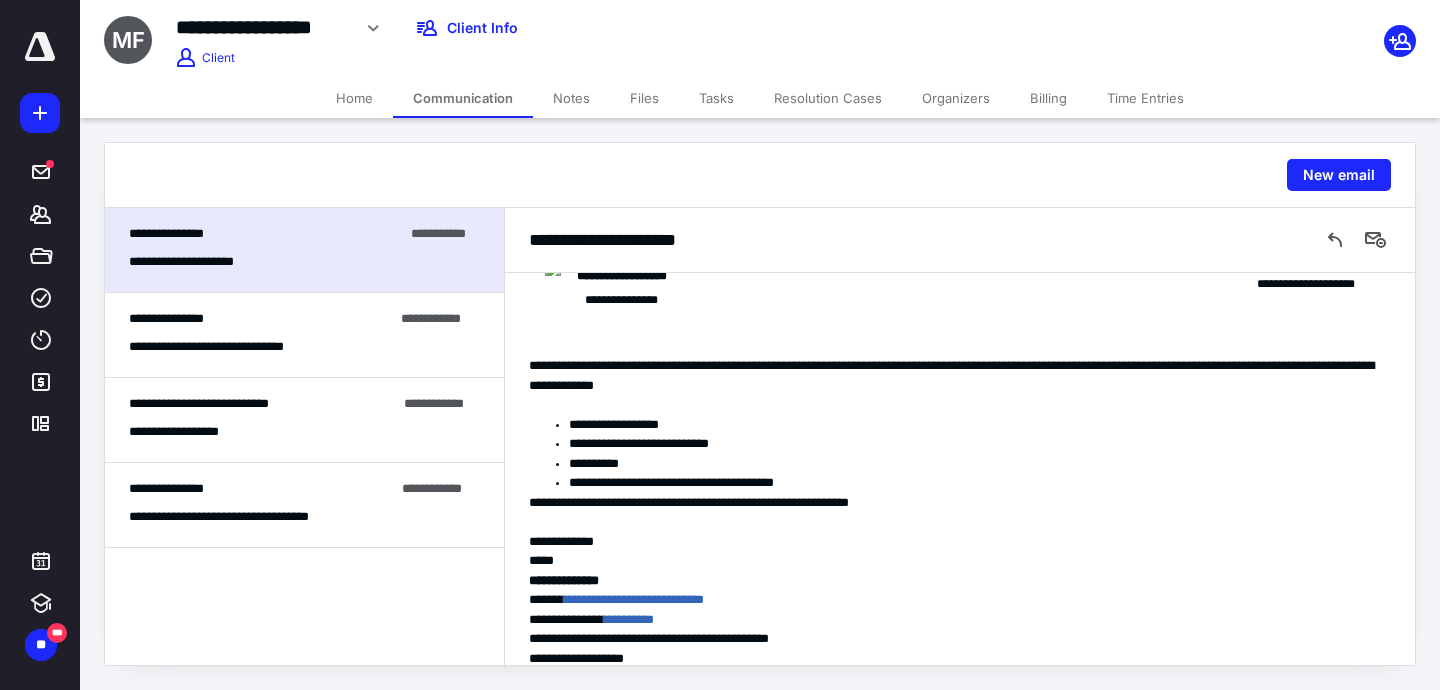scroll, scrollTop: 0, scrollLeft: 0, axis: both 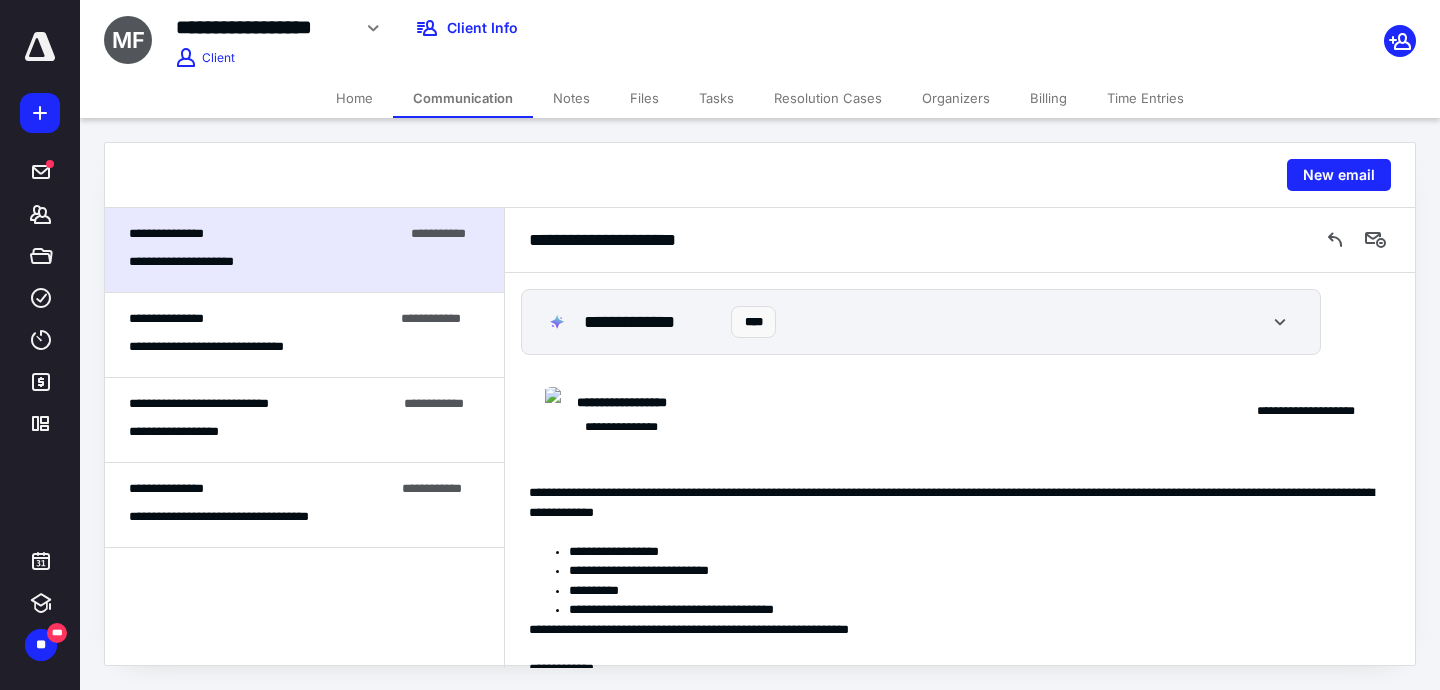 click on "Files" at bounding box center (644, 98) 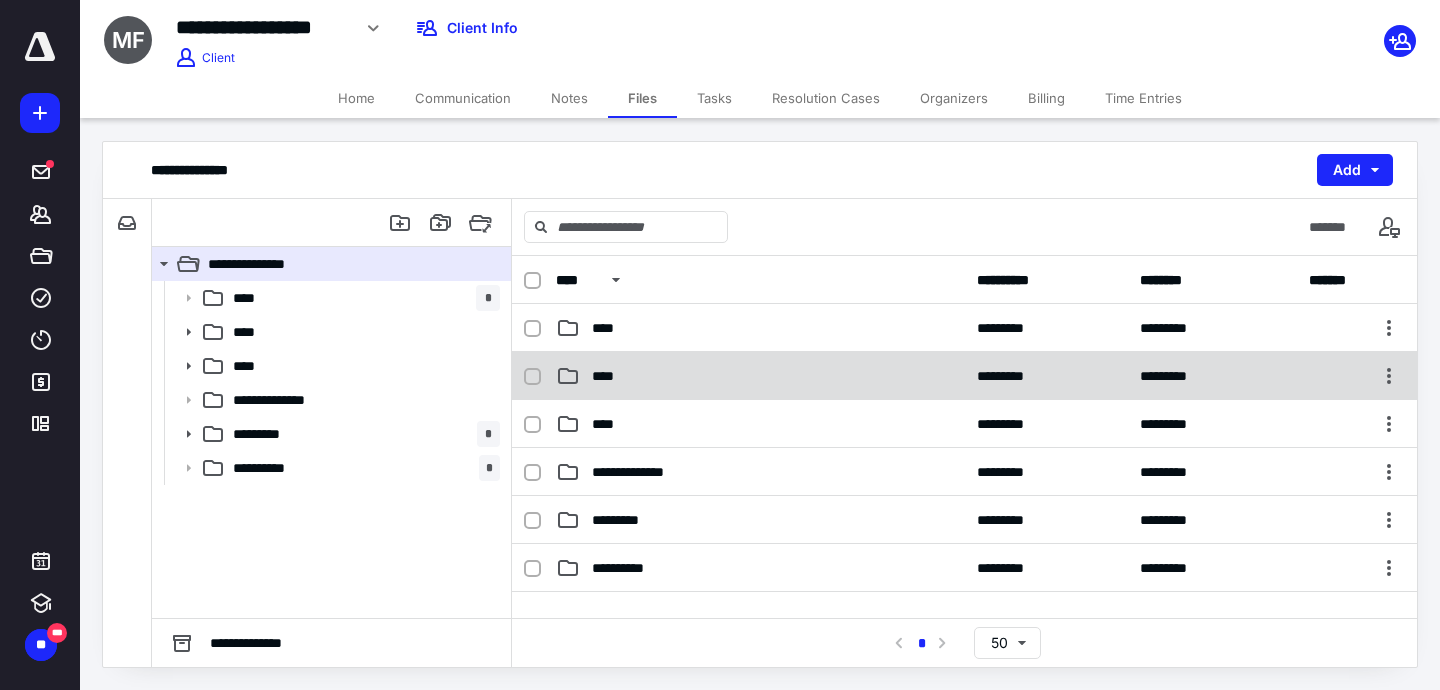 click on "****" at bounding box center [609, 376] 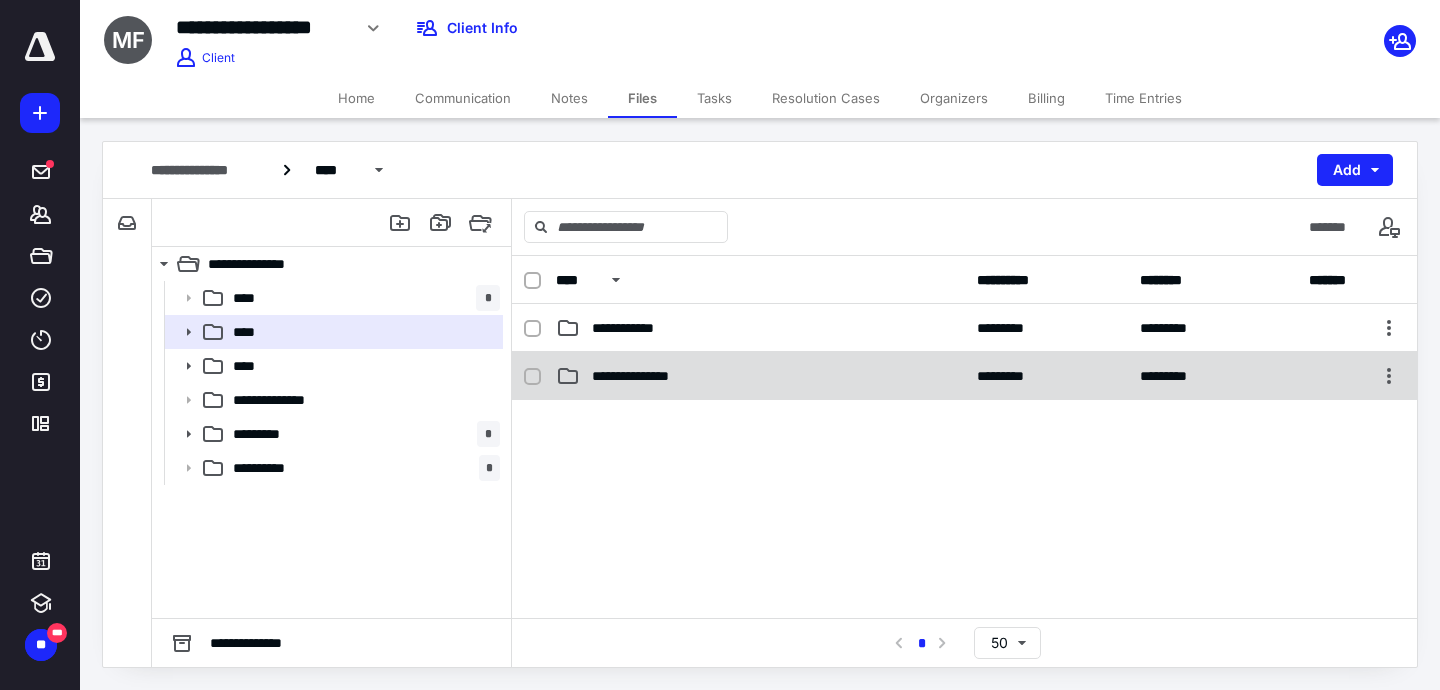 click on "**********" at bounding box center (964, 376) 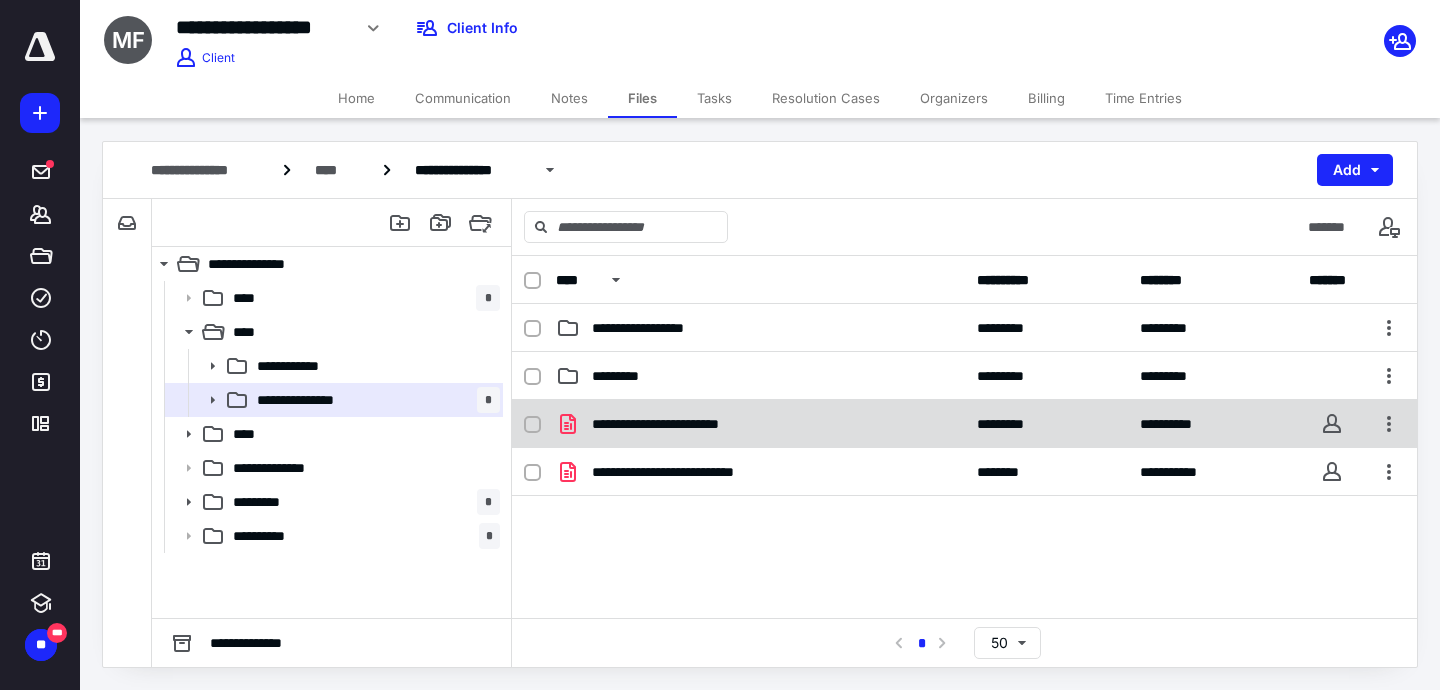 click on "**********" at bounding box center (682, 424) 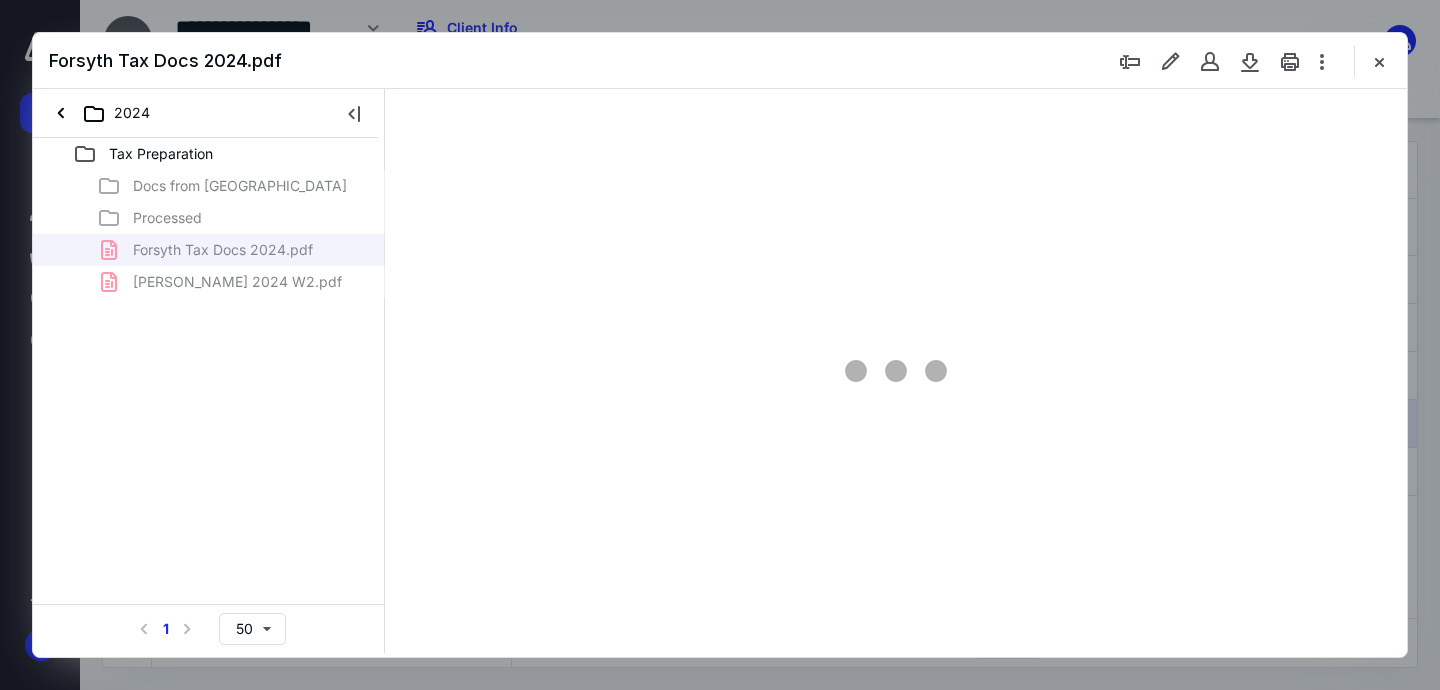 scroll, scrollTop: 0, scrollLeft: 0, axis: both 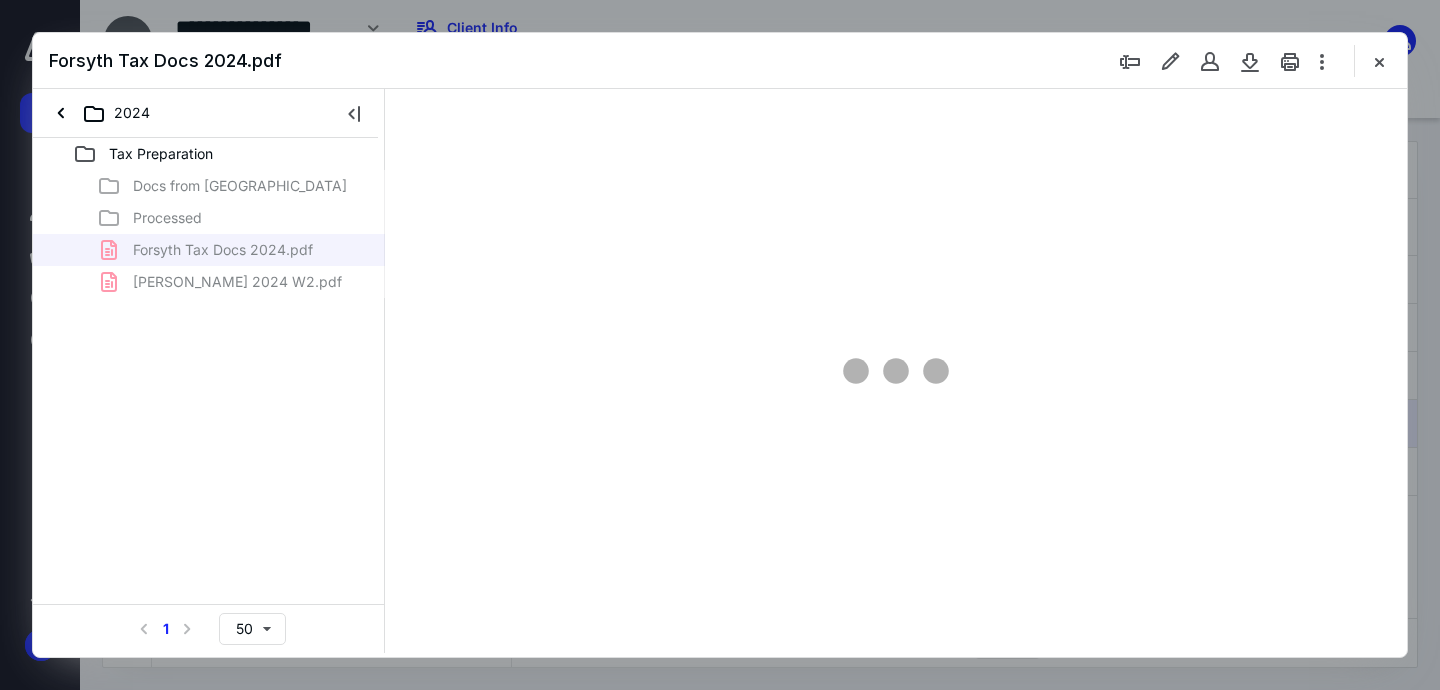 type on "163" 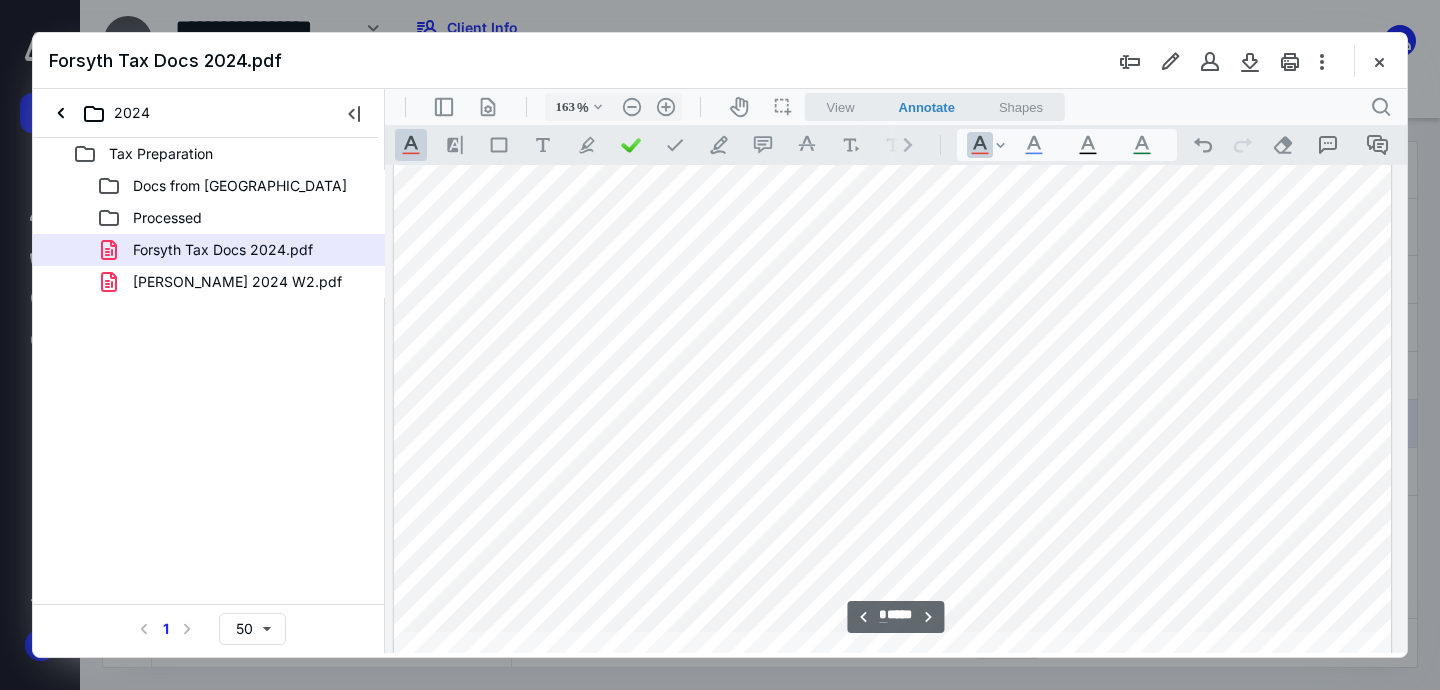 scroll, scrollTop: 10264, scrollLeft: 145, axis: both 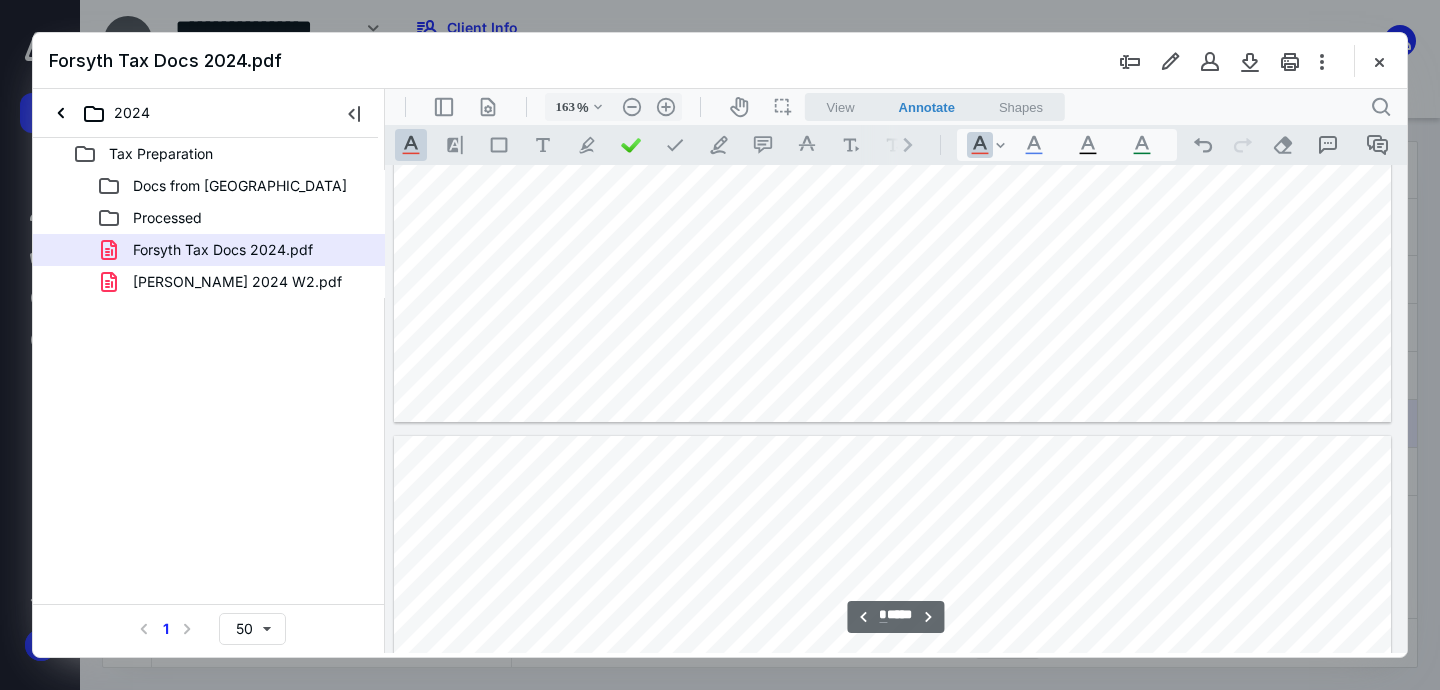 type on "*" 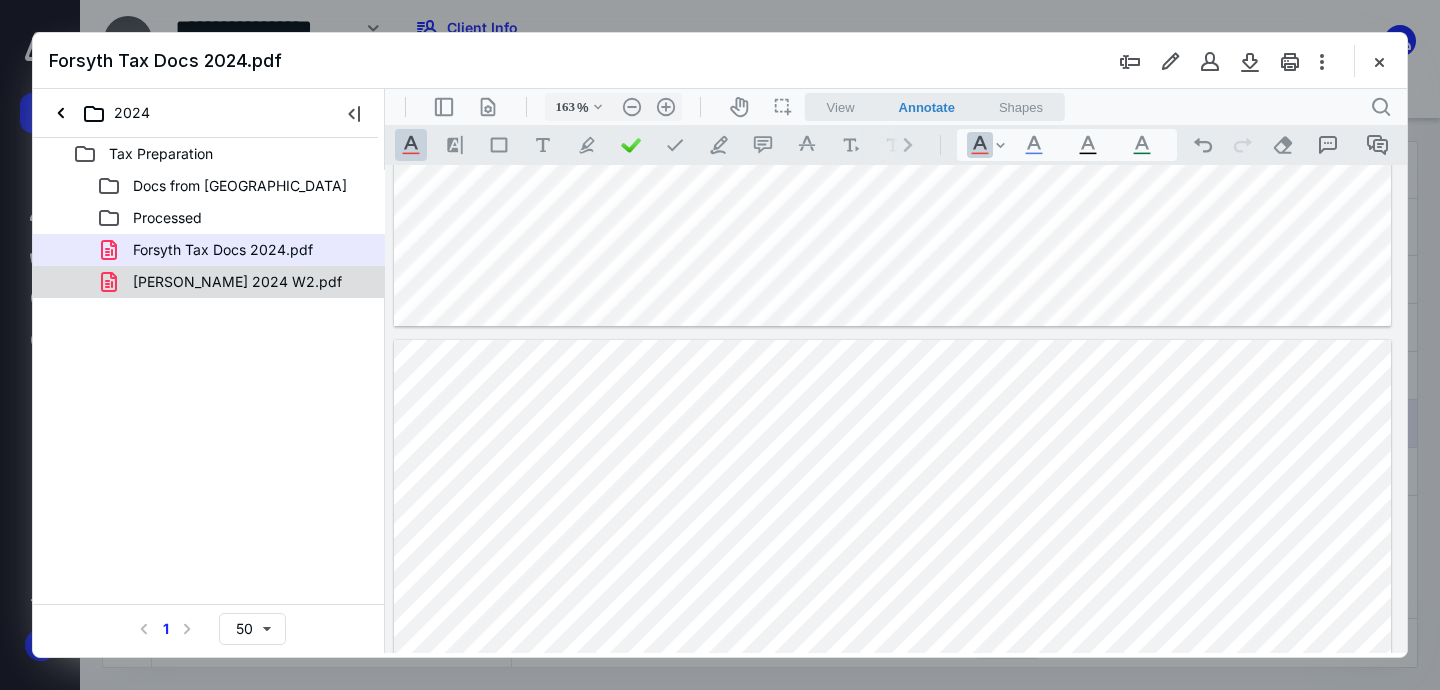 click on "[PERSON_NAME] 2024 W2.pdf" at bounding box center (237, 282) 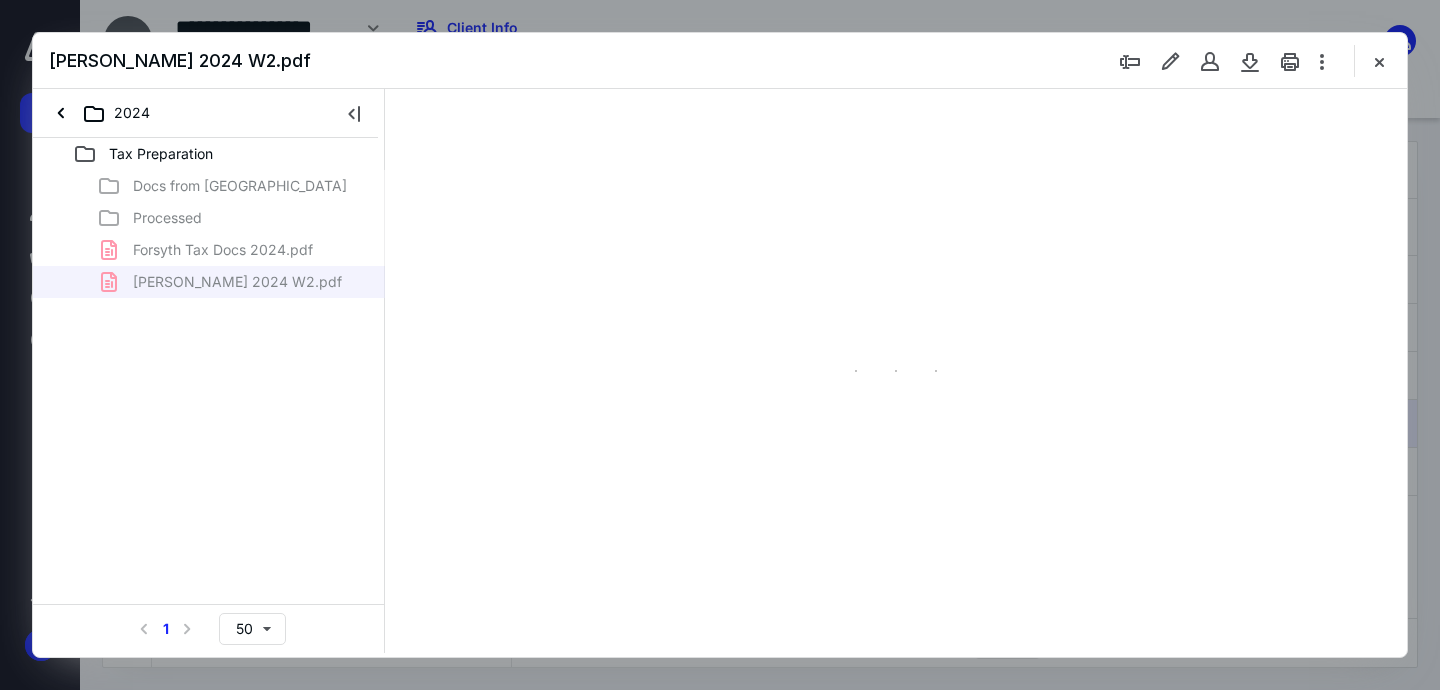 type on "162" 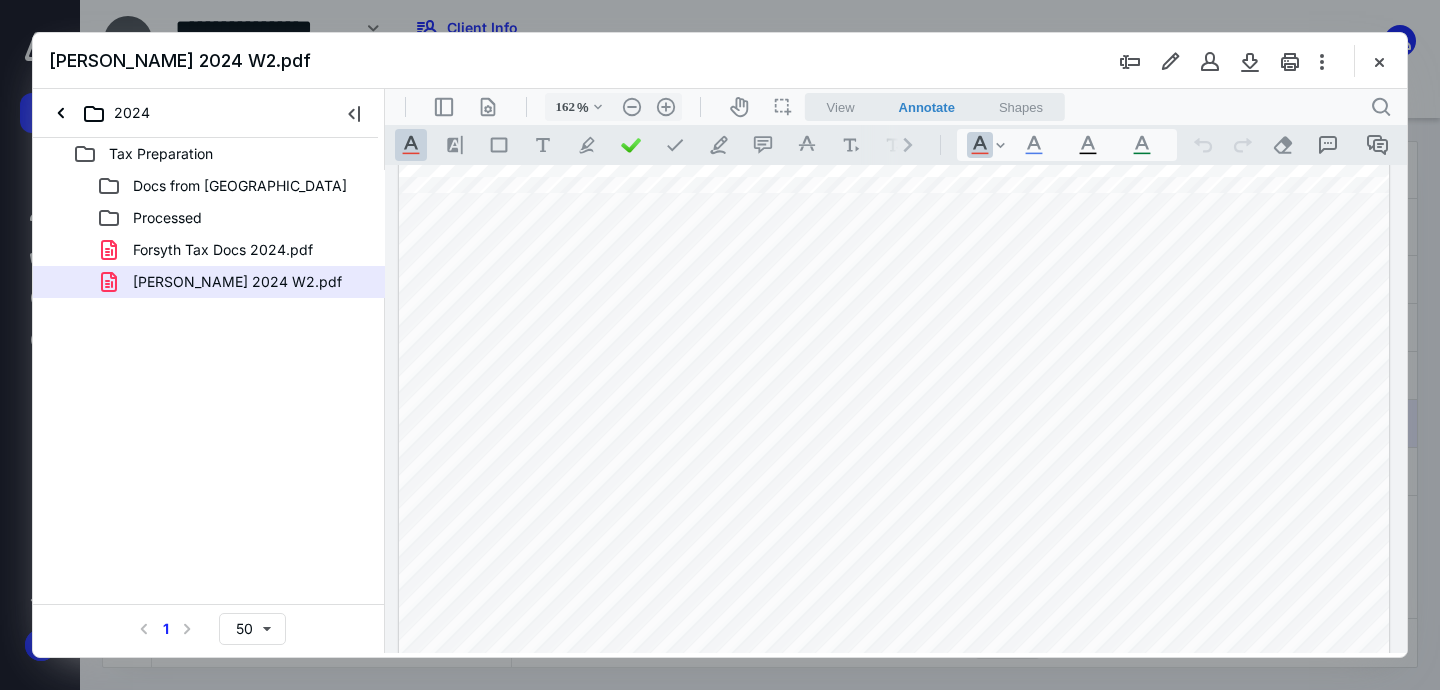 scroll, scrollTop: 149, scrollLeft: 0, axis: vertical 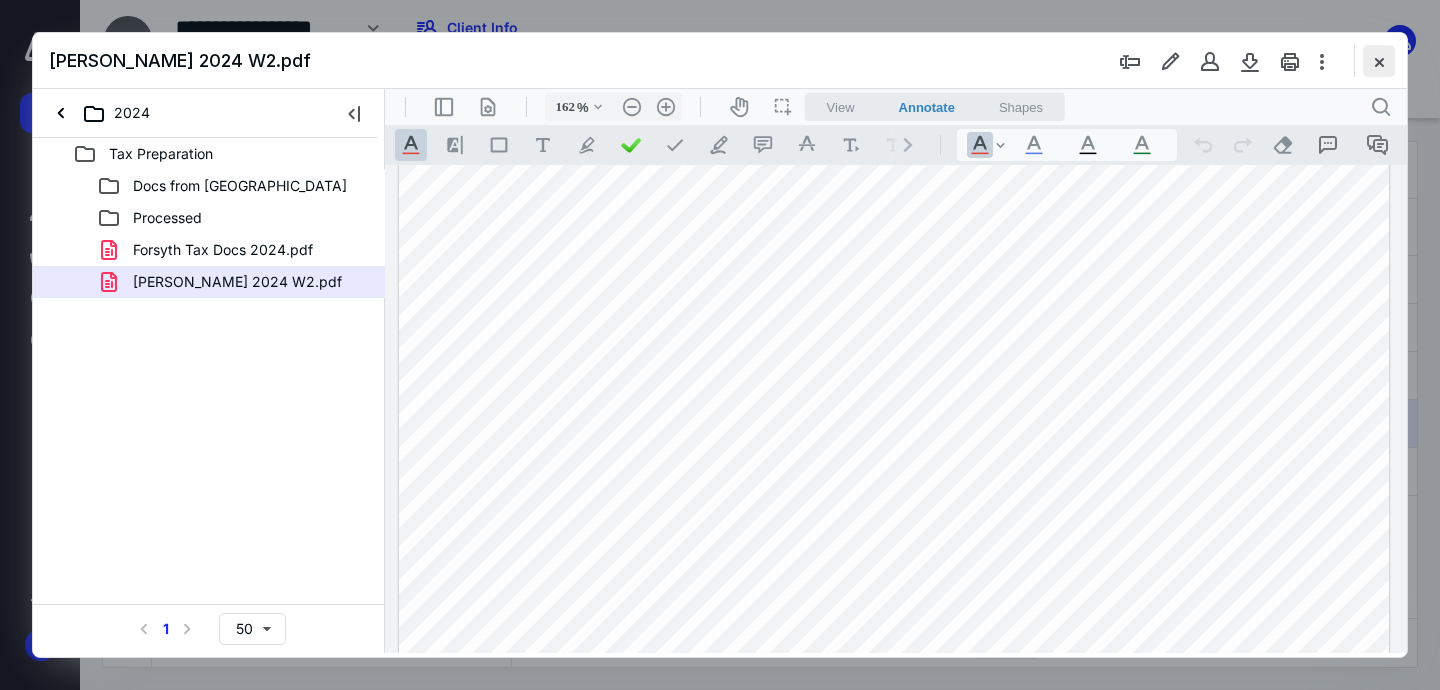 click at bounding box center (1379, 61) 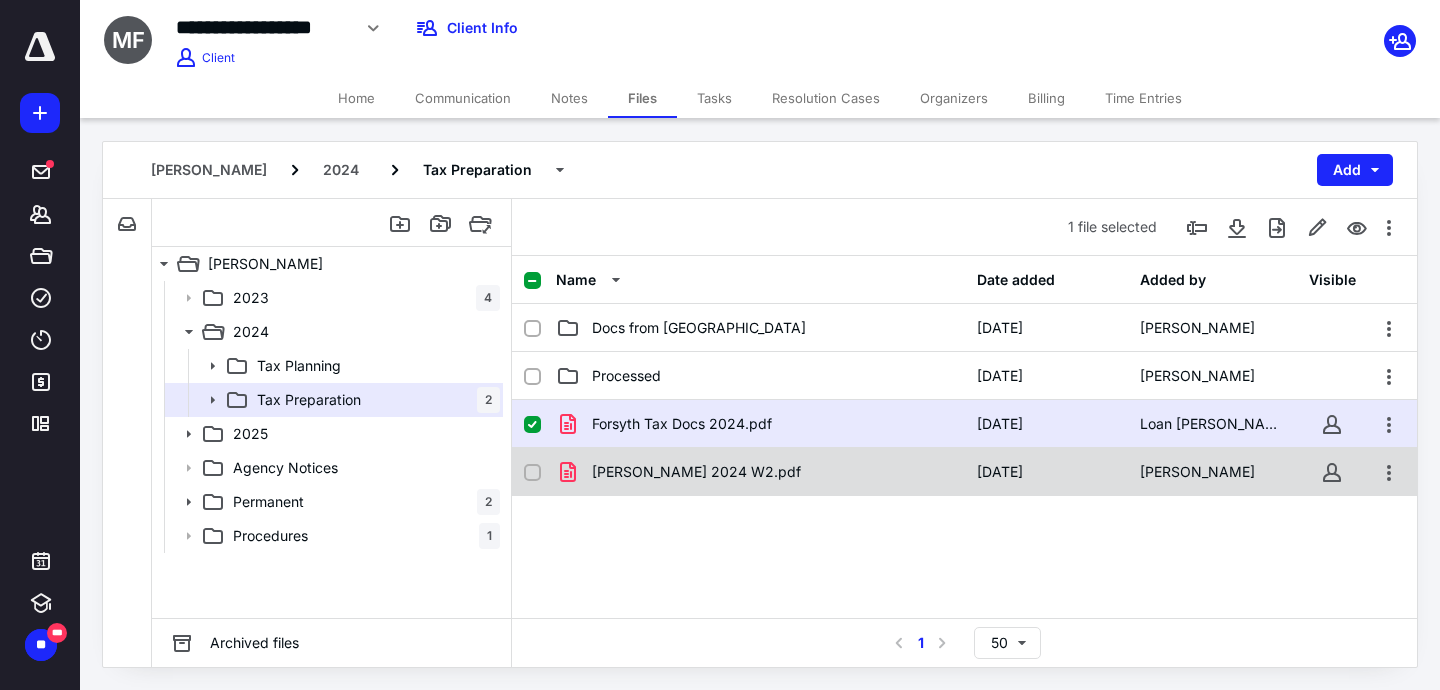 click 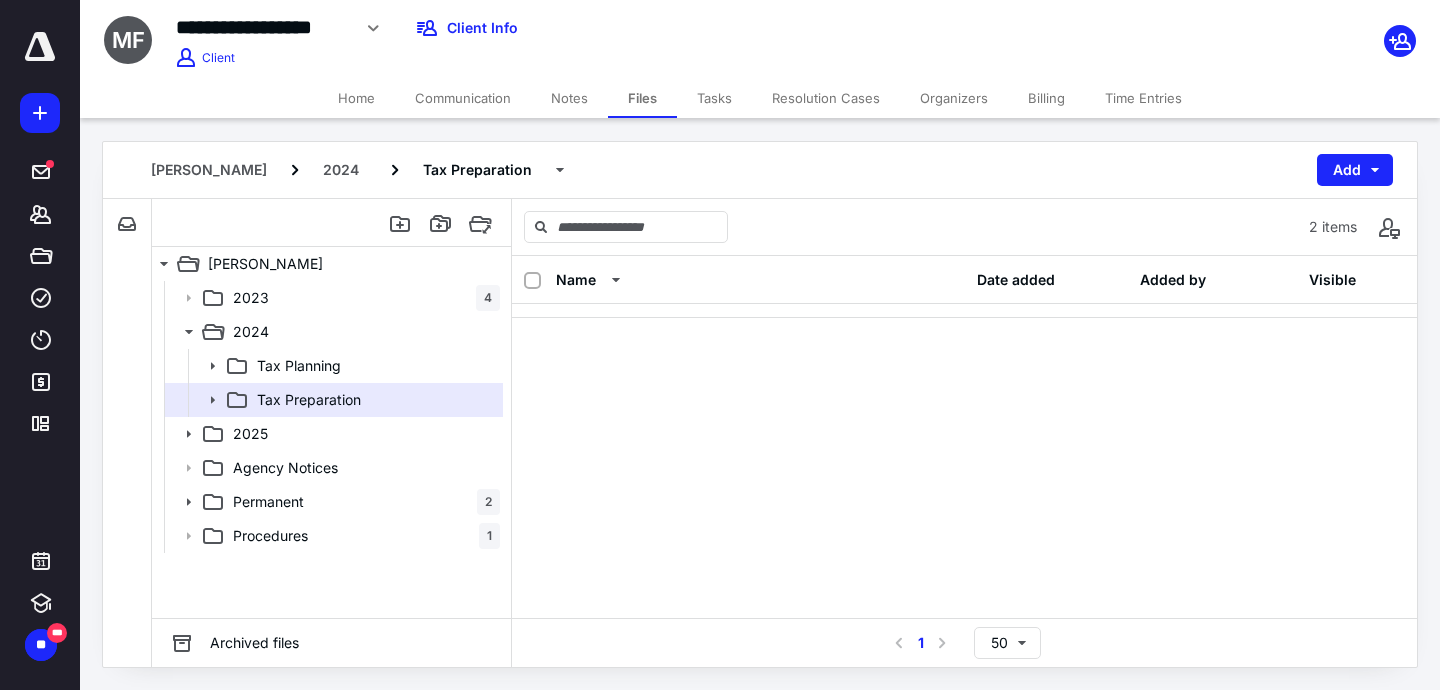 scroll, scrollTop: 0, scrollLeft: 0, axis: both 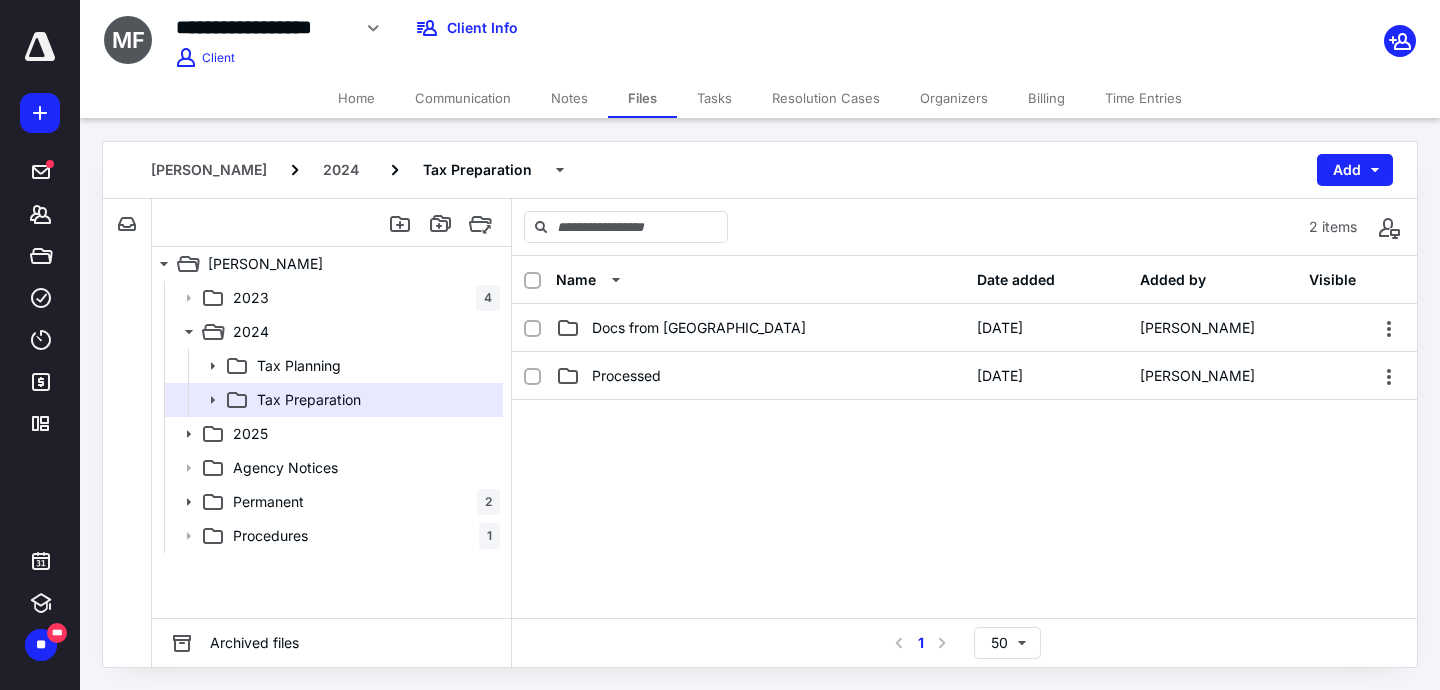 drag, startPoint x: 622, startPoint y: 431, endPoint x: 317, endPoint y: 17, distance: 514.2188 